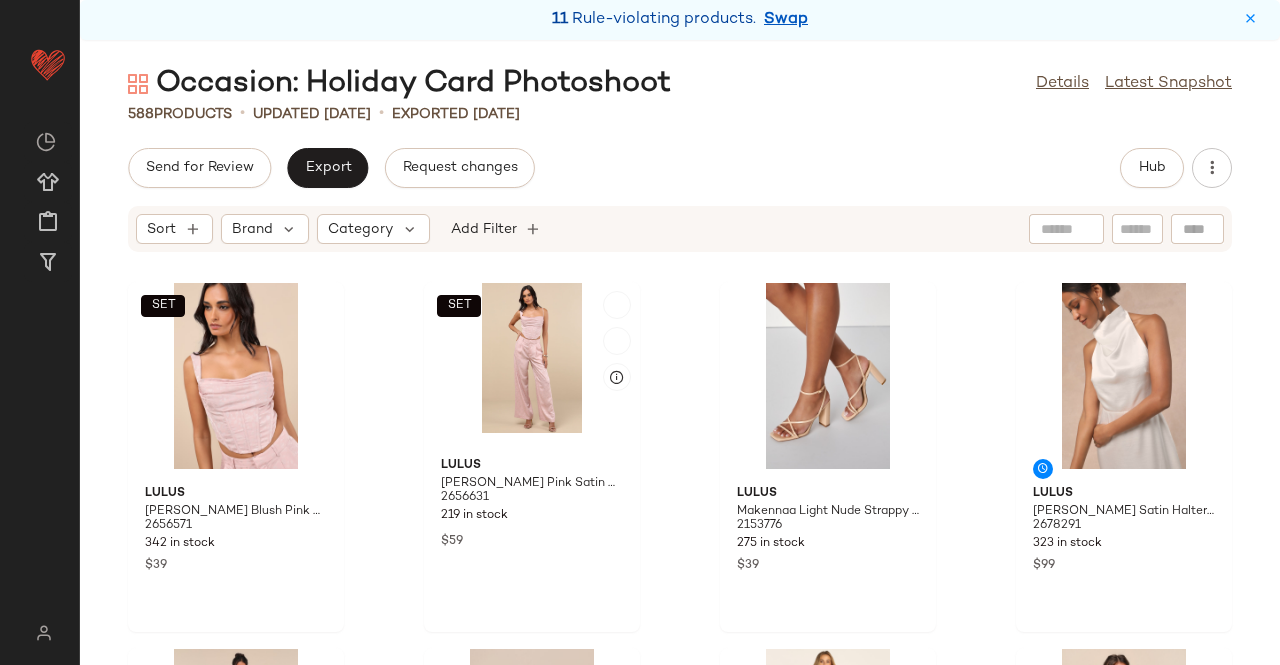 scroll, scrollTop: 0, scrollLeft: 0, axis: both 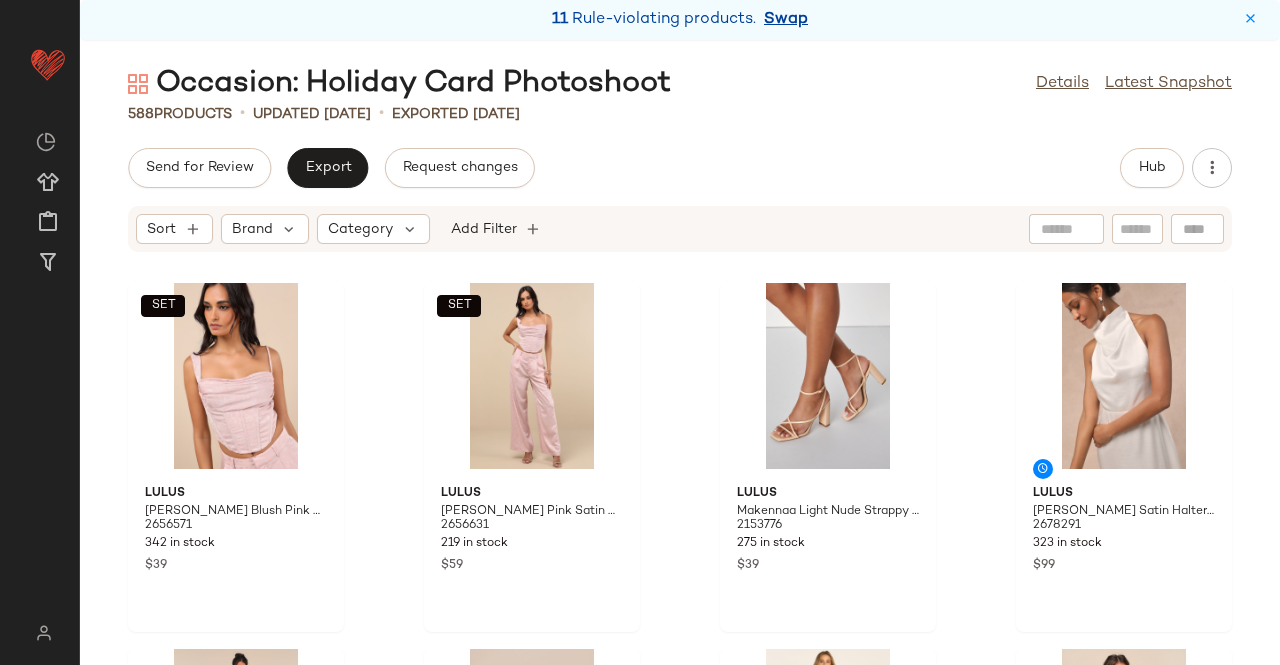 click on "Swap" at bounding box center [786, 20] 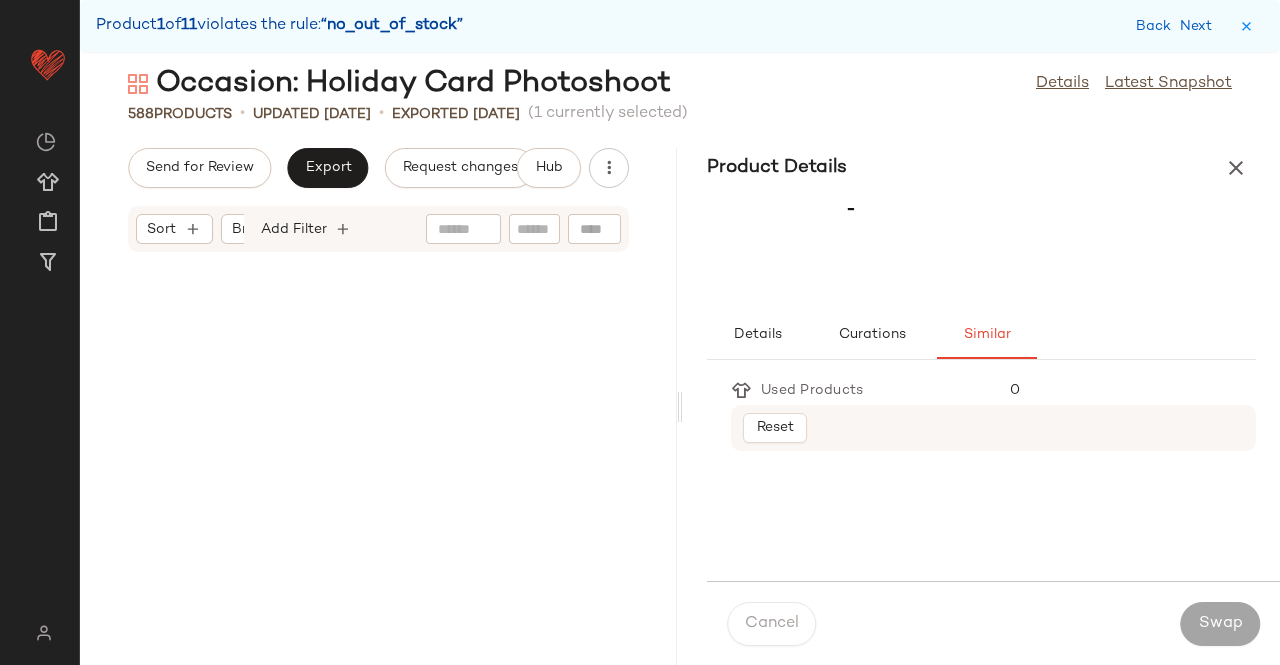 scroll, scrollTop: 36234, scrollLeft: 0, axis: vertical 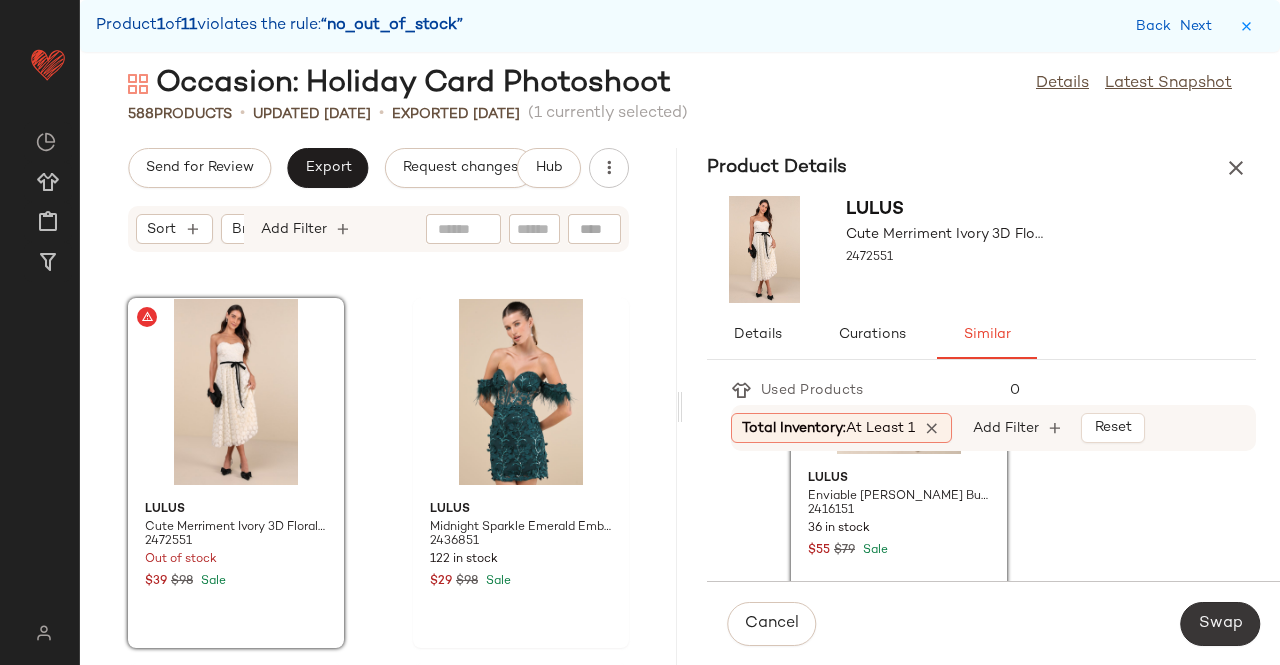 click on "Swap" 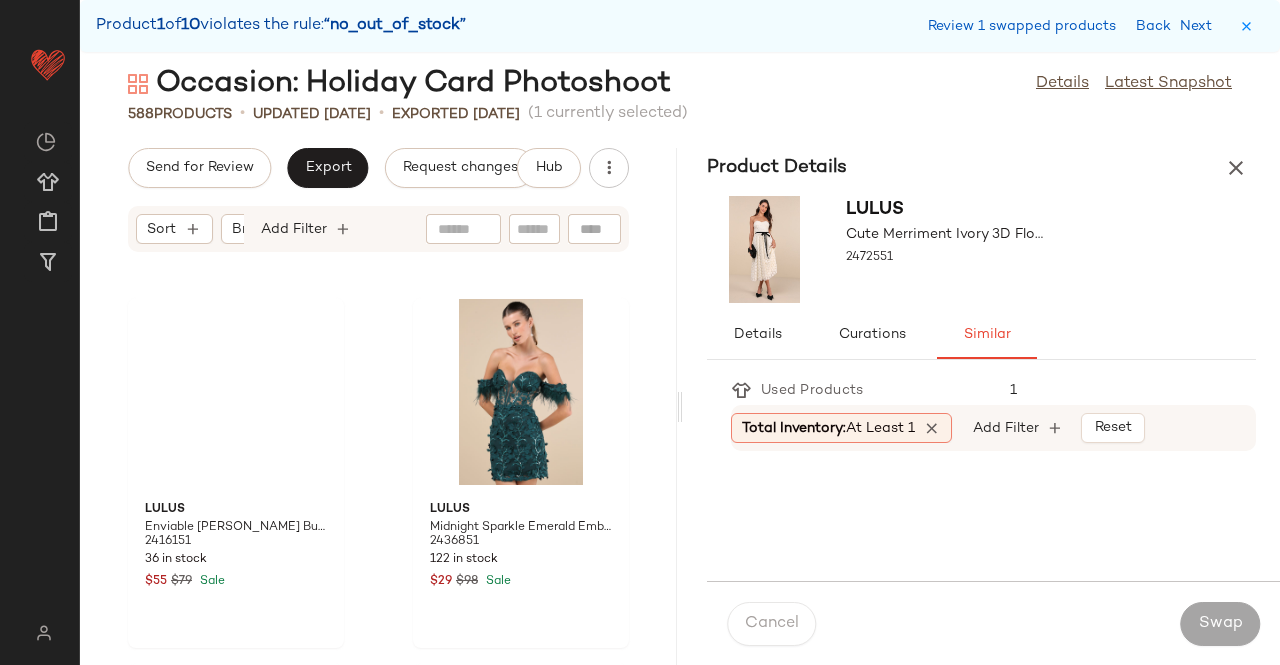 scroll, scrollTop: 36966, scrollLeft: 0, axis: vertical 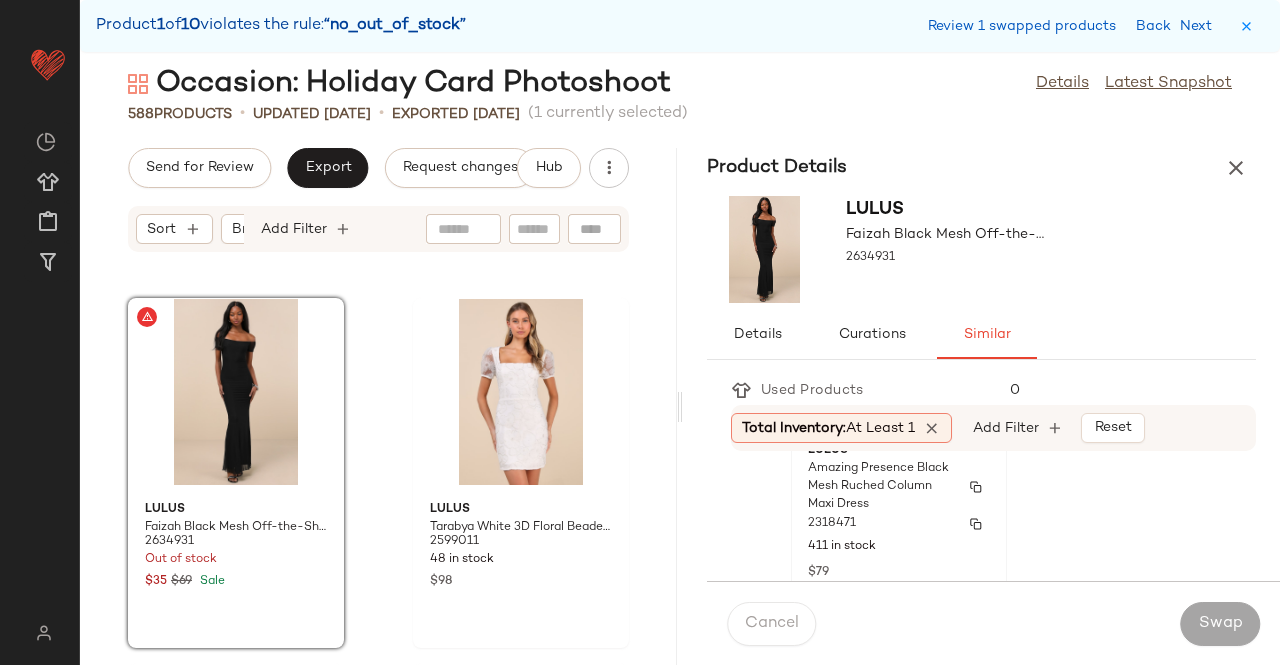 click on "Amazing Presence Black Mesh Ruched Column Maxi Dress" at bounding box center (881, 487) 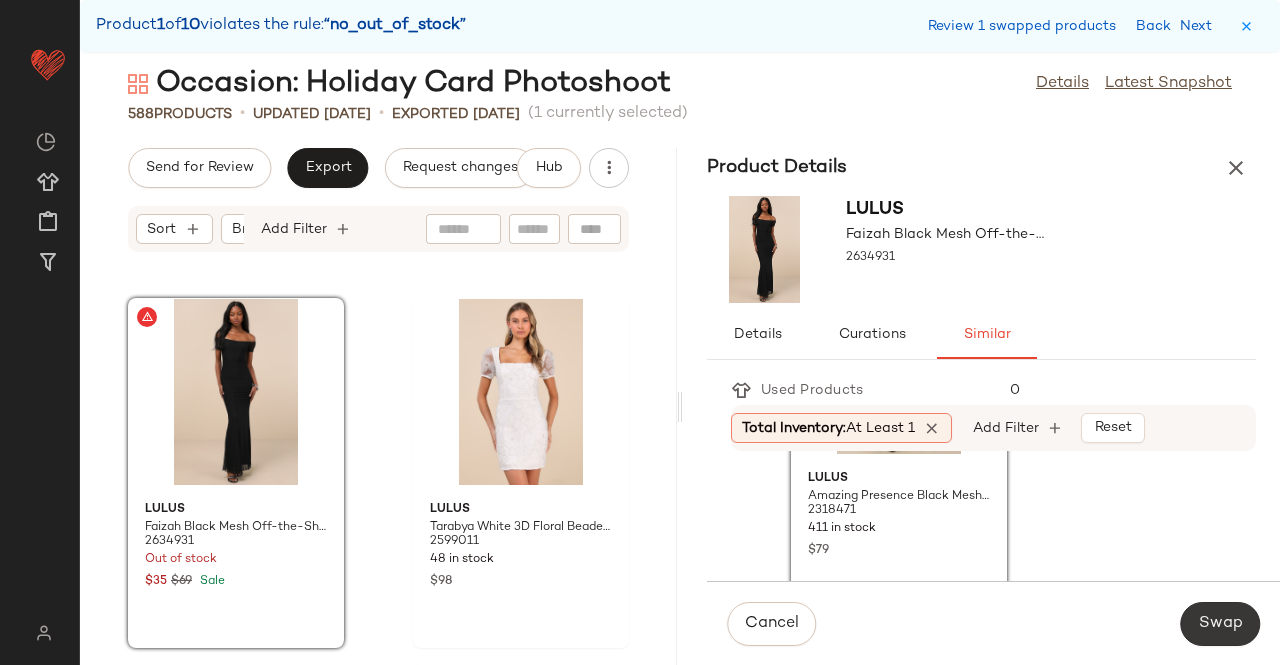 click on "Swap" 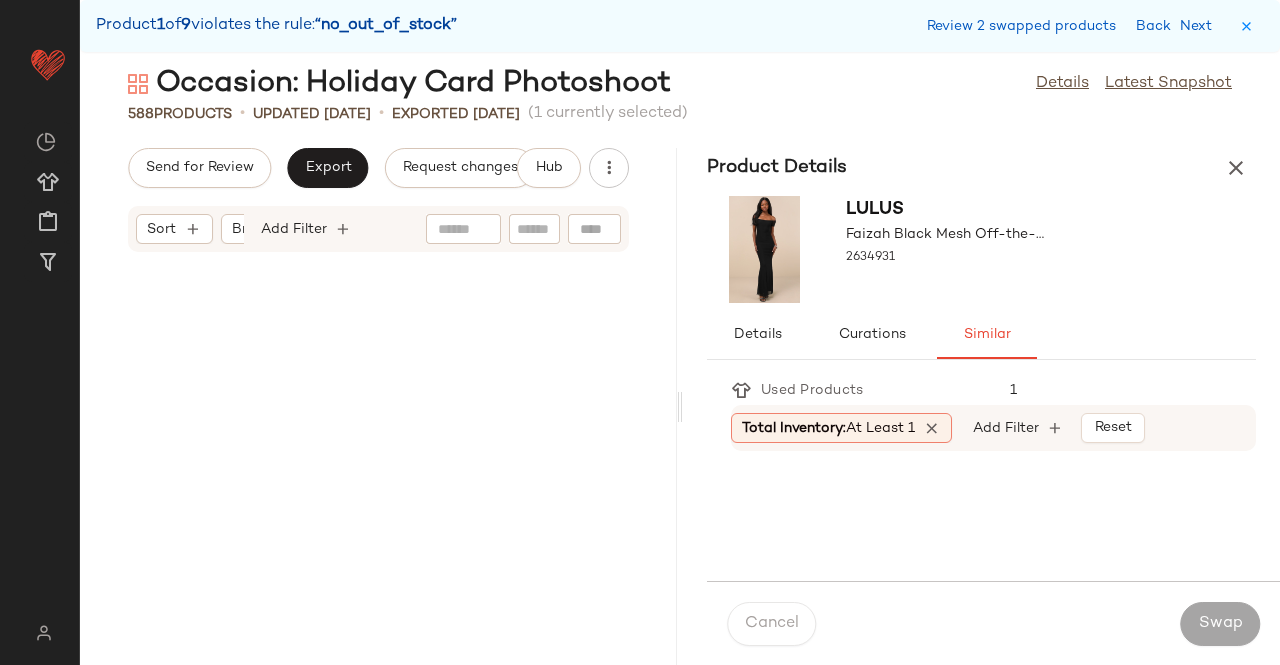 scroll, scrollTop: 52338, scrollLeft: 0, axis: vertical 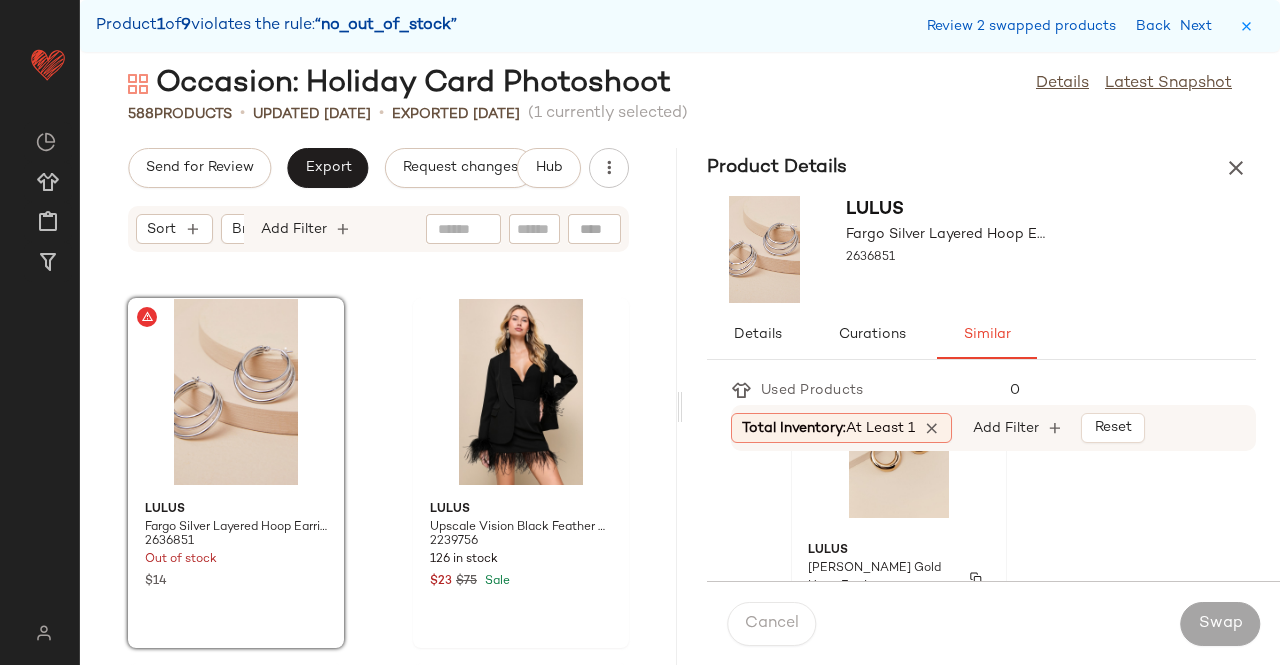click on "Lulus Liese Gold Hoop Earrings 2666551 35 in stock $14" 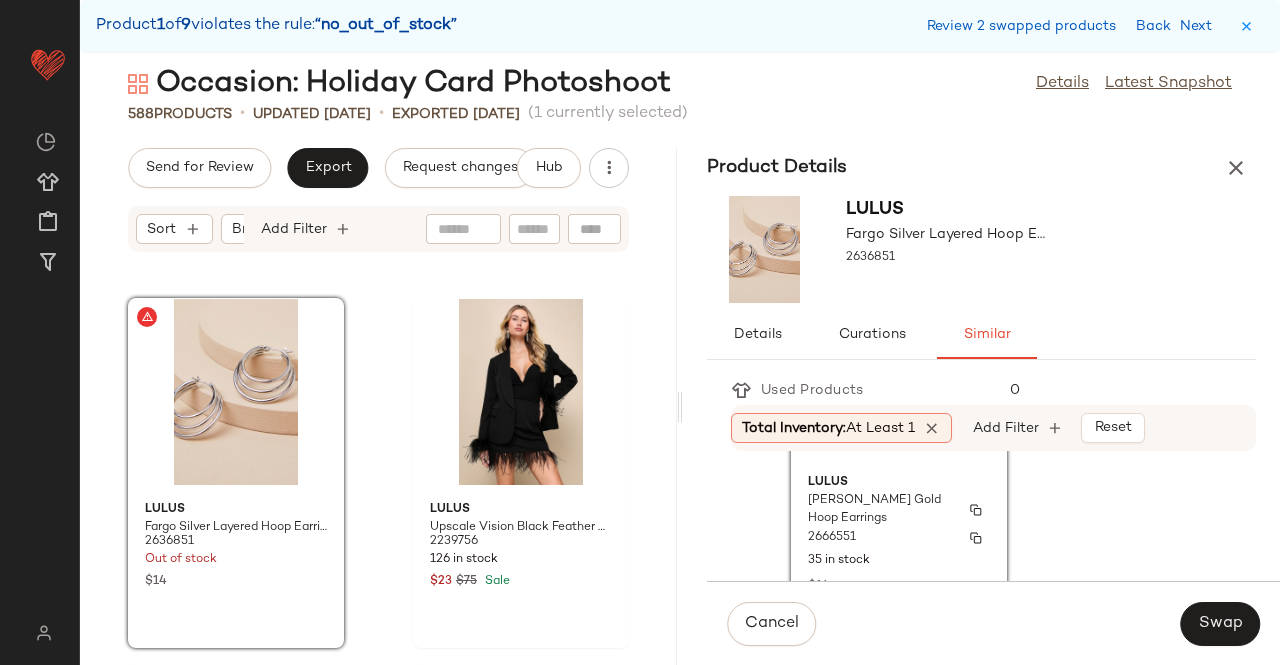 scroll, scrollTop: 200, scrollLeft: 0, axis: vertical 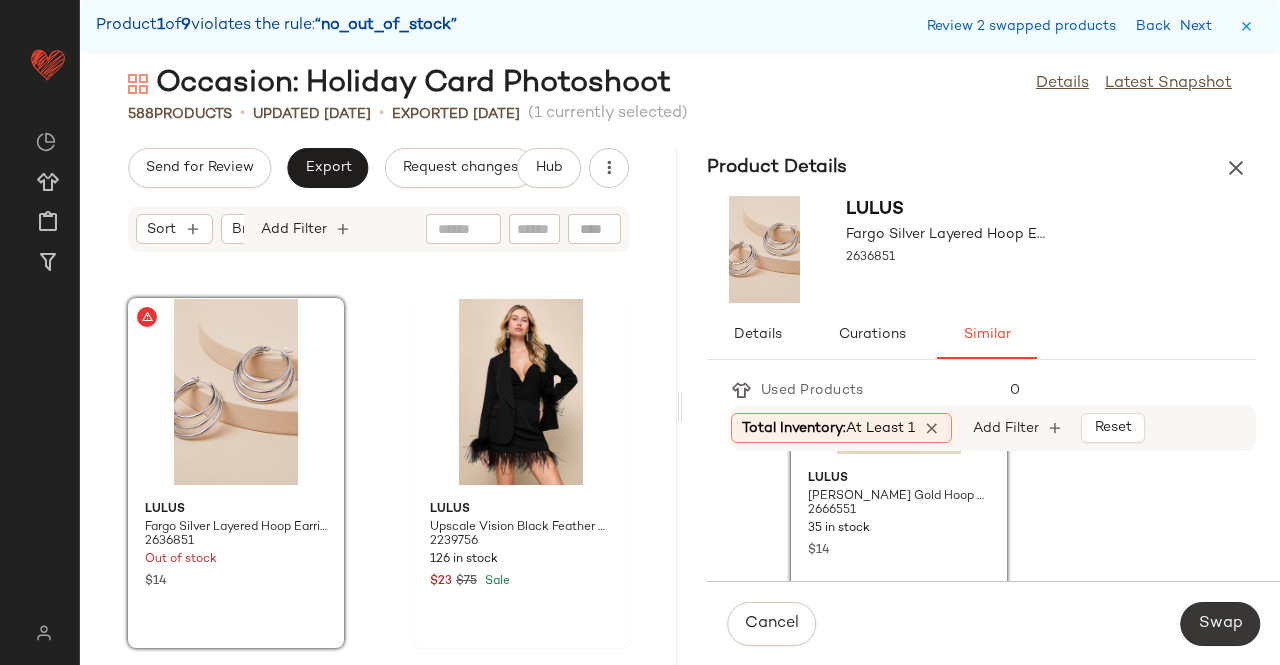 click on "Swap" 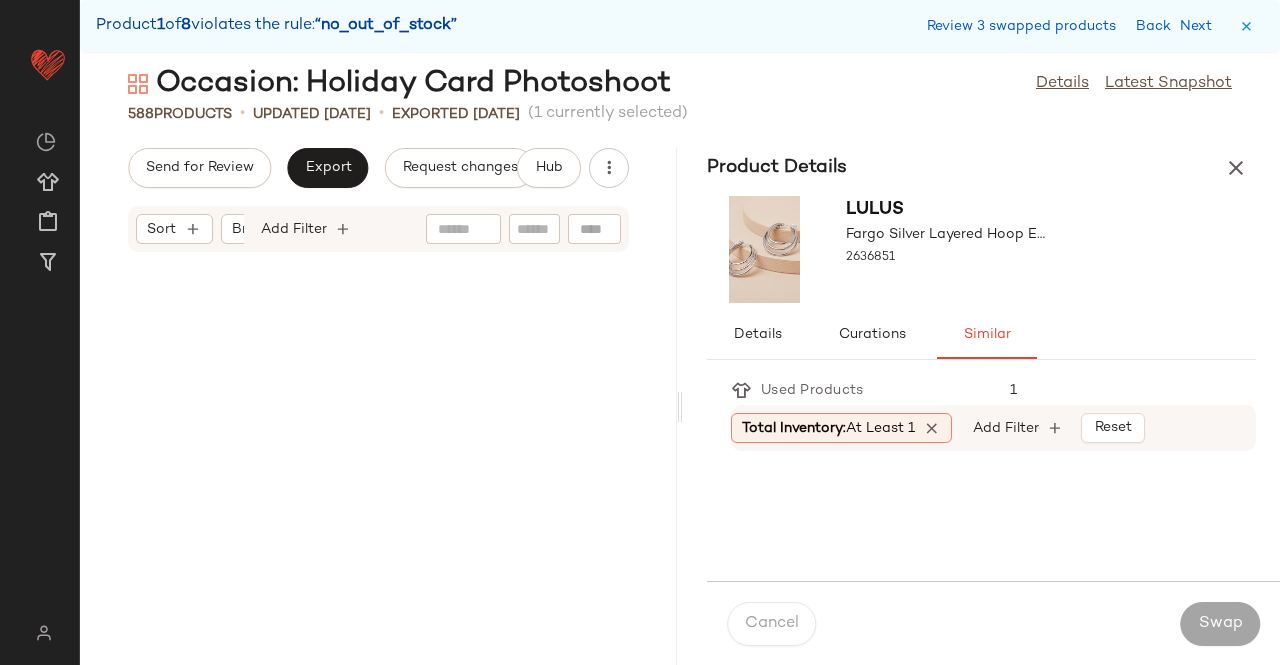 scroll, scrollTop: 60390, scrollLeft: 0, axis: vertical 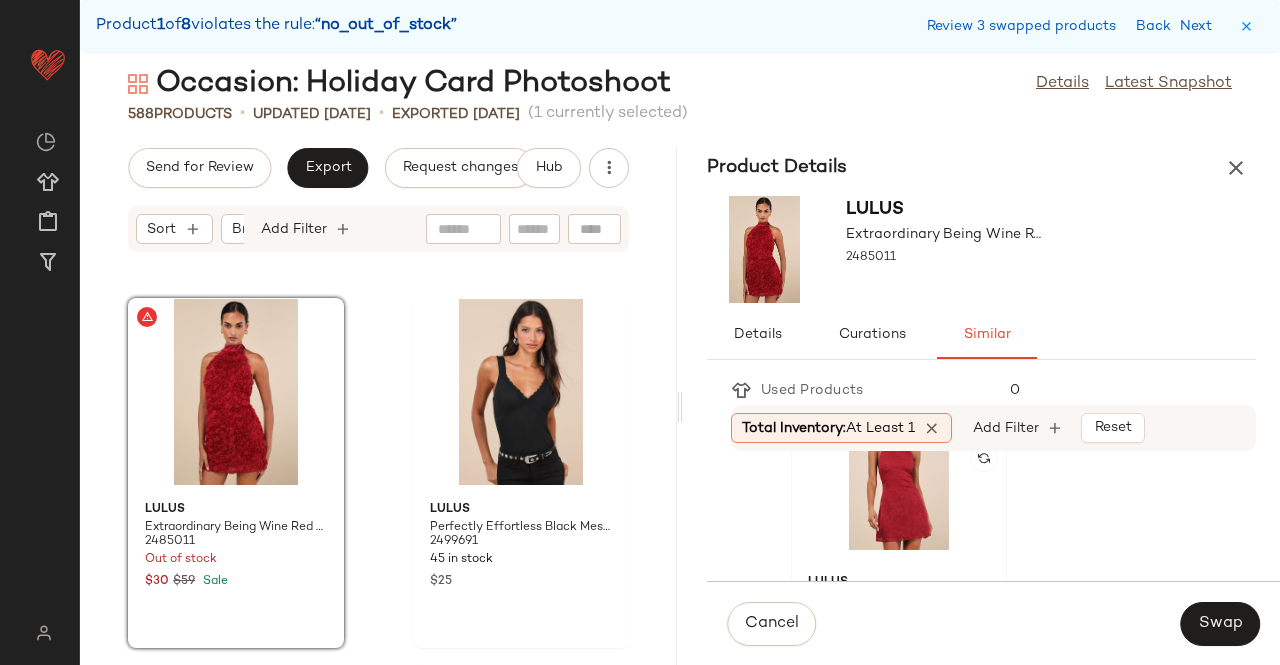 click 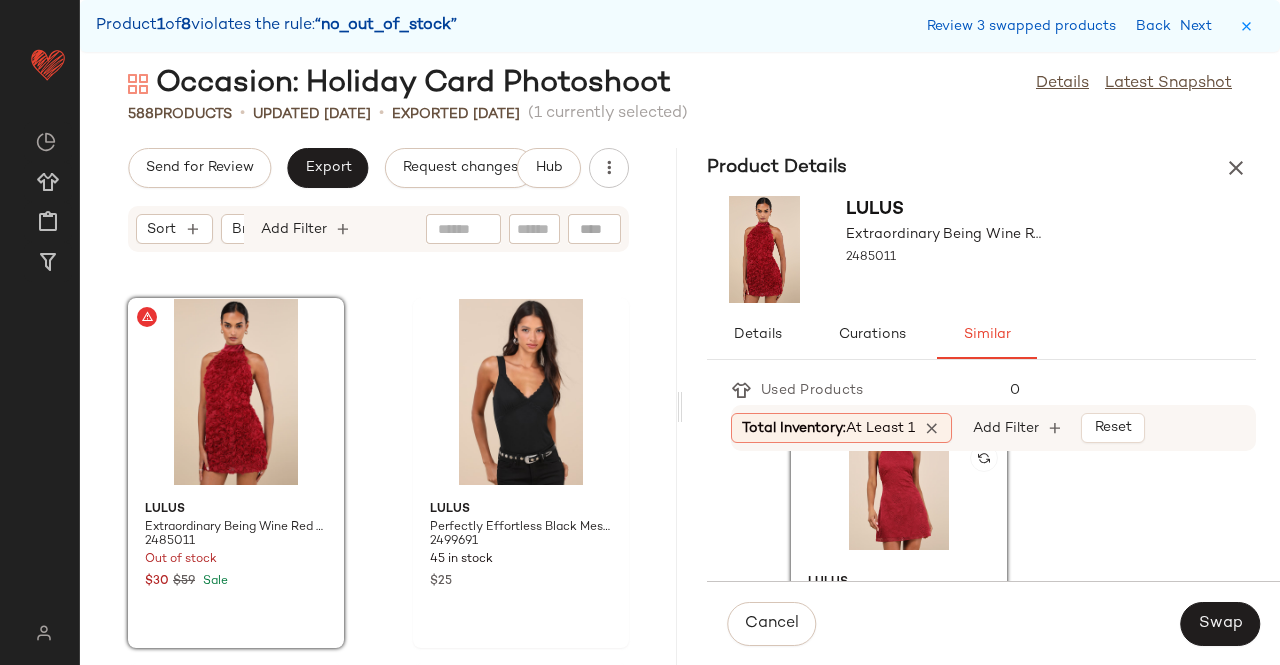 scroll, scrollTop: 900, scrollLeft: 0, axis: vertical 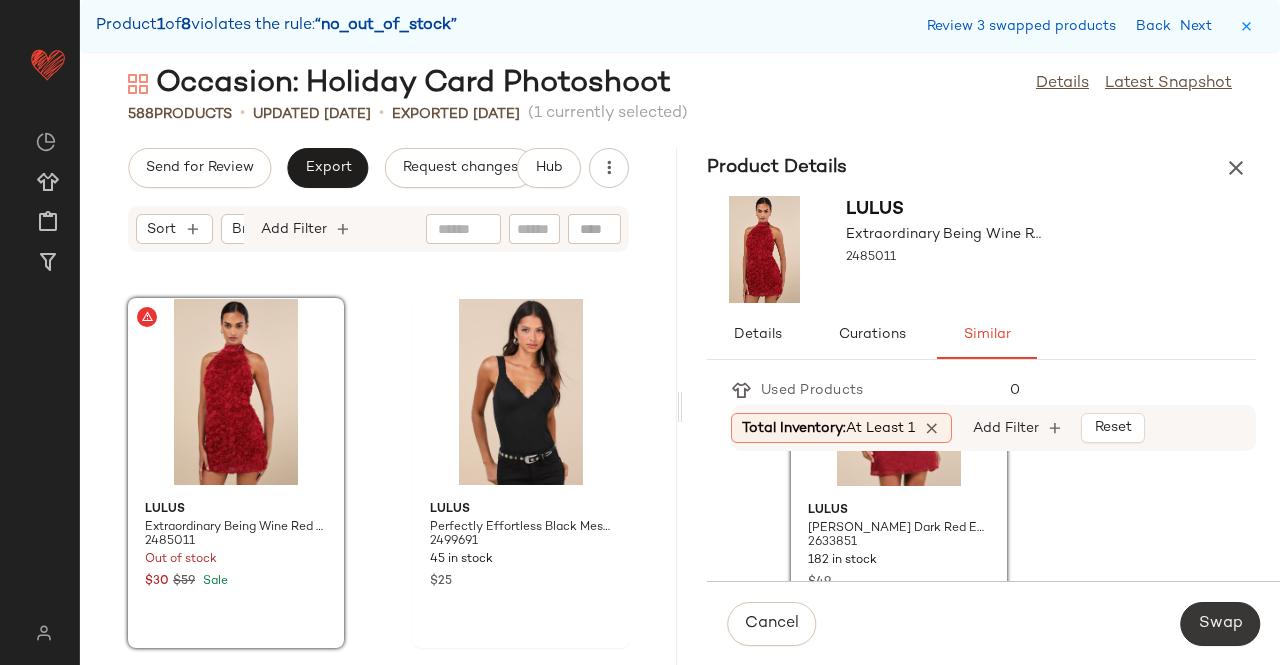 click on "Swap" 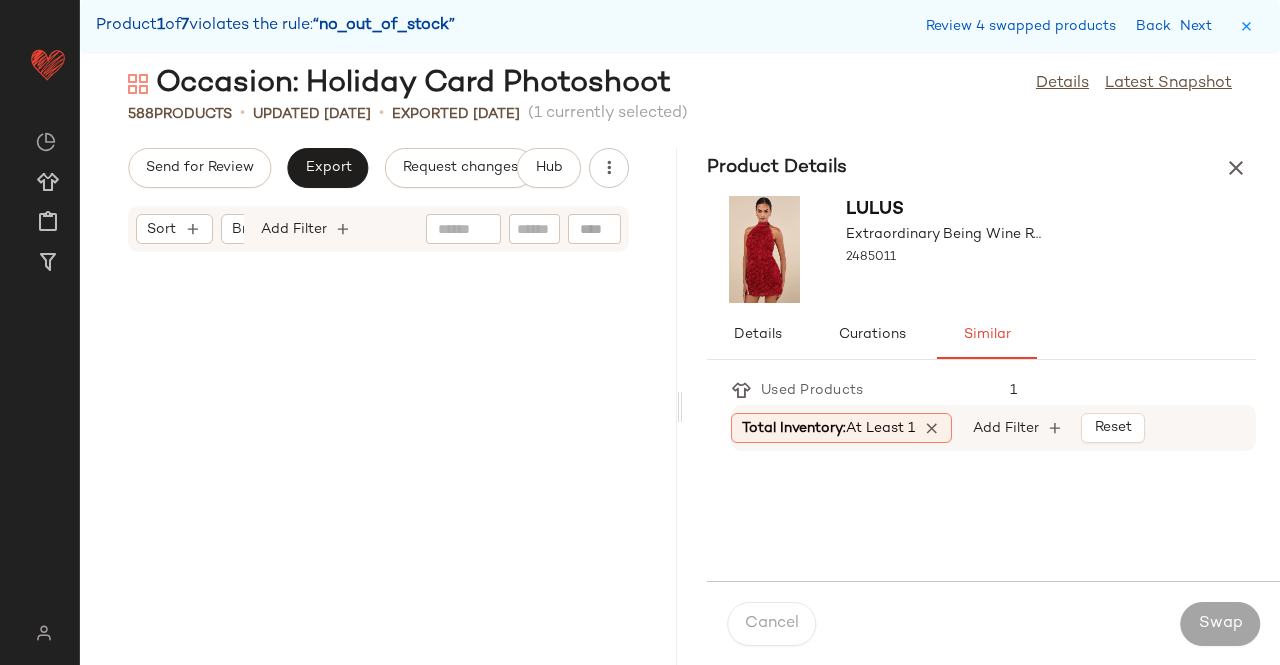 scroll, scrollTop: 66978, scrollLeft: 0, axis: vertical 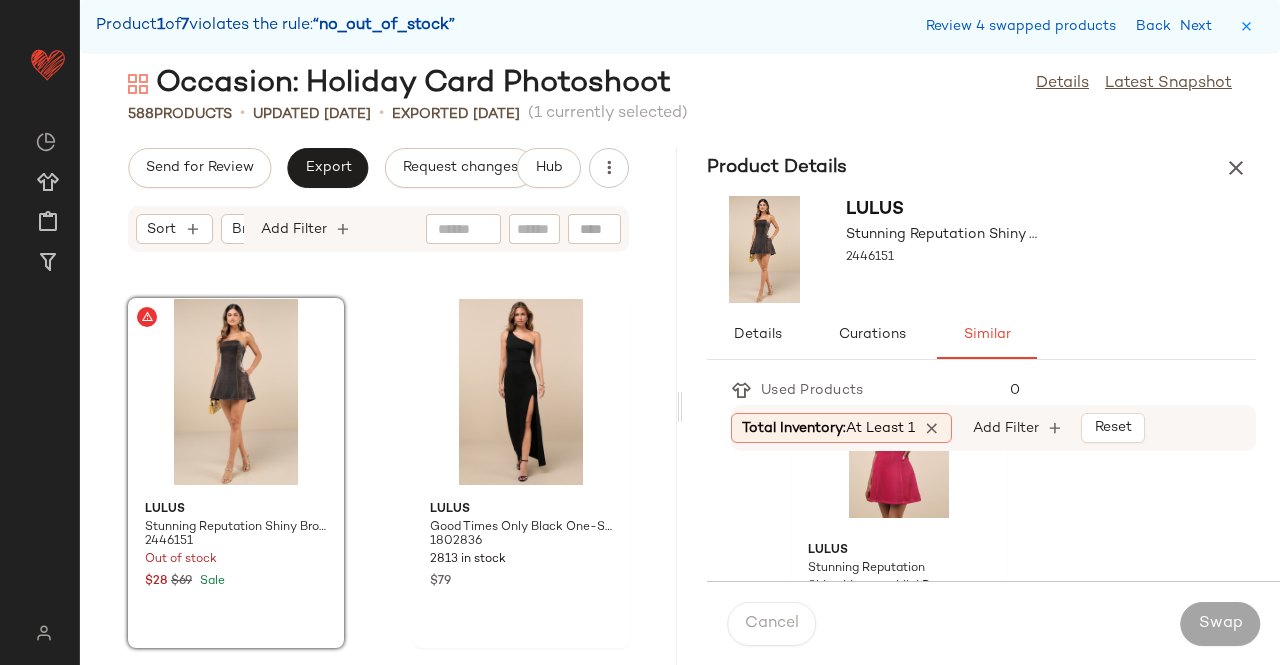 click on "Lulus Stunning Reputation Shiny Magenta Mini Dress With Pockets 2446131 87 in stock $21 $69 Sale" 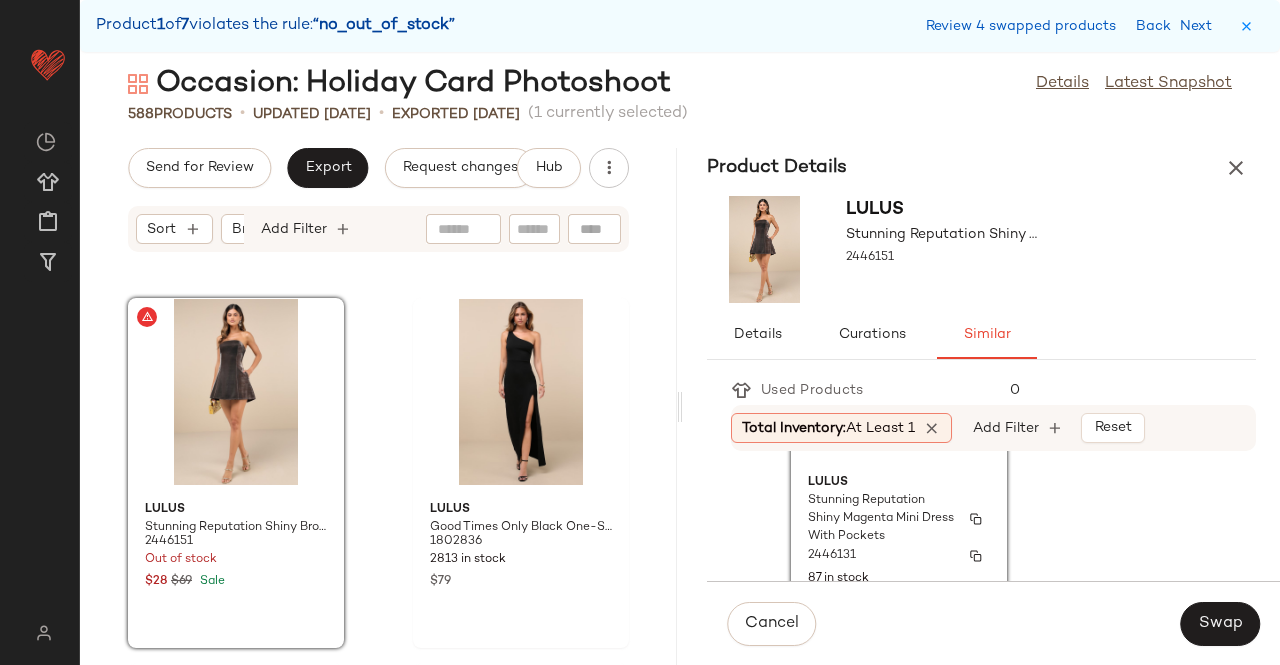 scroll, scrollTop: 200, scrollLeft: 0, axis: vertical 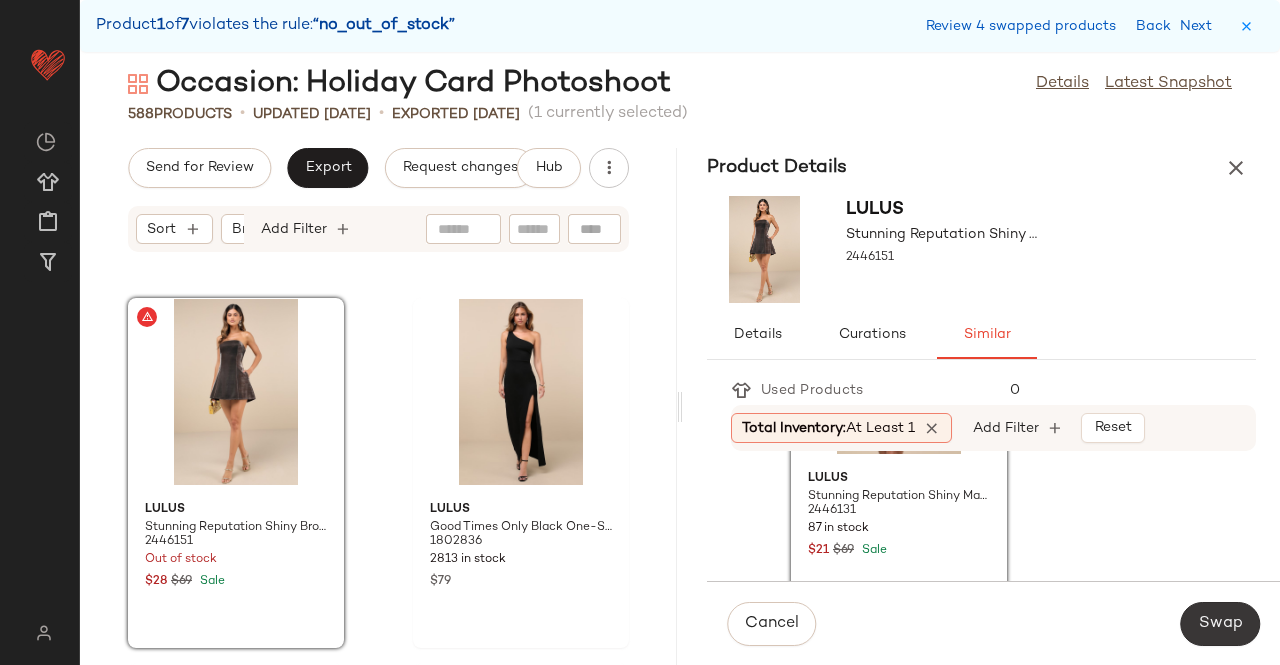 drag, startPoint x: 1260, startPoint y: 633, endPoint x: 1250, endPoint y: 637, distance: 10.770329 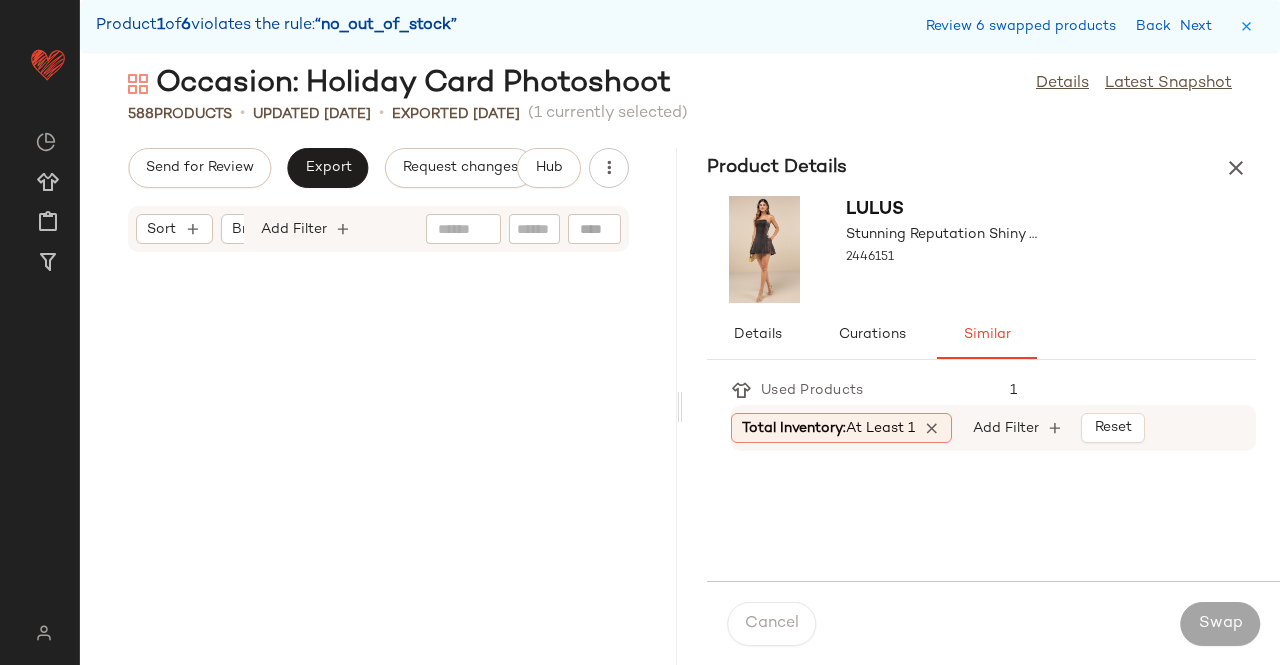 scroll, scrollTop: 69174, scrollLeft: 0, axis: vertical 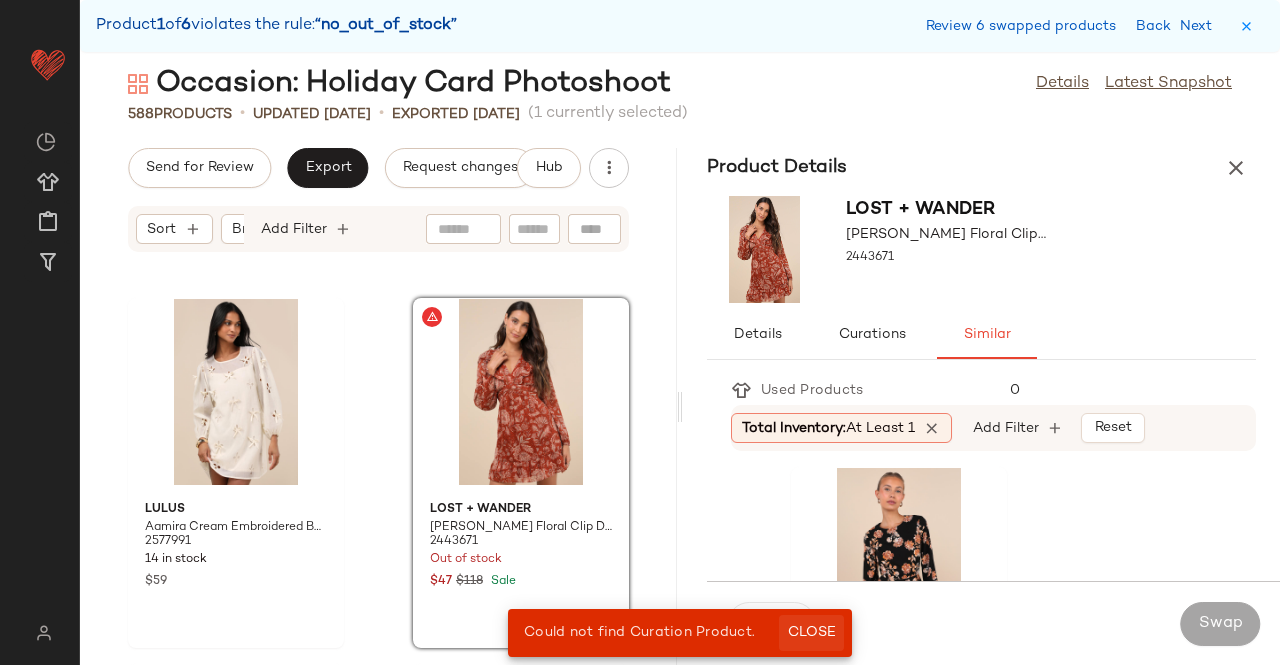 drag, startPoint x: 820, startPoint y: 607, endPoint x: 831, endPoint y: 620, distance: 17.029387 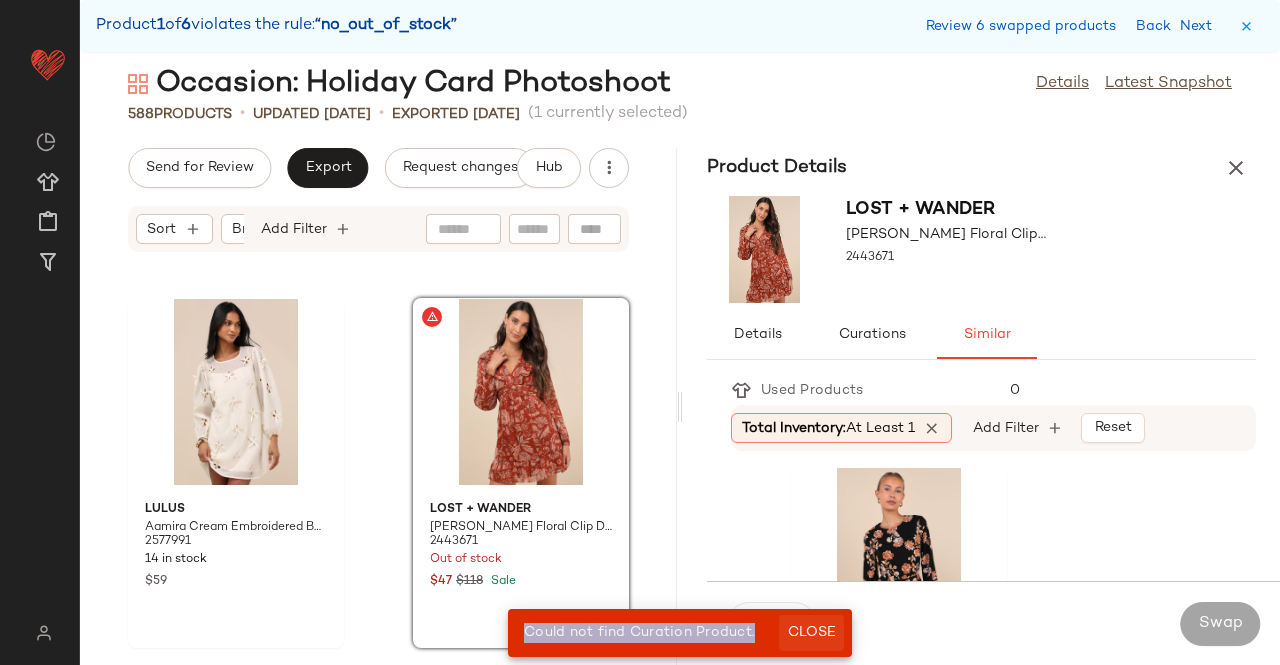 click on "Close" 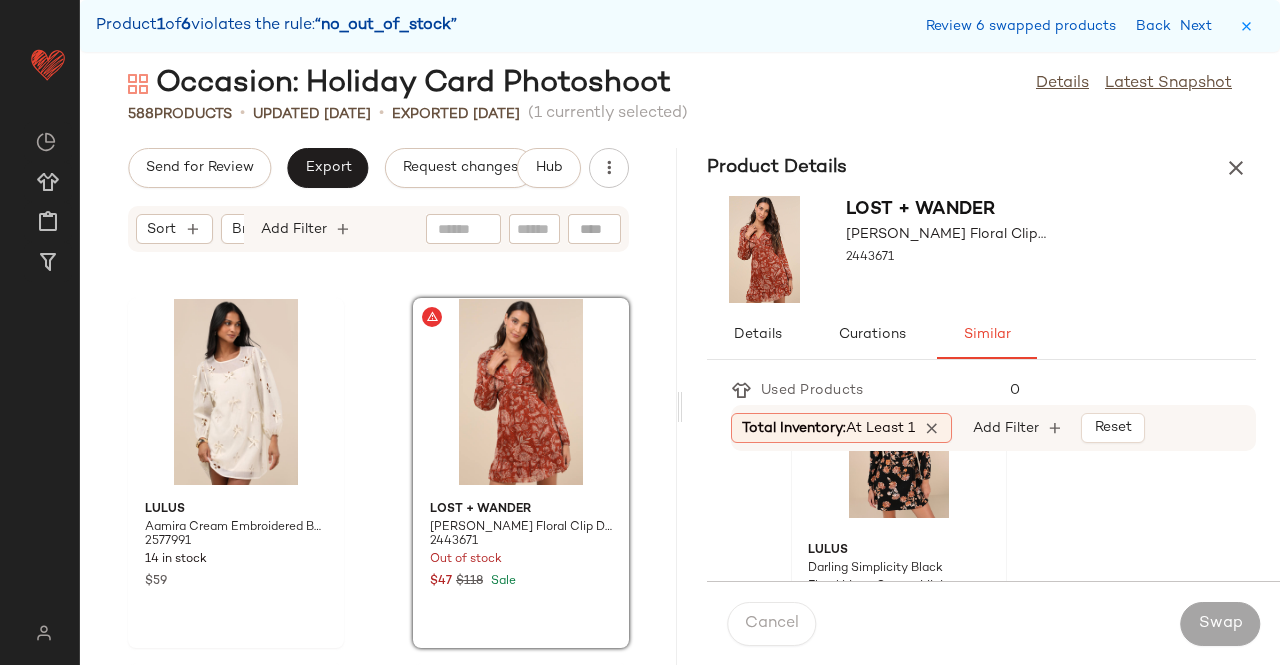 scroll, scrollTop: 200, scrollLeft: 0, axis: vertical 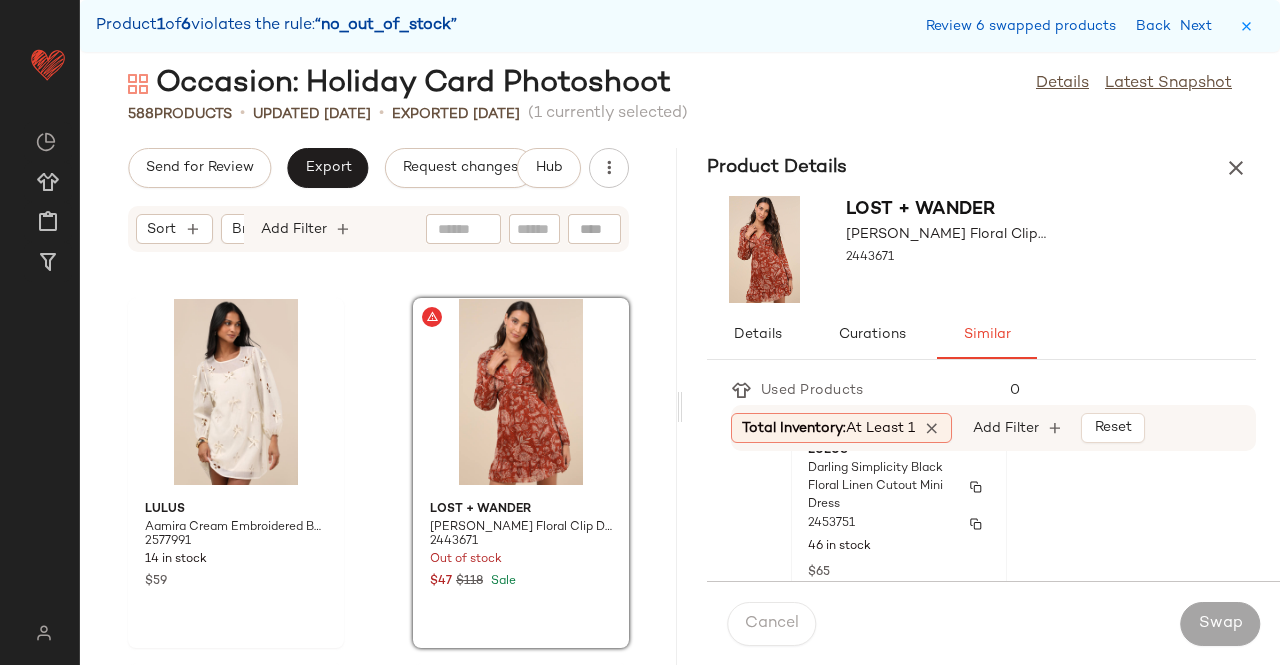 click on "2453751" at bounding box center [899, 524] 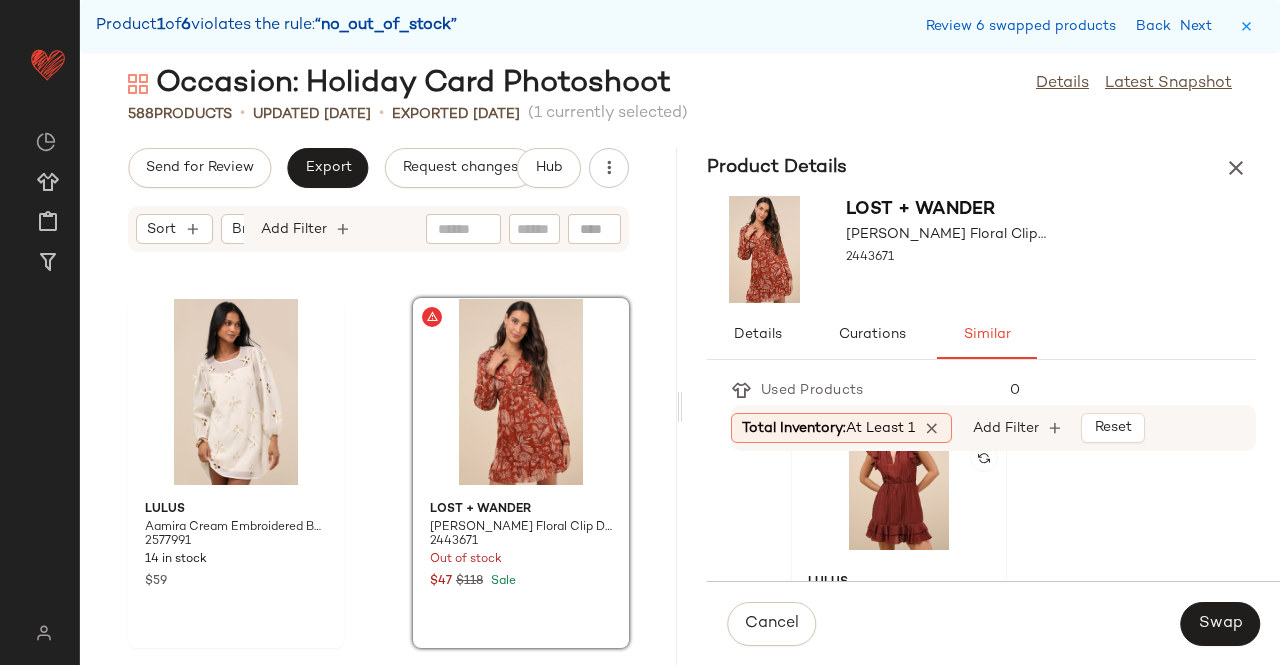 click 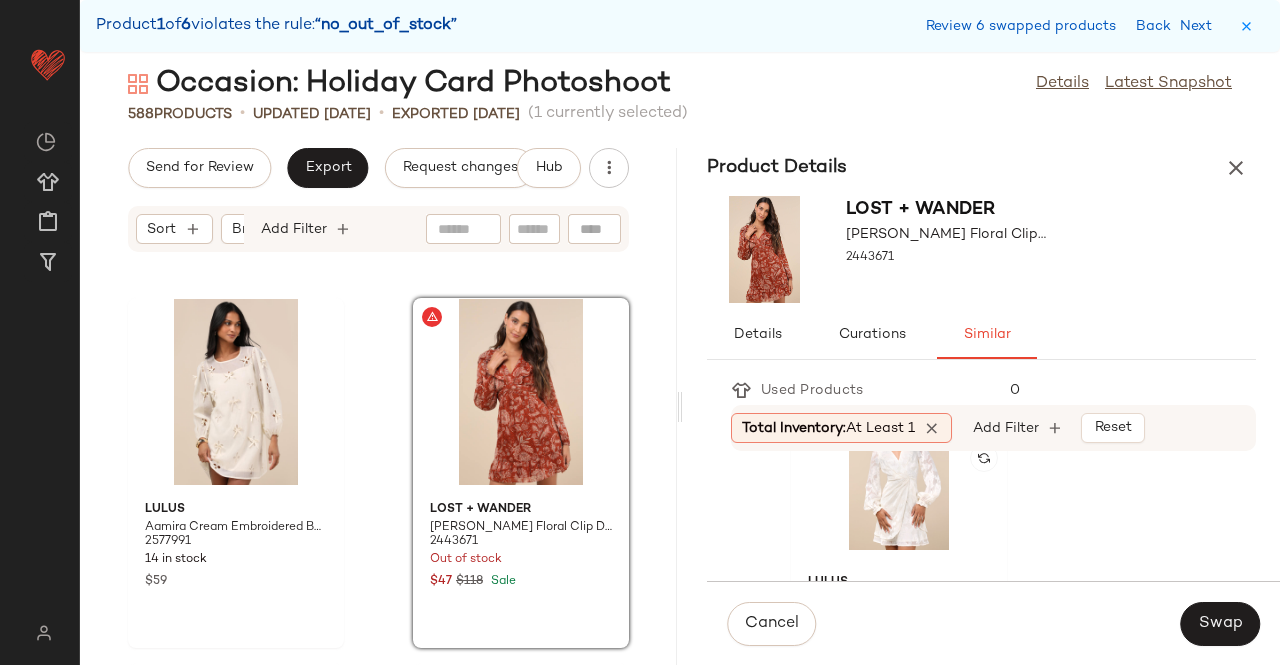 click 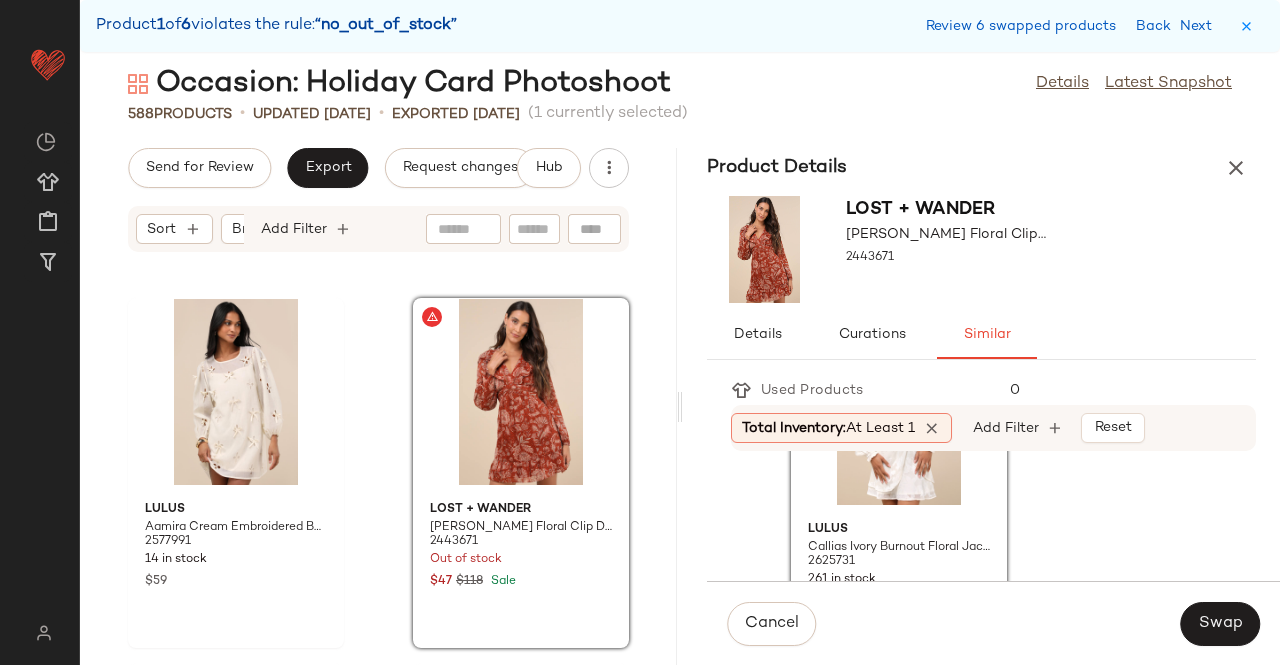 scroll, scrollTop: 2364, scrollLeft: 0, axis: vertical 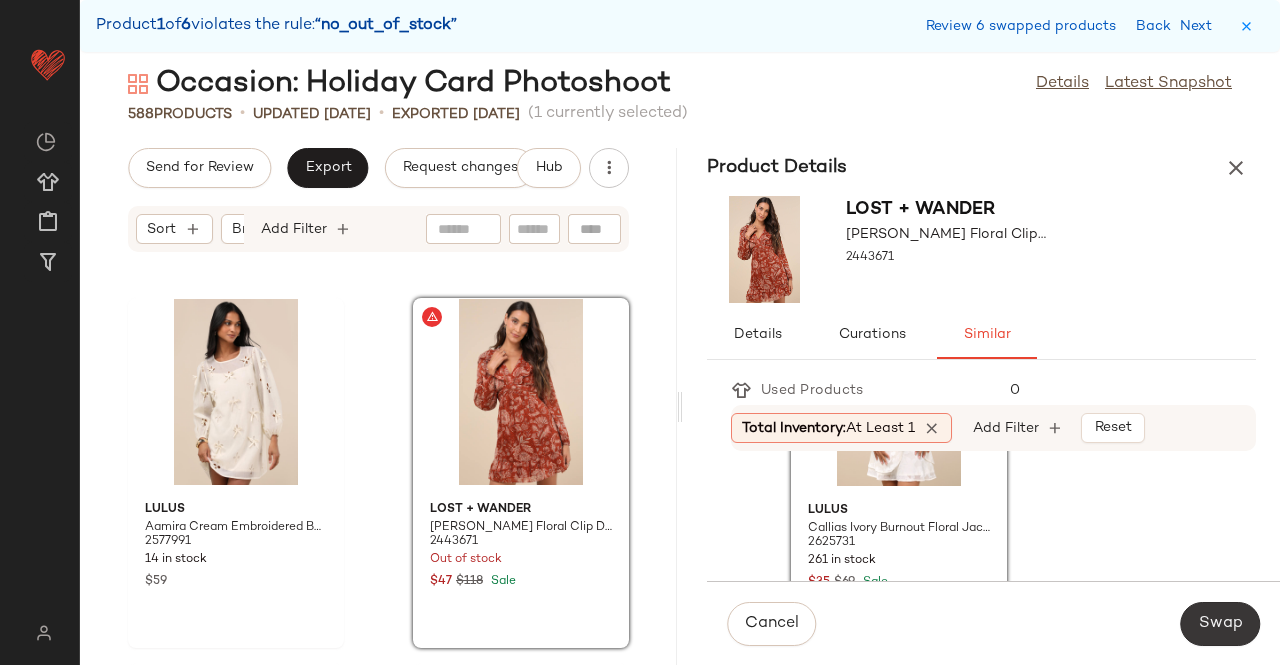 click on "Swap" at bounding box center [1220, 624] 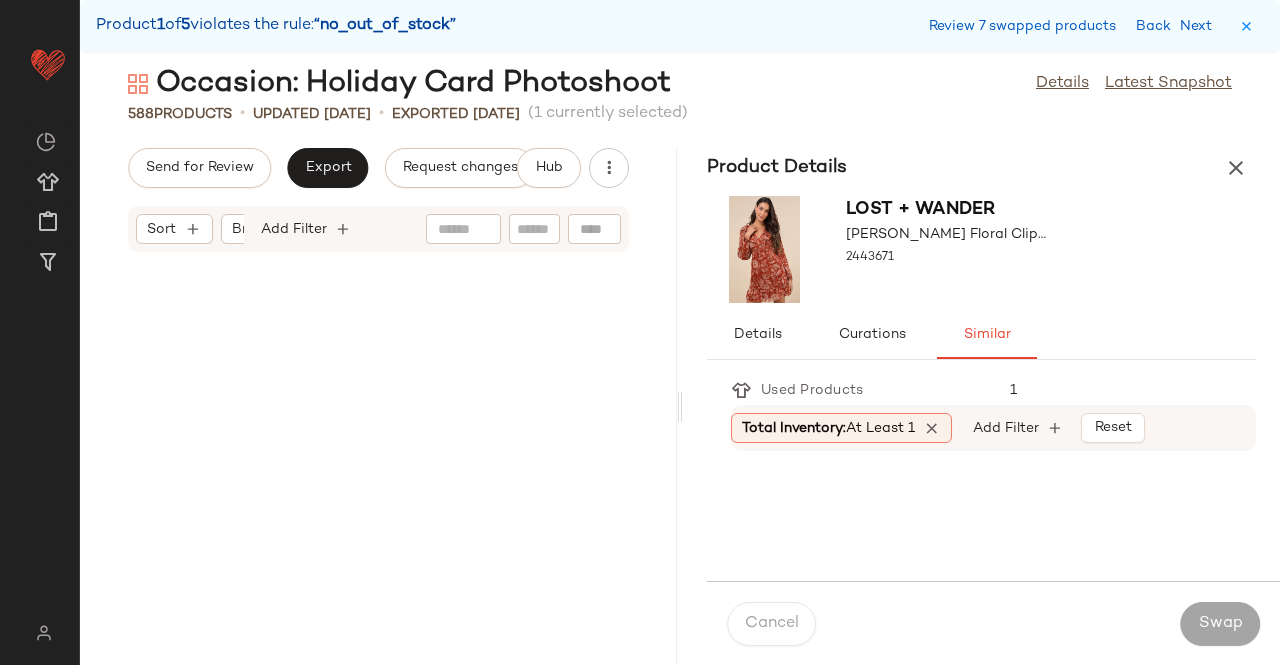scroll, scrollTop: 75030, scrollLeft: 0, axis: vertical 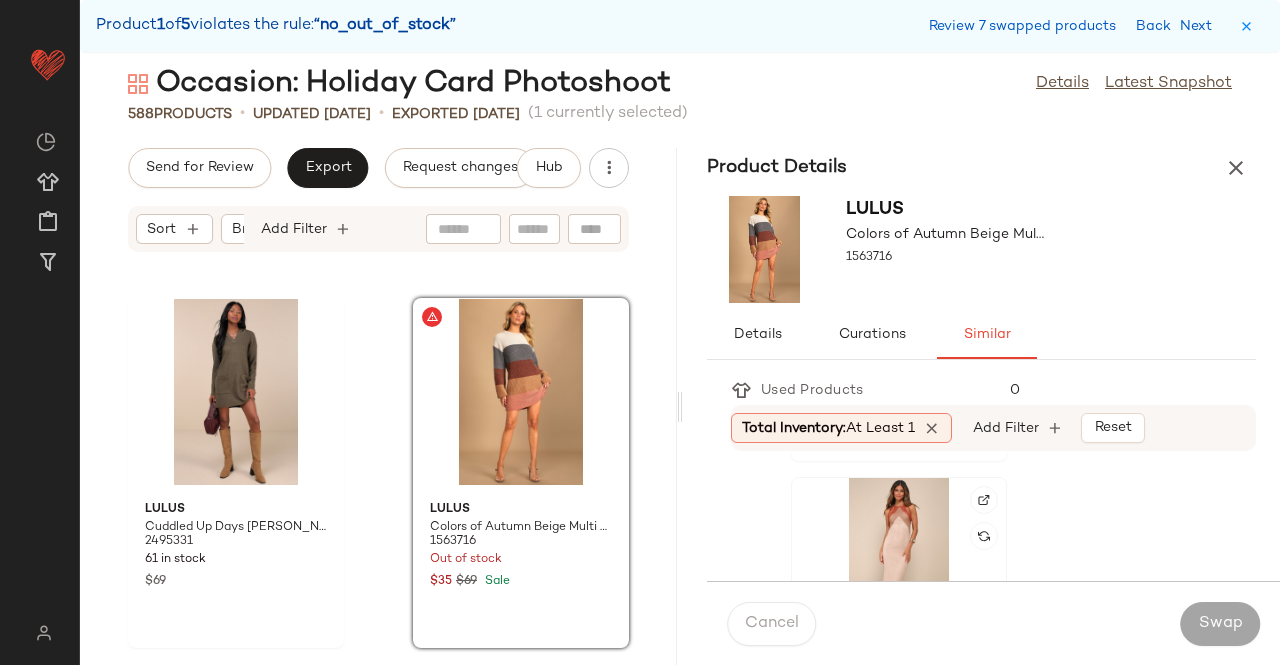 click 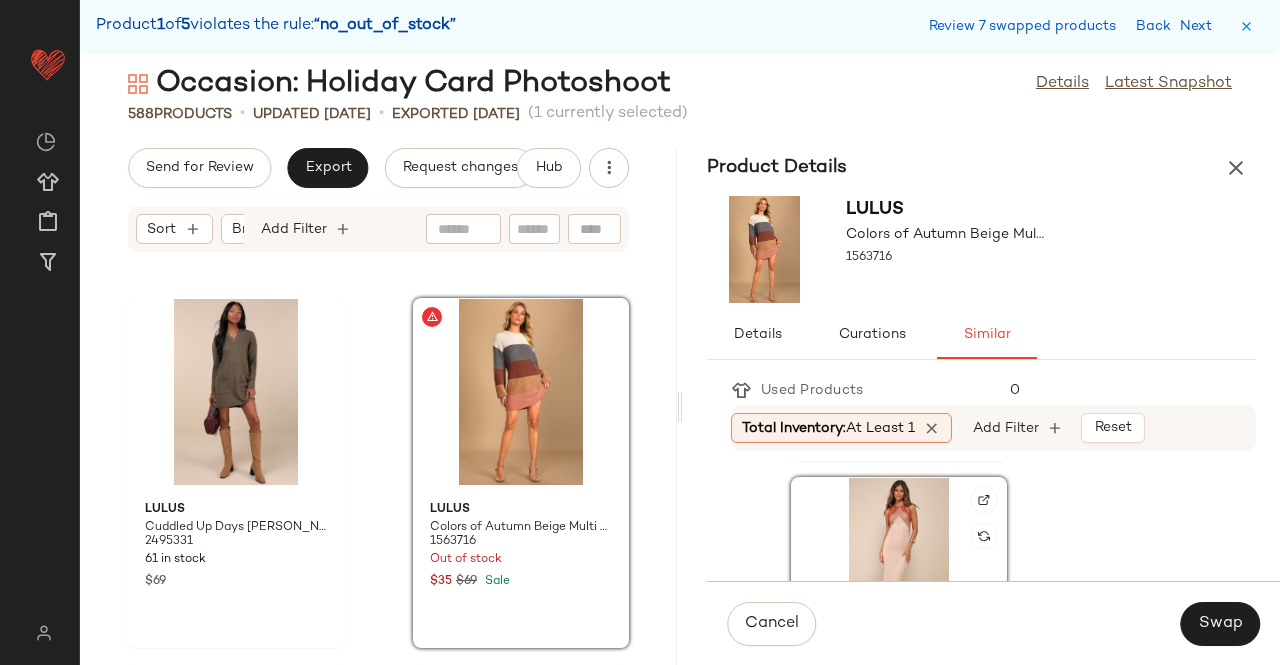 scroll, scrollTop: 1654, scrollLeft: 0, axis: vertical 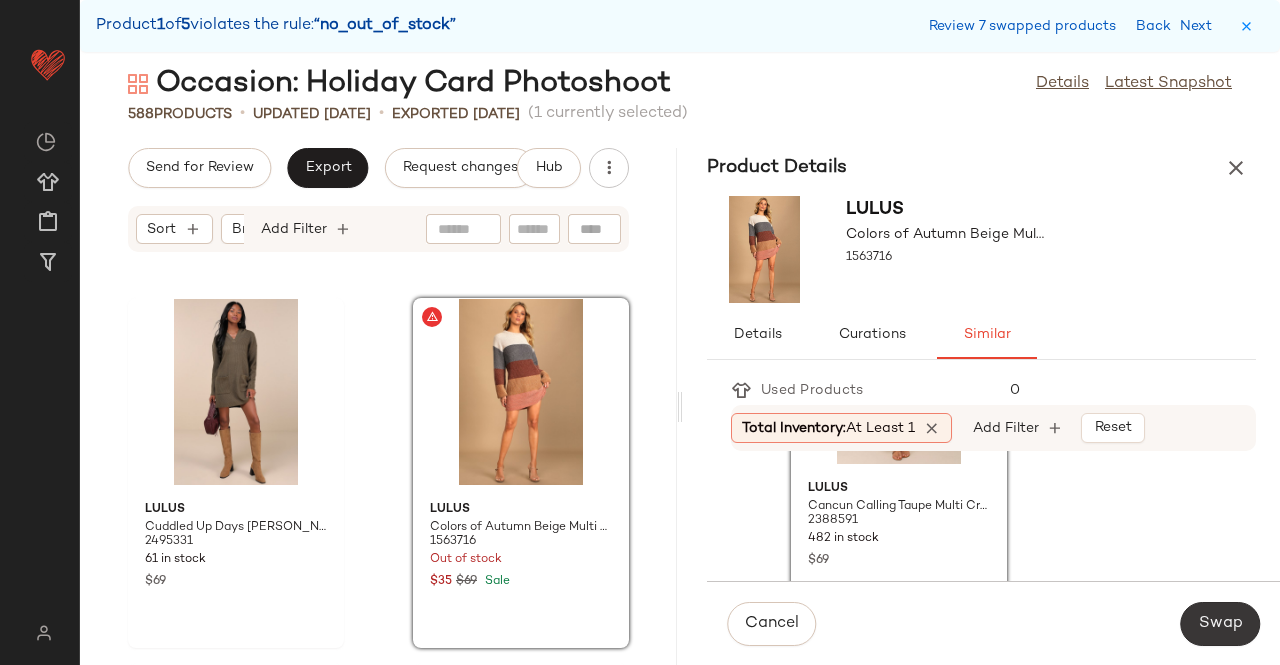 click on "Swap" at bounding box center [1220, 624] 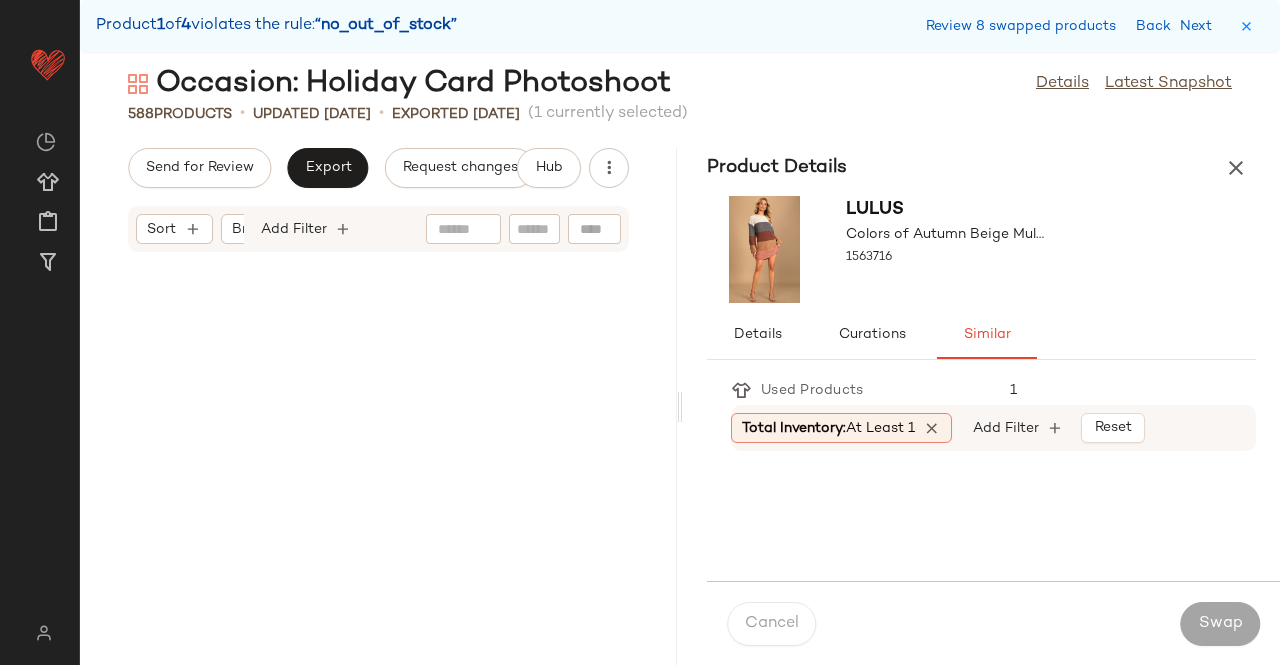 scroll, scrollTop: 83448, scrollLeft: 0, axis: vertical 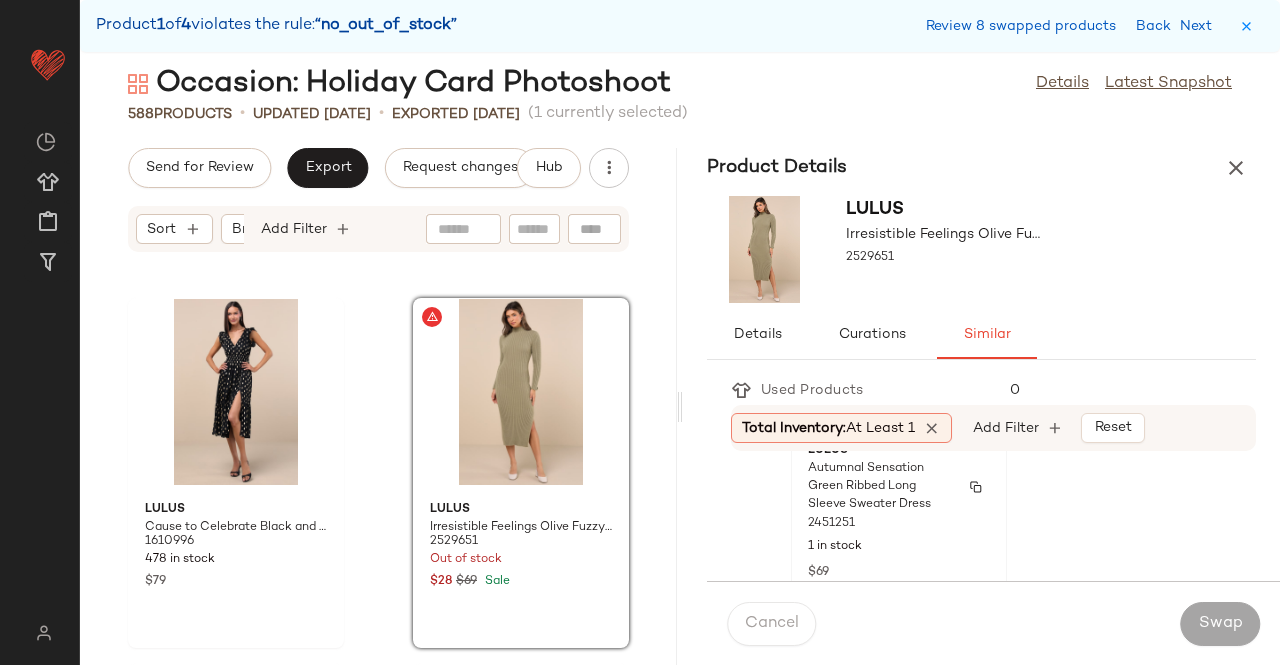 click on "2451251" at bounding box center [899, 524] 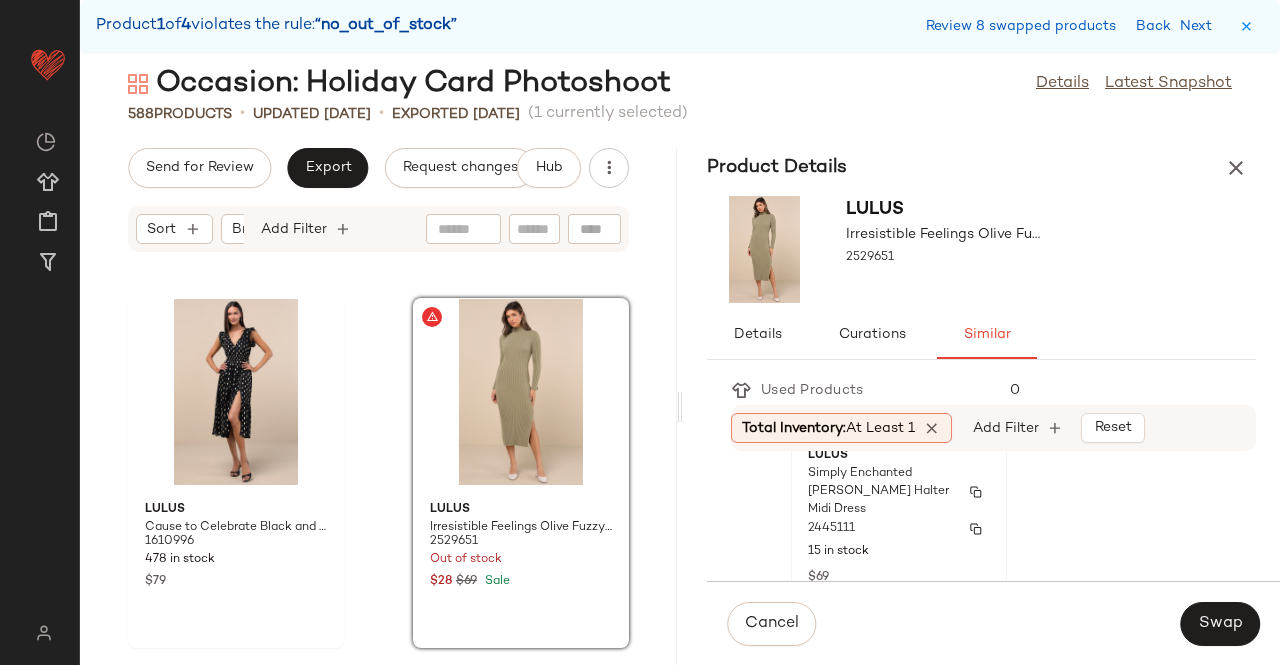 scroll, scrollTop: 958, scrollLeft: 0, axis: vertical 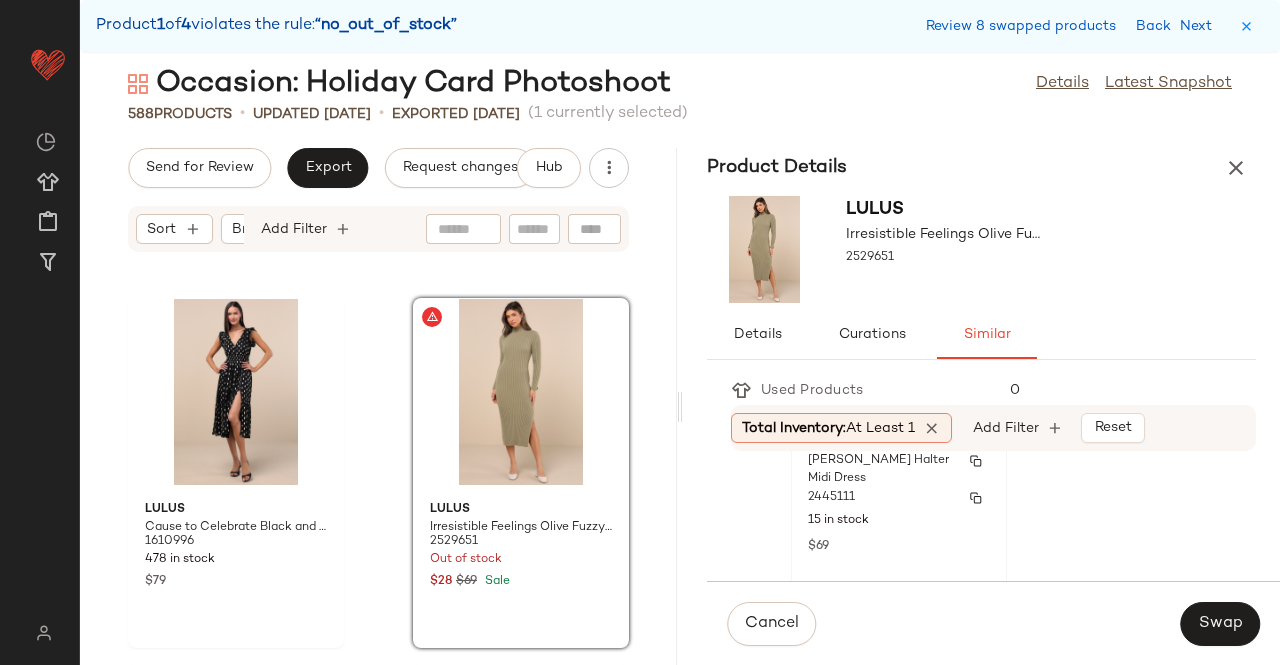 click on "$69" at bounding box center (899, 545) 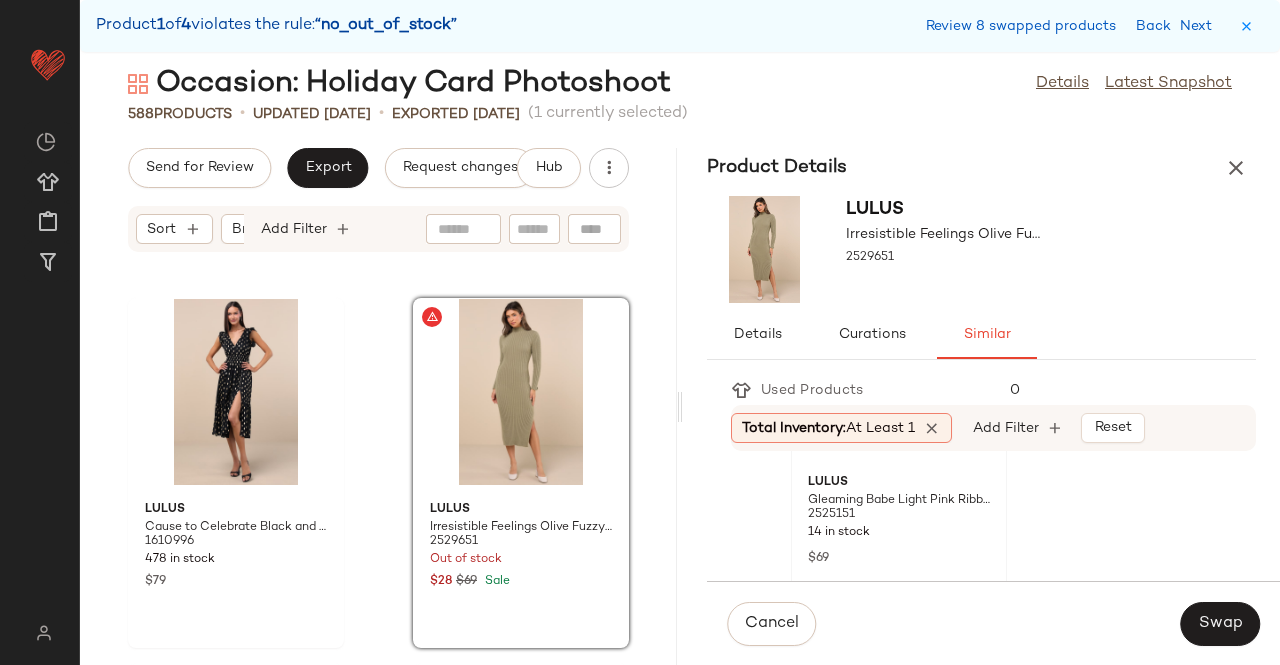 scroll, scrollTop: 1658, scrollLeft: 0, axis: vertical 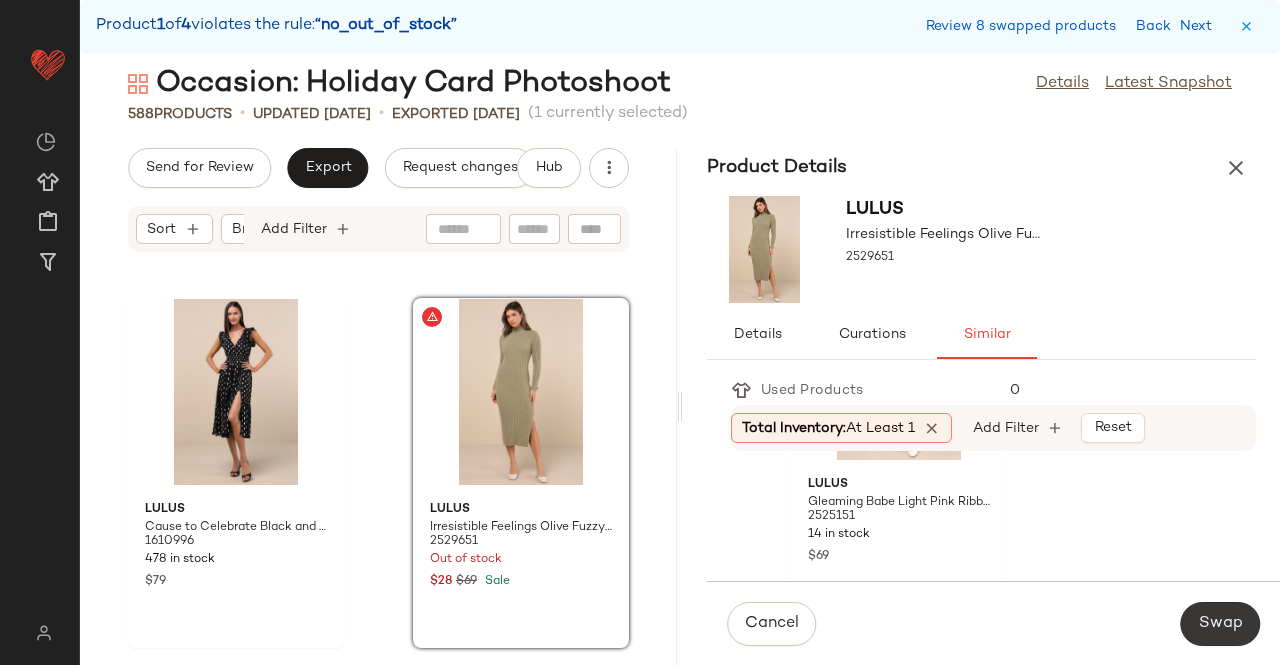 click on "Swap" at bounding box center (1220, 624) 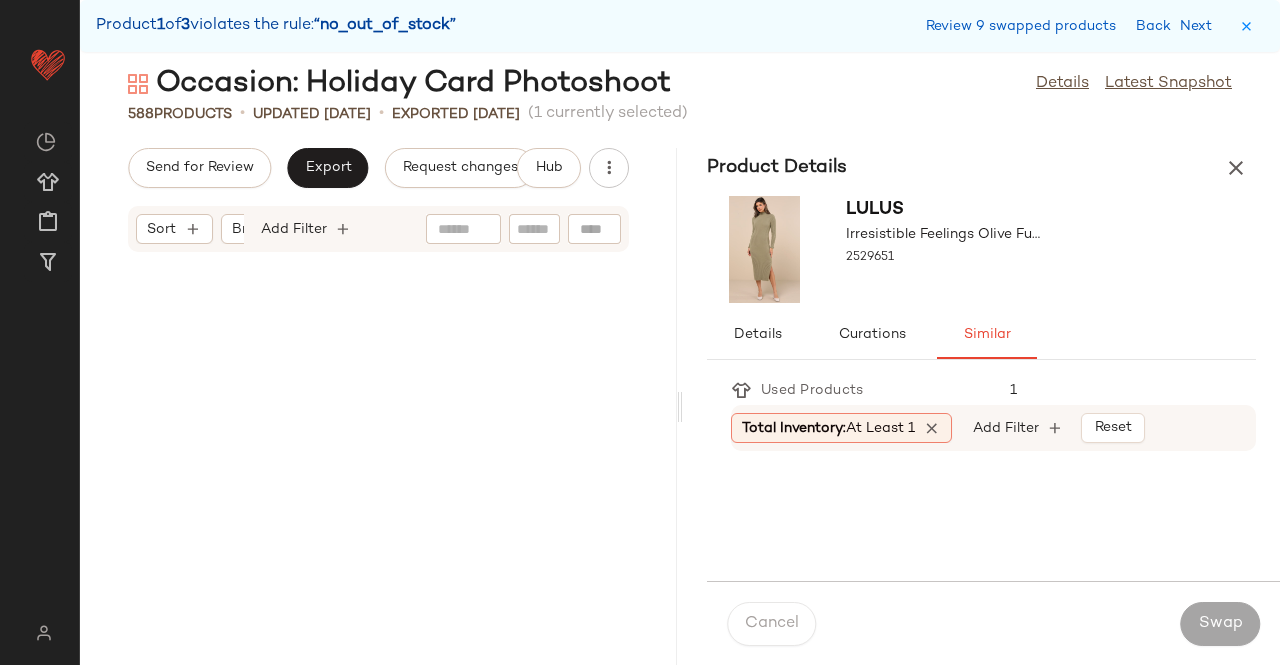 scroll, scrollTop: 97356, scrollLeft: 0, axis: vertical 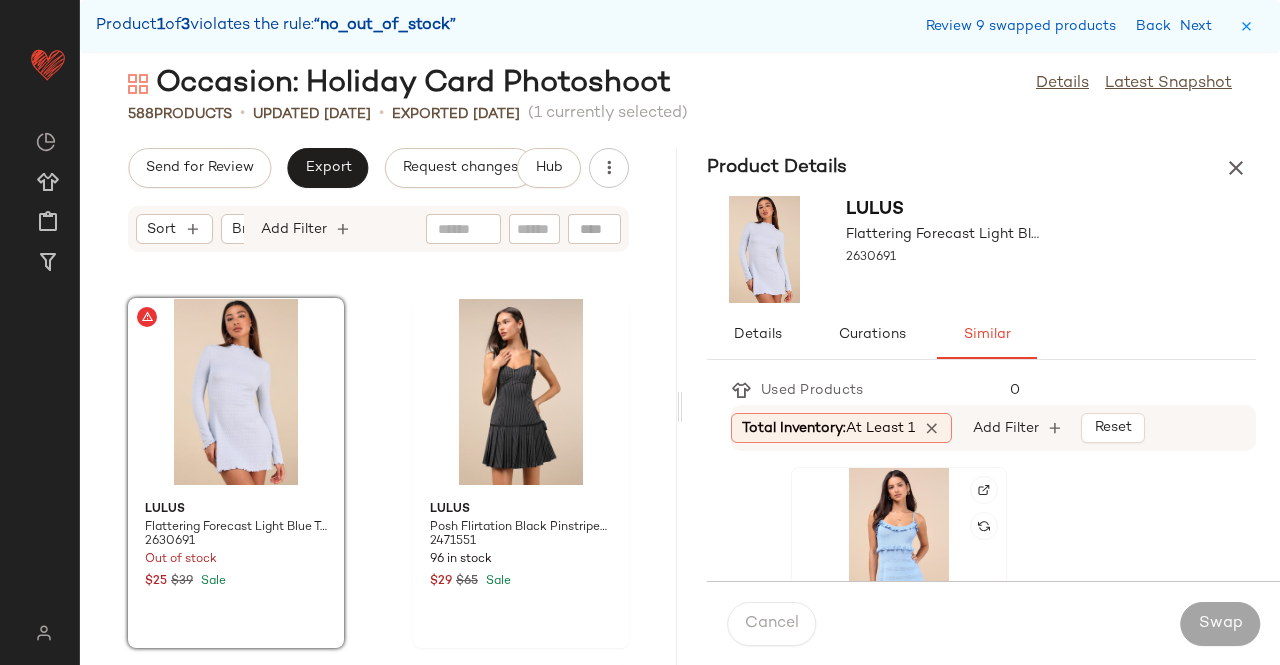 click 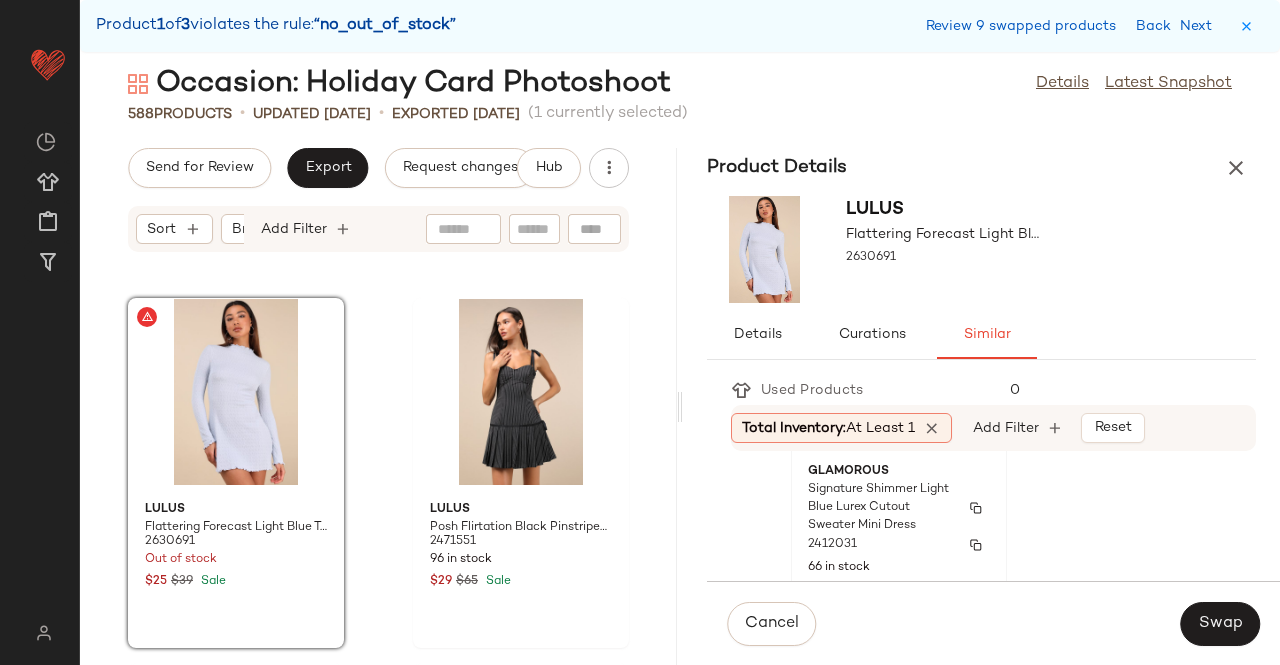 scroll, scrollTop: 541, scrollLeft: 0, axis: vertical 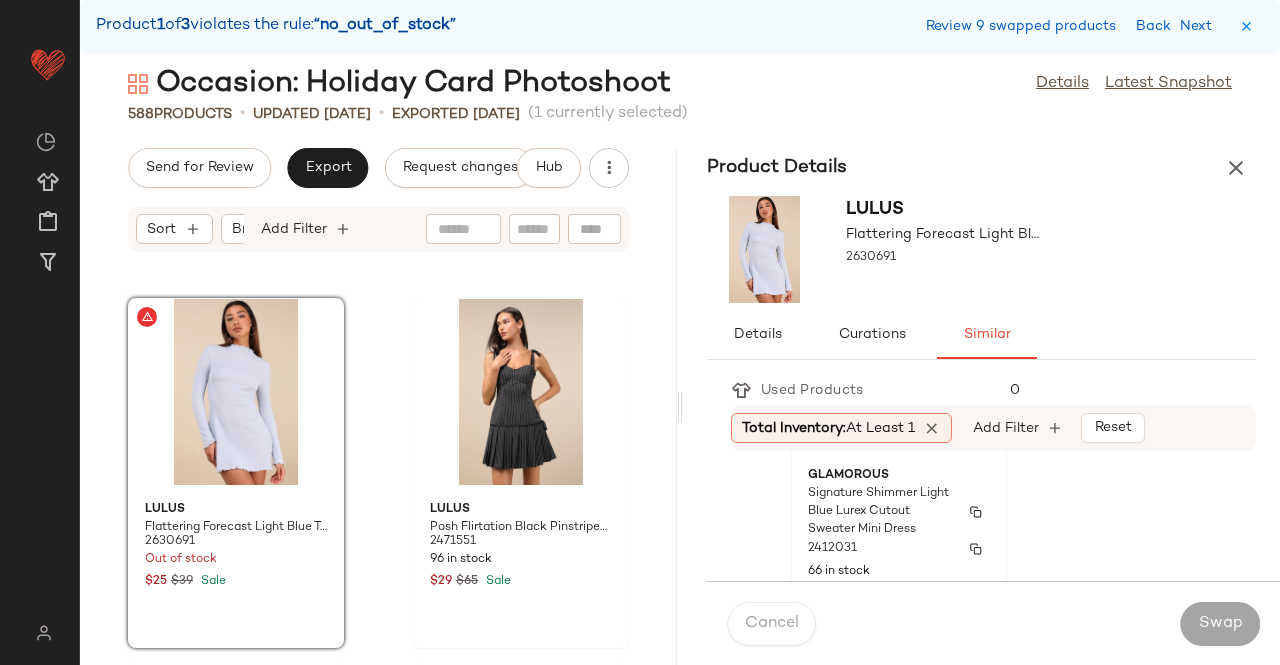 click on "Signature Shimmer Light Blue Lurex Cutout Sweater Mini Dress" at bounding box center [881, 512] 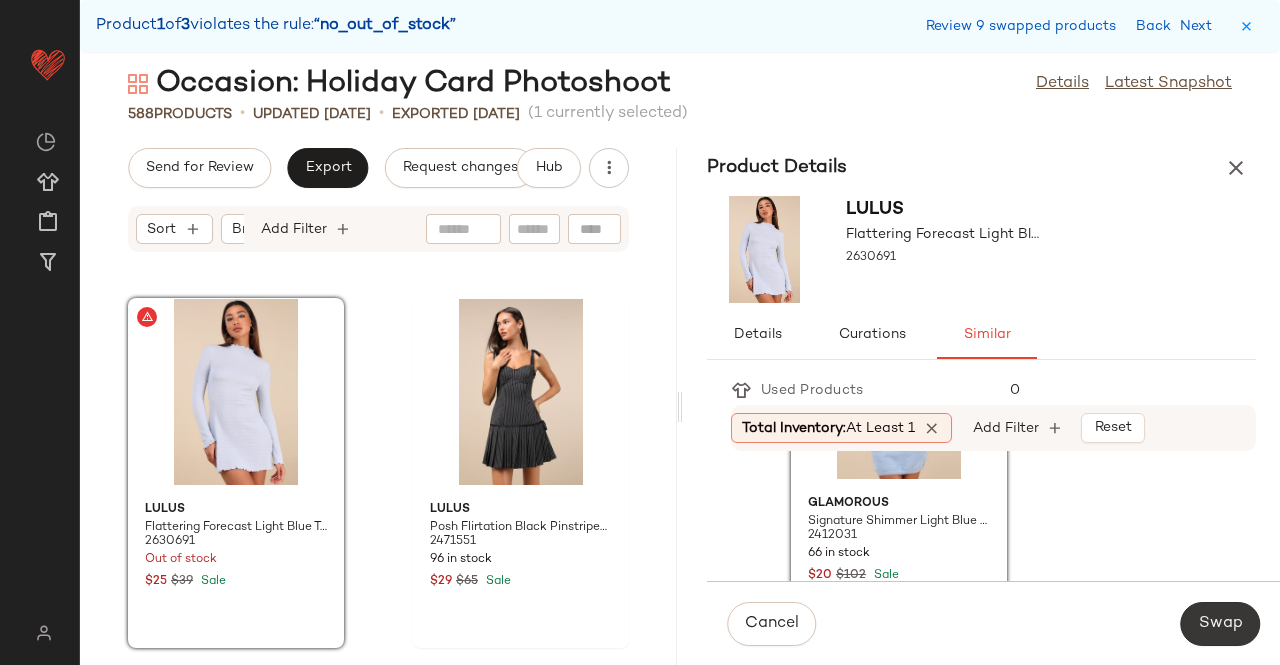 click on "Swap" 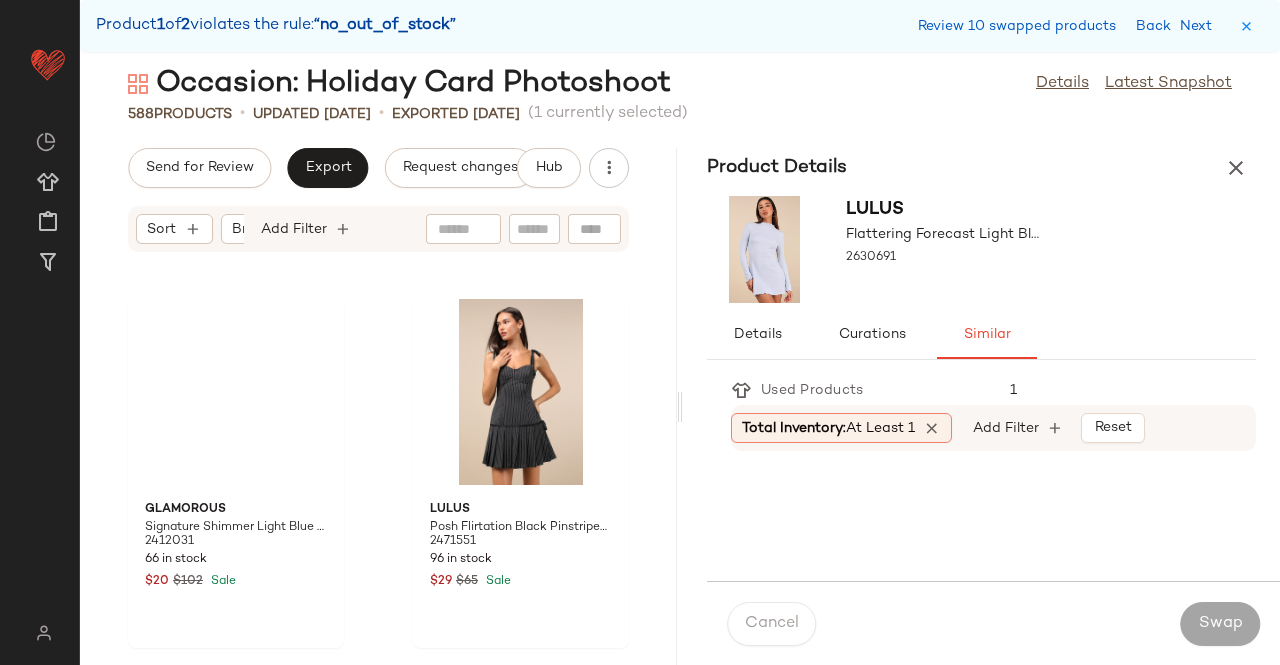 scroll, scrollTop: 106140, scrollLeft: 0, axis: vertical 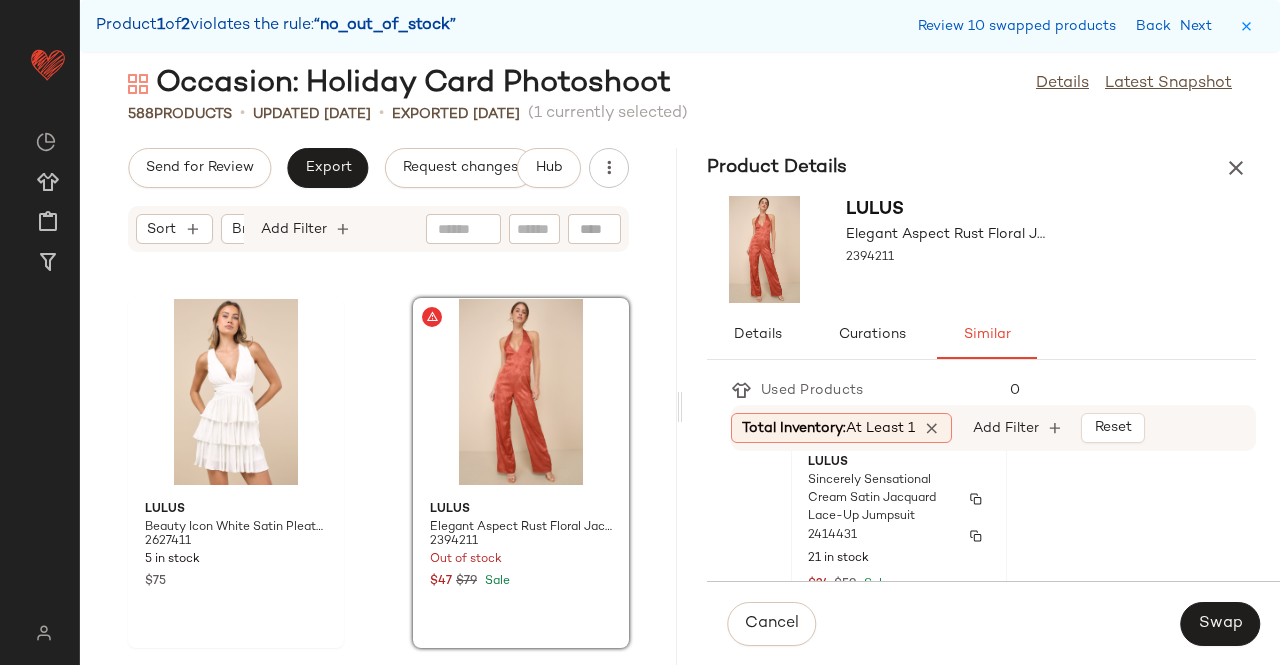click on "Sincerely Sensational Cream Satin Jacquard Lace-Up Jumpsuit" at bounding box center [881, 499] 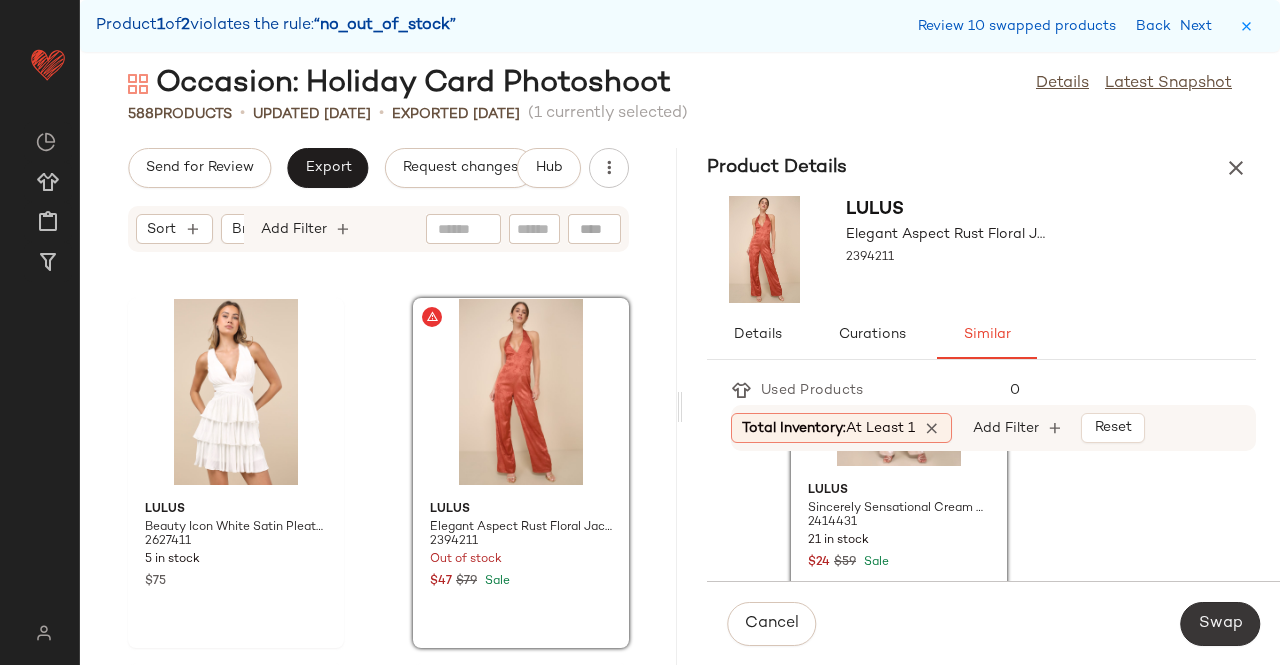 drag, startPoint x: 1195, startPoint y: 611, endPoint x: 1208, endPoint y: 613, distance: 13.152946 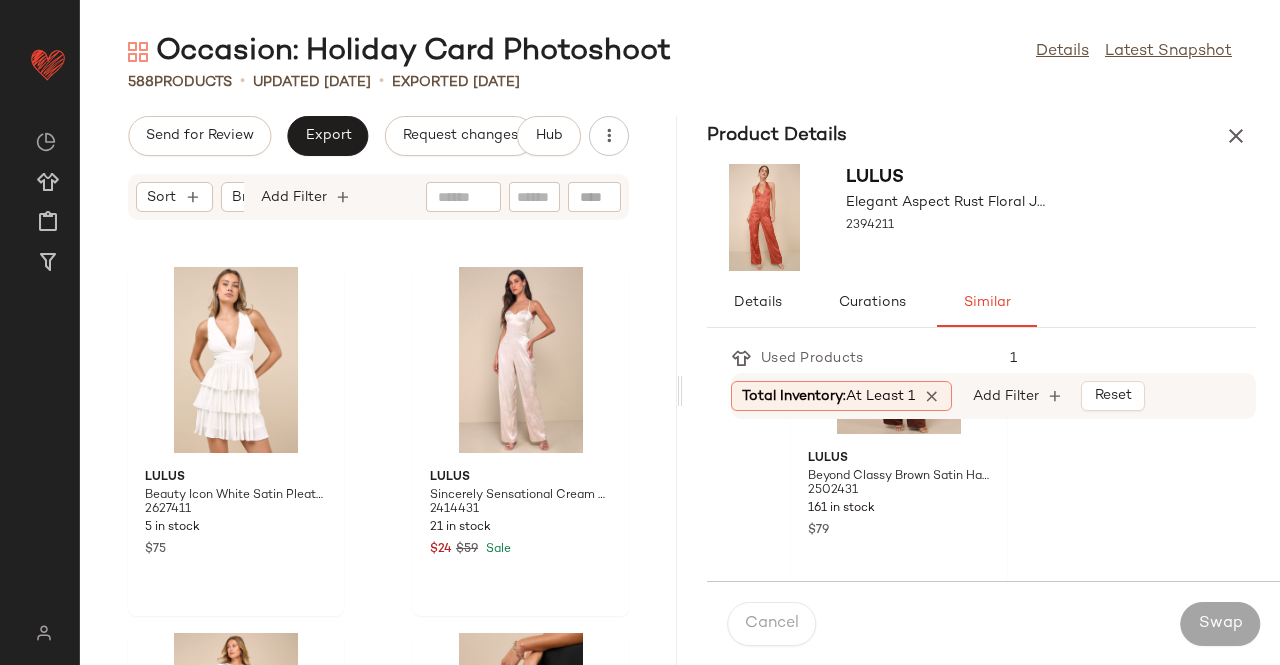 click on "Occasion: Holiday Card Photoshoot  Details   Latest Snapshot  588   Products   •   updated Jul 1st  •  Exported Jul 1st  Send for Review   Export   Request changes   Hub  Sort  Brand  Category  Add Filter  Lulus Beauty Icon White Satin Pleated Tiered Lace-Up Mini Dress 2627411 5 in stock $75 Lulus Sincerely Sensational Cream Satin Jacquard Lace-Up Jumpsuit 2414431 21 in stock $24 $59 Sale Lulus Chic Existence Ivory and Blue Striped Backless Midi Dress 2383051 328 in stock $49 Schutz Ciara Tortoiseshell Black Patent Slingback Pumps 2558091 31 in stock $158 Lulus Romantic Reputation Black 3D Floral Applique Bodycon Mini Dress 2430591 Out of stock $32 $79 Sale Blank NYC Perfectly Edgy Dark Wash Denim Collared Button-Front Mini Dress 2464051 54 in stock $38 $128 Sale Lulus Enticingly Chic Black Off-the-Shoulder Two-Piece Midi Dress 2450271 189 in stock $35 $69 Sale Lulus Luma Gold Sequin Beaded Flower Clutch 2637191 82 in stock $59 Product Details Lulus 2394211  Details   Curations   Similar  1 At least 1" at bounding box center (680, 348) 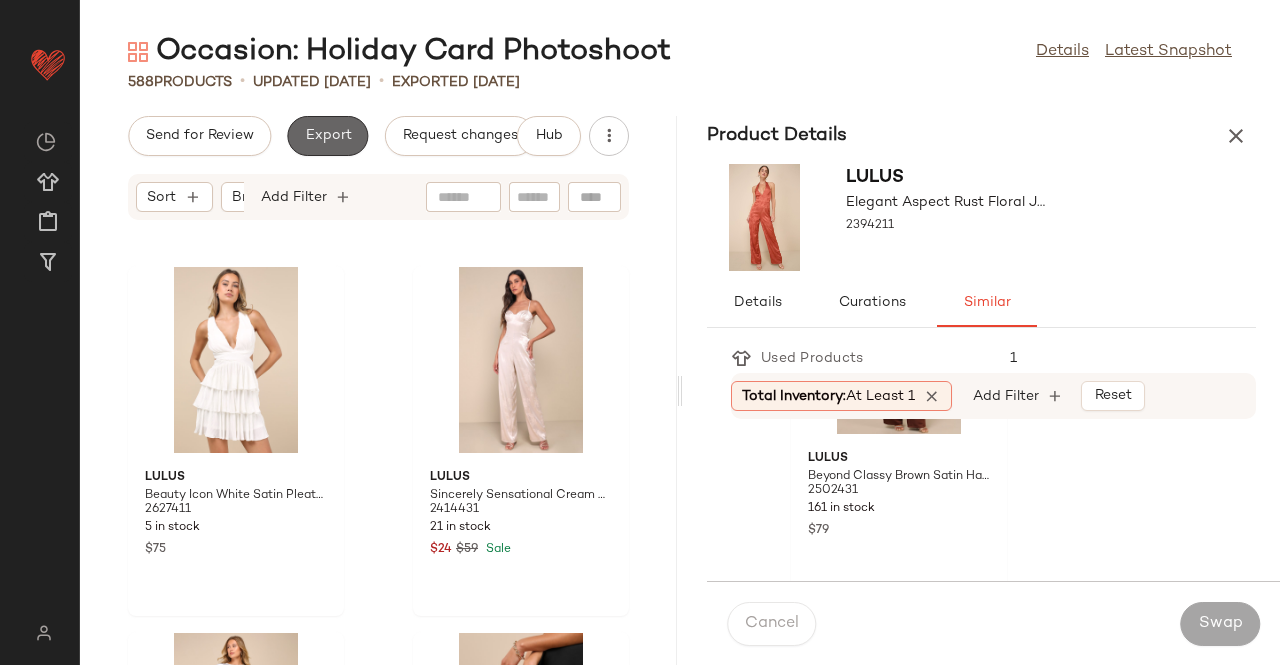 click on "Export" at bounding box center [327, 136] 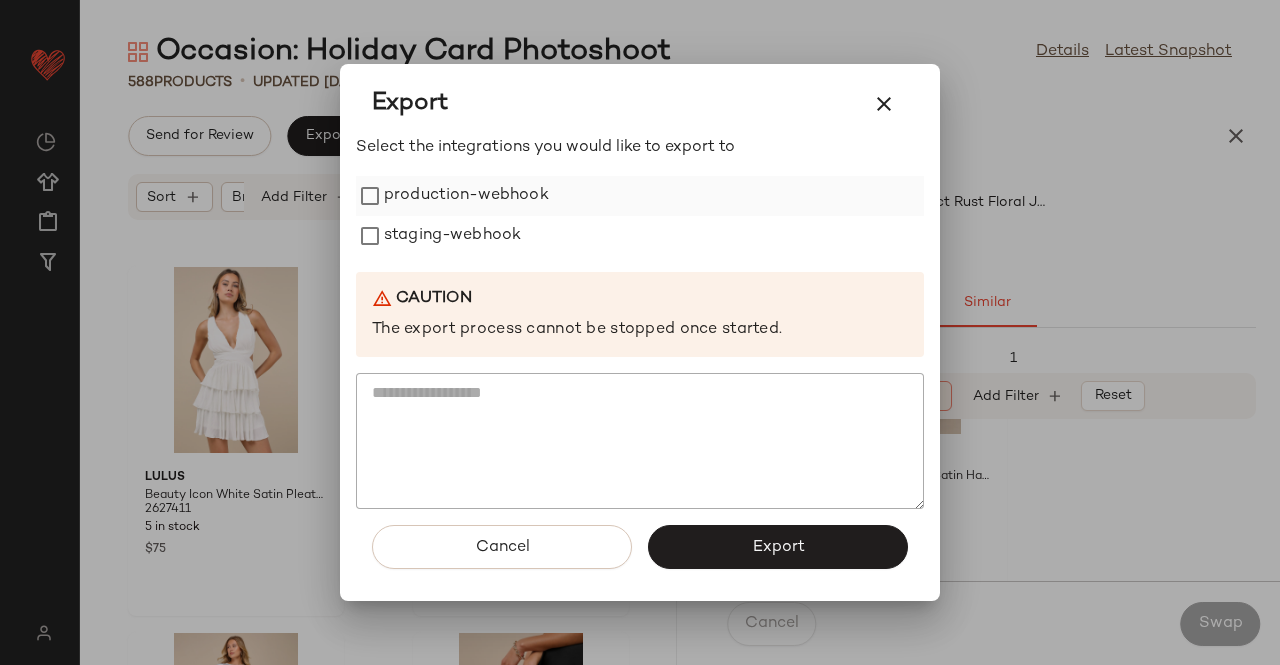 drag, startPoint x: 436, startPoint y: 179, endPoint x: 460, endPoint y: 239, distance: 64.62198 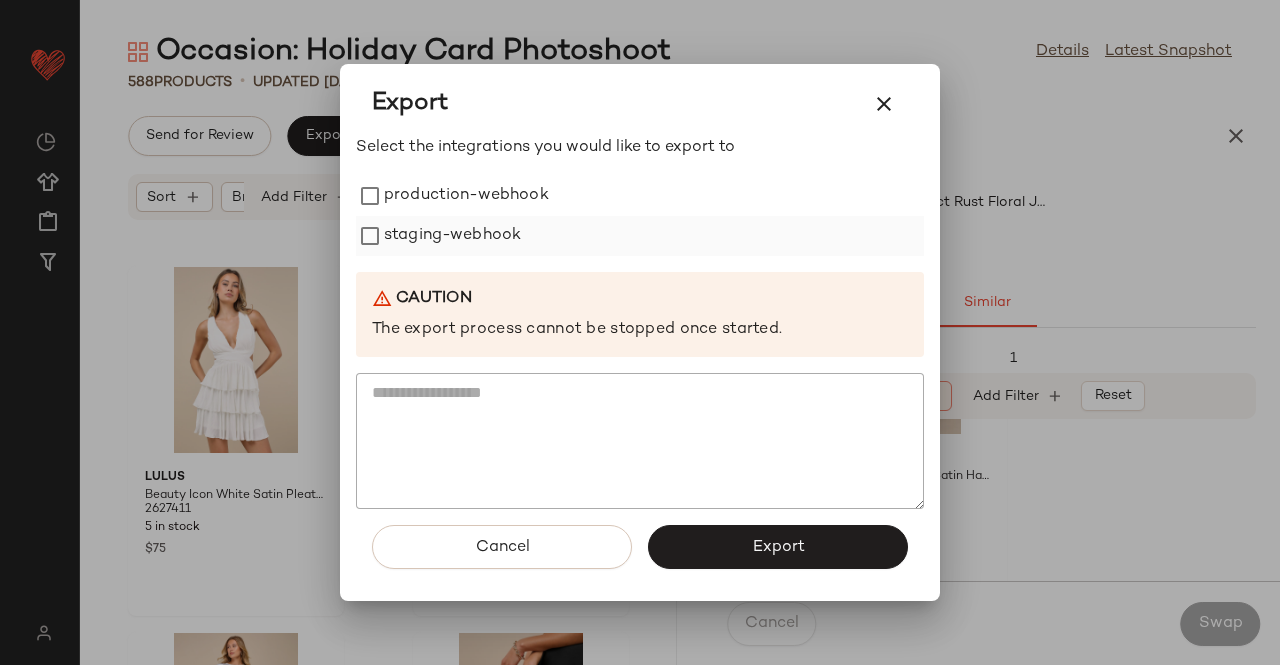 click on "staging-webhook" at bounding box center [452, 236] 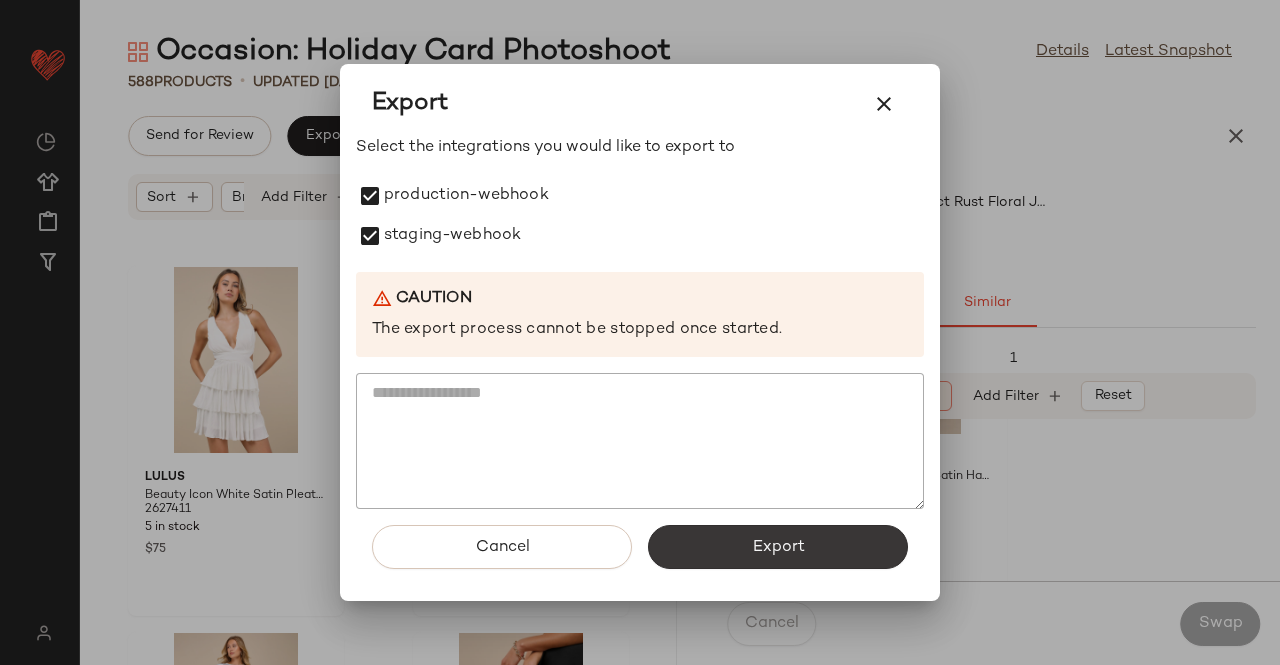 click on "Export" at bounding box center [778, 547] 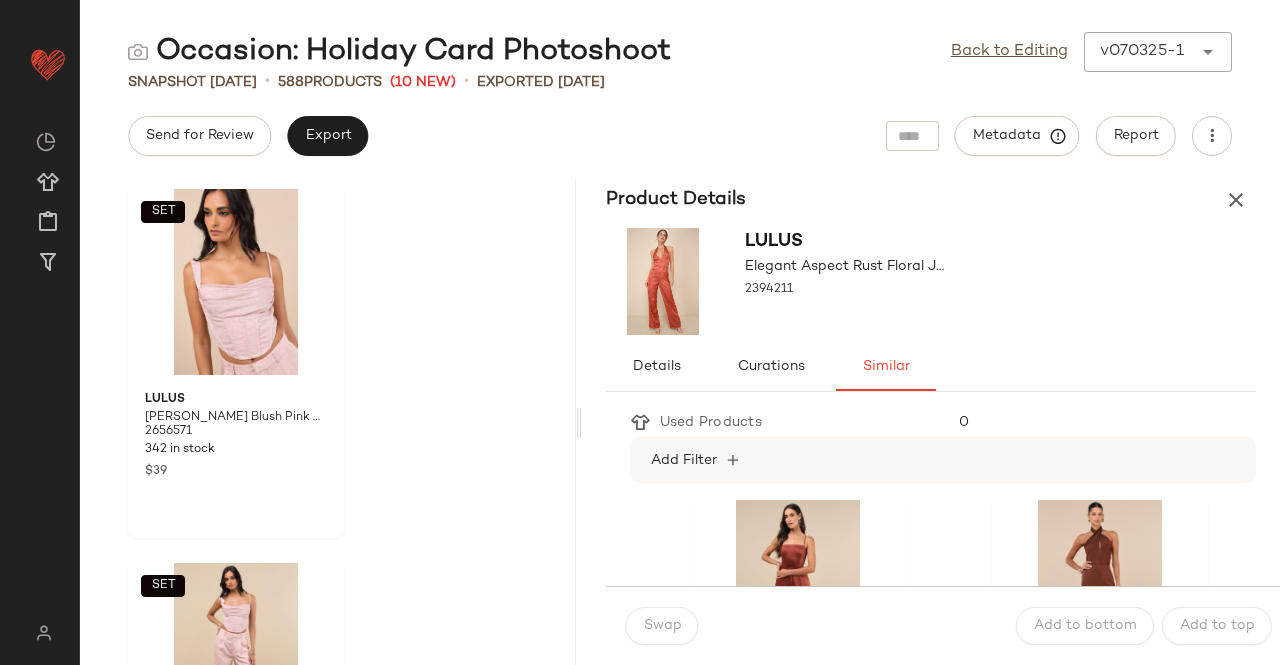 click at bounding box center (1236, 200) 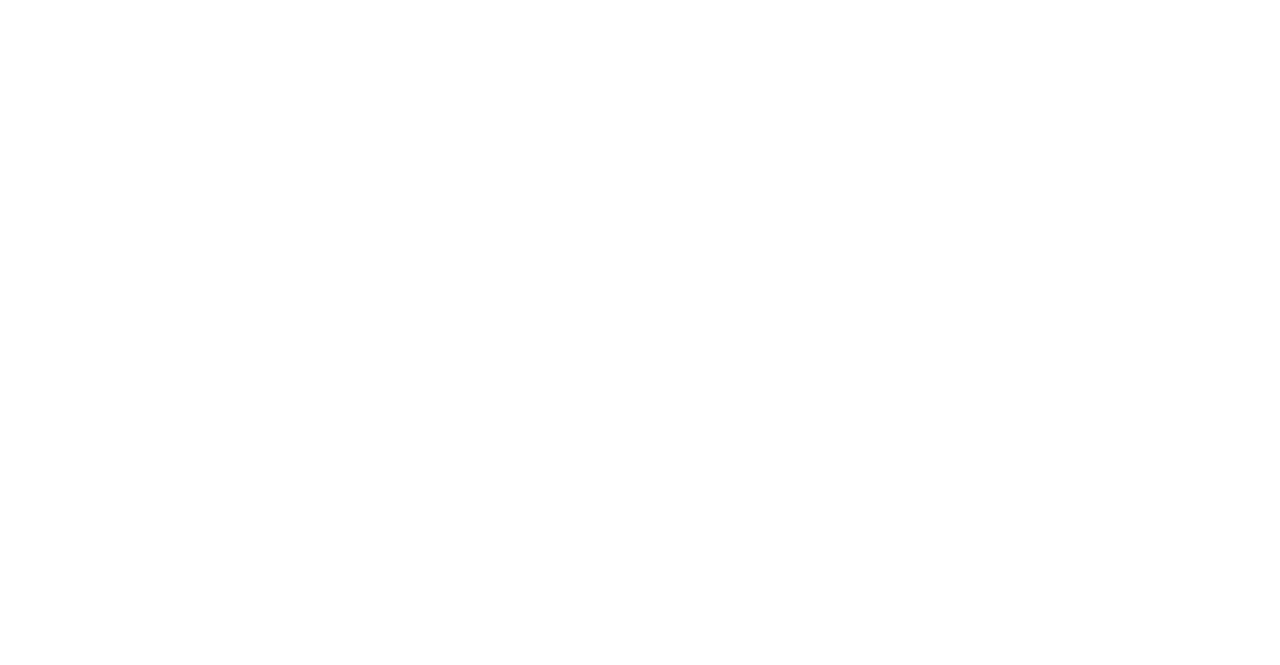 scroll, scrollTop: 0, scrollLeft: 0, axis: both 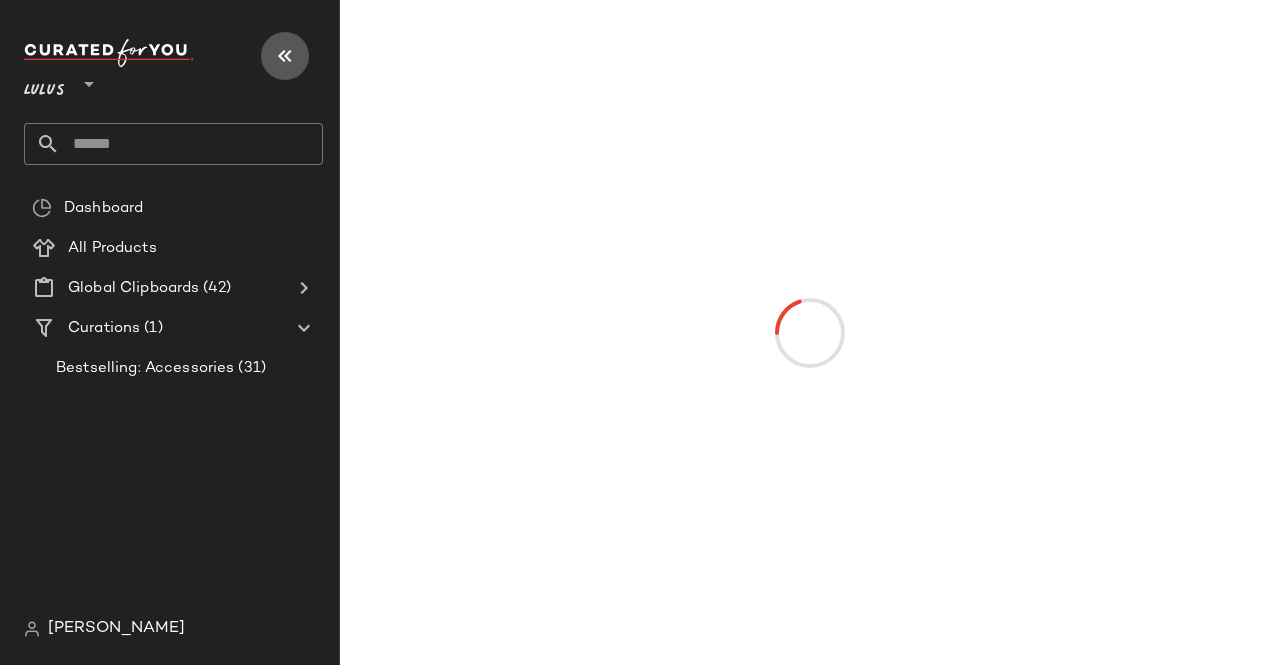 drag, startPoint x: 290, startPoint y: 63, endPoint x: 288, endPoint y: 74, distance: 11.18034 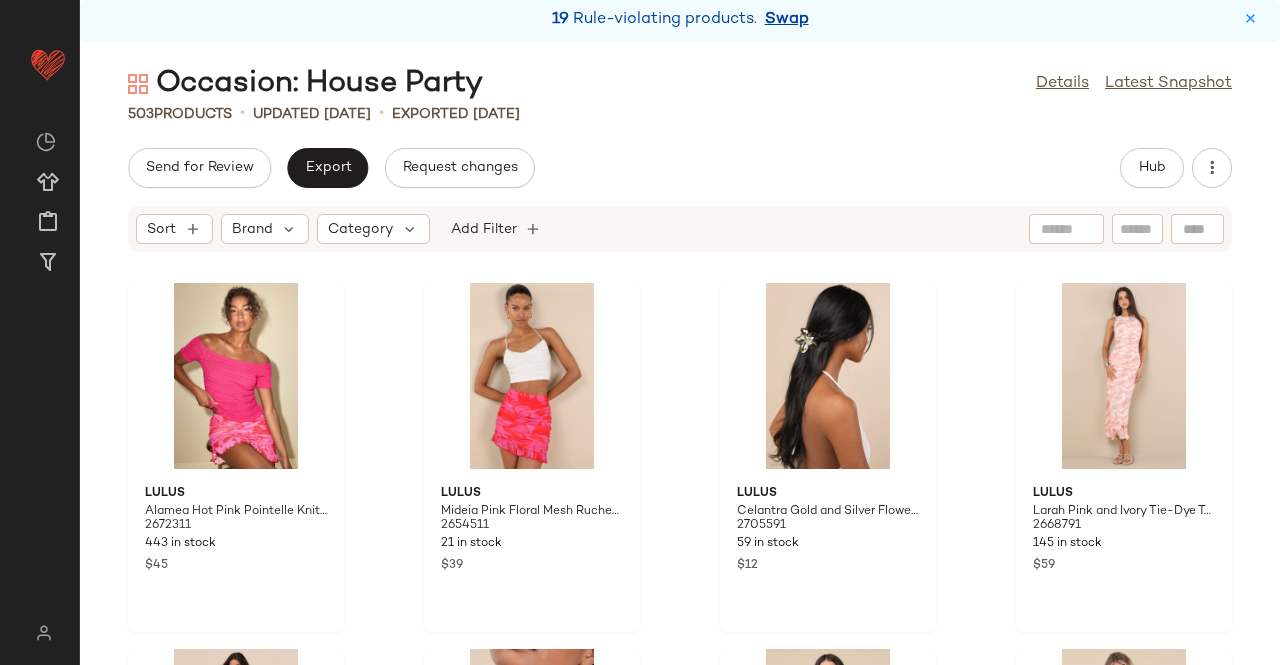 click on "Swap" at bounding box center (787, 20) 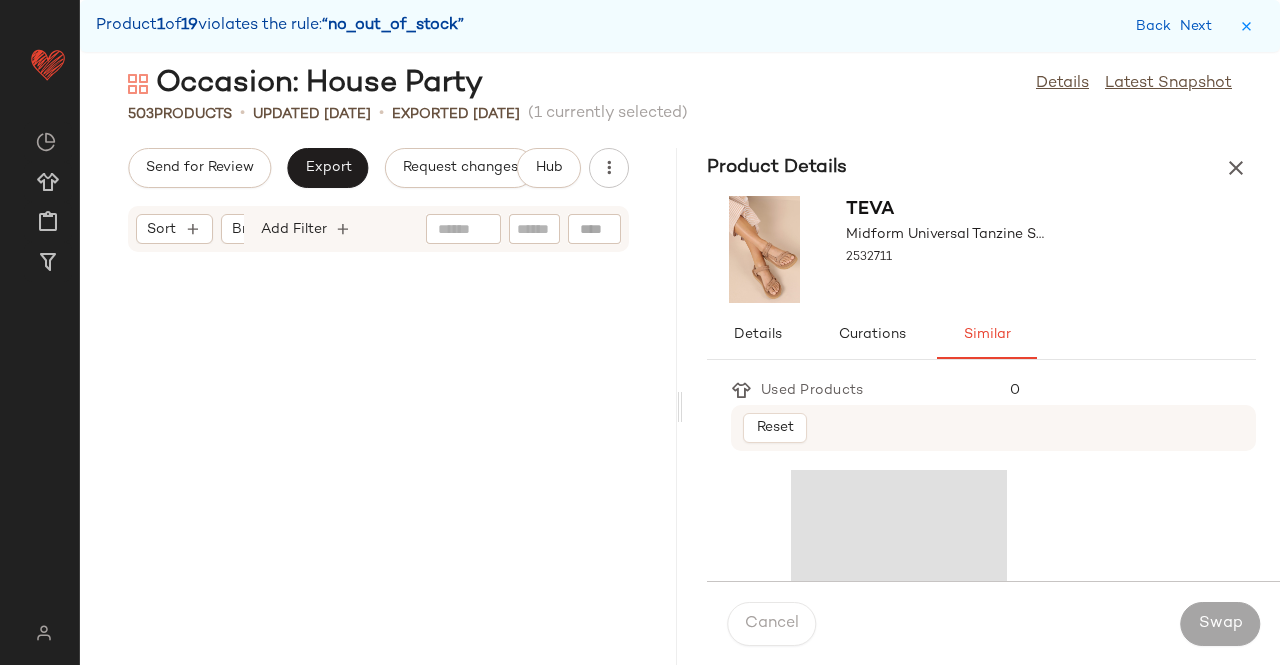 scroll, scrollTop: 9150, scrollLeft: 0, axis: vertical 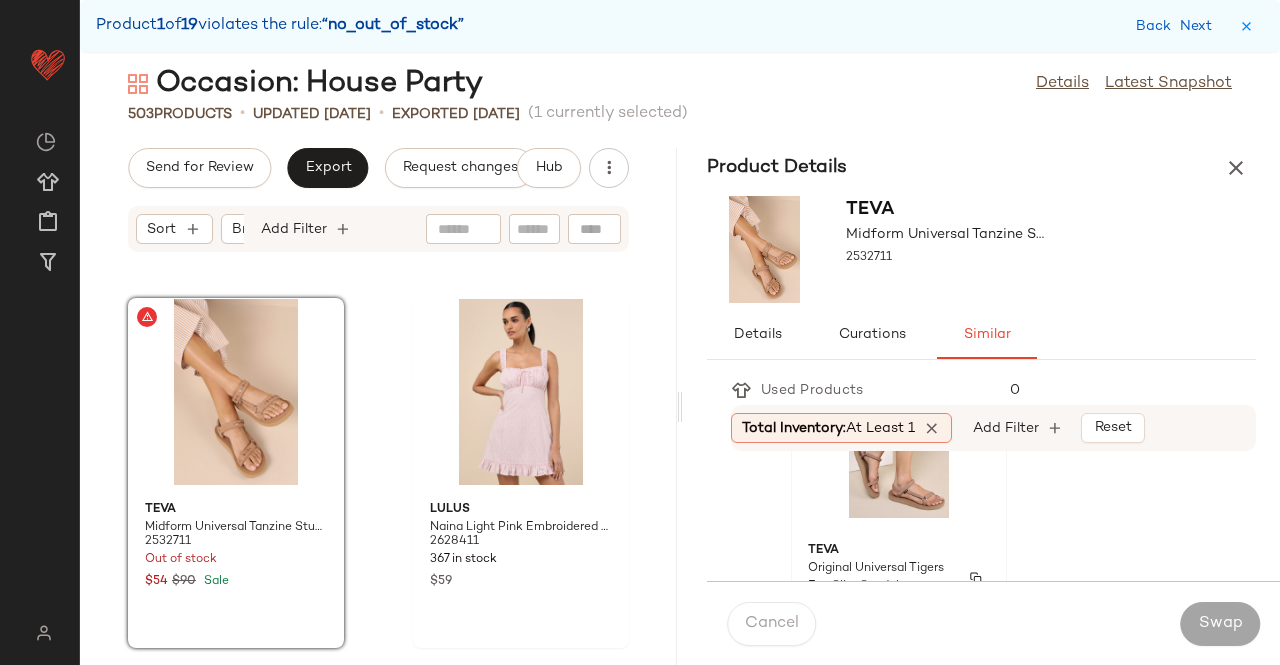 click on "Teva Original Universal Tigers Eye Slim Sandals 2390251 2 in stock $55" 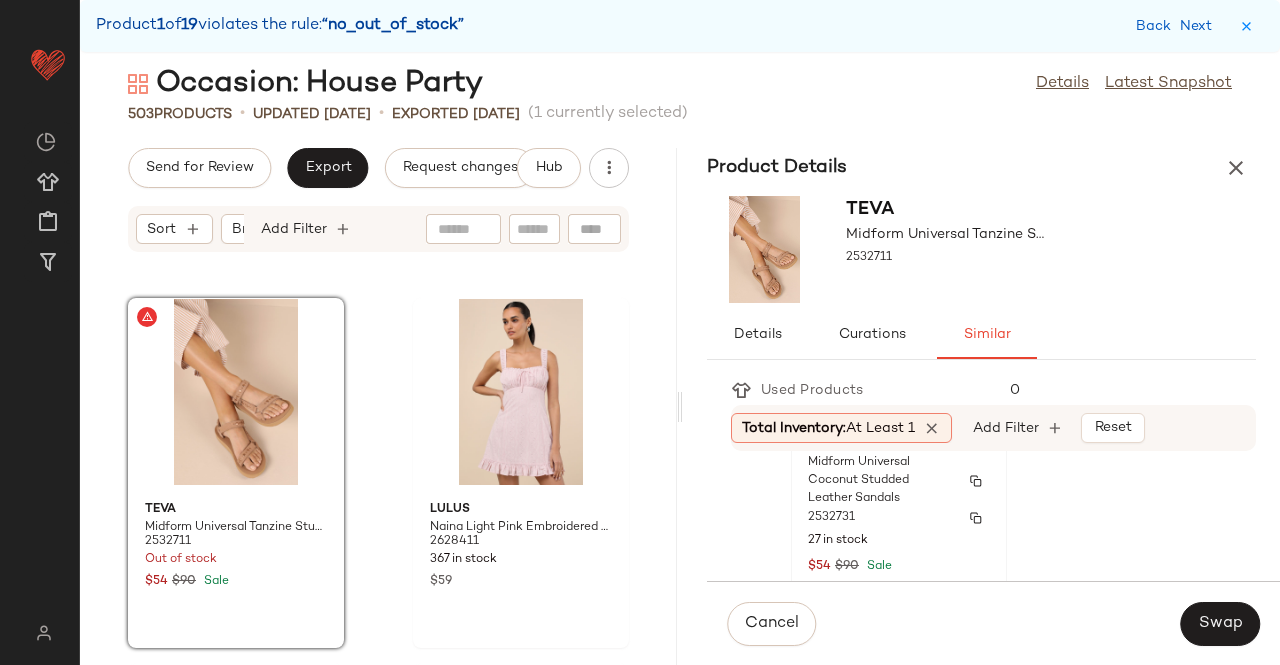 click on "Midform Universal Coconut Studded Leather Sandals" at bounding box center (881, 481) 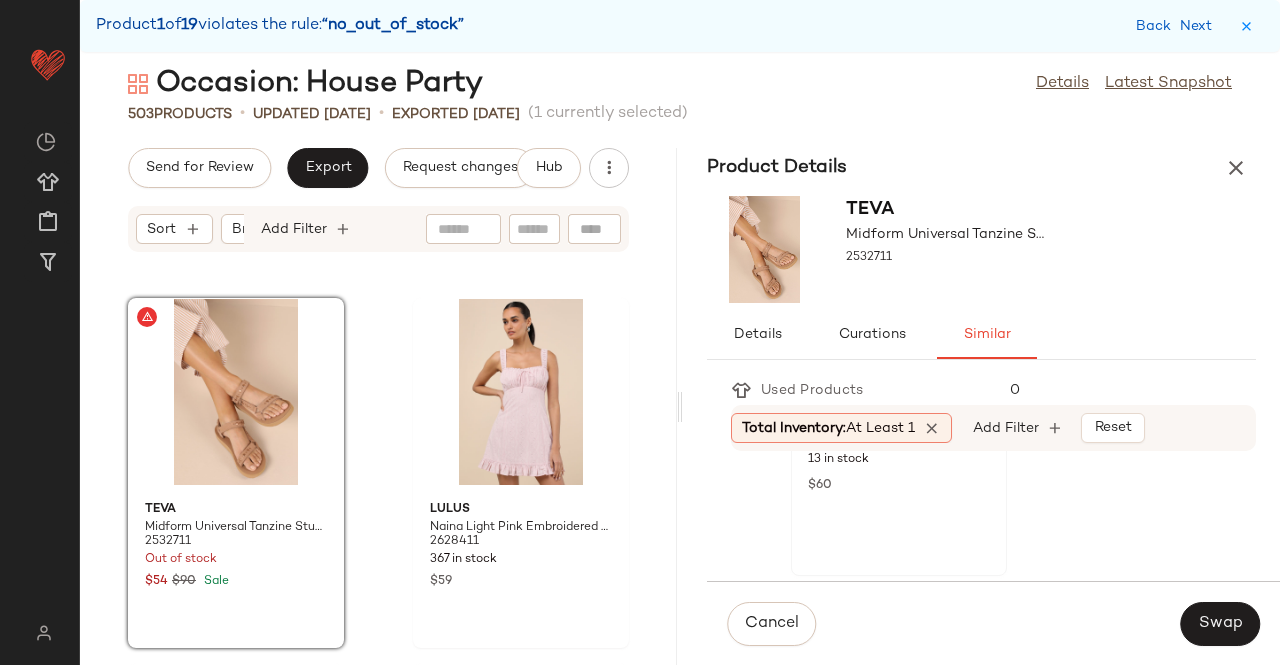 scroll, scrollTop: 944, scrollLeft: 0, axis: vertical 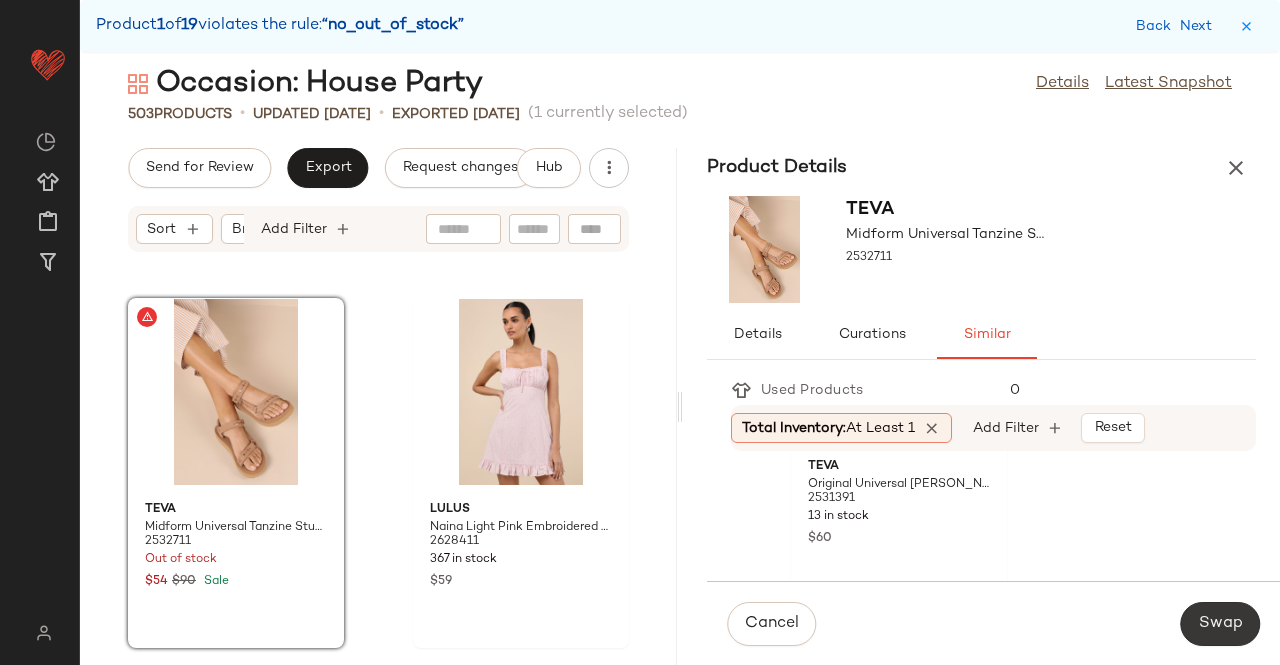 click on "Swap" 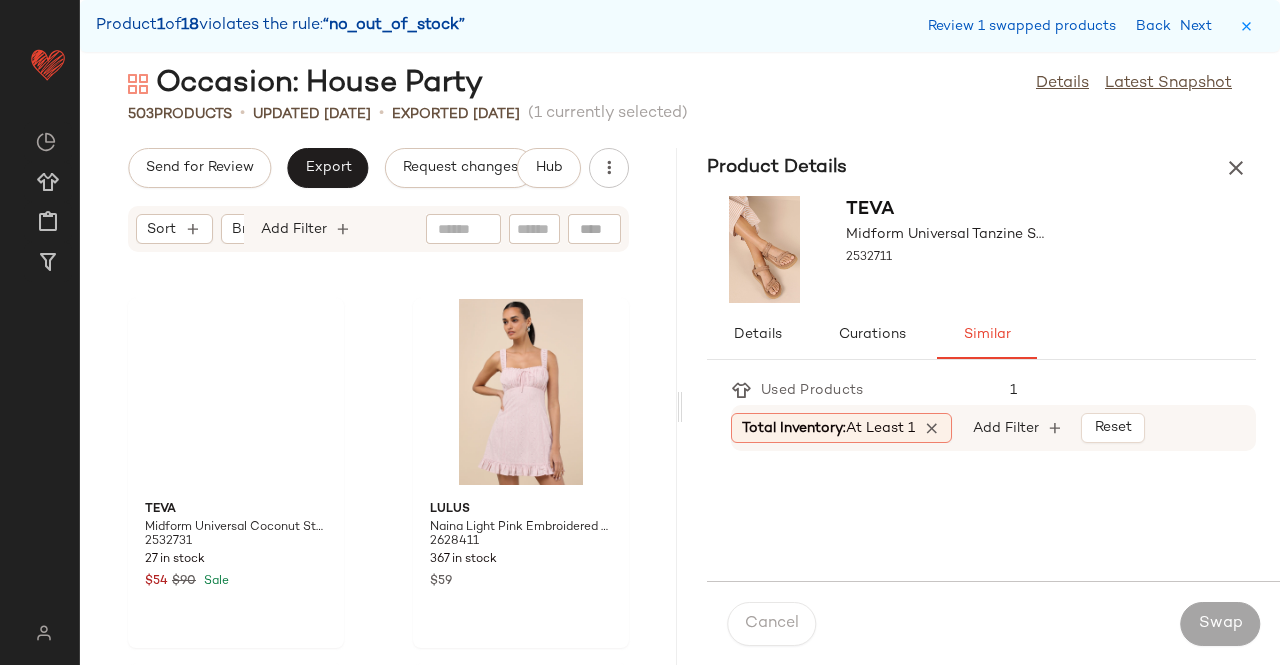 scroll, scrollTop: 10614, scrollLeft: 0, axis: vertical 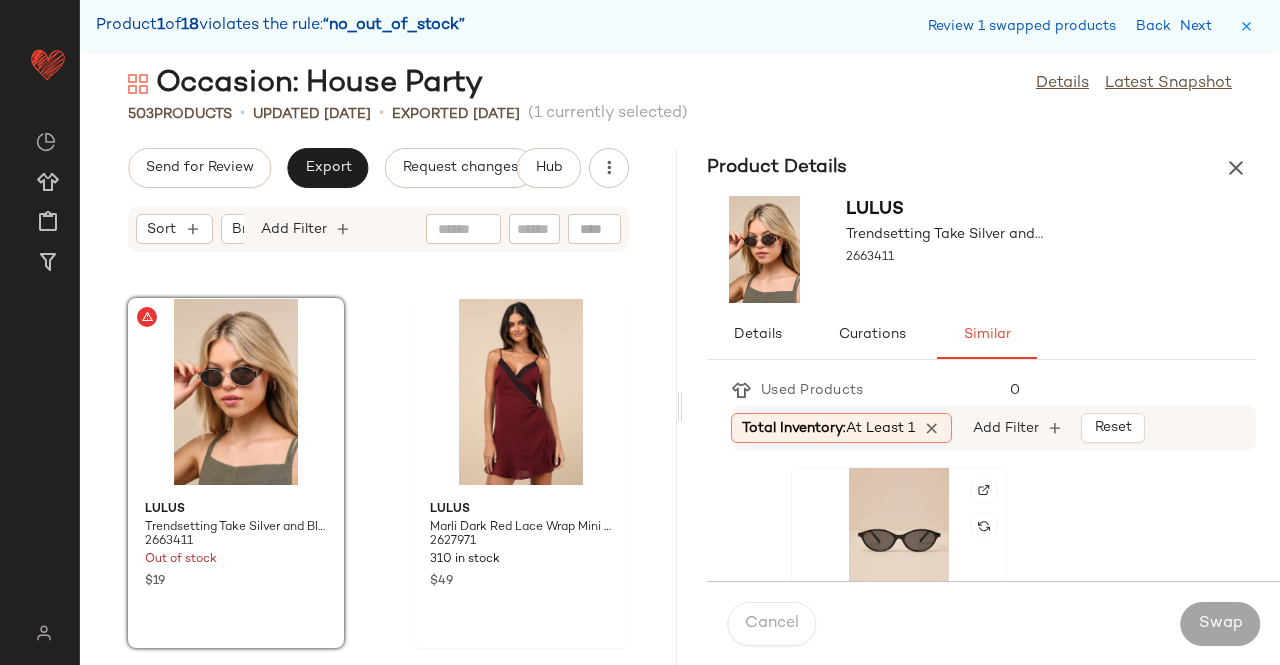 click 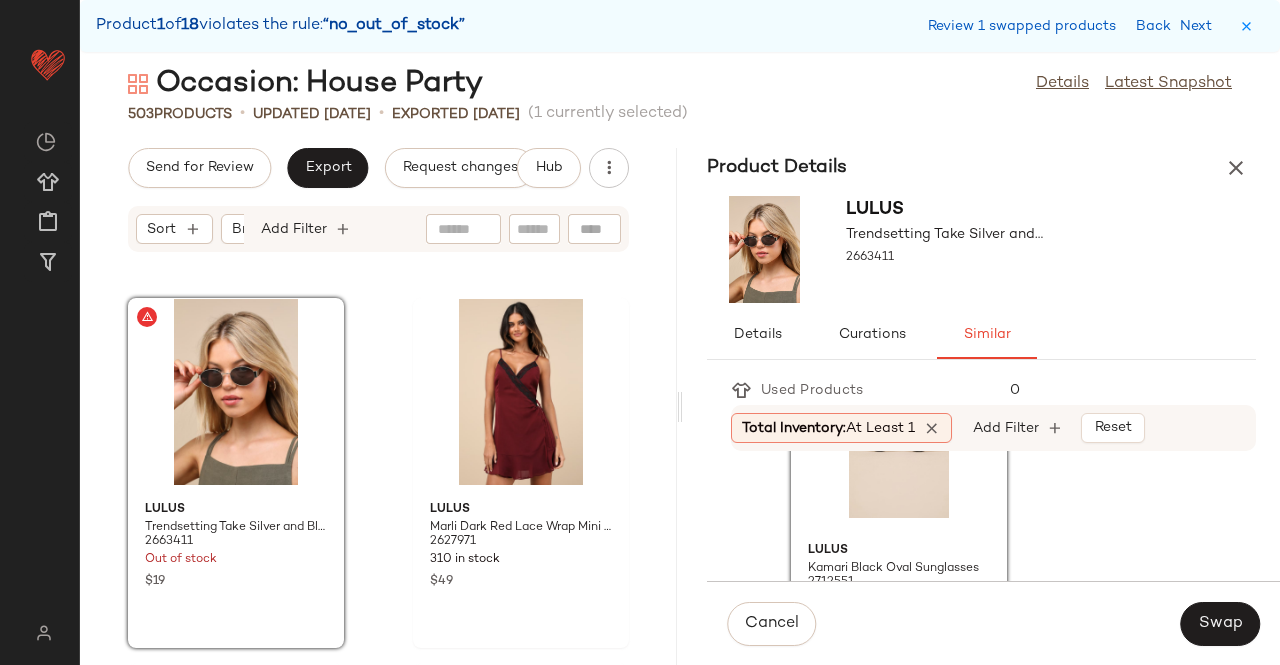 scroll, scrollTop: 200, scrollLeft: 0, axis: vertical 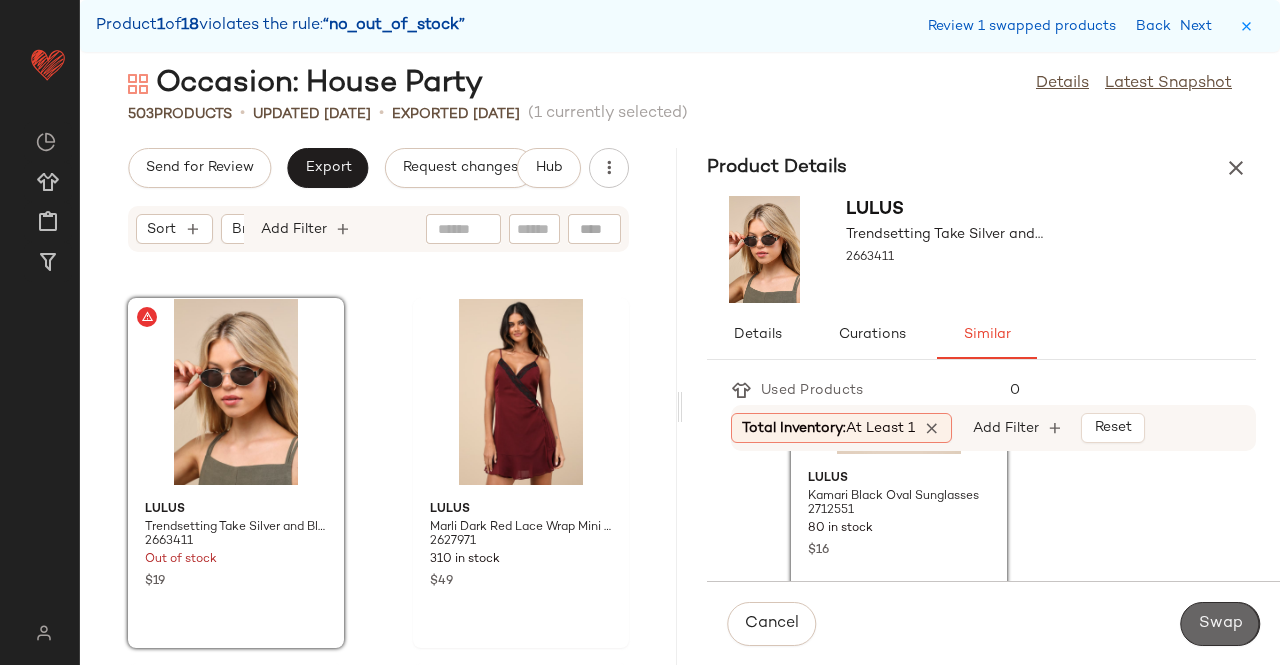 click on "Swap" 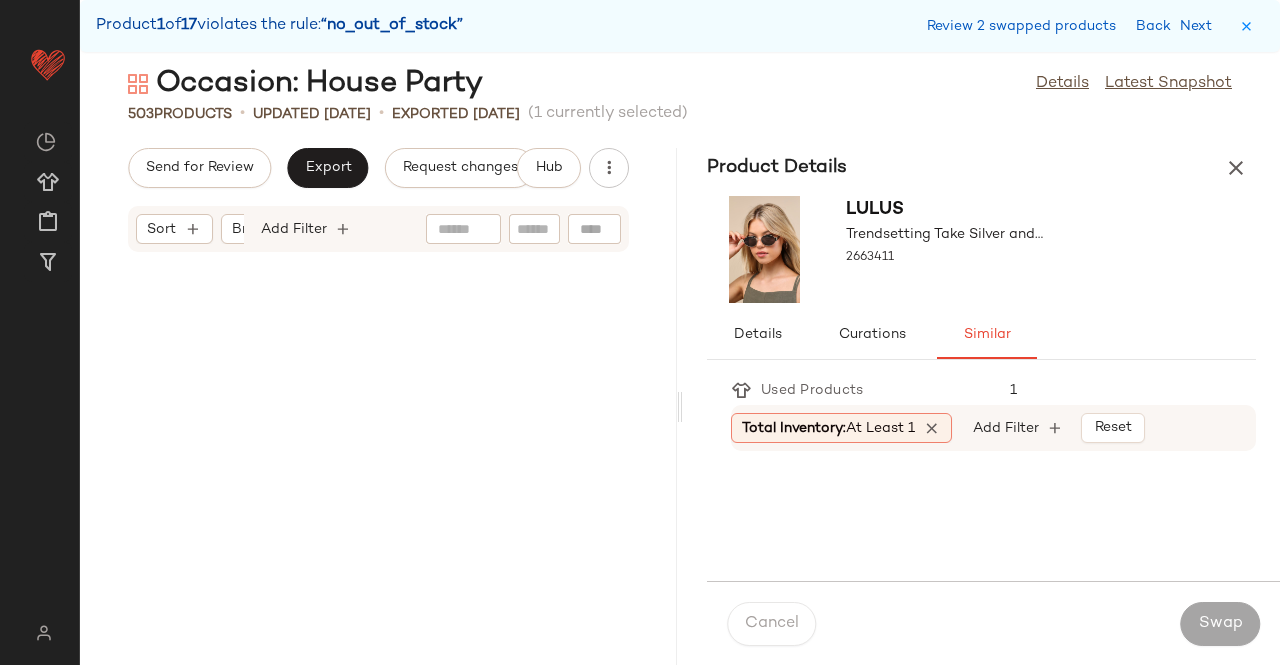 scroll, scrollTop: 16470, scrollLeft: 0, axis: vertical 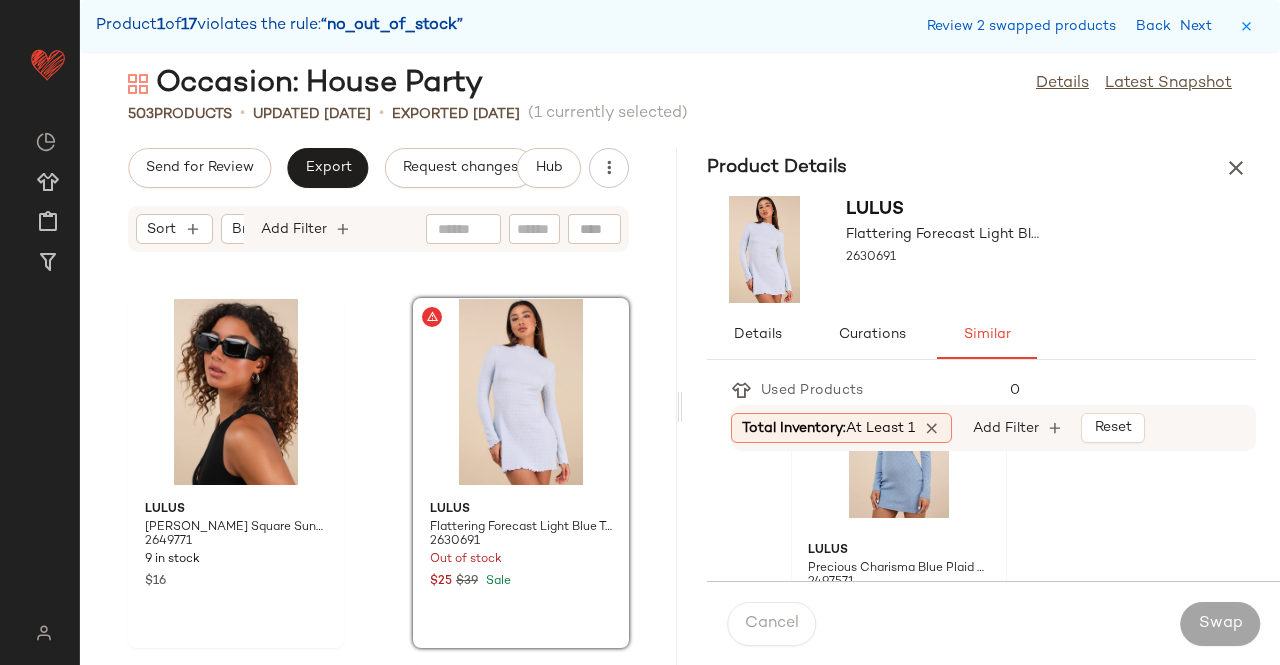 click on "Lulus Precious Charisma Blue Plaid Long Sleeve Lace Bow Mini Dress 2497571 342 in stock $49" 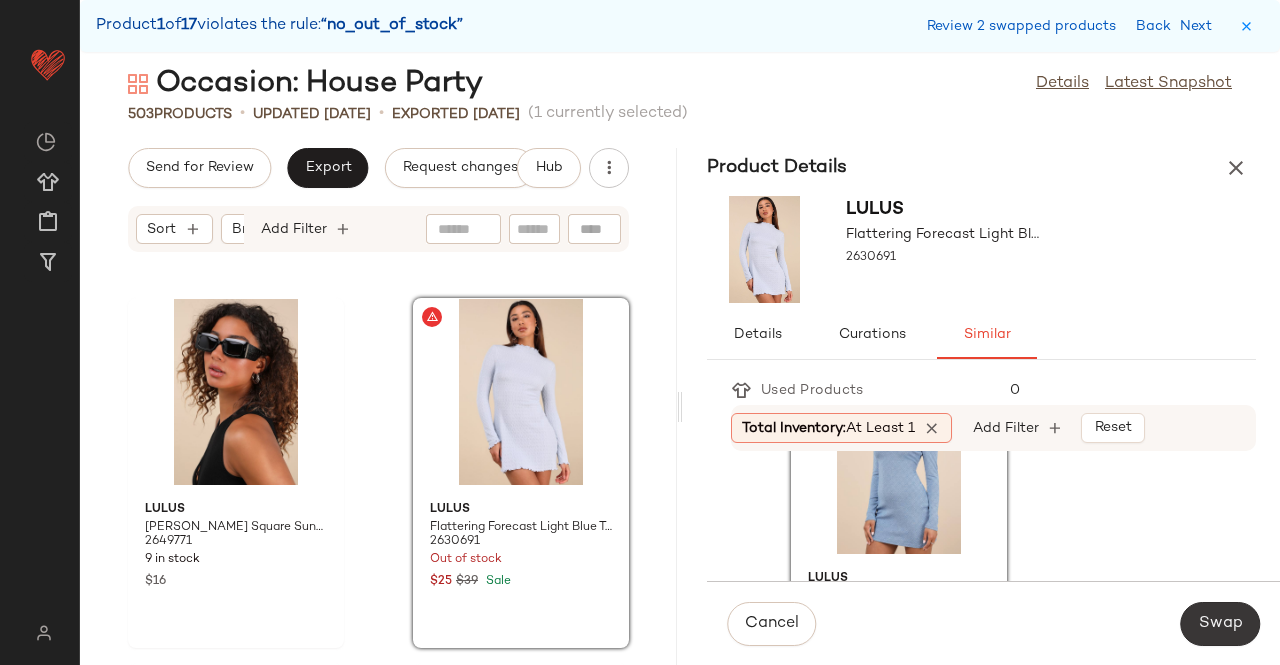 click on "Swap" 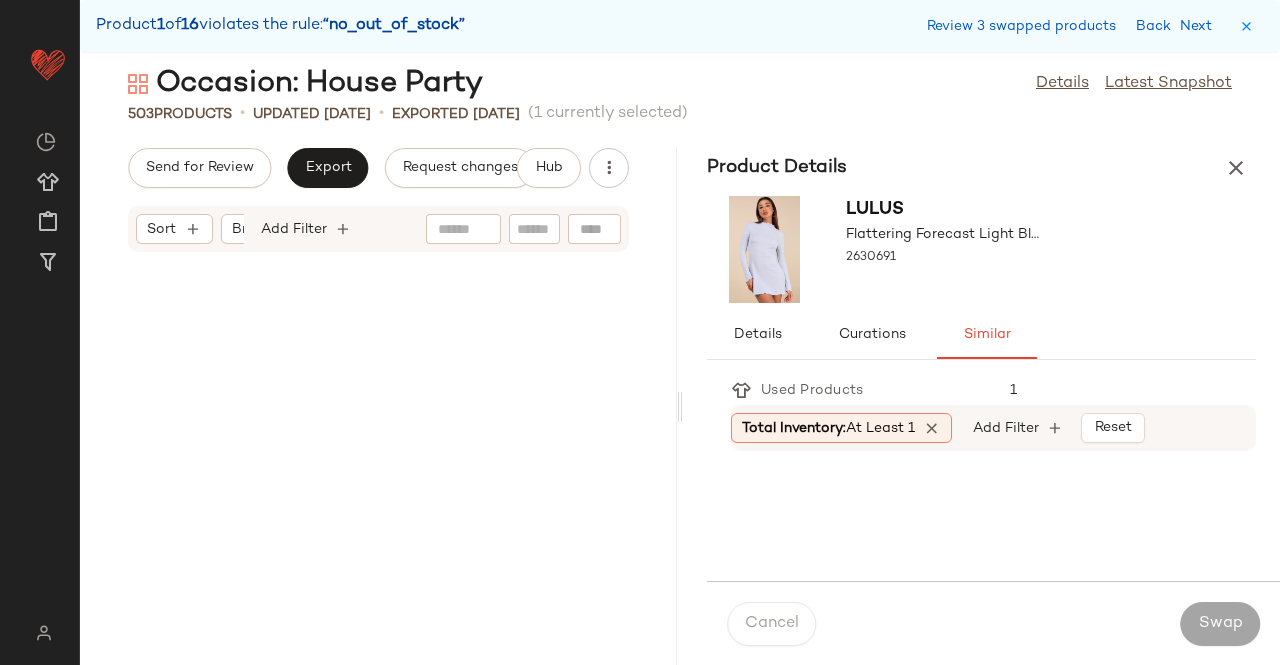 scroll, scrollTop: 21228, scrollLeft: 0, axis: vertical 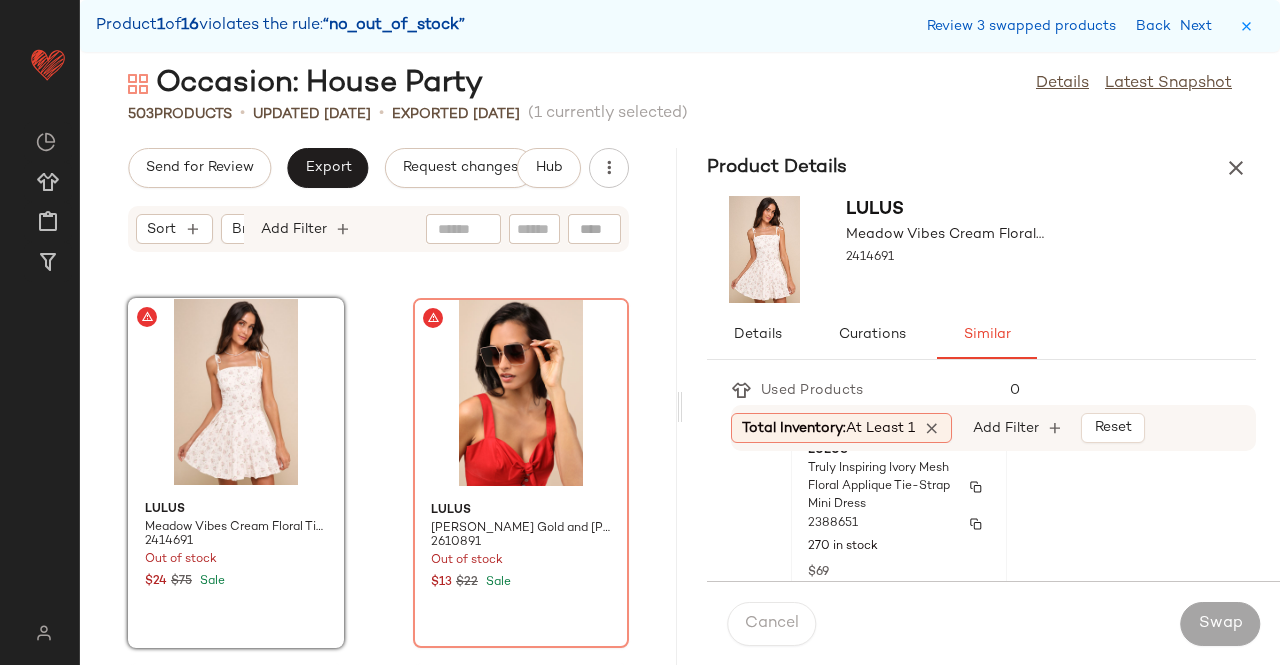 click on "Truly Inspiring Ivory Mesh Floral Applique Tie-Strap Mini Dress" at bounding box center [881, 487] 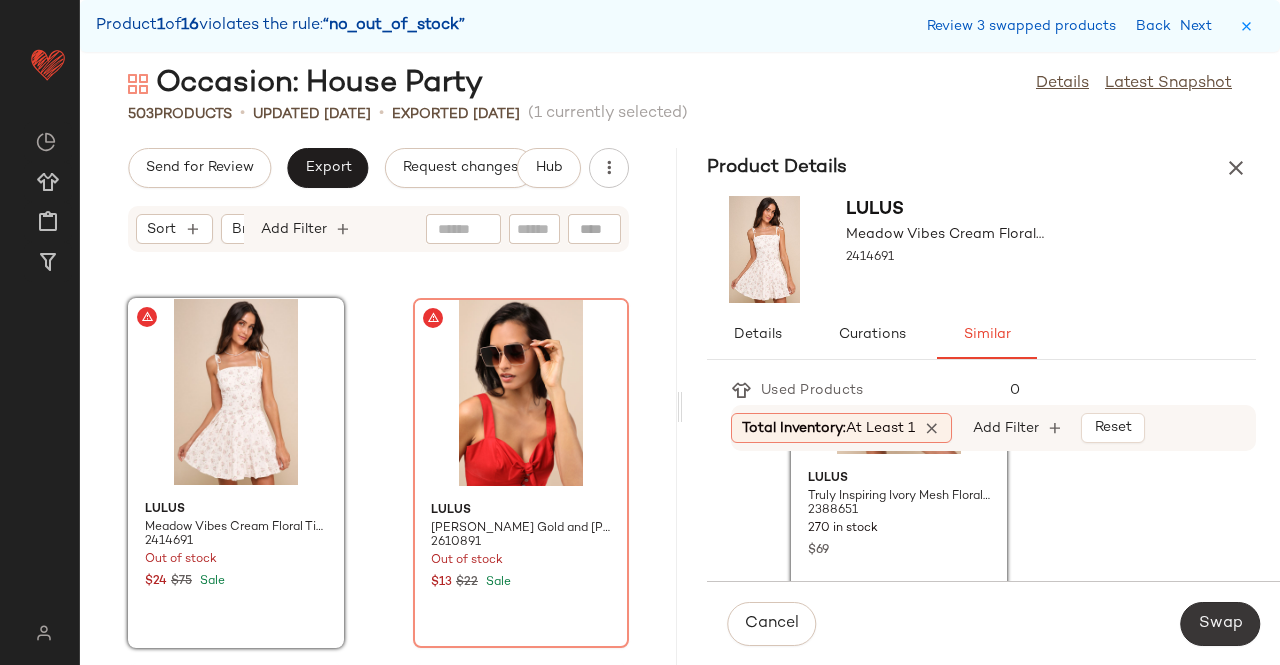 click on "Swap" 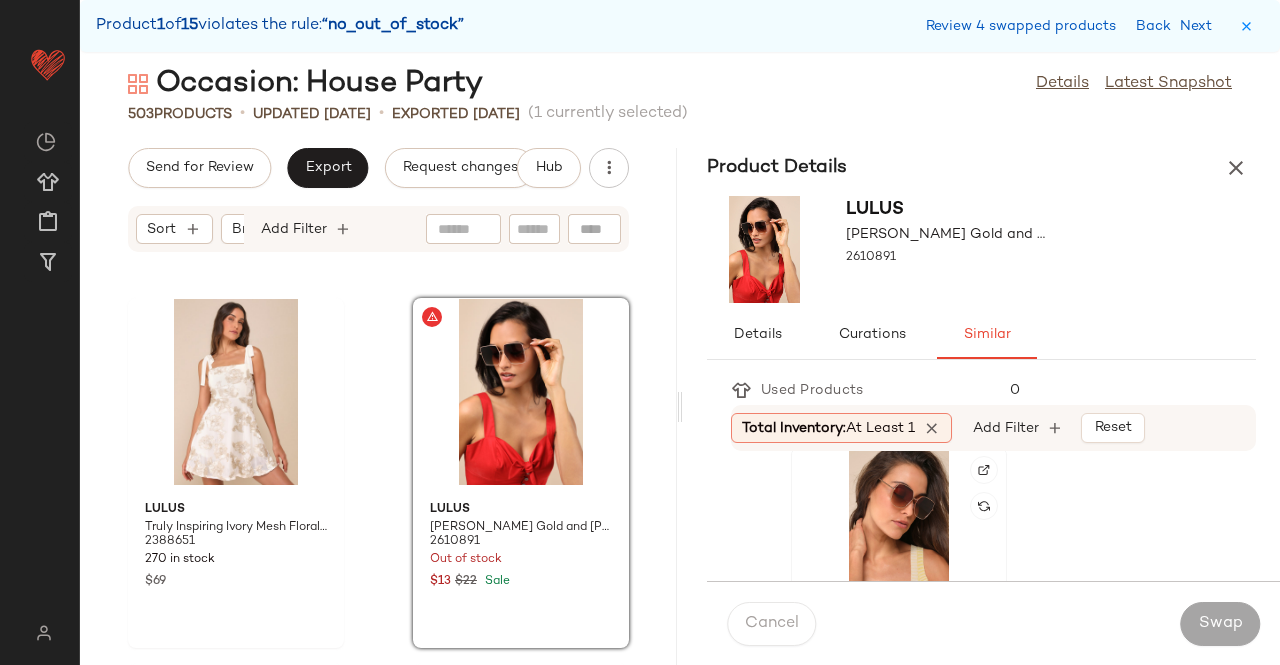 scroll, scrollTop: 0, scrollLeft: 0, axis: both 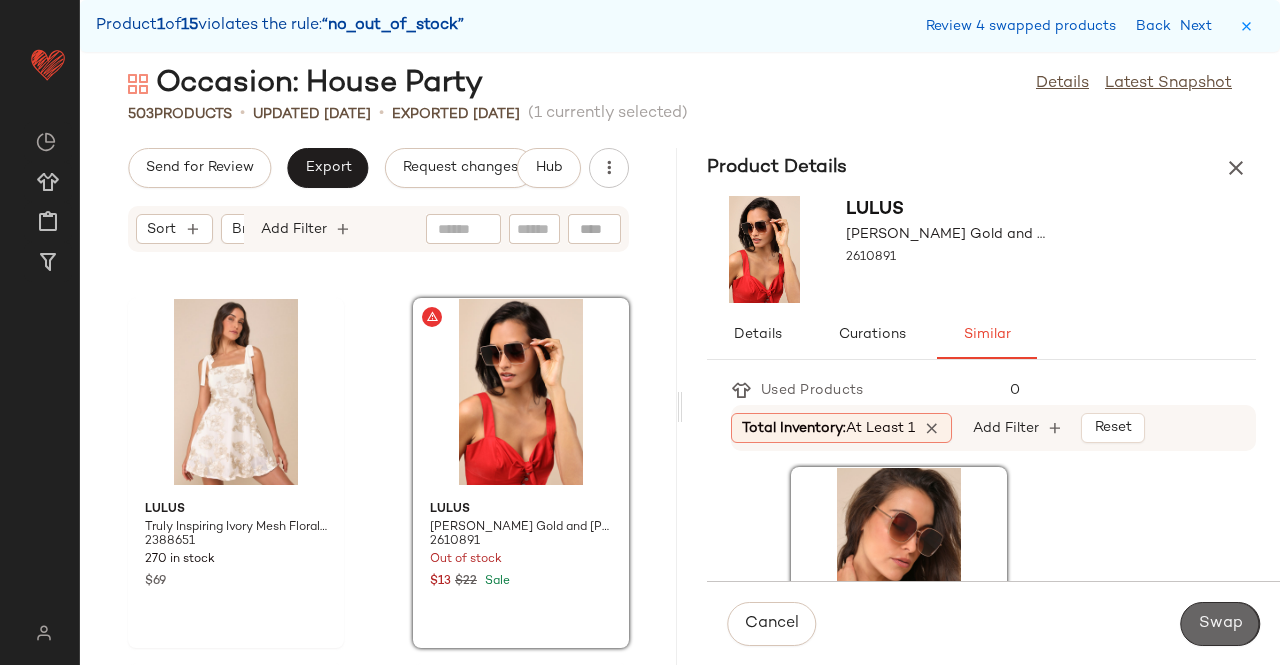 click on "Swap" at bounding box center [1220, 624] 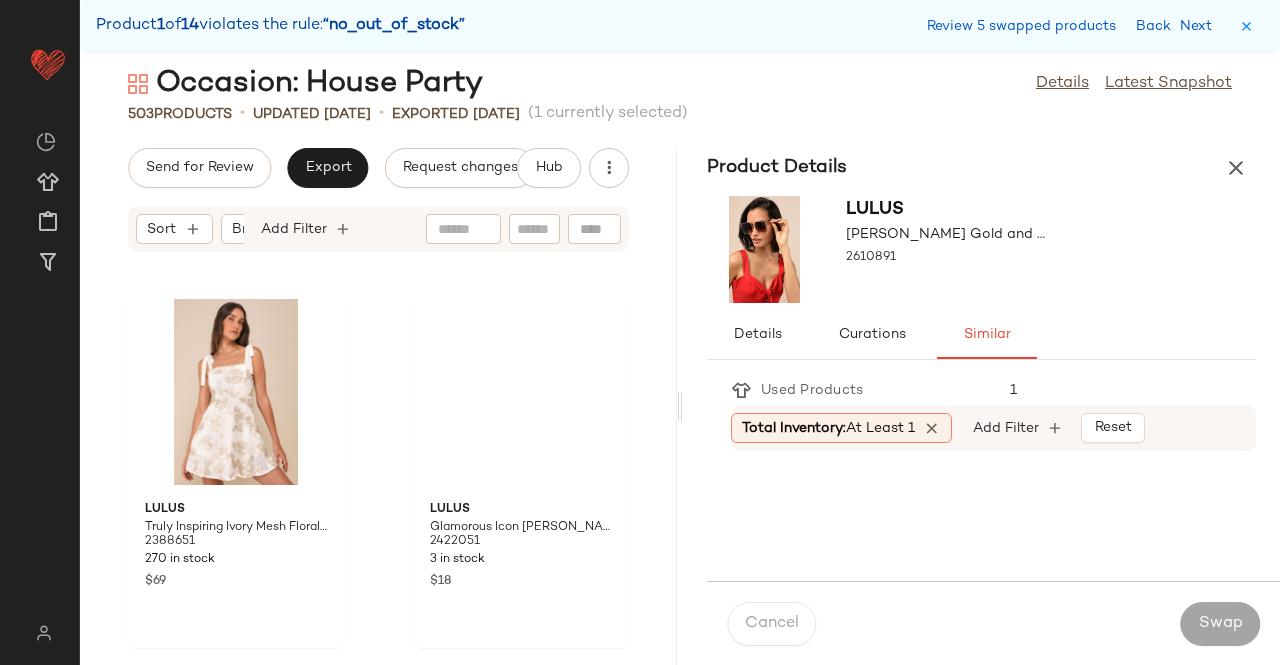 scroll, scrollTop: 25620, scrollLeft: 0, axis: vertical 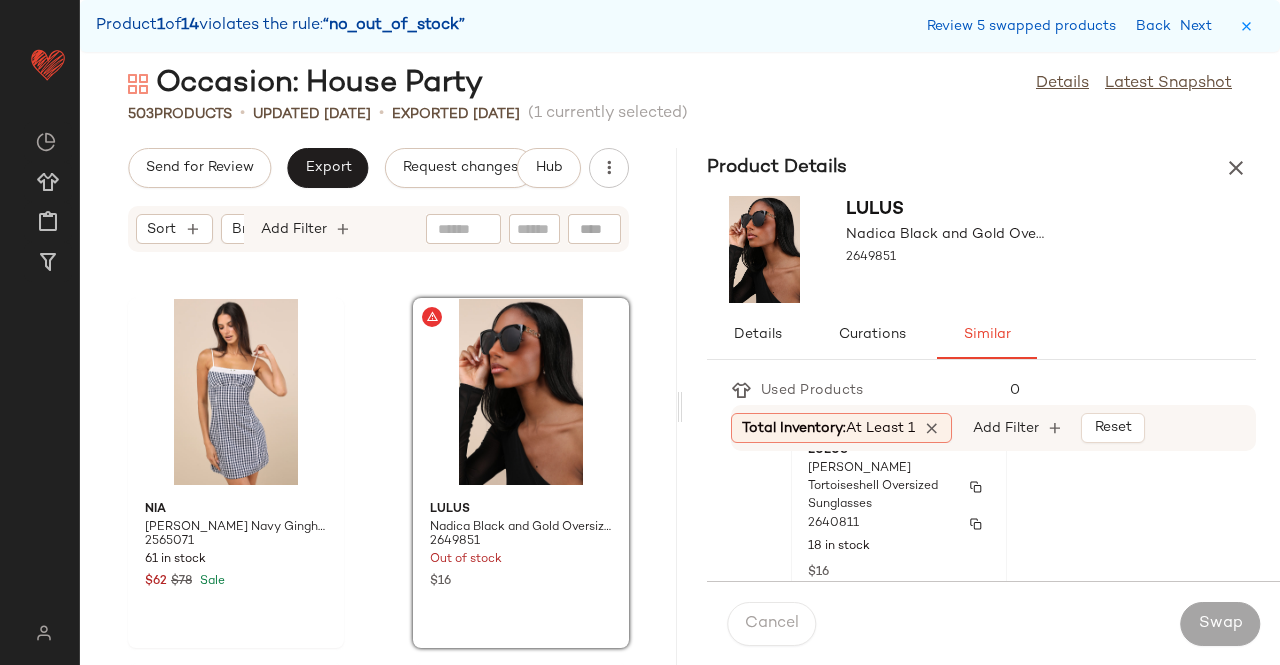 click on "2640811" at bounding box center (899, 524) 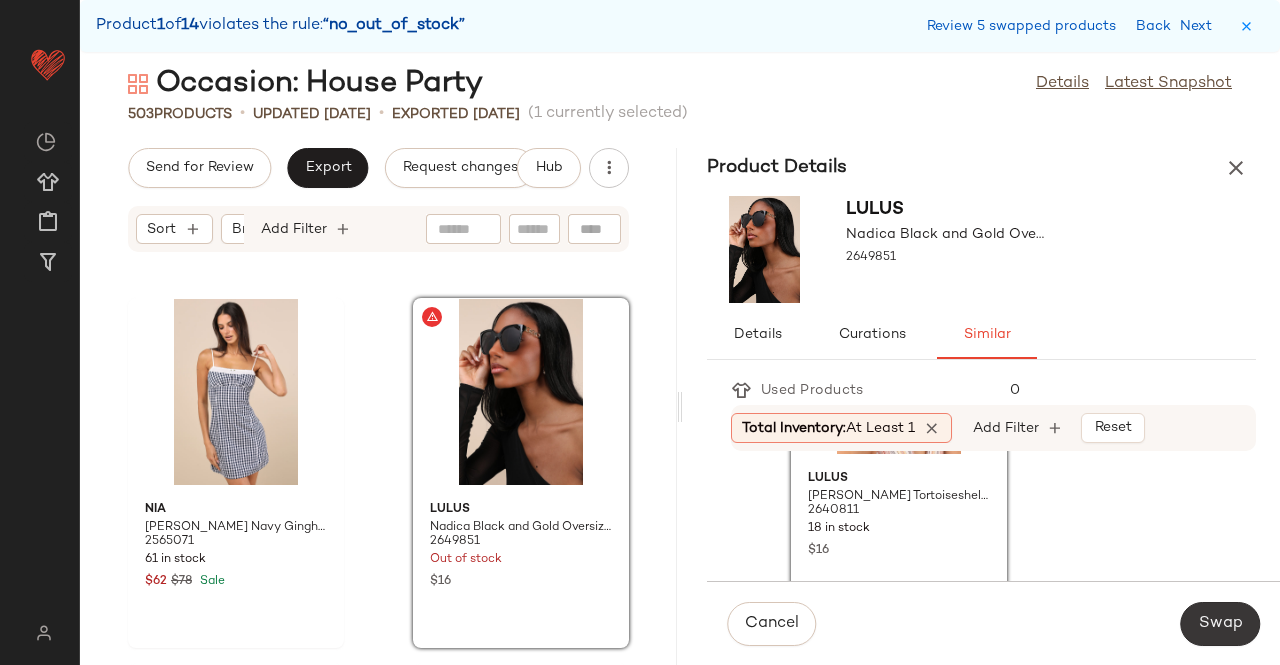 click on "Swap" 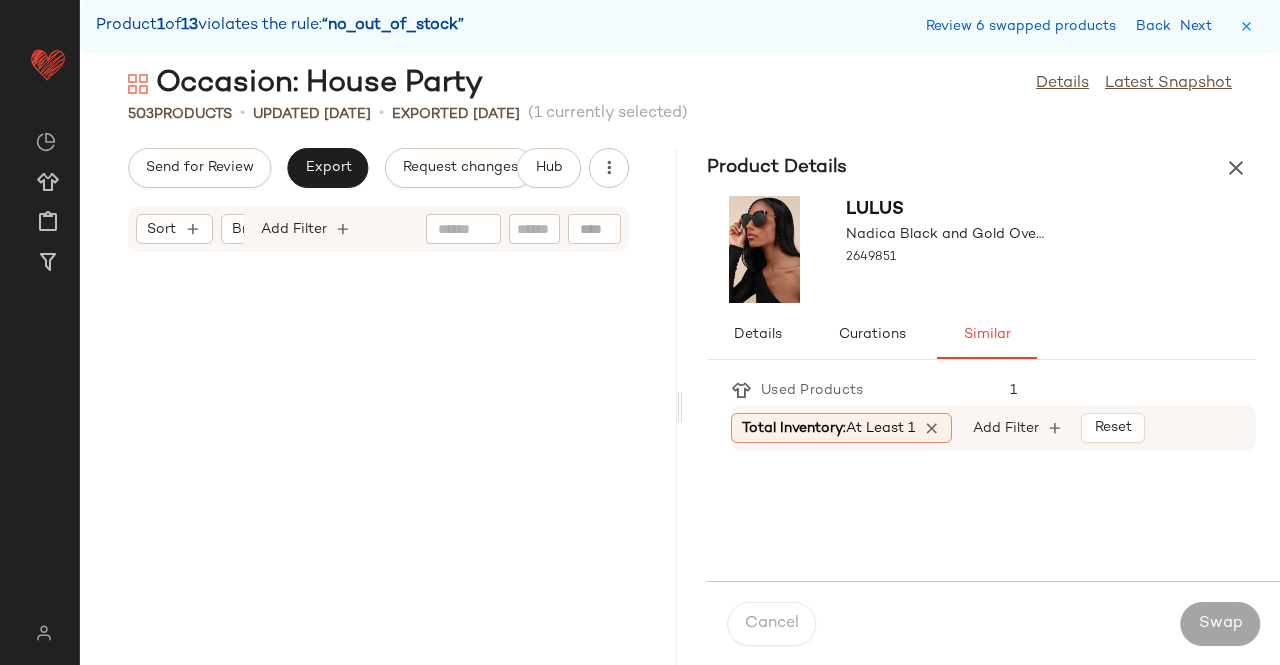 scroll, scrollTop: 33672, scrollLeft: 0, axis: vertical 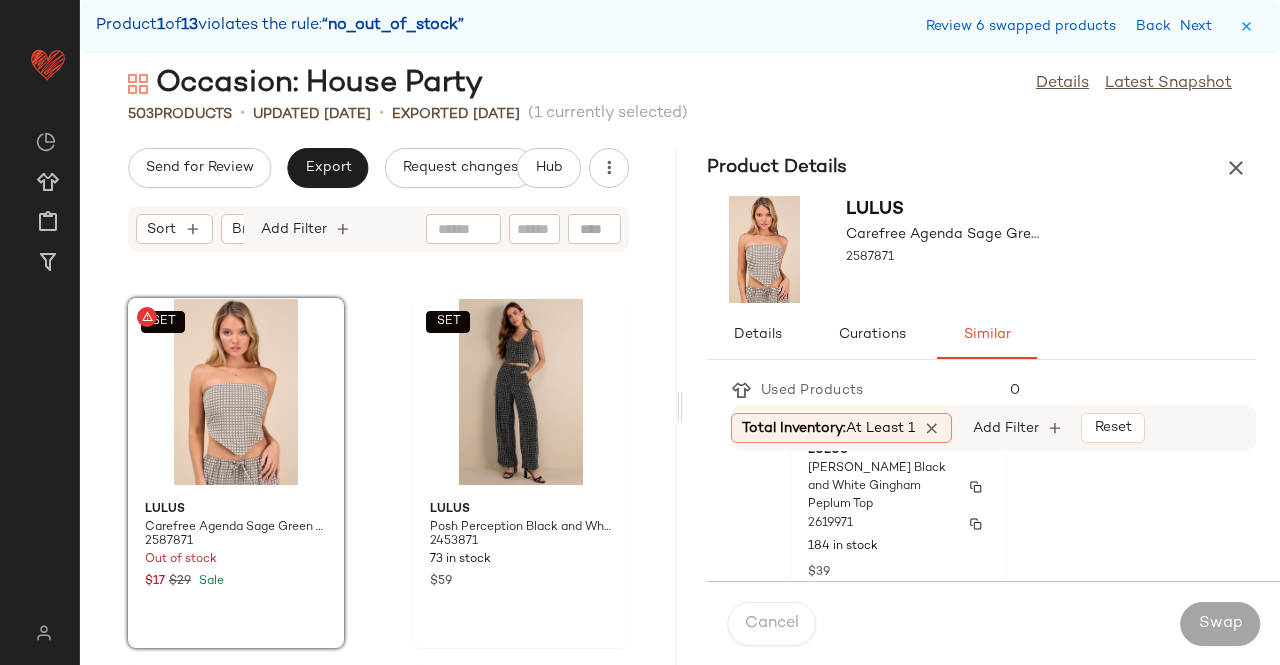 click on "2619971" at bounding box center [899, 524] 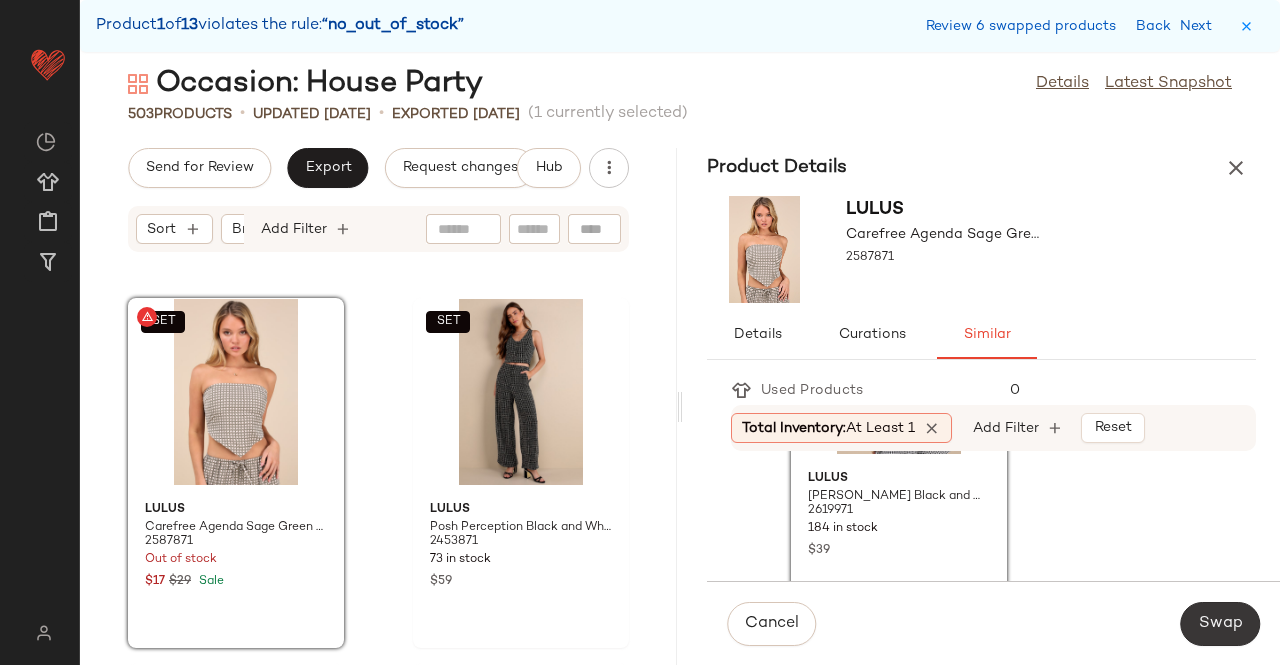 click on "Swap" 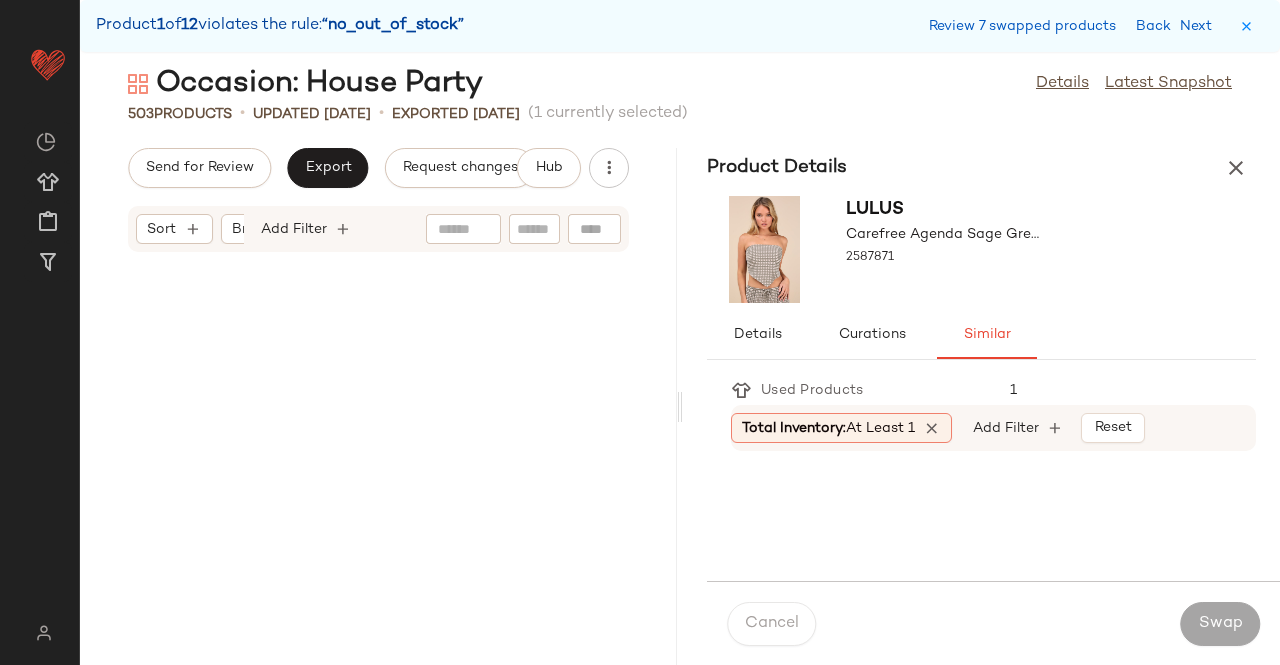 scroll, scrollTop: 35502, scrollLeft: 0, axis: vertical 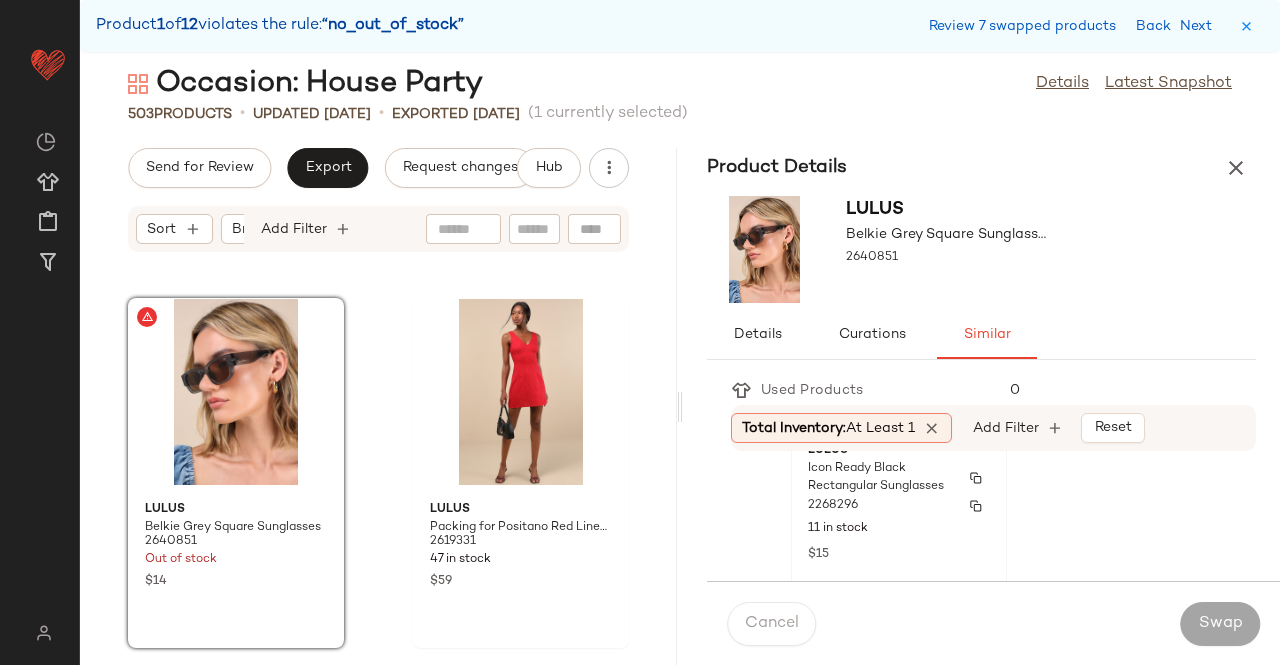 click on "11 in stock" at bounding box center [899, 529] 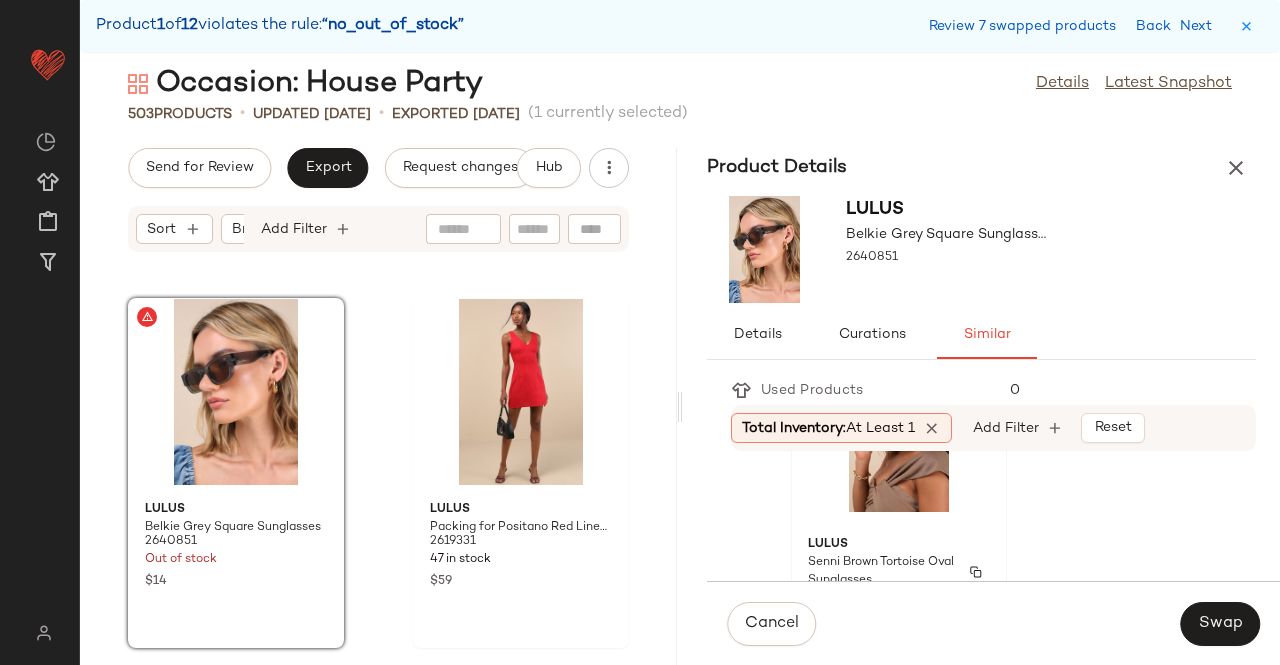 scroll, scrollTop: 572, scrollLeft: 0, axis: vertical 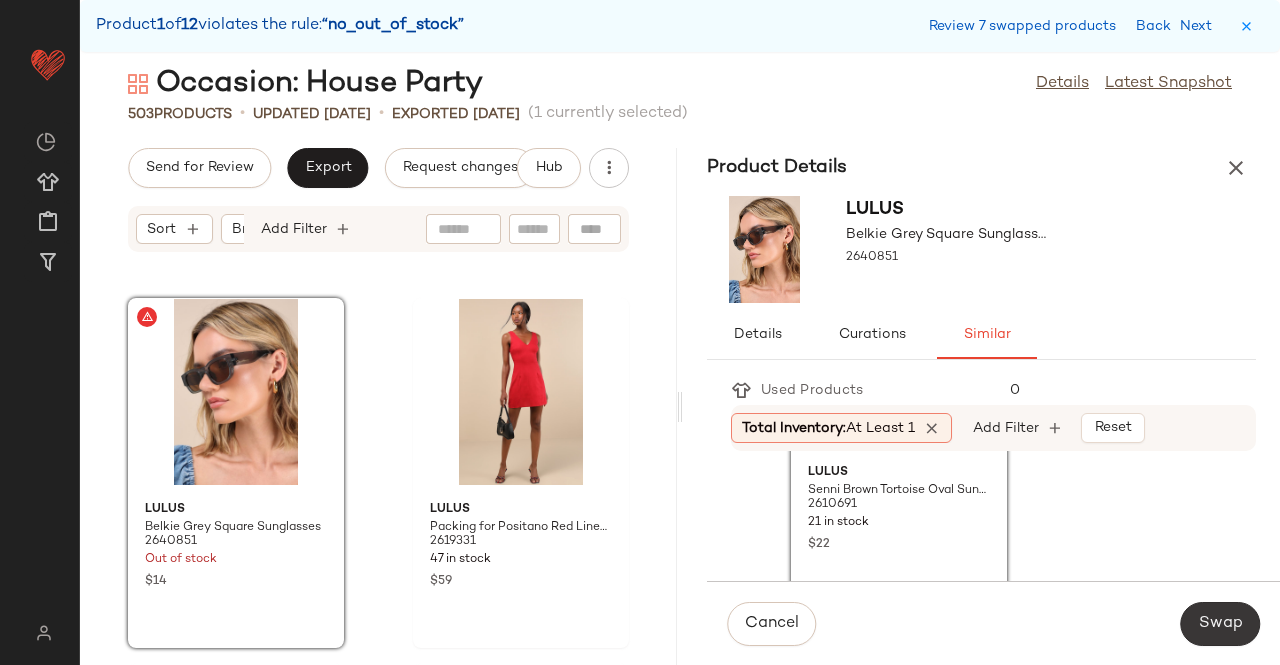 click on "Swap" at bounding box center (1220, 624) 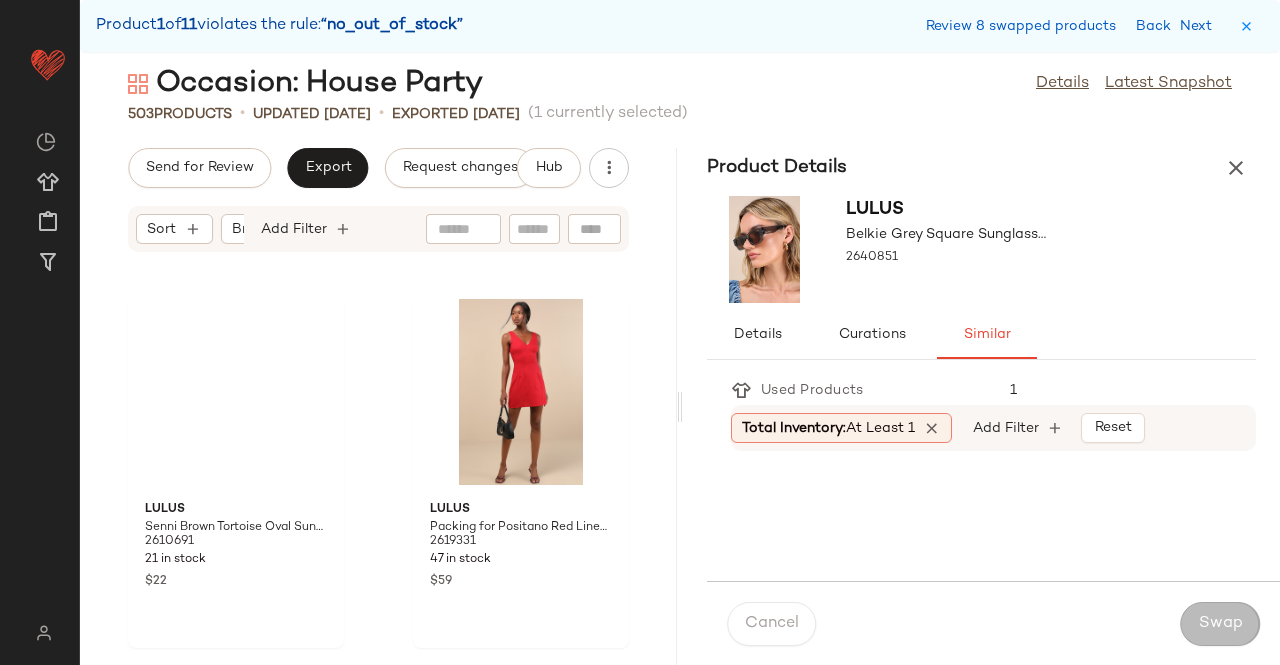 scroll, scrollTop: 38796, scrollLeft: 0, axis: vertical 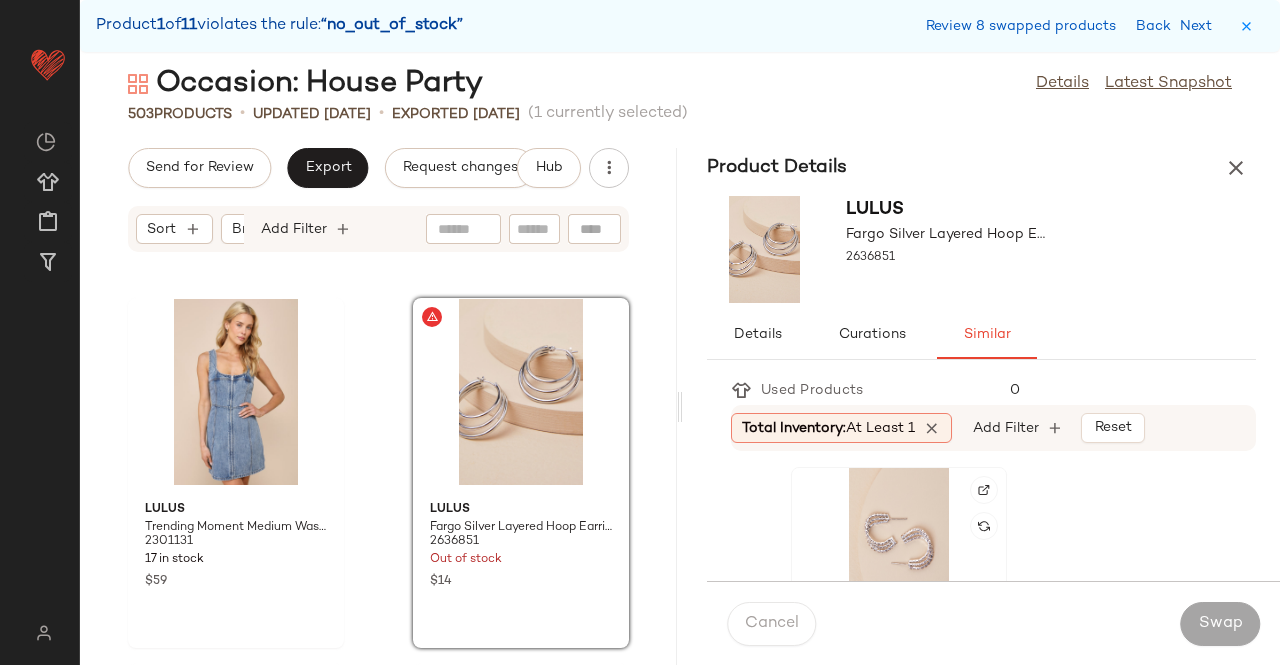 click 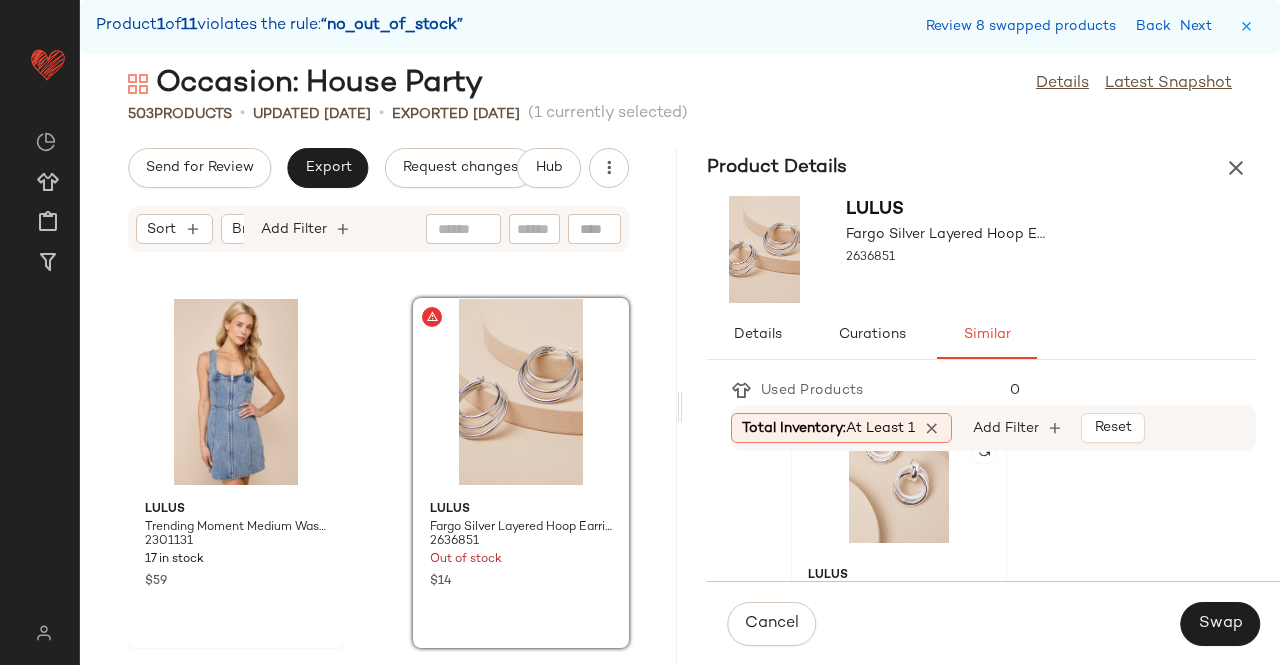 click 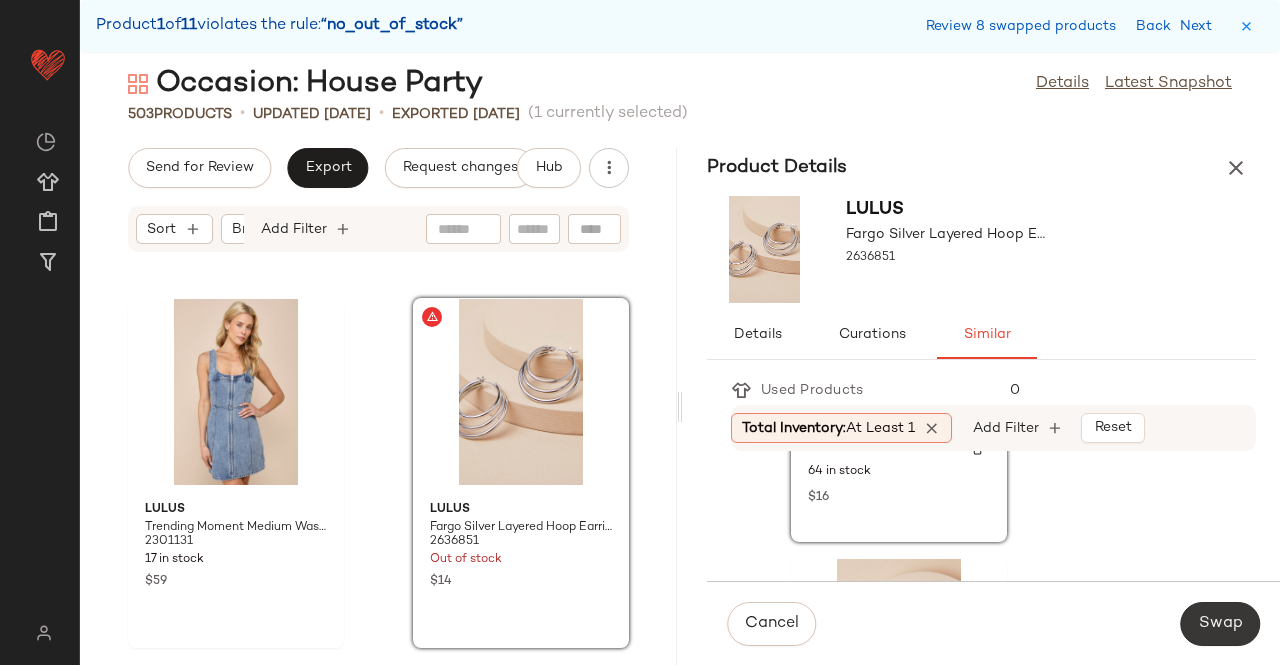 scroll, scrollTop: 600, scrollLeft: 0, axis: vertical 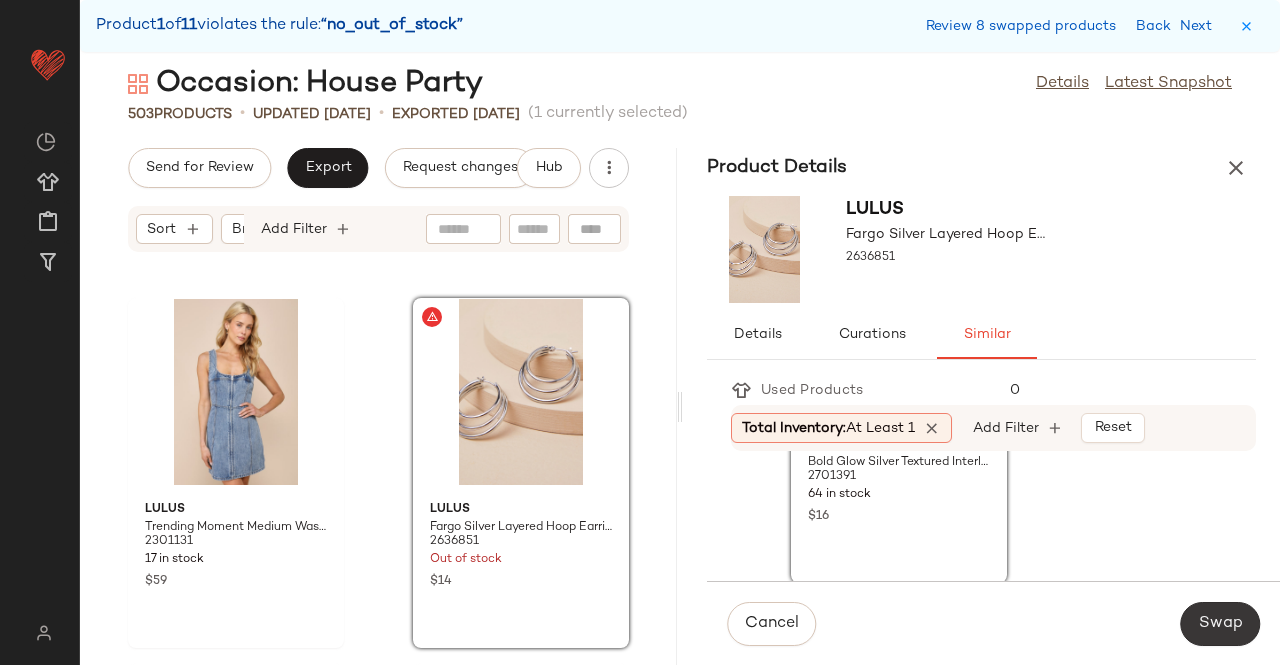click on "Swap" 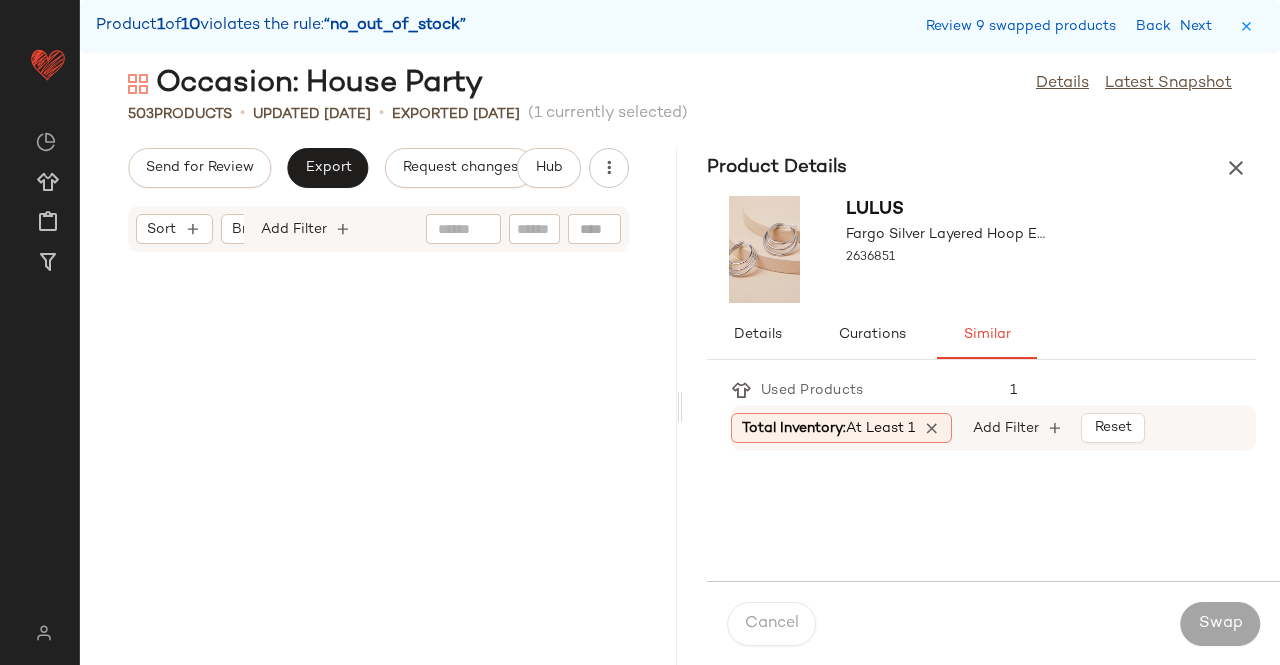 scroll, scrollTop: 40260, scrollLeft: 0, axis: vertical 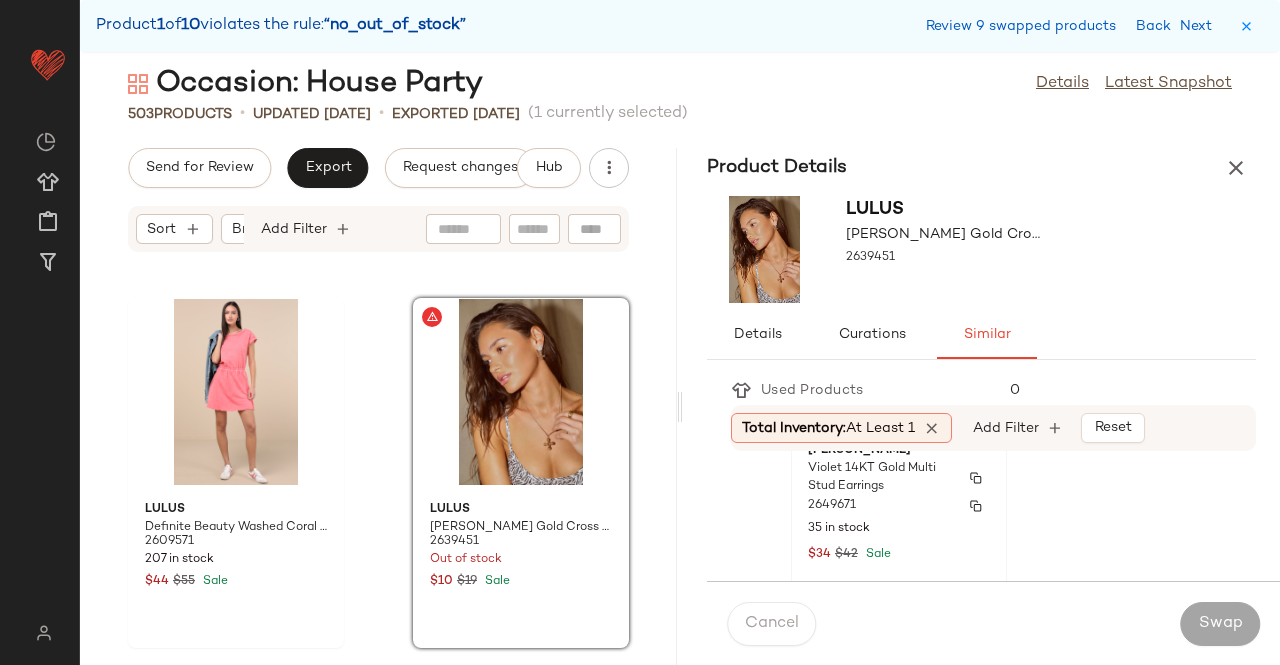 click on "2649671" at bounding box center [899, 506] 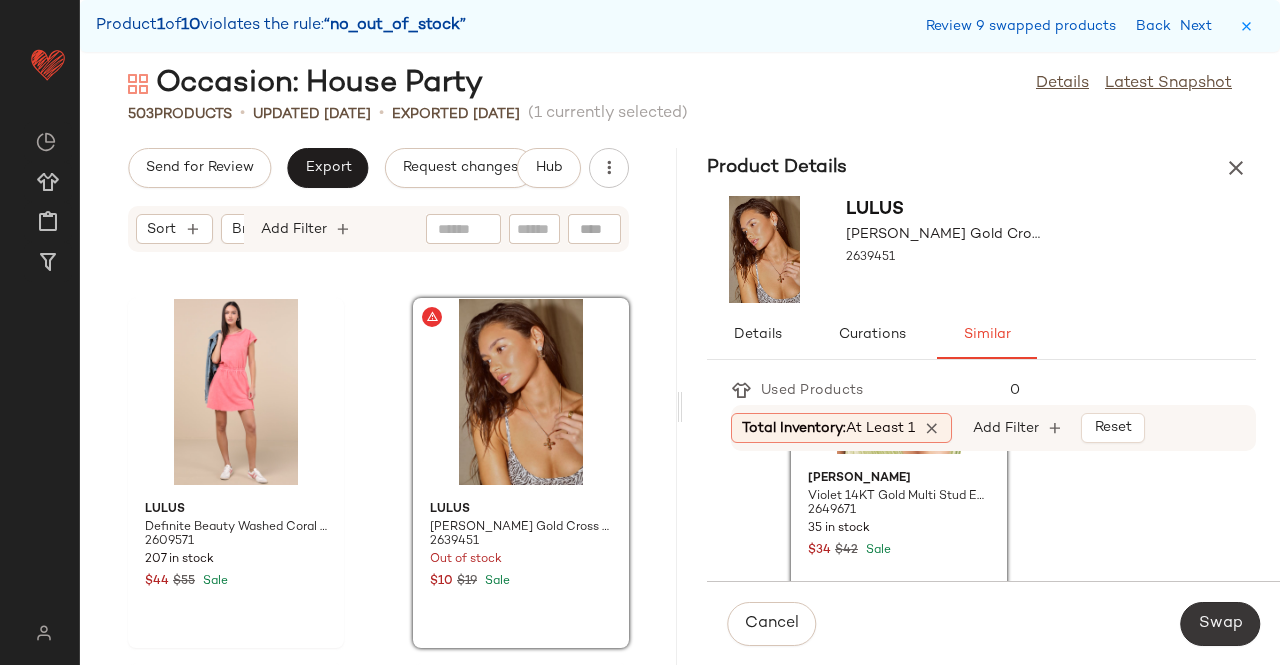 click on "Swap" 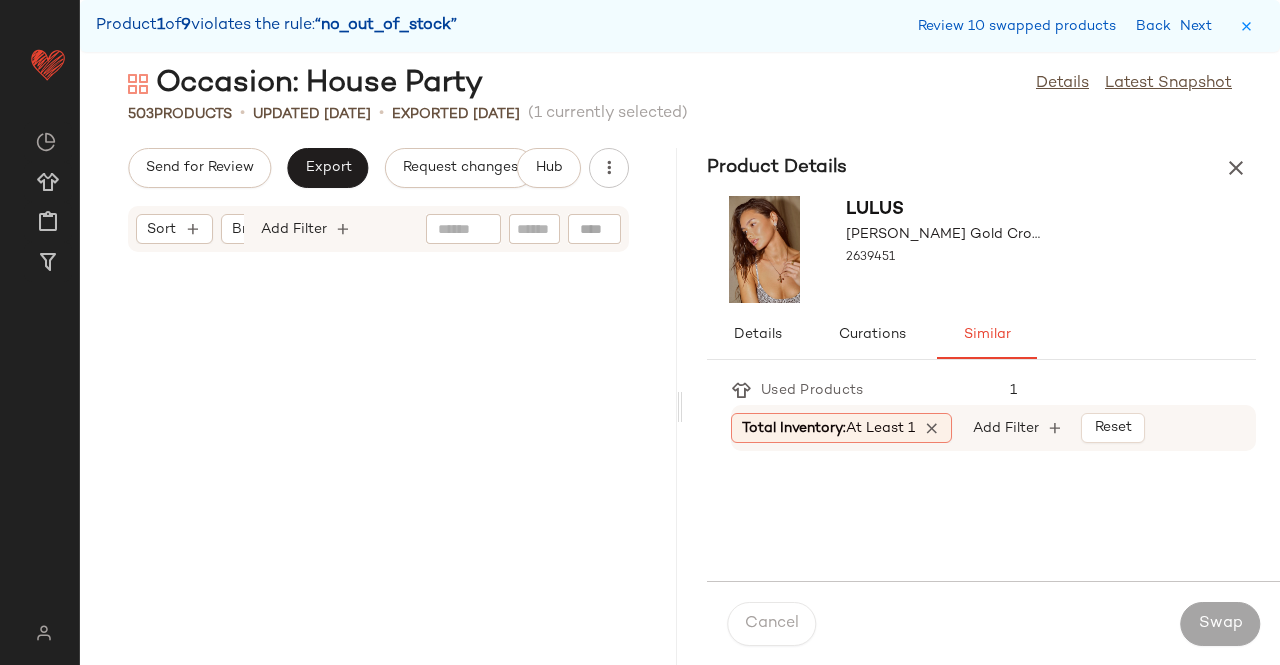 scroll, scrollTop: 55998, scrollLeft: 0, axis: vertical 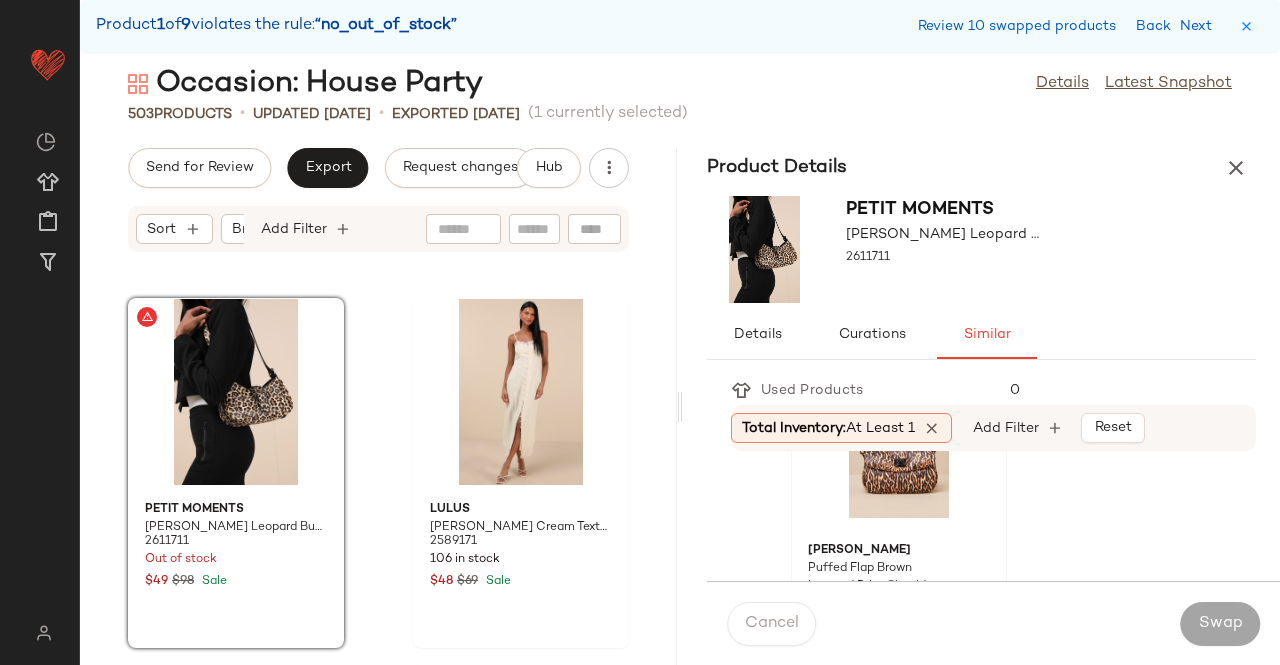 click on "Betsey Johnson Puffed Flap Brown Leopard Print Shoulder Bag 2622771 18 in stock $88" 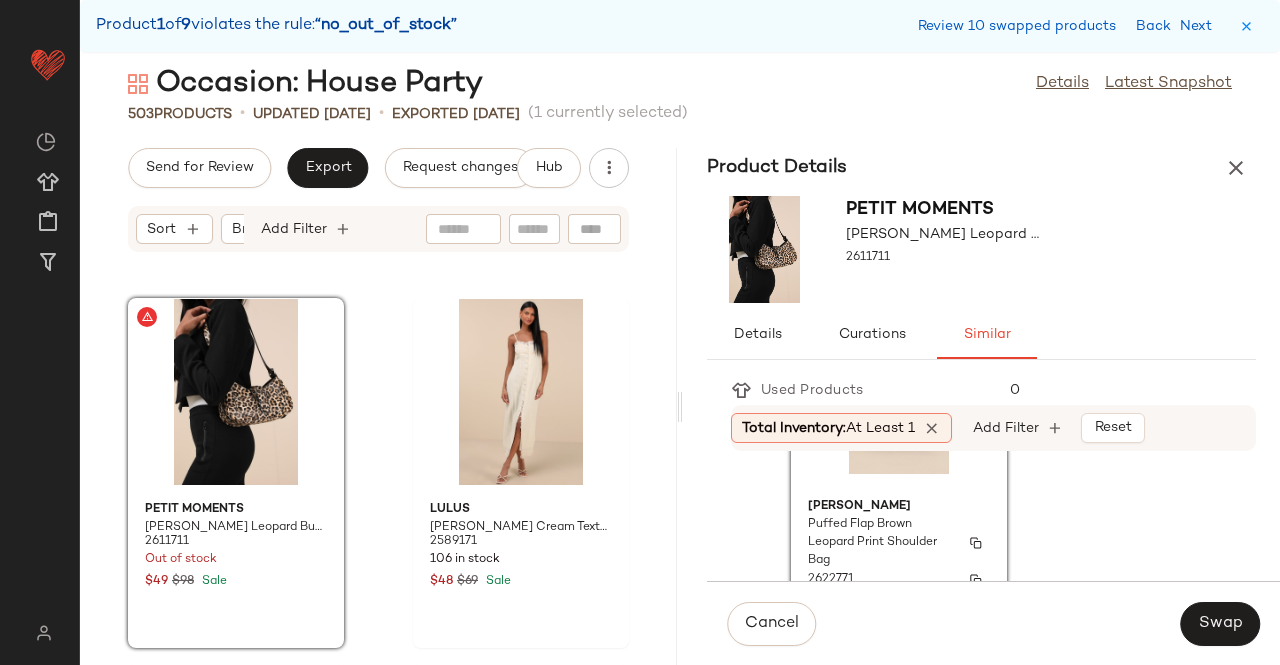 scroll, scrollTop: 100, scrollLeft: 0, axis: vertical 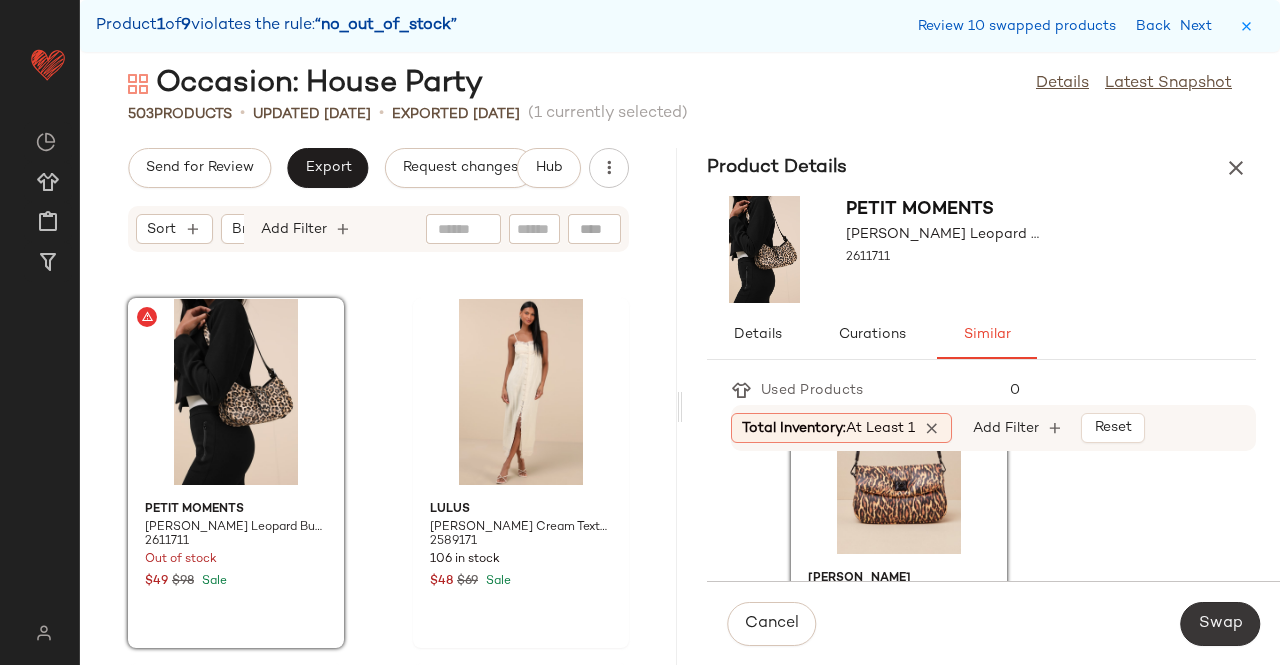 click on "Swap" at bounding box center [1220, 624] 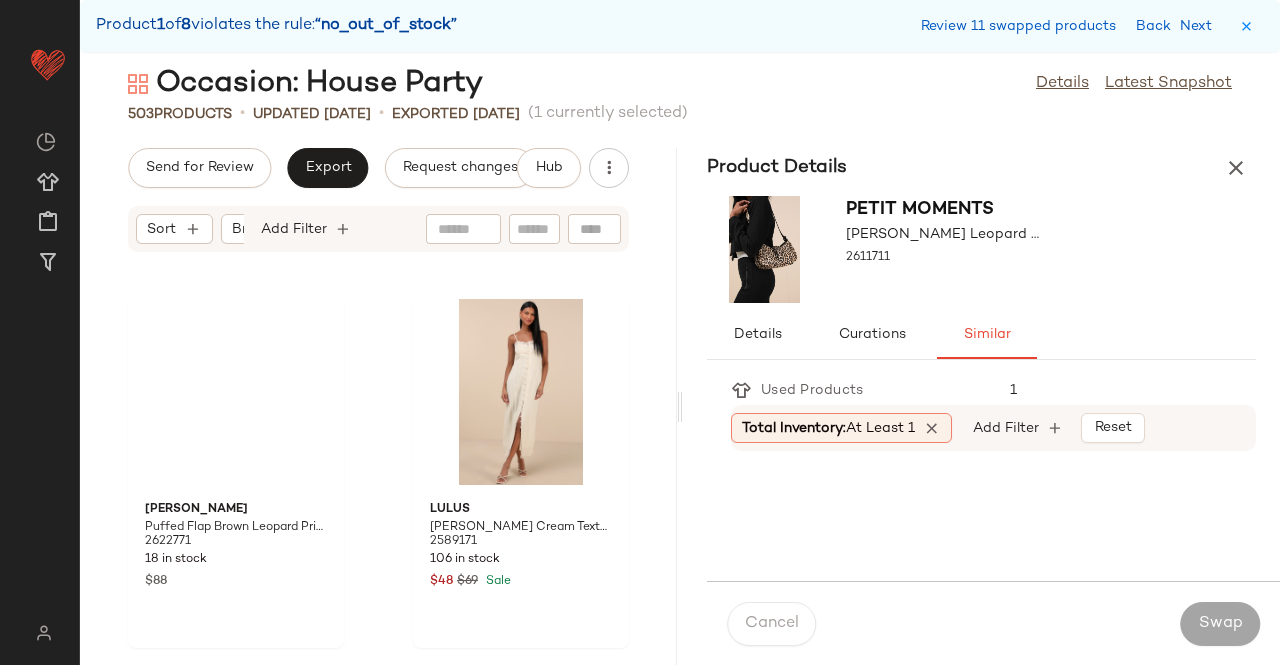 scroll, scrollTop: 65880, scrollLeft: 0, axis: vertical 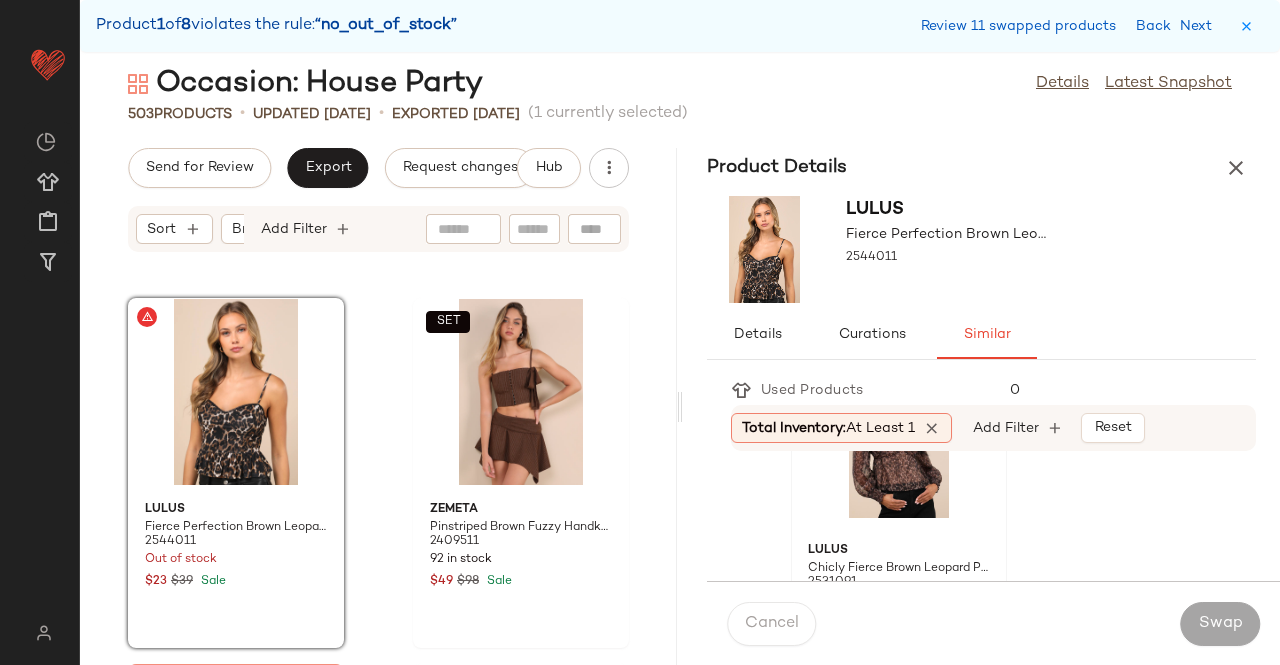 click 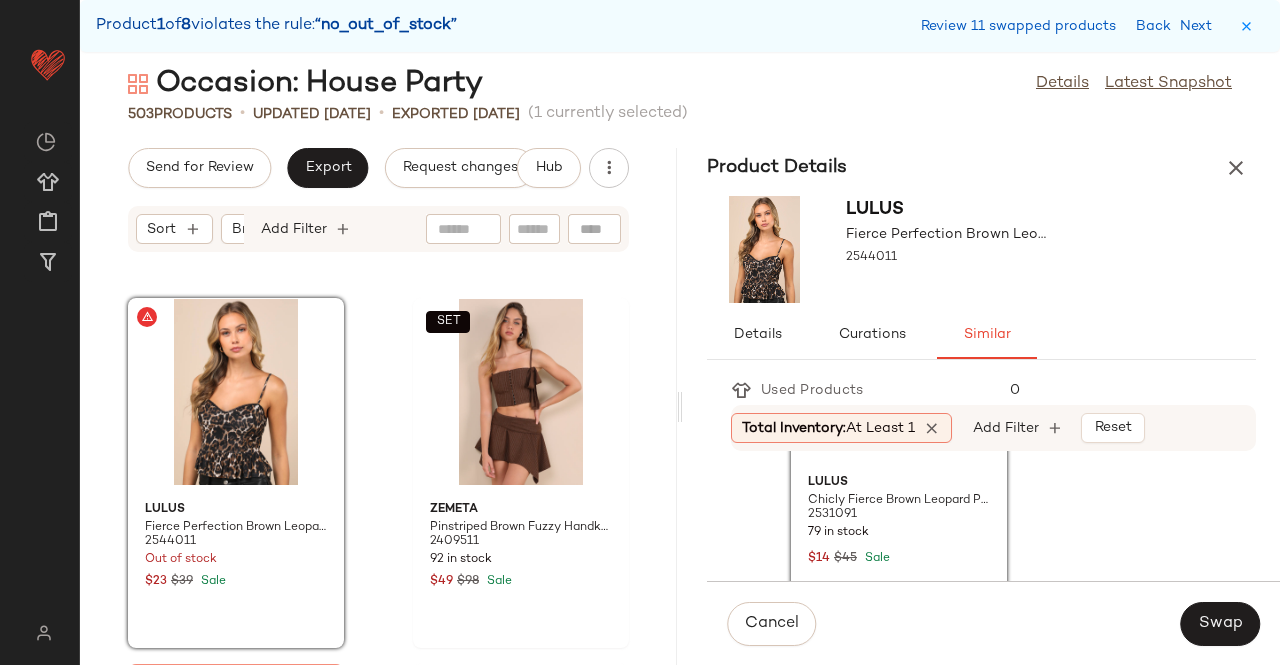 scroll, scrollTop: 200, scrollLeft: 0, axis: vertical 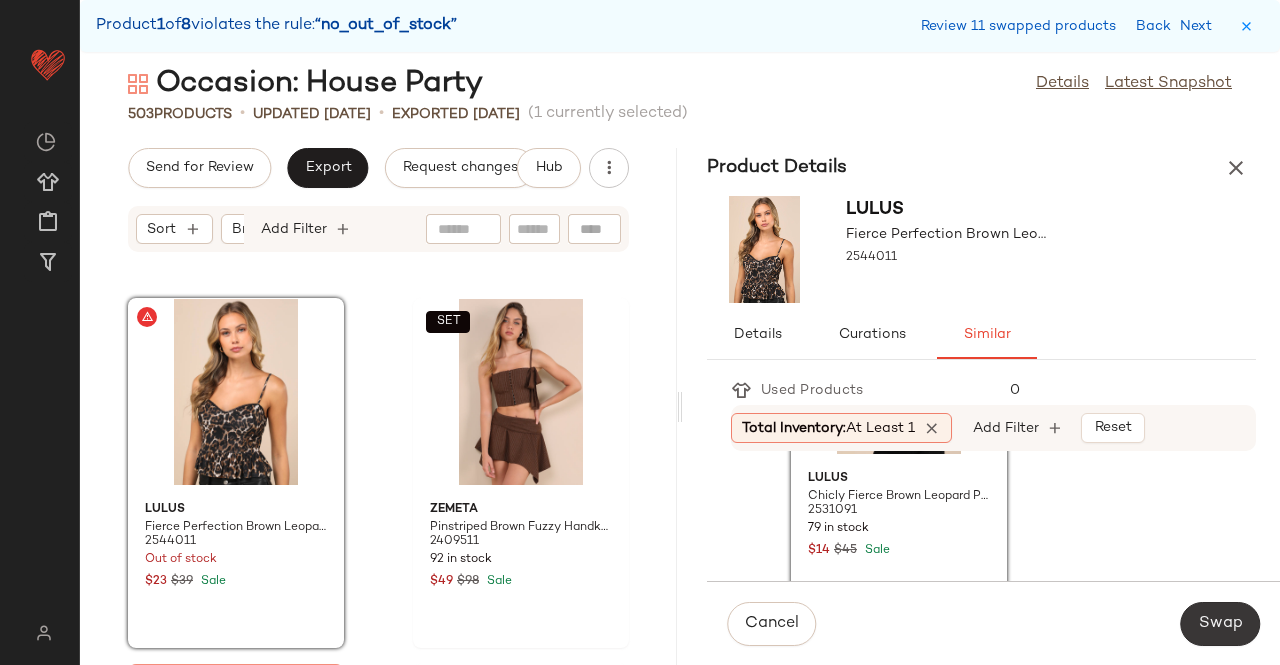 click on "Swap" 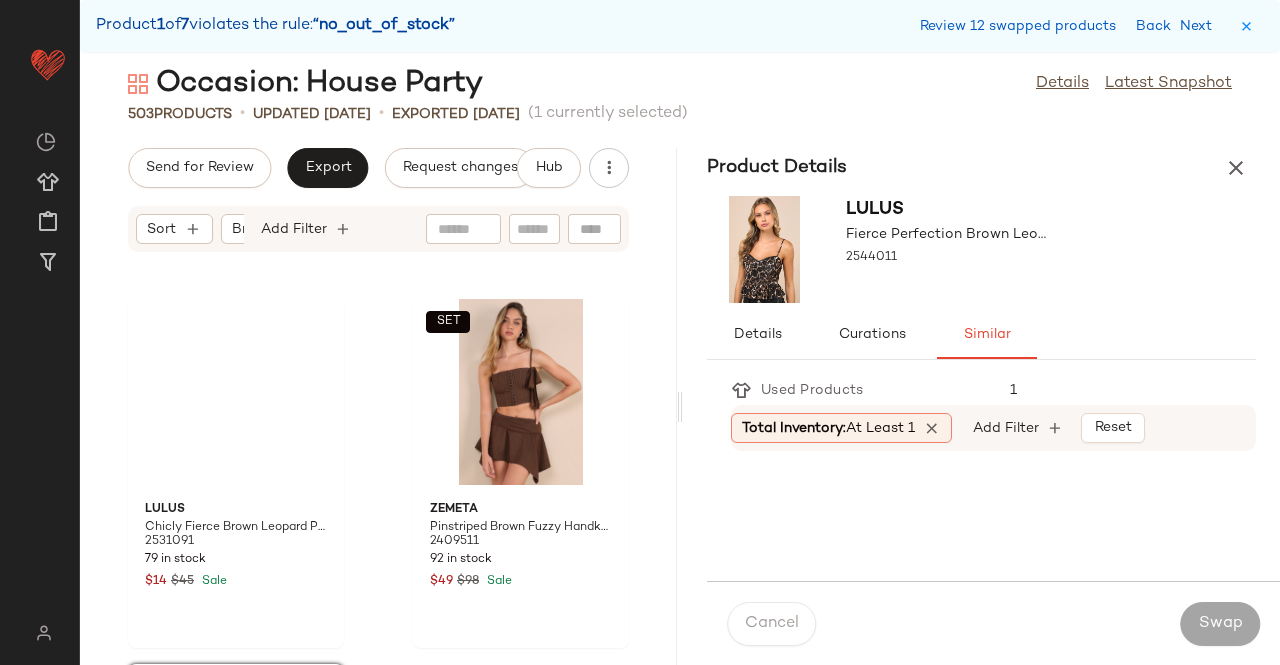 scroll, scrollTop: 66246, scrollLeft: 0, axis: vertical 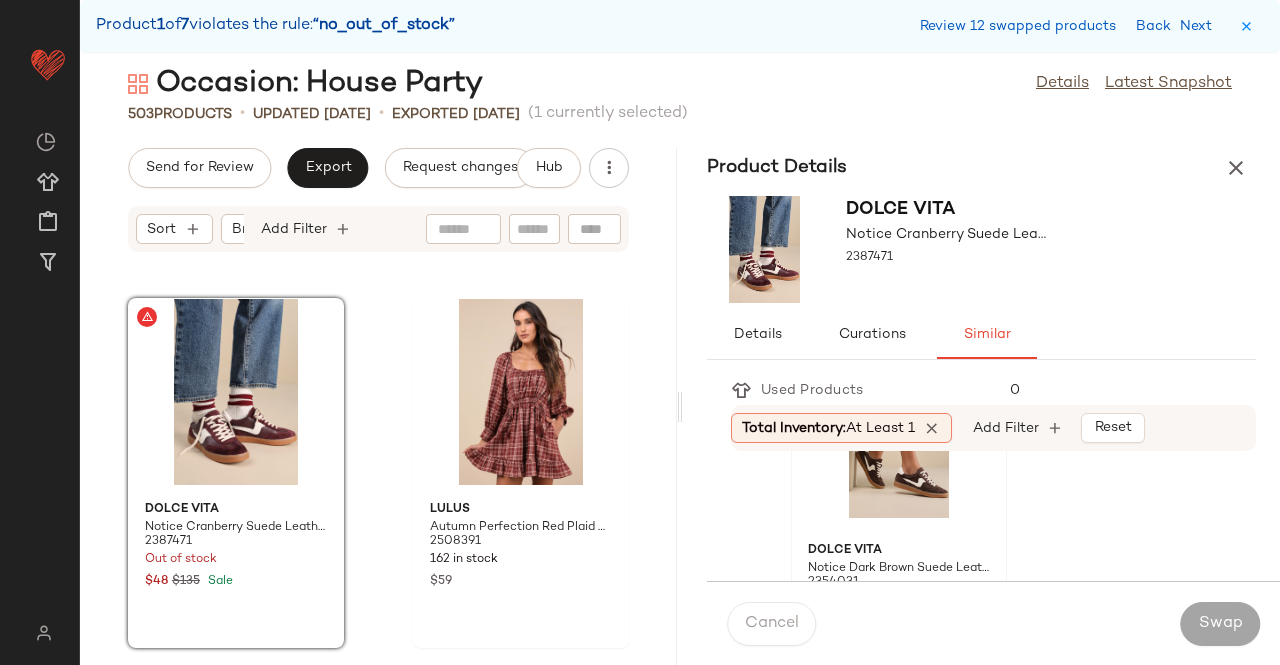click 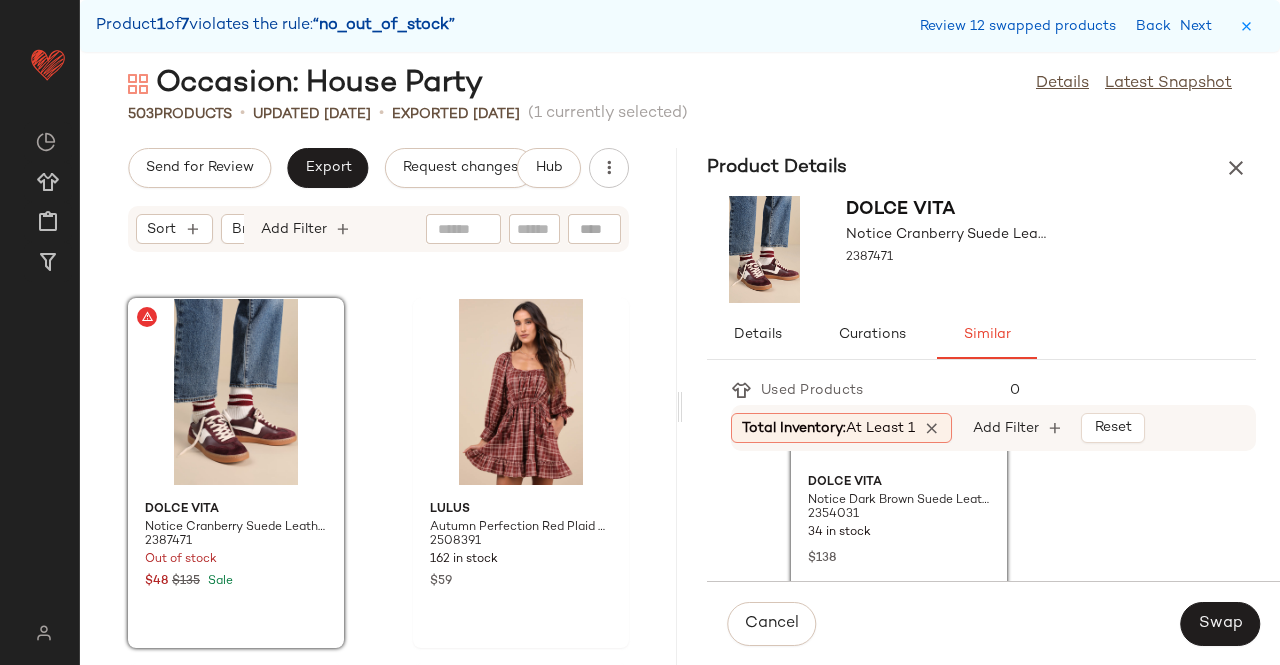 scroll, scrollTop: 200, scrollLeft: 0, axis: vertical 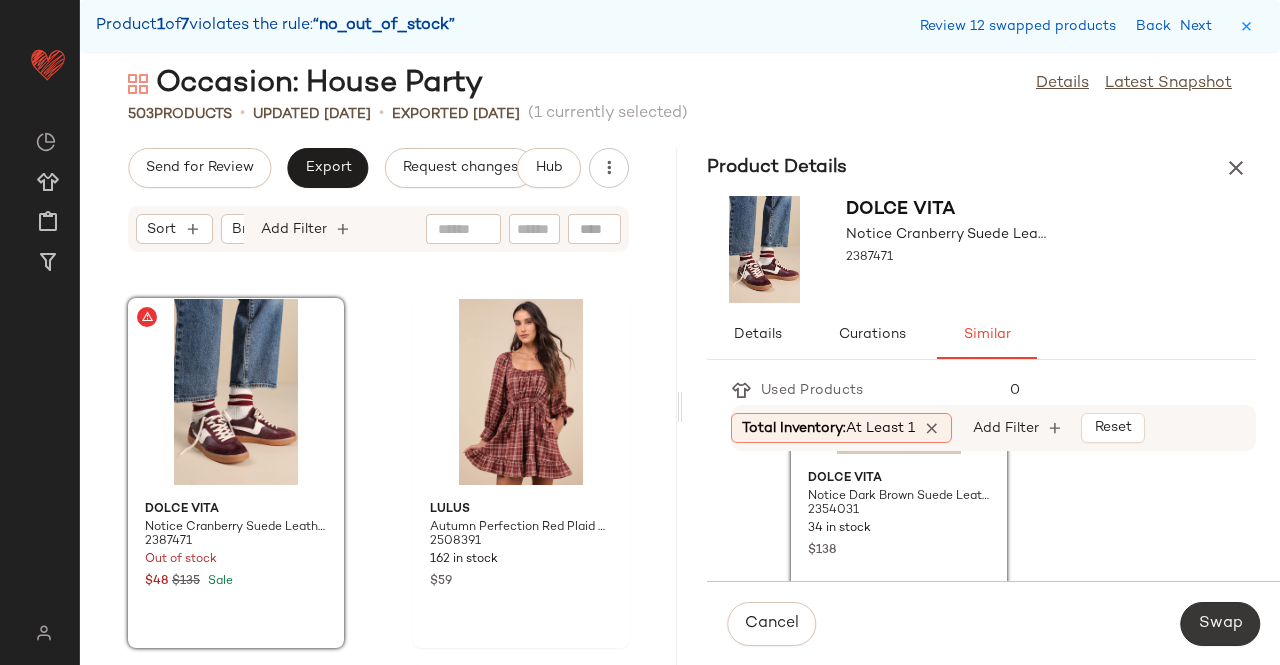 click on "Swap" 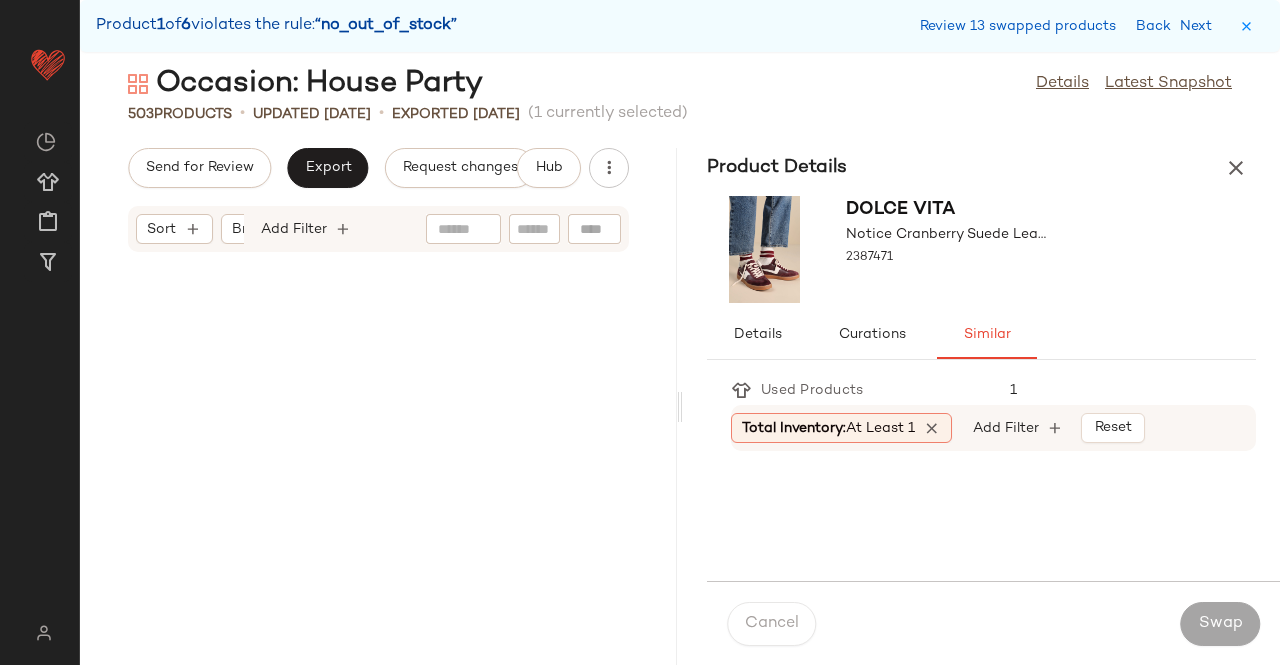 scroll, scrollTop: 66978, scrollLeft: 0, axis: vertical 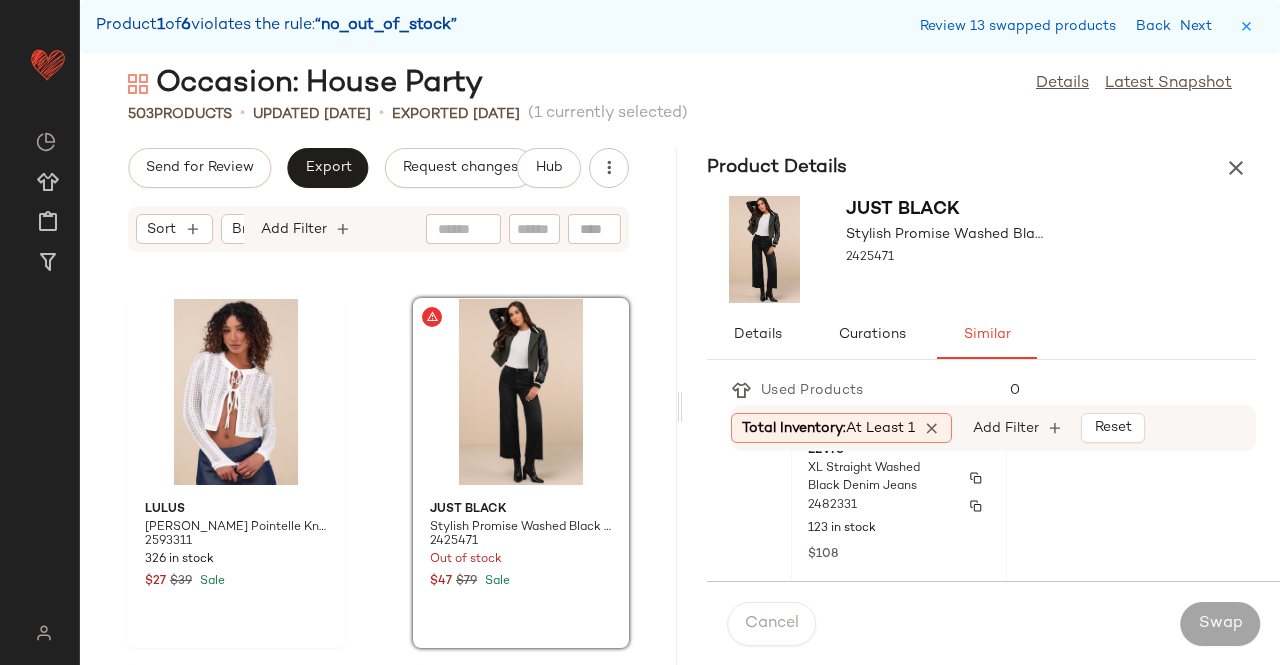 click on "123 in stock" at bounding box center [899, 529] 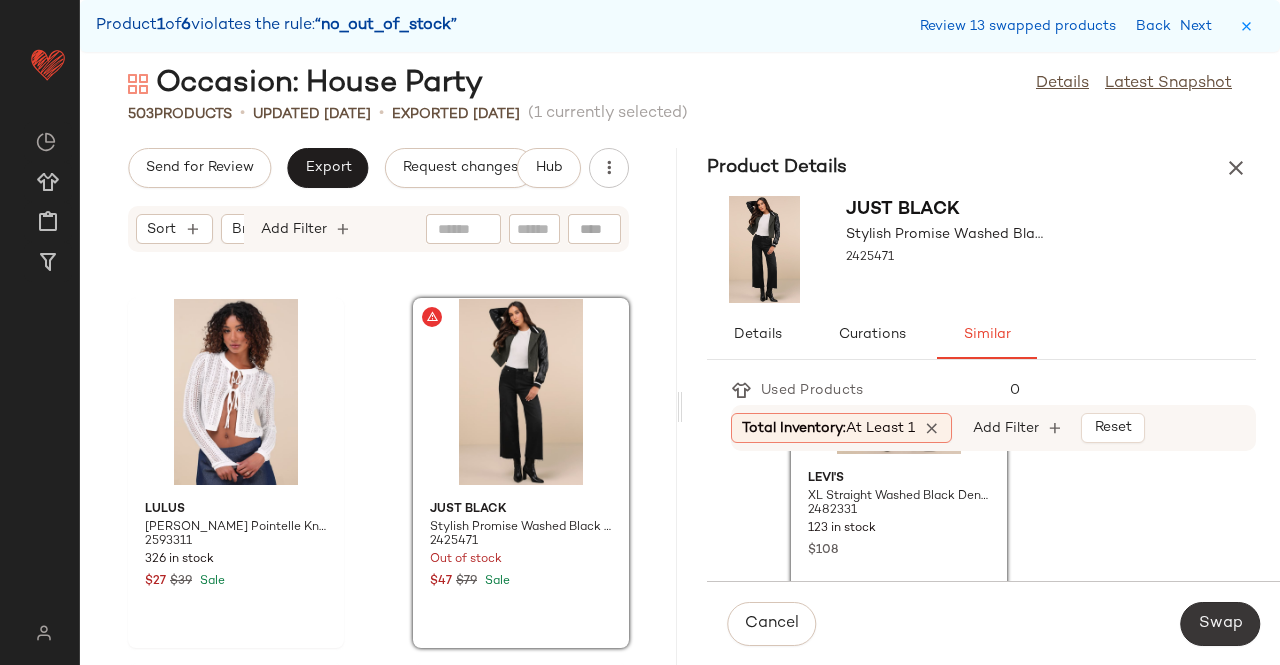 click on "Swap" at bounding box center (1220, 624) 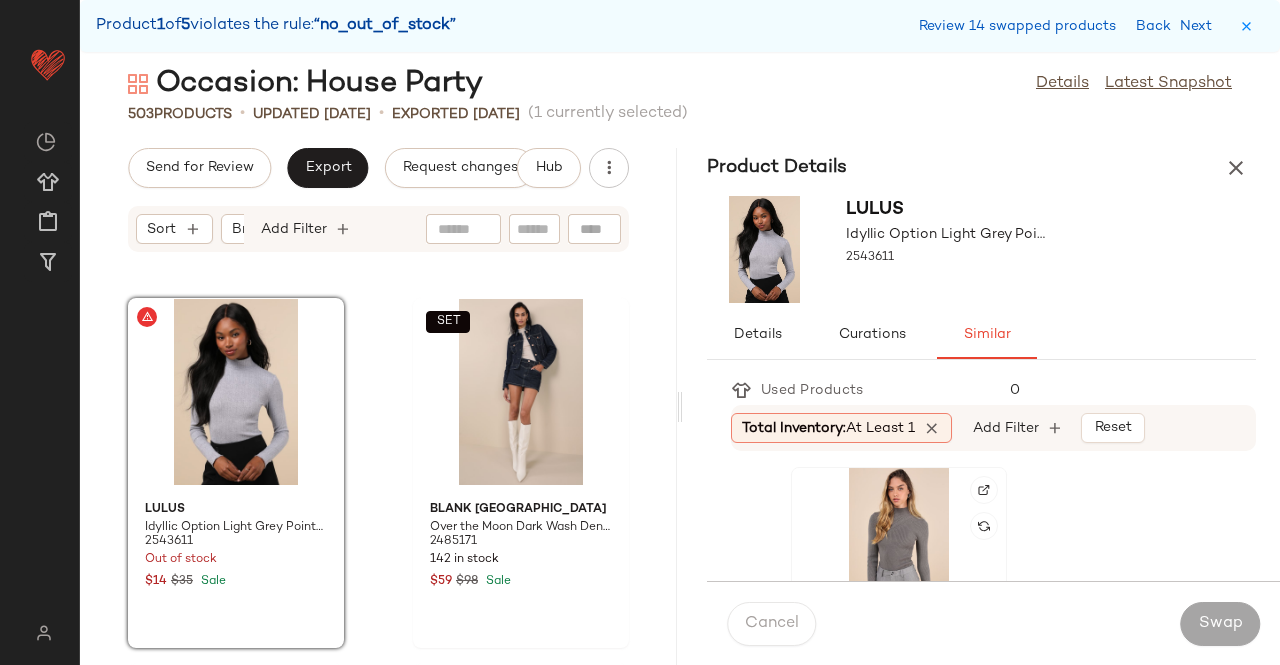 click 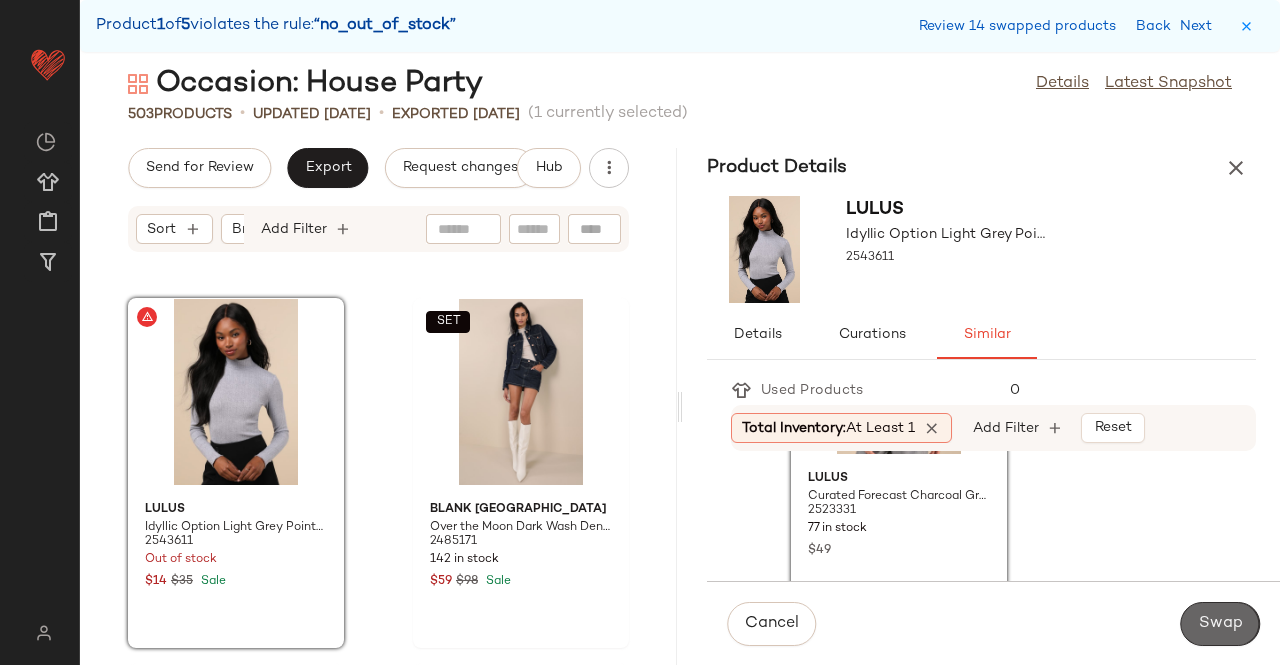 click on "Swap" 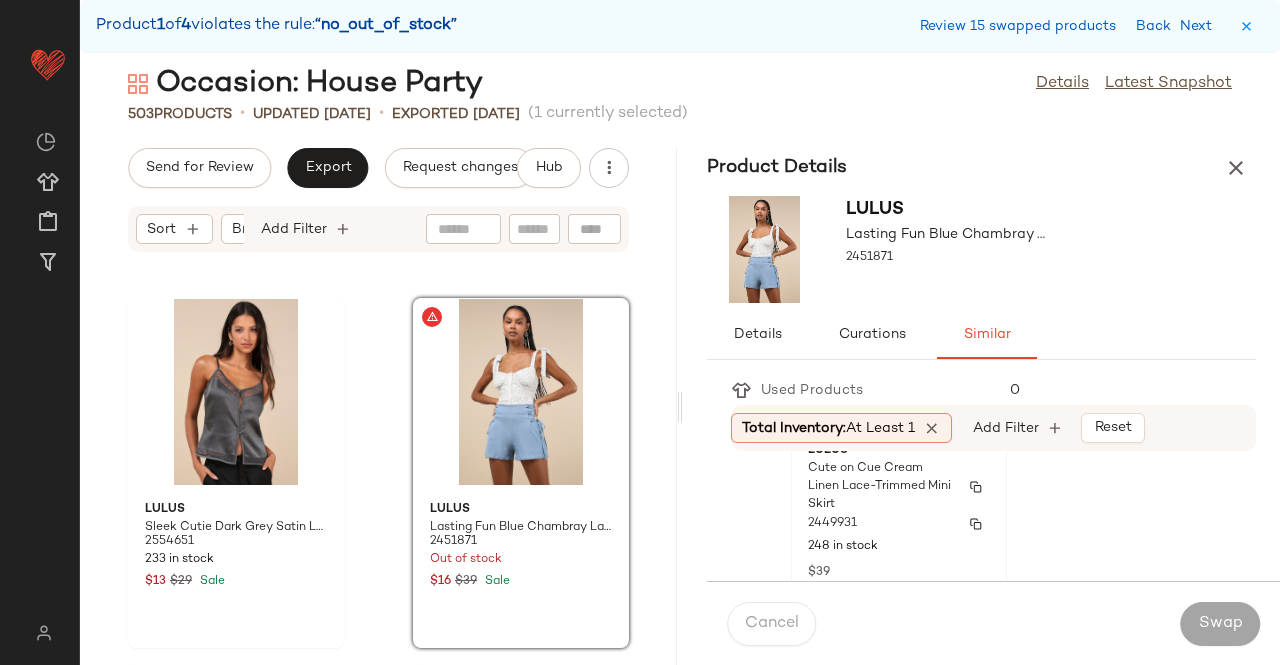 click on "2449931" at bounding box center (899, 524) 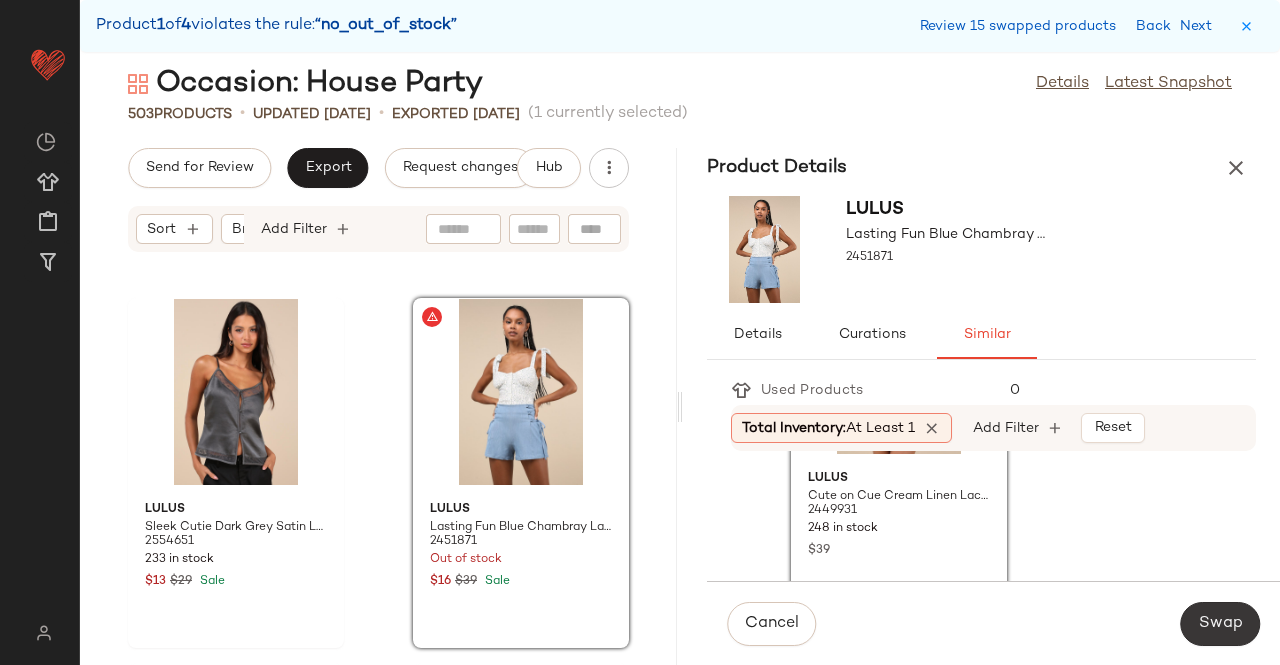 click on "Swap" 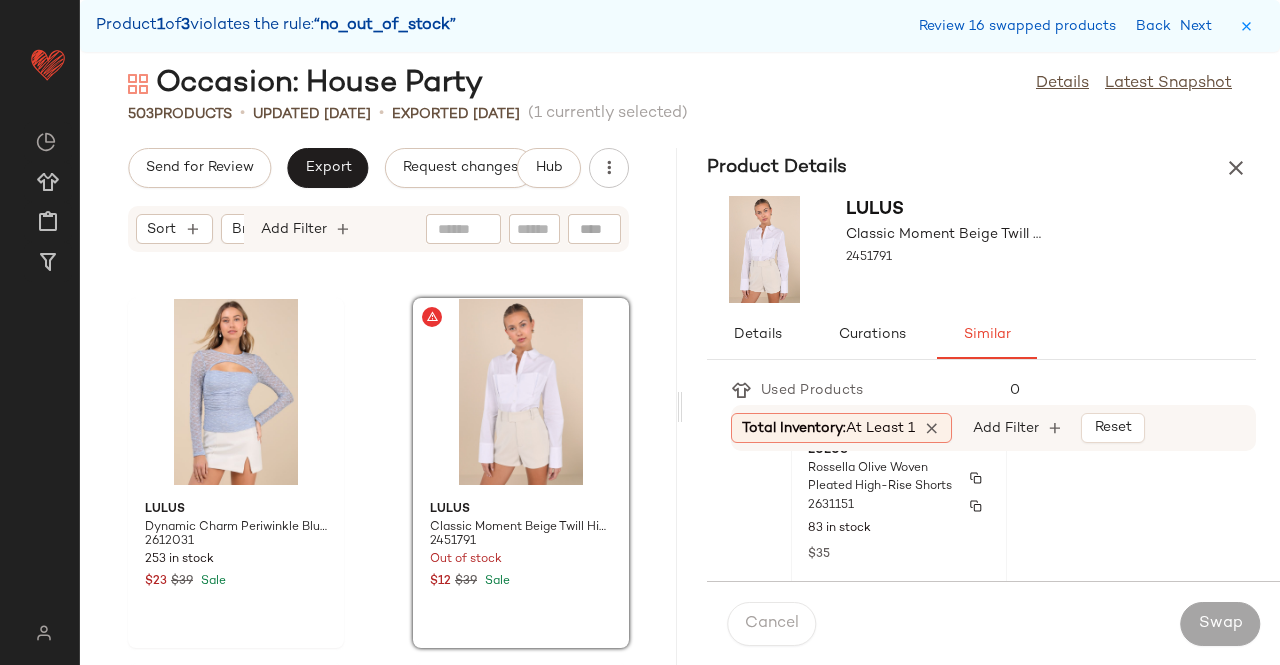 click on "83 in stock" at bounding box center (899, 529) 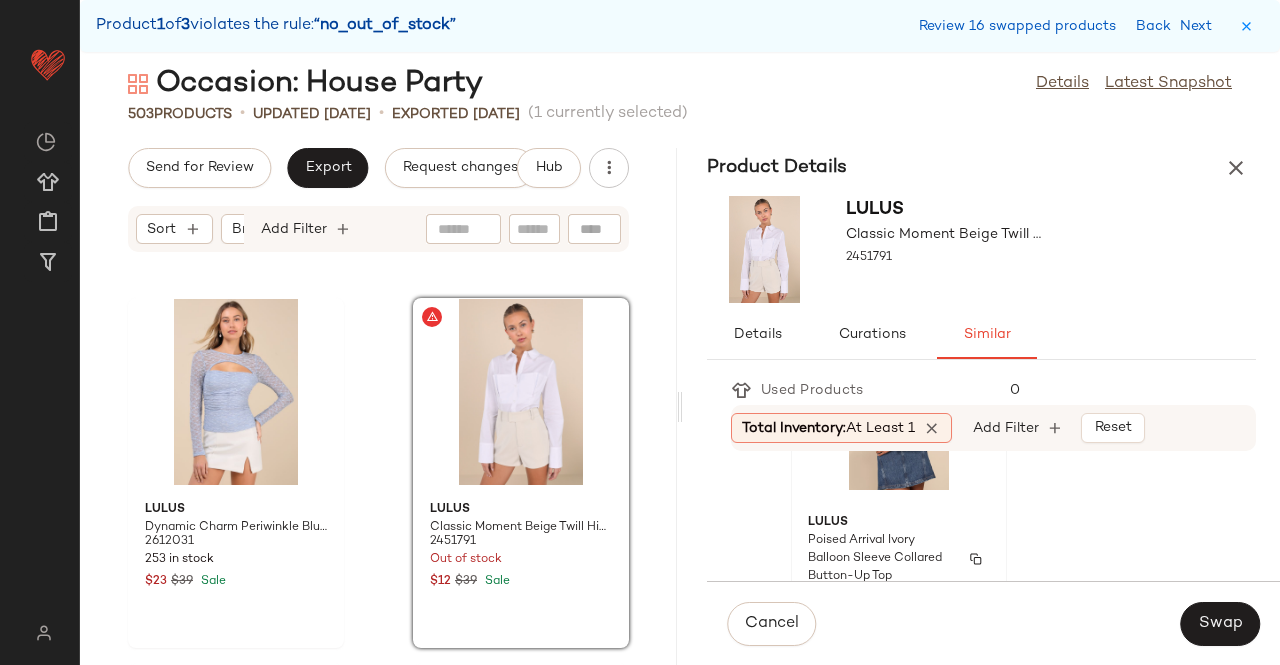 scroll, scrollTop: 1326, scrollLeft: 0, axis: vertical 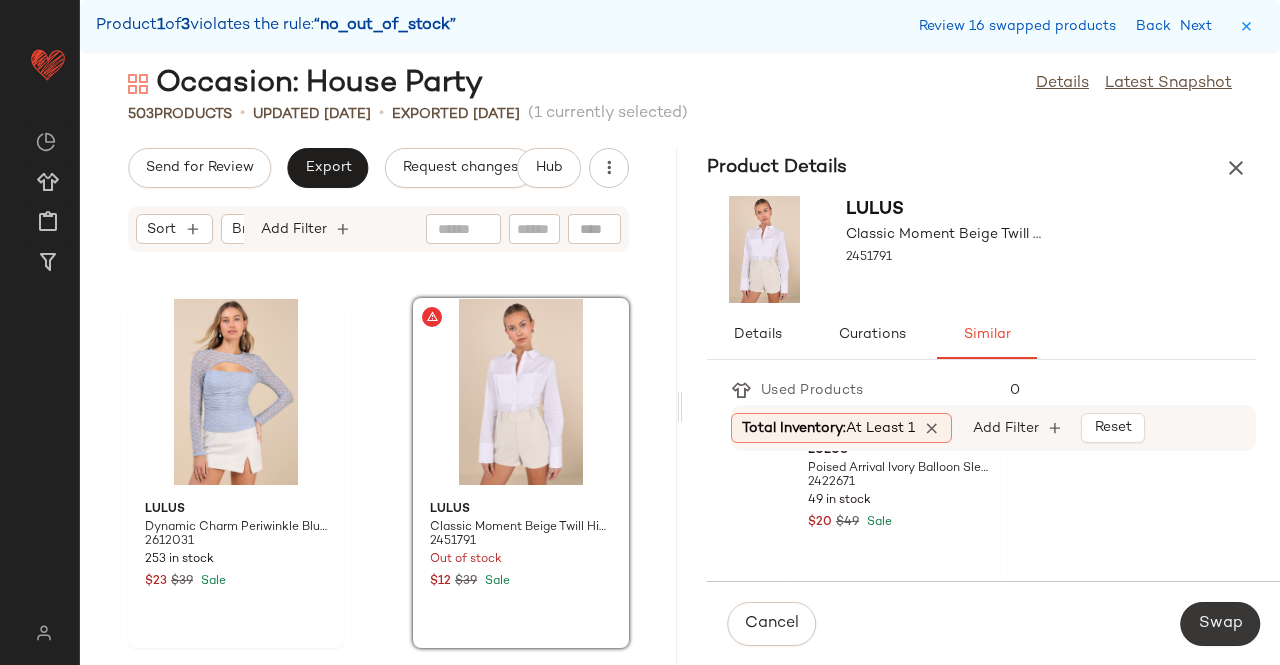 click on "Swap" at bounding box center (1220, 624) 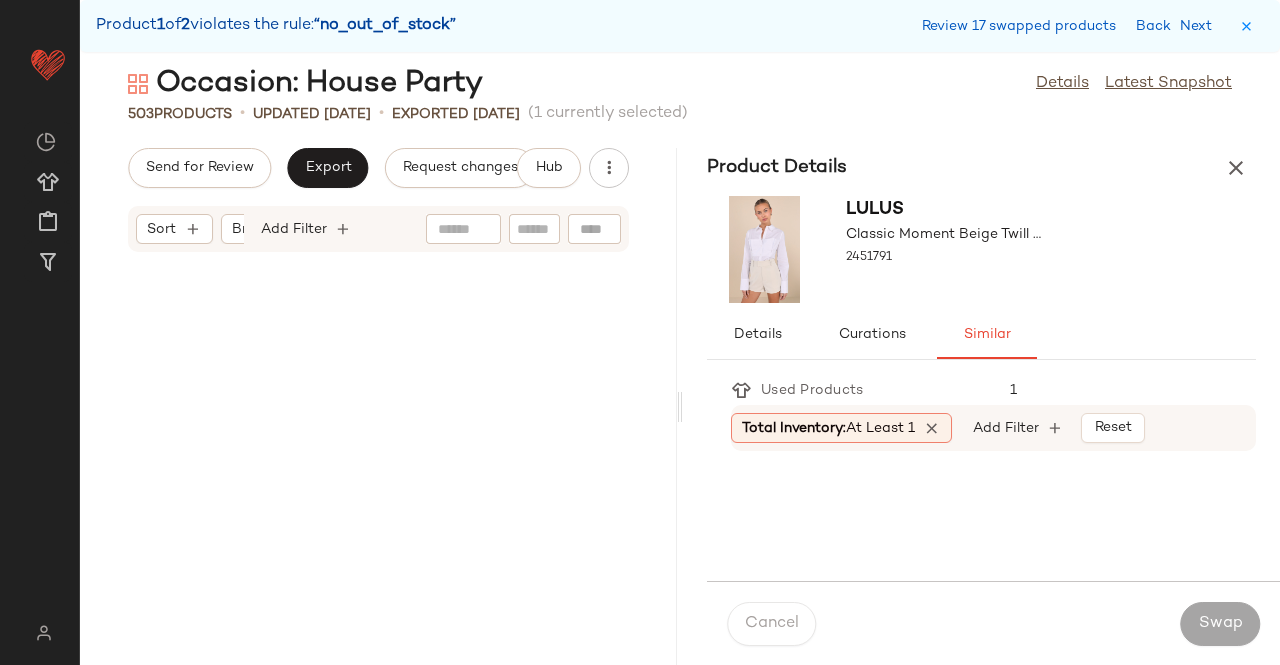 scroll, scrollTop: 81618, scrollLeft: 0, axis: vertical 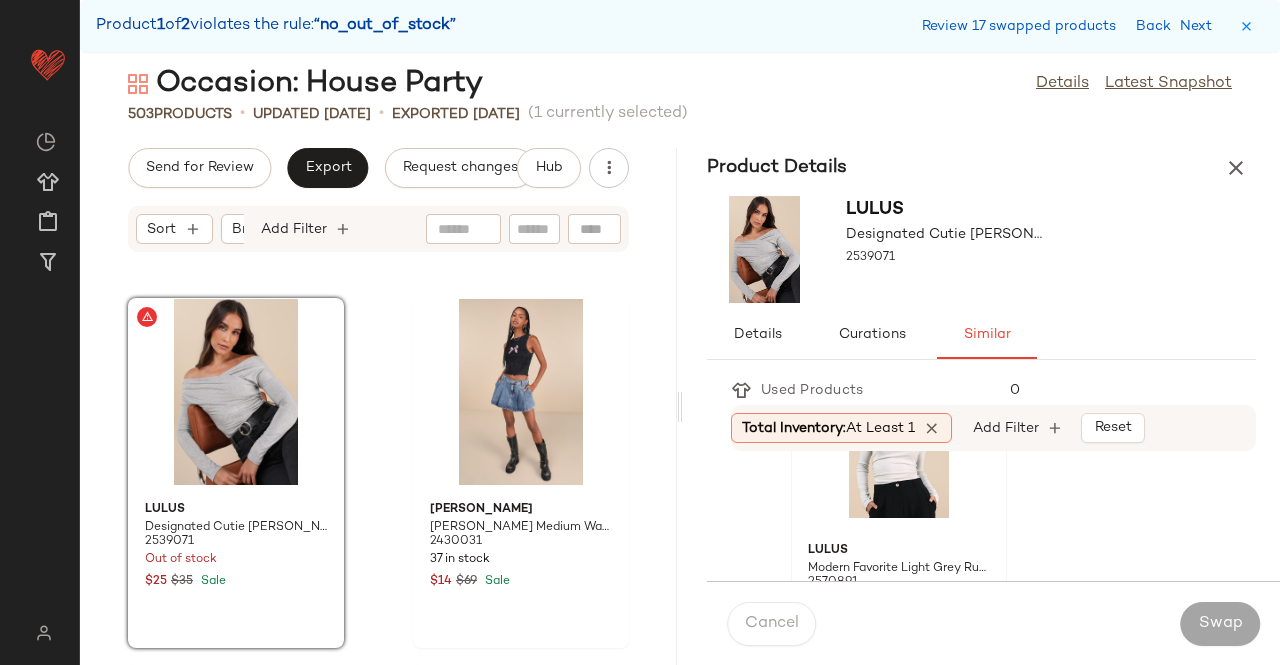 click 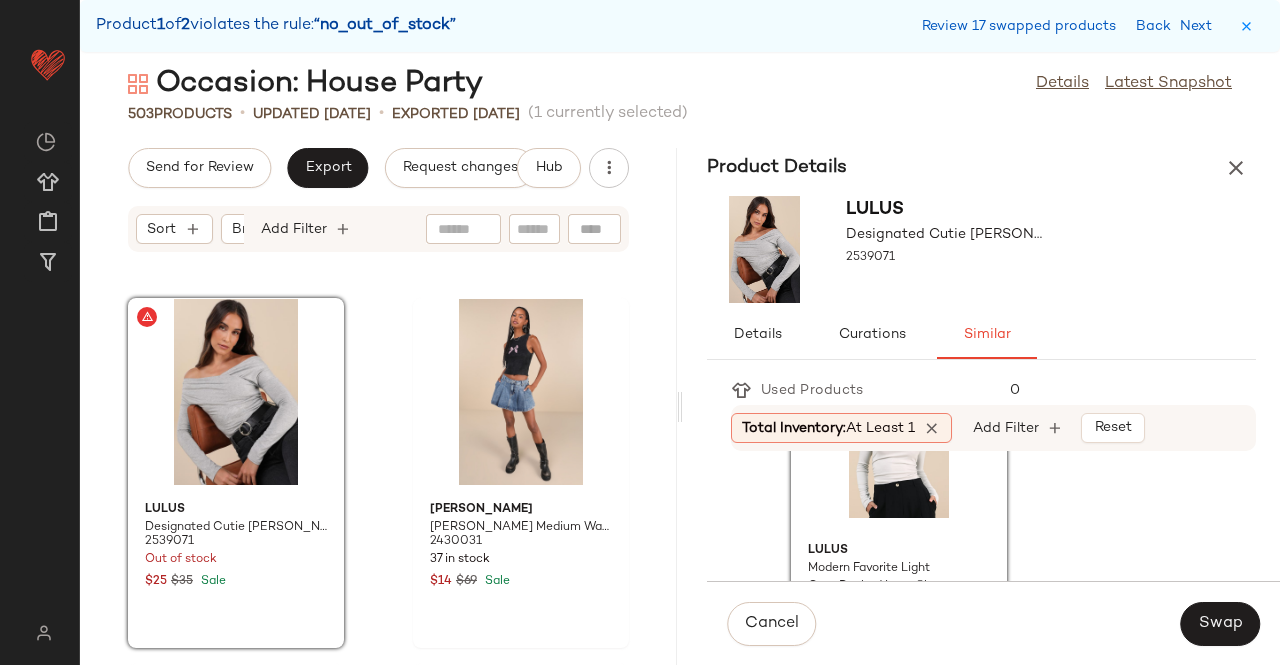 scroll, scrollTop: 200, scrollLeft: 0, axis: vertical 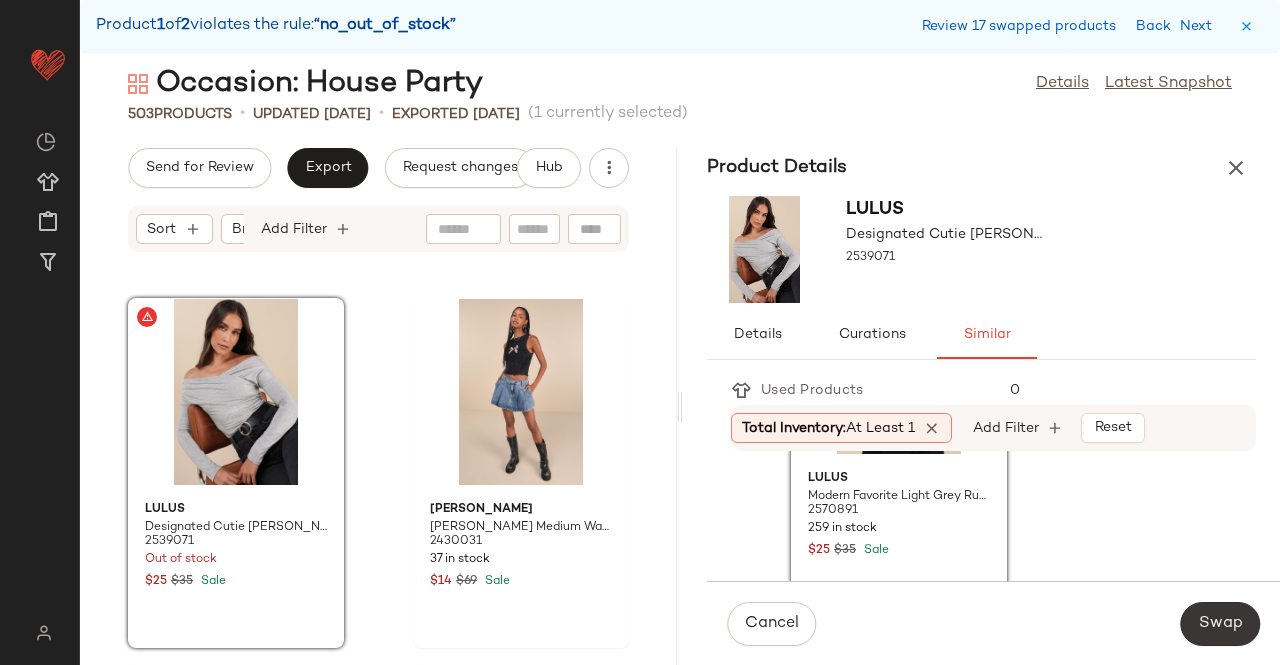 click on "Swap" at bounding box center (1220, 624) 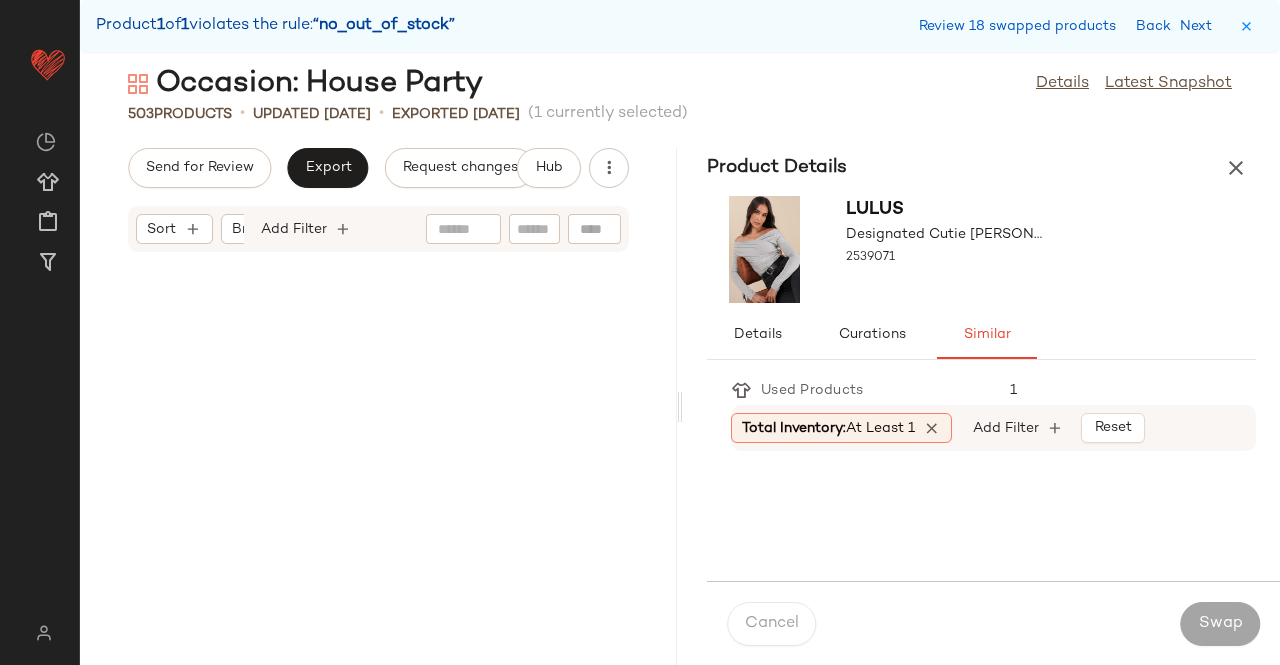 scroll, scrollTop: 83448, scrollLeft: 0, axis: vertical 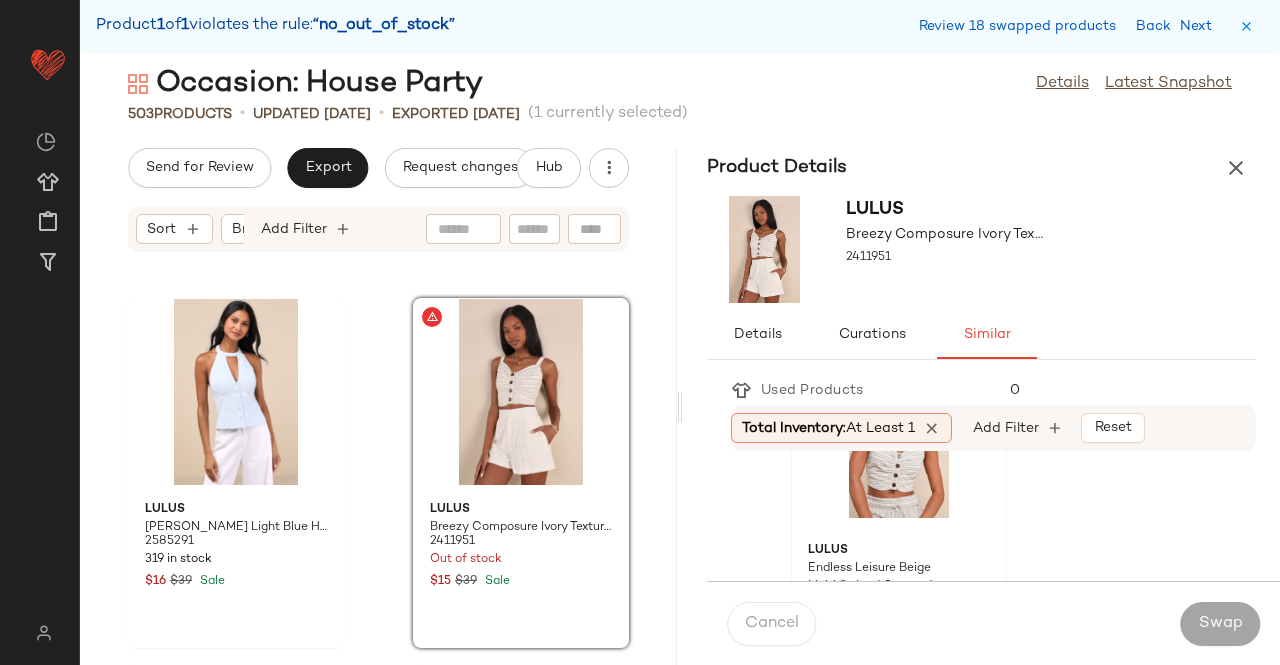 click on "Lulus Endless Leisure Beige Multi Striped Cropped Sleeveless Top 2418991 16 in stock $20 $39 Sale" 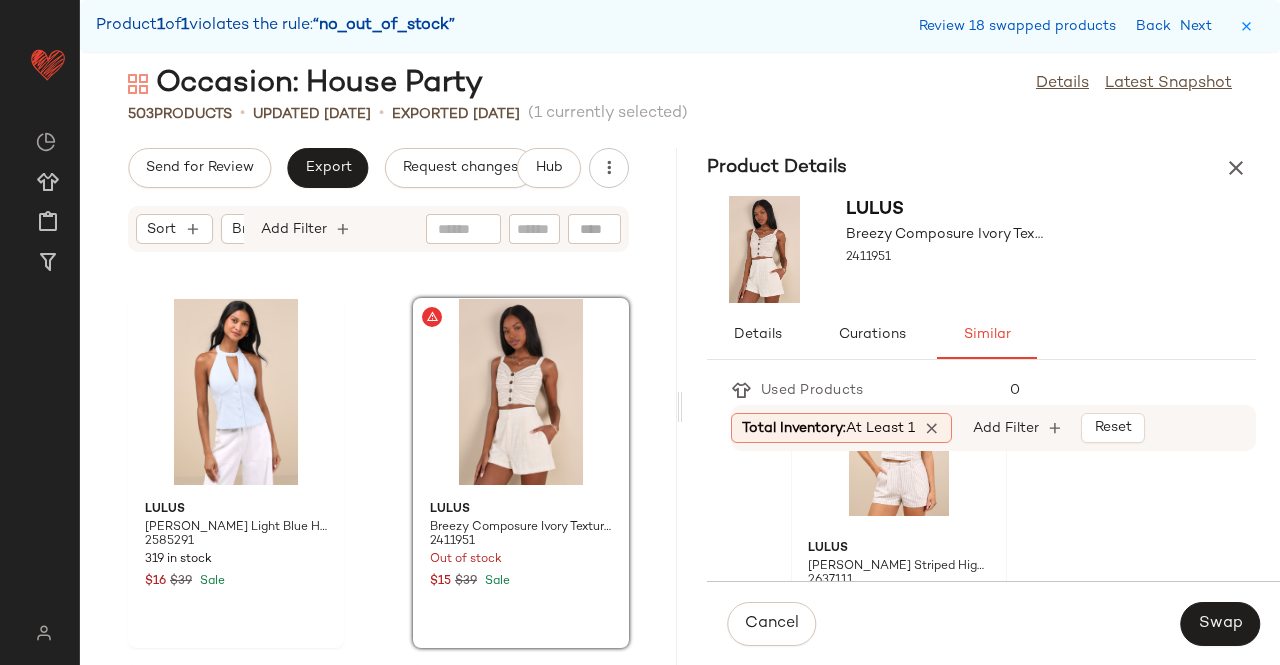 scroll, scrollTop: 500, scrollLeft: 0, axis: vertical 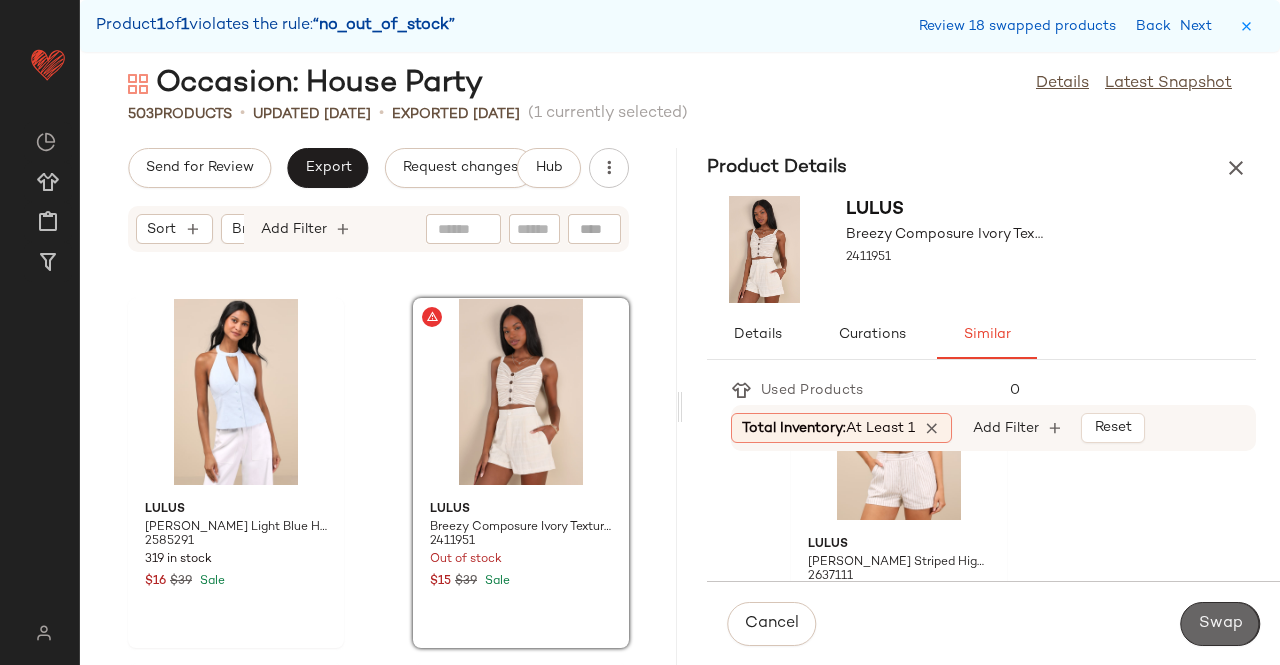 click on "Swap" 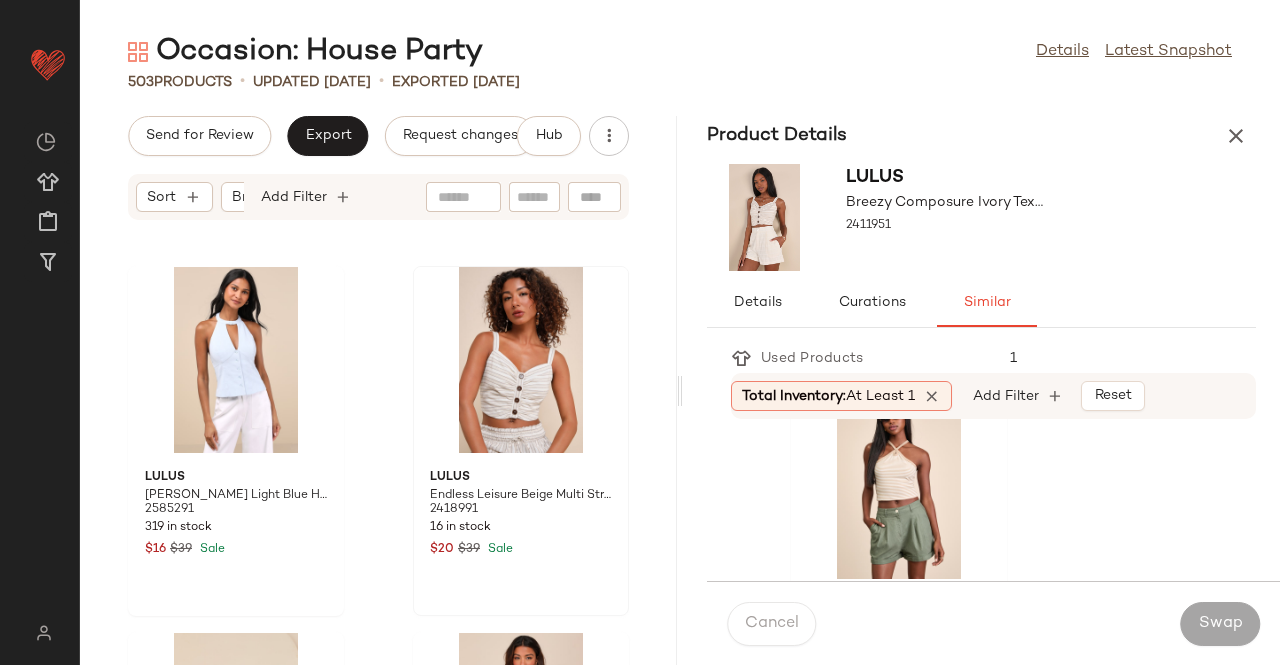 scroll, scrollTop: 334, scrollLeft: 0, axis: vertical 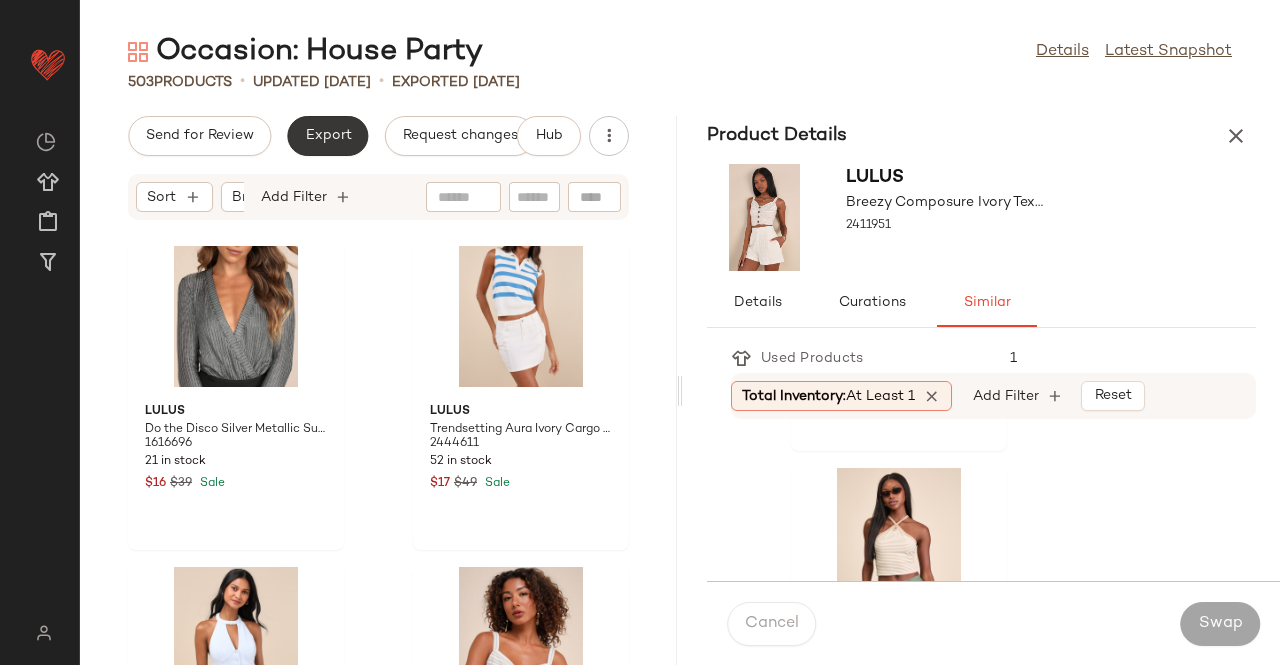 click on "Export" at bounding box center [327, 136] 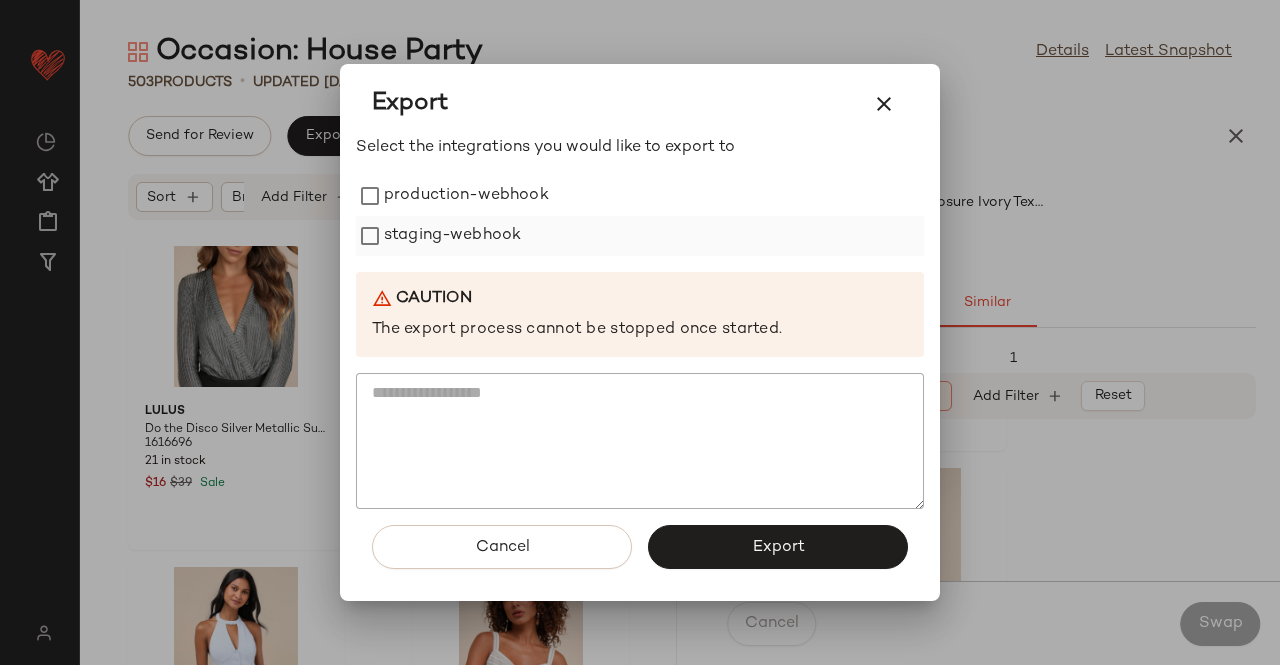 click on "production-webhook" at bounding box center (466, 196) 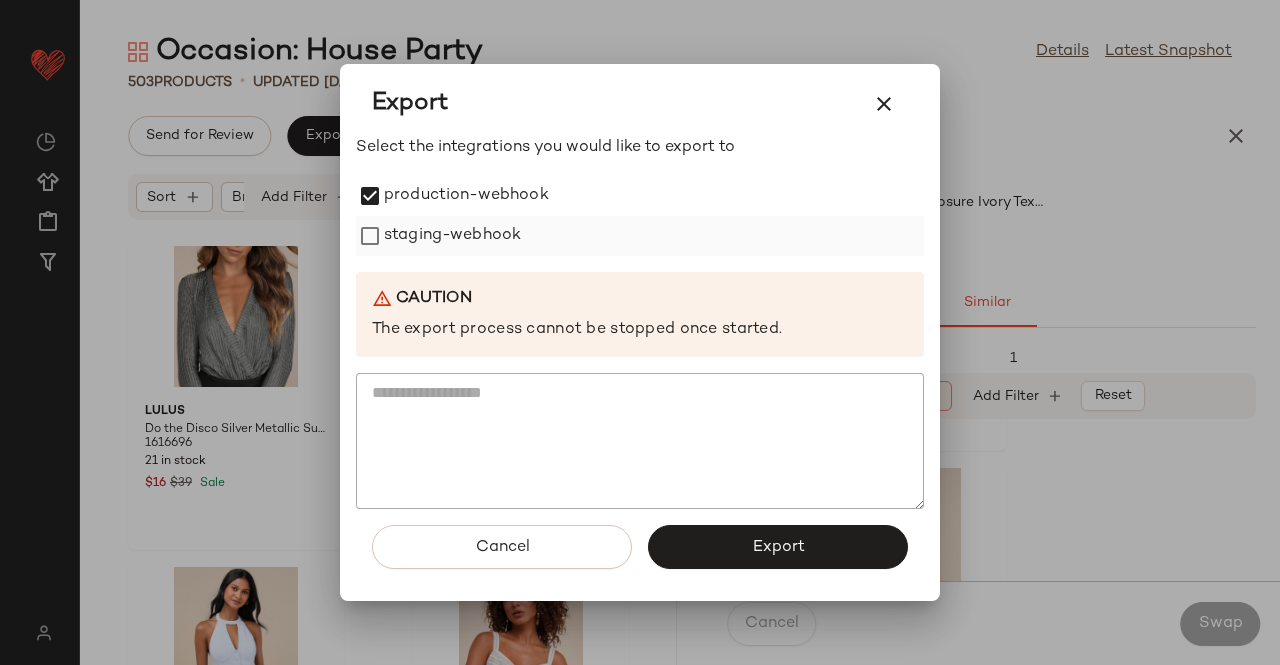click on "staging-webhook" at bounding box center [452, 236] 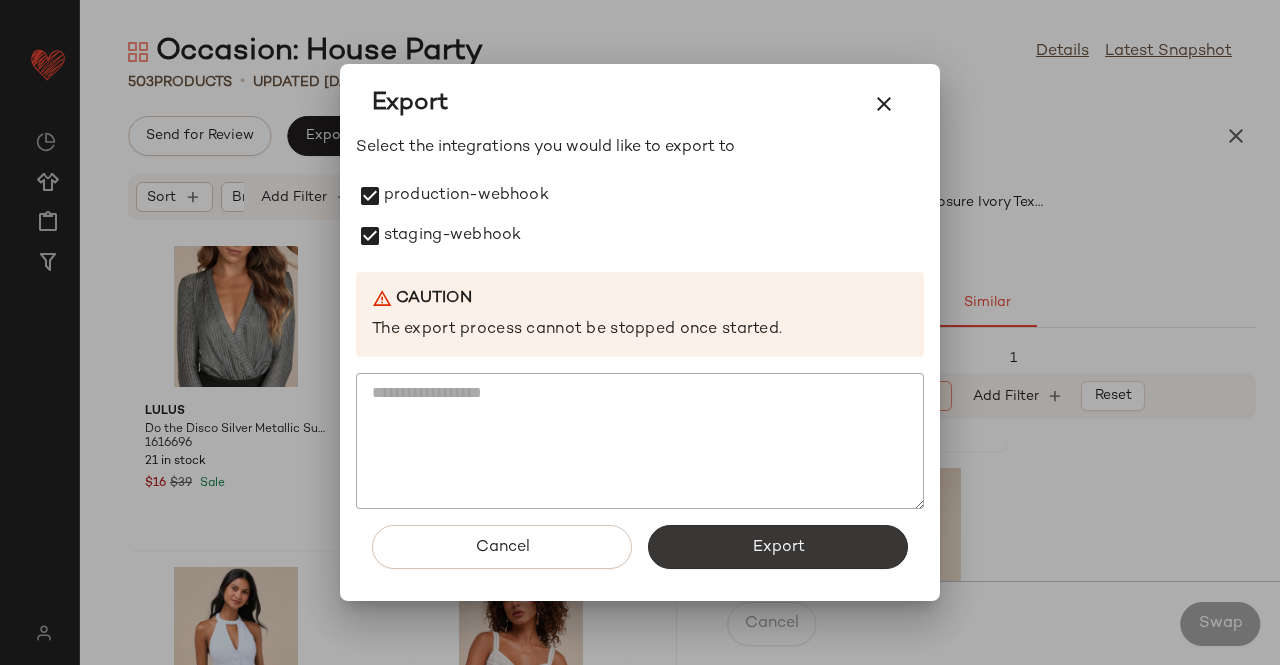 click on "Export" 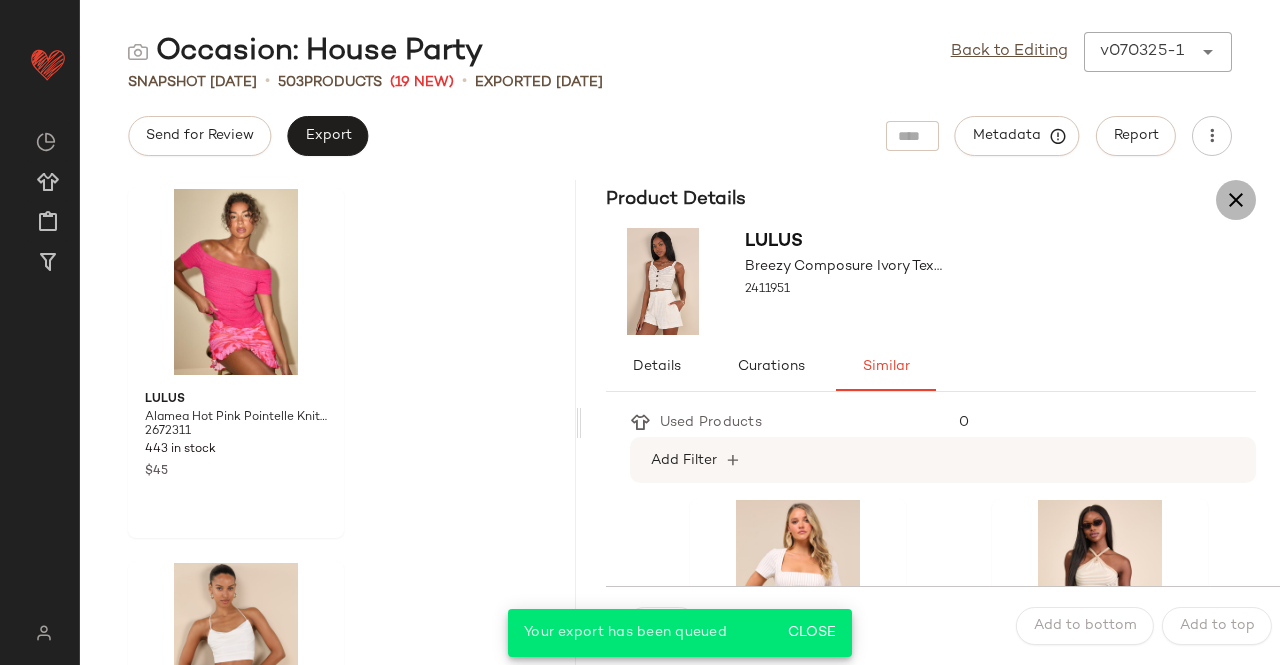 click at bounding box center [1236, 200] 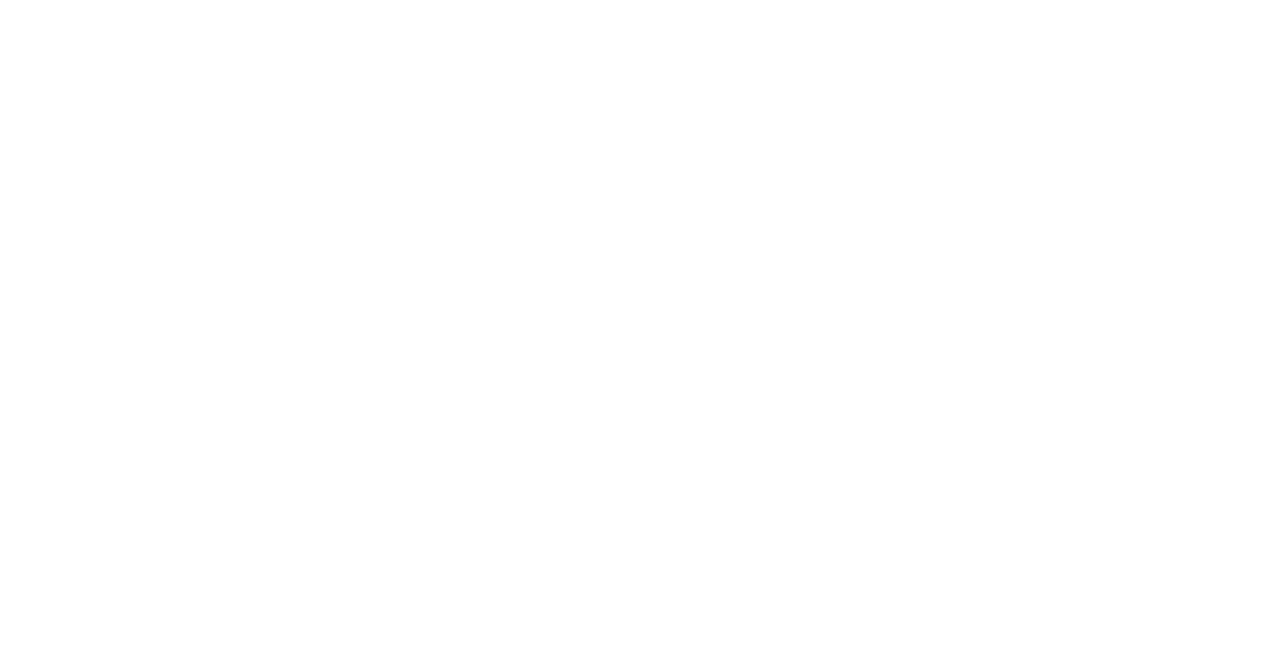 scroll, scrollTop: 0, scrollLeft: 0, axis: both 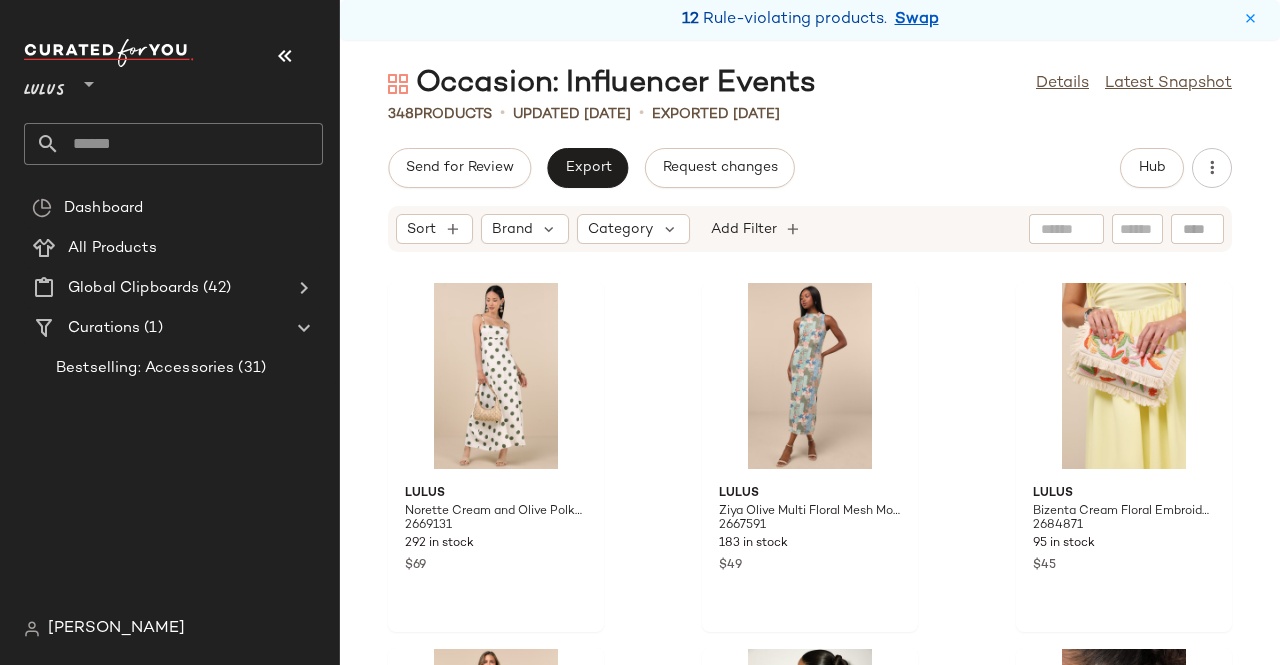 drag, startPoint x: 918, startPoint y: 21, endPoint x: 904, endPoint y: 21, distance: 14 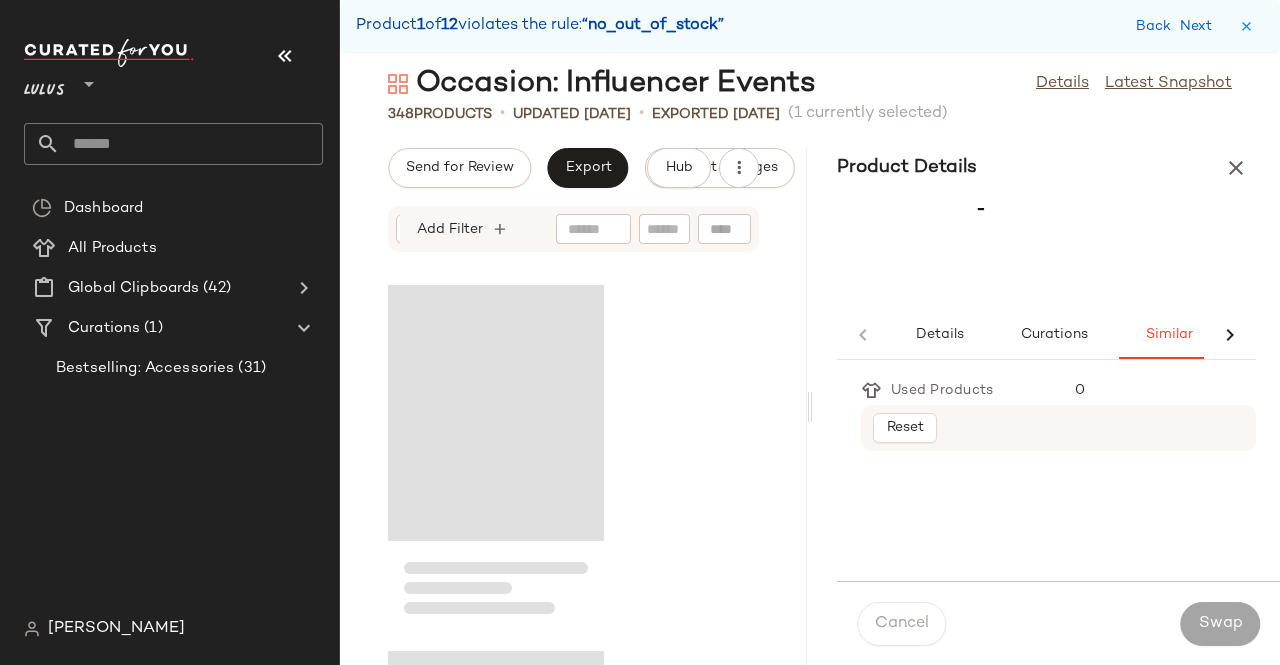 scroll, scrollTop: 0, scrollLeft: 48, axis: horizontal 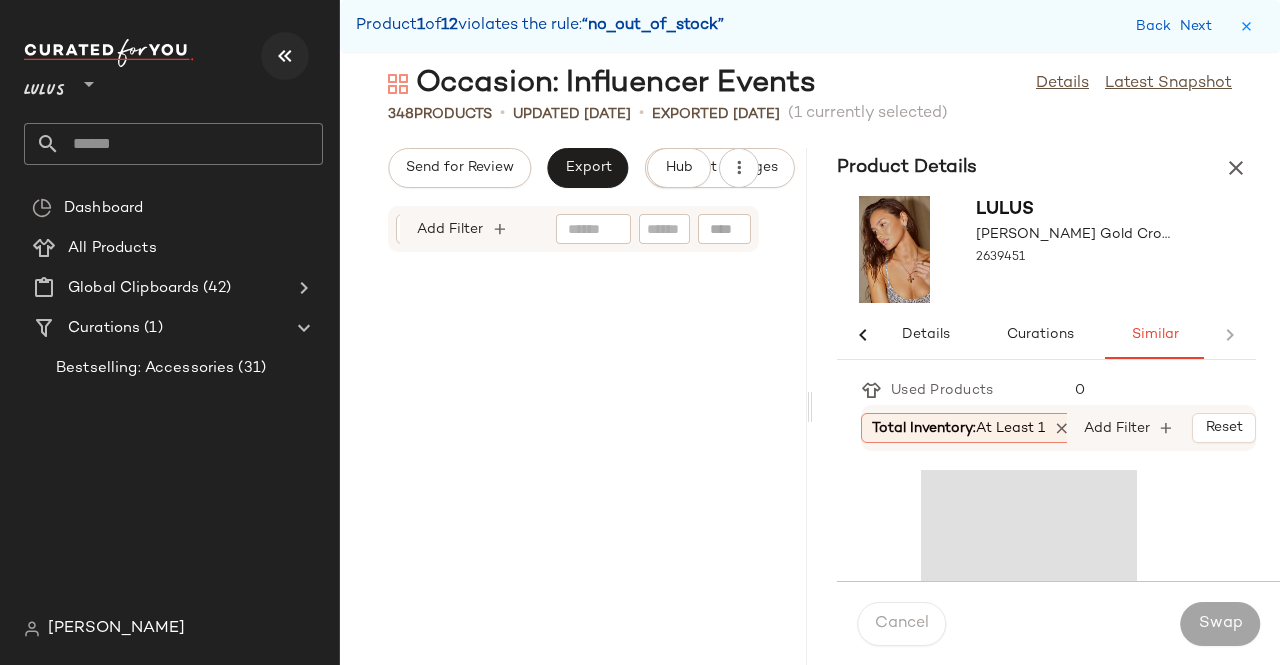 click at bounding box center [285, 56] 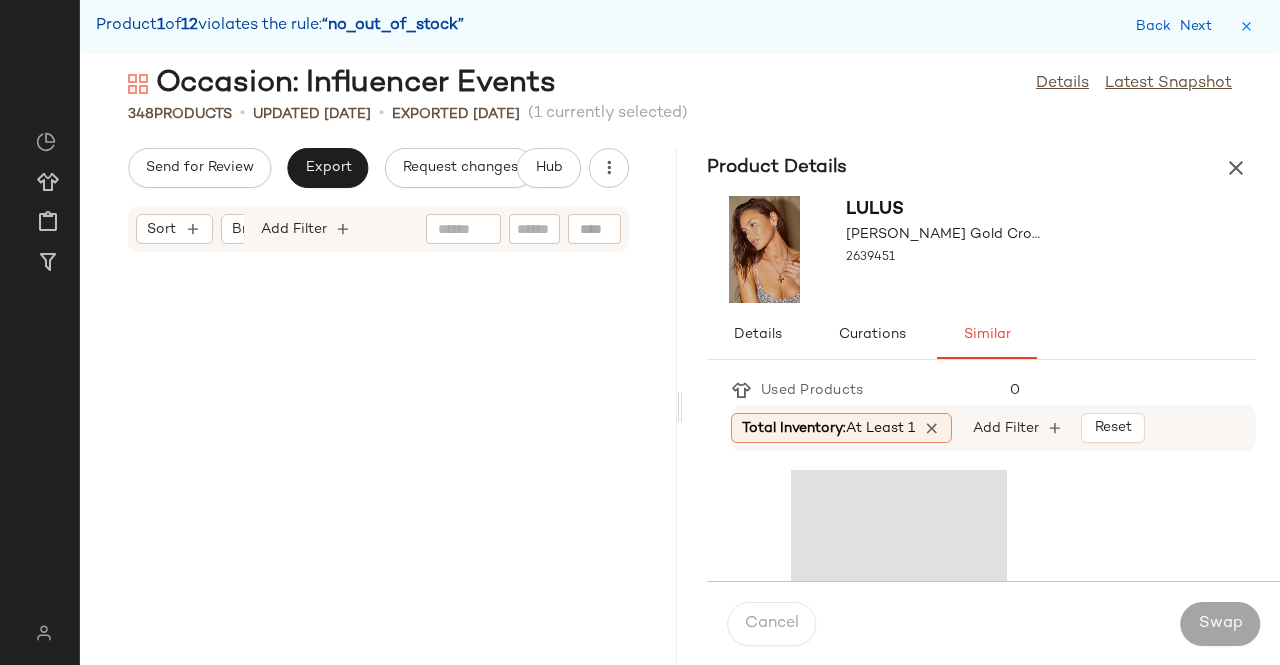 scroll, scrollTop: 15372, scrollLeft: 0, axis: vertical 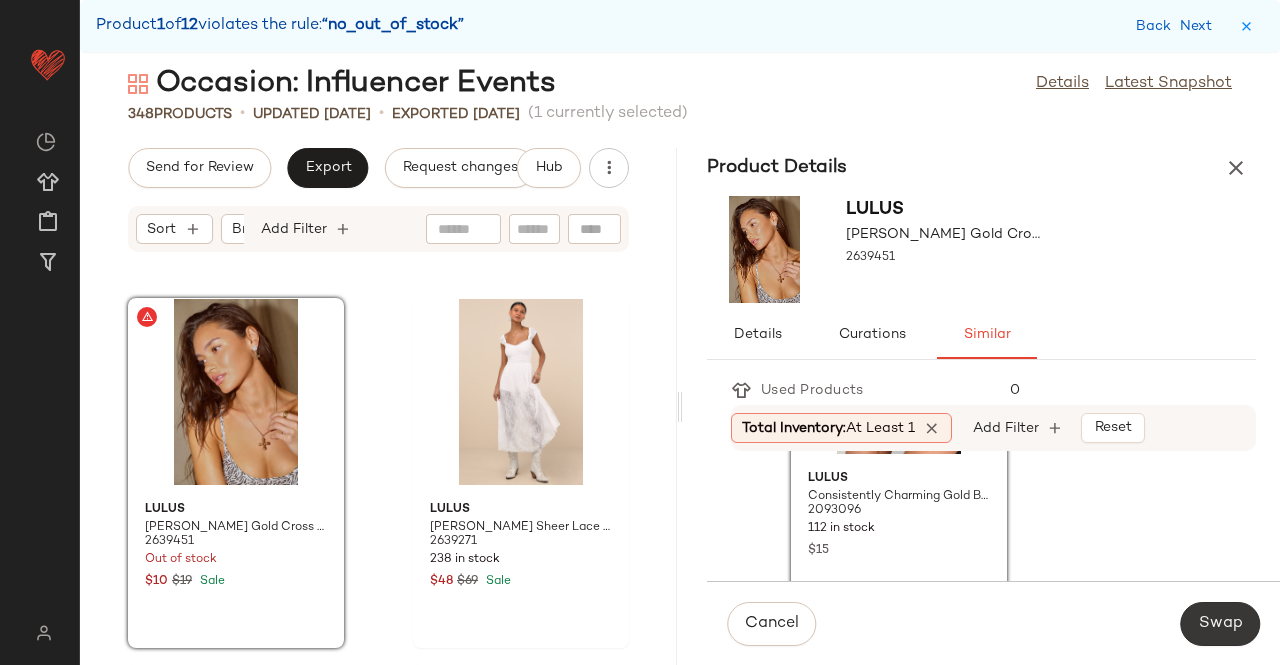 click on "Swap" at bounding box center [1220, 624] 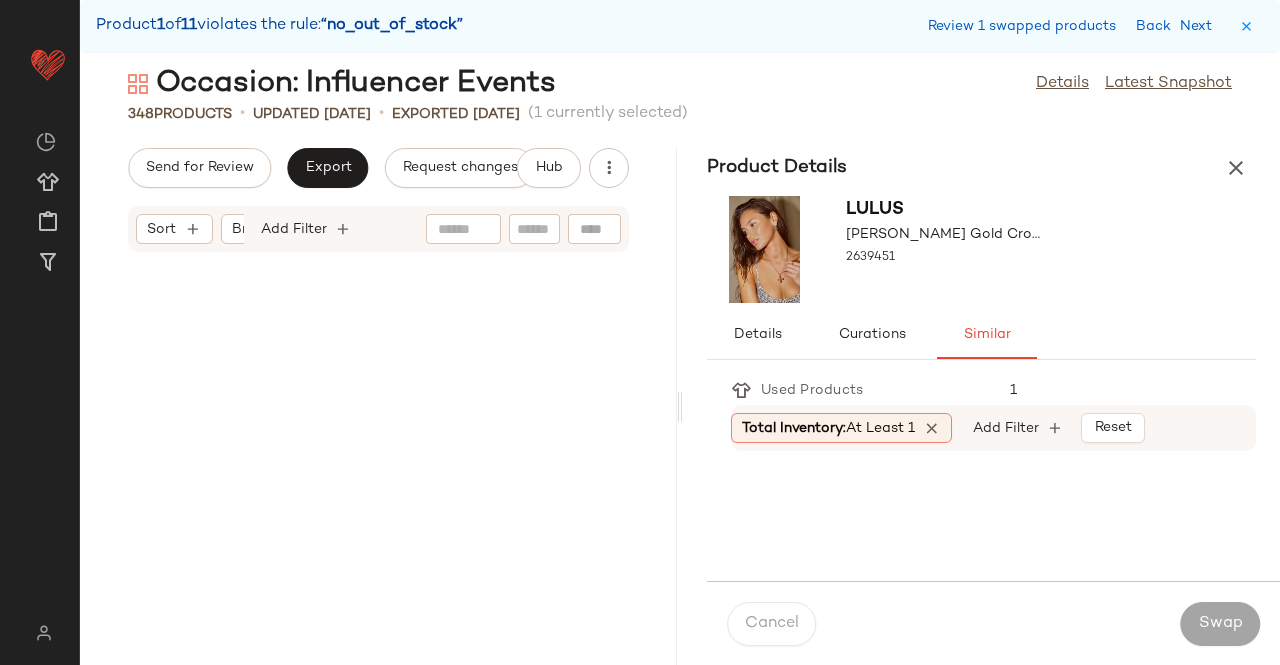 scroll, scrollTop: 13542, scrollLeft: 0, axis: vertical 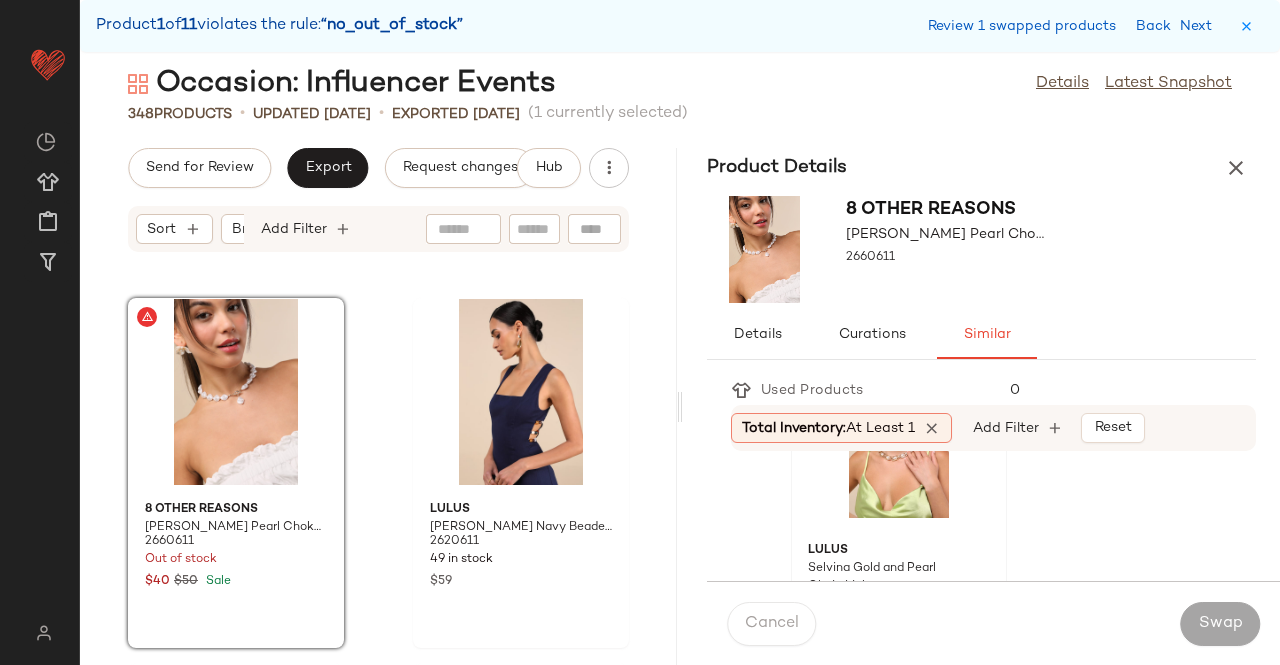 click on "Lulus Selvina Gold and Pearl Chain Link 2702891 50 in stock $25" 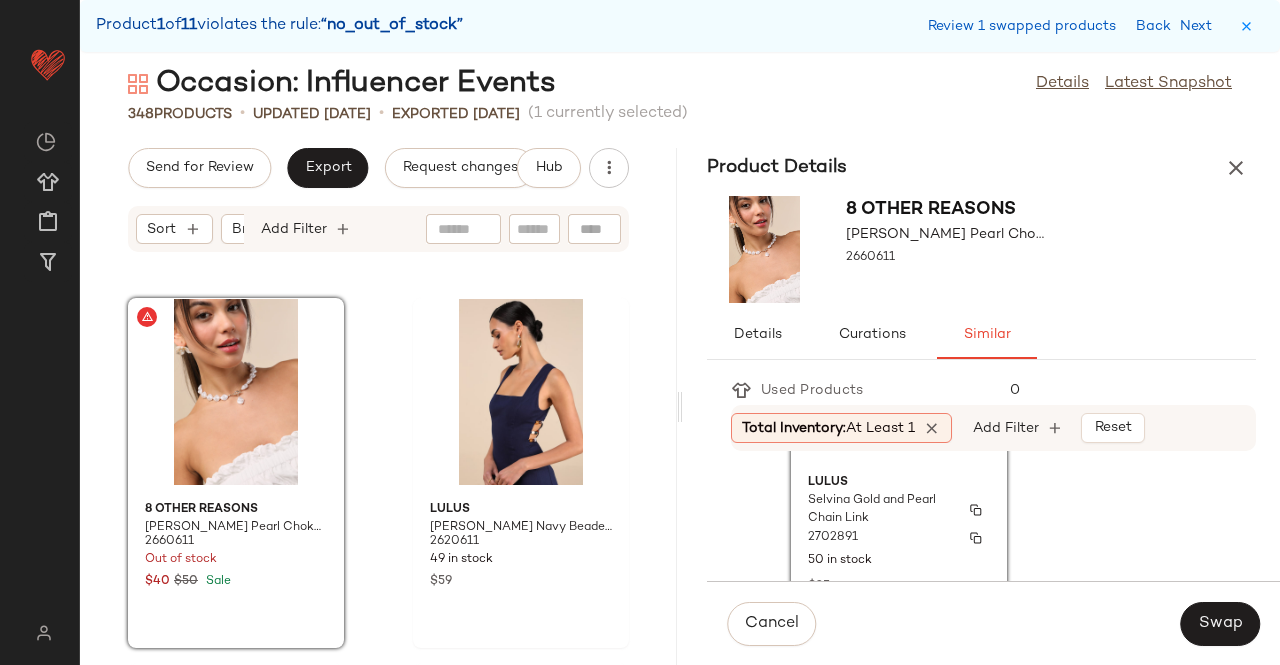 scroll, scrollTop: 200, scrollLeft: 0, axis: vertical 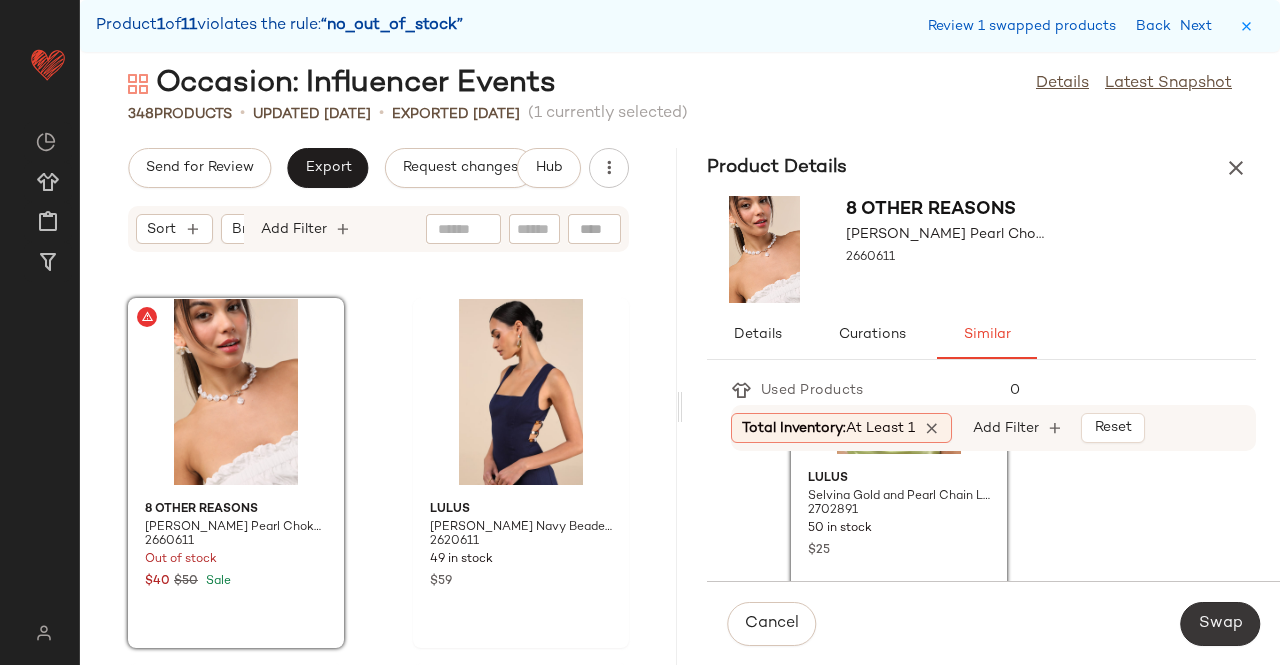 click on "Swap" 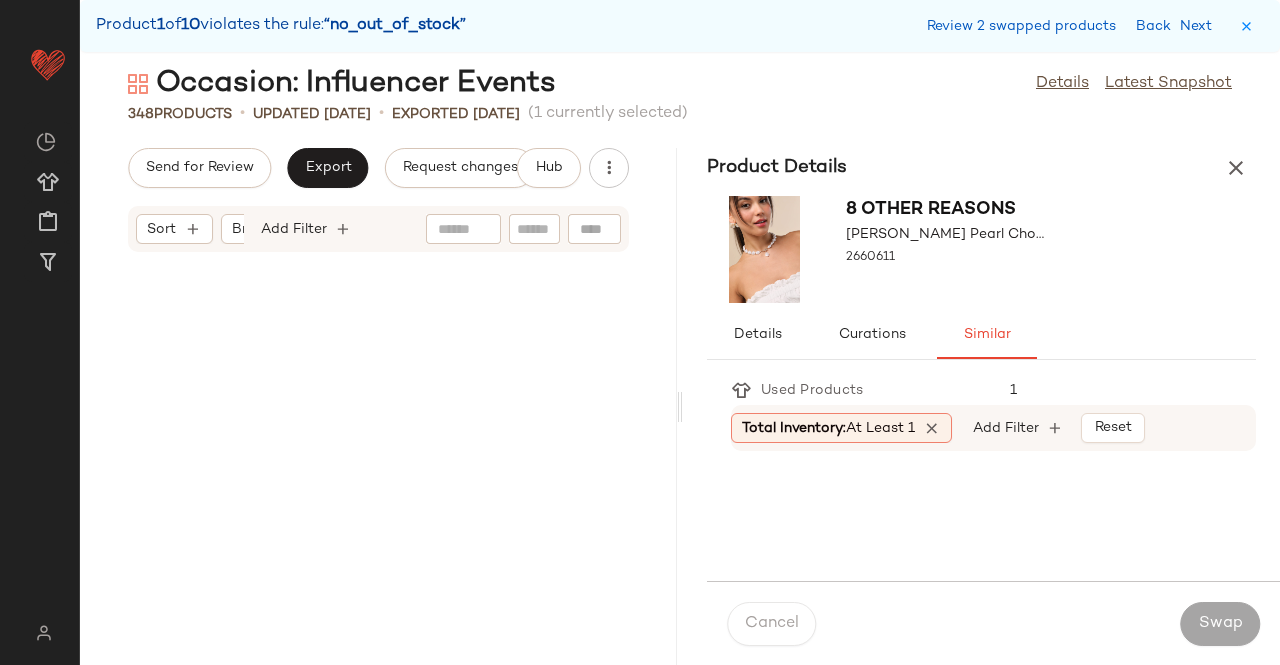 scroll, scrollTop: 34404, scrollLeft: 0, axis: vertical 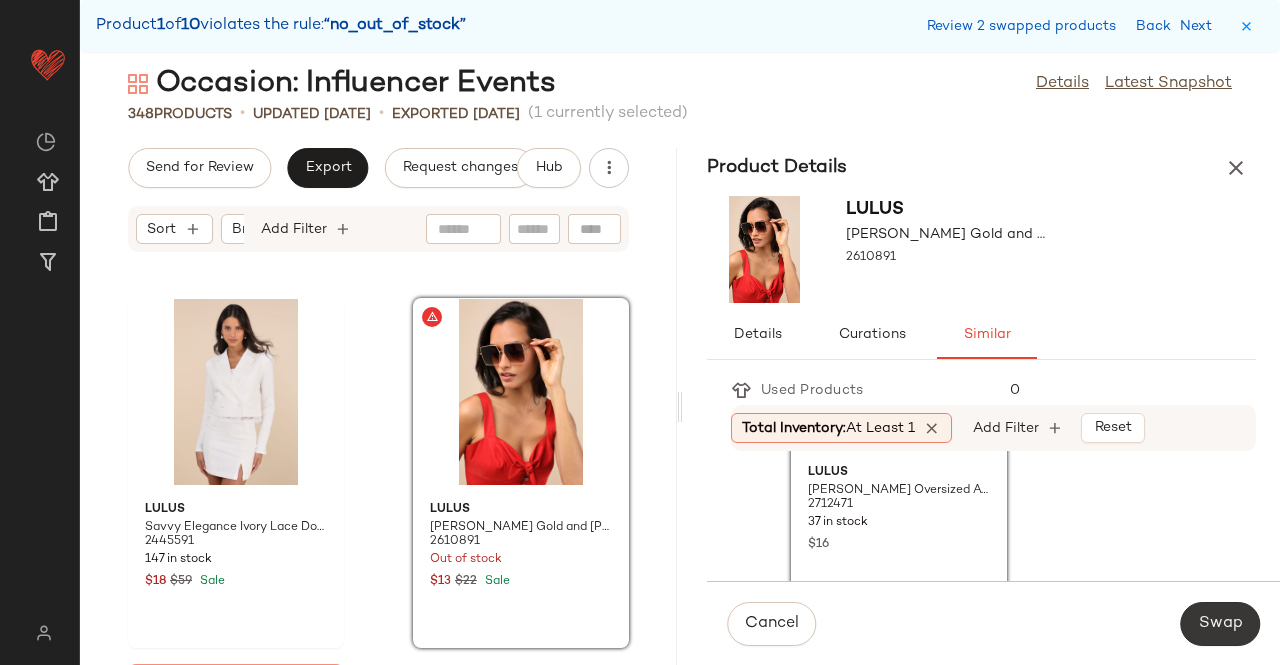 click on "Swap" at bounding box center (1220, 624) 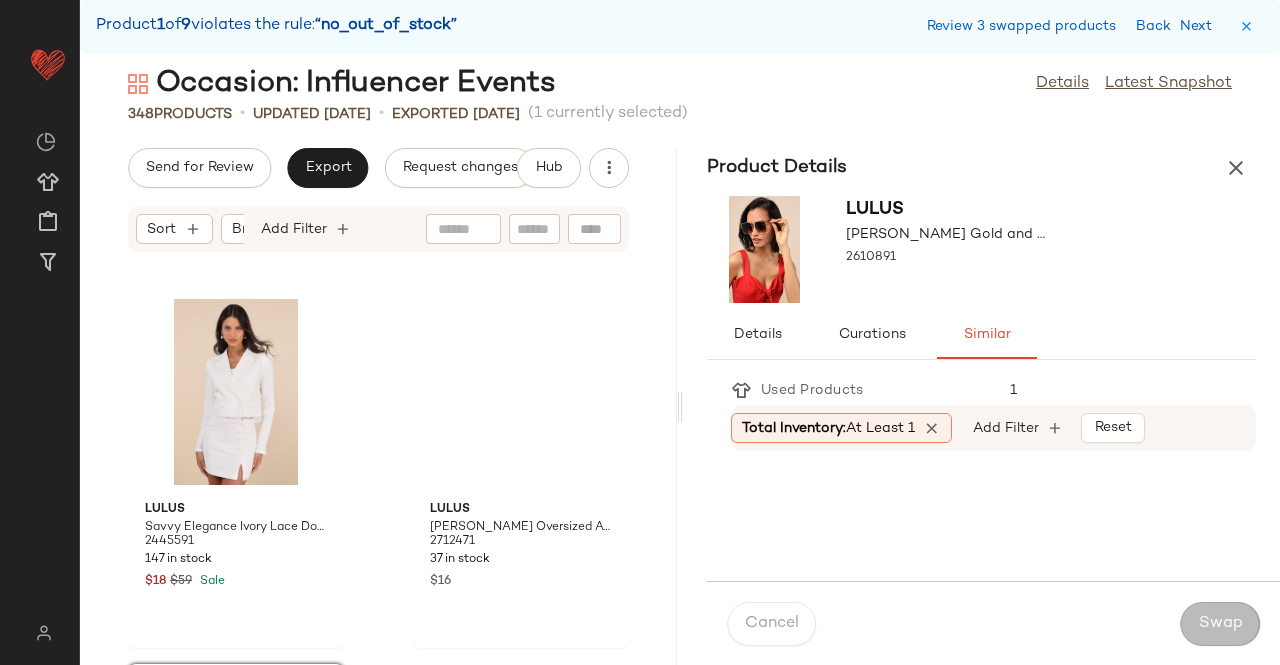scroll, scrollTop: 34770, scrollLeft: 0, axis: vertical 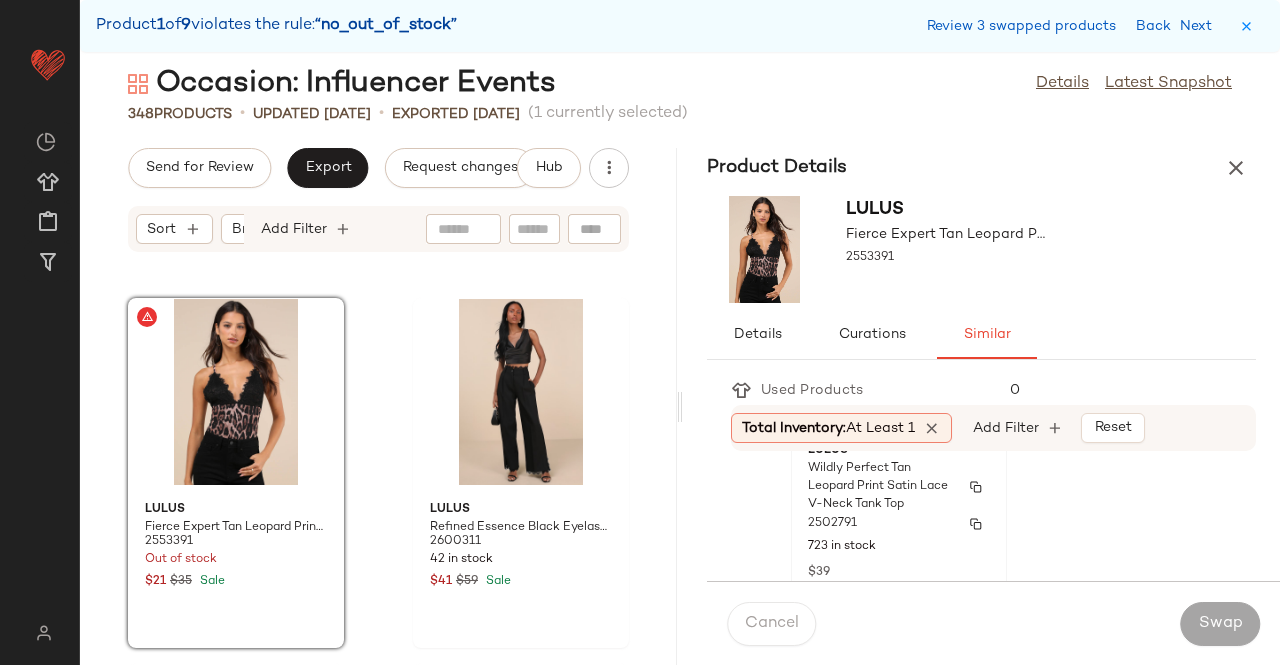 click on "Lulus Wildly Perfect Tan Leopard Print Satin Lace V-Neck Tank Top 2502791 723 in stock $39" 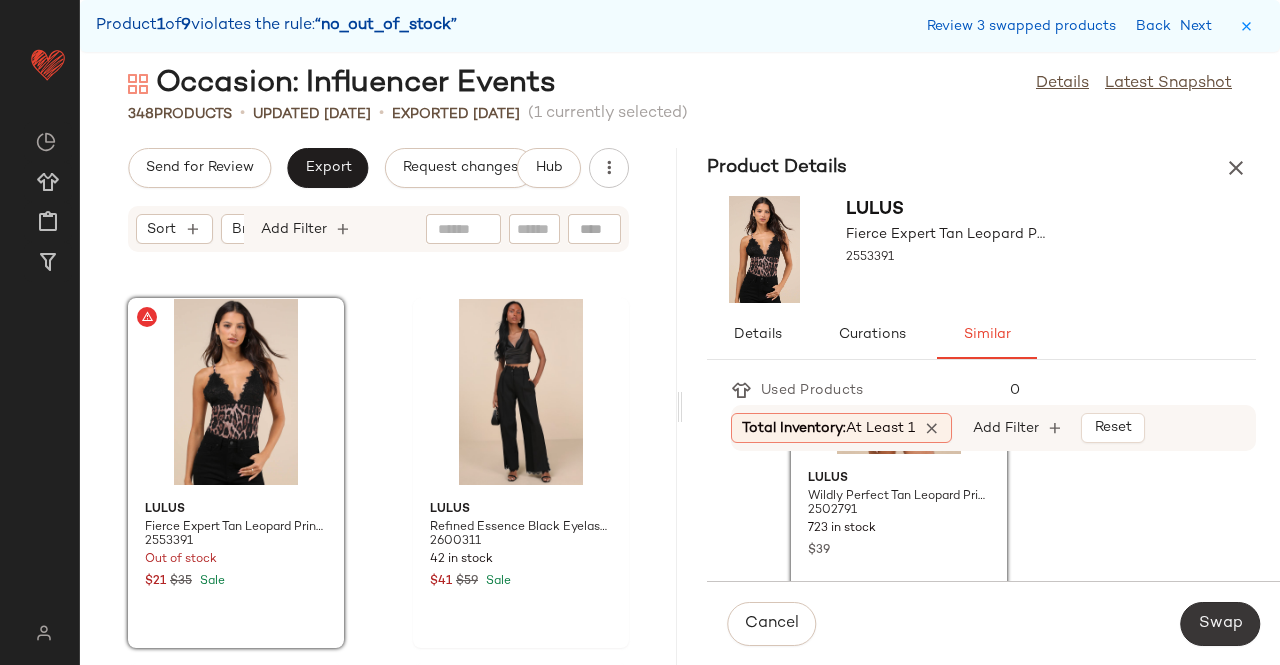 click on "Swap" 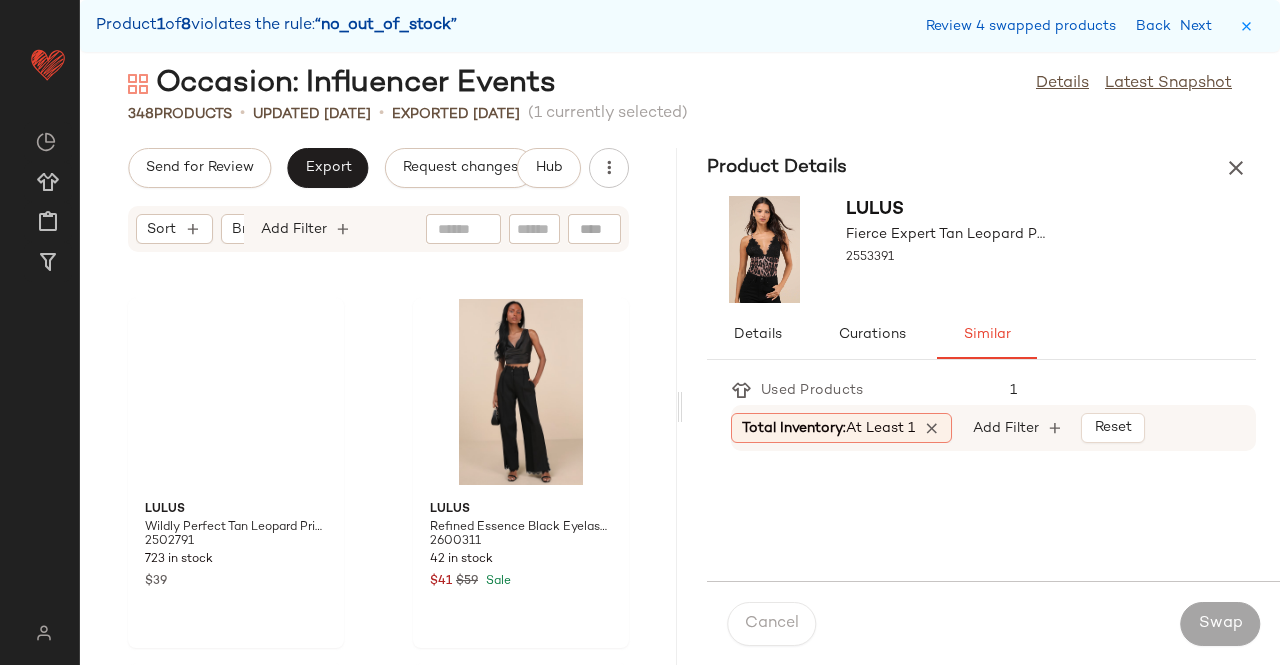 scroll, scrollTop: 38430, scrollLeft: 0, axis: vertical 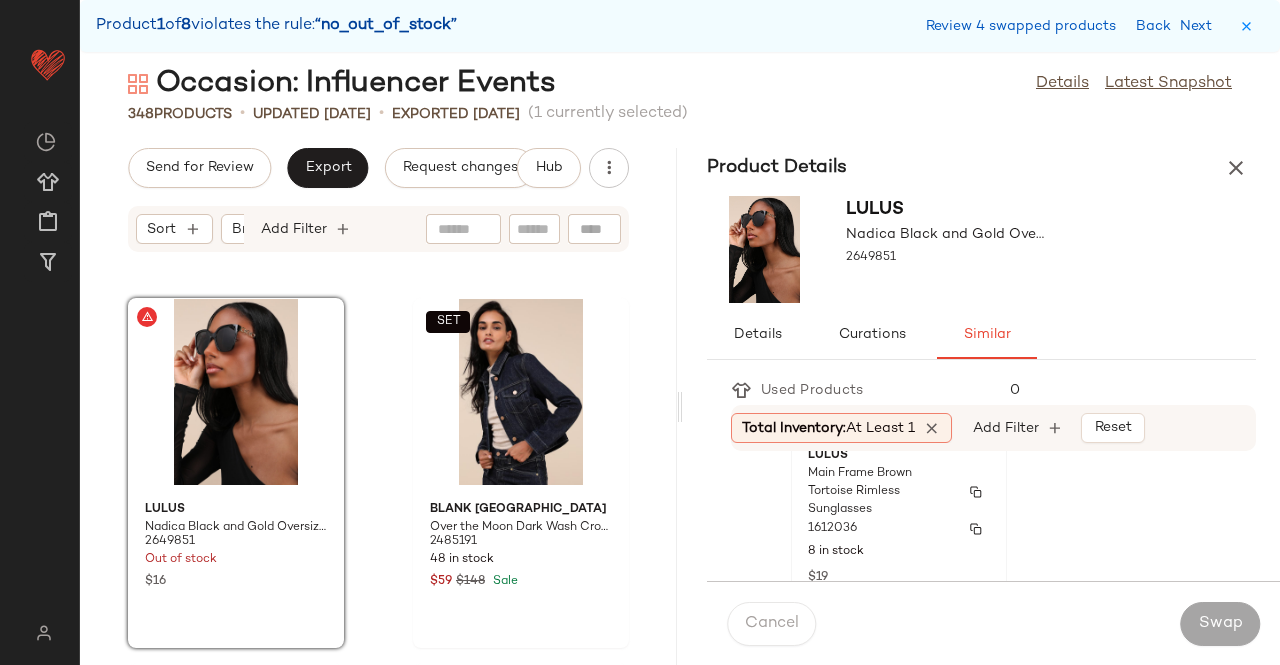 click on "1612036" at bounding box center (899, 529) 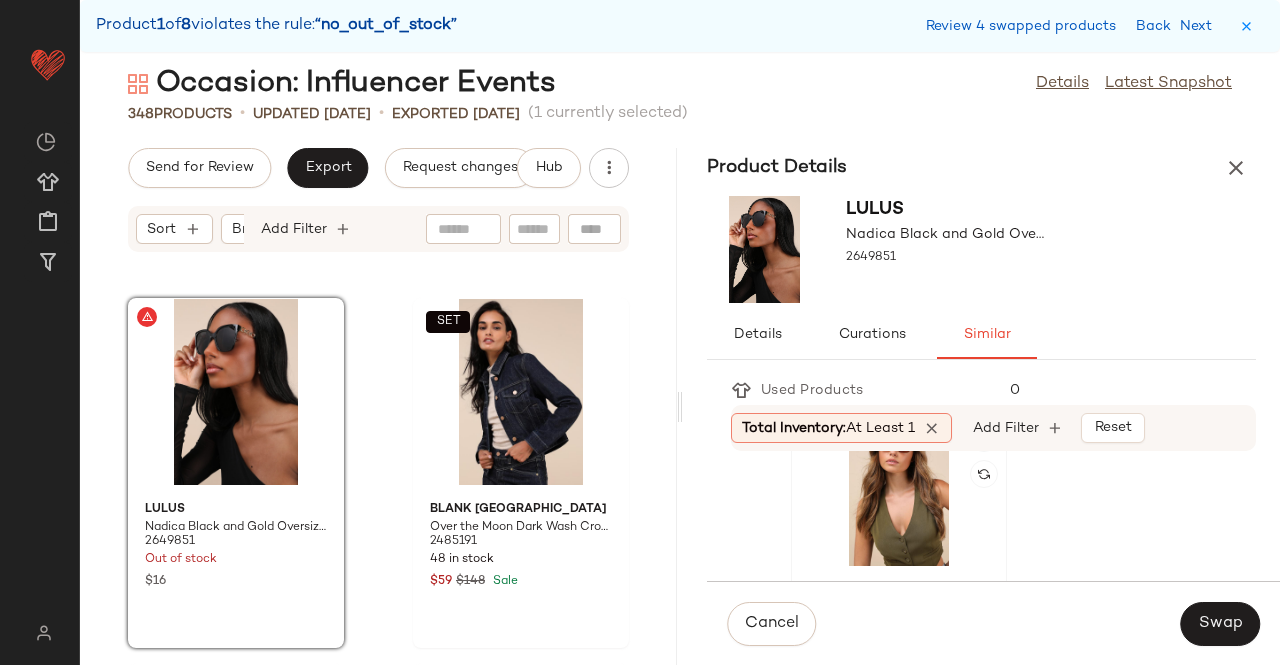 click 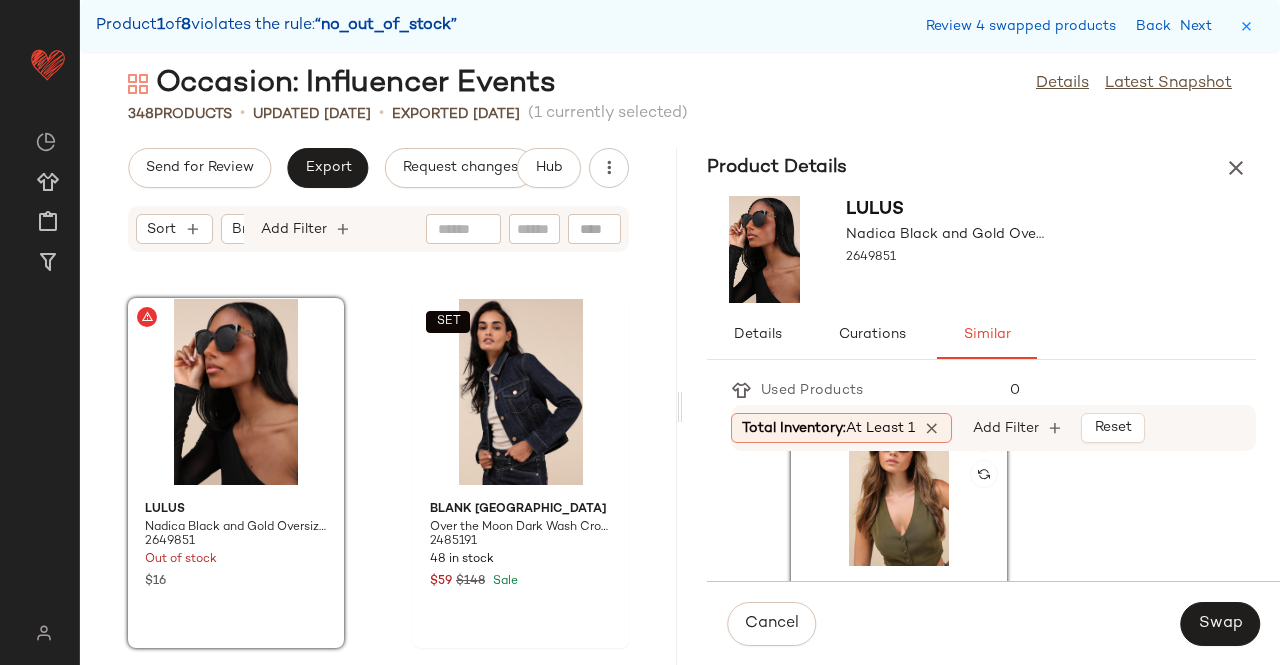 scroll, scrollTop: 318, scrollLeft: 0, axis: vertical 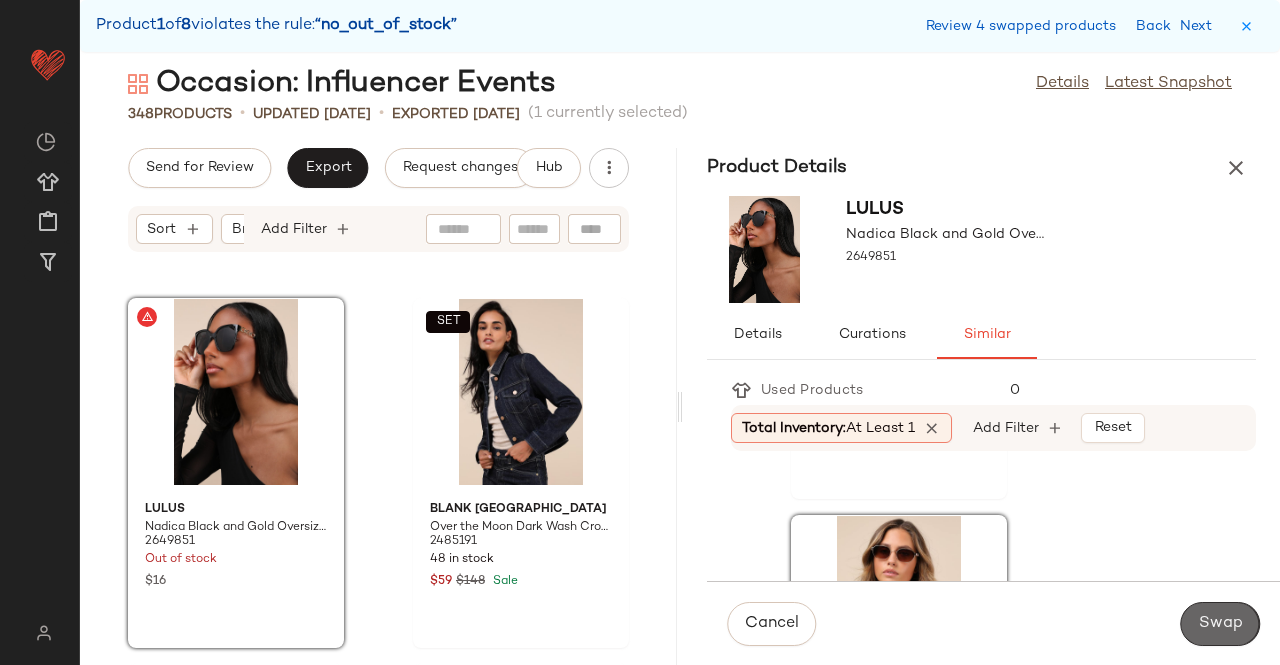 click on "Swap" 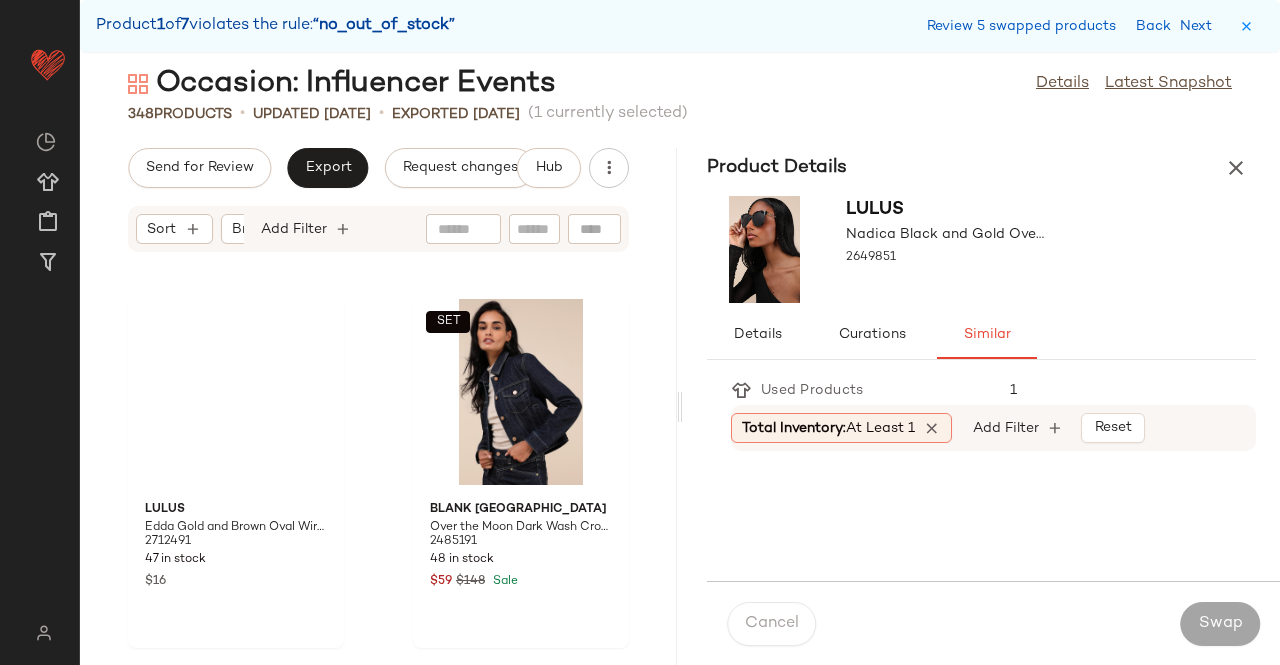 scroll, scrollTop: 44652, scrollLeft: 0, axis: vertical 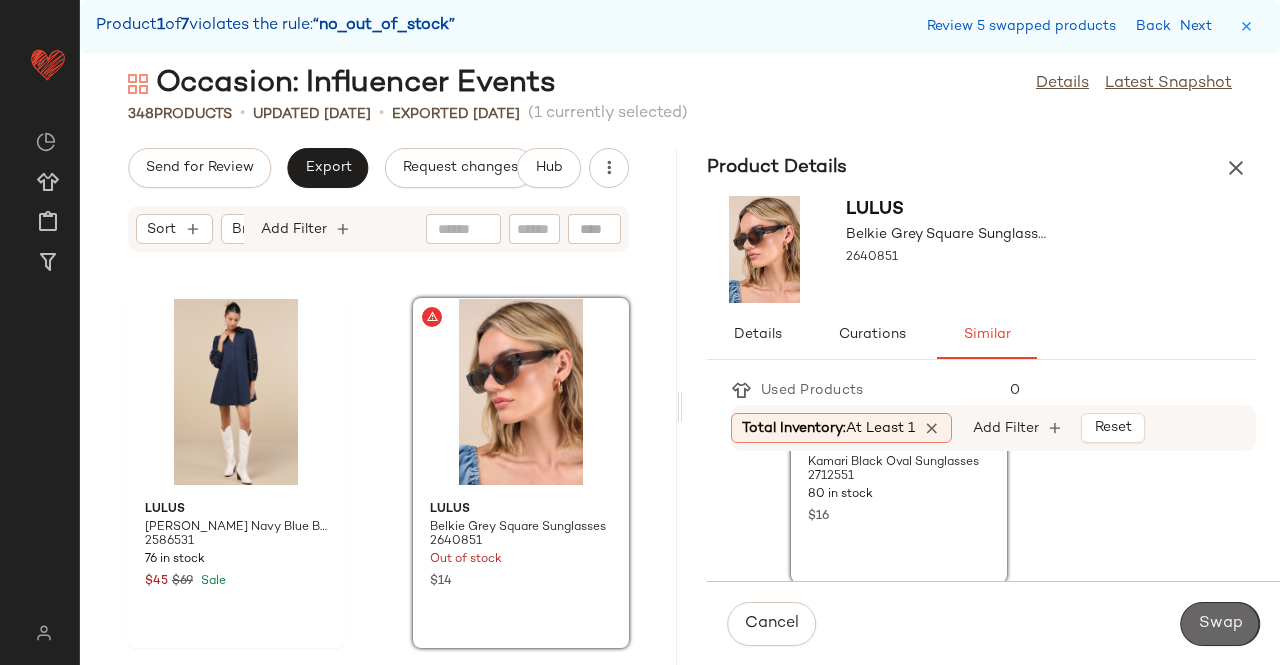 click on "Swap" at bounding box center [1220, 624] 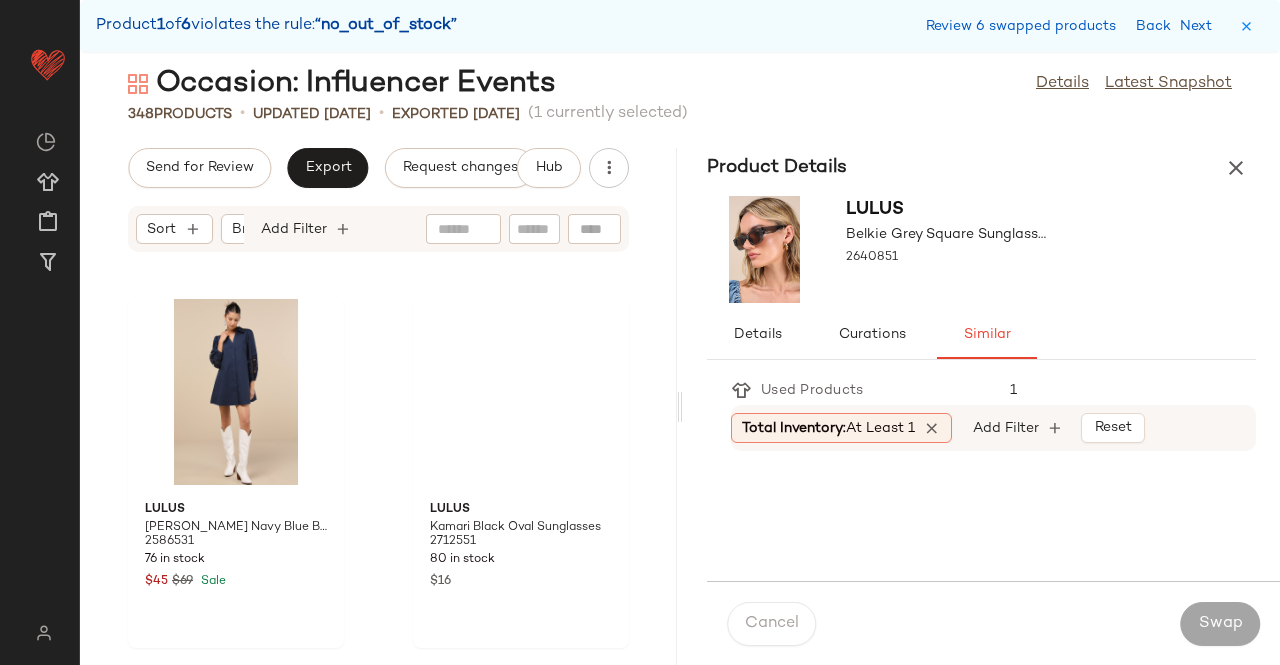scroll, scrollTop: 52704, scrollLeft: 0, axis: vertical 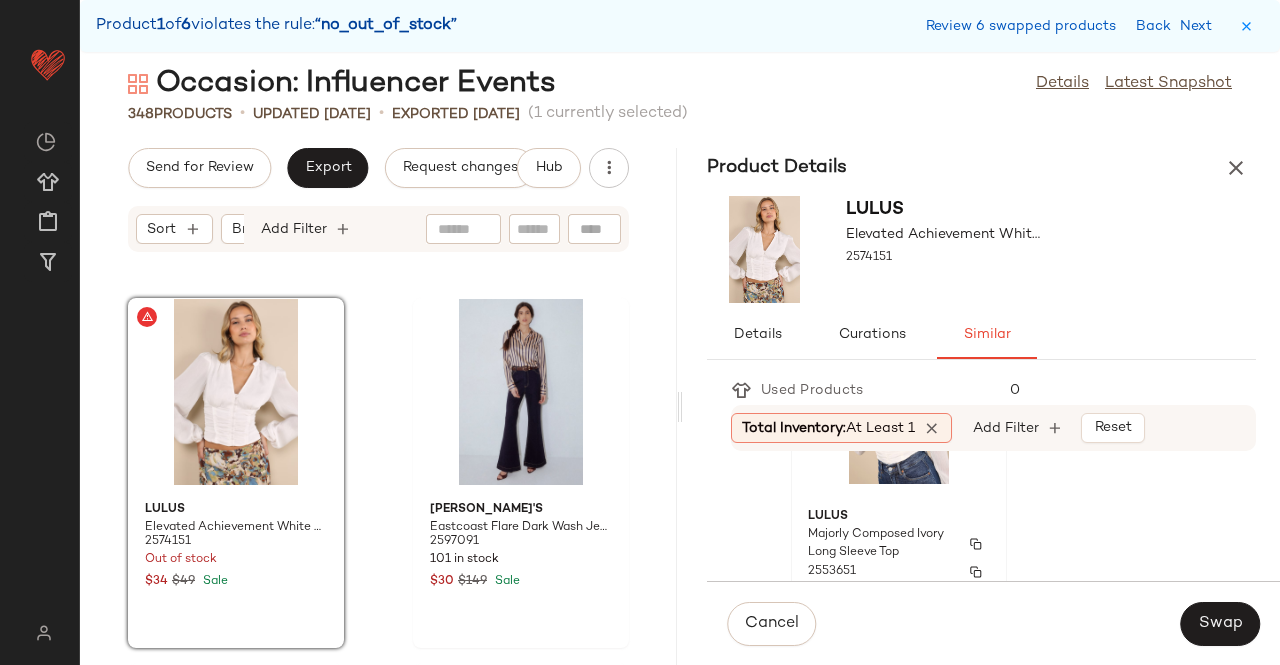 click on "Lulus" at bounding box center (899, 517) 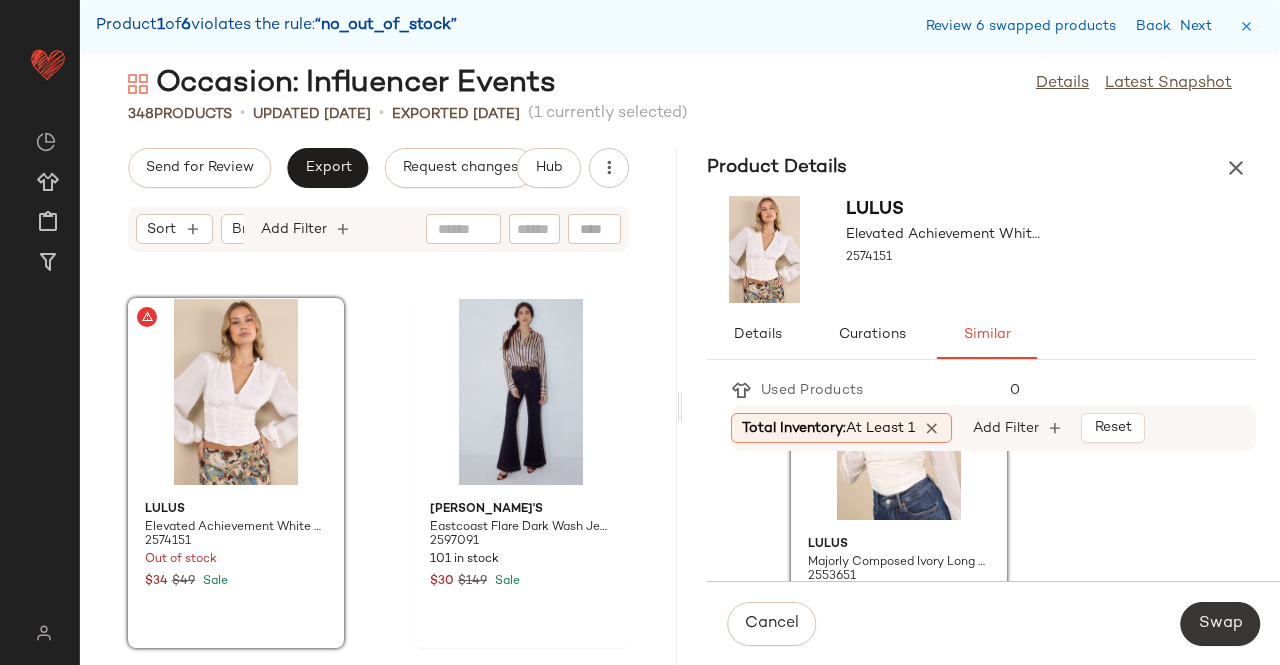 click on "Swap" 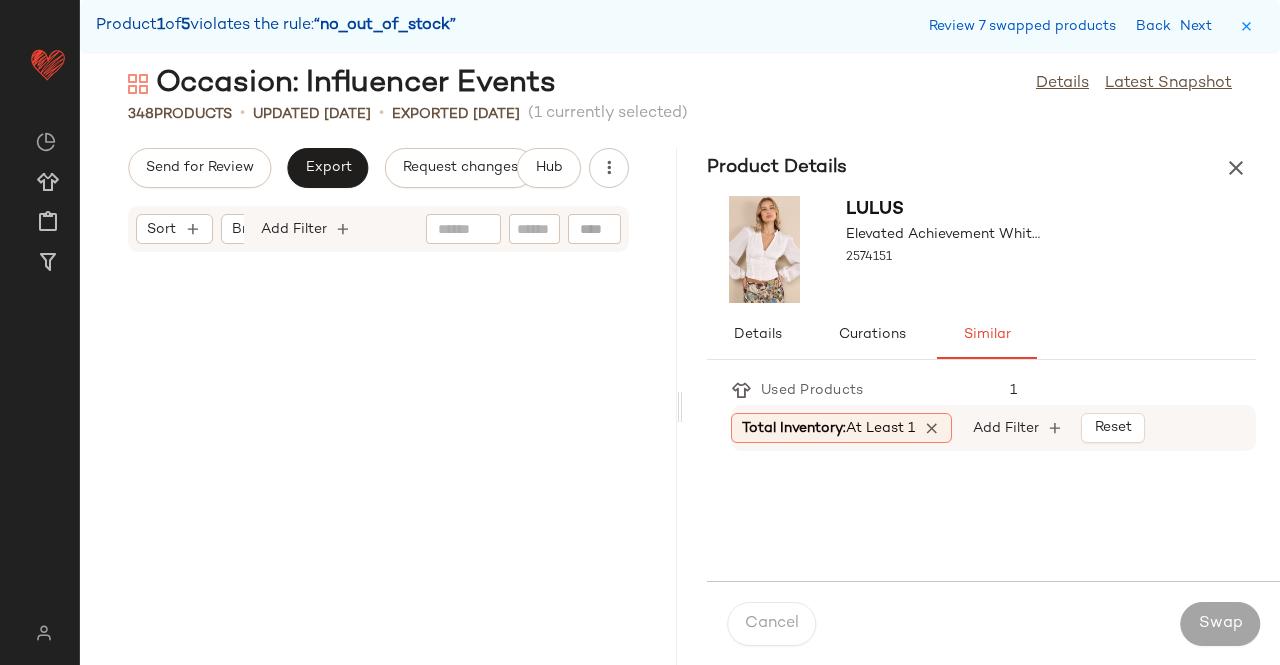 scroll, scrollTop: 57828, scrollLeft: 0, axis: vertical 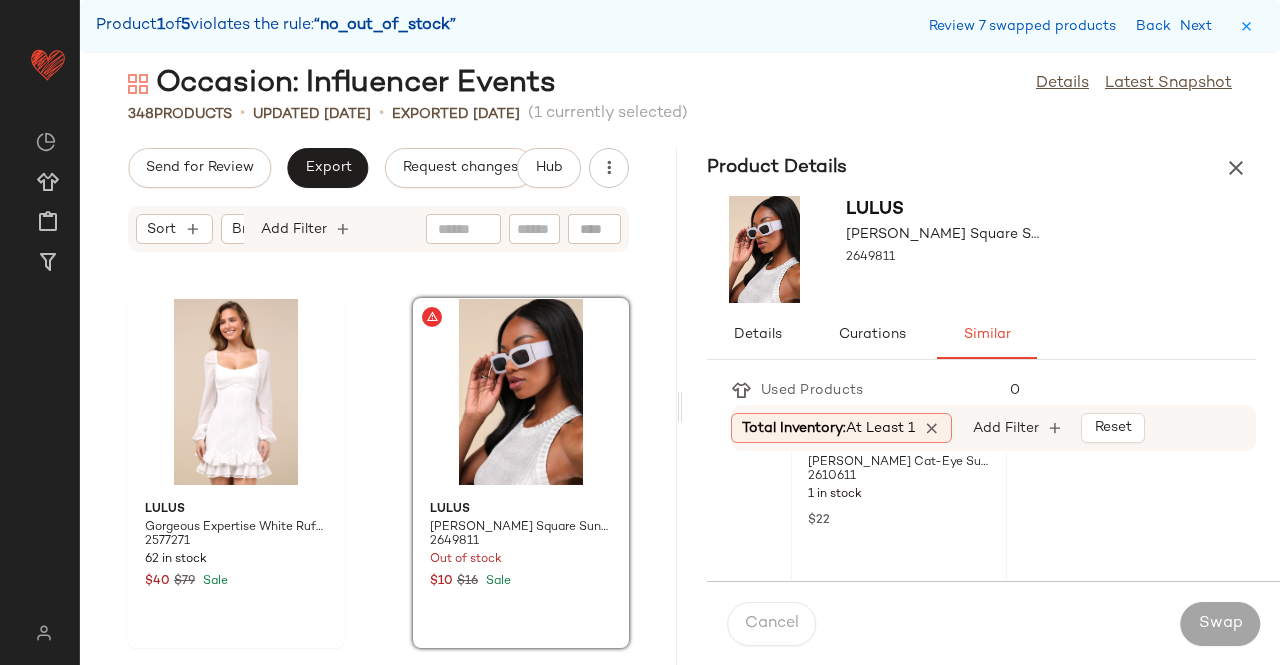 click on "Lulus Ramira Lavender Cat-Eye Sunglasses 2610611 1 in stock $22" 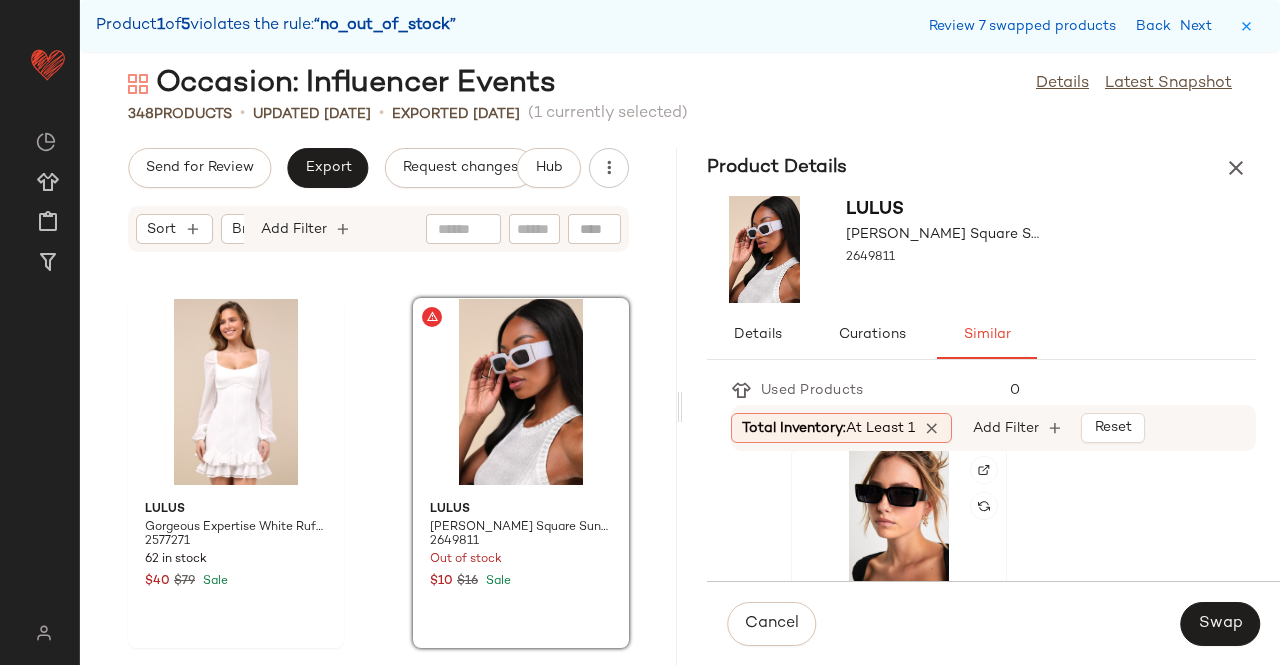 click 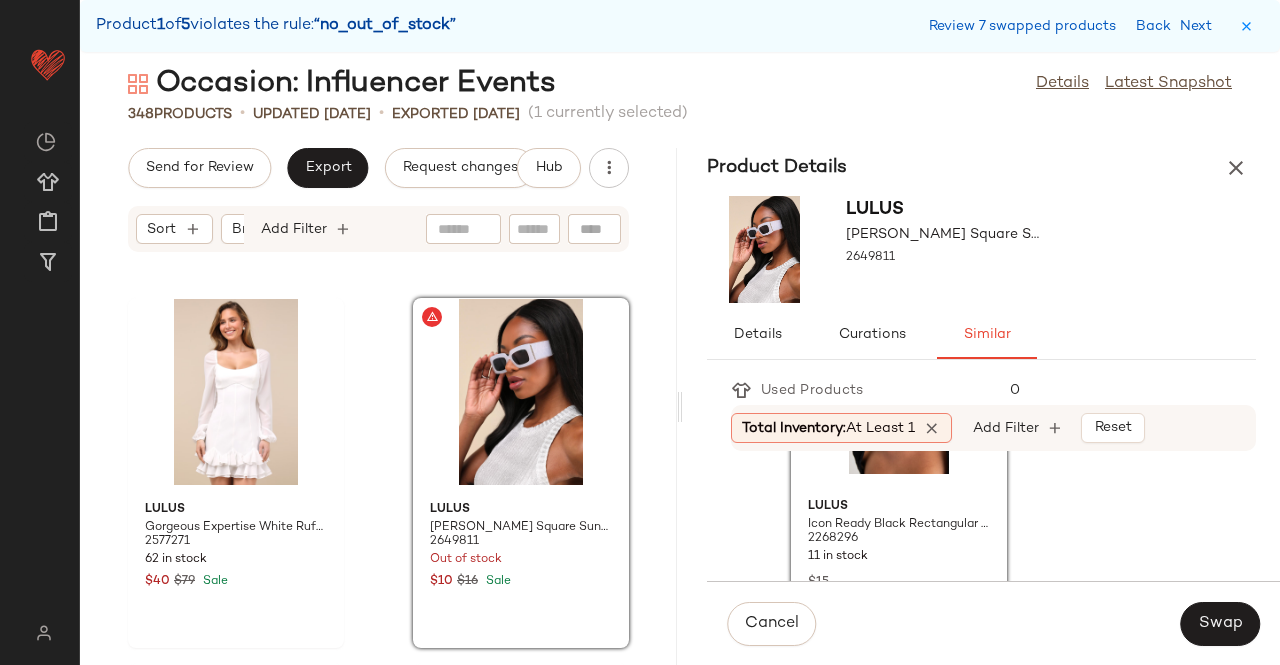 scroll, scrollTop: 220, scrollLeft: 0, axis: vertical 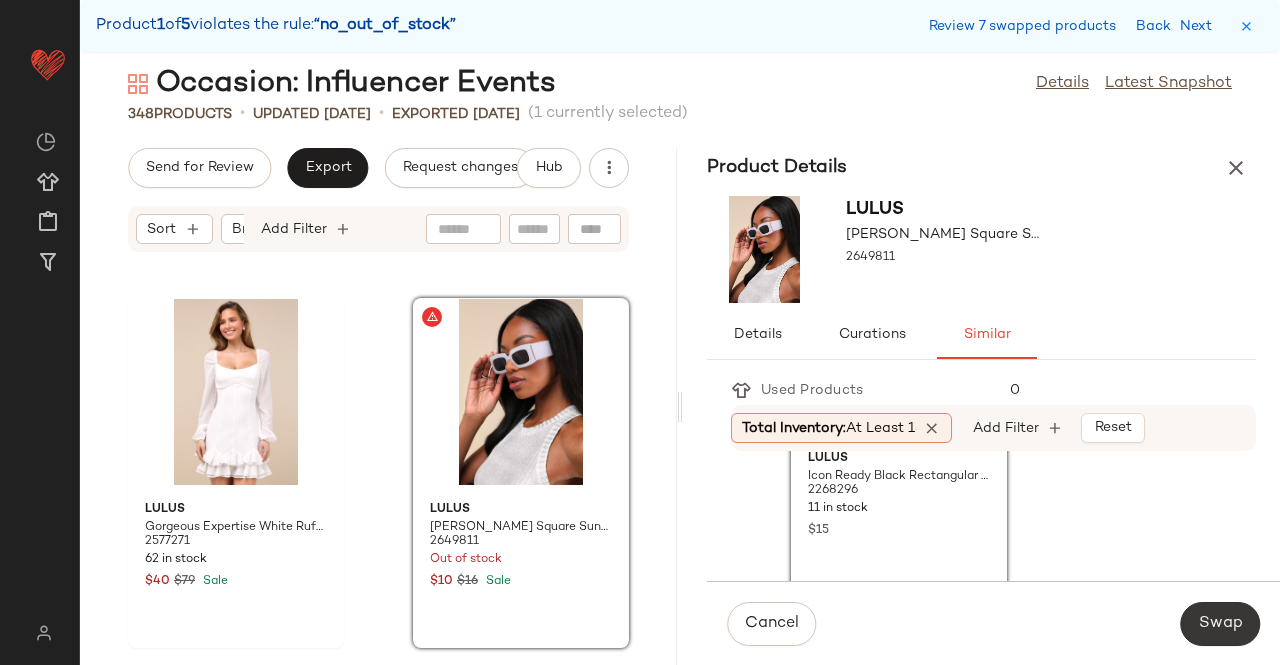 click on "Swap" 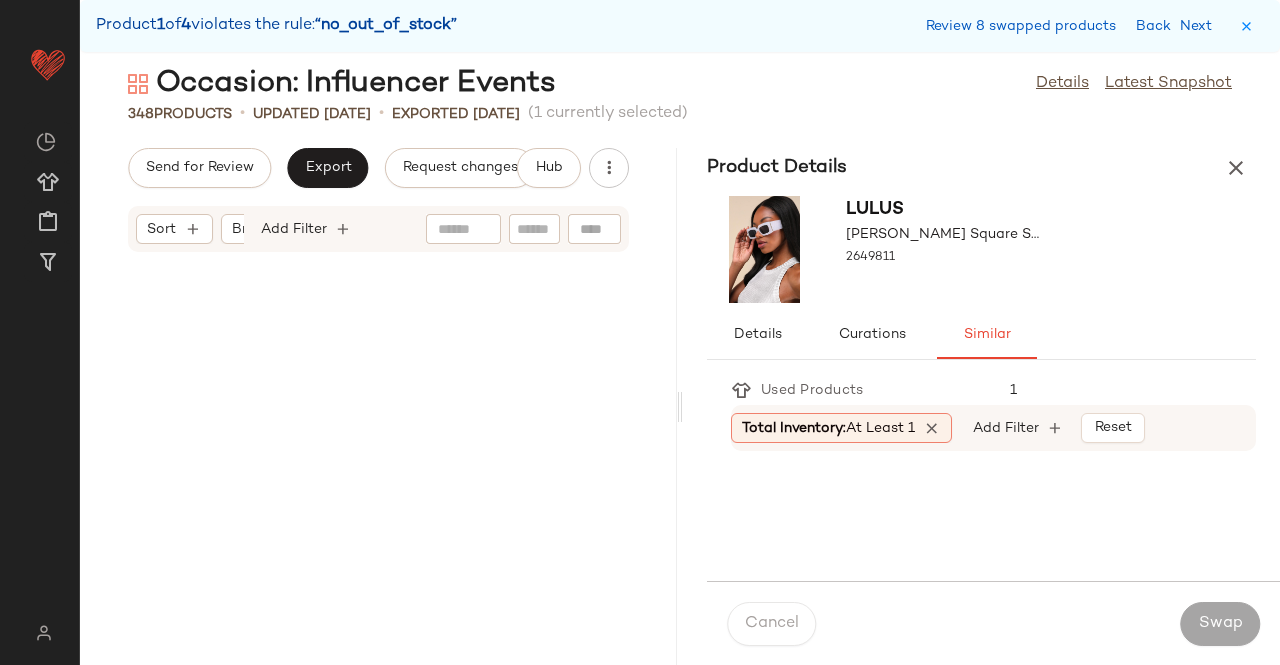 scroll, scrollTop: 59292, scrollLeft: 0, axis: vertical 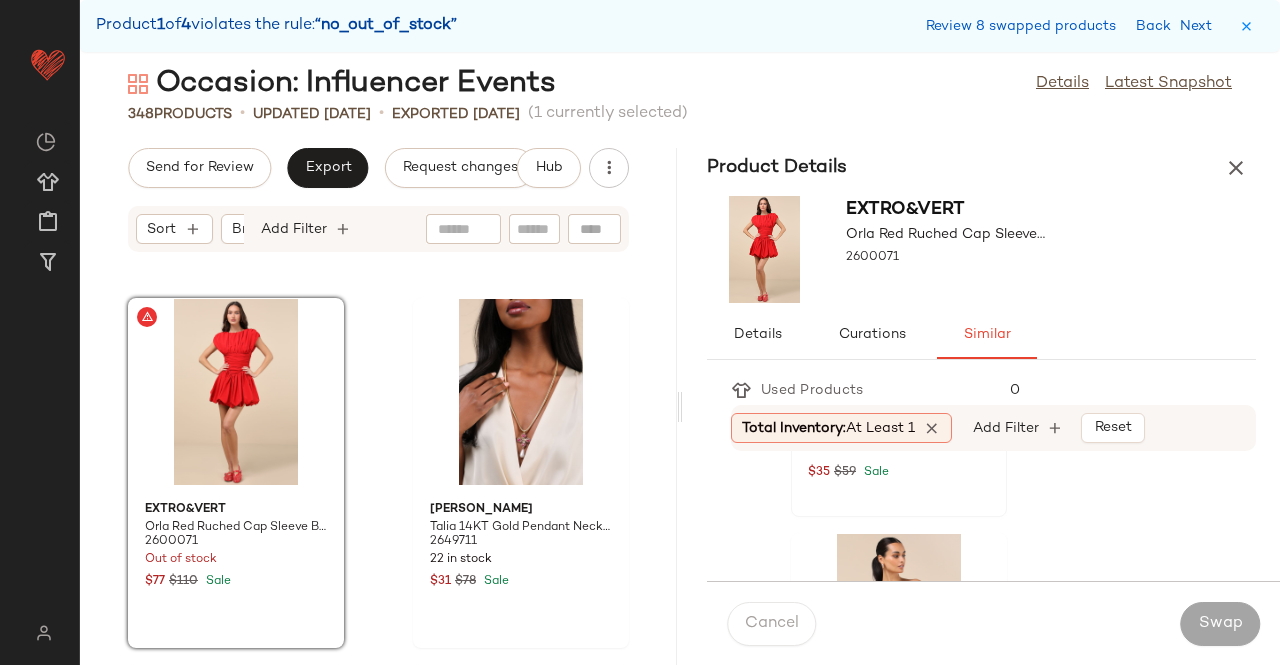 click on "Lulus Launi Red Mixed Media Off-the-Shoulder Mini Dress 2624371 138 in stock $35 $59 Sale Lulus Calix Red Orange Strapless Ruched Bubble-Hem Mini Dress 2654291 524 in stock $39 Nia Clemens Black Bubble-Hem Mini Dress 2521671 18 in stock $35 $88 Sale Lulus Ensured Elevation Black Ribbed Mock Neck Bubble-Hem Mini Dress 2490616 2 in stock $49 8 Other Reasons Marty Gold Twist Cuff Bracelet 2660631 12 in stock $30 Lulus Playful Attitude Red Sleeveless Seamed Drop-Waist Mini Dress 2465151 177 in stock $59 Lulus Madalinde Lavender Sleeveless Bubble-Hem Mini Dress 2608291 149 in stock $41 $59 Sale Lulus Excellent Presence Red Long Sleeve Tie-Back Mini Dress 2560671 447 in stock $69 Lulus Lettie Red Poplin Plunge Neck Midi Dress 2604951 2 in stock $69 Lulus Madalinde White Sleeveless Bubble-Hem Mini Dress 2642091 237 in stock $41 $59 Sale Lulus Sophisticated Delight Black Collared Bubble-Hem Mini Dress 2496511 25 in stock $30 $59 Sale Lulus Flattering and Flirty Dusty Rose Drop Waist Mini Dress 2410631 299 in stock" 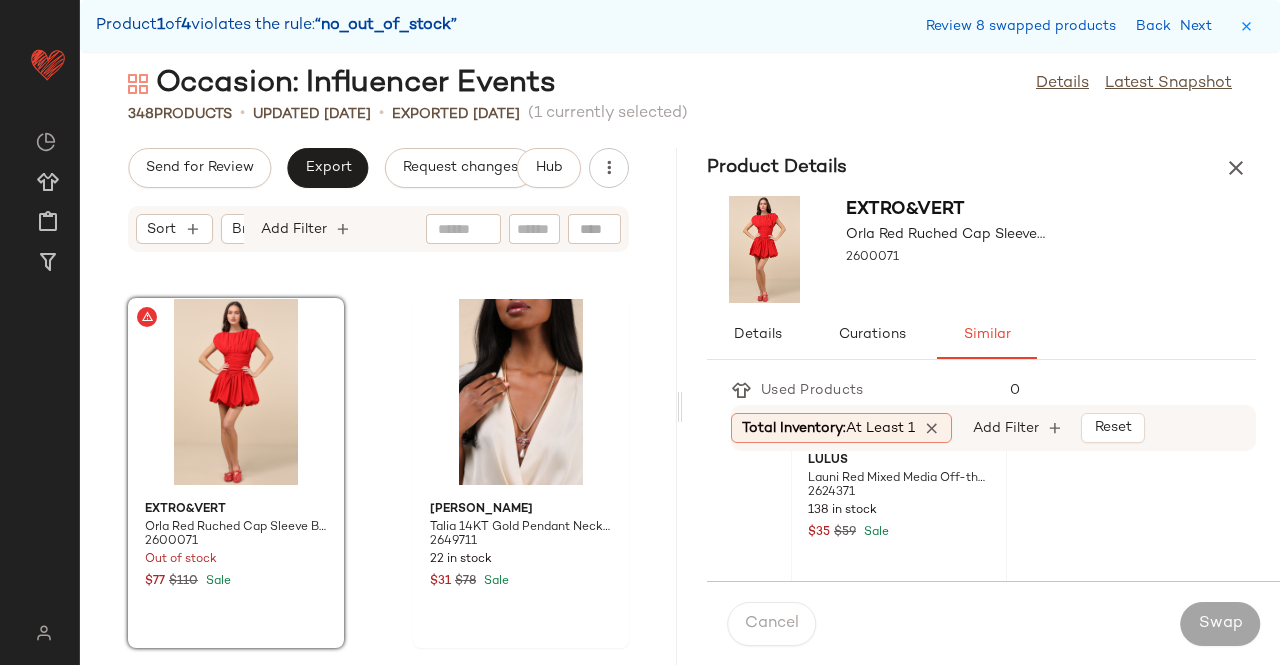 scroll, scrollTop: 200, scrollLeft: 0, axis: vertical 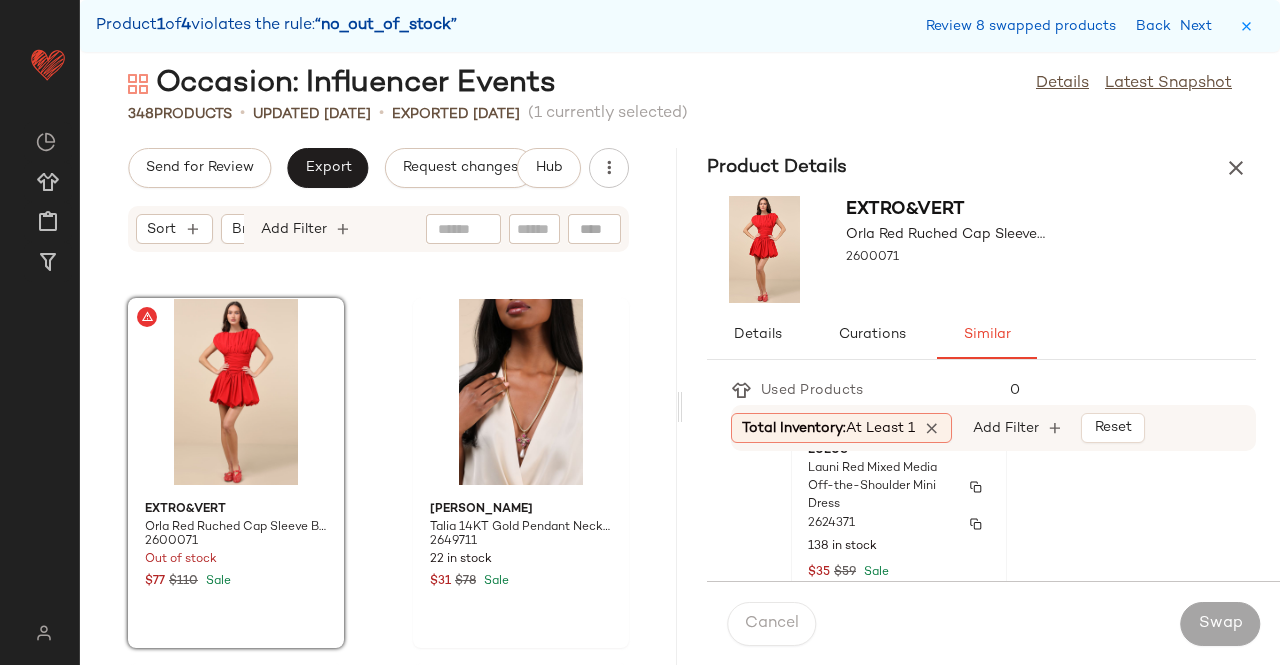 click on "2624371" at bounding box center [899, 524] 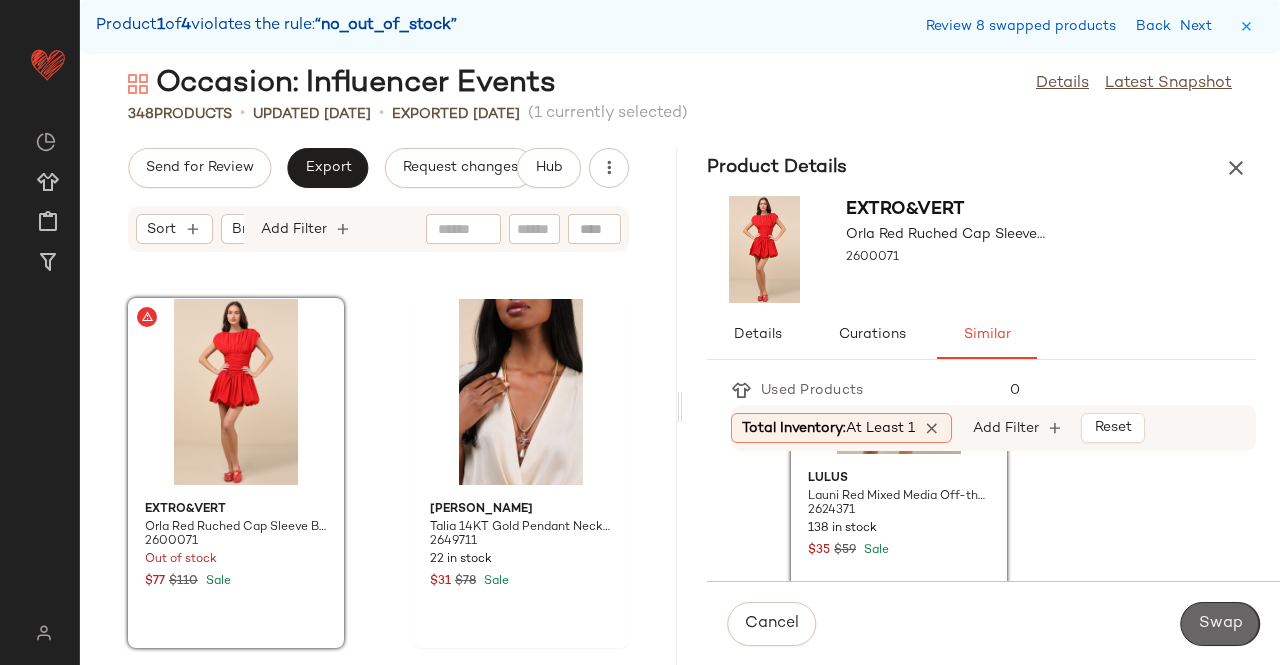 click on "Swap" 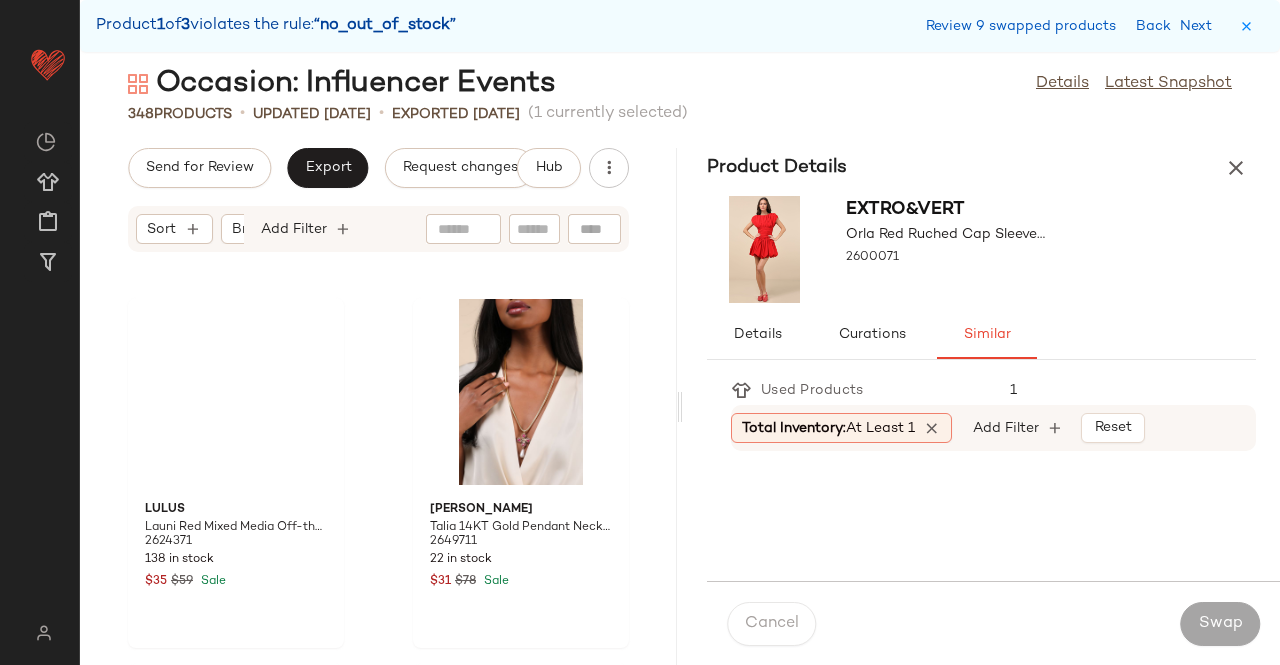 scroll, scrollTop: 60390, scrollLeft: 0, axis: vertical 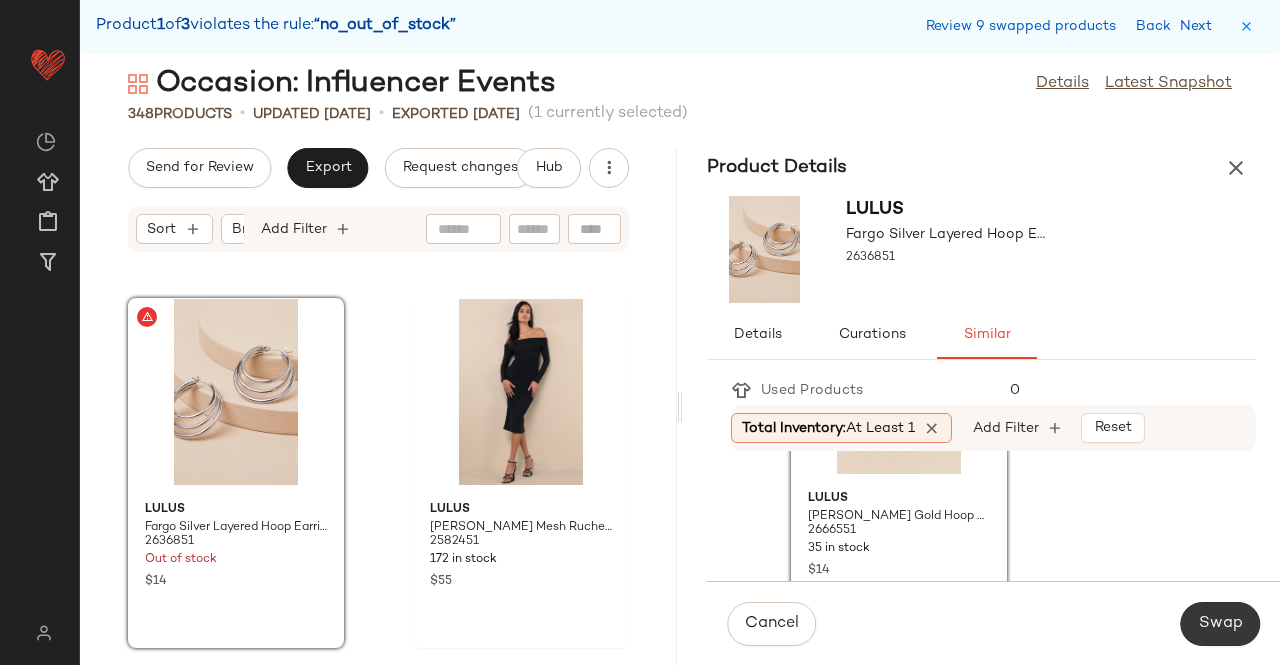 click on "Swap" 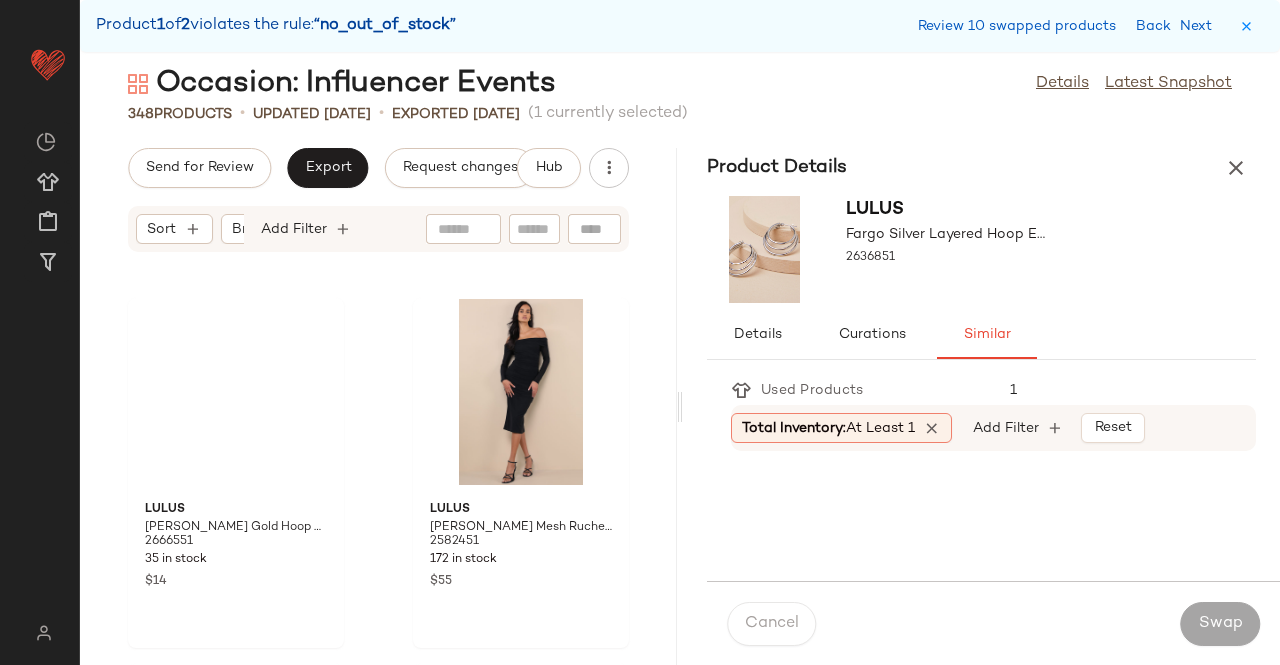scroll, scrollTop: 61488, scrollLeft: 0, axis: vertical 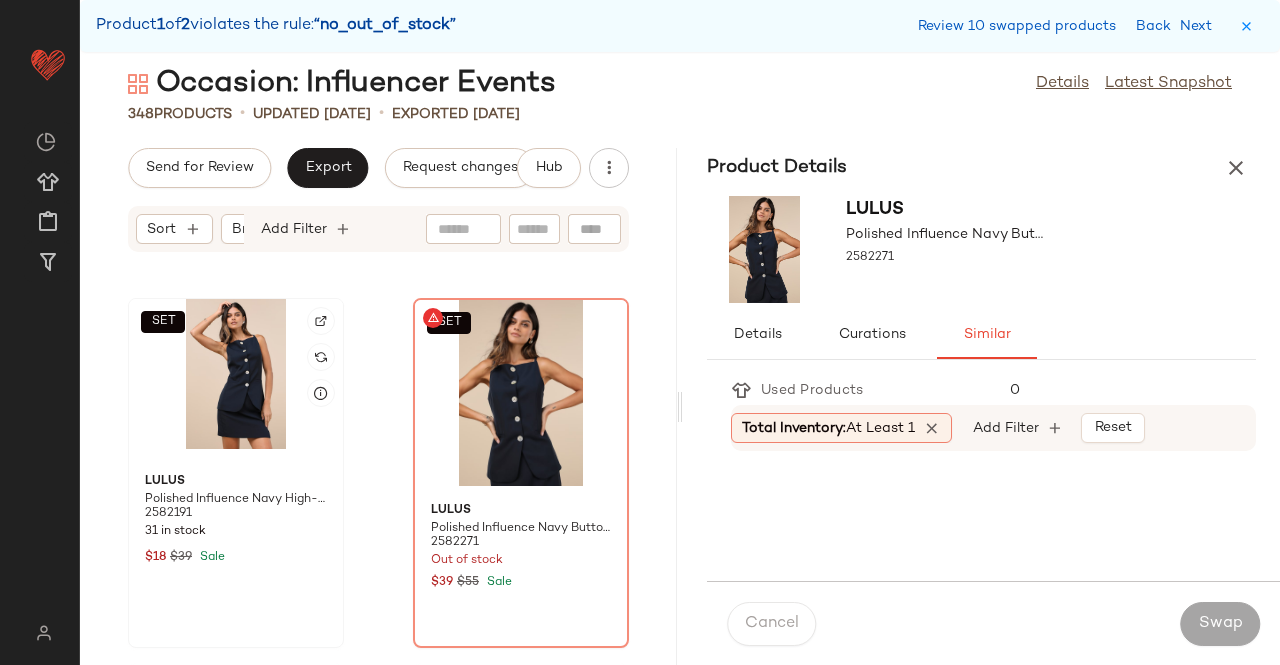 click on "SET" 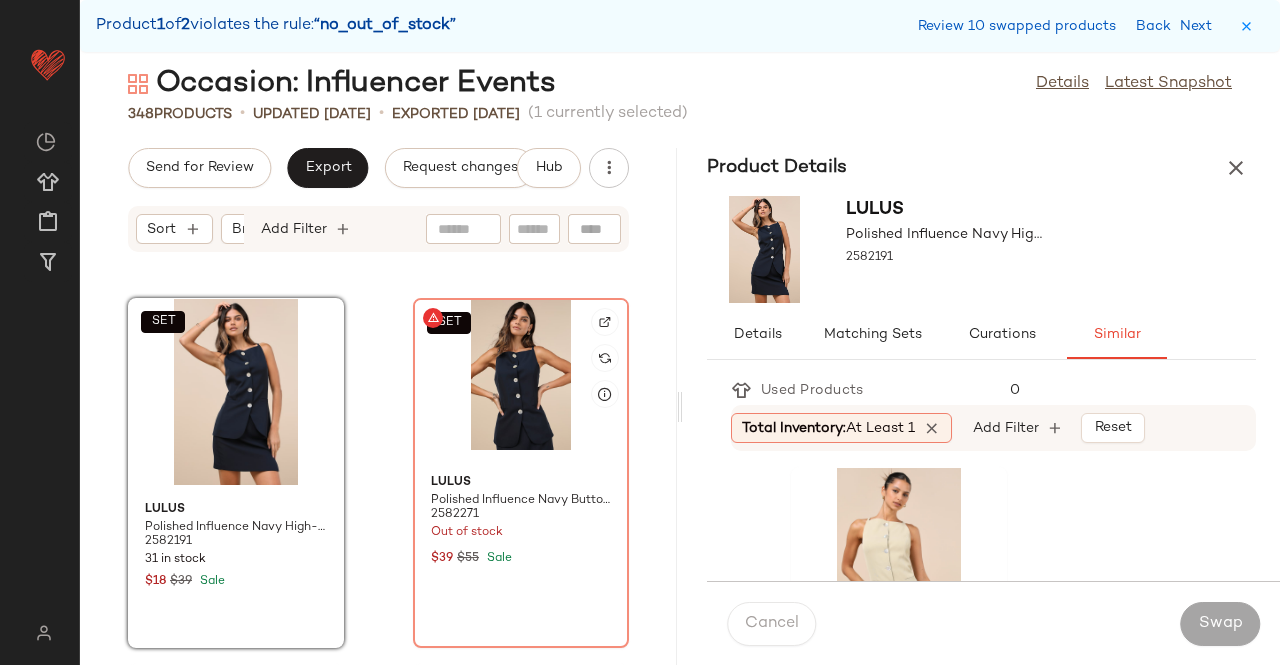click on "SET" 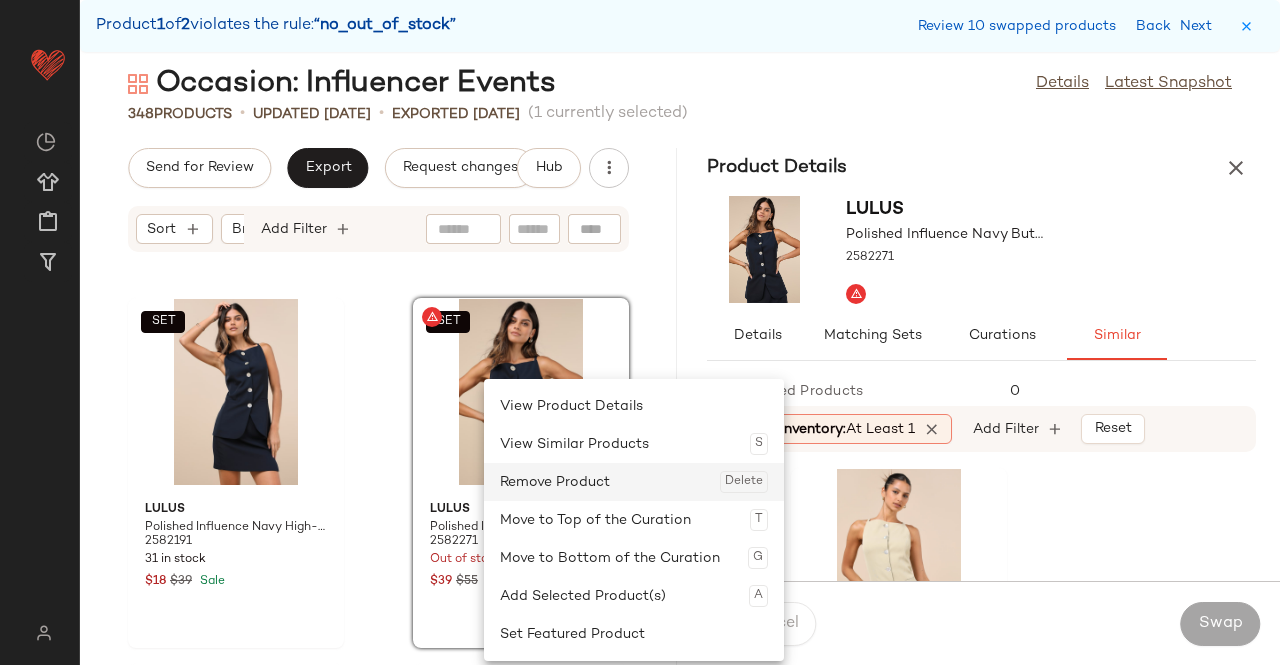 click on "Remove Product  Delete" 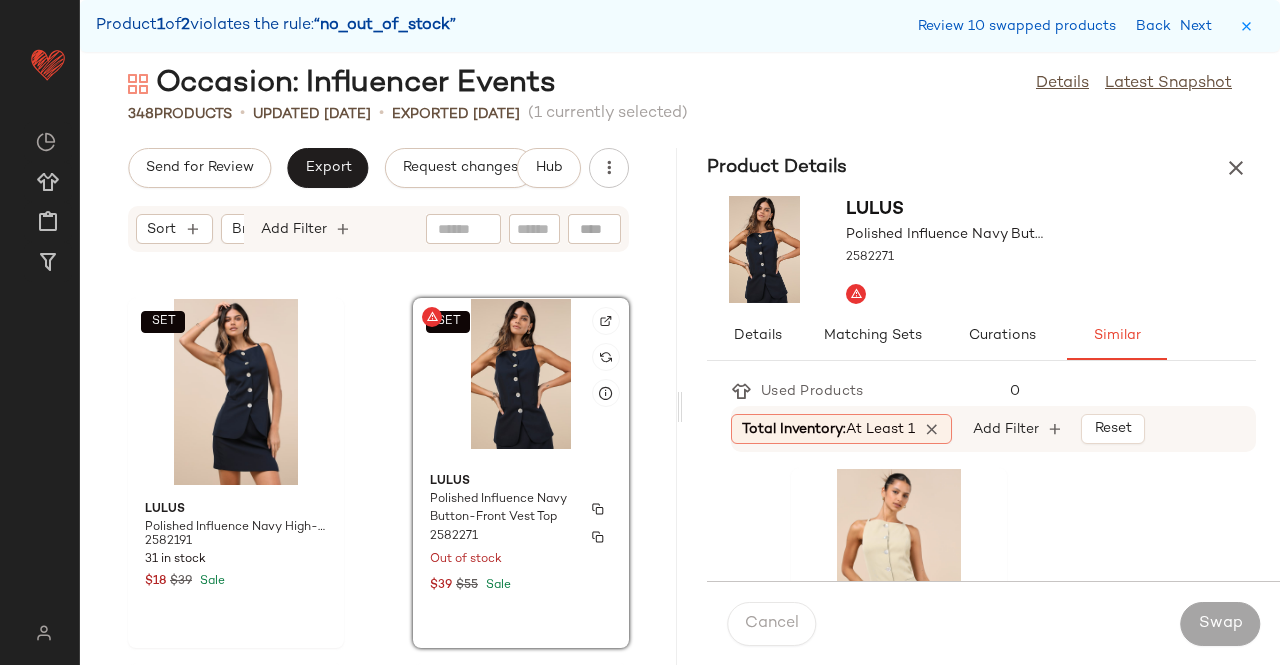click on "Lulus Polished Influence Navy Button-Front Vest Top 2582271 Out of stock $39 $55 Sale" 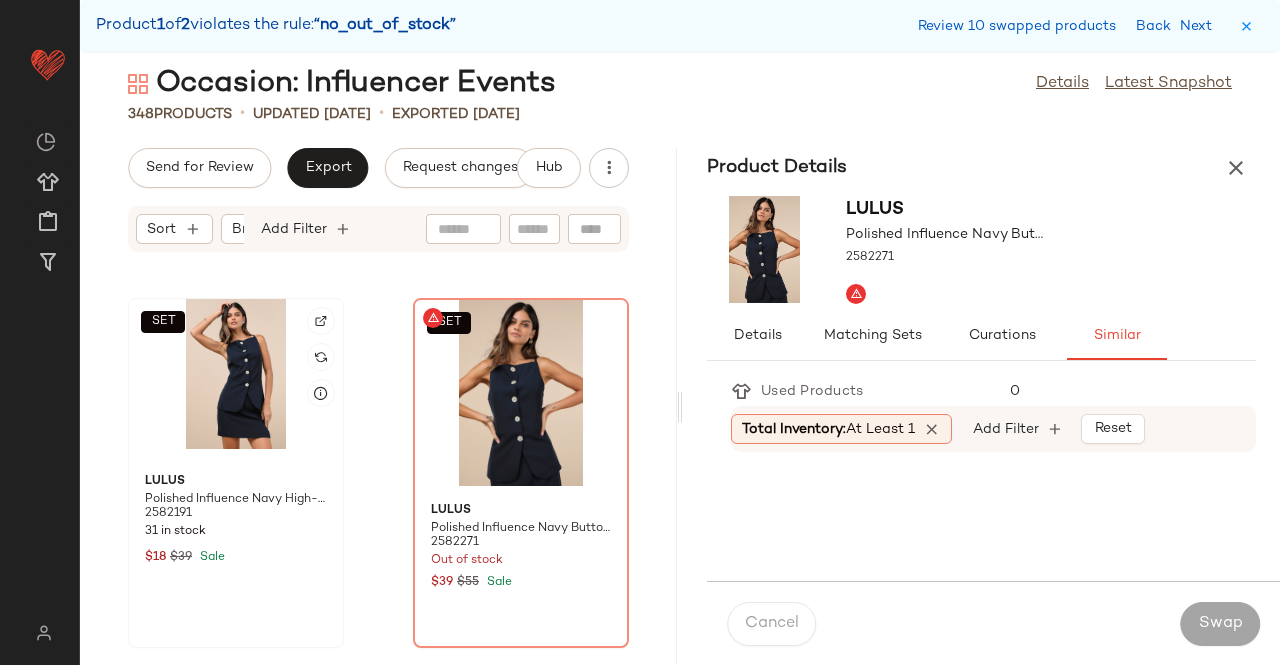 click on "SET" 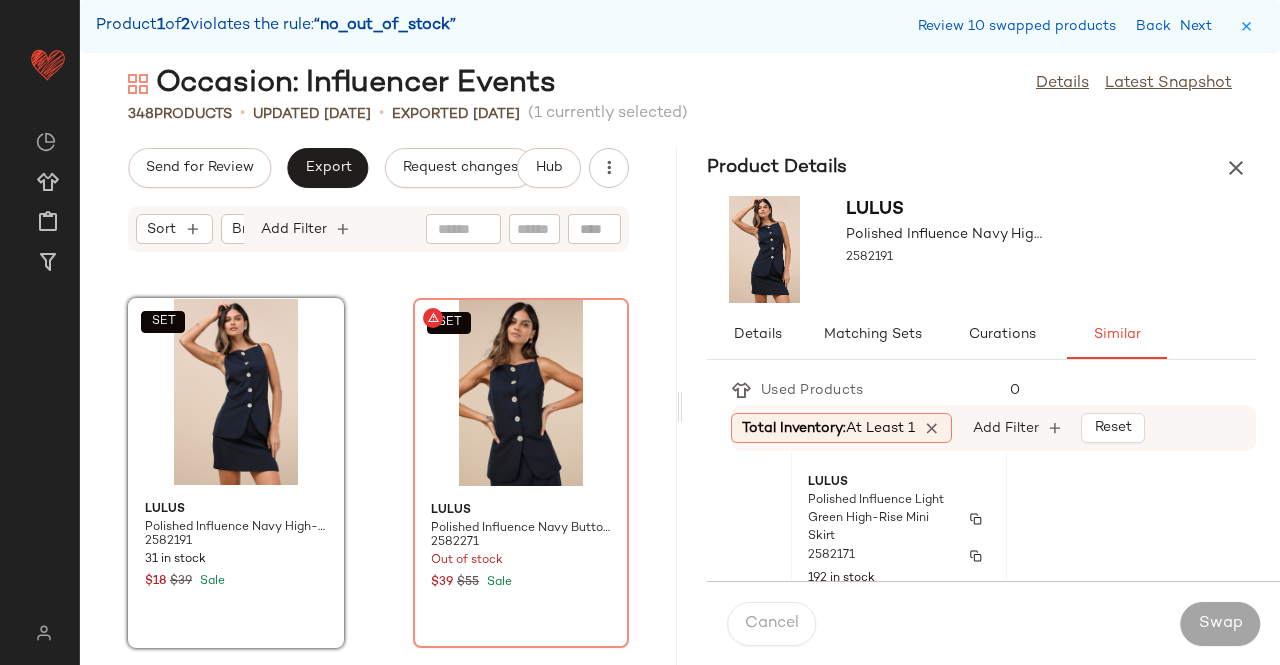 scroll, scrollTop: 200, scrollLeft: 0, axis: vertical 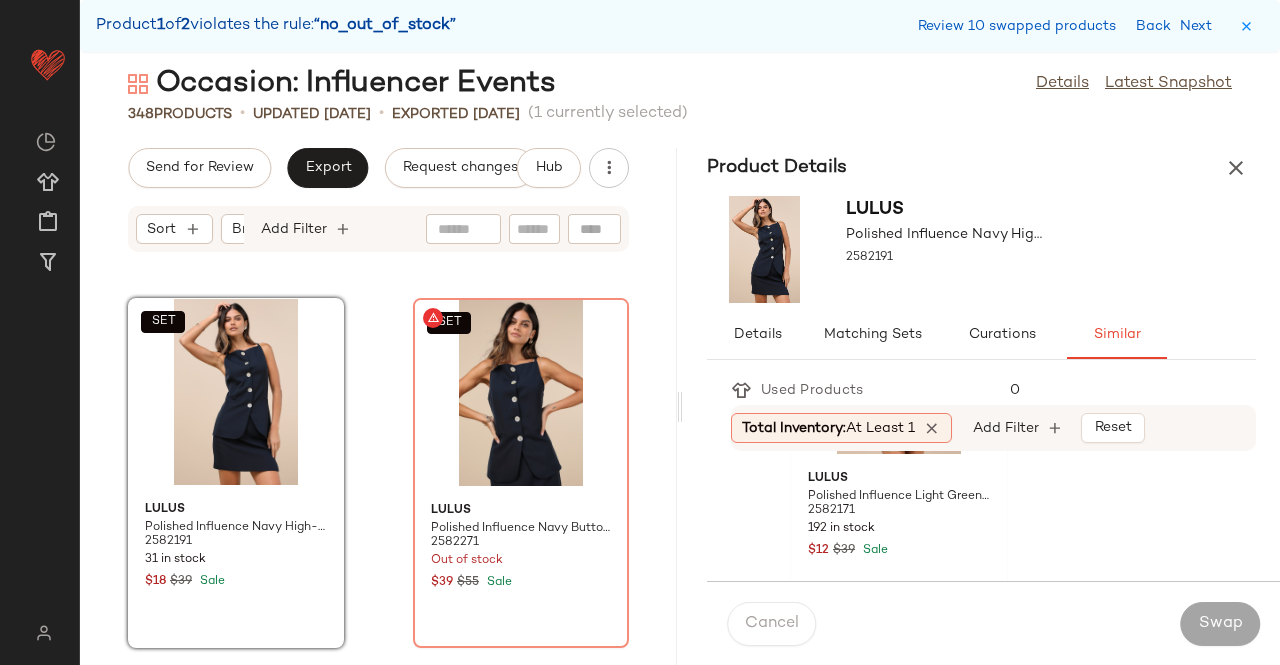 click on "Product Details" at bounding box center [981, 168] 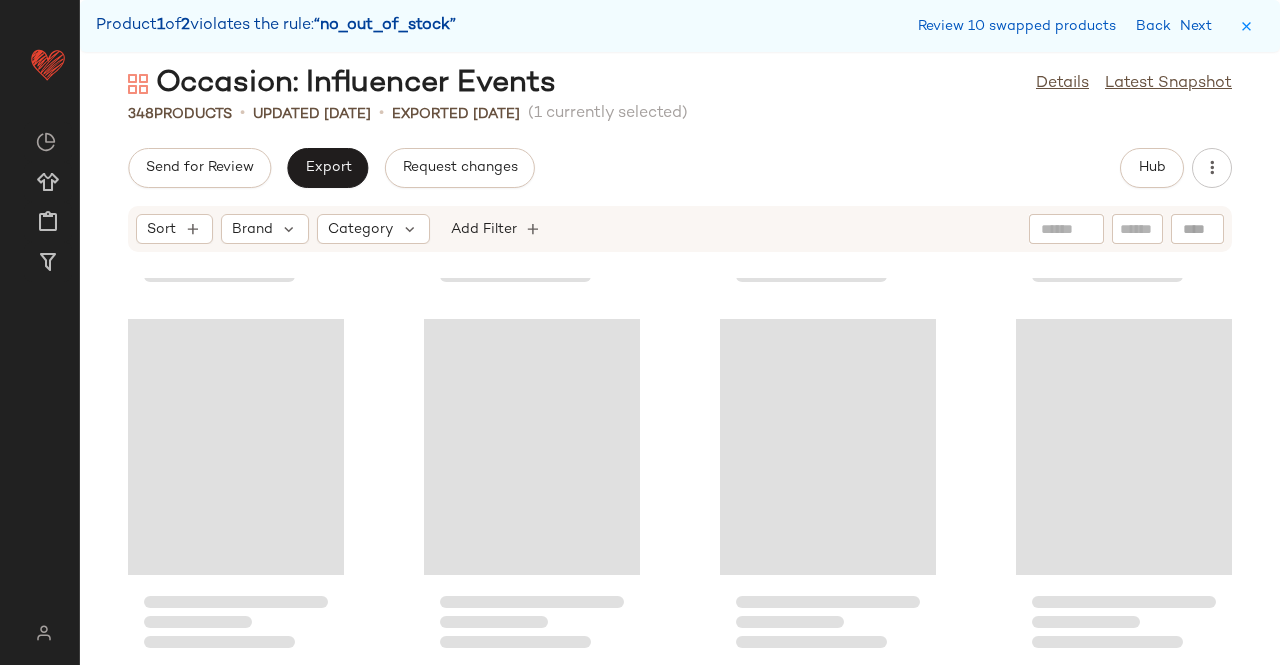 scroll, scrollTop: 30744, scrollLeft: 0, axis: vertical 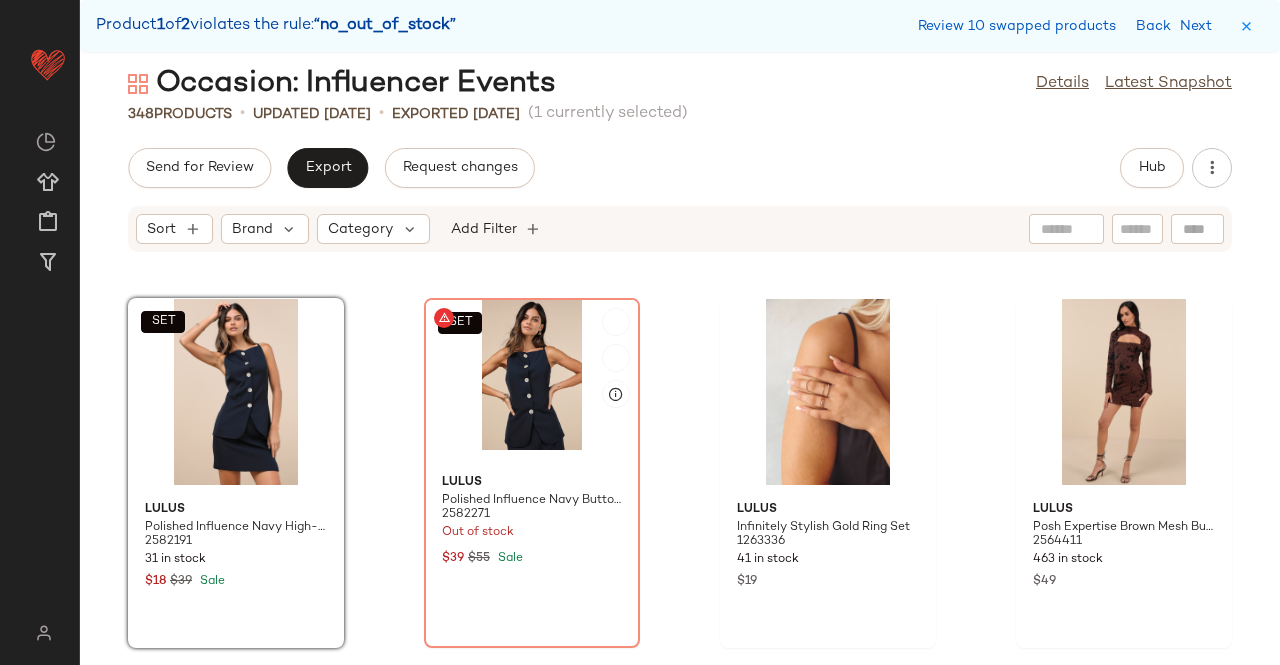 click on "SET" 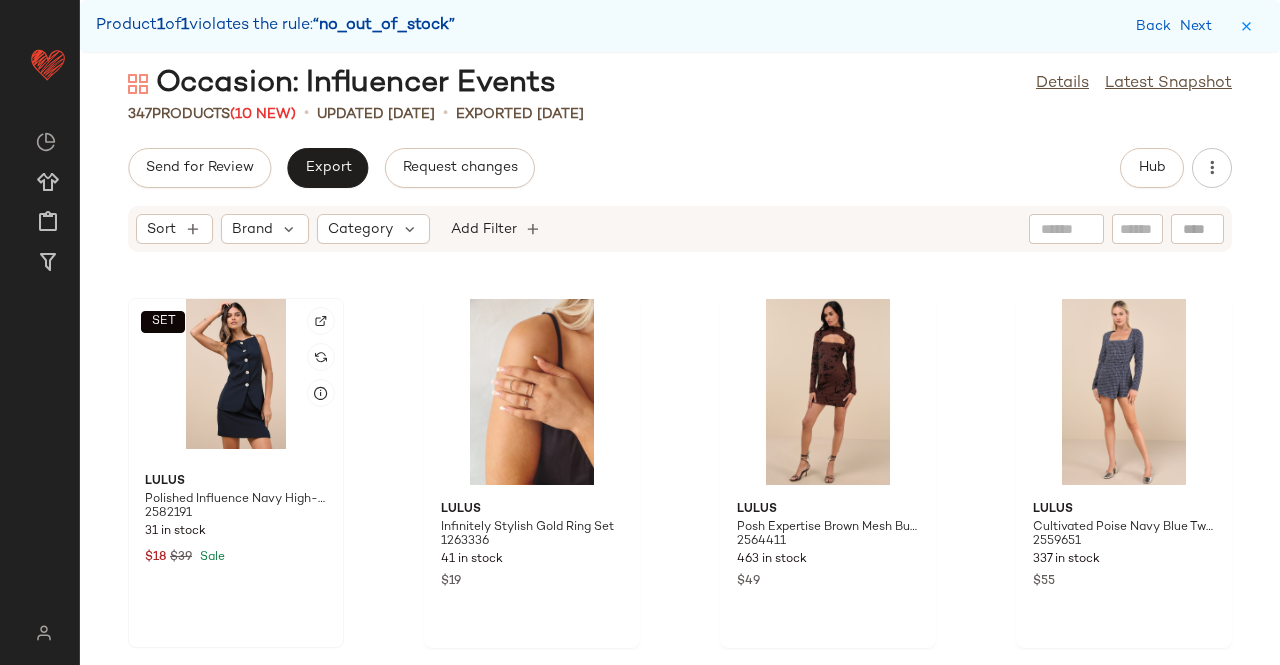 click on "SET" 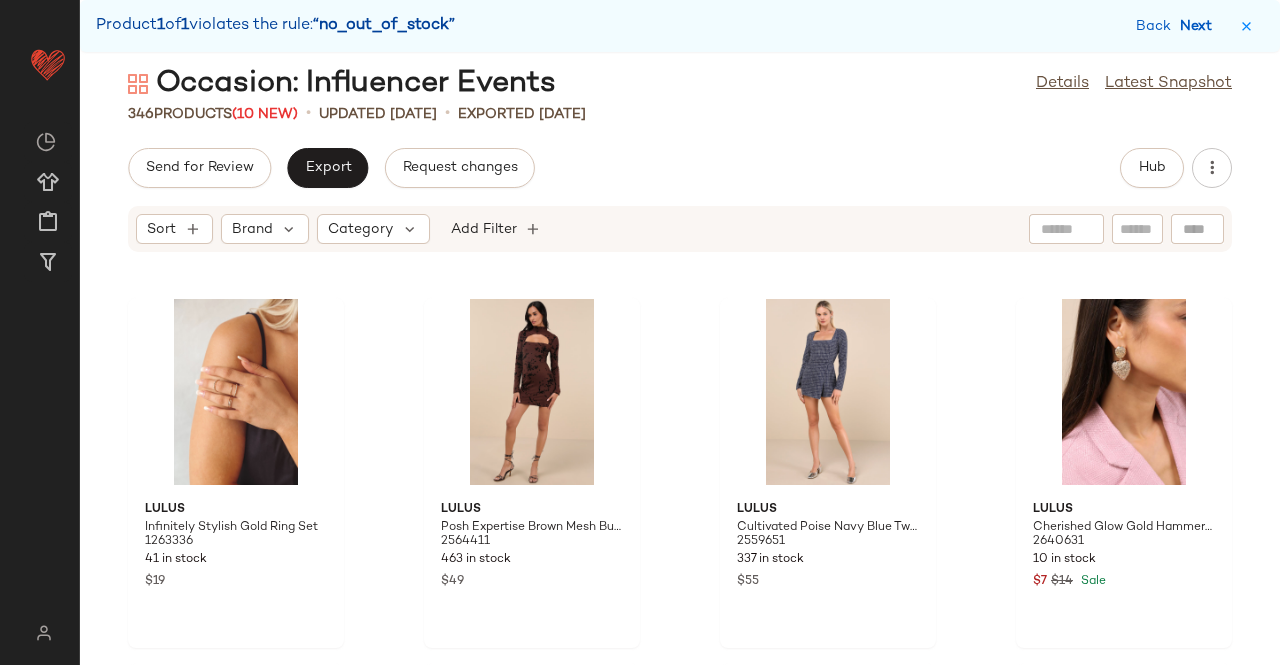 click on "Next" at bounding box center (1200, 26) 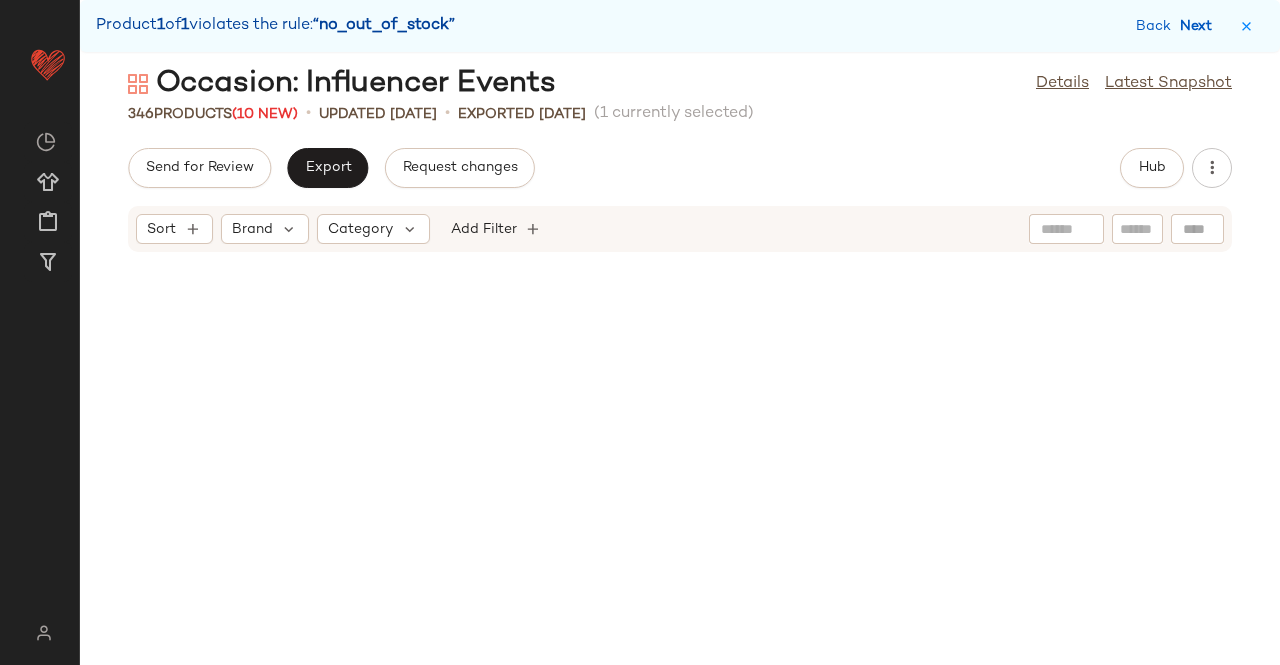 scroll, scrollTop: 31458, scrollLeft: 0, axis: vertical 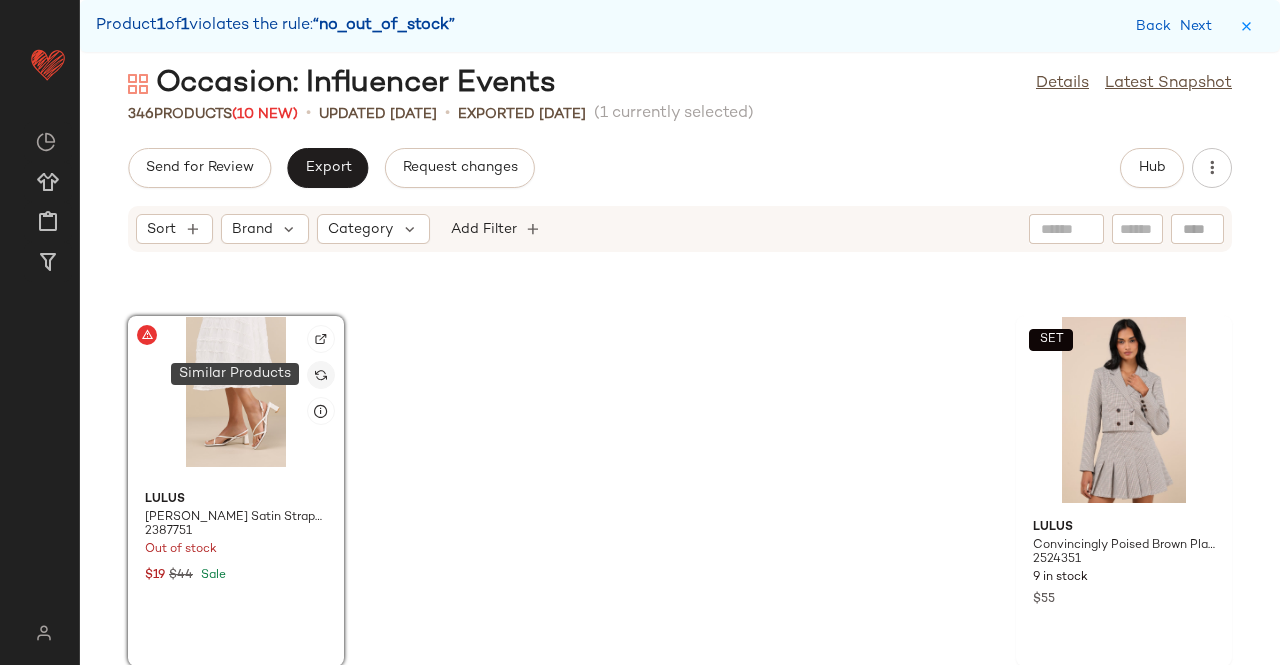 click 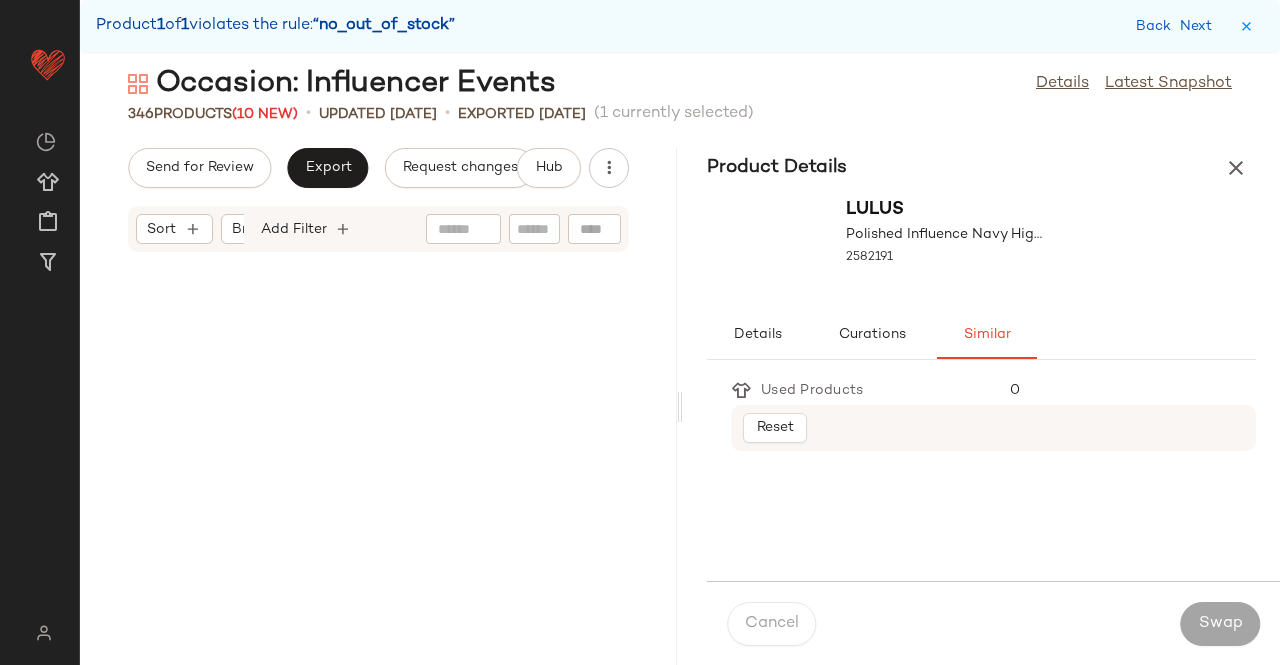 scroll, scrollTop: 32190, scrollLeft: 0, axis: vertical 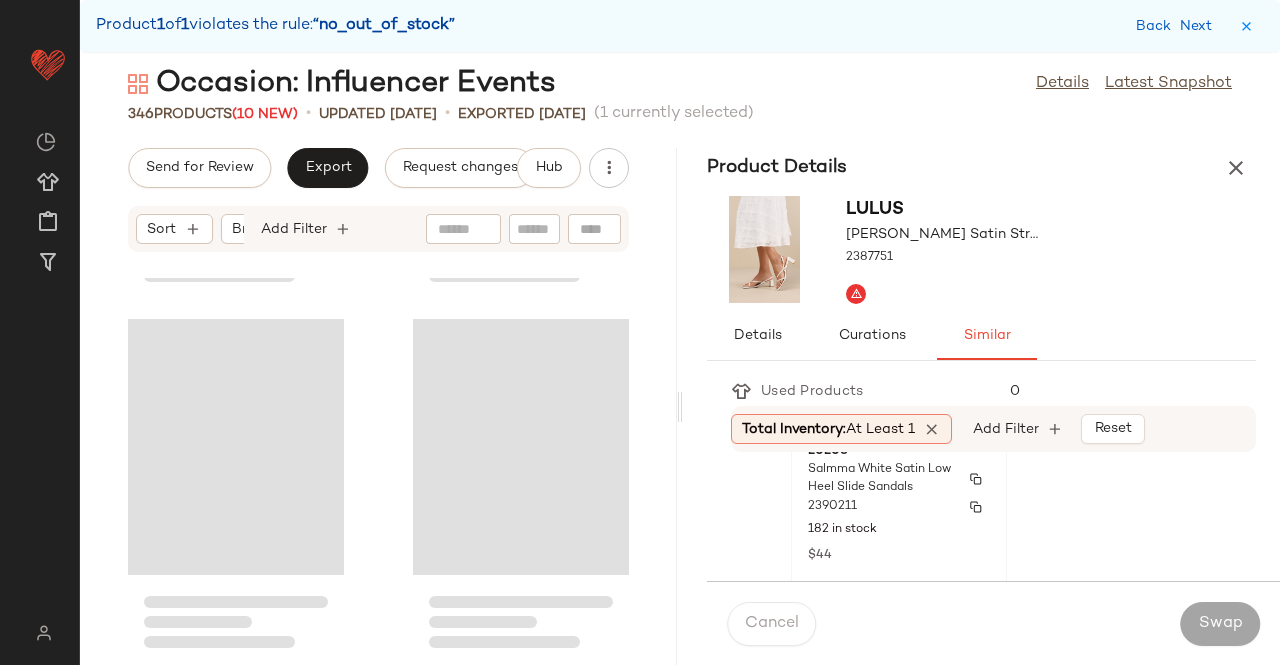 click on "2390211" at bounding box center (899, 507) 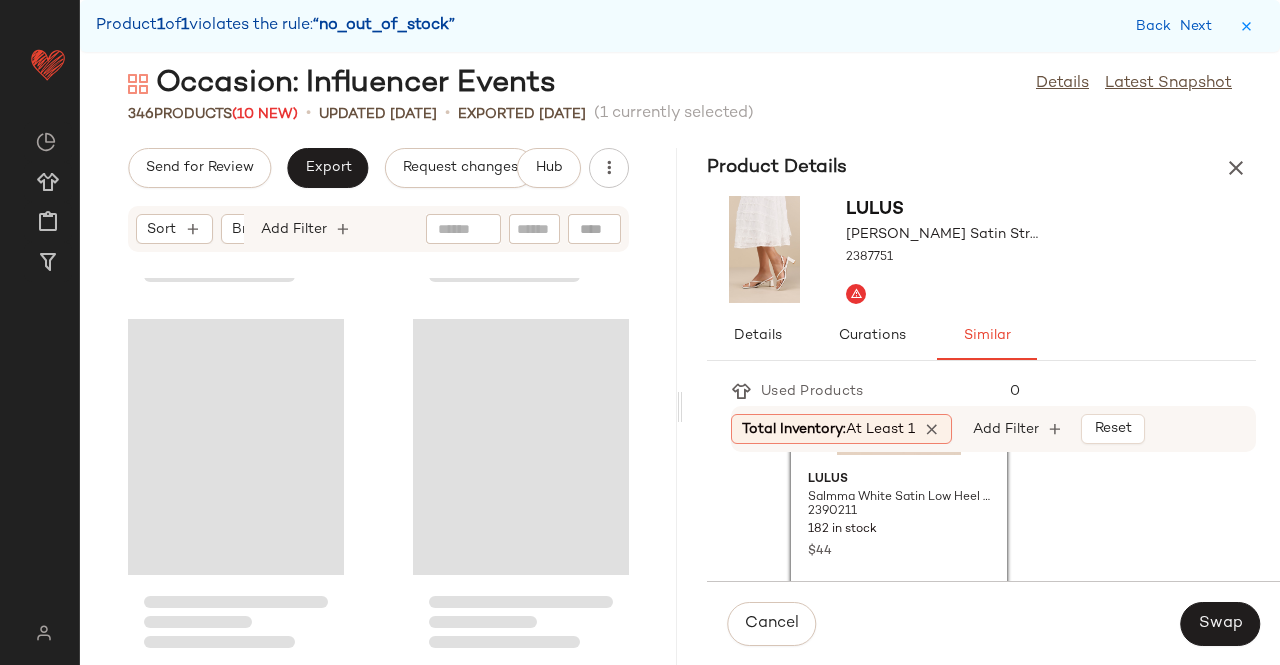 click on "Swap" at bounding box center (1220, 624) 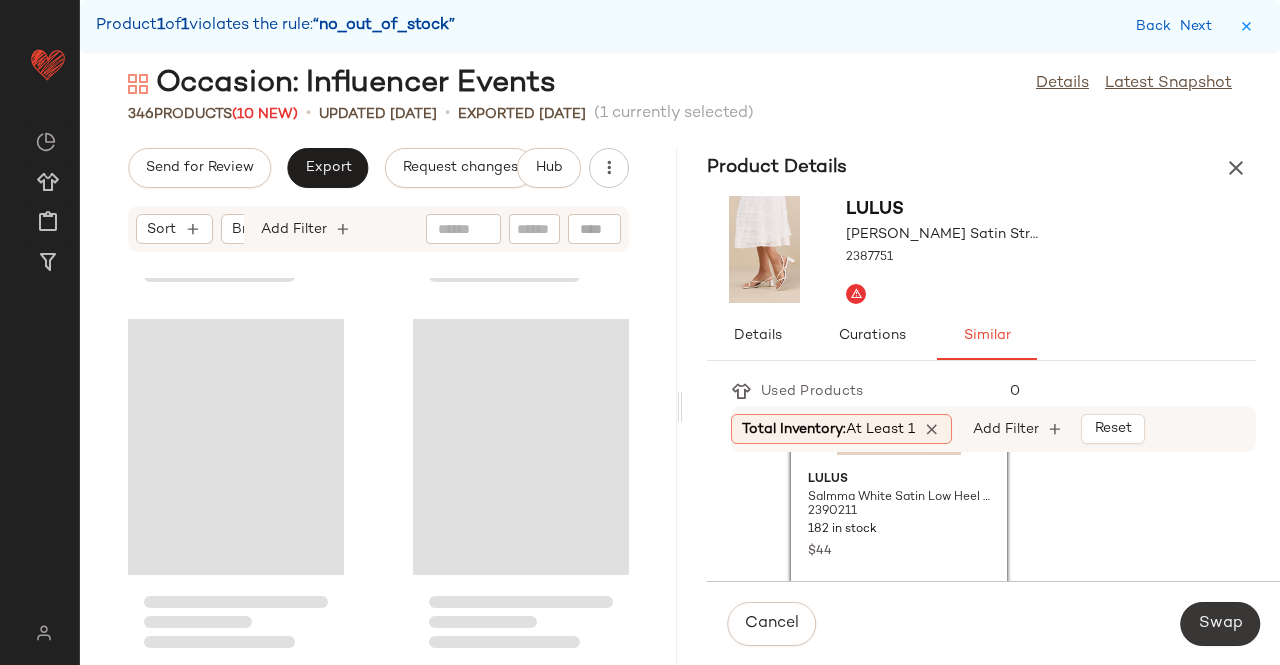 click on "Swap" 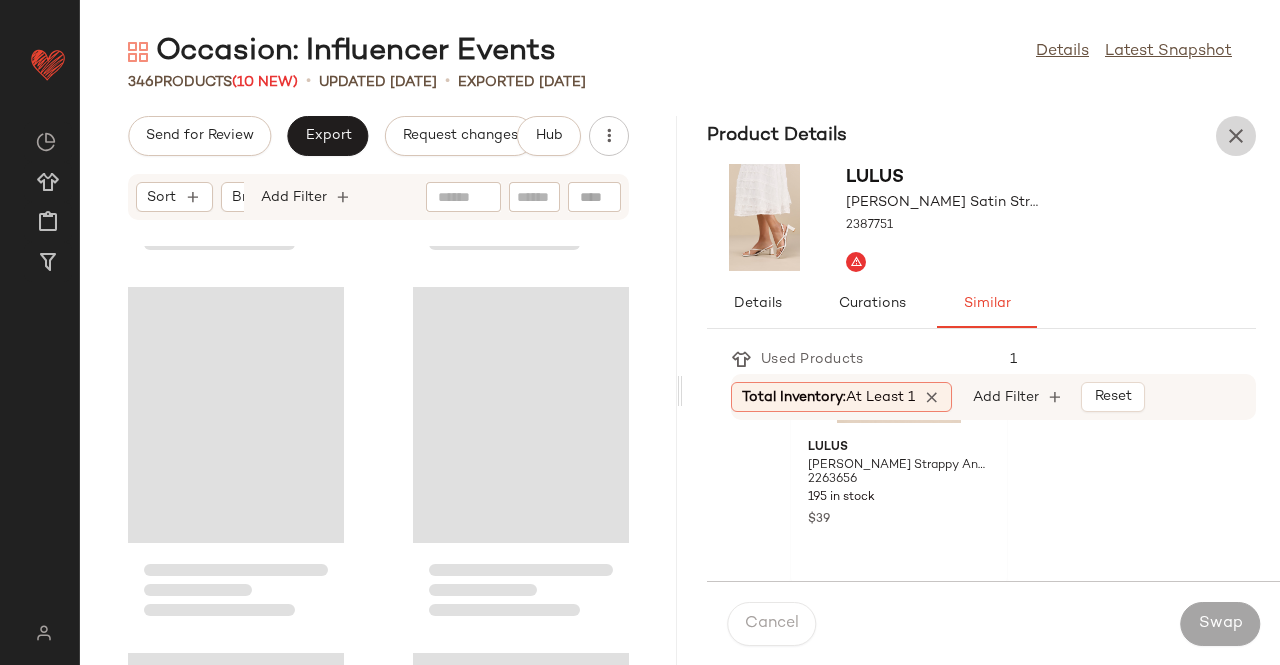 click at bounding box center (1236, 136) 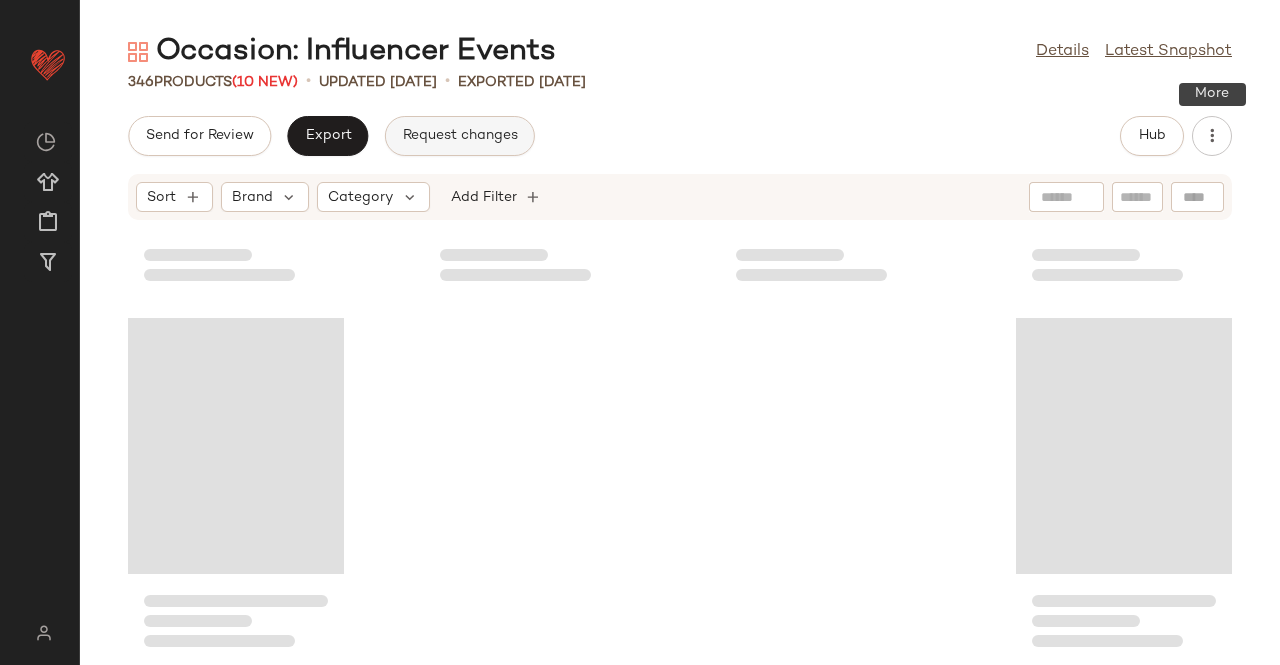 scroll, scrollTop: 31426, scrollLeft: 0, axis: vertical 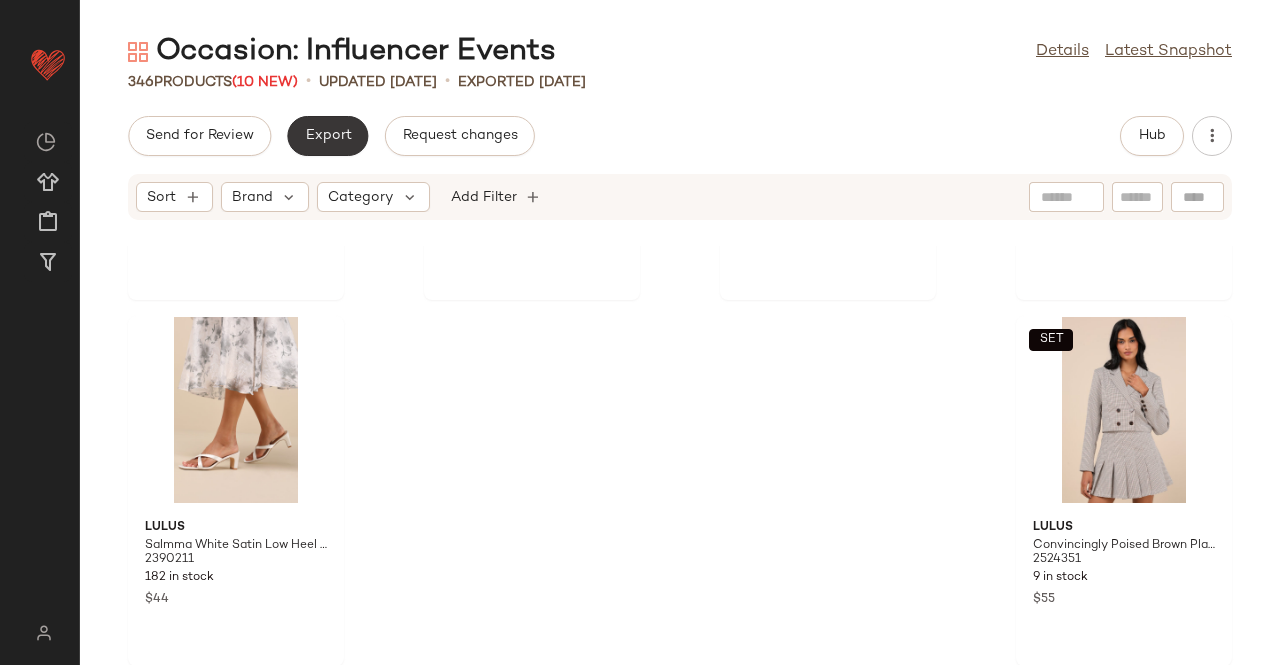 click on "Export" 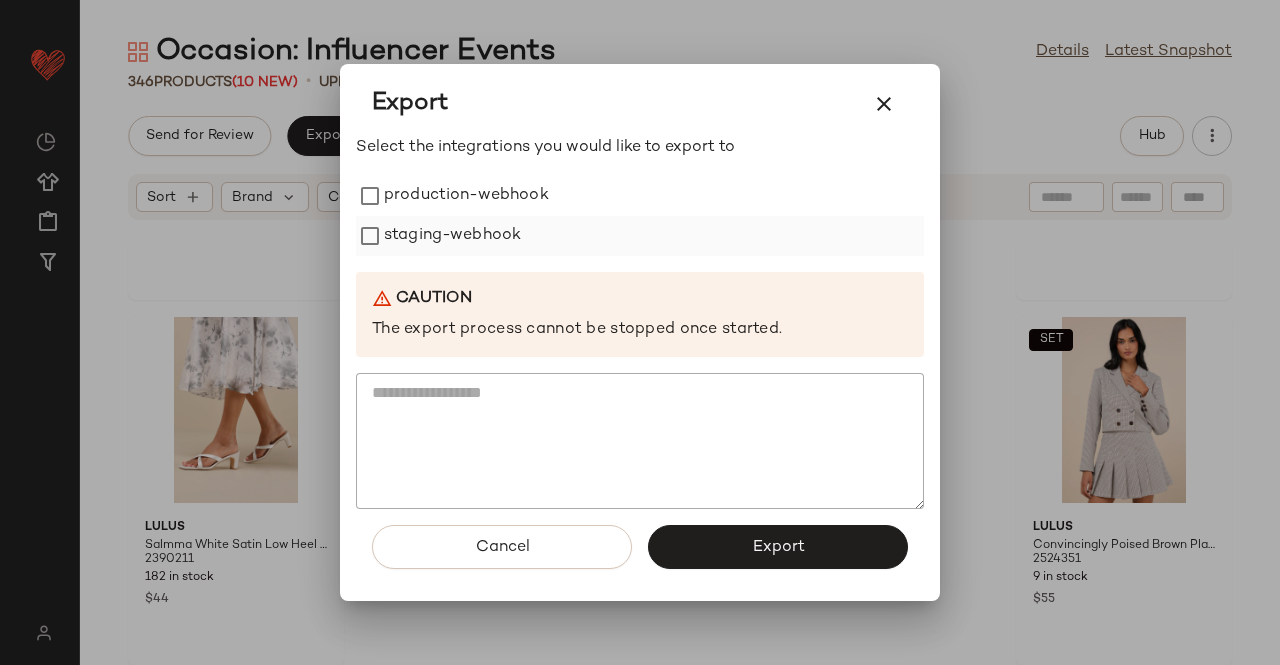 click on "staging-webhook" at bounding box center [452, 236] 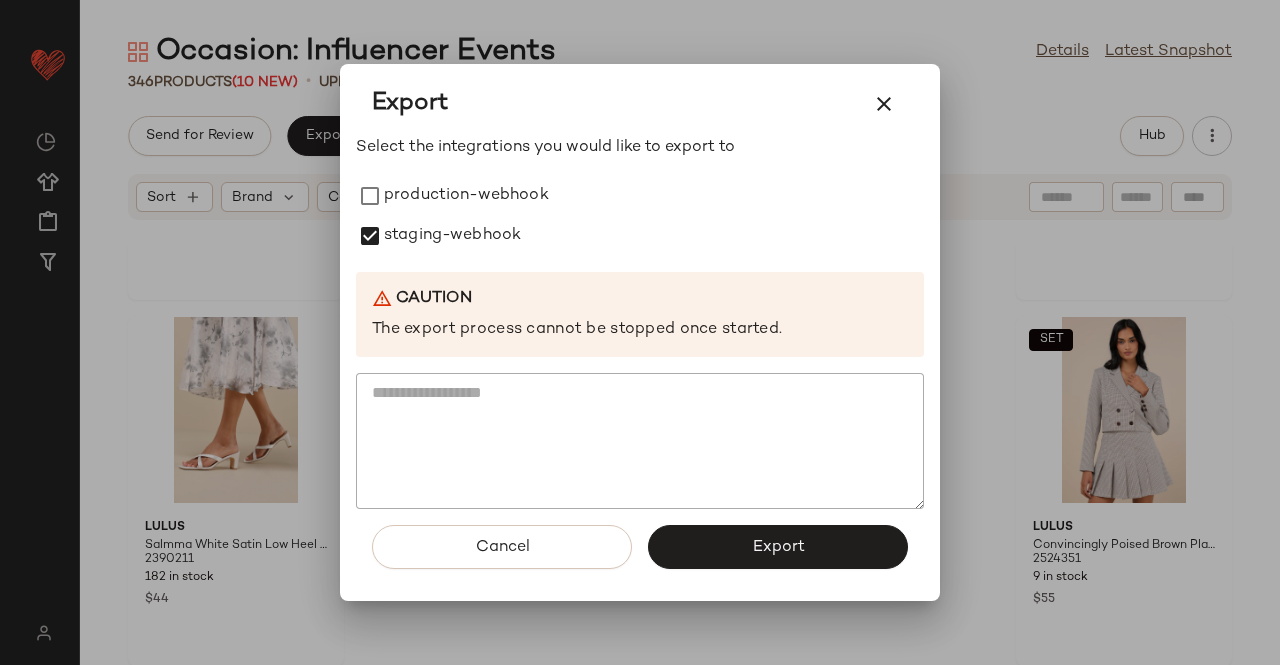 drag, startPoint x: 492, startPoint y: 199, endPoint x: 836, endPoint y: 457, distance: 430 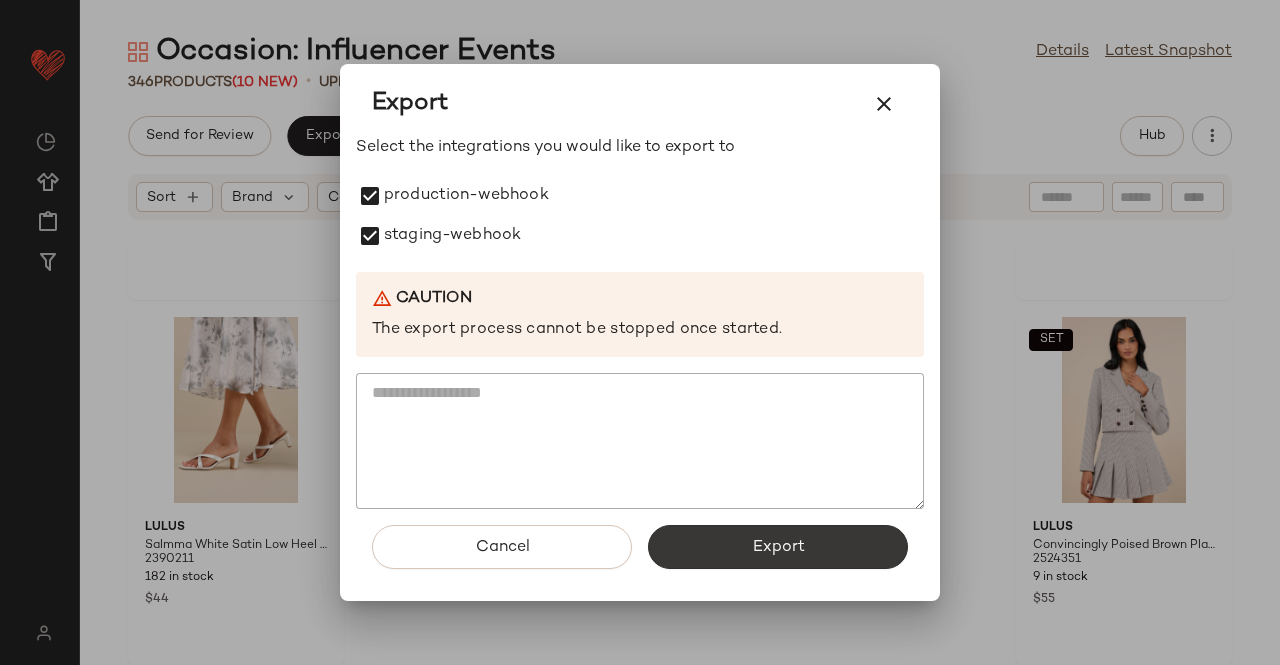 click on "Export" 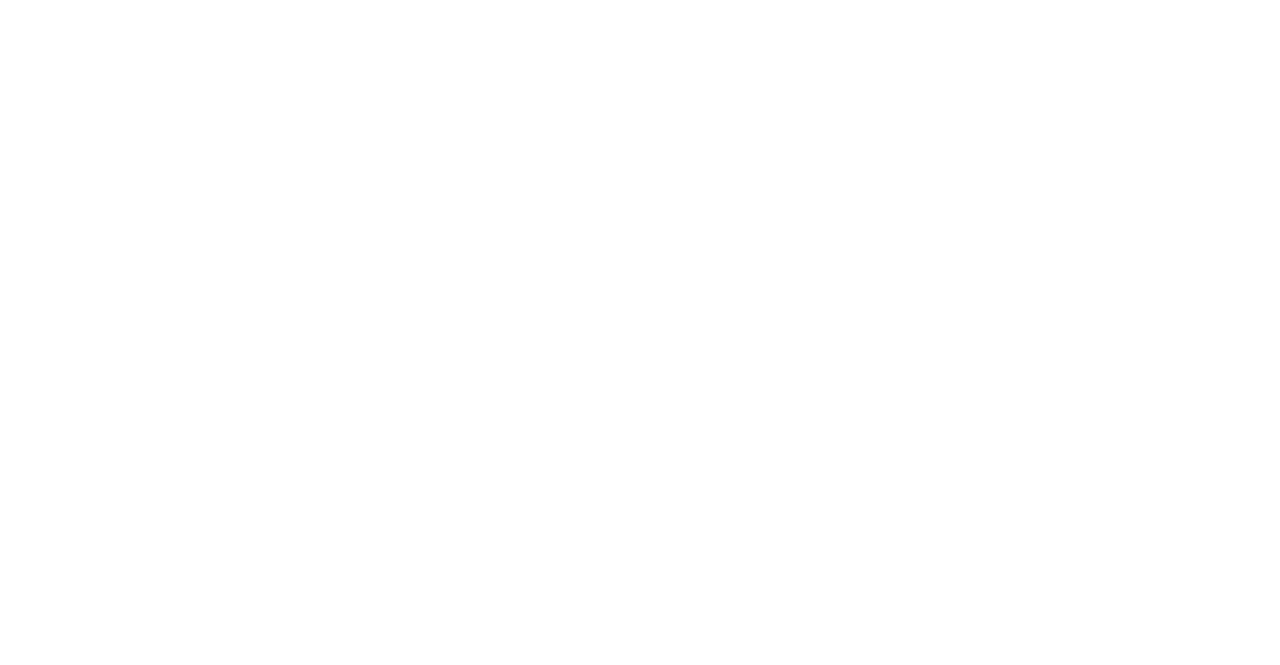 scroll, scrollTop: 0, scrollLeft: 0, axis: both 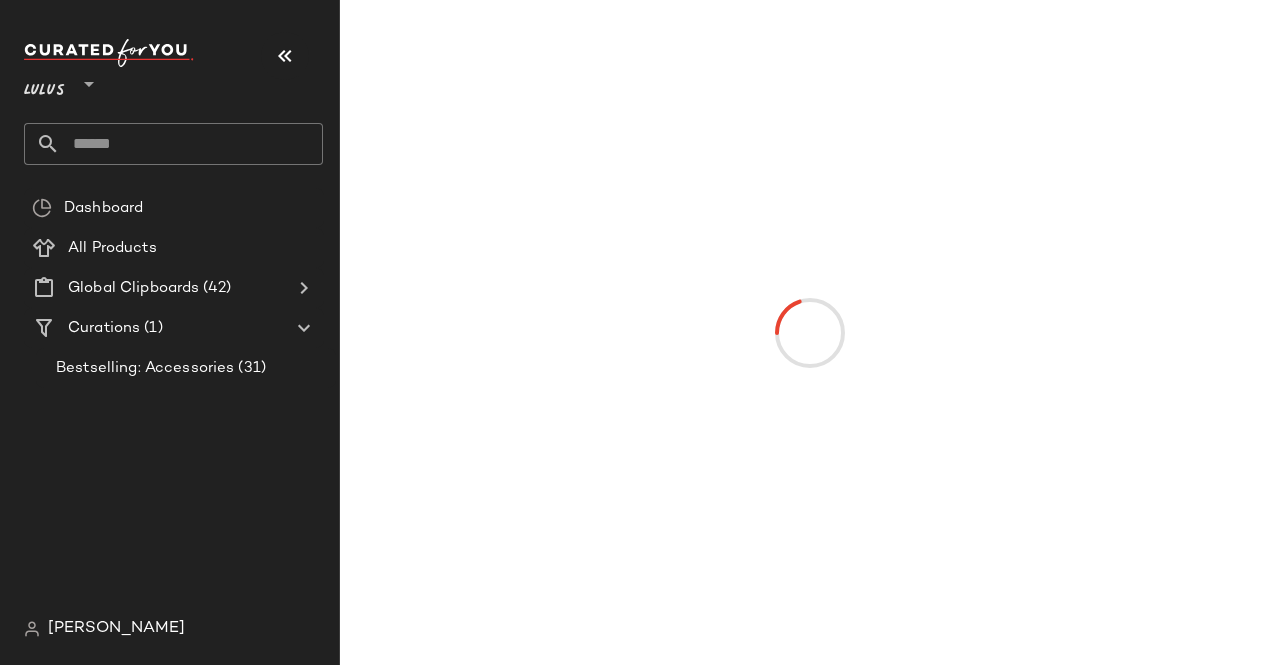 click at bounding box center (285, 56) 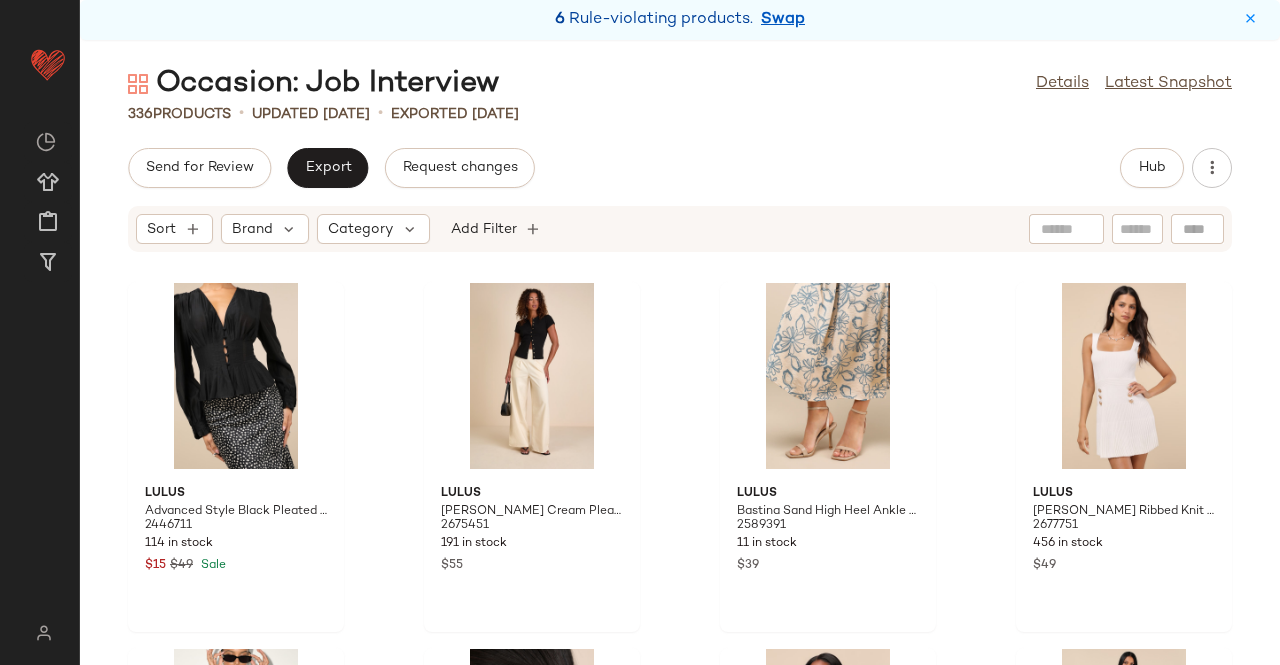 click on "6 Rule-violating products. Swap" at bounding box center [680, 20] 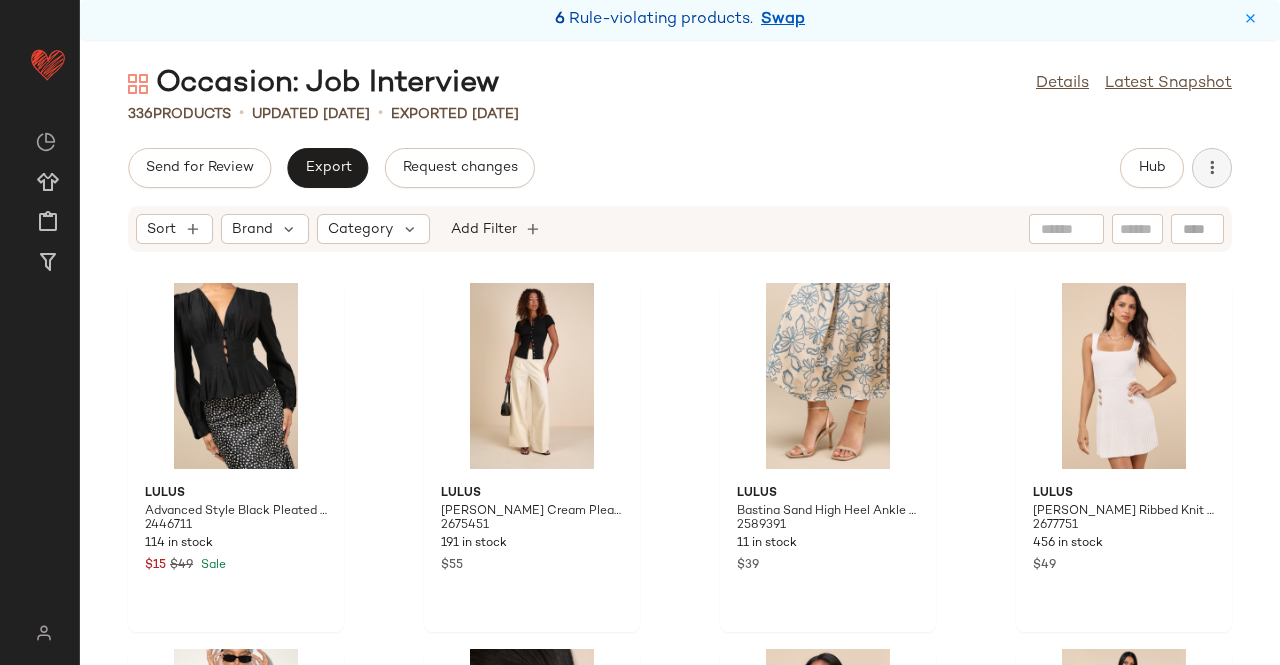 click 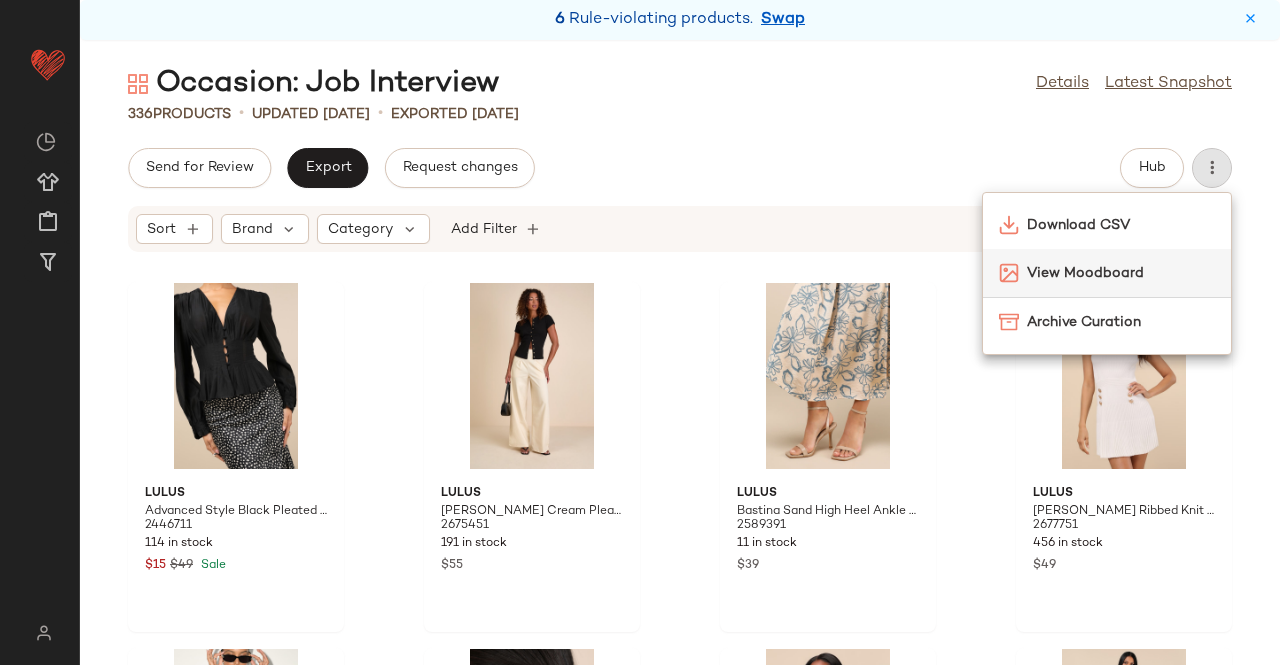click on "View Moodboard" at bounding box center (1121, 273) 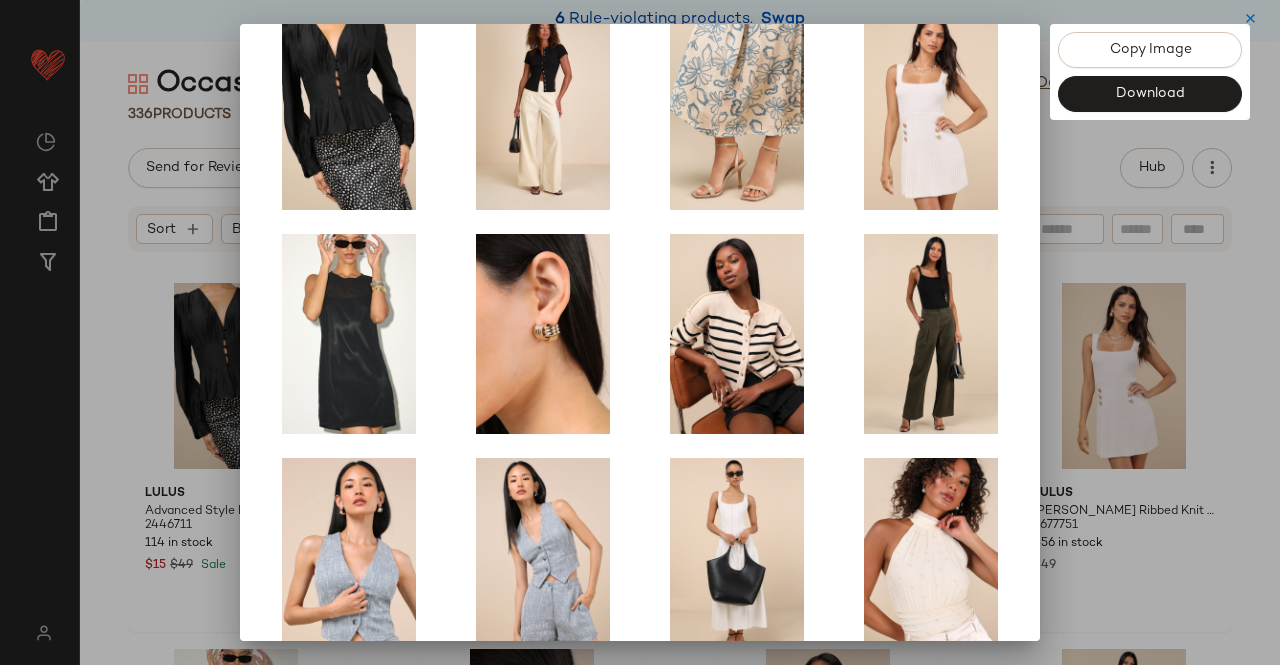 scroll, scrollTop: 414, scrollLeft: 0, axis: vertical 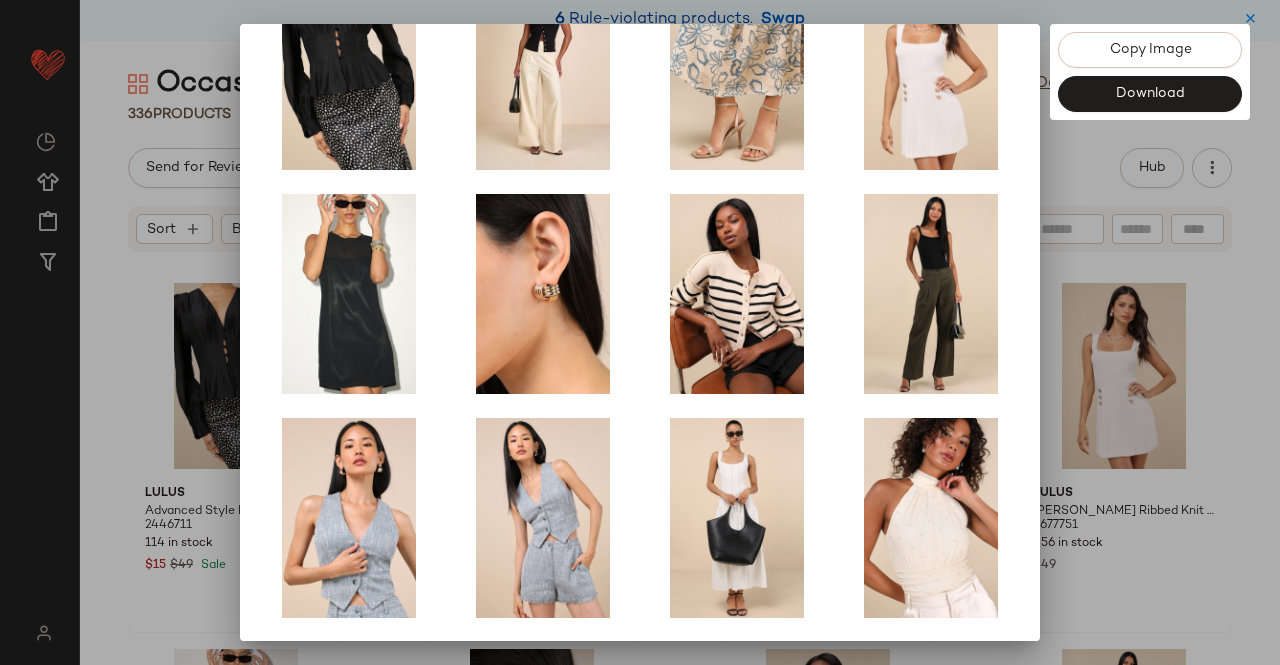 click at bounding box center [640, 332] 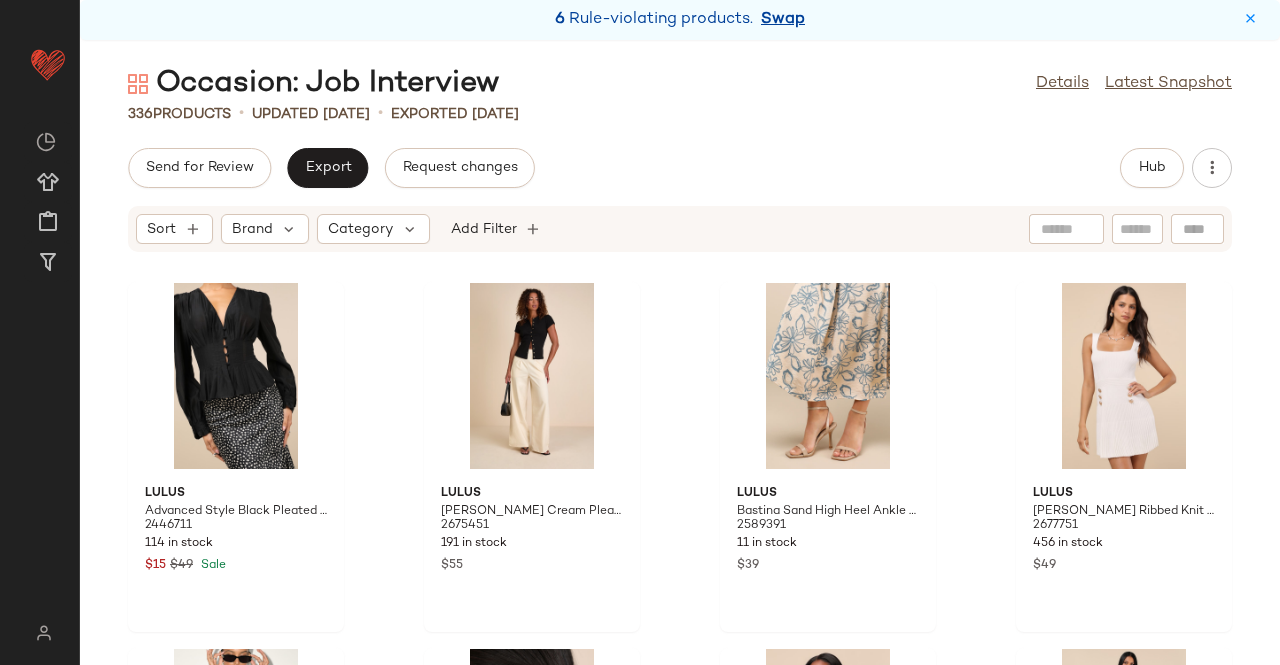 click on "Swap" at bounding box center [783, 20] 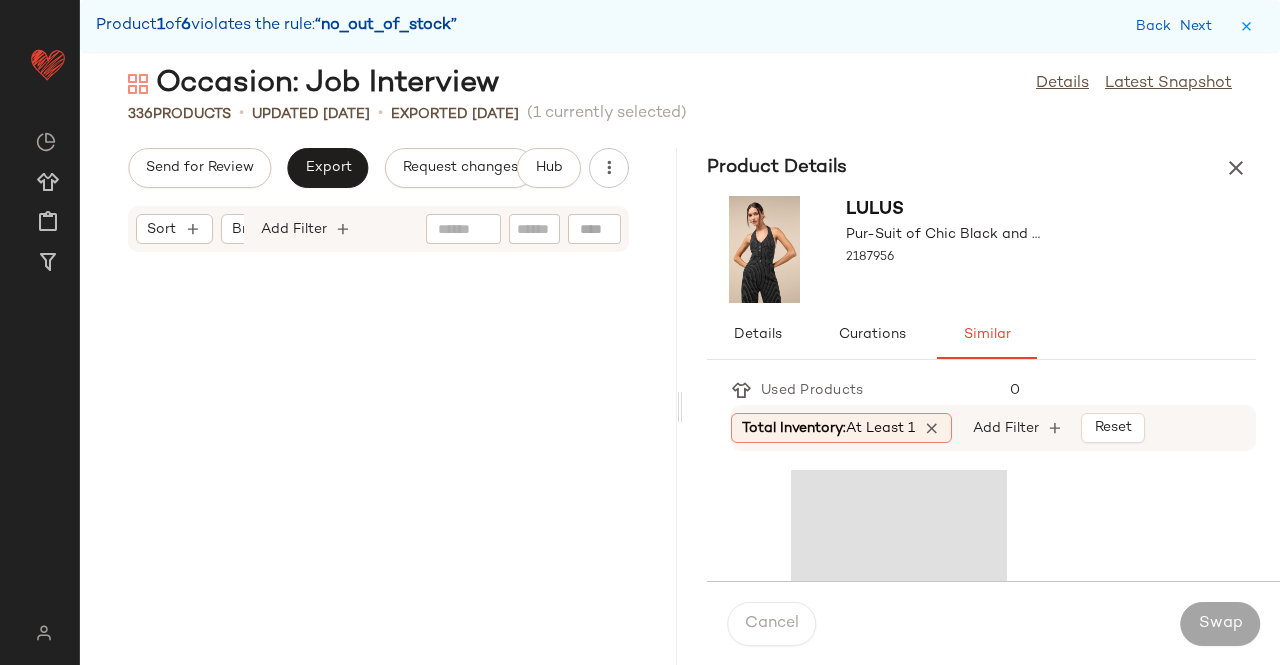 scroll, scrollTop: 5124, scrollLeft: 0, axis: vertical 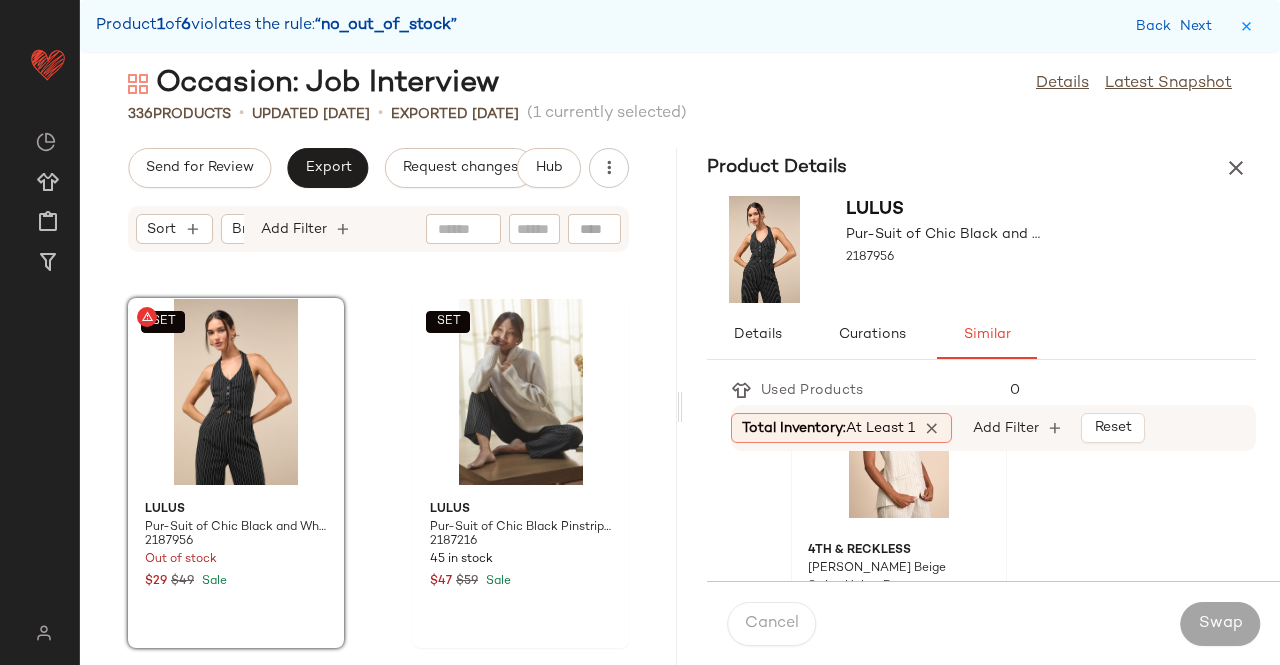click on "4Th & Reckless [PERSON_NAME] Beige Stripe Halter Button-Front Vest Top 2647951 148 in stock $76" 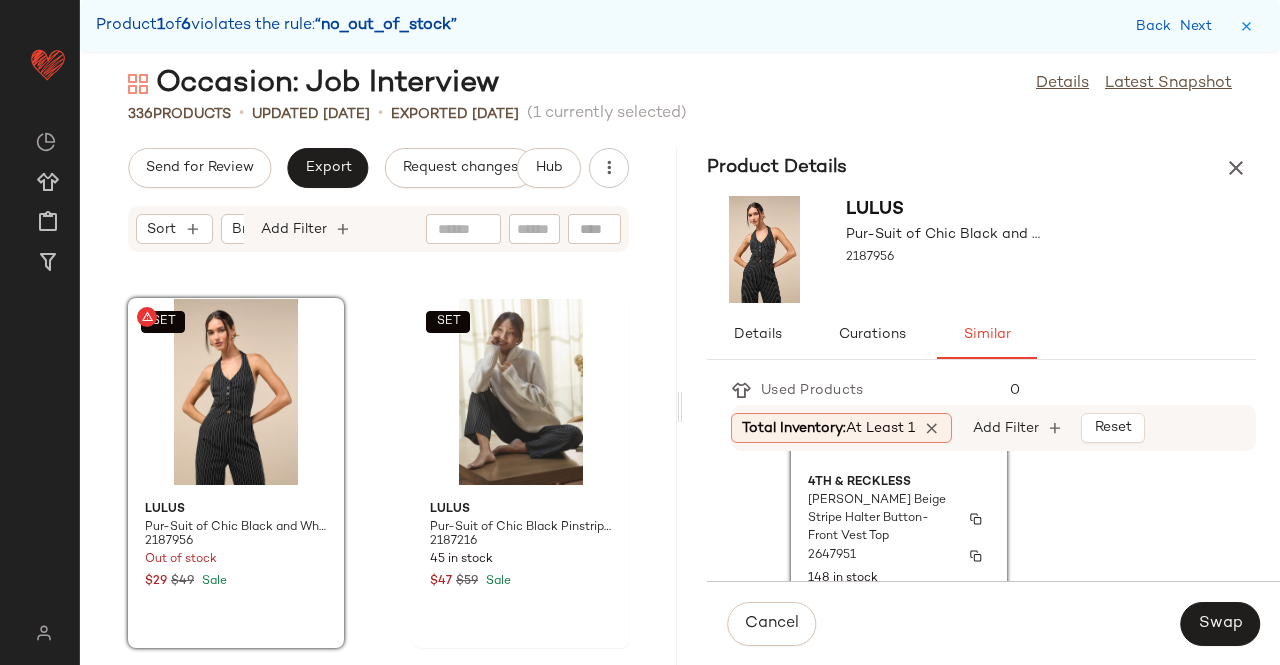 scroll, scrollTop: 200, scrollLeft: 0, axis: vertical 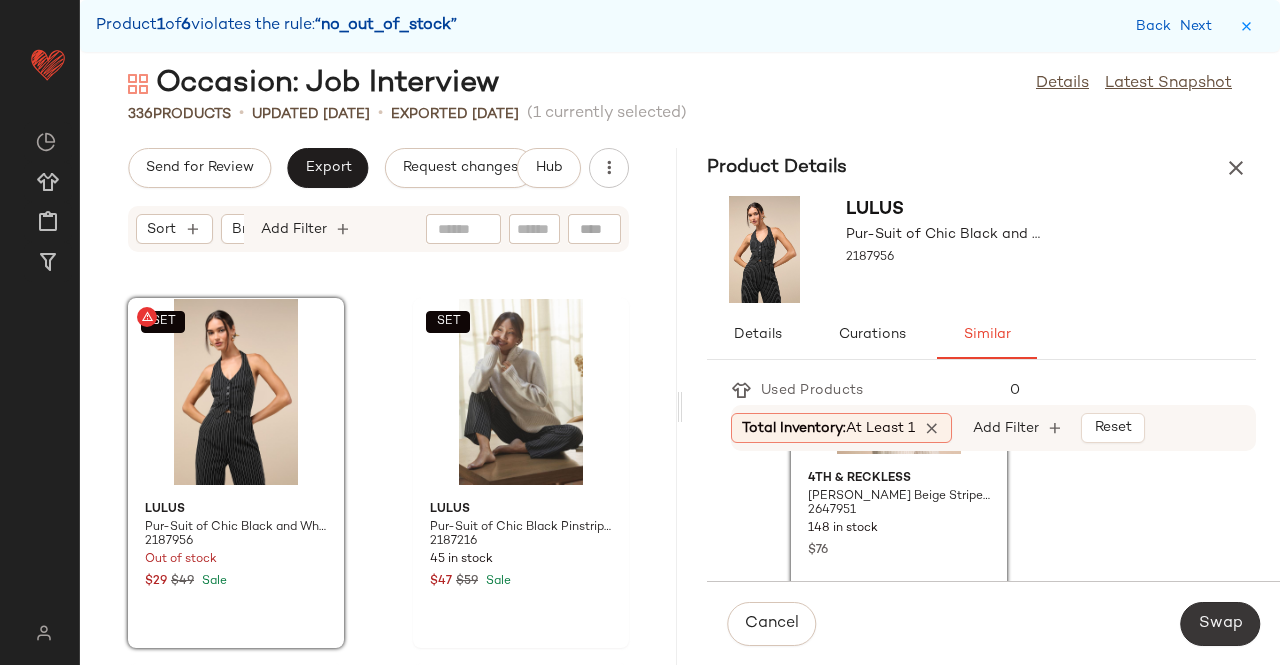 click on "Swap" at bounding box center [1220, 624] 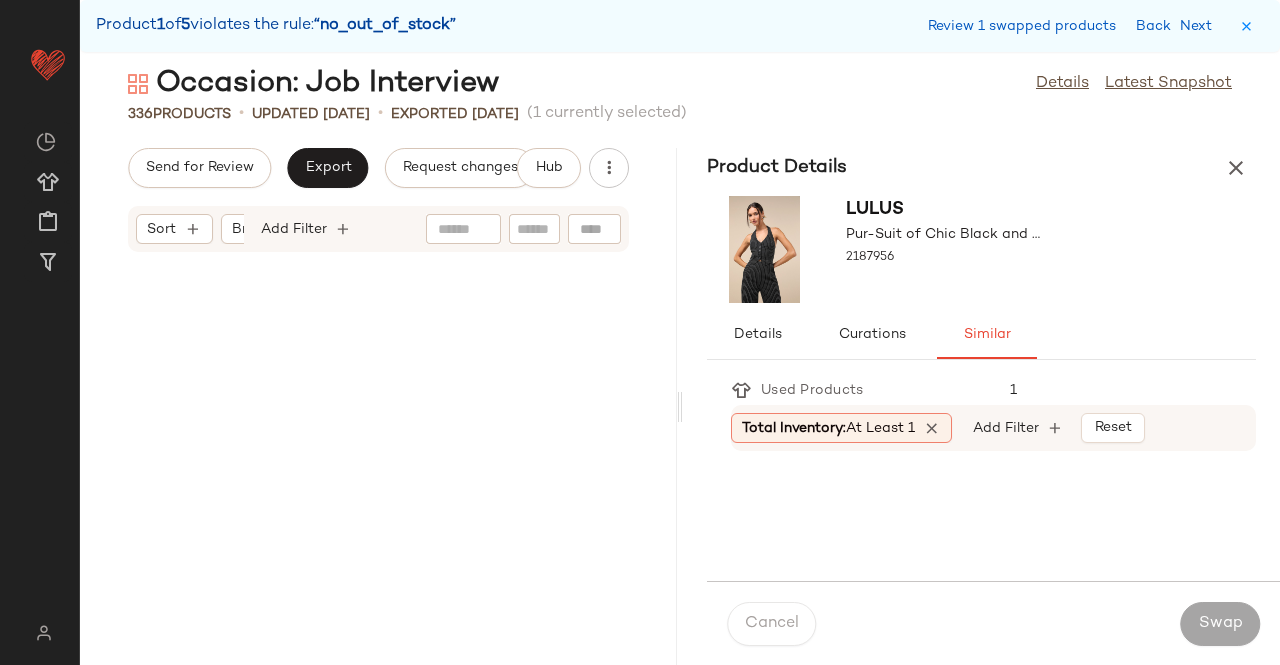 scroll, scrollTop: 27816, scrollLeft: 0, axis: vertical 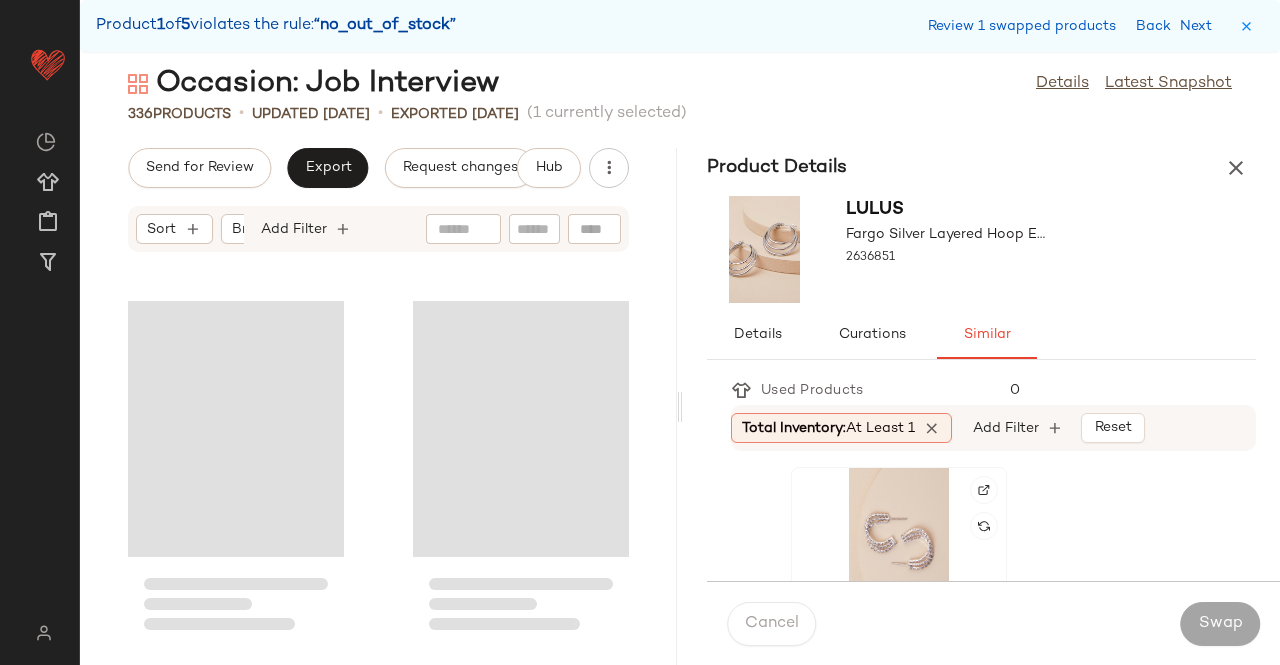 click 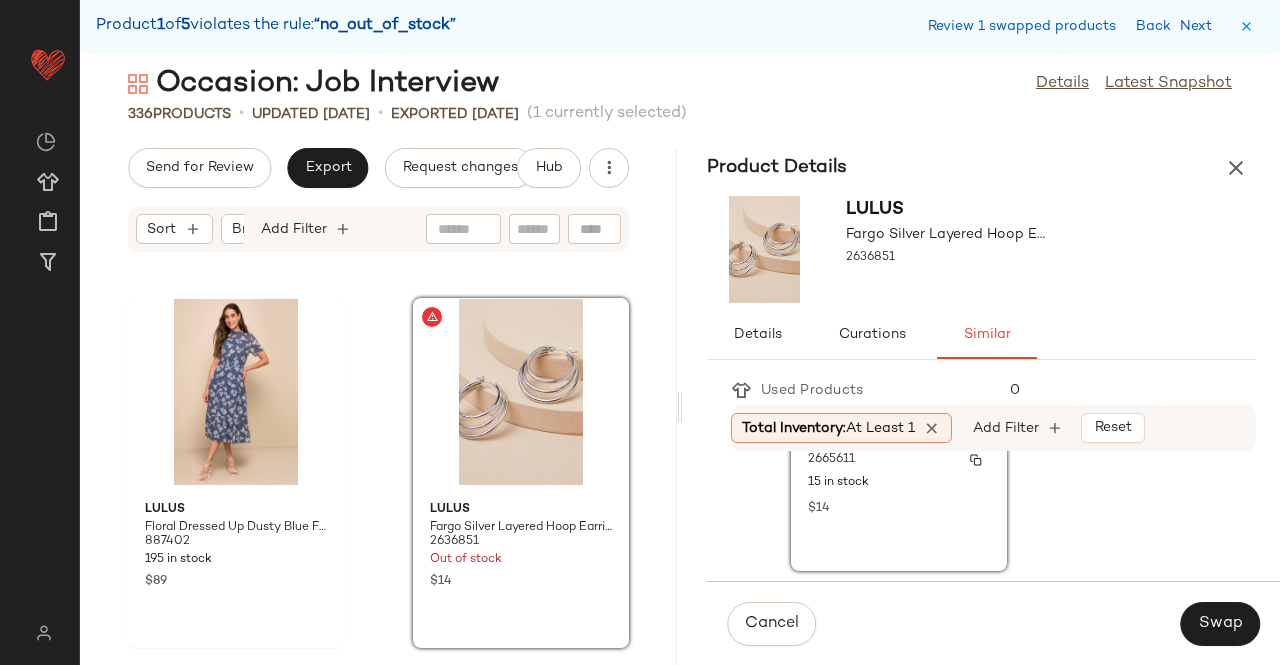 scroll, scrollTop: 223, scrollLeft: 0, axis: vertical 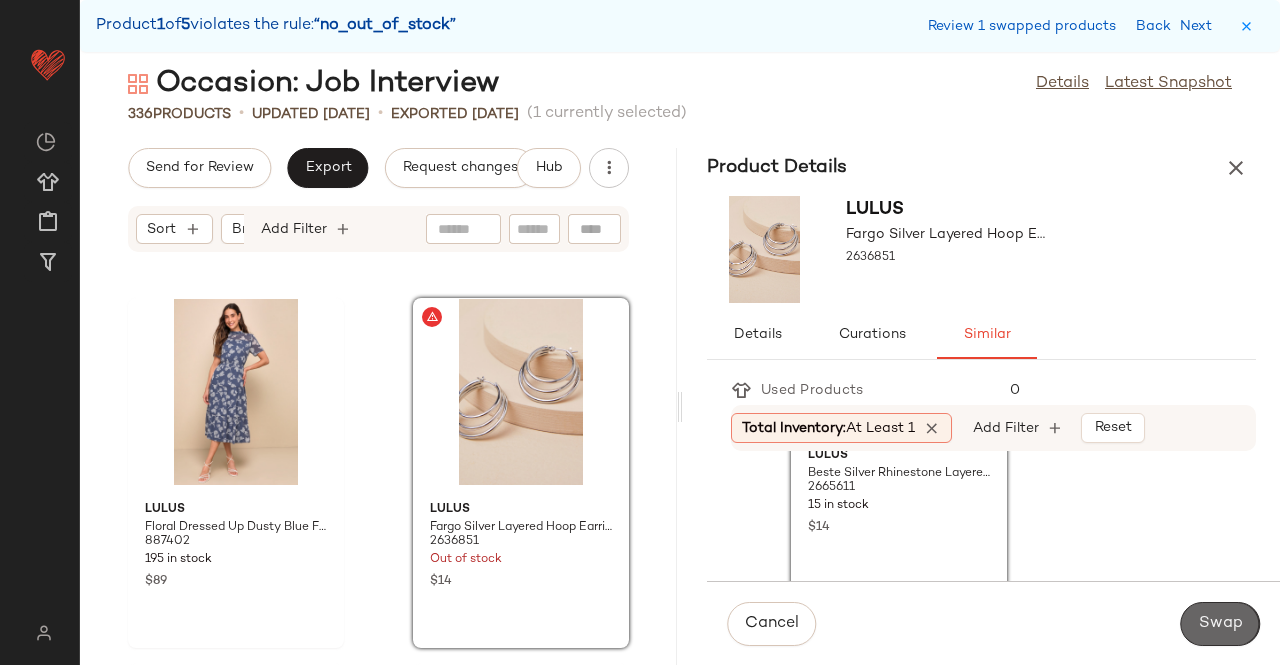 click on "Swap" at bounding box center [1220, 624] 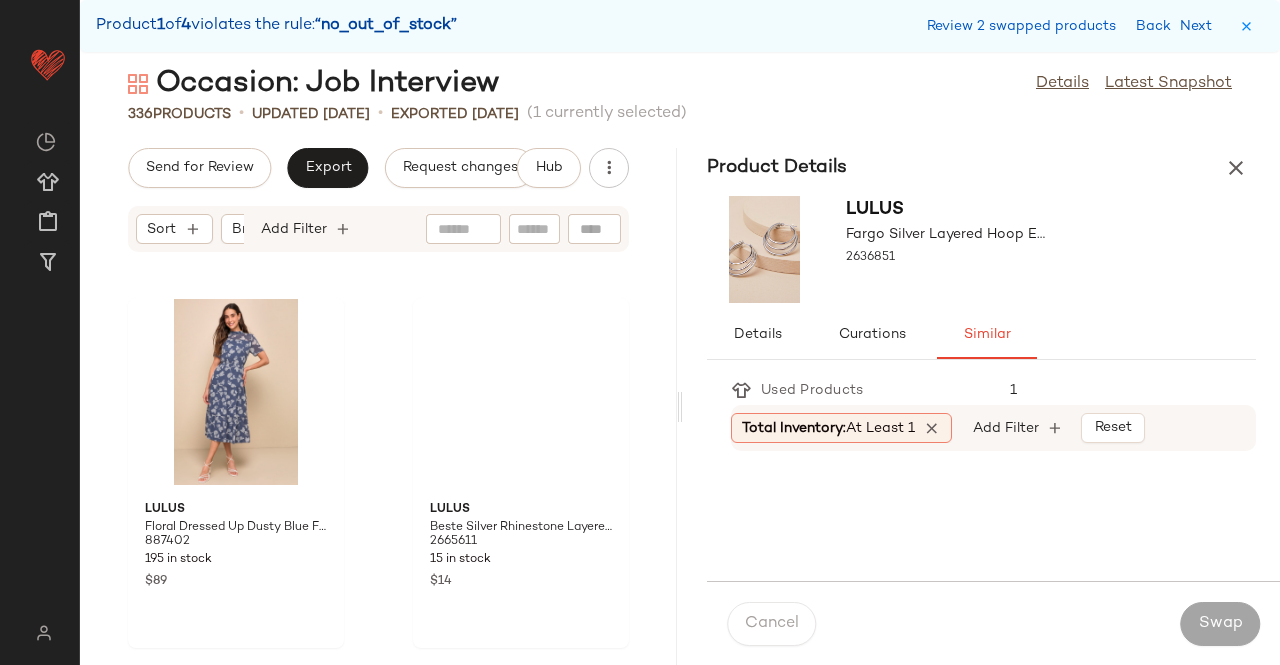 scroll, scrollTop: 39894, scrollLeft: 0, axis: vertical 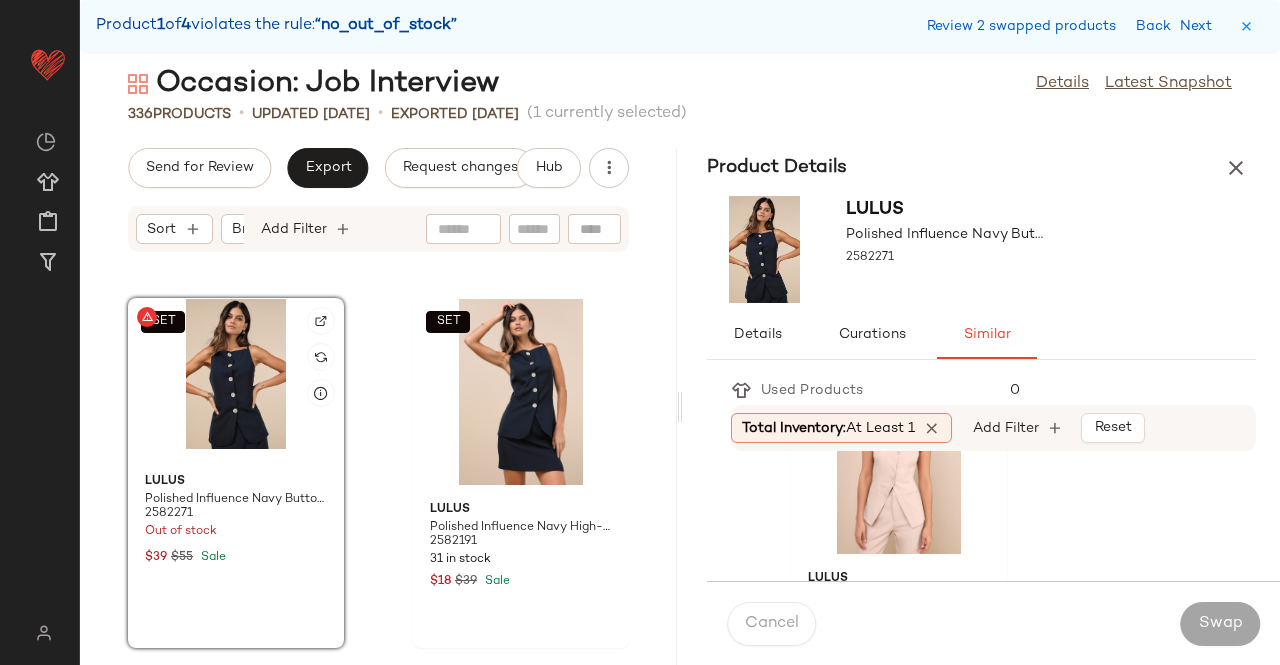 click on "SET" 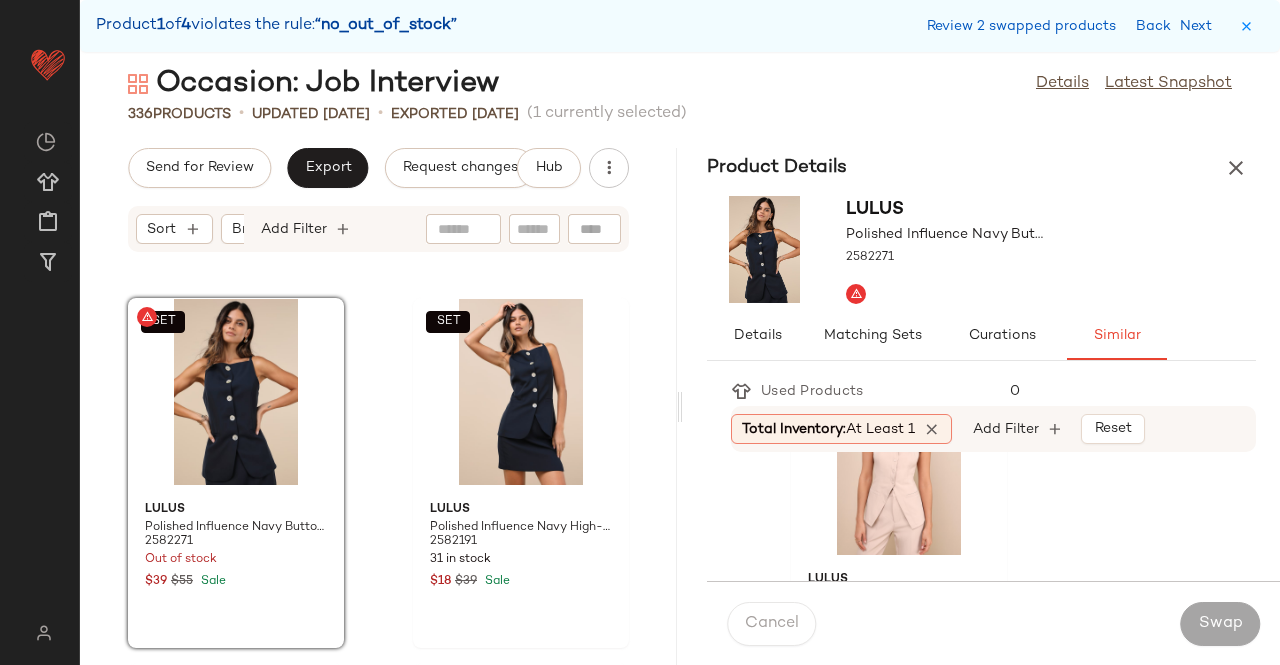 drag, startPoint x: 1216, startPoint y: 173, endPoint x: 1233, endPoint y: 165, distance: 18.788294 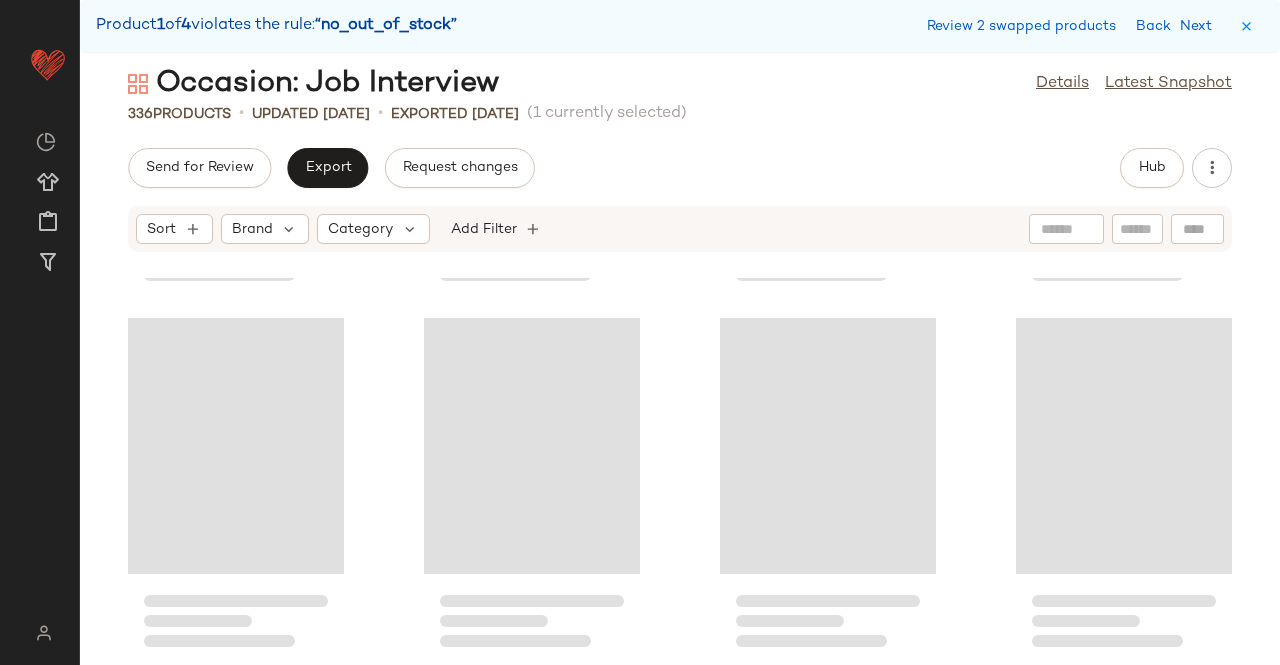 scroll, scrollTop: 30360, scrollLeft: 0, axis: vertical 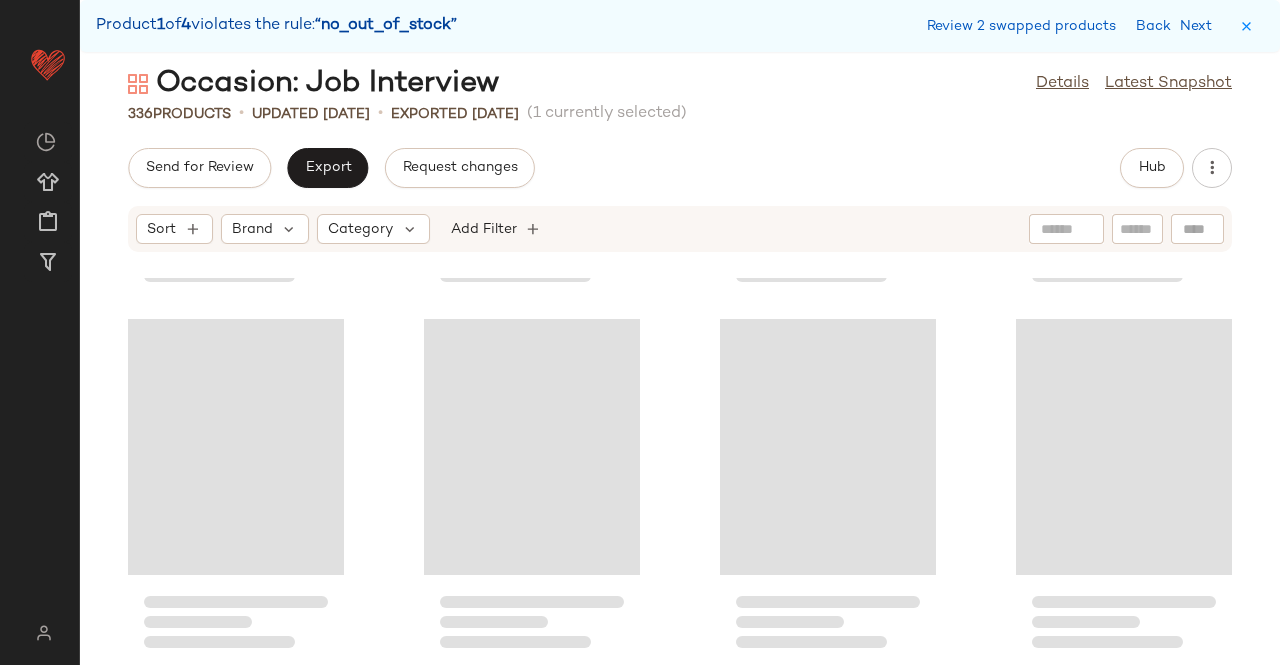 click on "Send for Review   Export   Request changes   Hub" 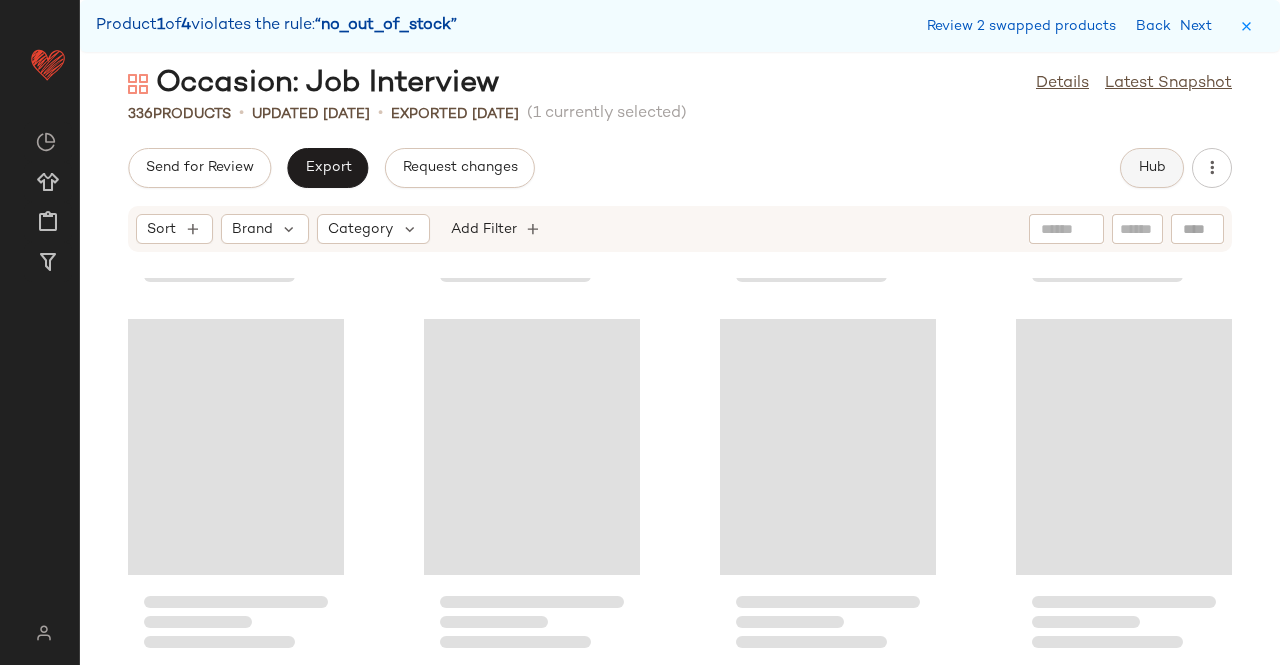 click on "Hub" 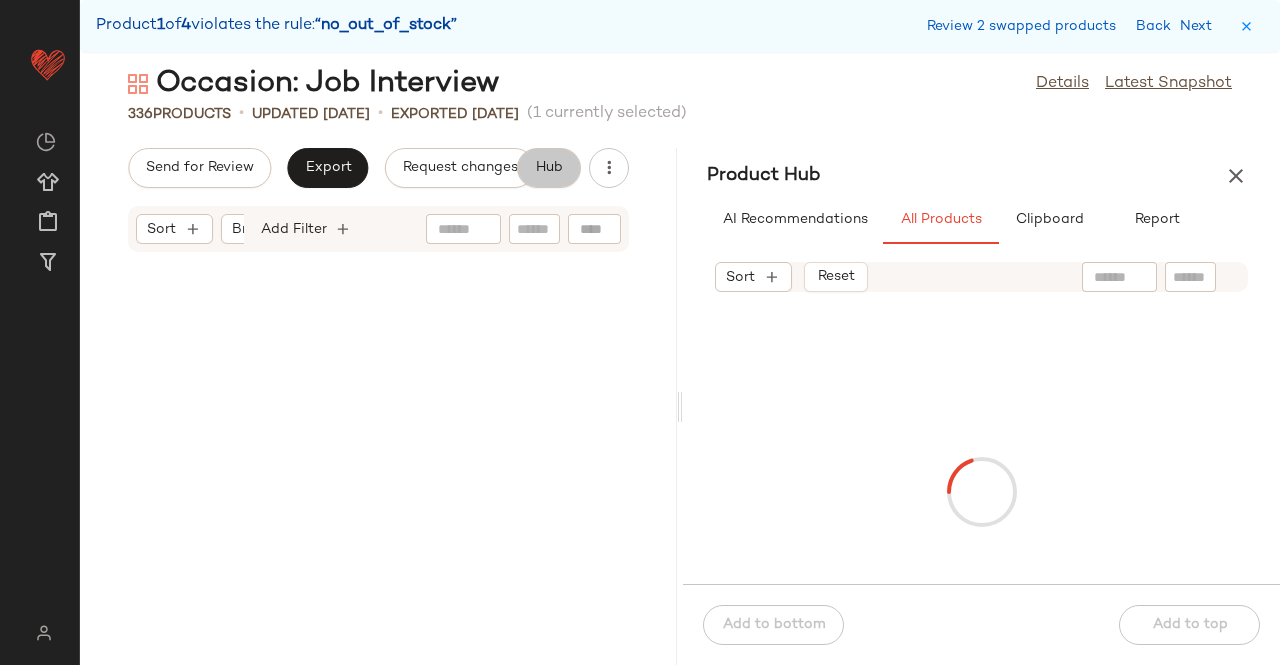 scroll, scrollTop: 31092, scrollLeft: 0, axis: vertical 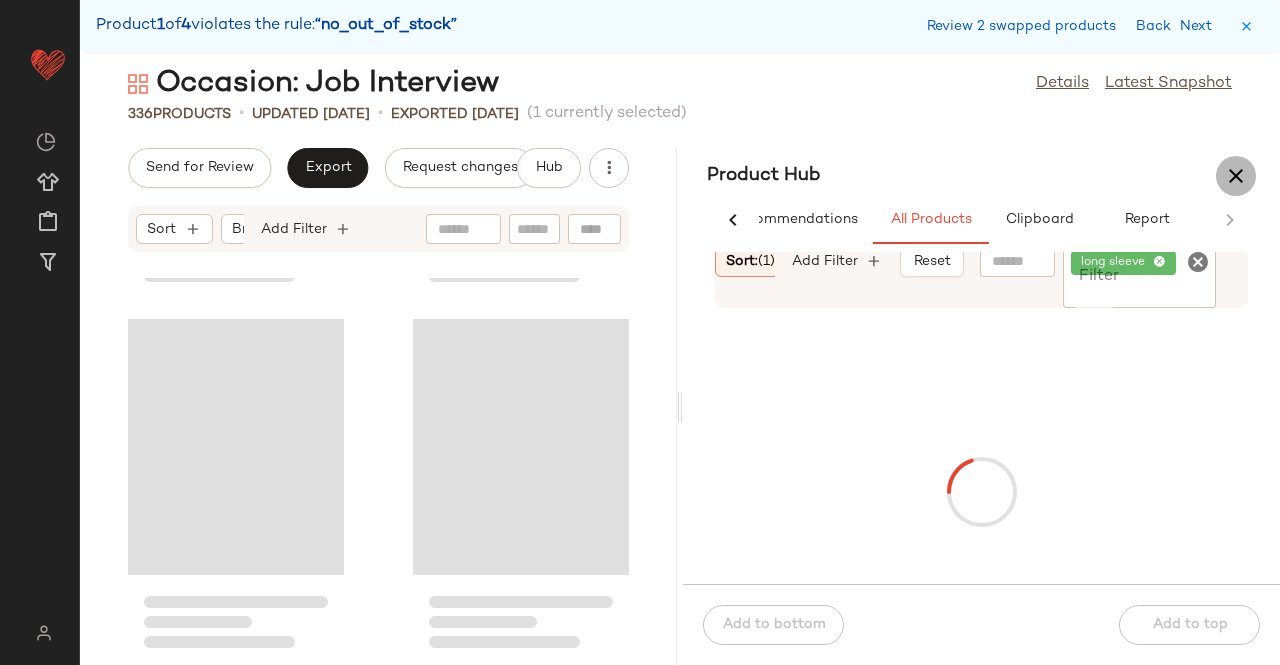 click at bounding box center (1236, 176) 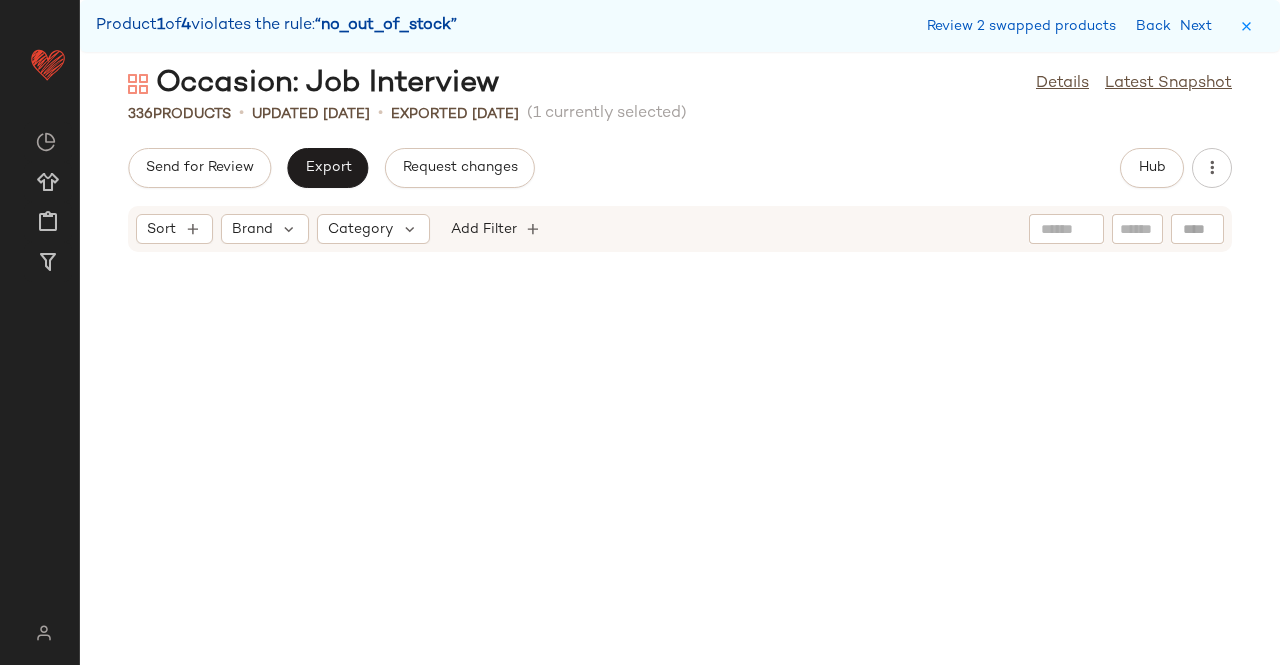 scroll, scrollTop: 19764, scrollLeft: 0, axis: vertical 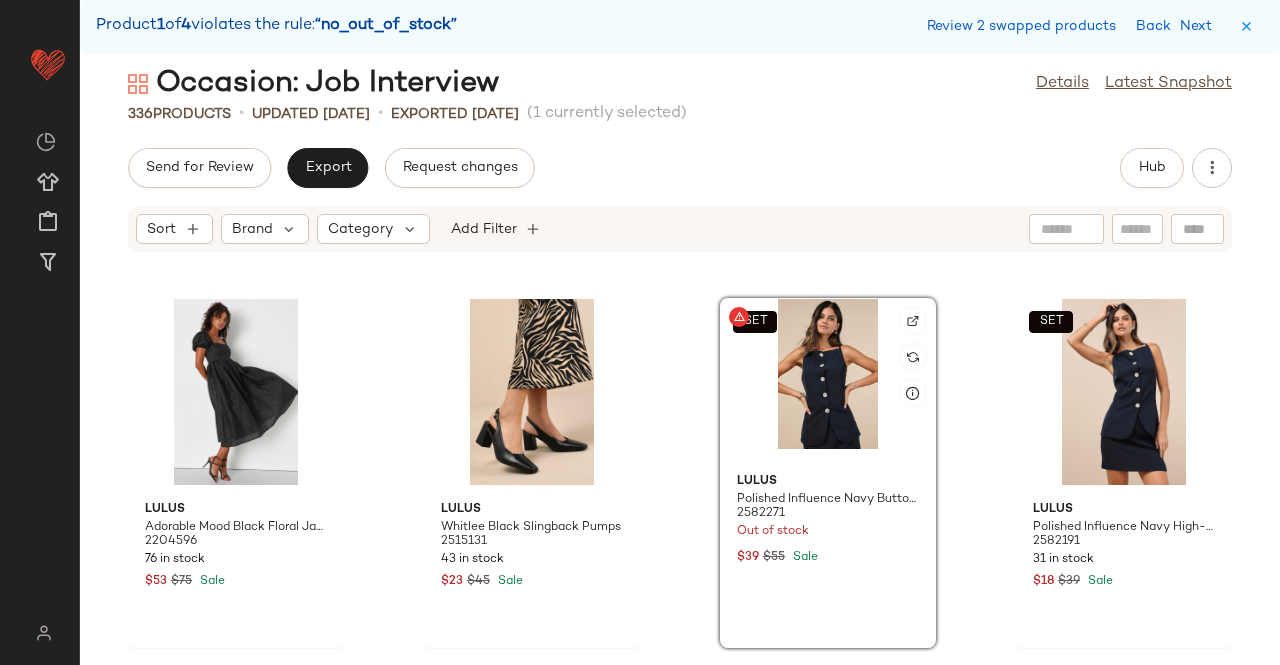 click on "SET" 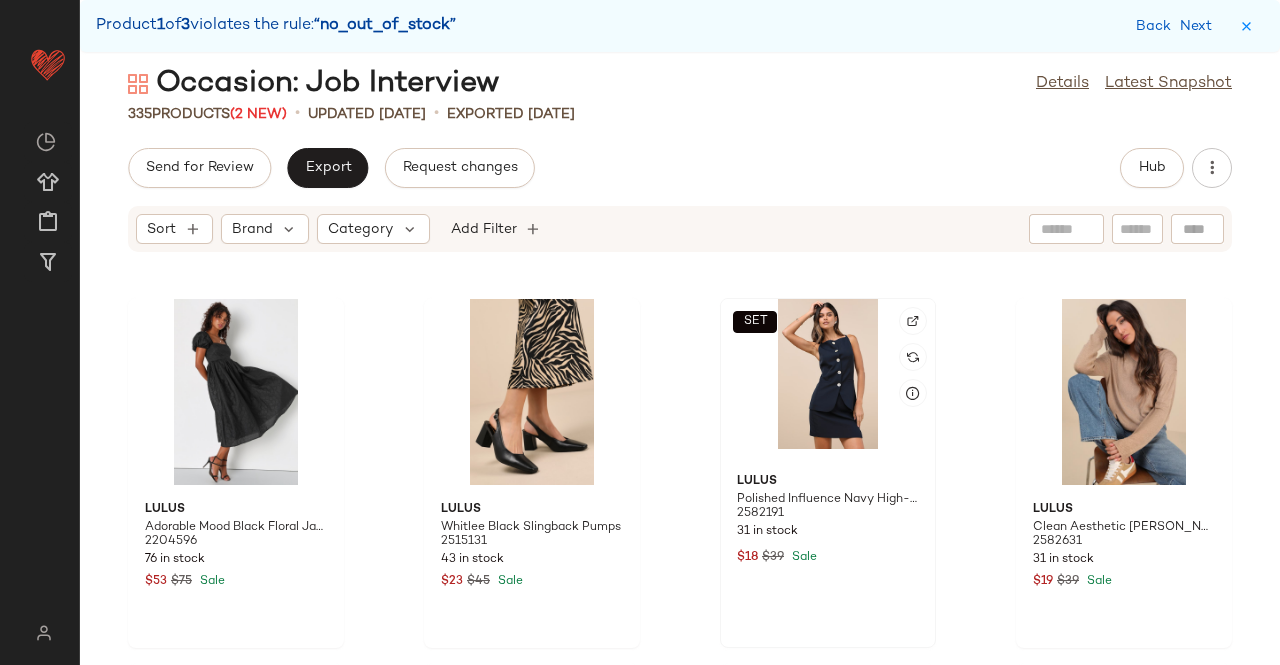 click on "SET" 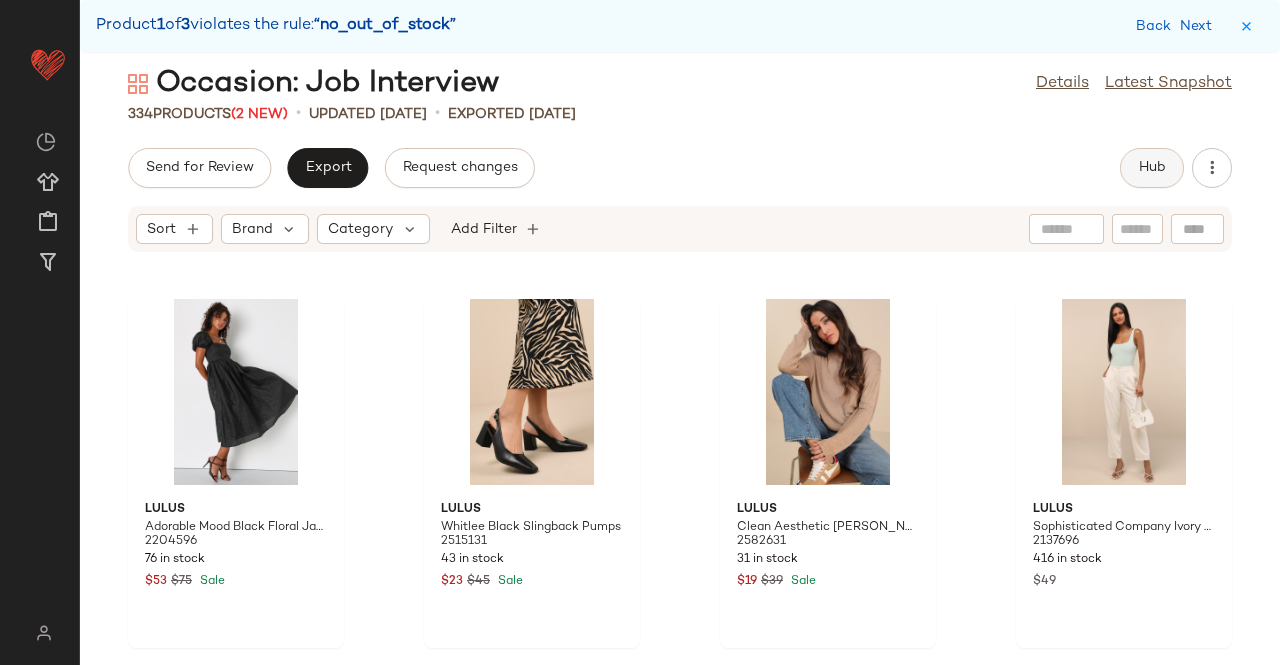 click on "Hub" at bounding box center (1152, 168) 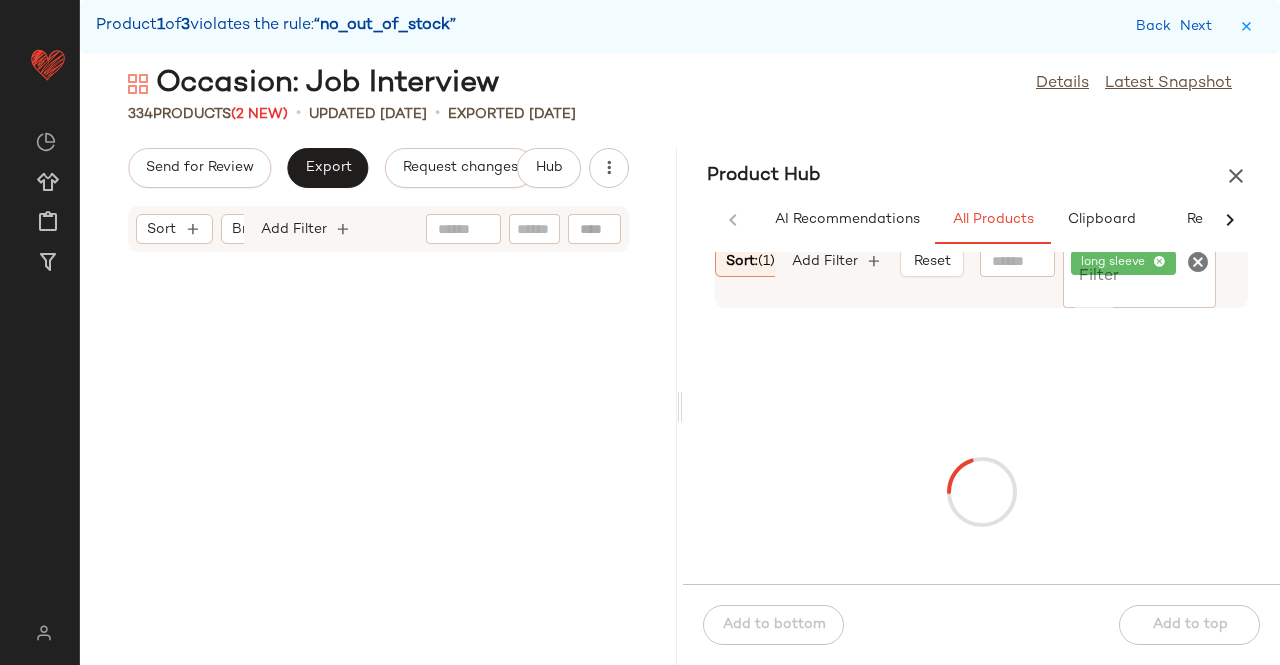 scroll, scrollTop: 20496, scrollLeft: 0, axis: vertical 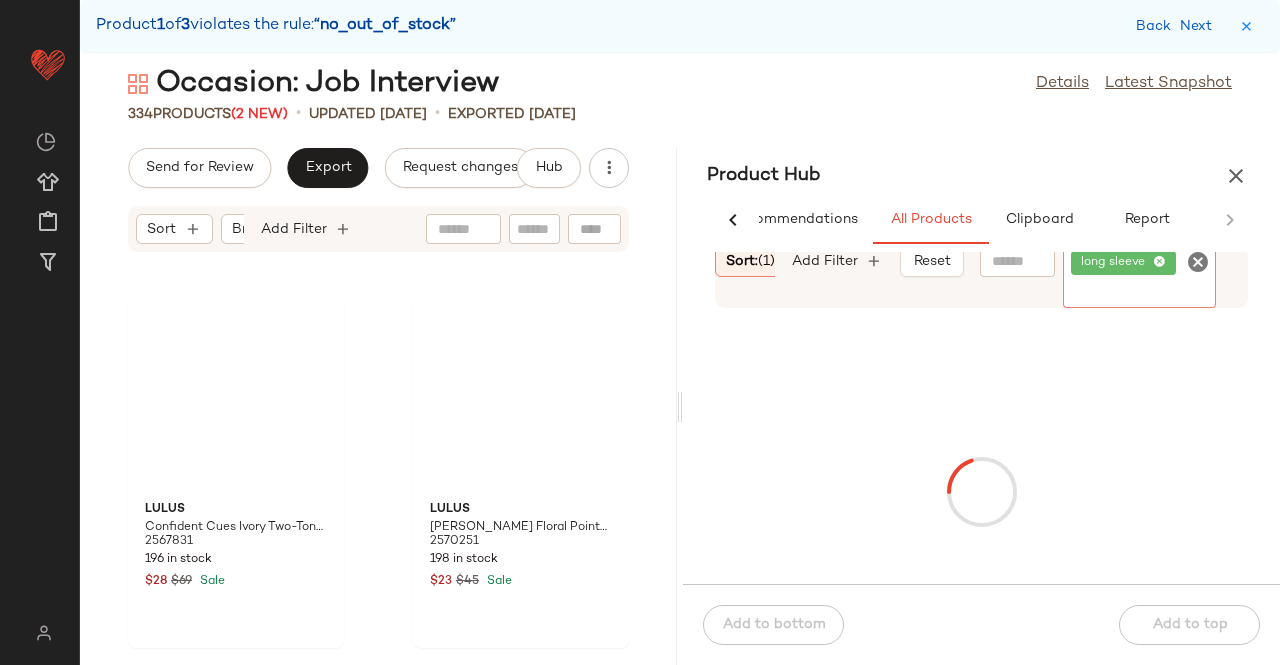 drag, startPoint x: 1159, startPoint y: 261, endPoint x: 1147, endPoint y: 260, distance: 12.0415945 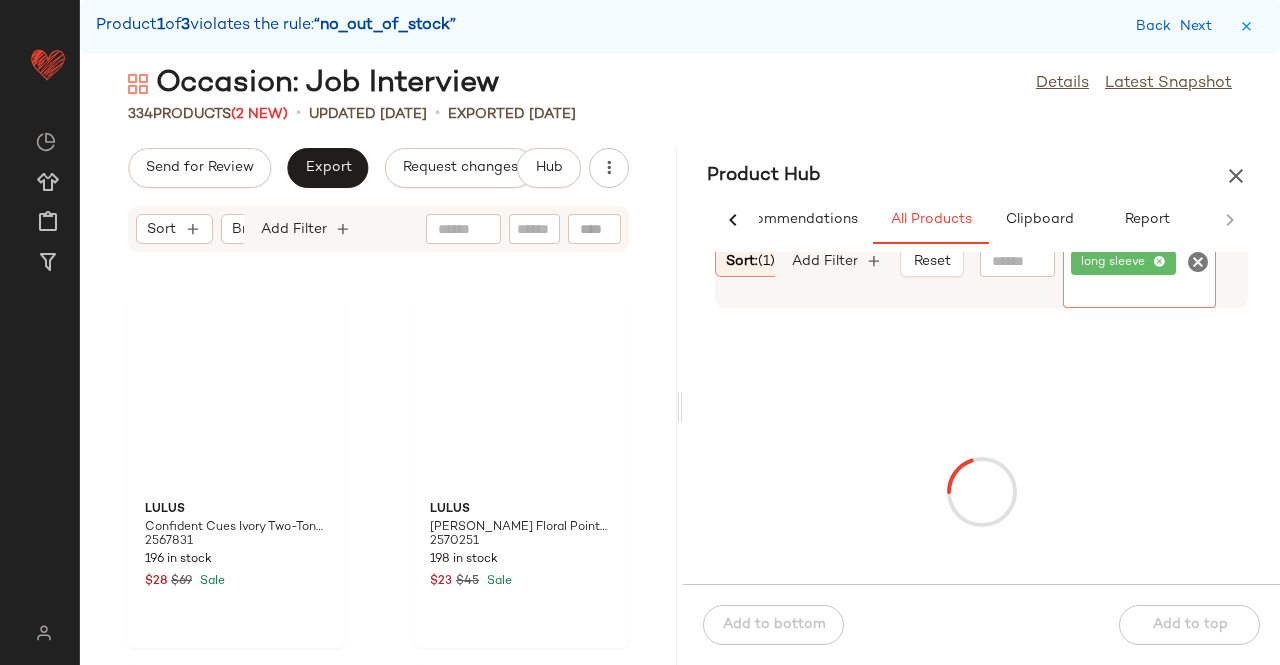 click 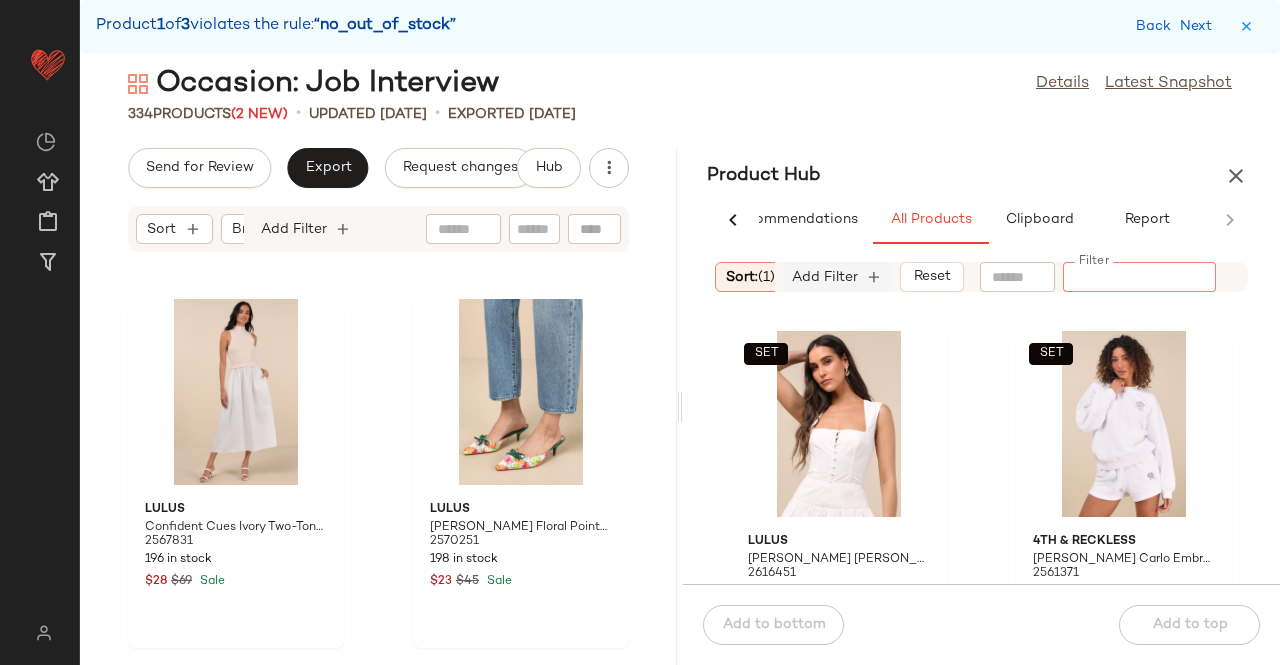 click on "Add Filter" at bounding box center [825, 277] 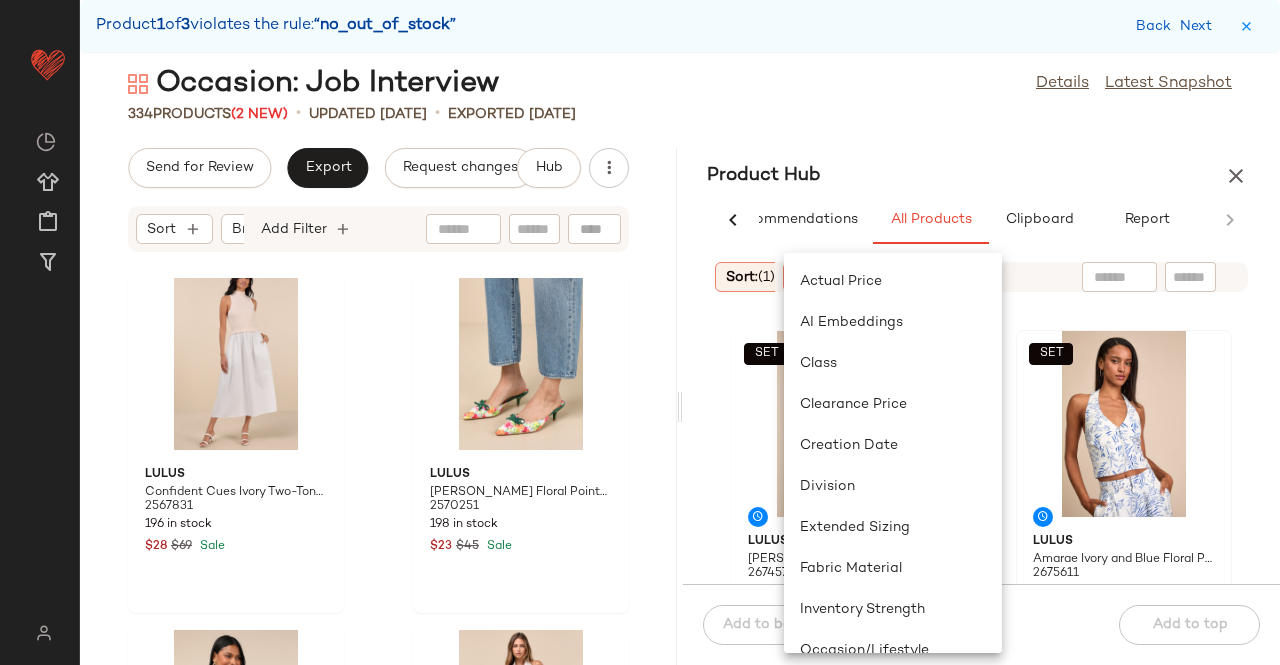 scroll, scrollTop: 20596, scrollLeft: 0, axis: vertical 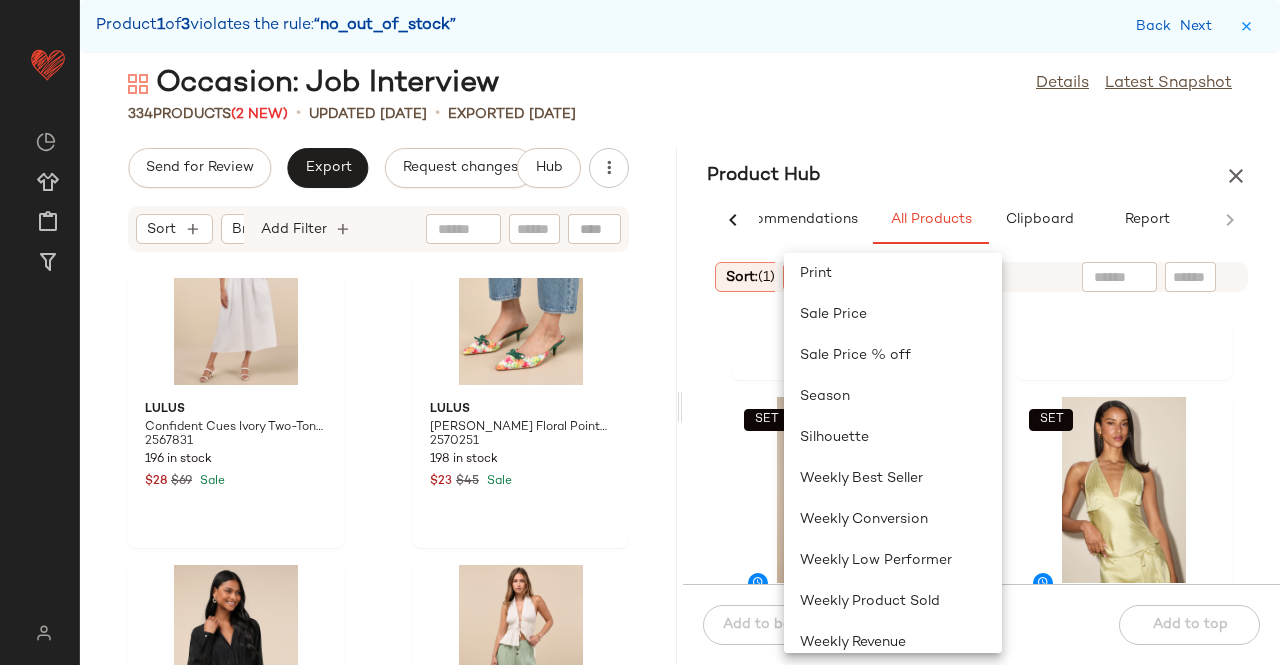 drag, startPoint x: 927, startPoint y: 146, endPoint x: 636, endPoint y: 469, distance: 434.7528 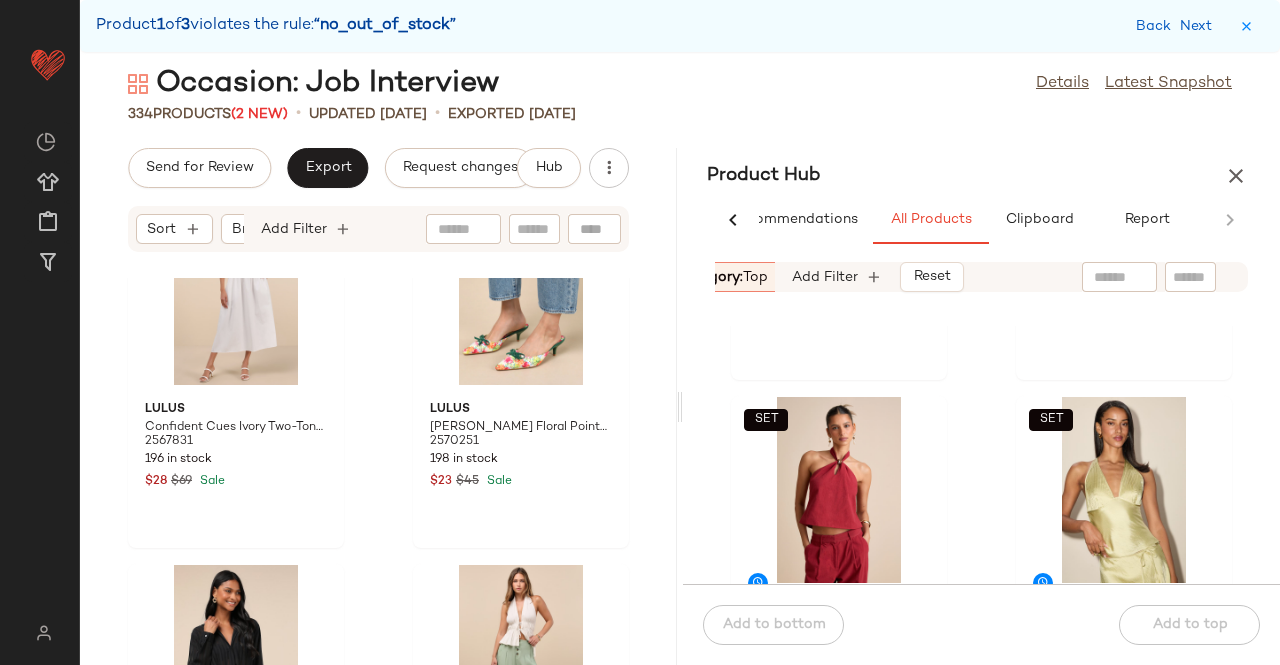 scroll, scrollTop: 0, scrollLeft: 221, axis: horizontal 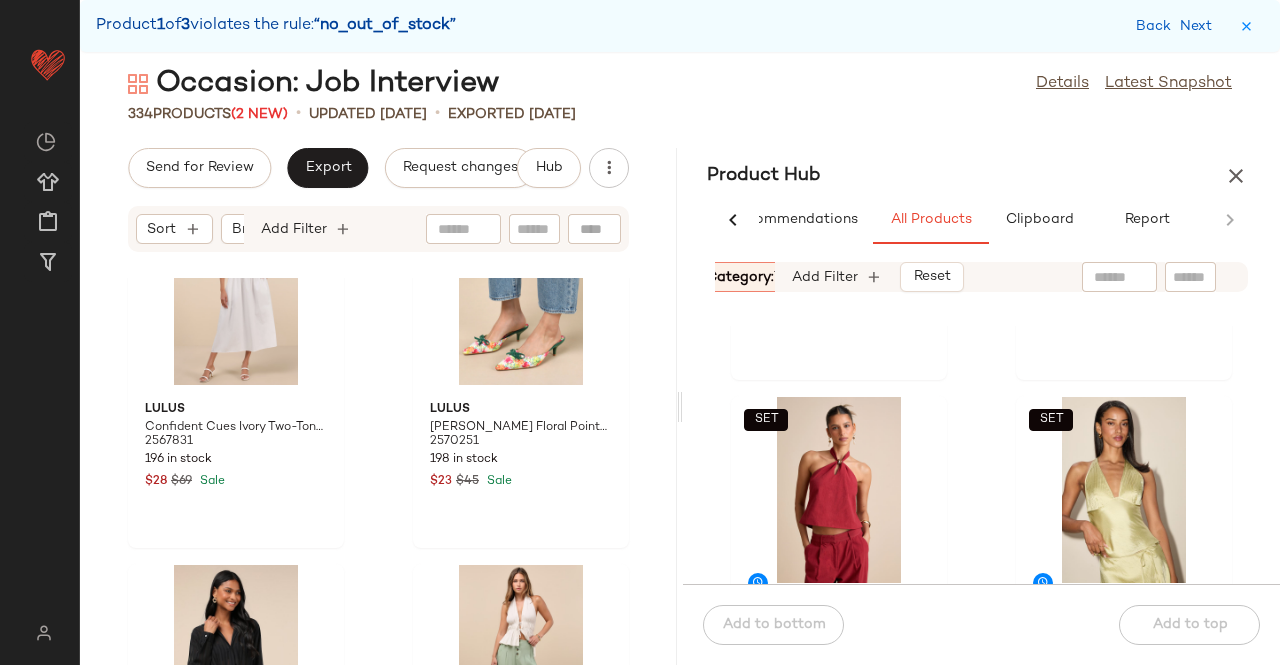 click on "Category:   top" at bounding box center (752, 277) 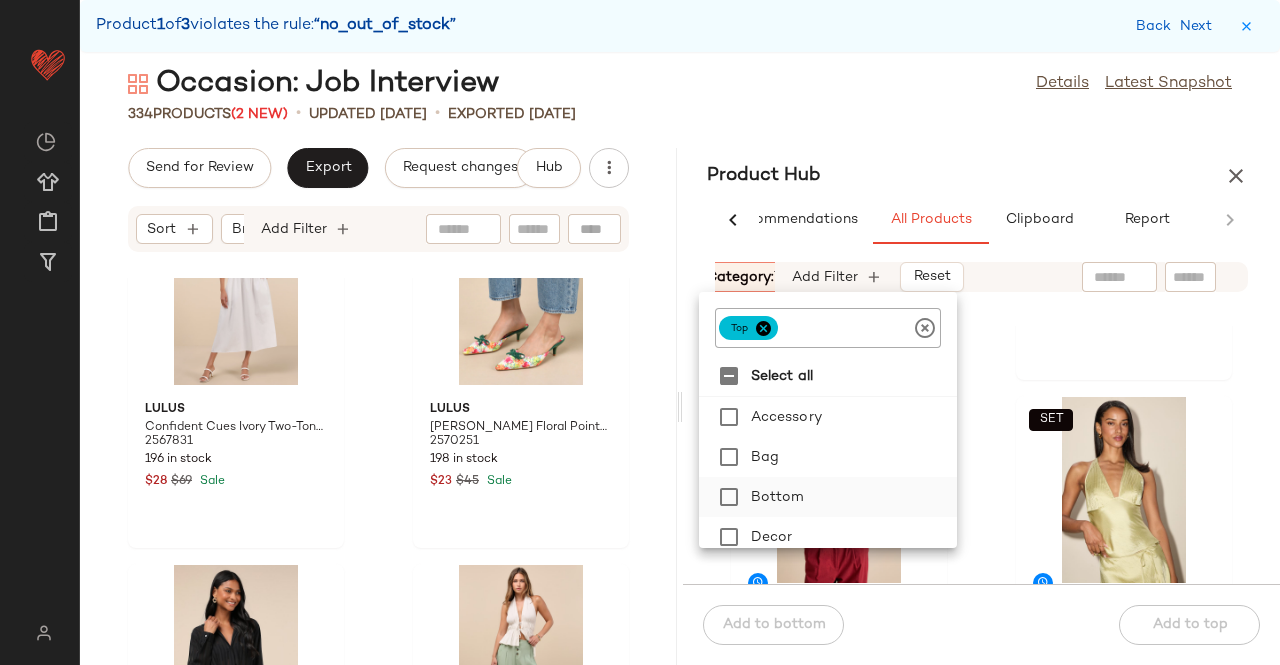 click on "Bottom" 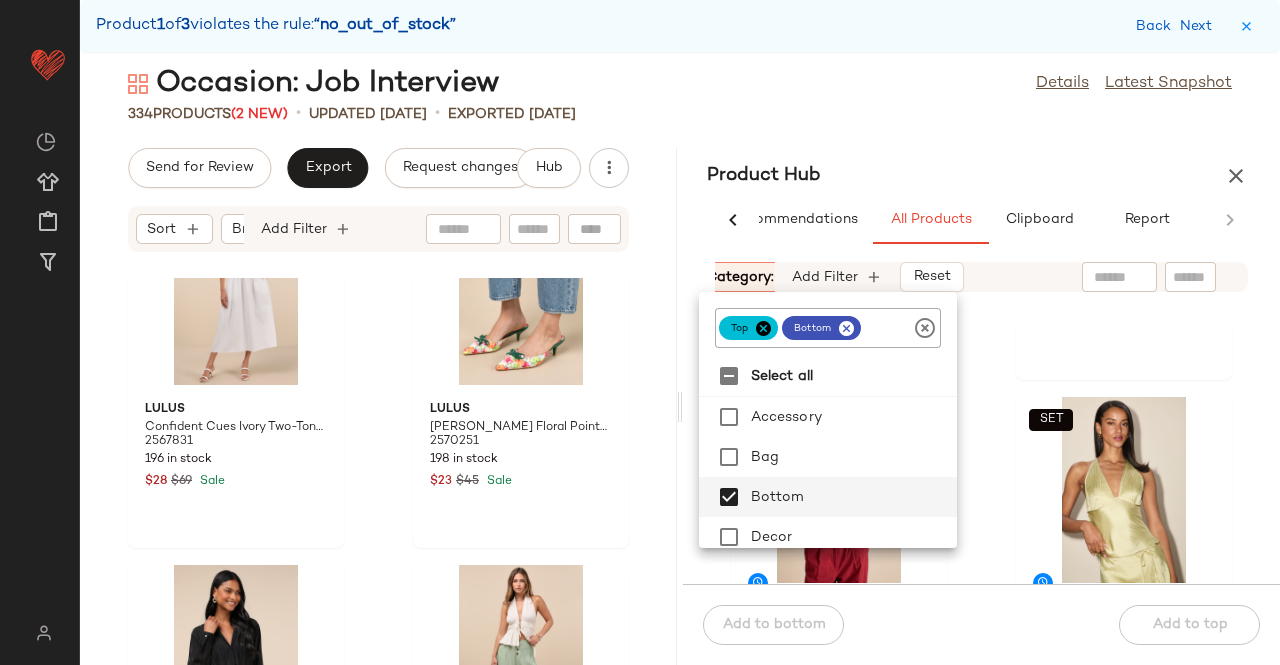 drag, startPoint x: 995, startPoint y: 141, endPoint x: 884, endPoint y: 316, distance: 207.23416 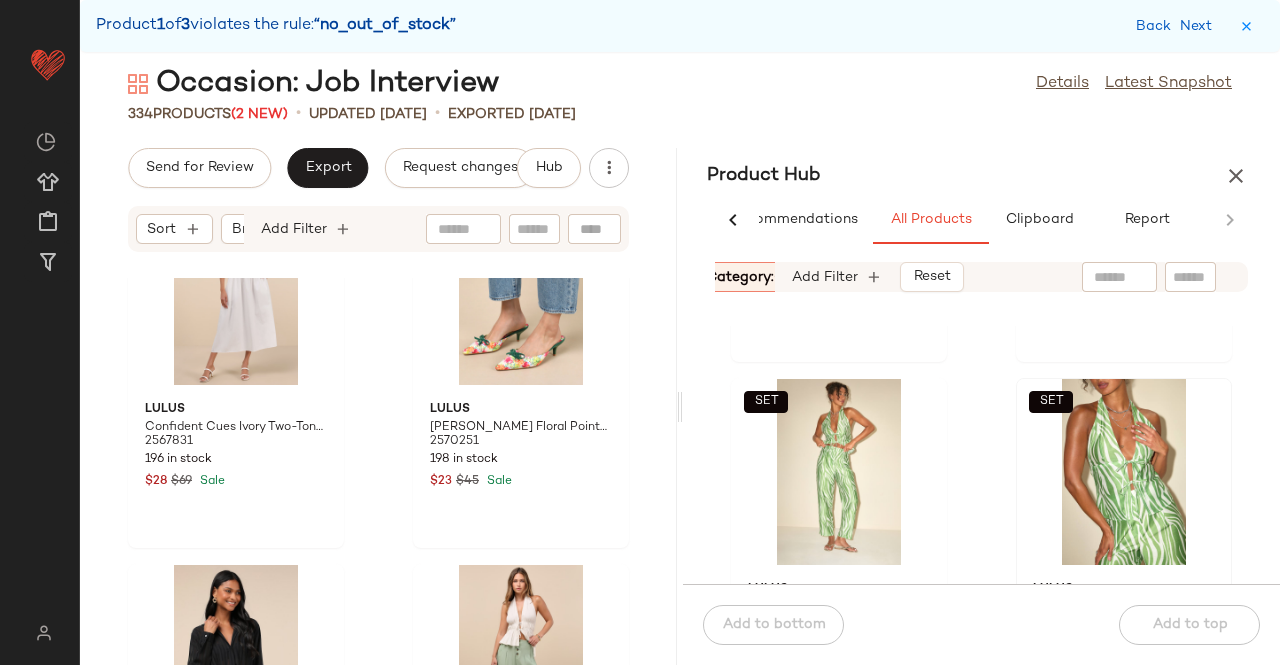 scroll, scrollTop: 4816, scrollLeft: 0, axis: vertical 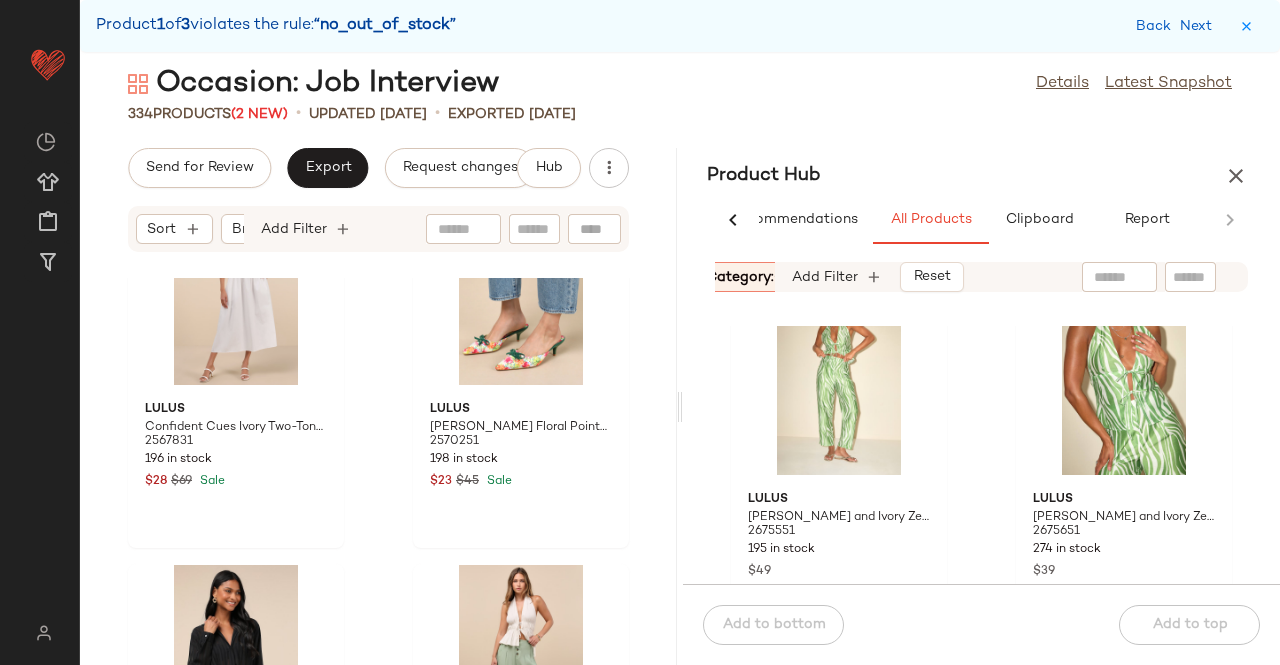 drag, startPoint x: 1180, startPoint y: 265, endPoint x: 1168, endPoint y: 283, distance: 21.633308 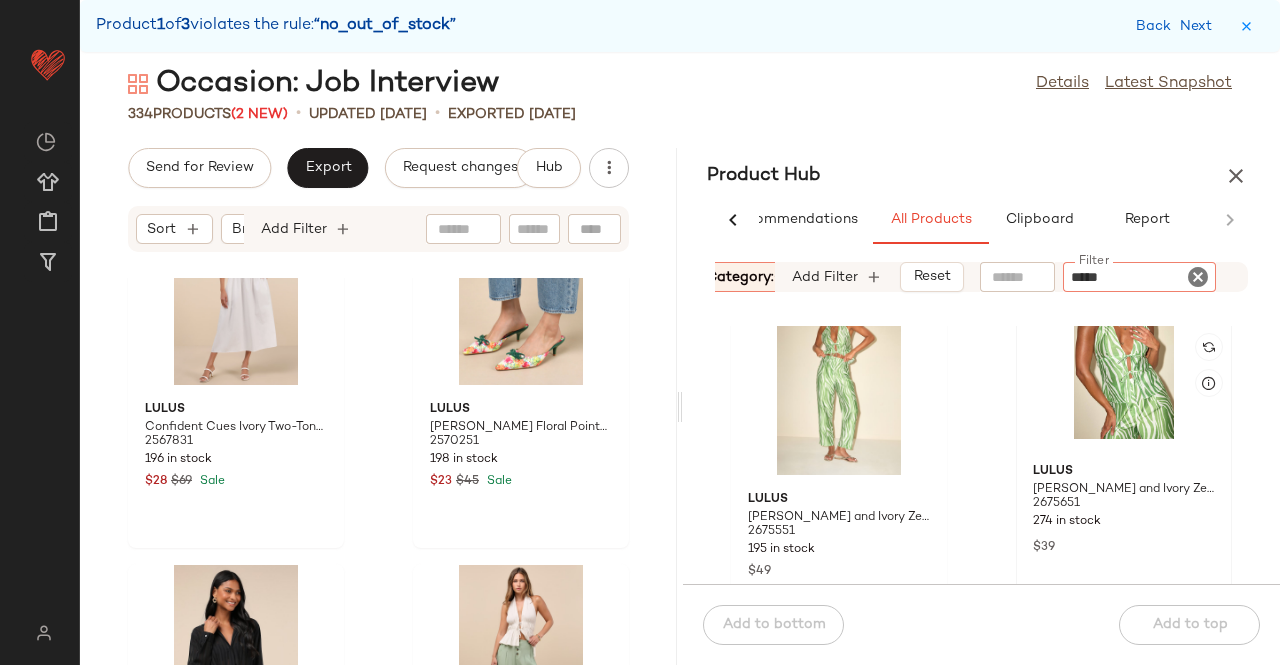 type on "******" 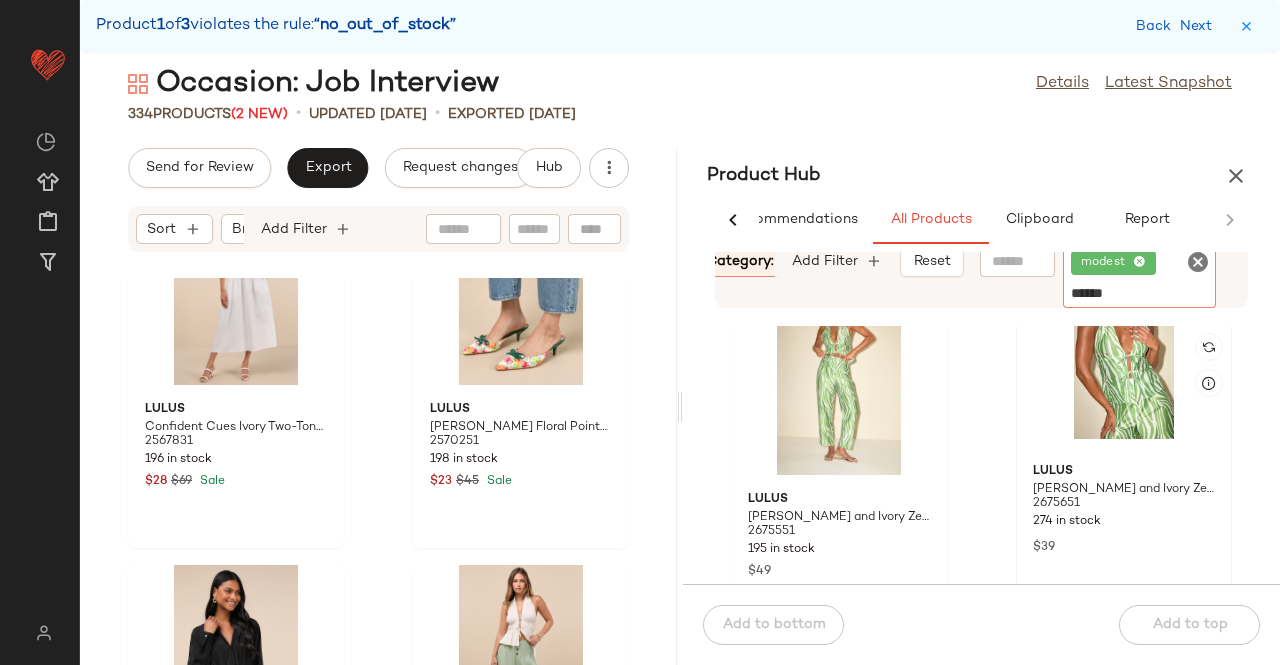 type 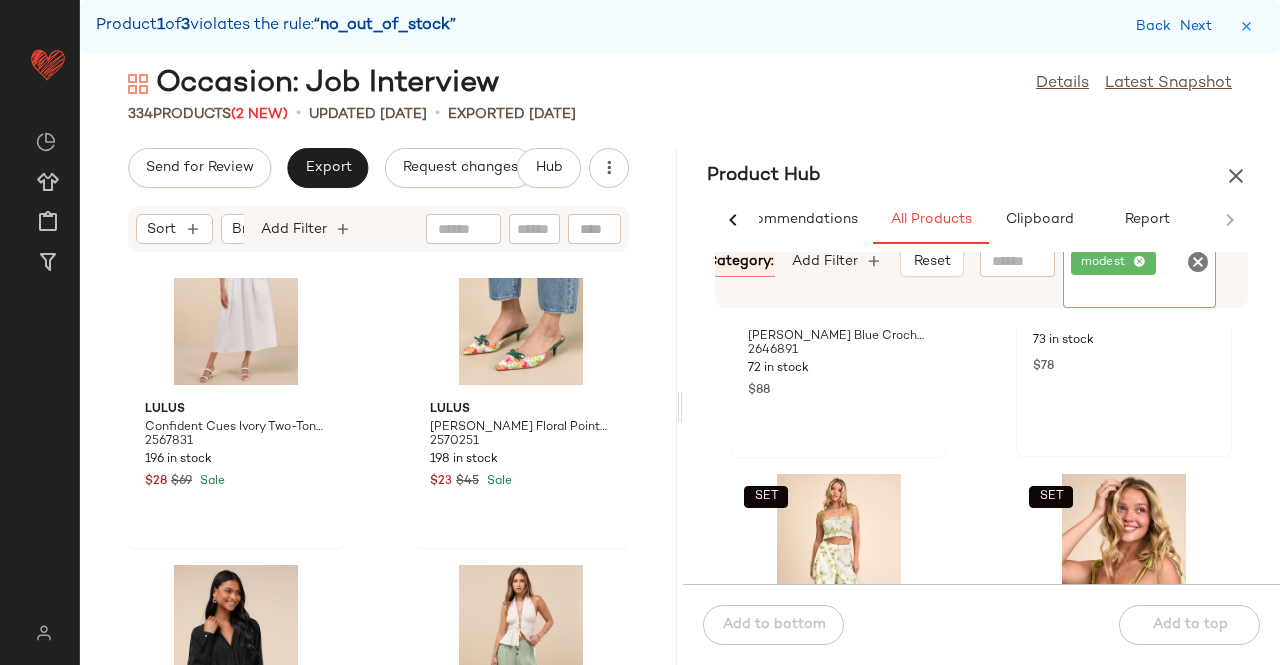 scroll, scrollTop: 5470, scrollLeft: 0, axis: vertical 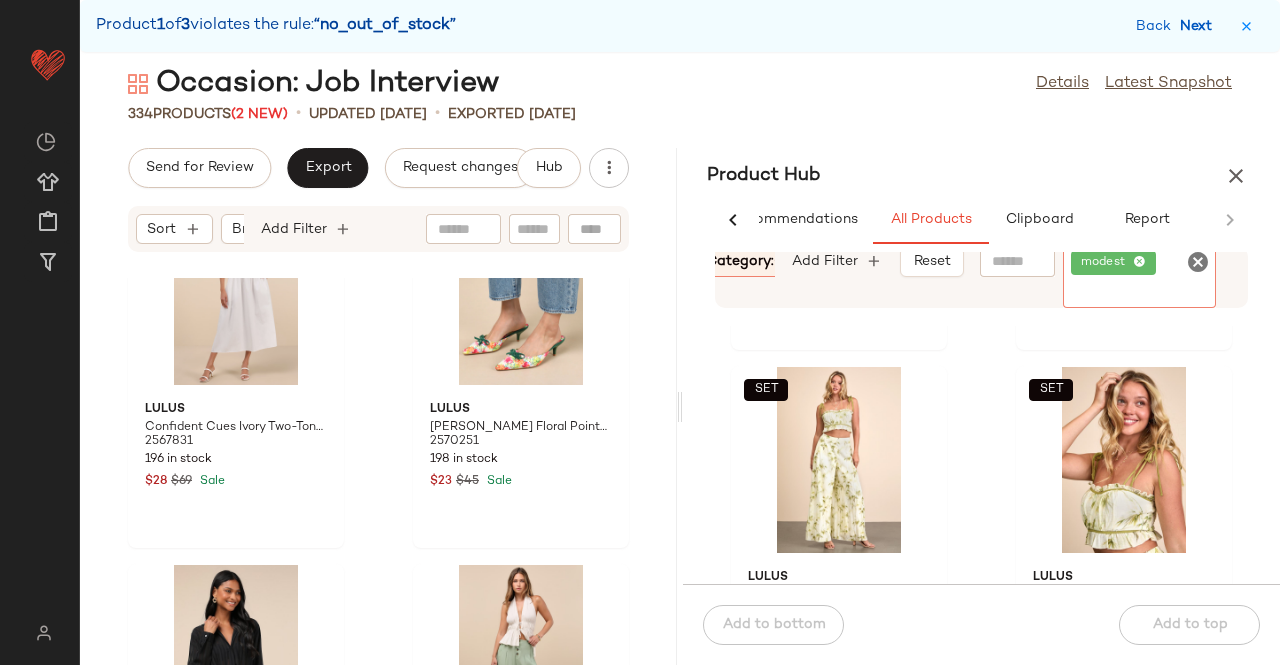 click on "Next" at bounding box center [1200, 26] 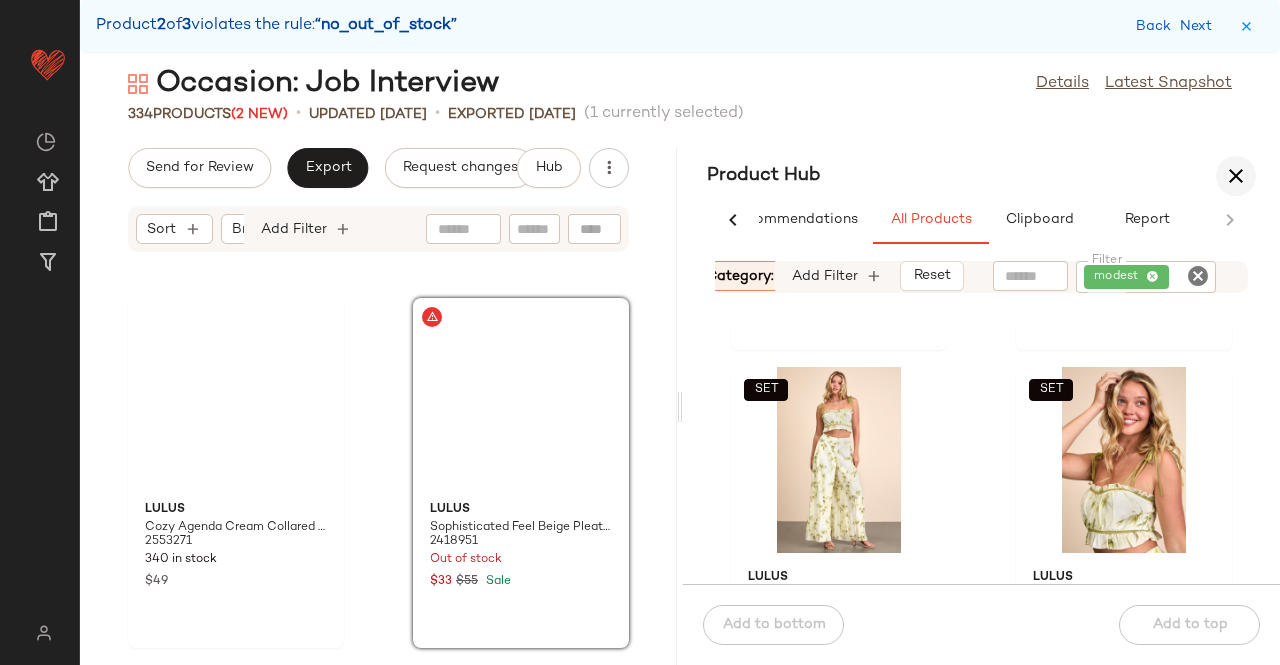 click at bounding box center (1236, 176) 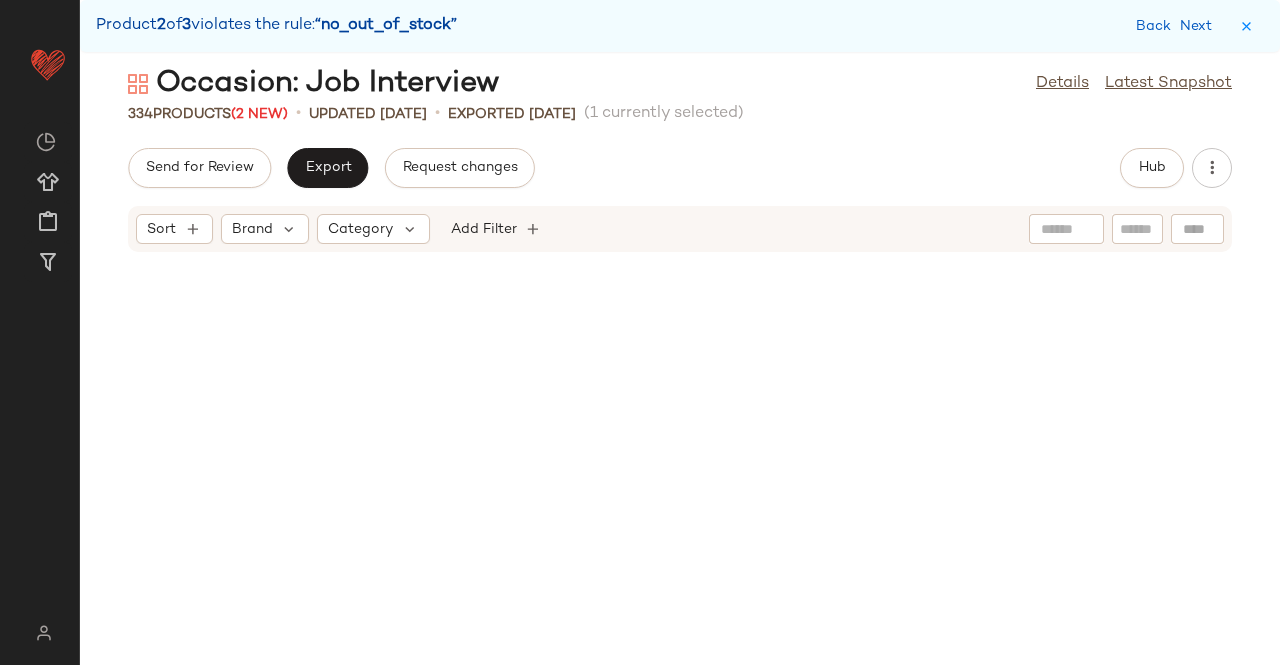 scroll, scrollTop: 25620, scrollLeft: 0, axis: vertical 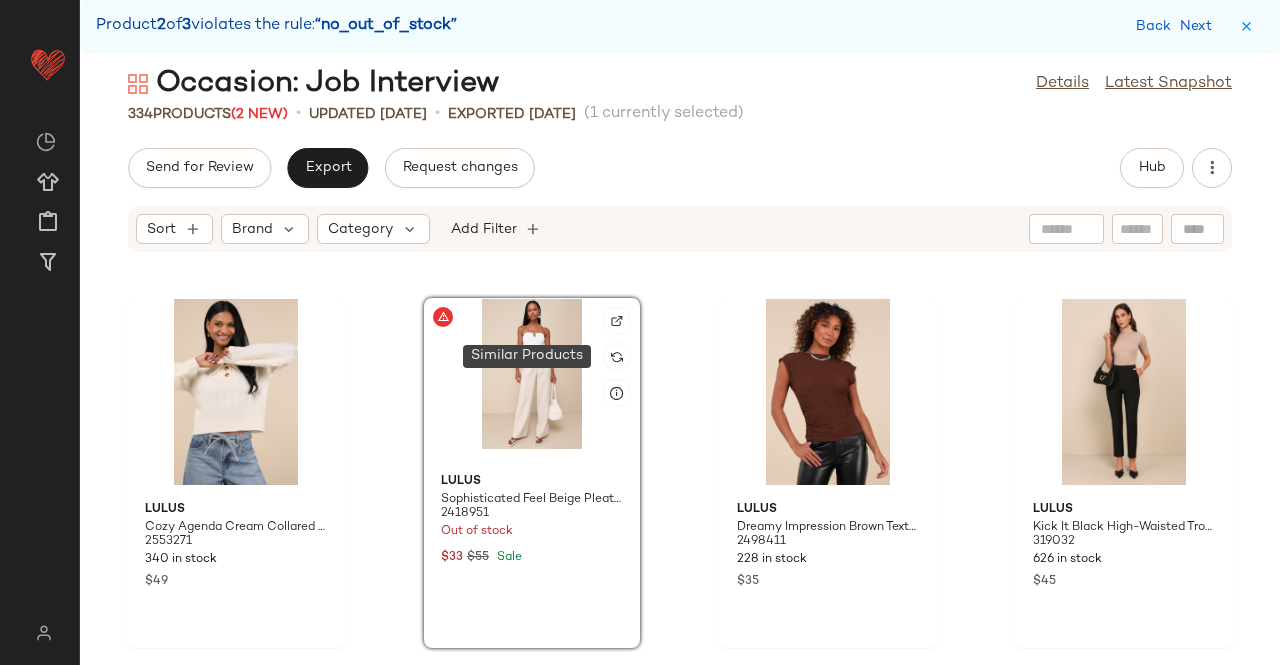 click 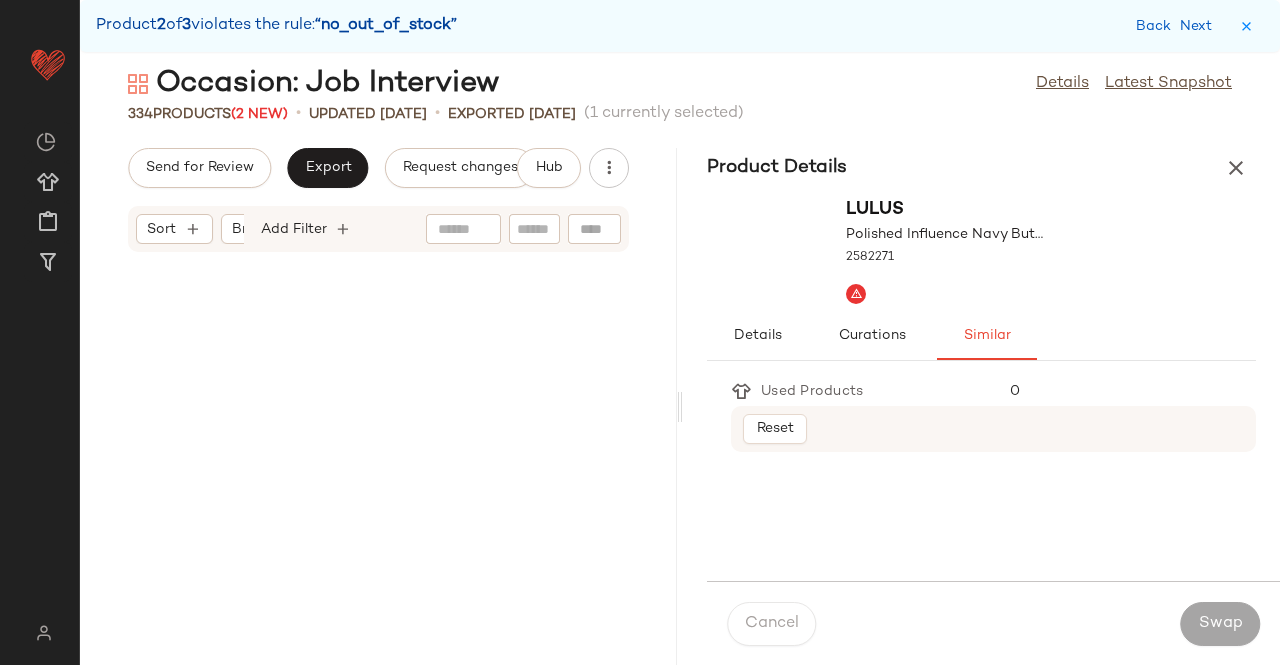 scroll, scrollTop: 26352, scrollLeft: 0, axis: vertical 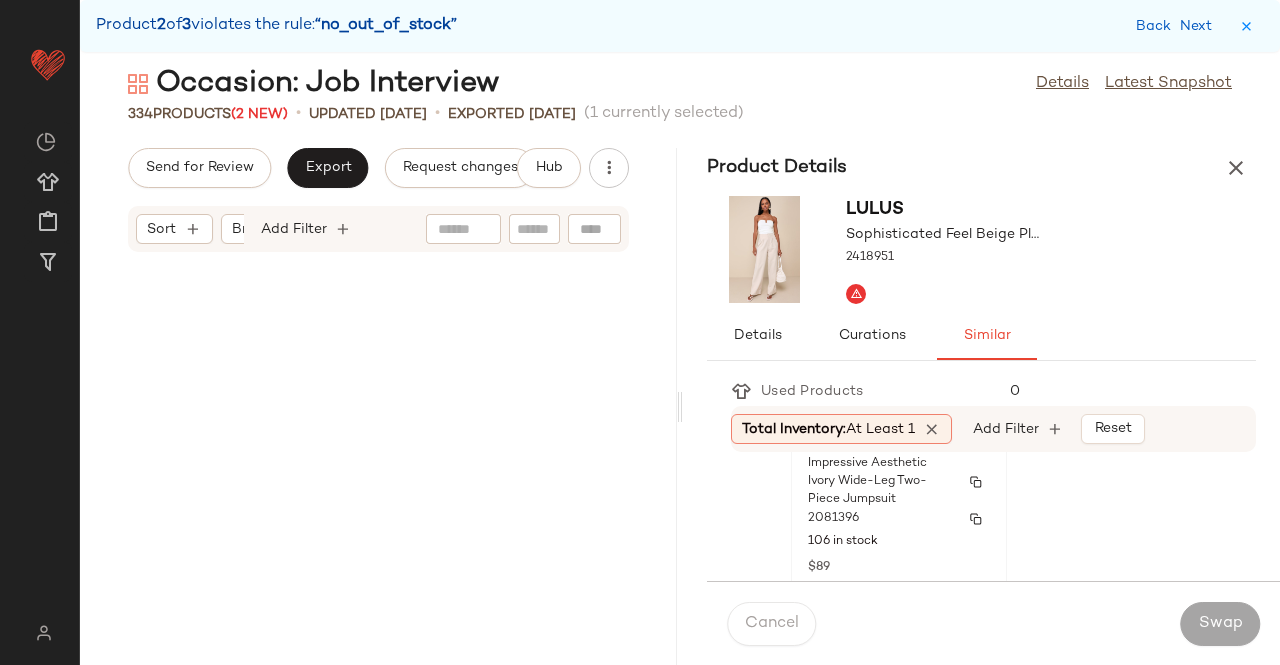click on "Impressive Aesthetic Ivory Wide-Leg Two-Piece Jumpsuit" at bounding box center [881, 482] 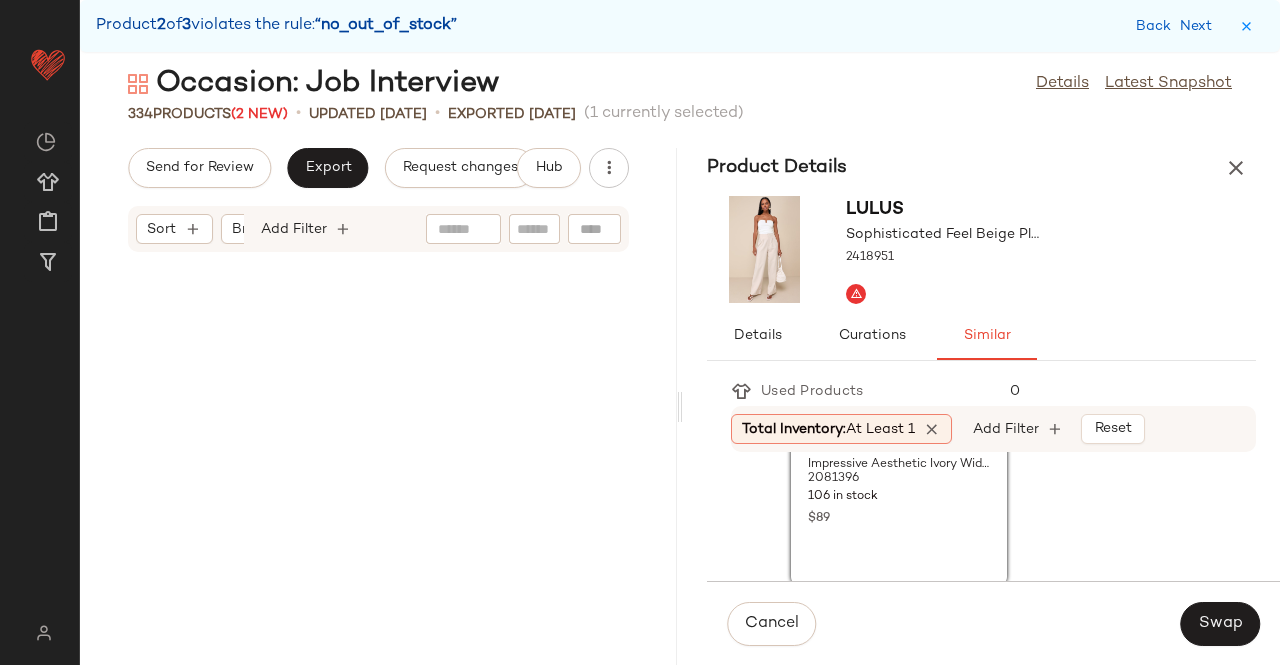 scroll, scrollTop: 630, scrollLeft: 0, axis: vertical 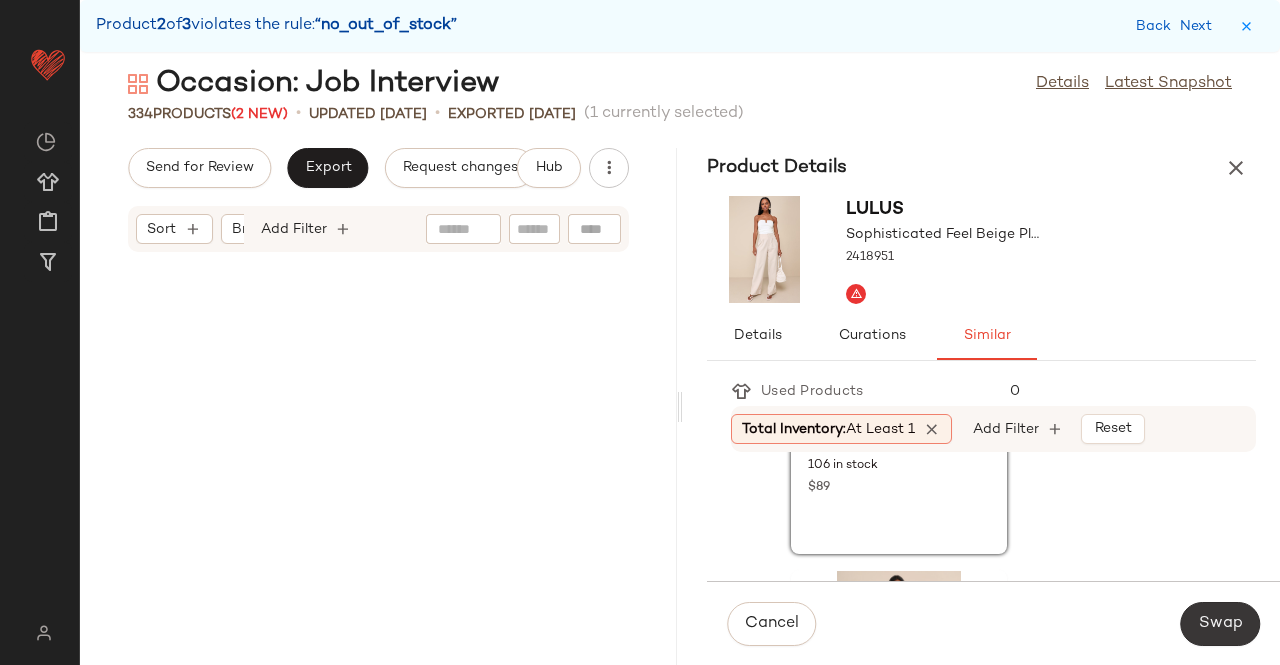 click on "Swap" 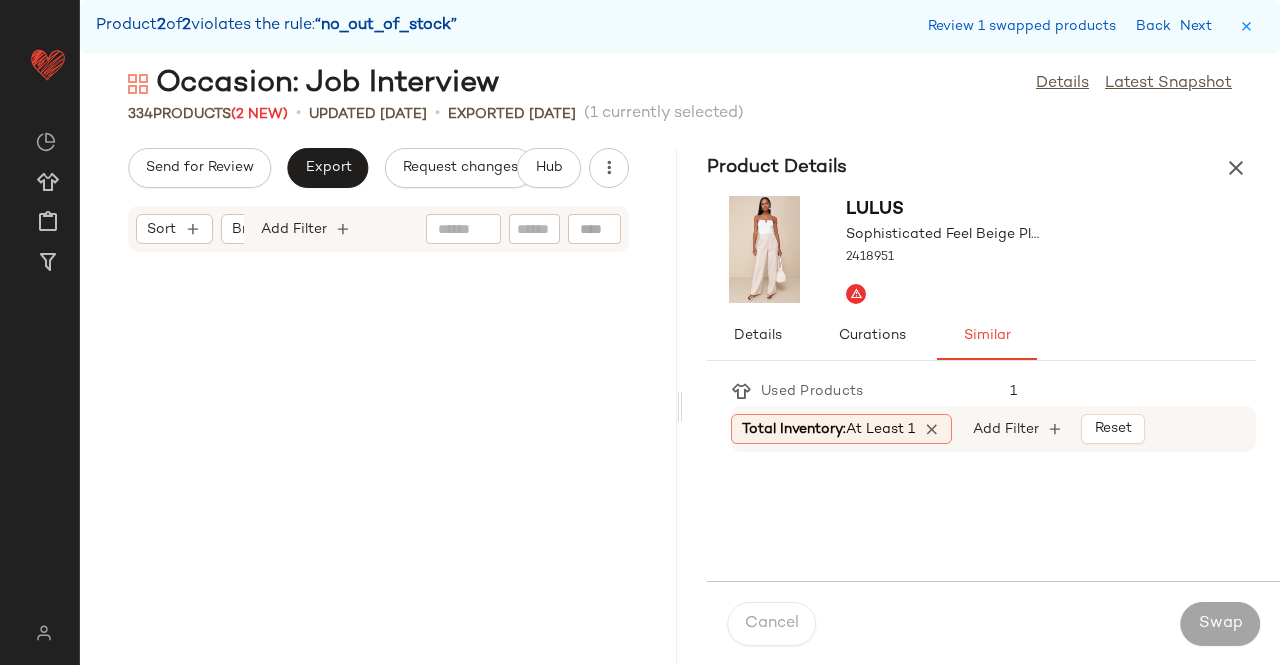 scroll, scrollTop: 53802, scrollLeft: 0, axis: vertical 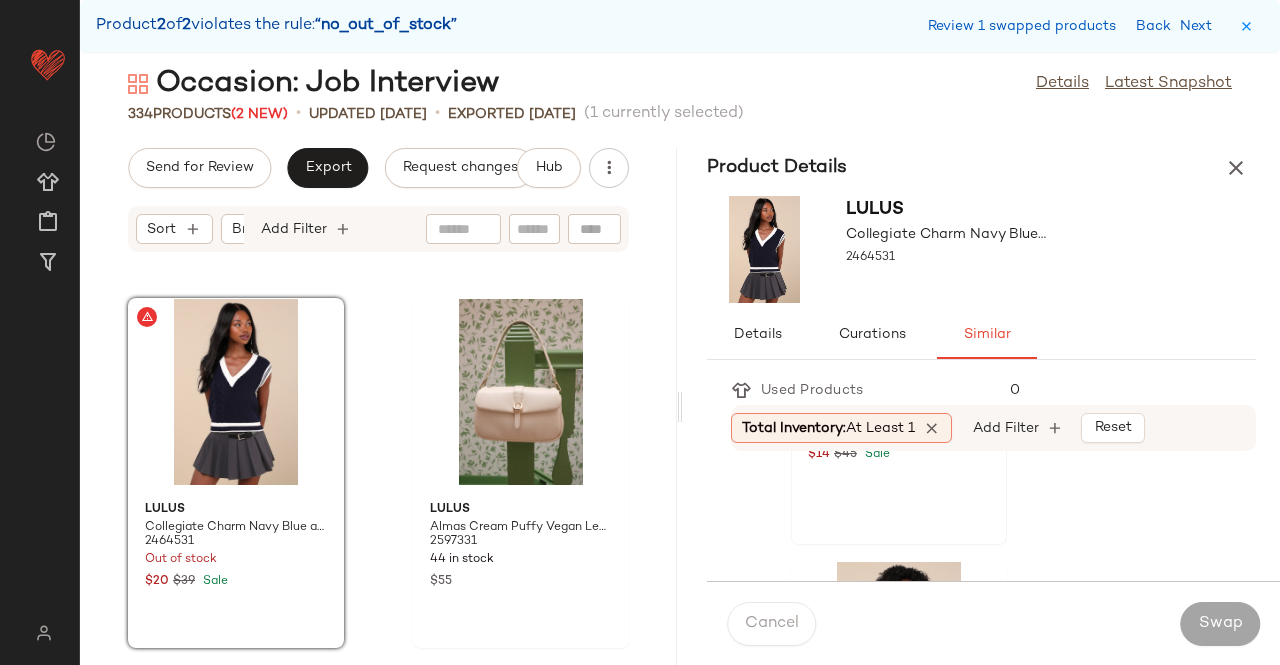 click on "Lulus Exquisite Potential Ivory Striped Sweater Vest Top 2424511 98 in stock $14 $45 Sale" 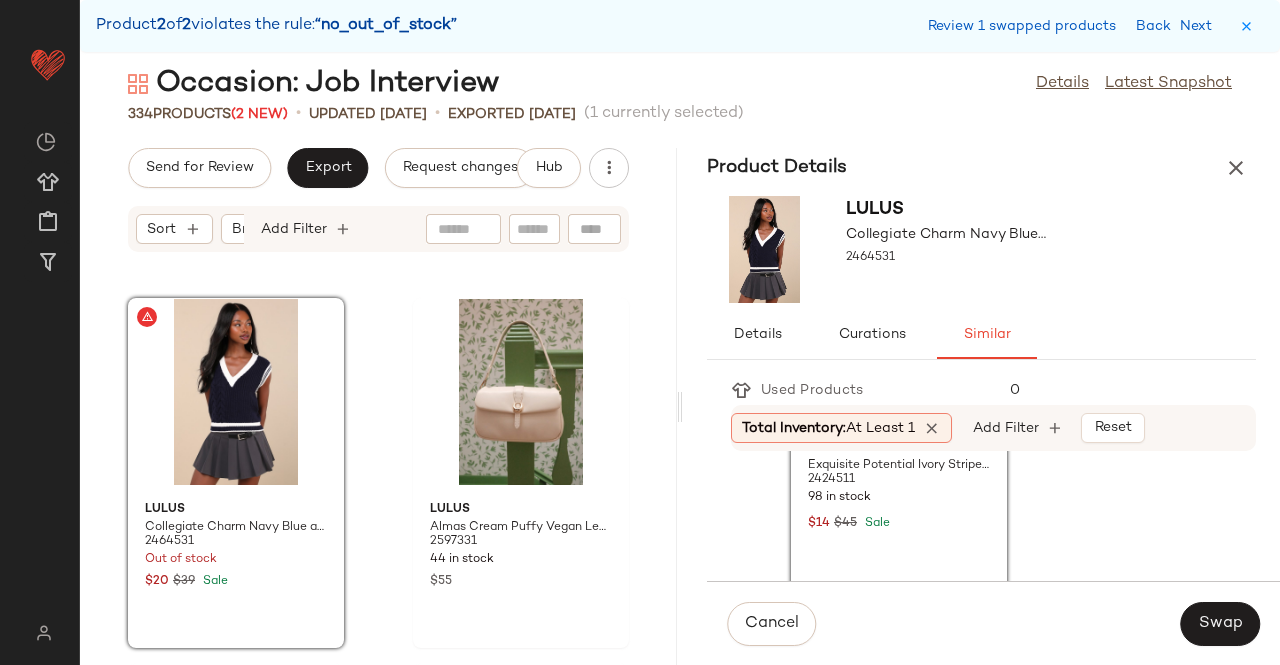scroll, scrollTop: 172, scrollLeft: 0, axis: vertical 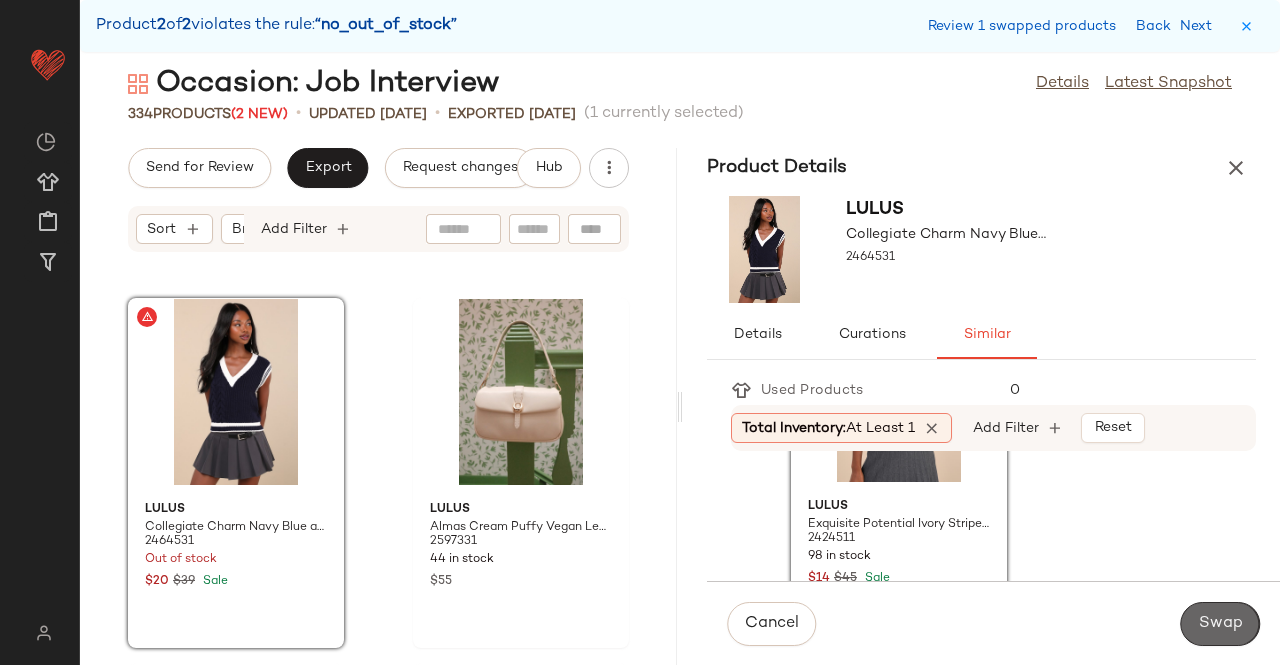 click on "Swap" at bounding box center (1220, 624) 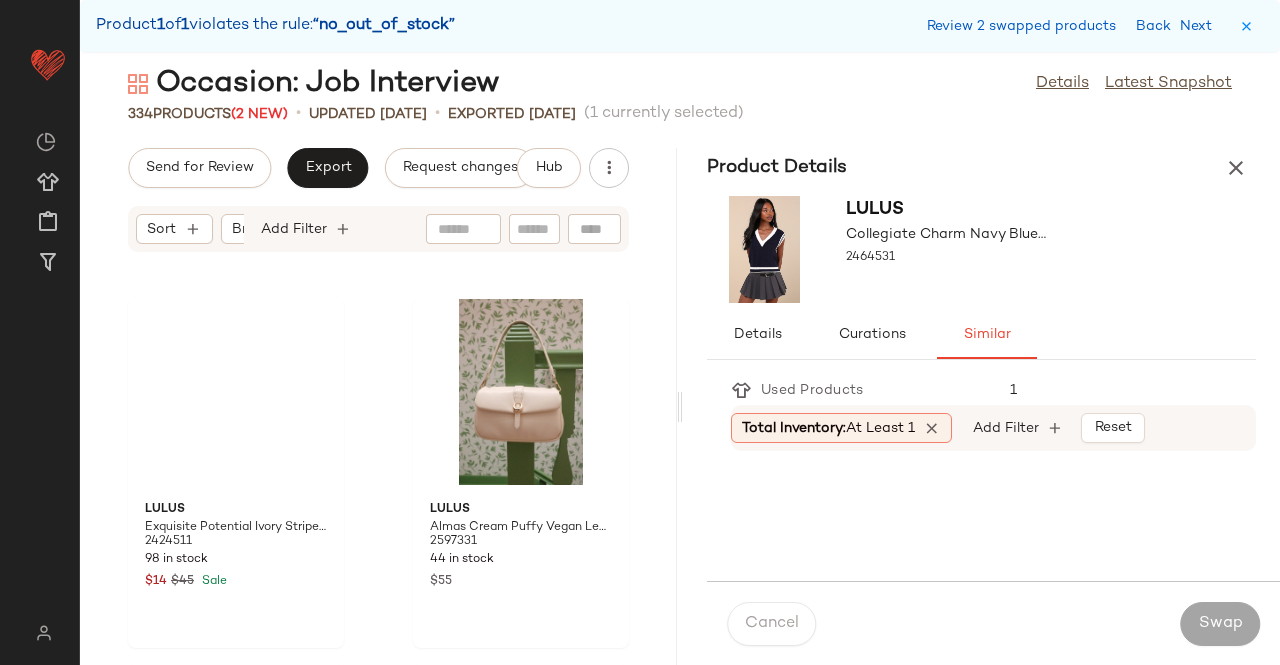 scroll, scrollTop: 43188, scrollLeft: 0, axis: vertical 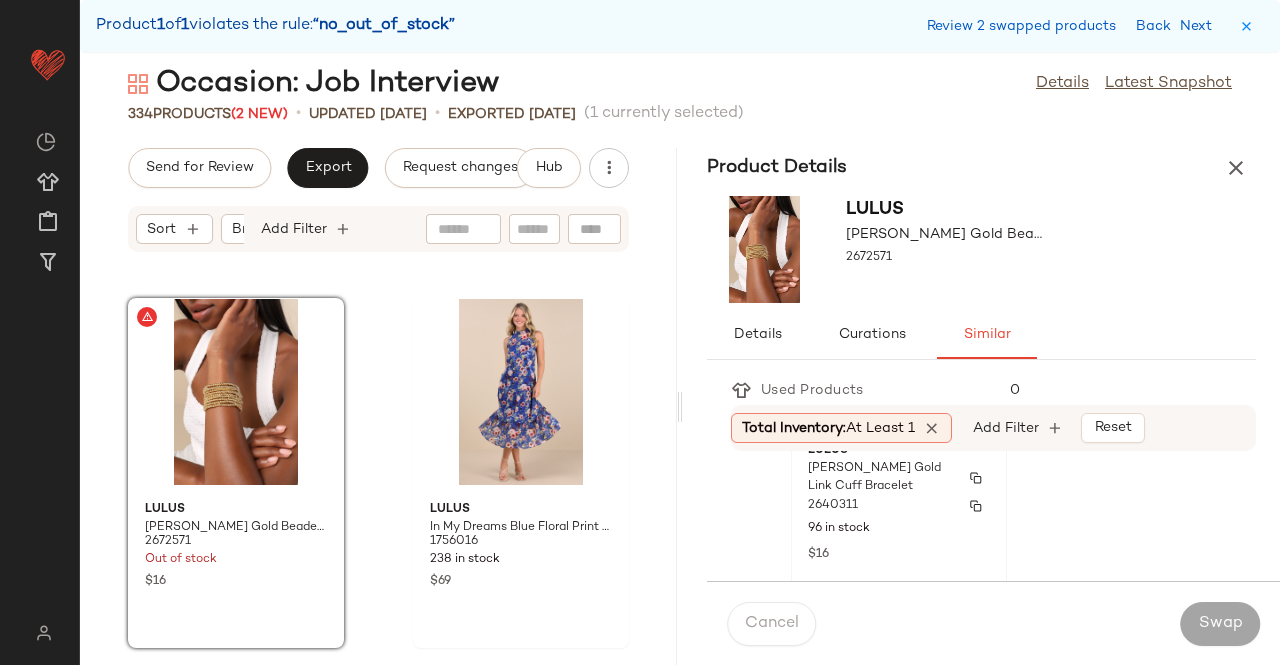 click on "[PERSON_NAME] Gold Link Cuff Bracelet" at bounding box center (881, 478) 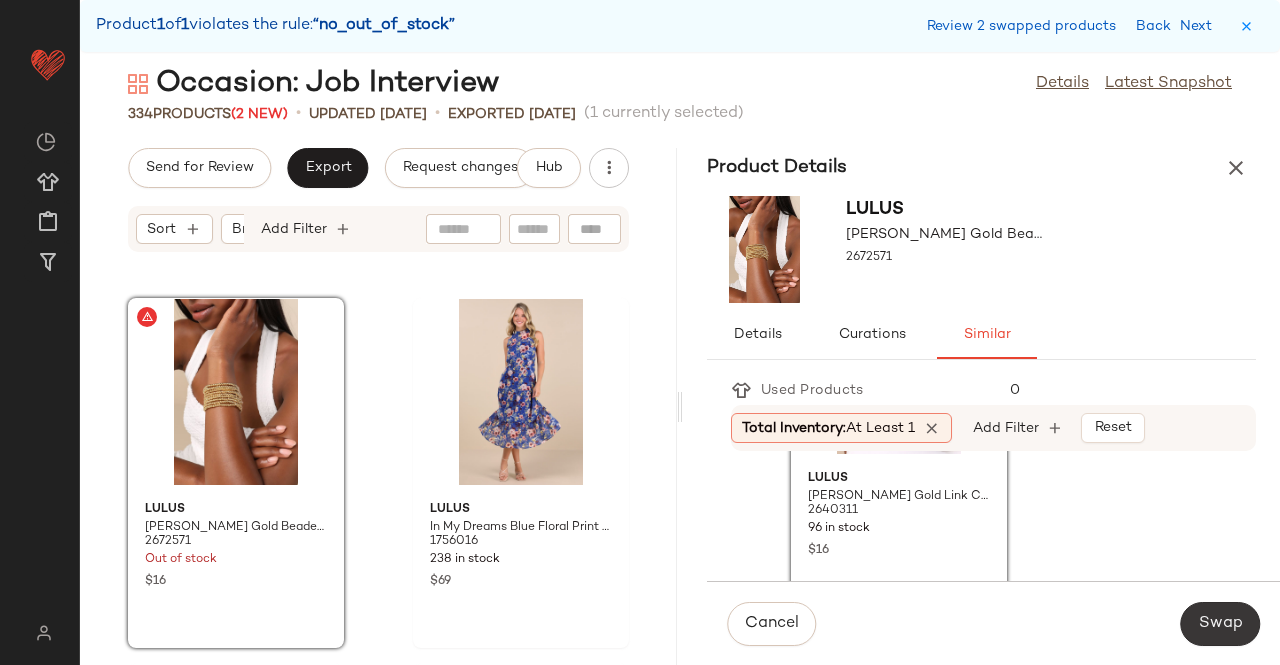 click on "Swap" at bounding box center [1220, 624] 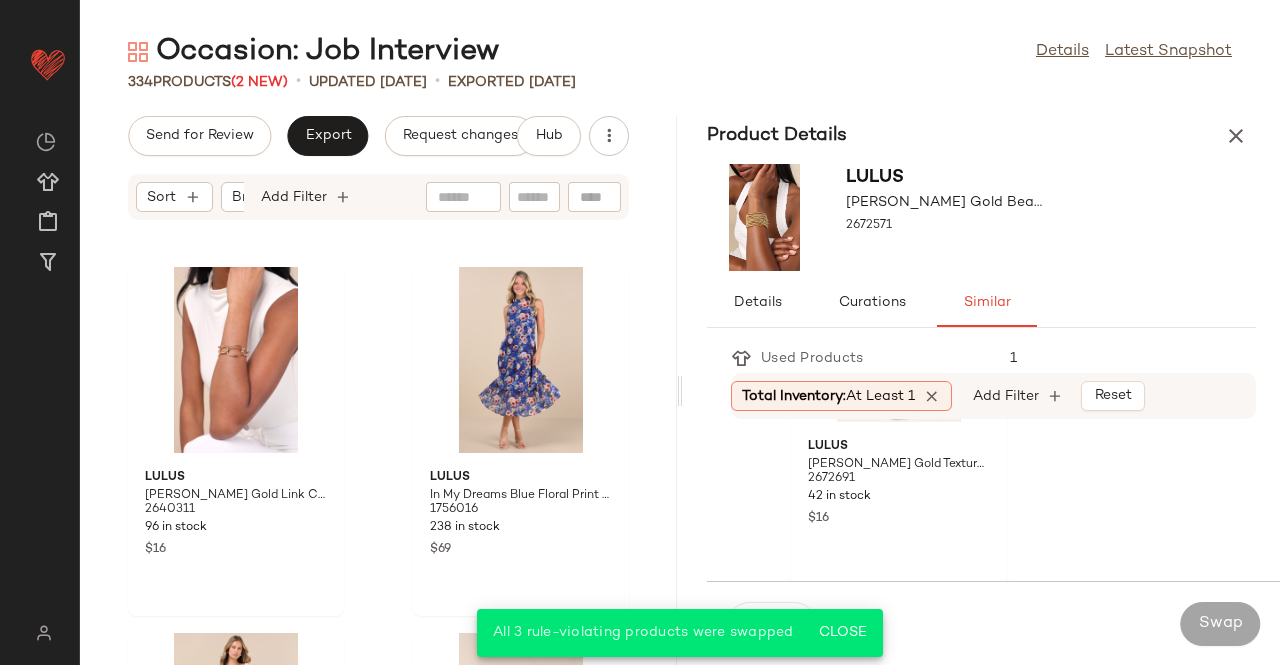 click at bounding box center (1236, 136) 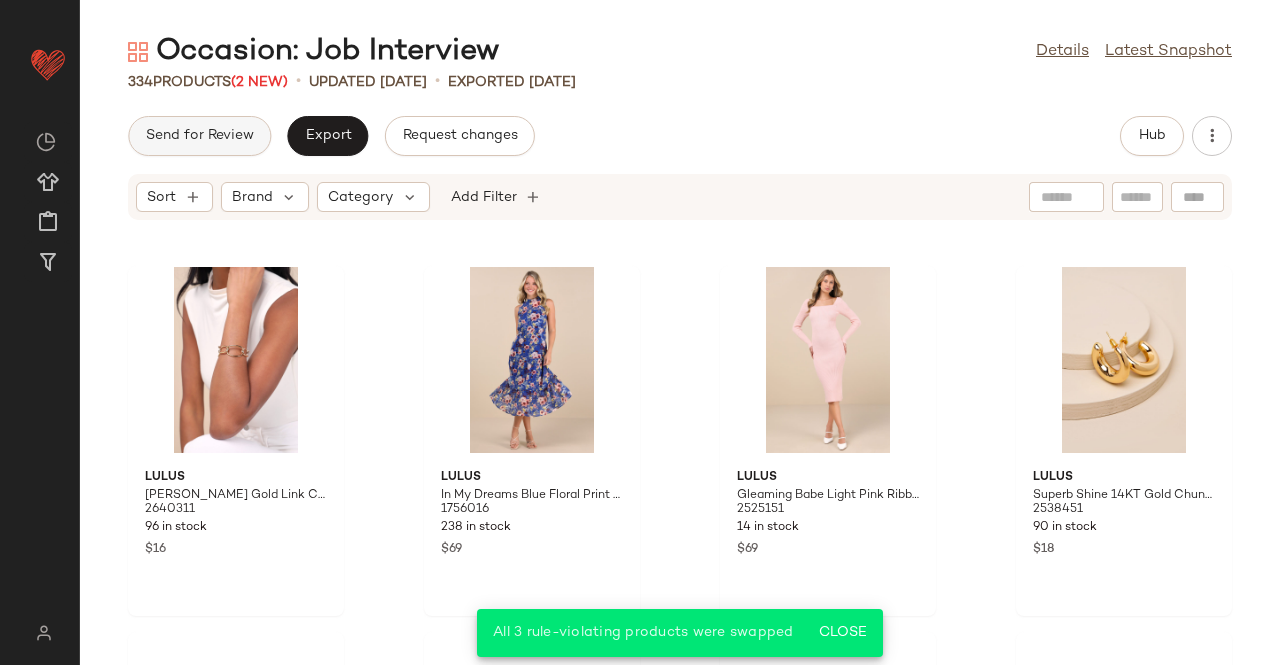 scroll, scrollTop: 30328, scrollLeft: 0, axis: vertical 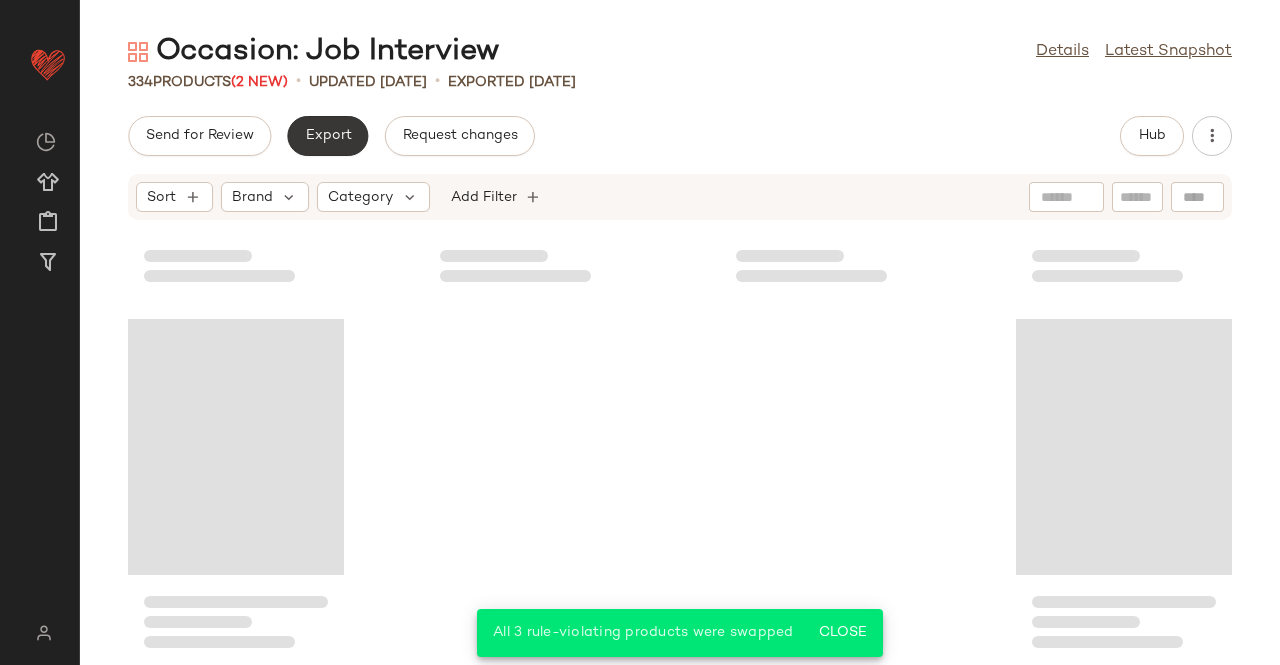 click on "Export" at bounding box center (327, 136) 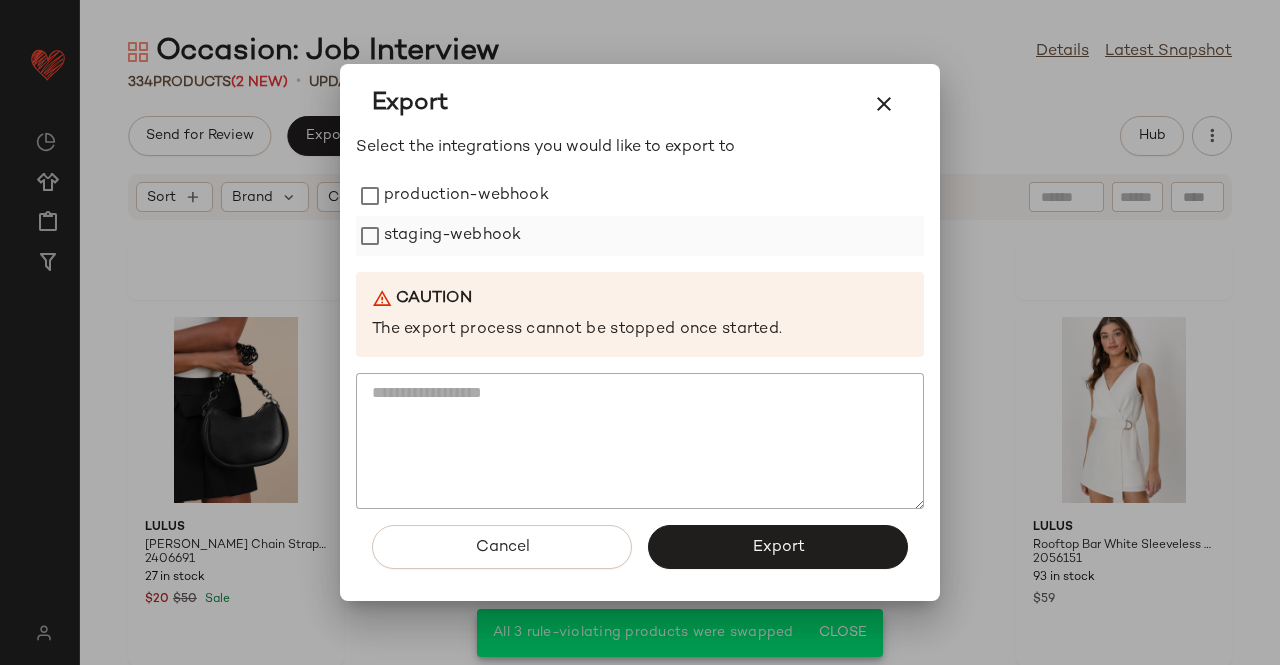 drag, startPoint x: 505, startPoint y: 191, endPoint x: 478, endPoint y: 236, distance: 52.478565 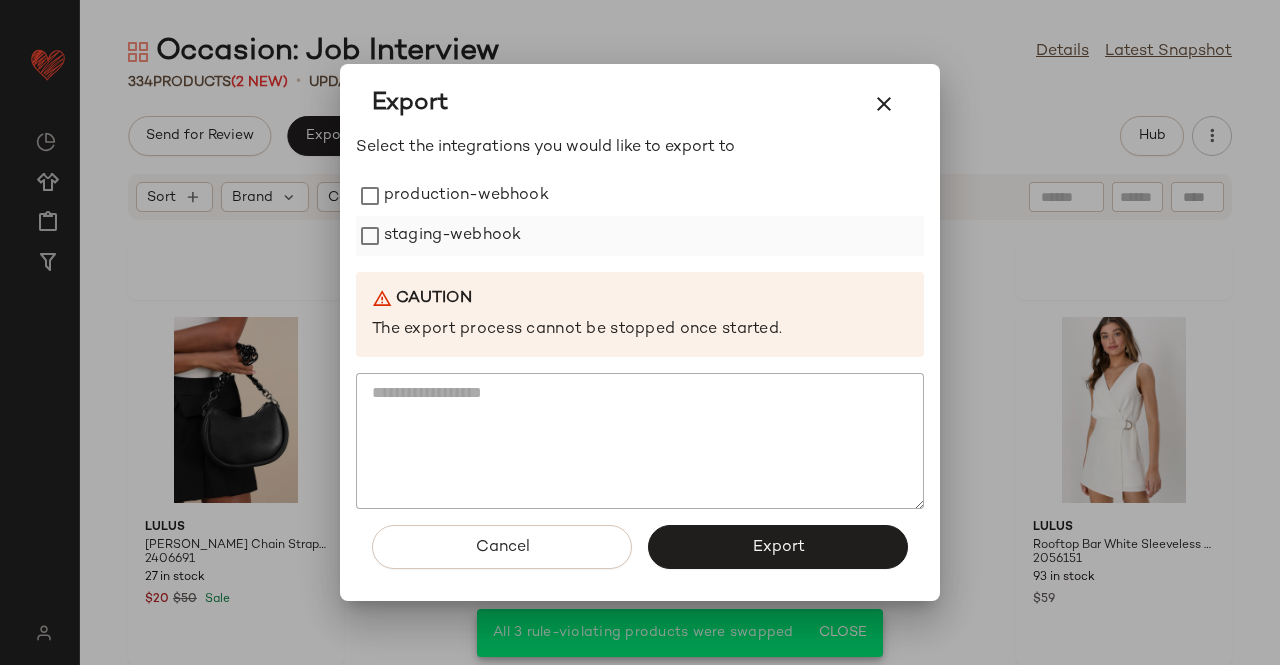 click on "production-webhook" at bounding box center (466, 196) 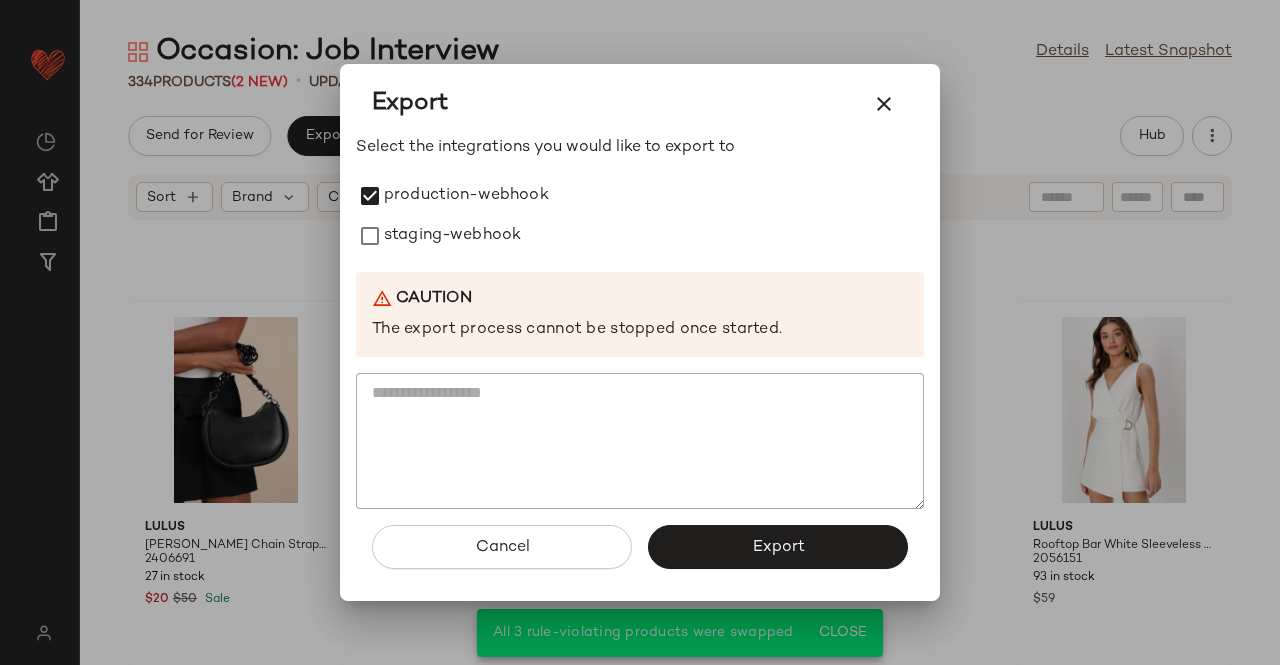 drag, startPoint x: 478, startPoint y: 236, endPoint x: 518, endPoint y: 309, distance: 83.240616 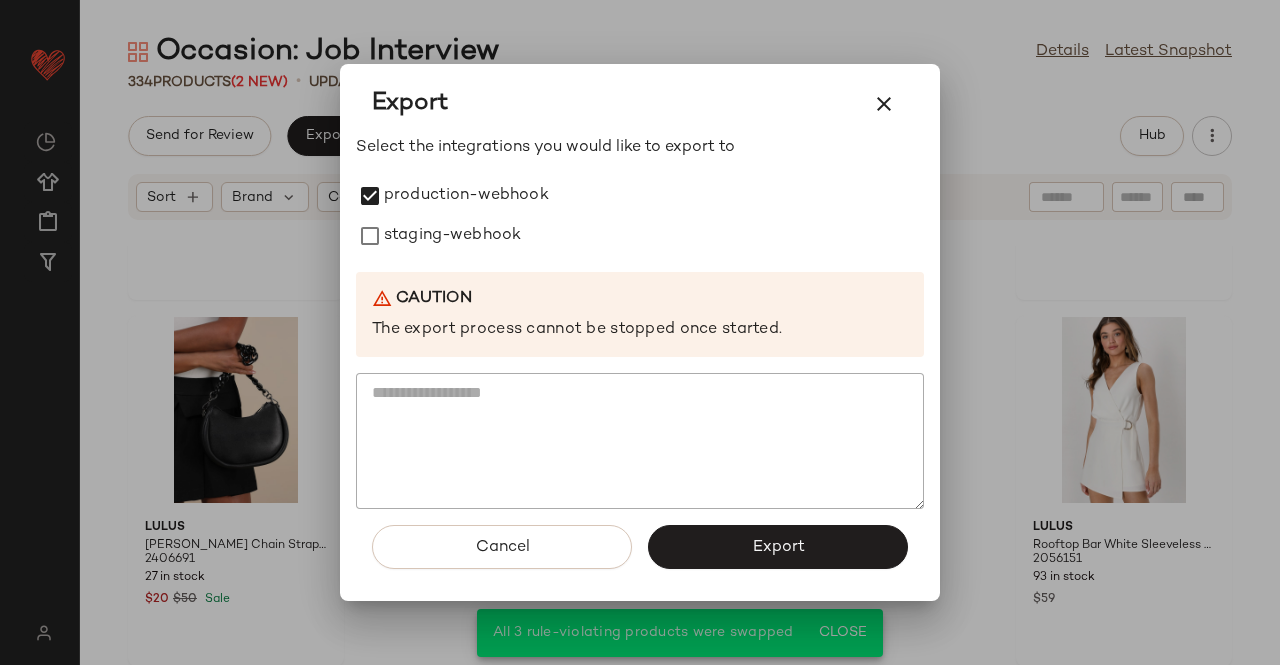 click on "staging-webhook" at bounding box center [452, 236] 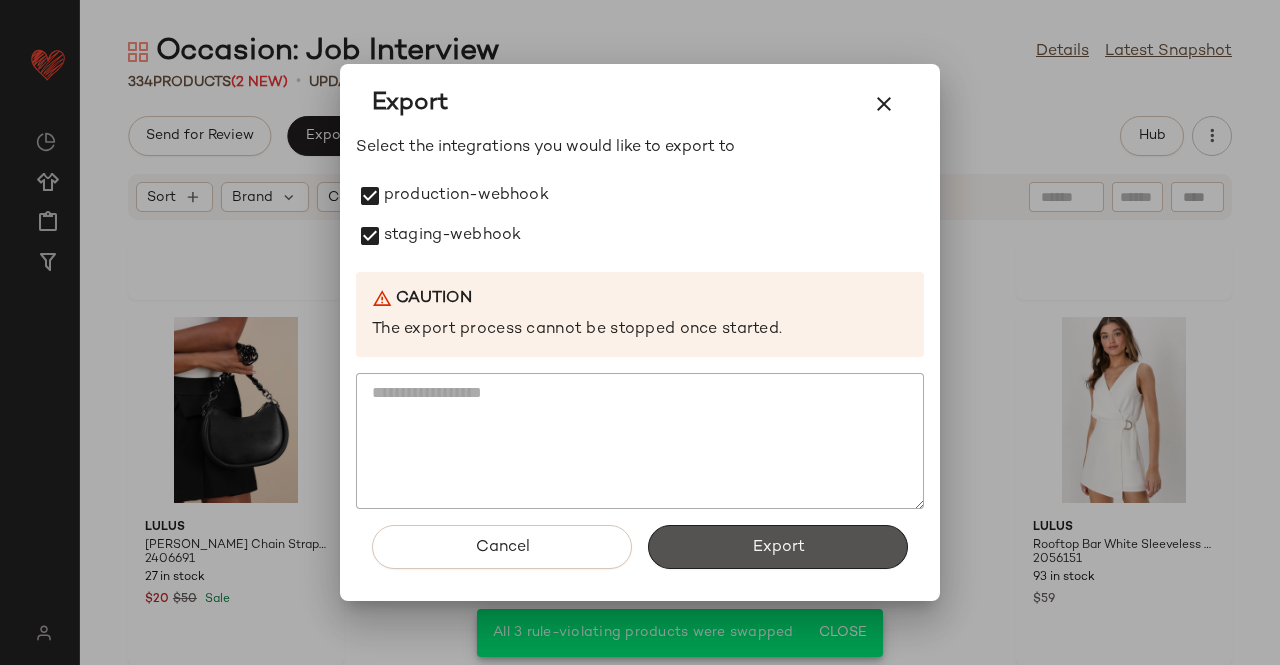 drag, startPoint x: 711, startPoint y: 539, endPoint x: 714, endPoint y: 506, distance: 33.13608 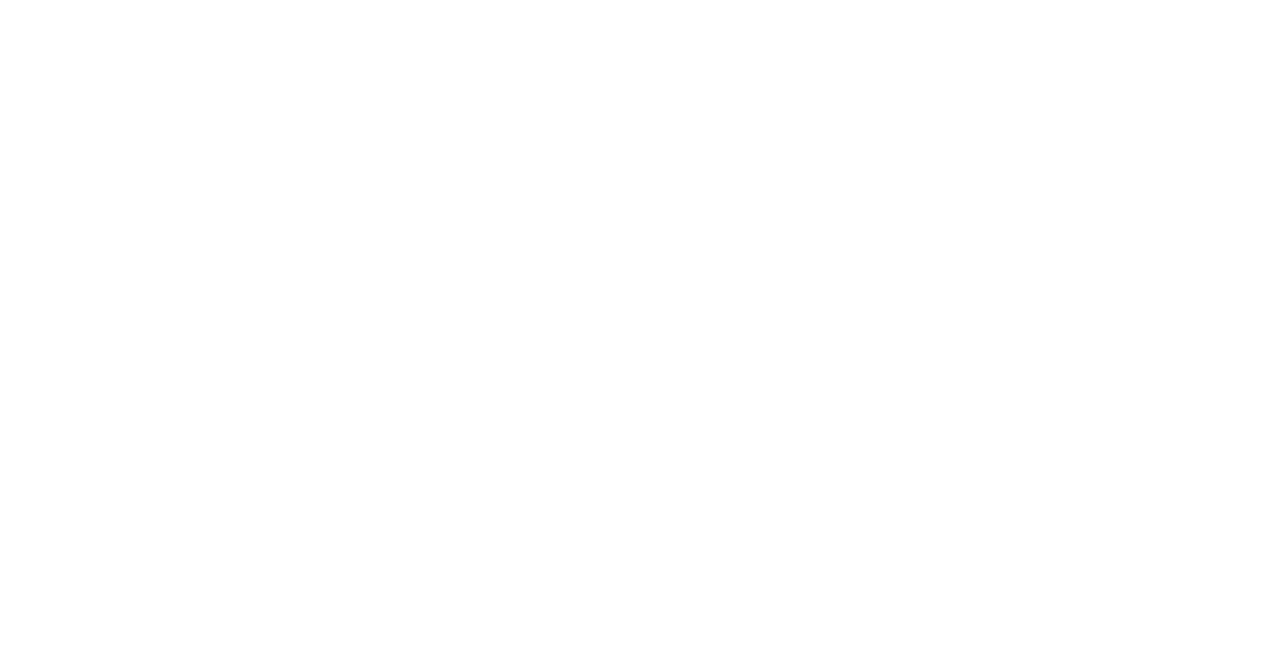 scroll, scrollTop: 0, scrollLeft: 0, axis: both 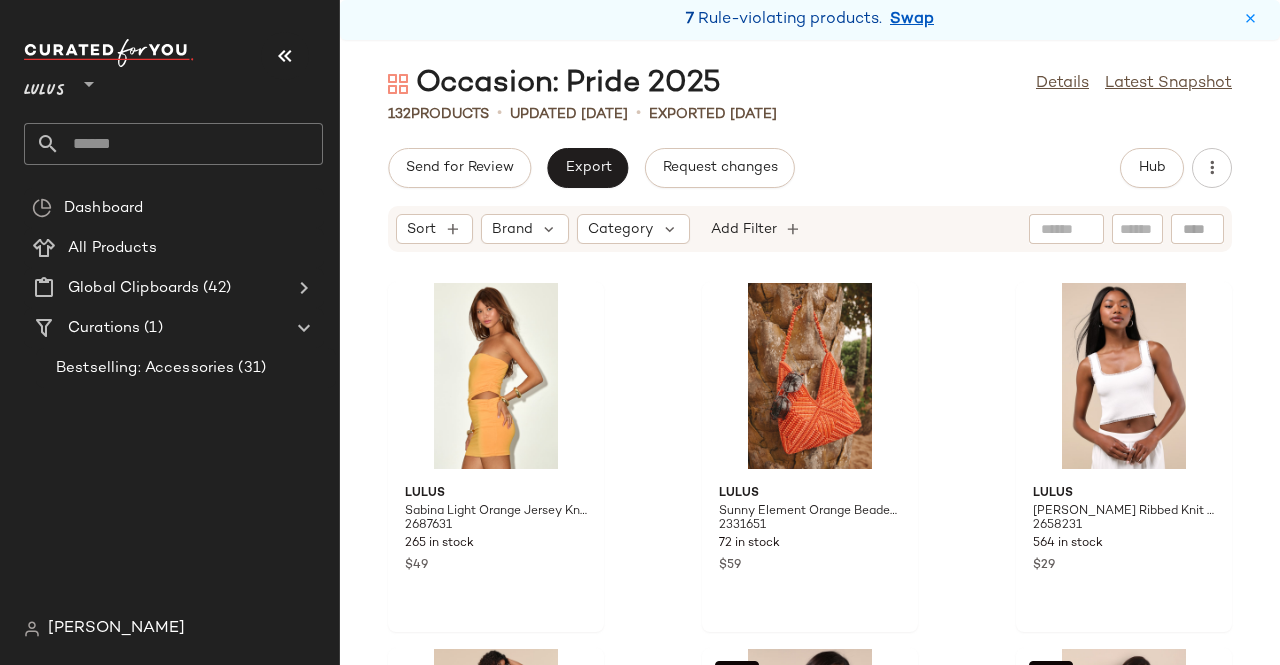 click on "Rule-violating products." at bounding box center (790, 19) 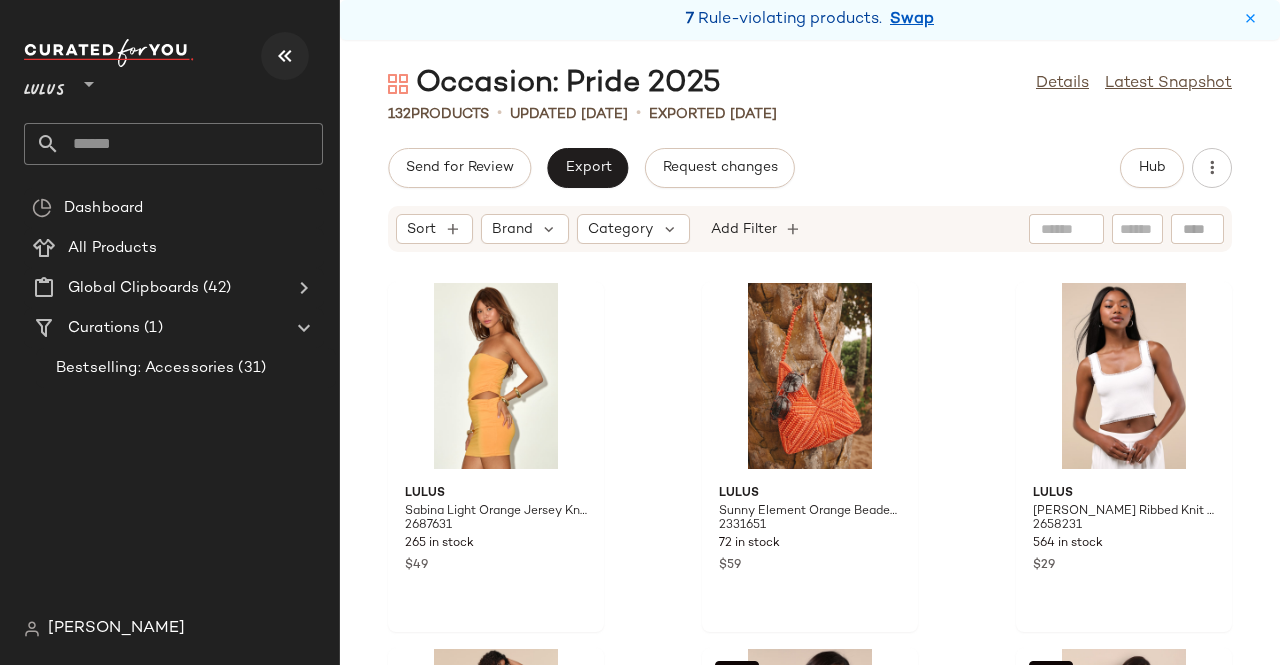 click at bounding box center [285, 56] 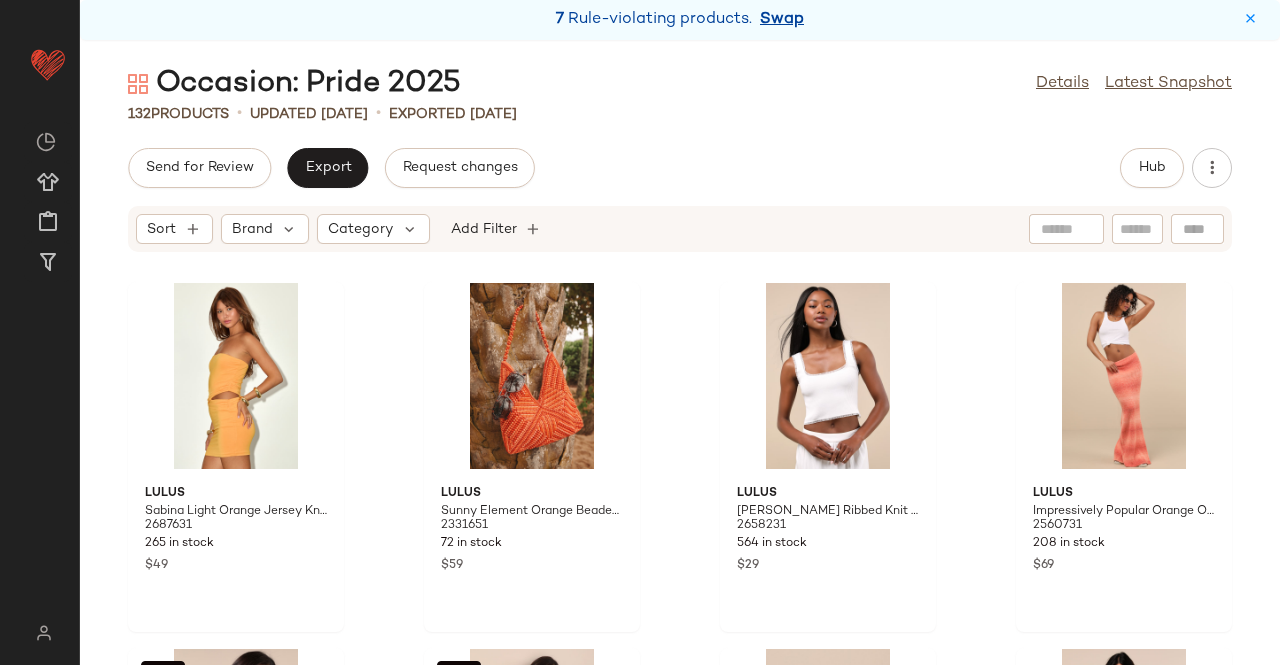 click on "Swap" at bounding box center (782, 20) 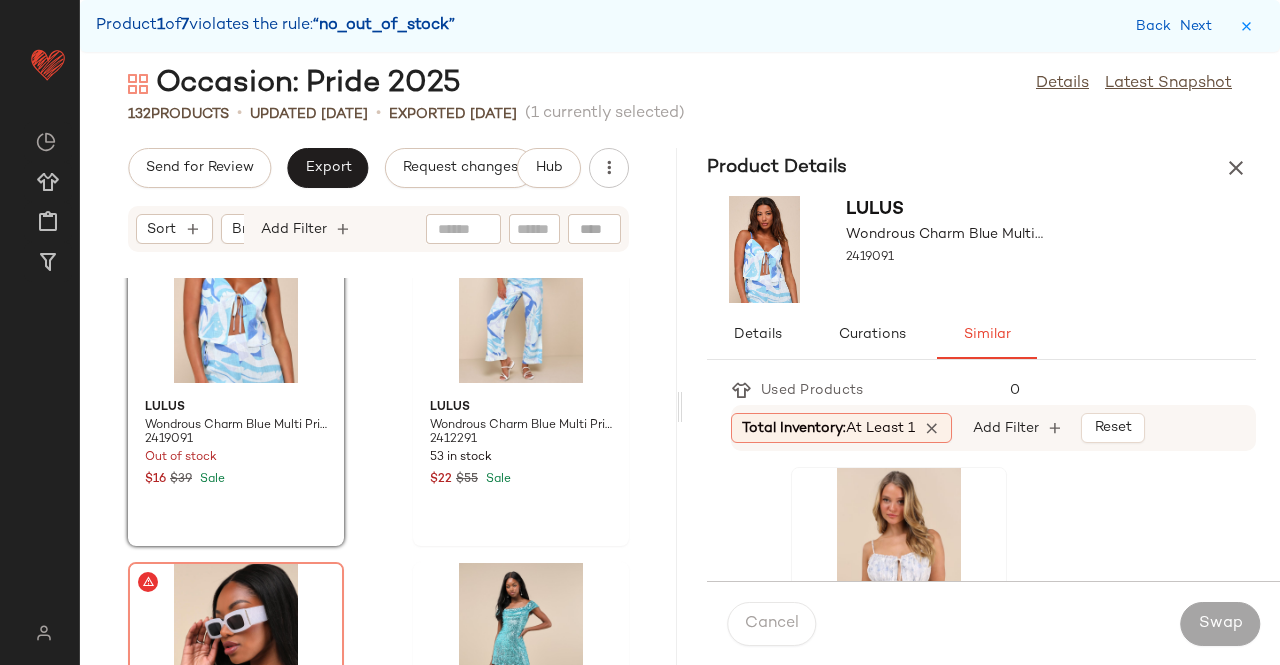 scroll, scrollTop: 8252, scrollLeft: 0, axis: vertical 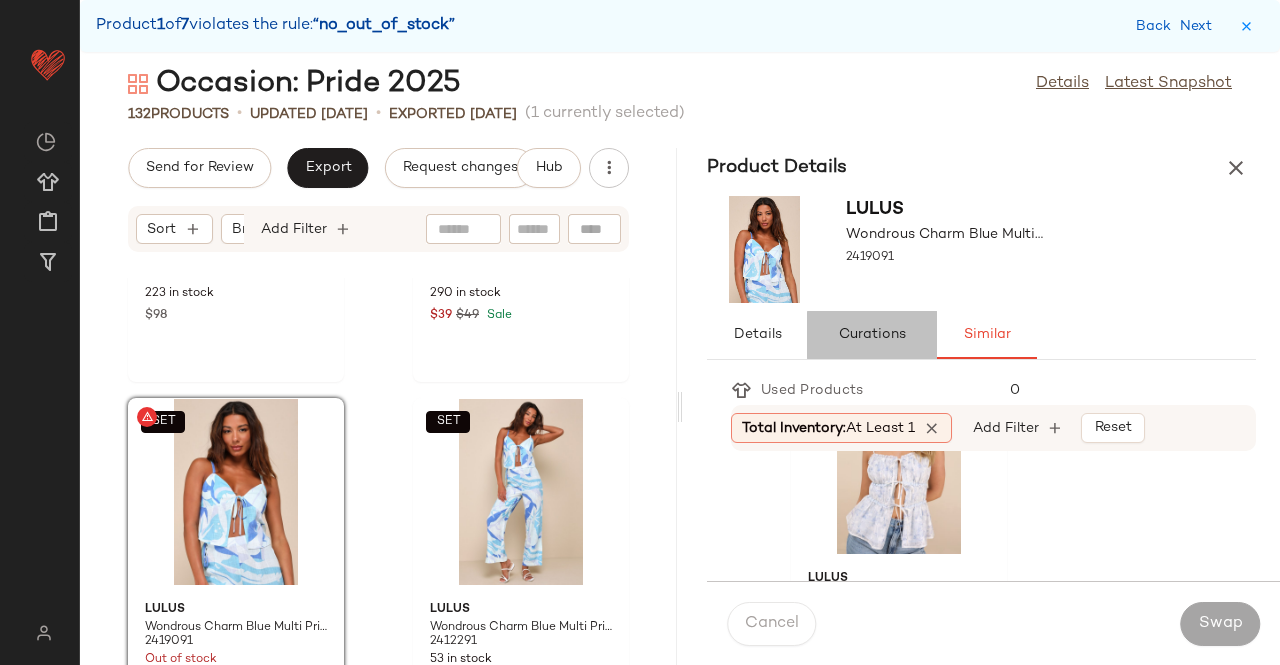 click on "Curations" 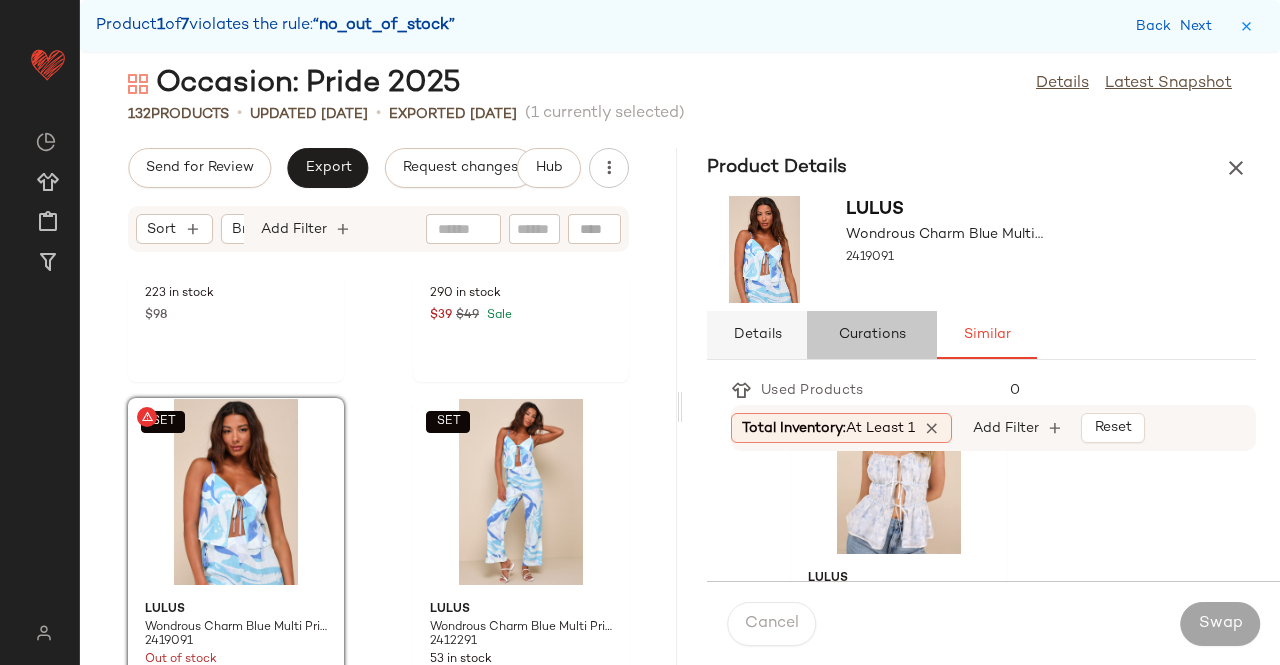 click on "Details" 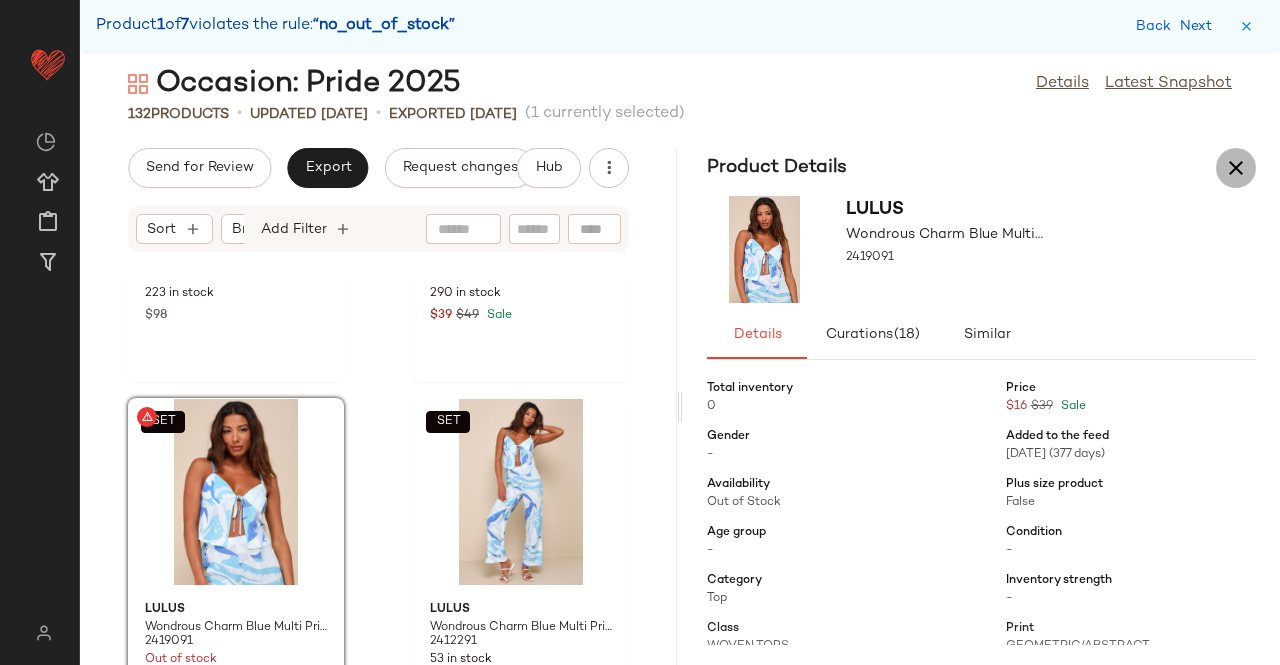 click at bounding box center (1236, 168) 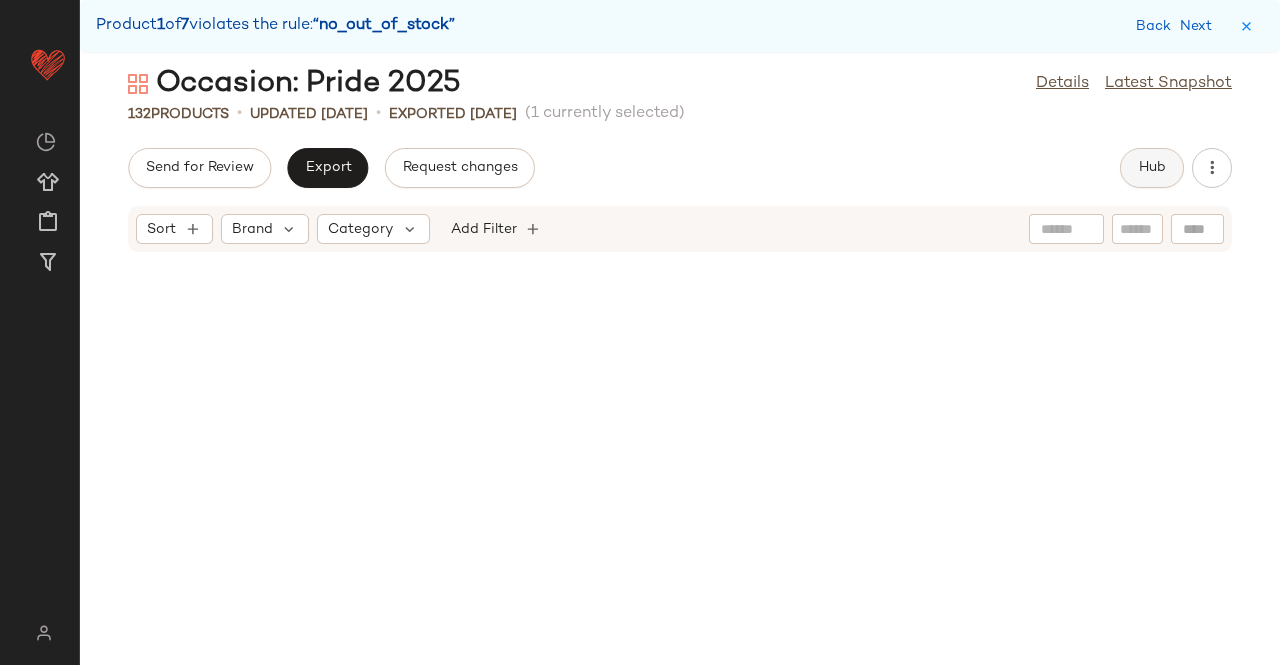 click on "Hub" 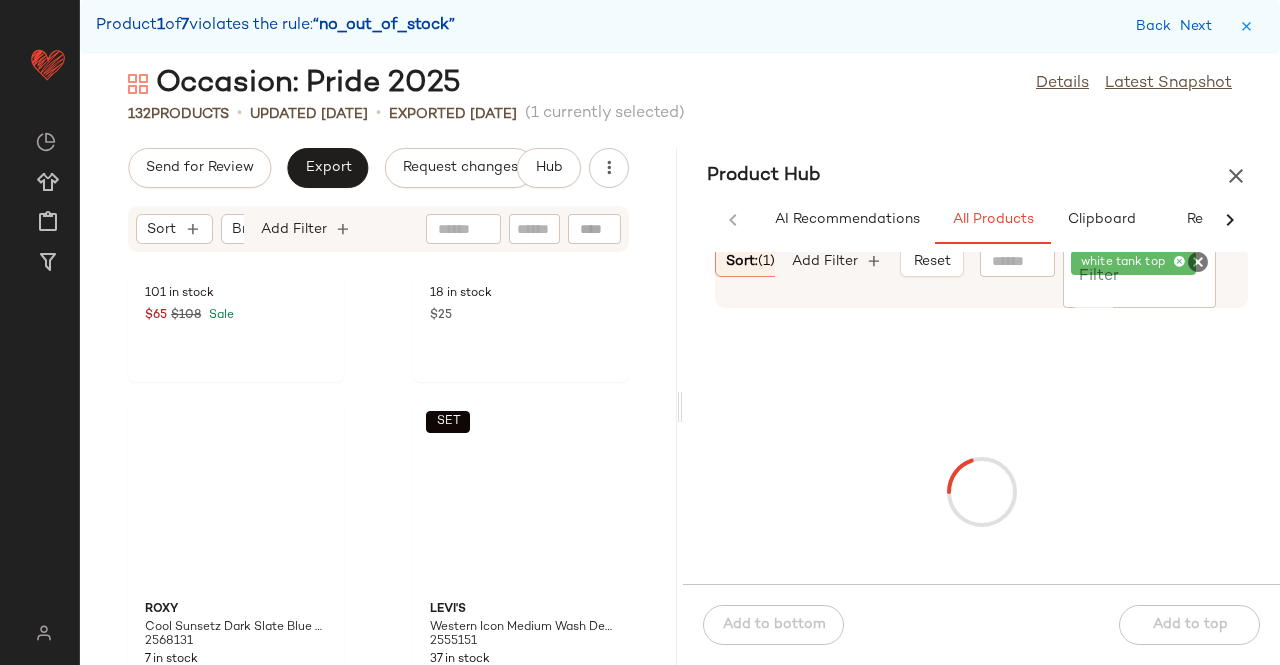 scroll, scrollTop: 8052, scrollLeft: 0, axis: vertical 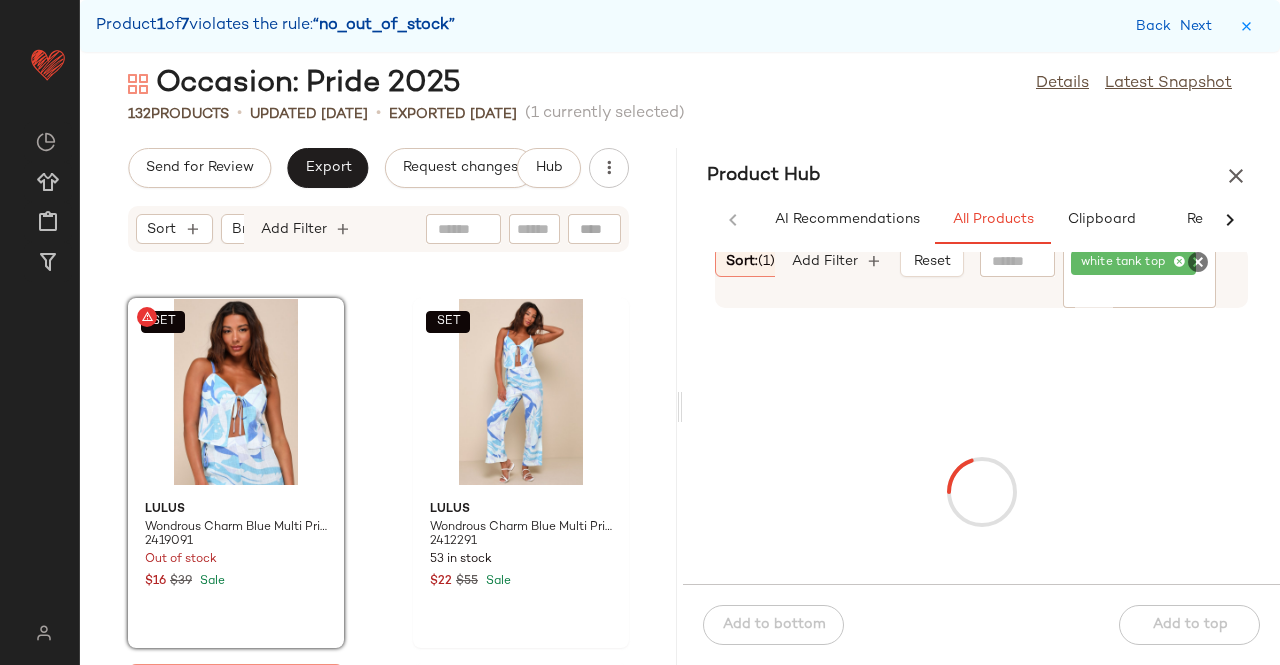 click 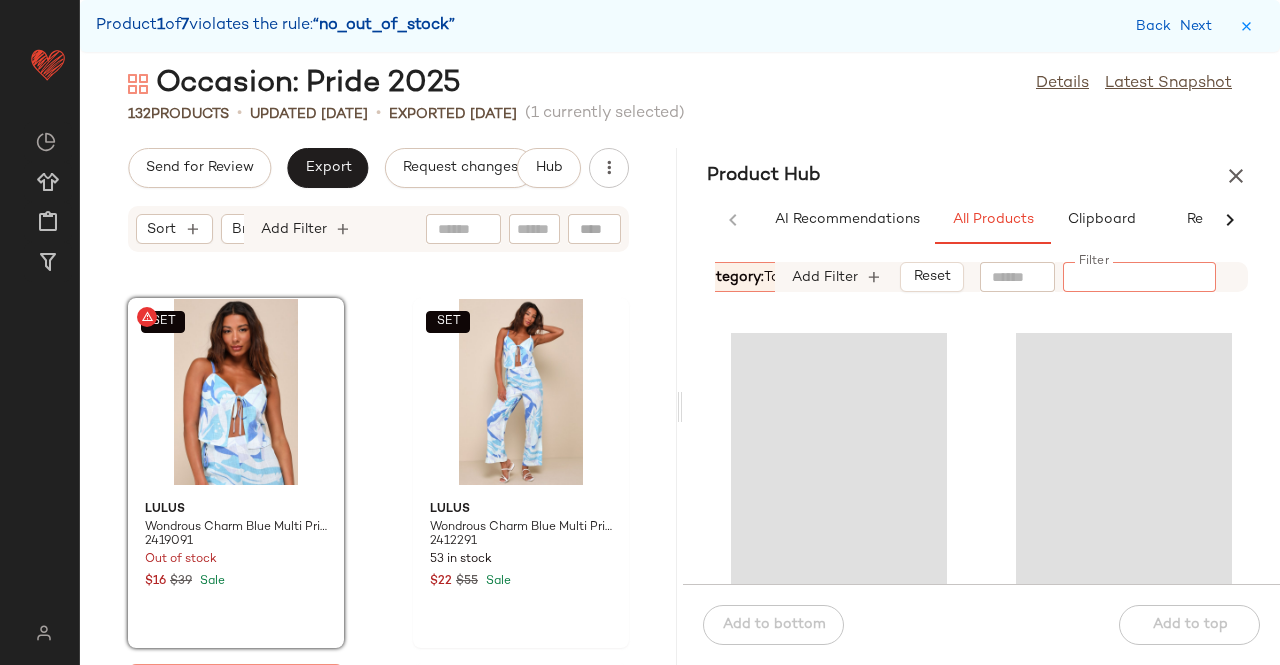 scroll, scrollTop: 0, scrollLeft: 270, axis: horizontal 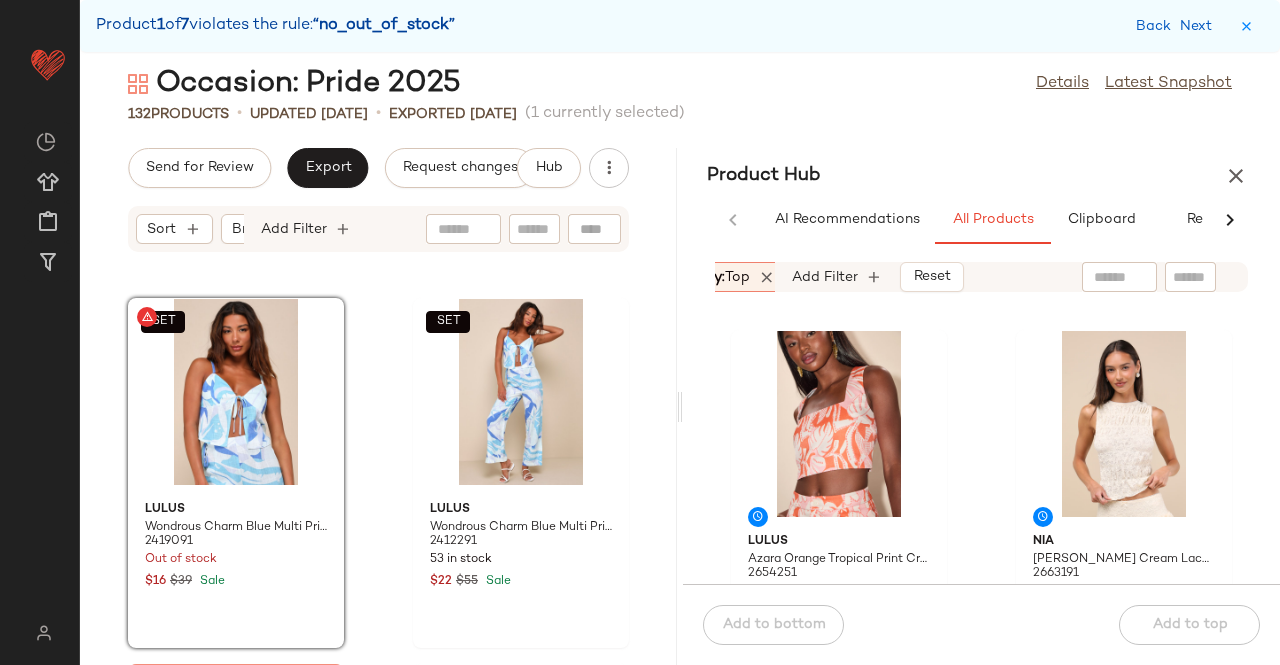 click on "top" at bounding box center (737, 277) 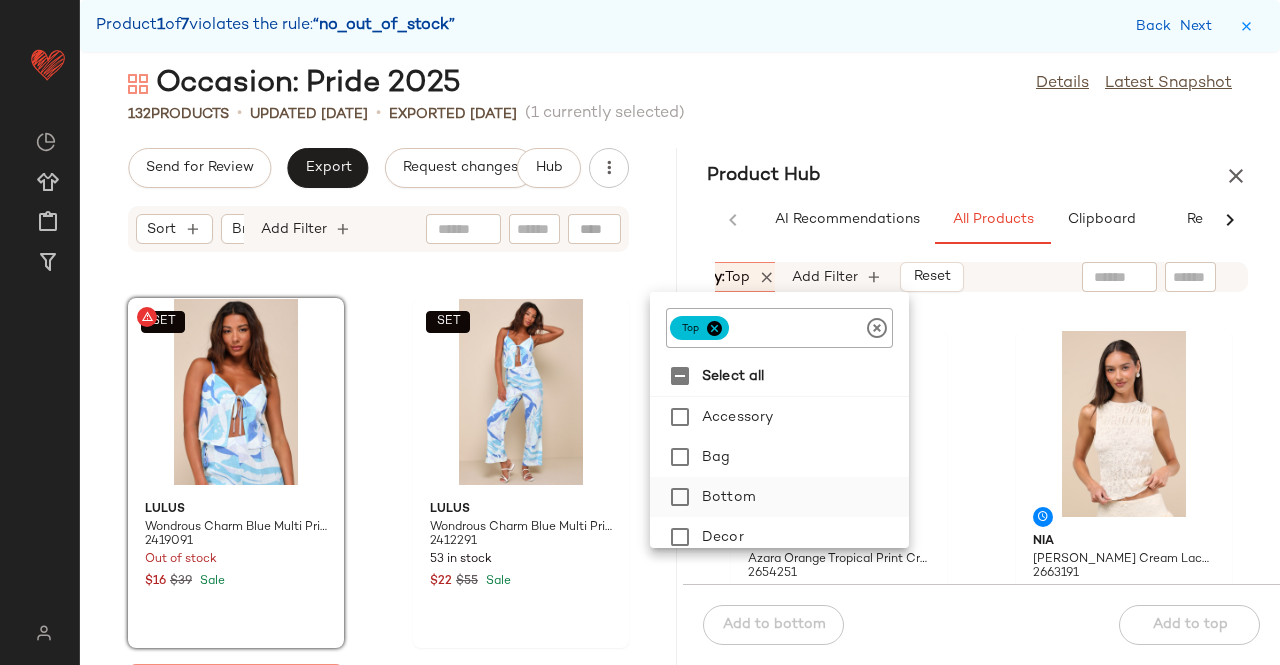 click on "Bottom" 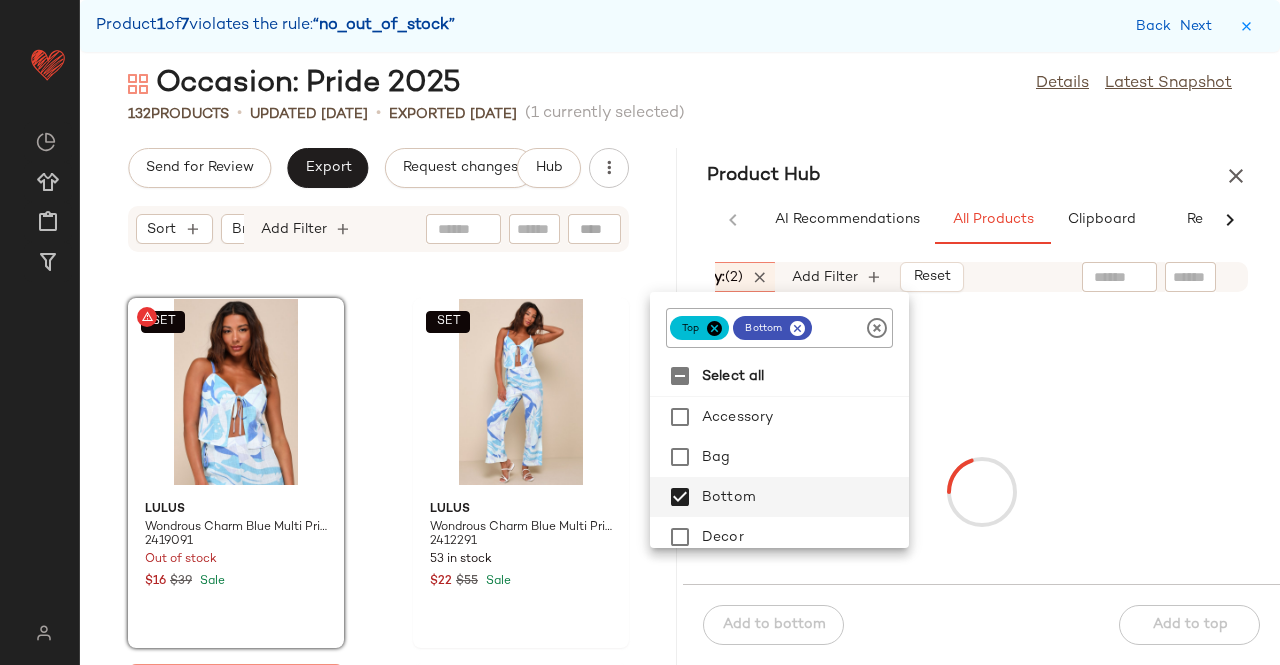 click on "Product Hub" at bounding box center (981, 176) 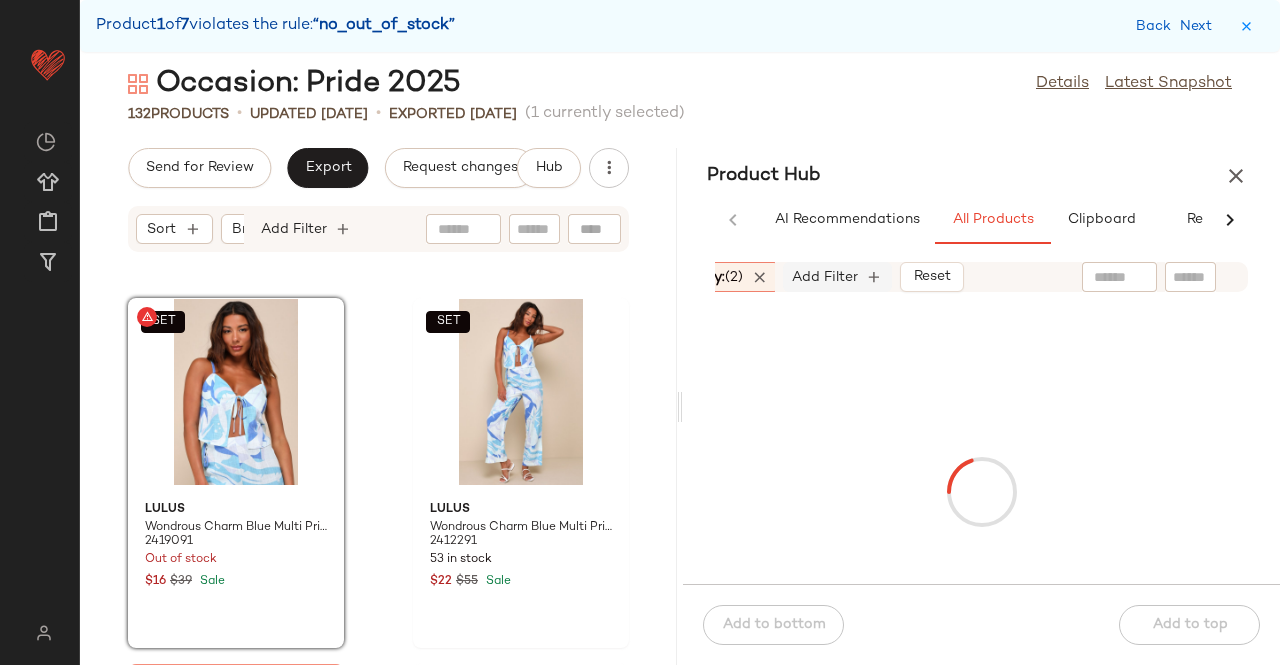 click on "Add Filter" at bounding box center [825, 277] 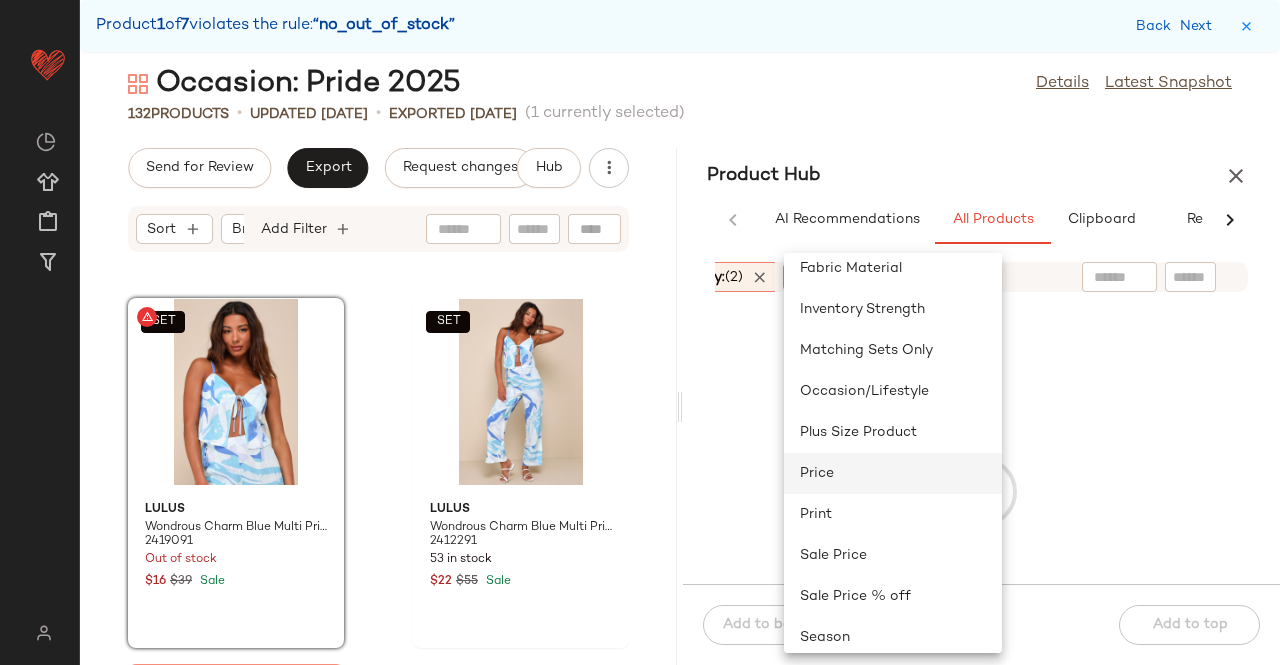 scroll, scrollTop: 200, scrollLeft: 0, axis: vertical 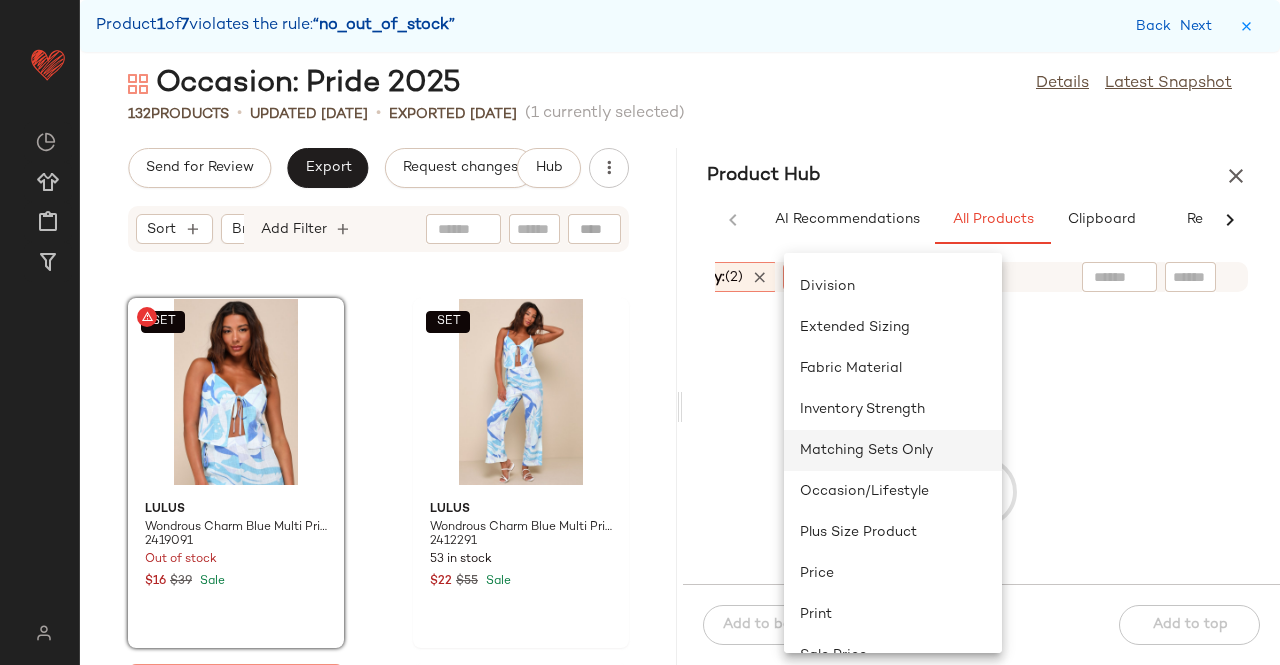 click on "Matching Sets Only" 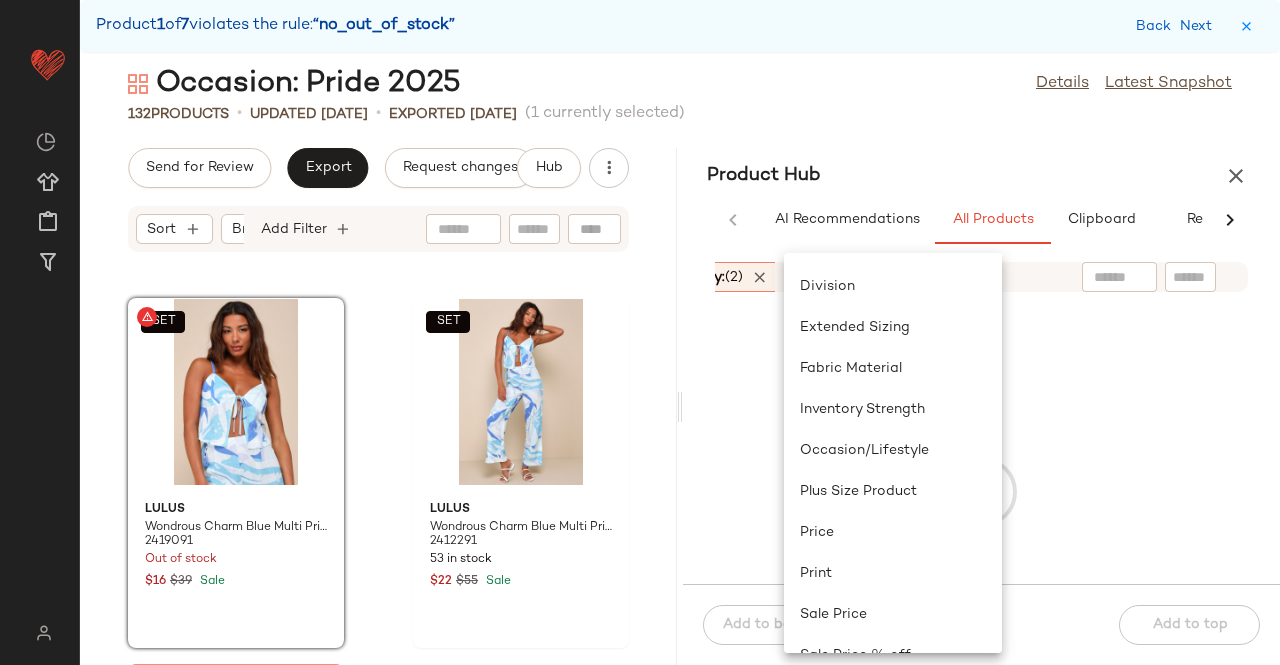 scroll, scrollTop: 0, scrollLeft: 668, axis: horizontal 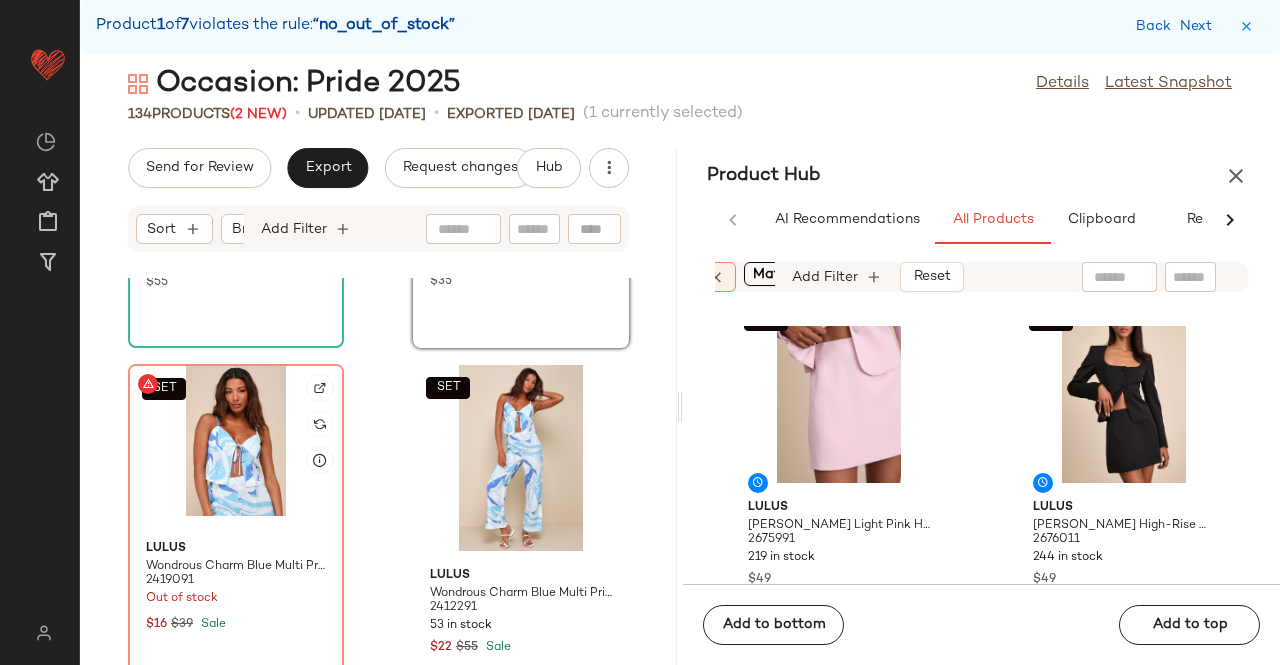 click on "SET" 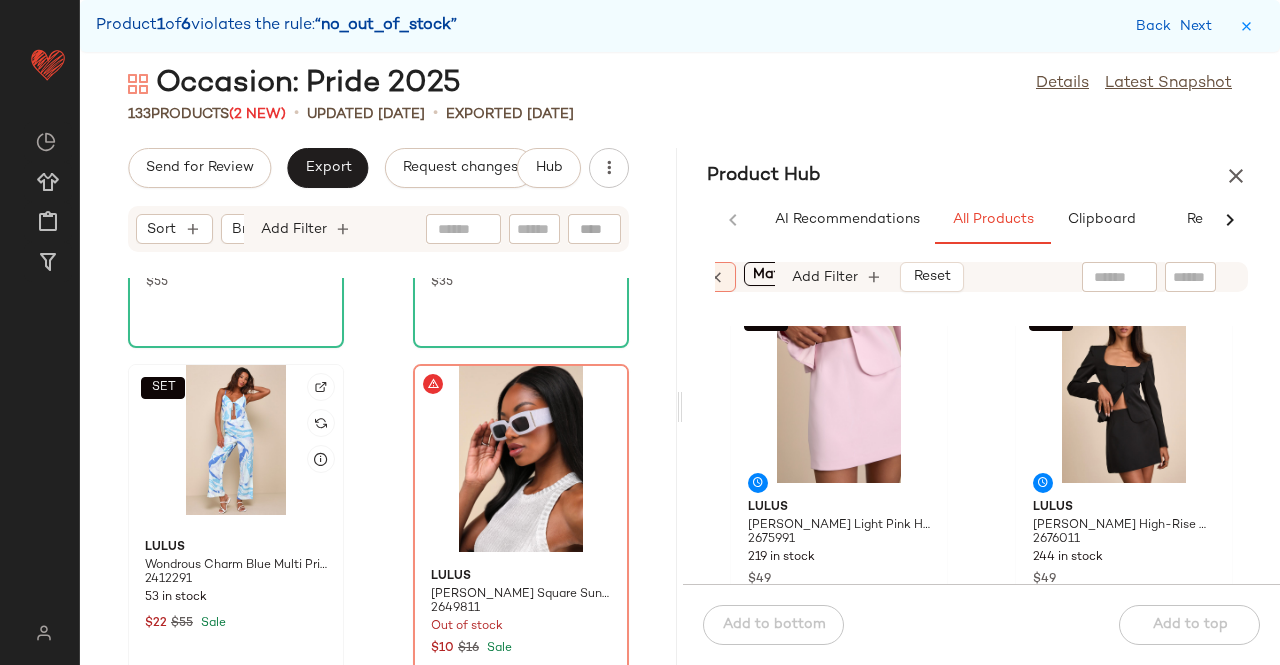 click on "SET" 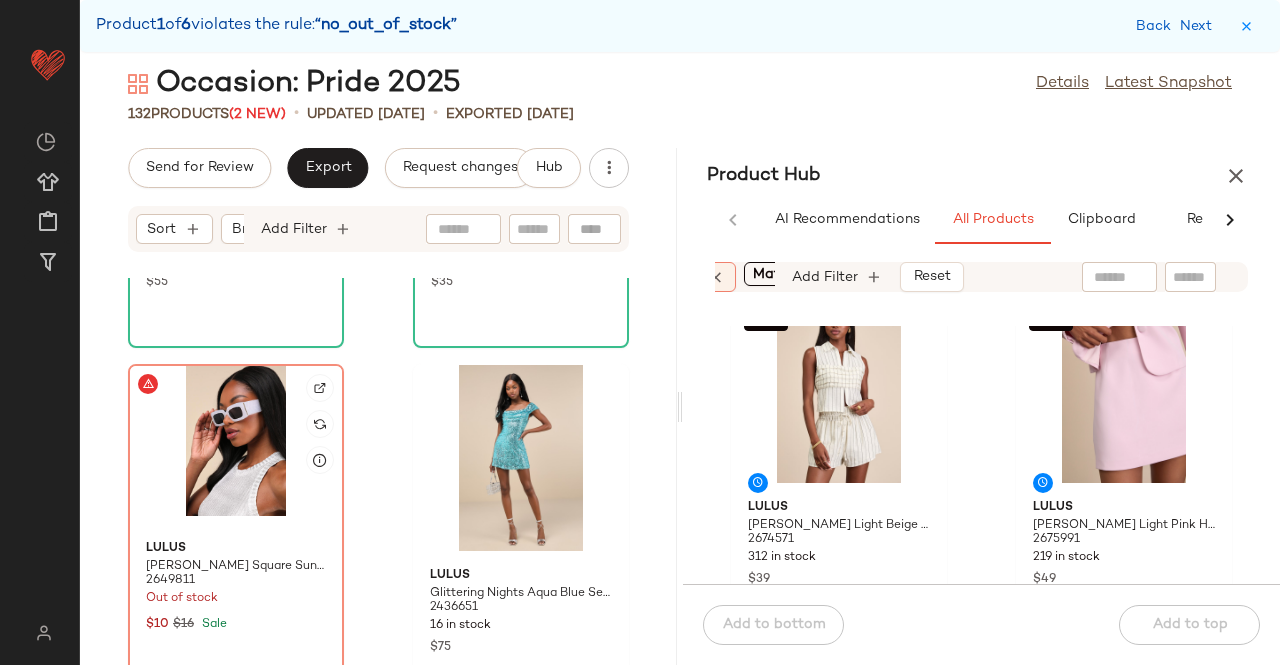 click 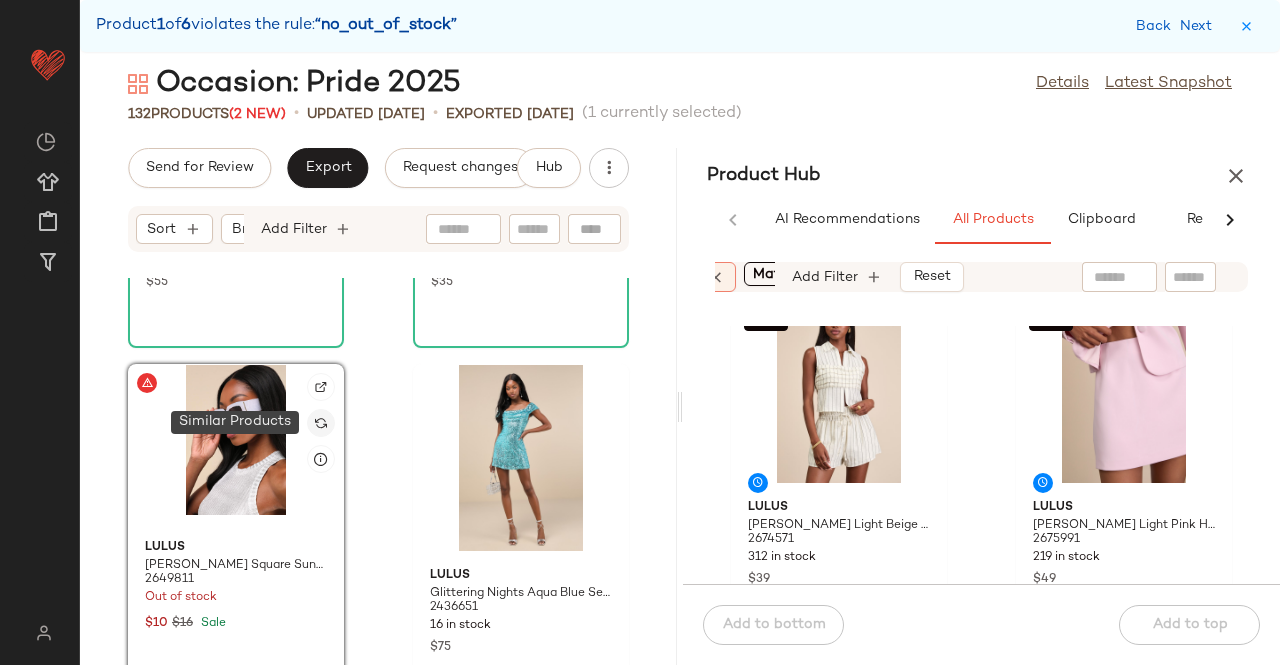 click 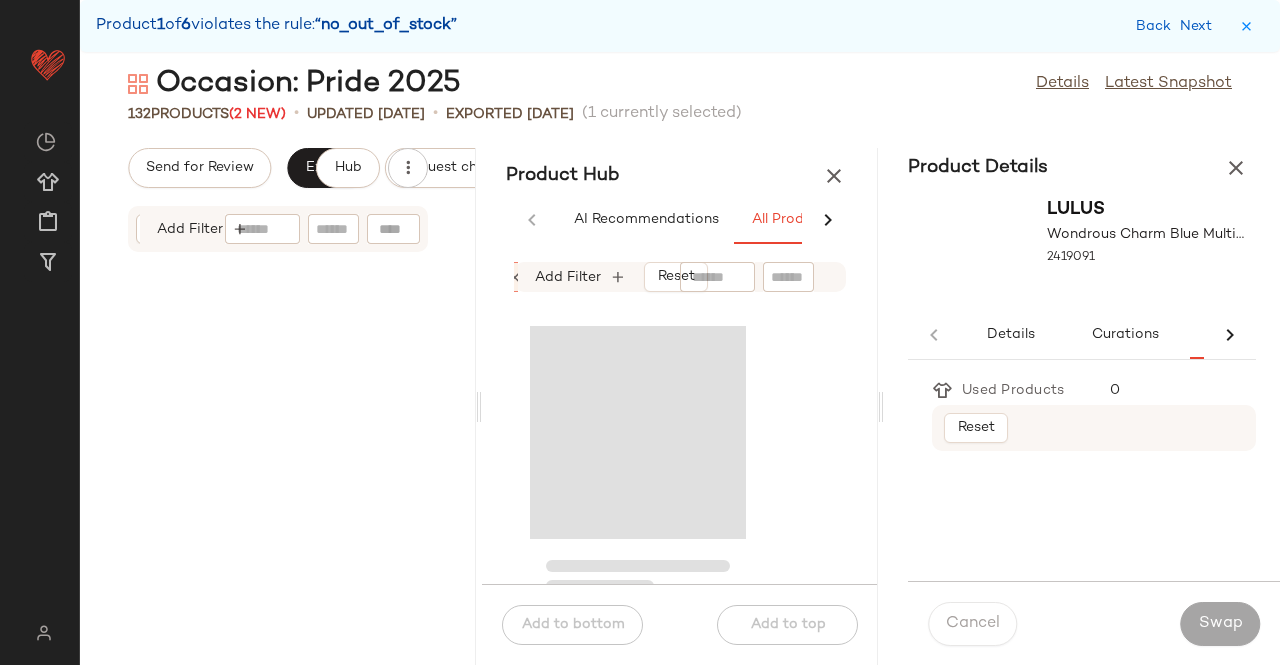 scroll, scrollTop: 782, scrollLeft: 0, axis: vertical 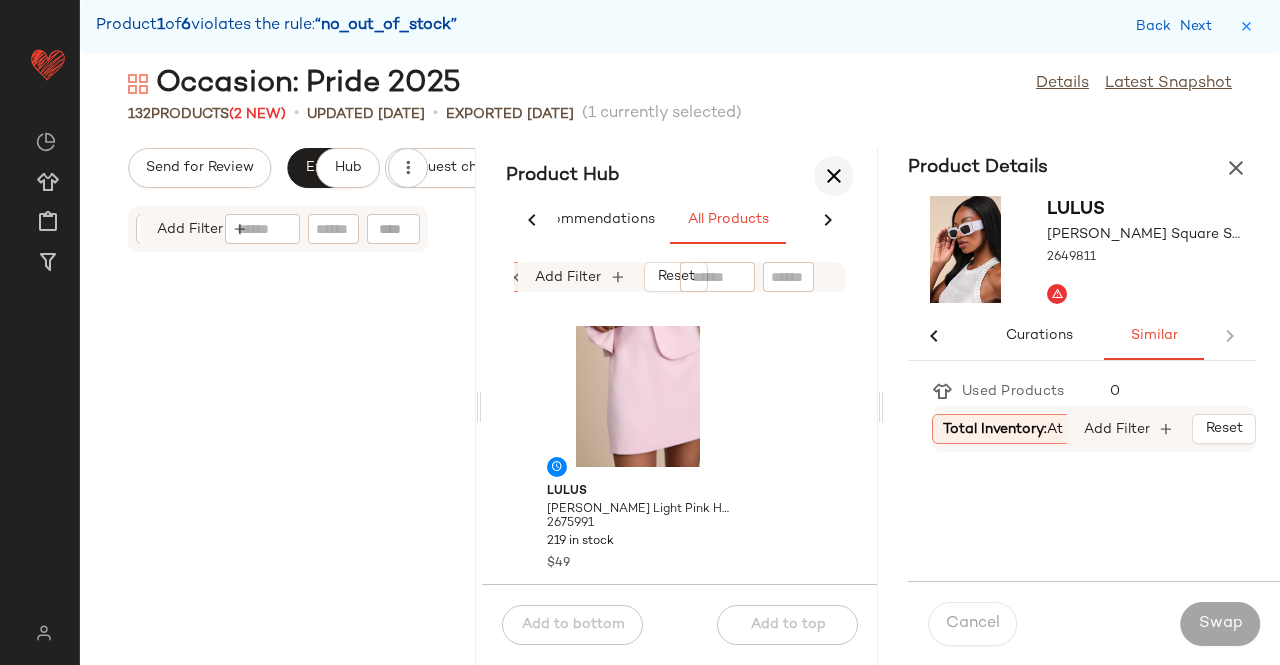 click at bounding box center [834, 176] 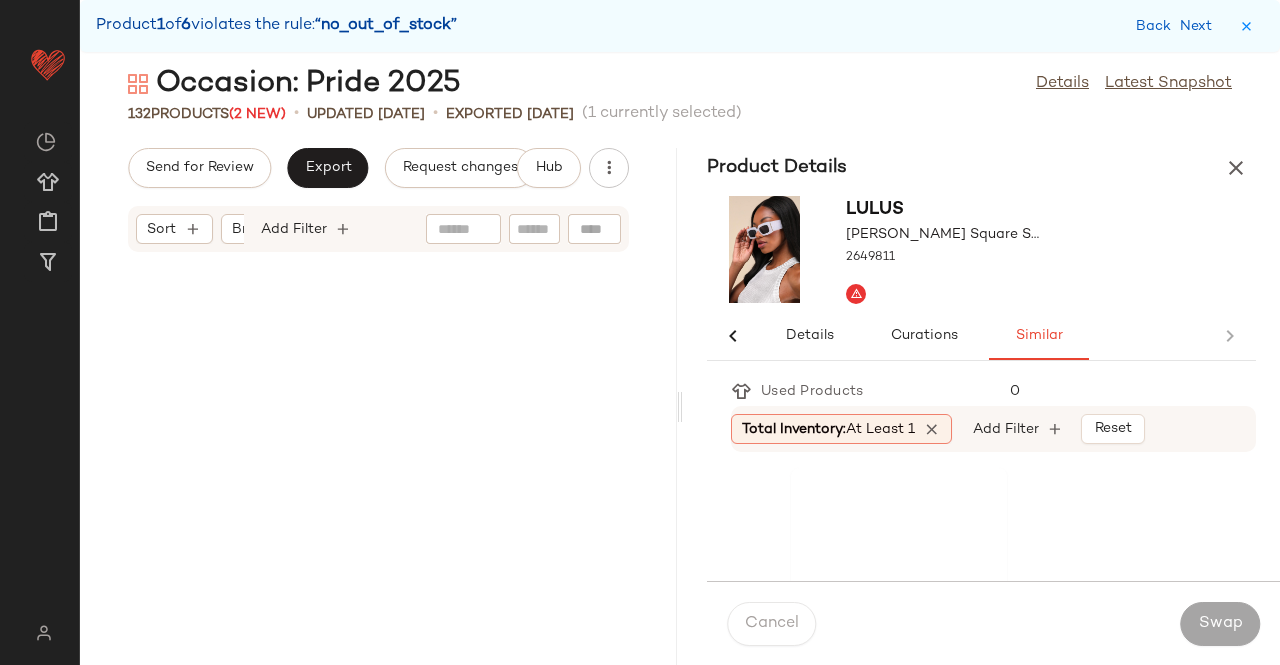 scroll, scrollTop: 0, scrollLeft: 0, axis: both 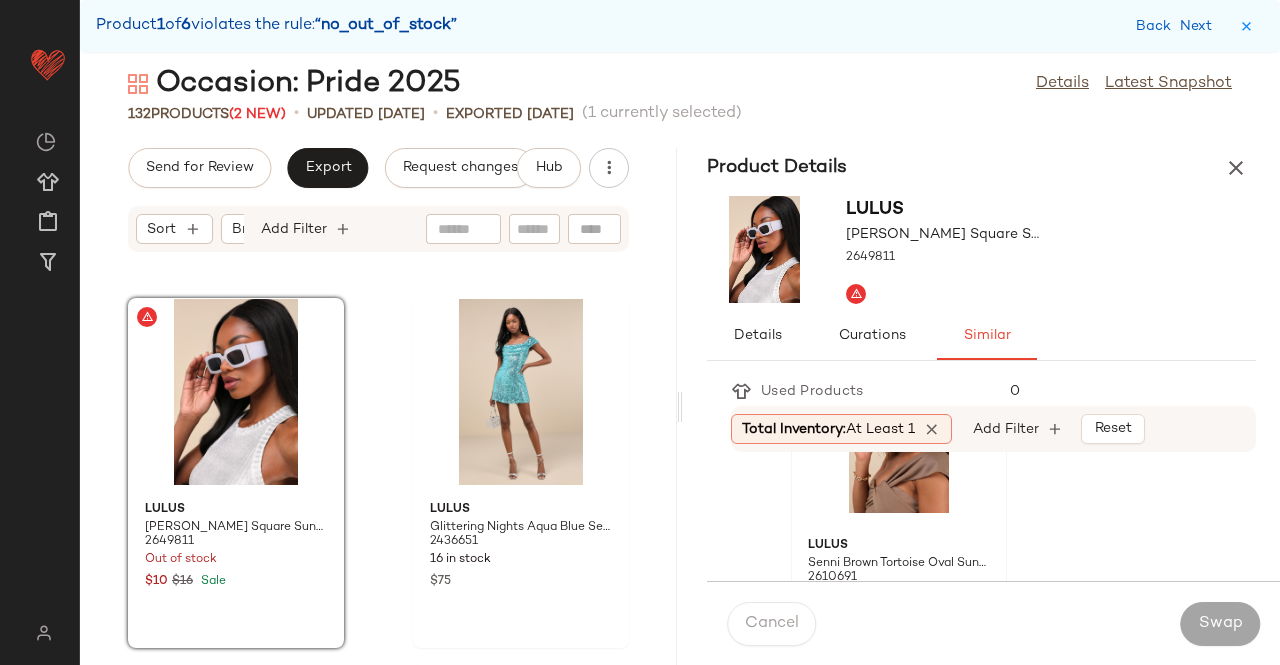 click on "Lulus Senni Brown Tortoise Oval Sunglasses 2610691 21 in stock $22" 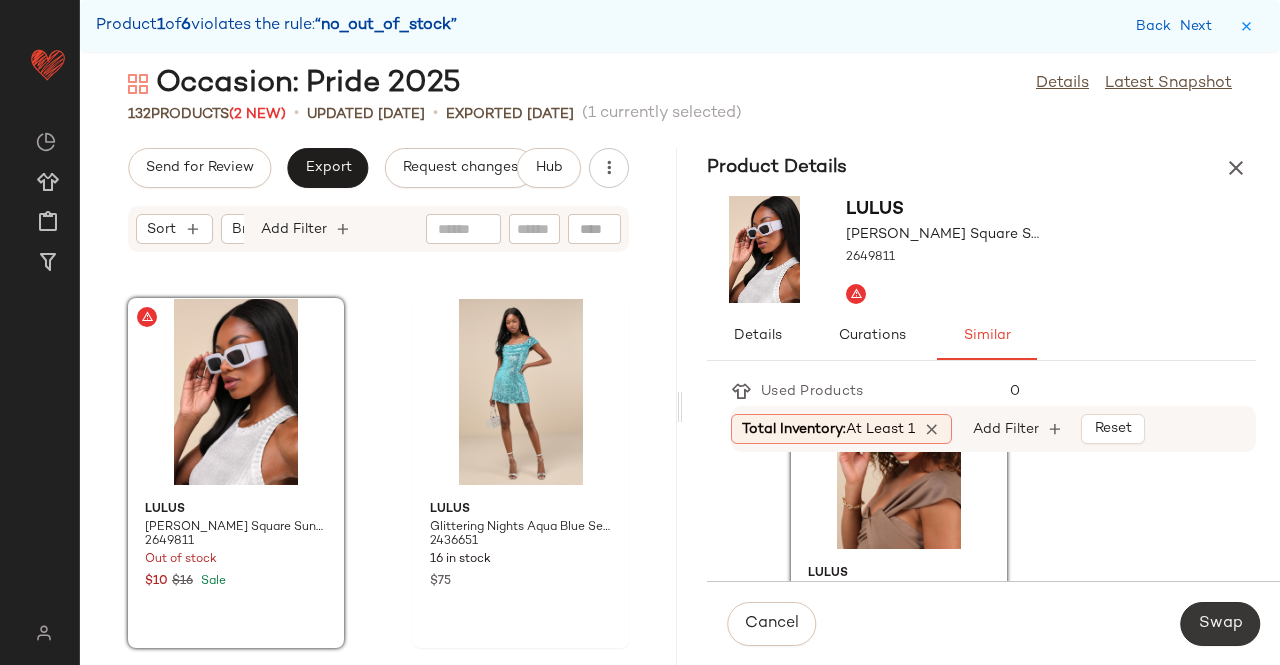 click on "Swap" 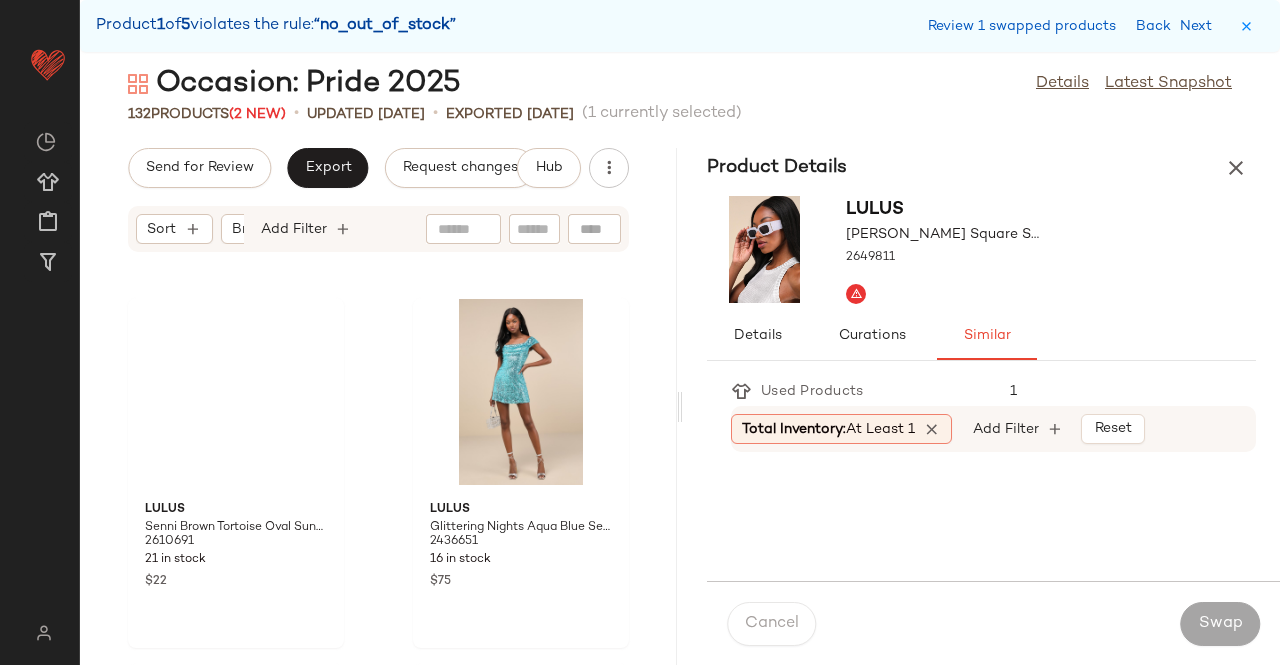 scroll, scrollTop: 12078, scrollLeft: 0, axis: vertical 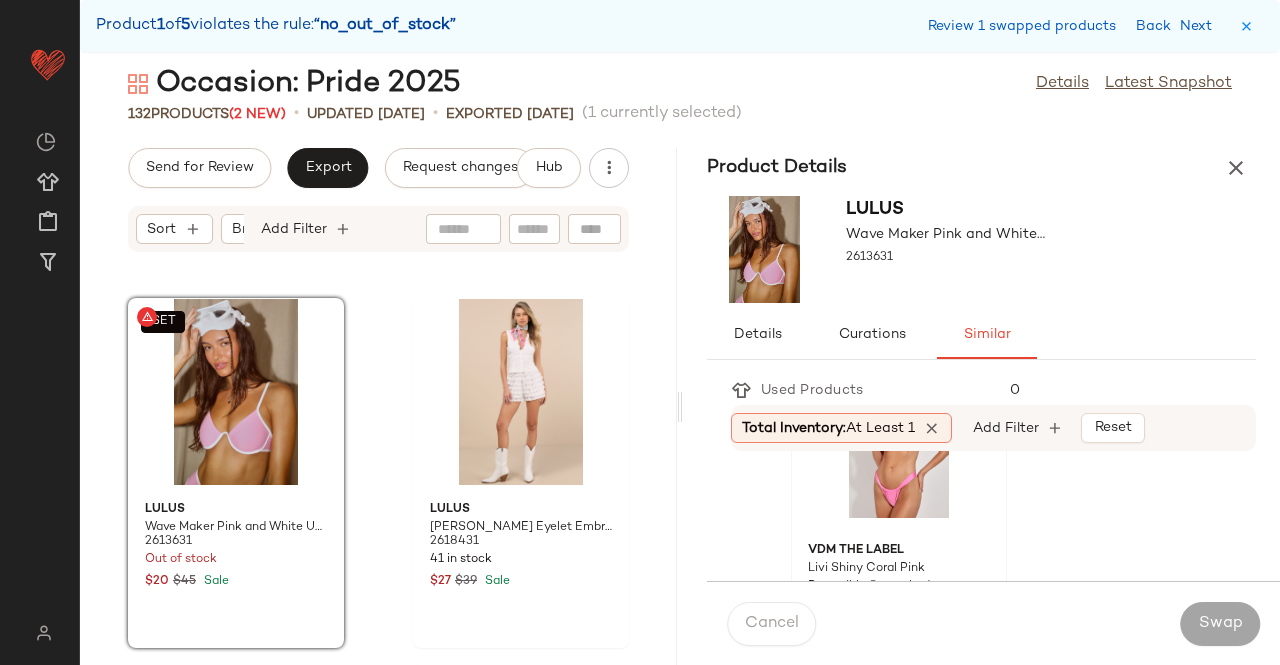 click on "Vdm The Label Livi Shiny Coral Pink Reversible Scrunched Bikini Bottoms 2393951 29 in stock $21 $60 Sale" 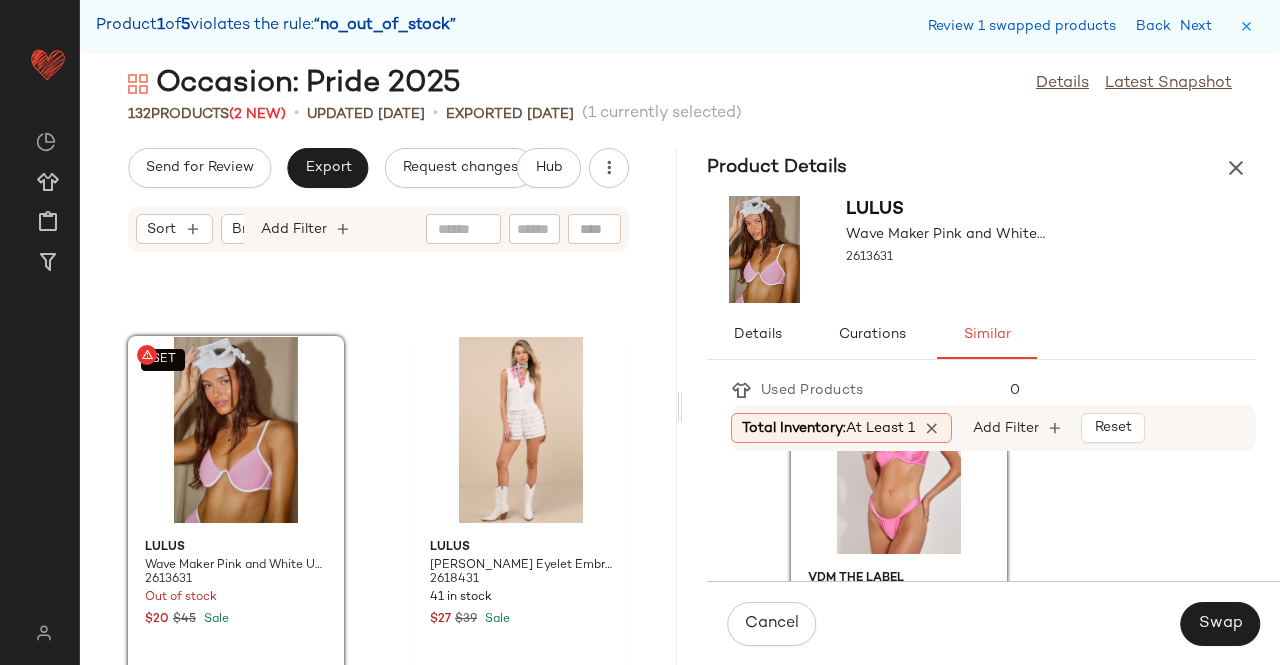 scroll, scrollTop: 12178, scrollLeft: 0, axis: vertical 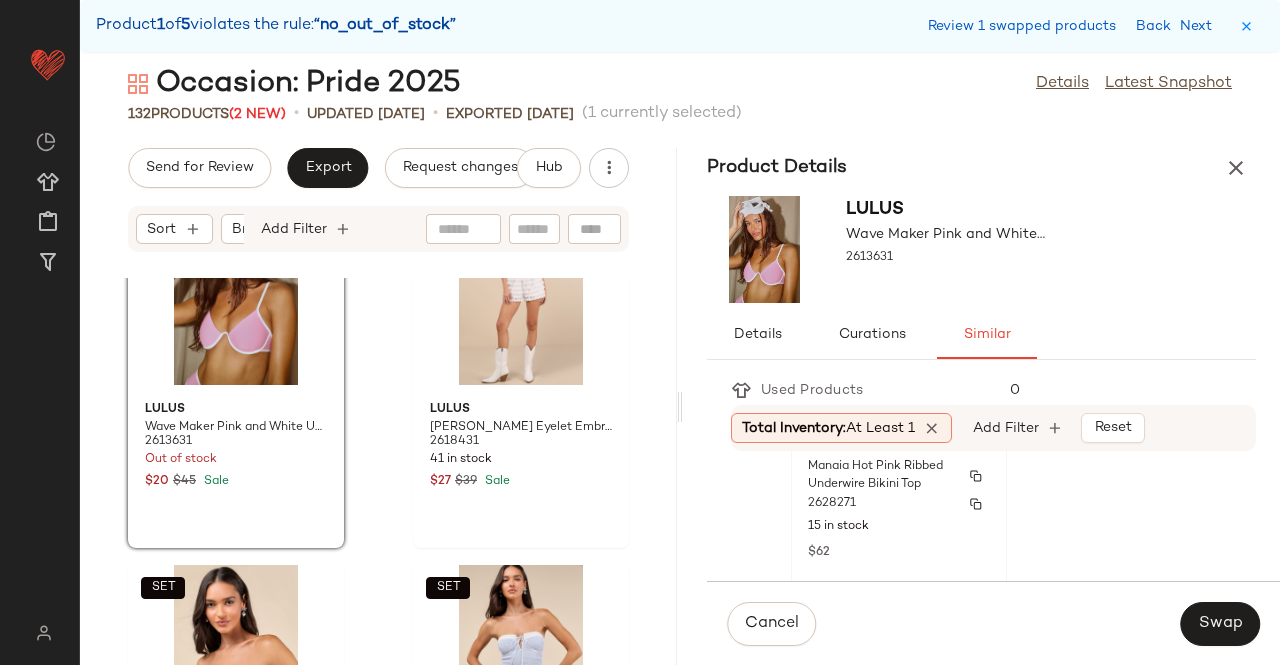 click on "2628271" at bounding box center [899, 504] 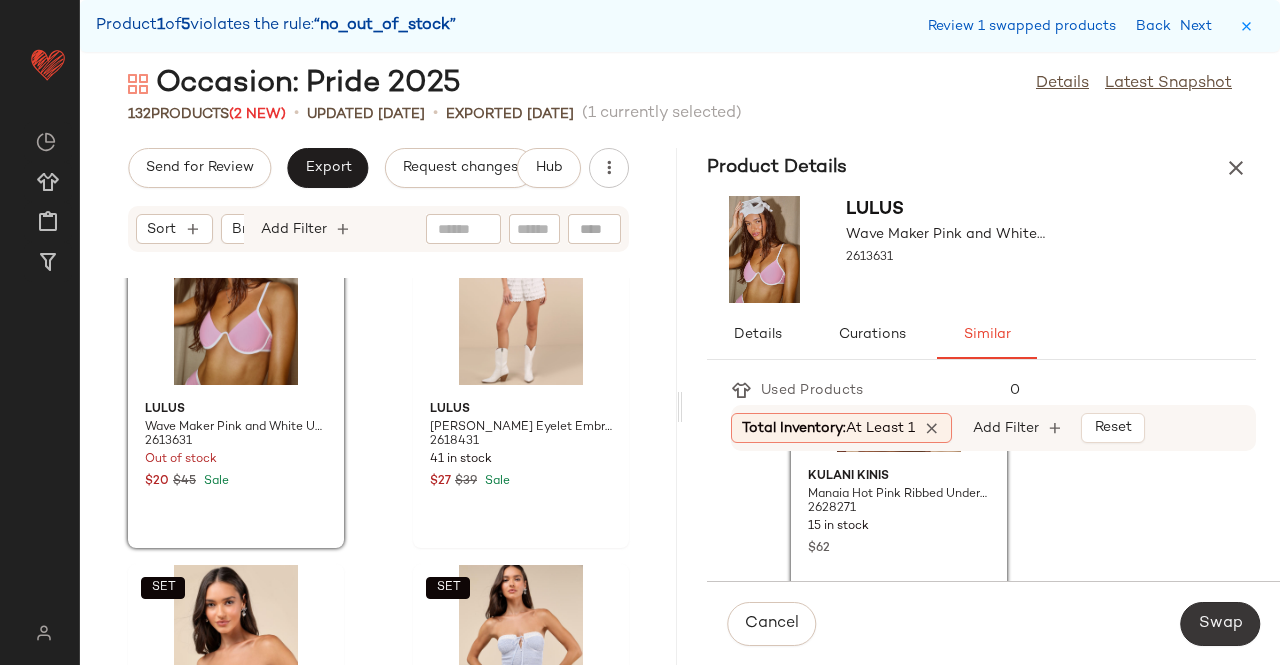 click on "Swap" 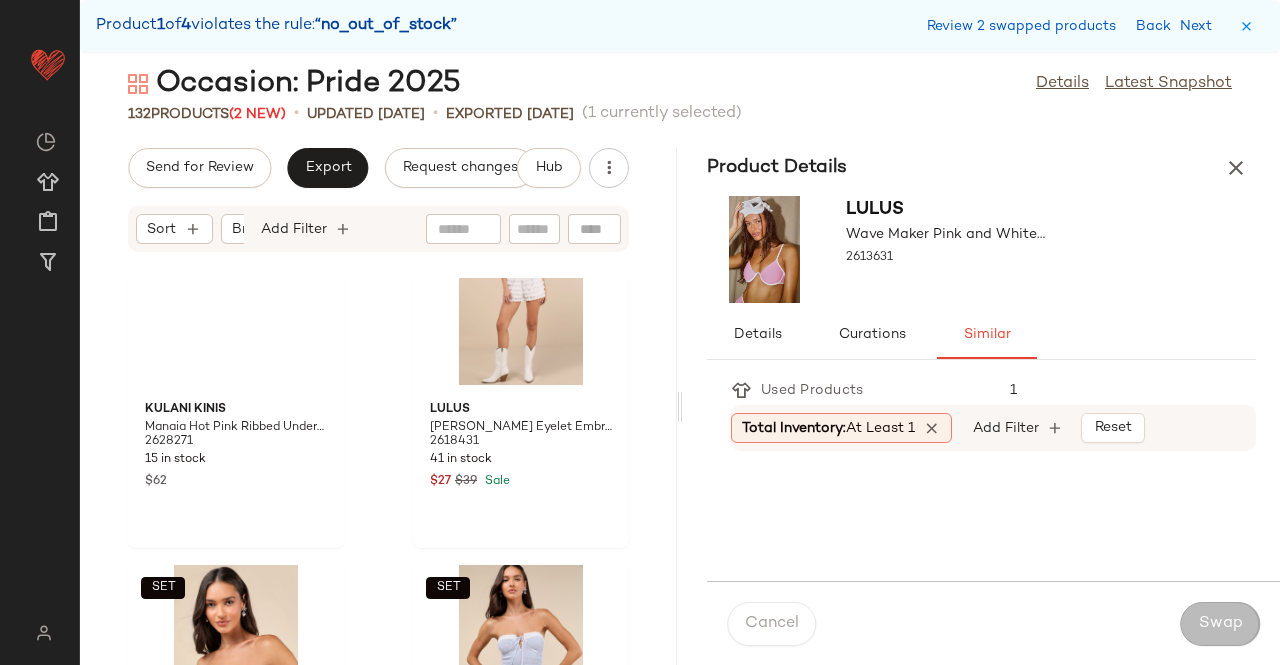 scroll, scrollTop: 17202, scrollLeft: 0, axis: vertical 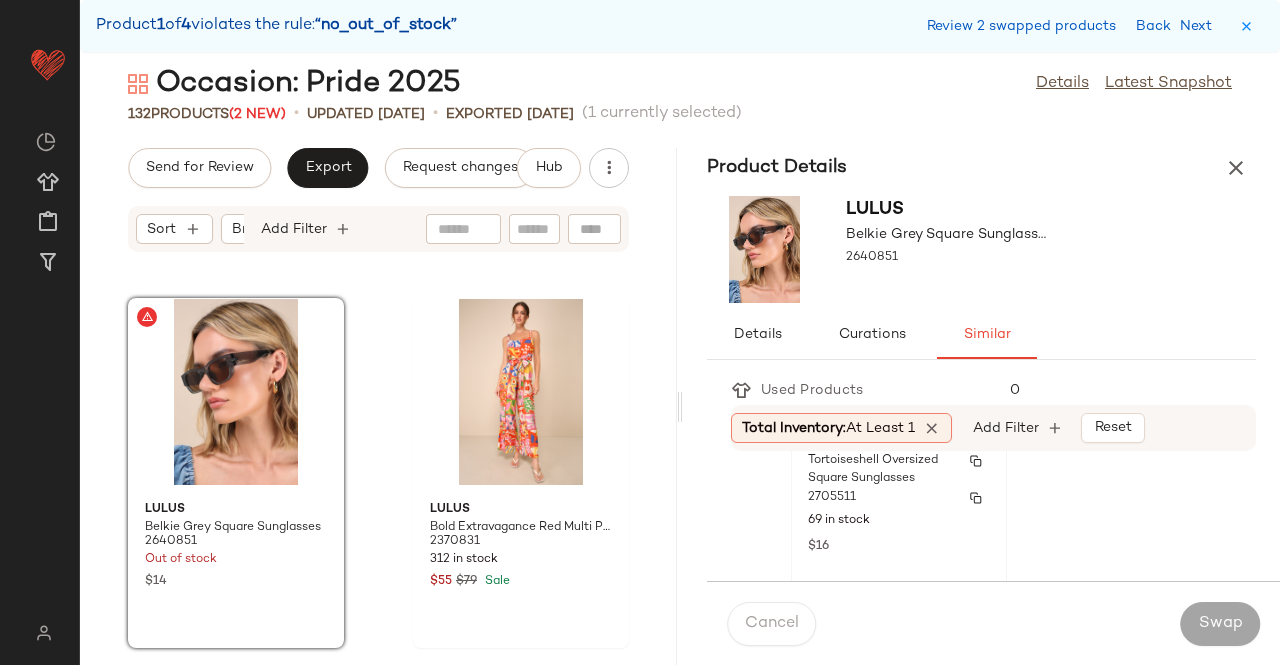 click on "2705511" at bounding box center (899, 498) 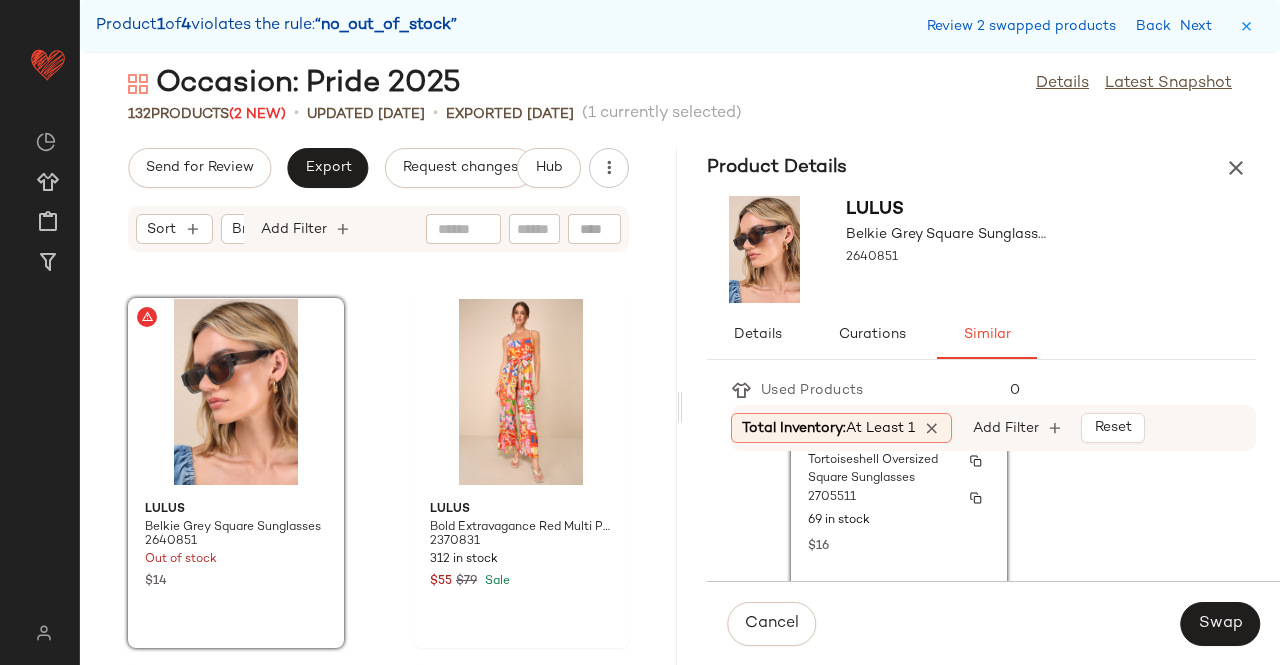 scroll, scrollTop: 758, scrollLeft: 0, axis: vertical 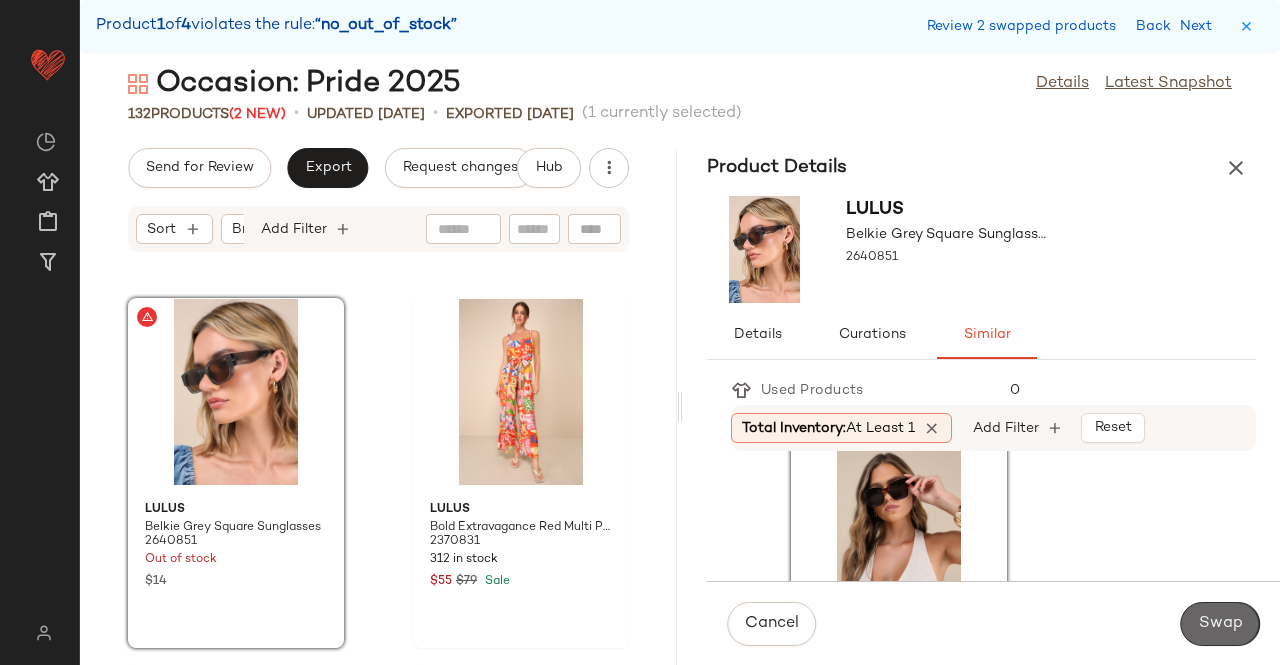 click on "Swap" 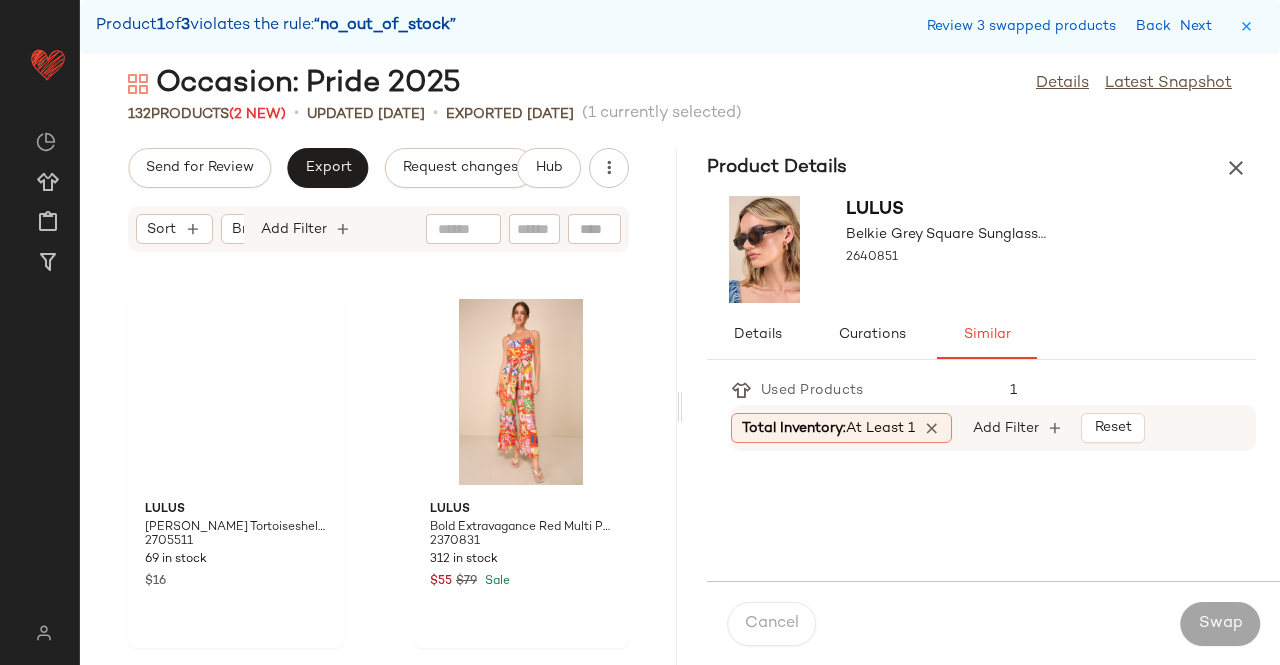 scroll, scrollTop: 18300, scrollLeft: 0, axis: vertical 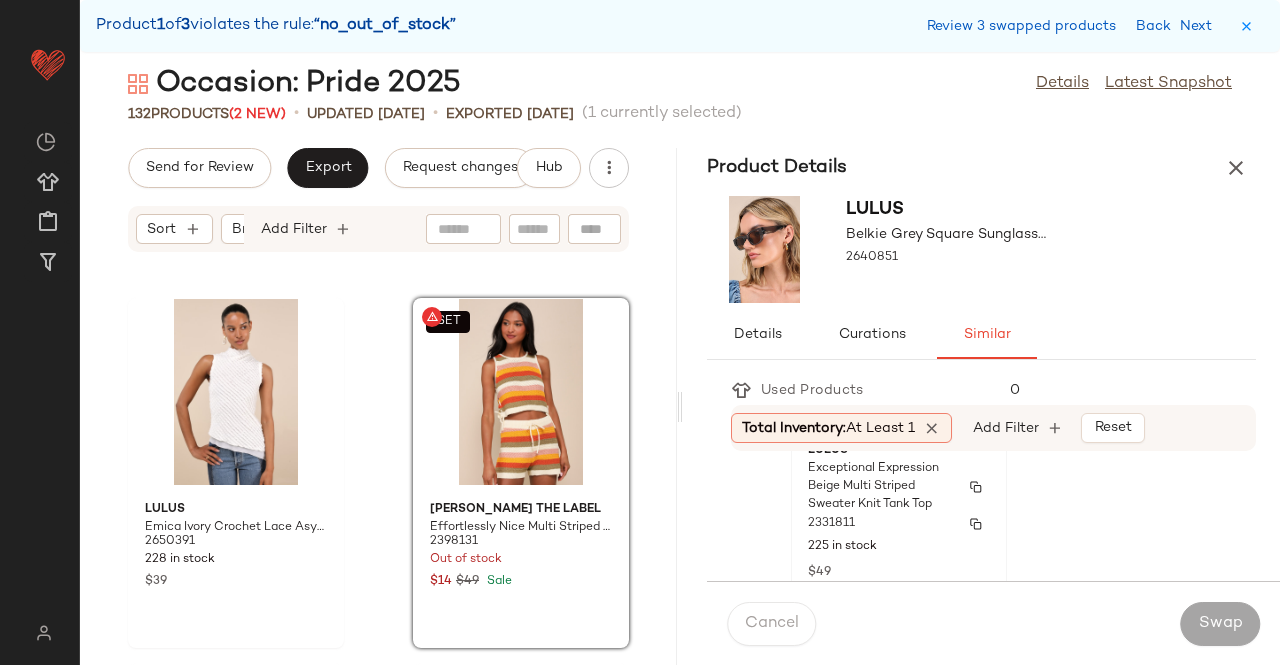 click on "2331811" at bounding box center (899, 524) 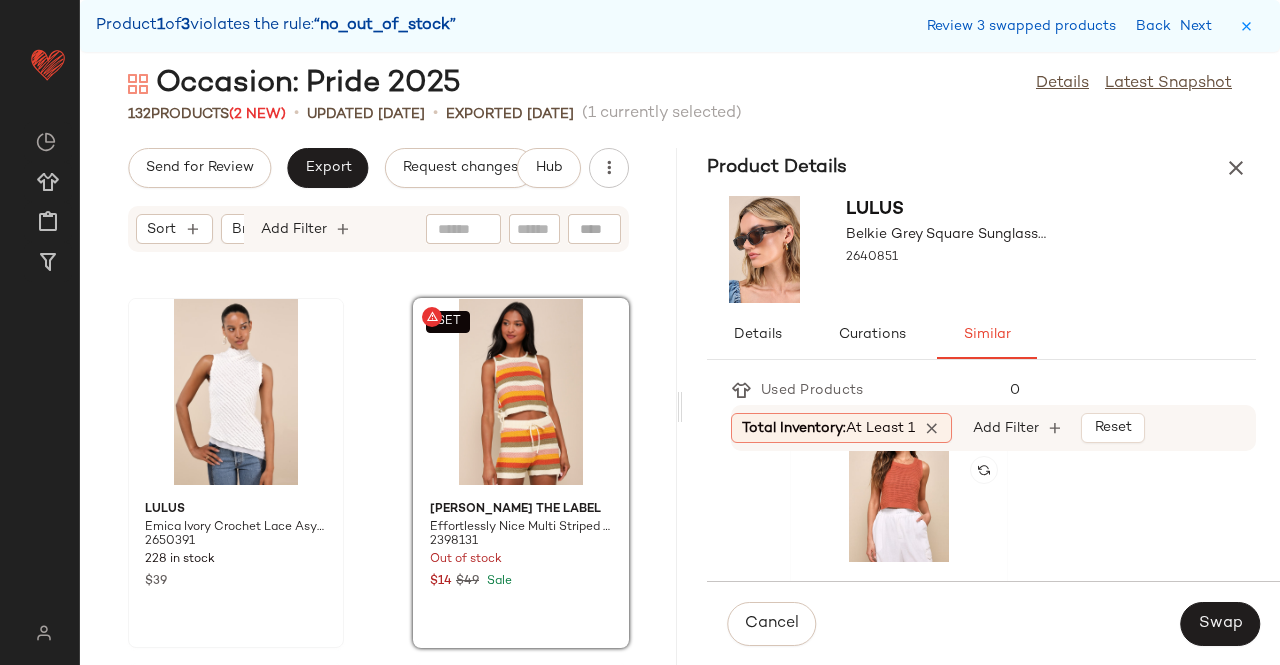 scroll, scrollTop: 454, scrollLeft: 0, axis: vertical 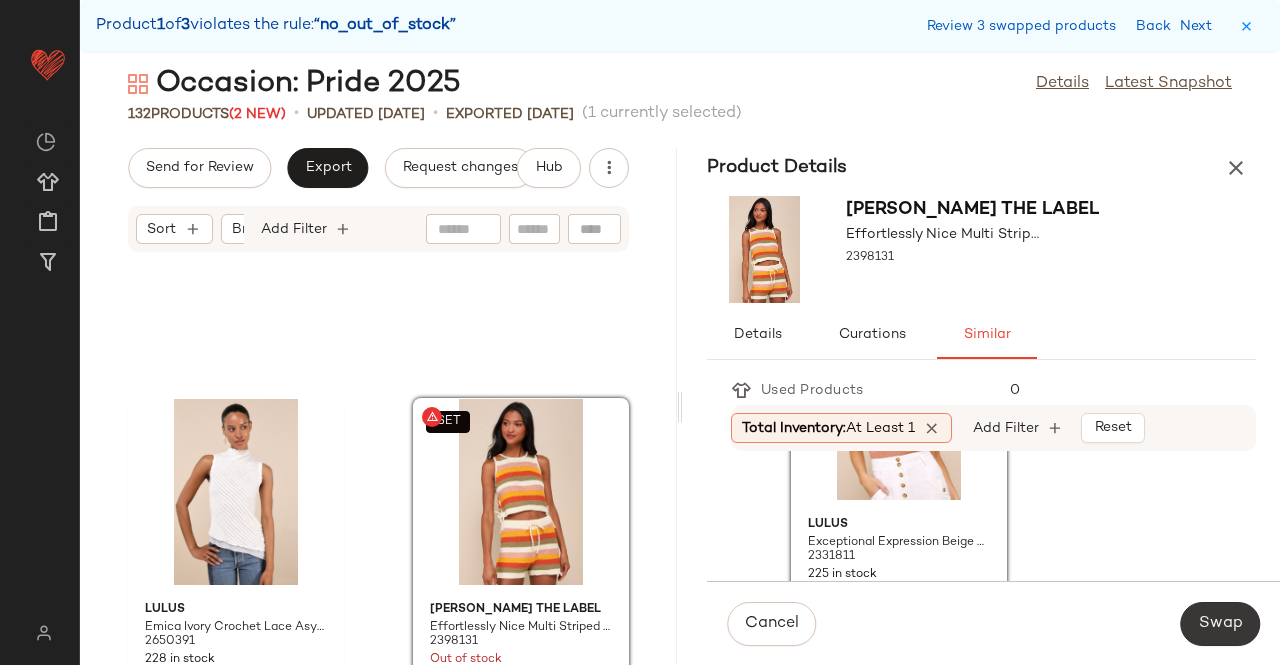 click on "Swap" 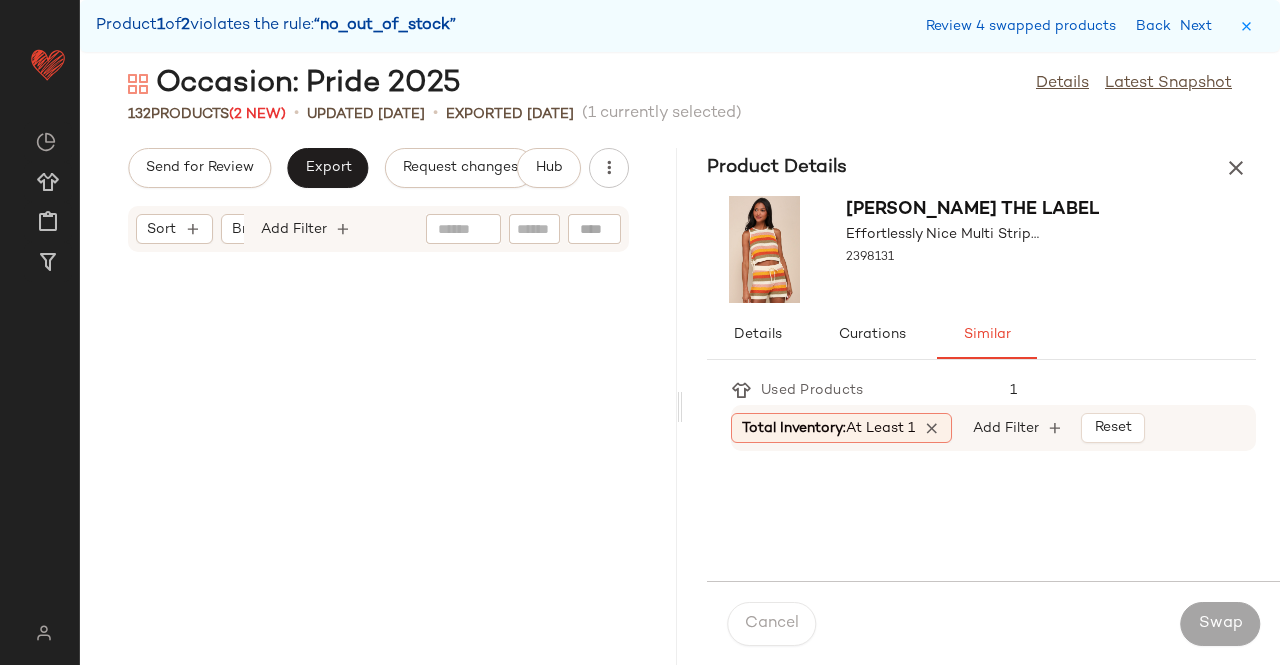 scroll, scrollTop: 20130, scrollLeft: 0, axis: vertical 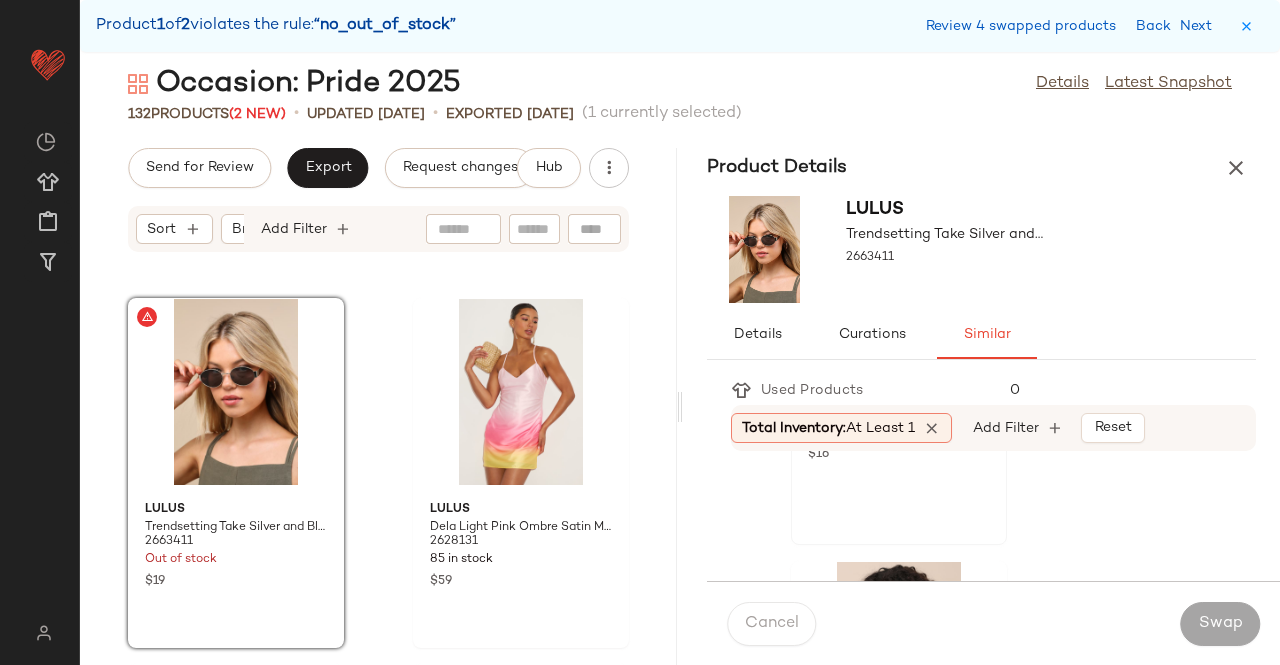click on "Lulus Kamari Black Oval Sunglasses 2712551 80 in stock $16" 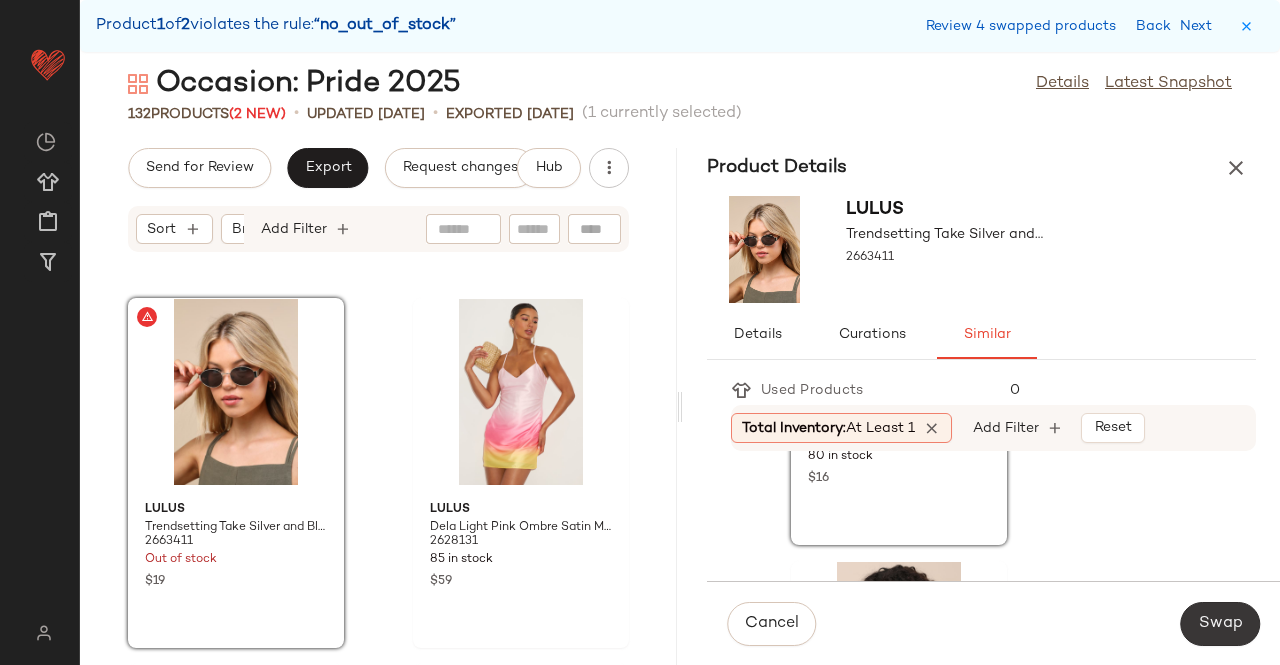 click on "Swap" 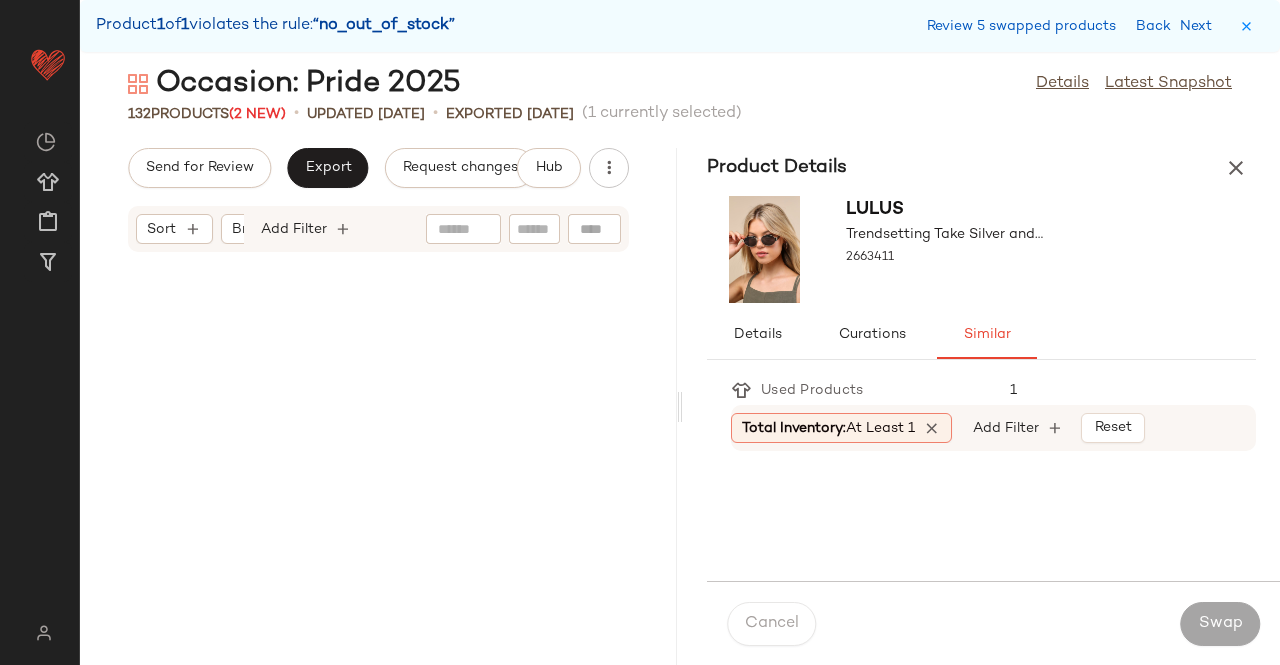 scroll, scrollTop: 23424, scrollLeft: 0, axis: vertical 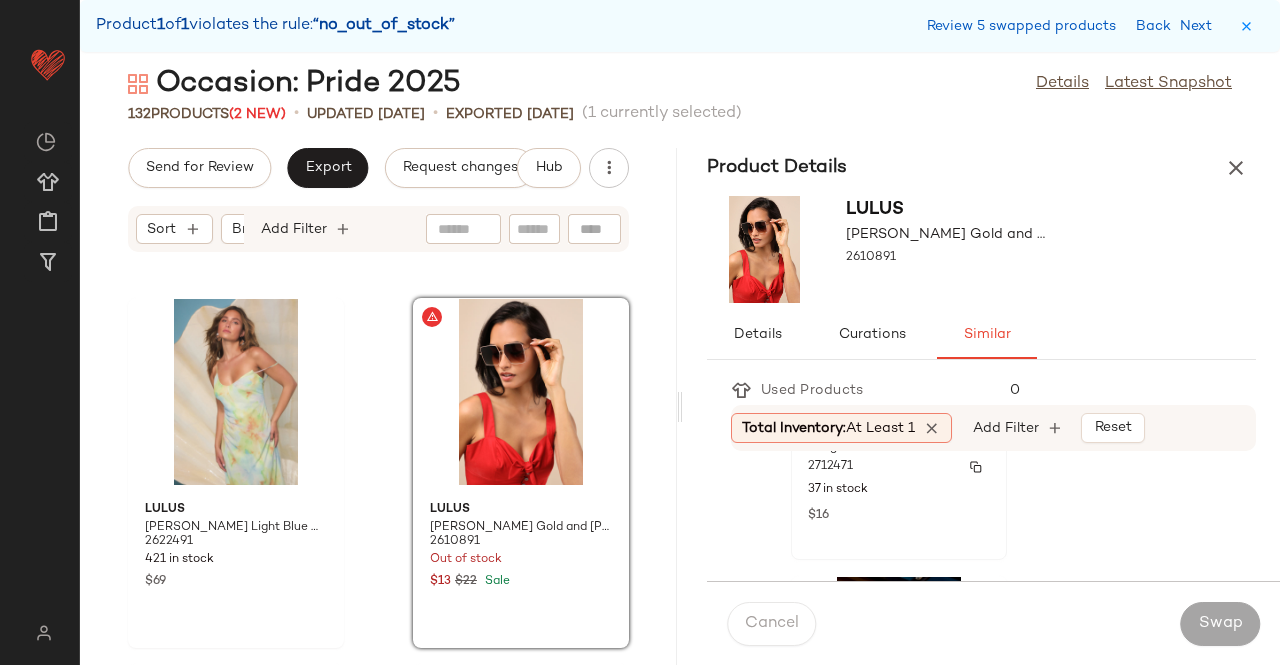 click on "Lulus Hayden Black Oversized Aviator Sunglasses 2712471 37 in stock $16" 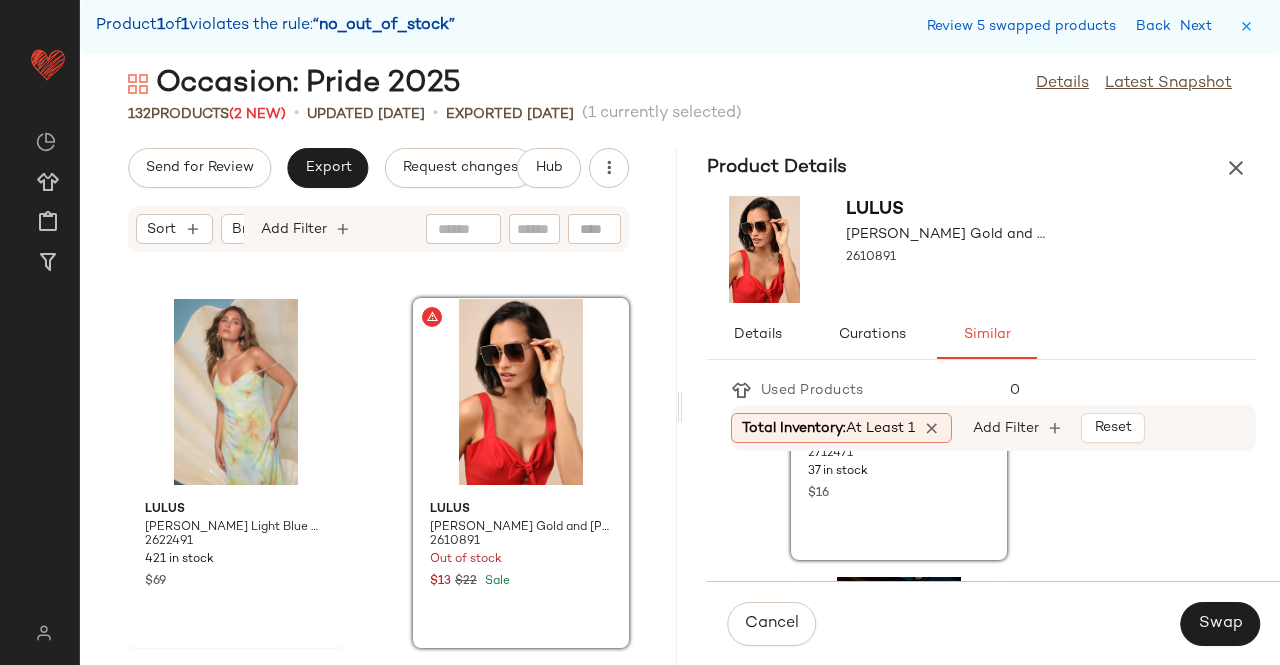 scroll, scrollTop: 600, scrollLeft: 0, axis: vertical 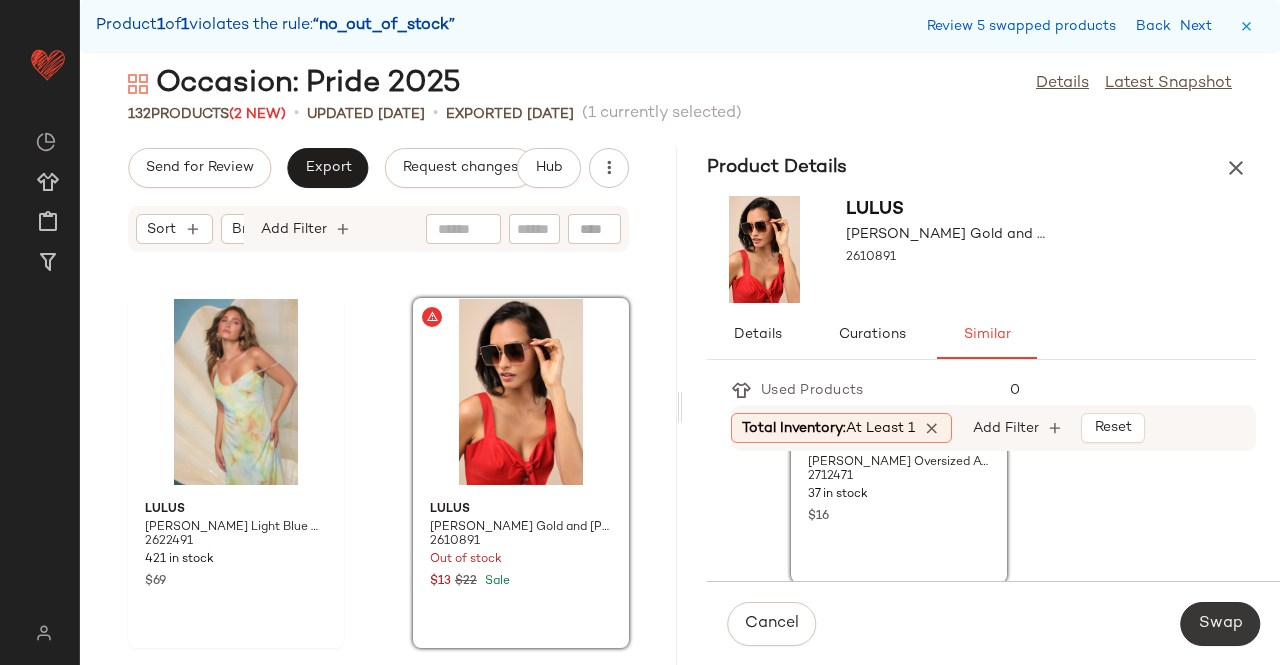 click on "Swap" 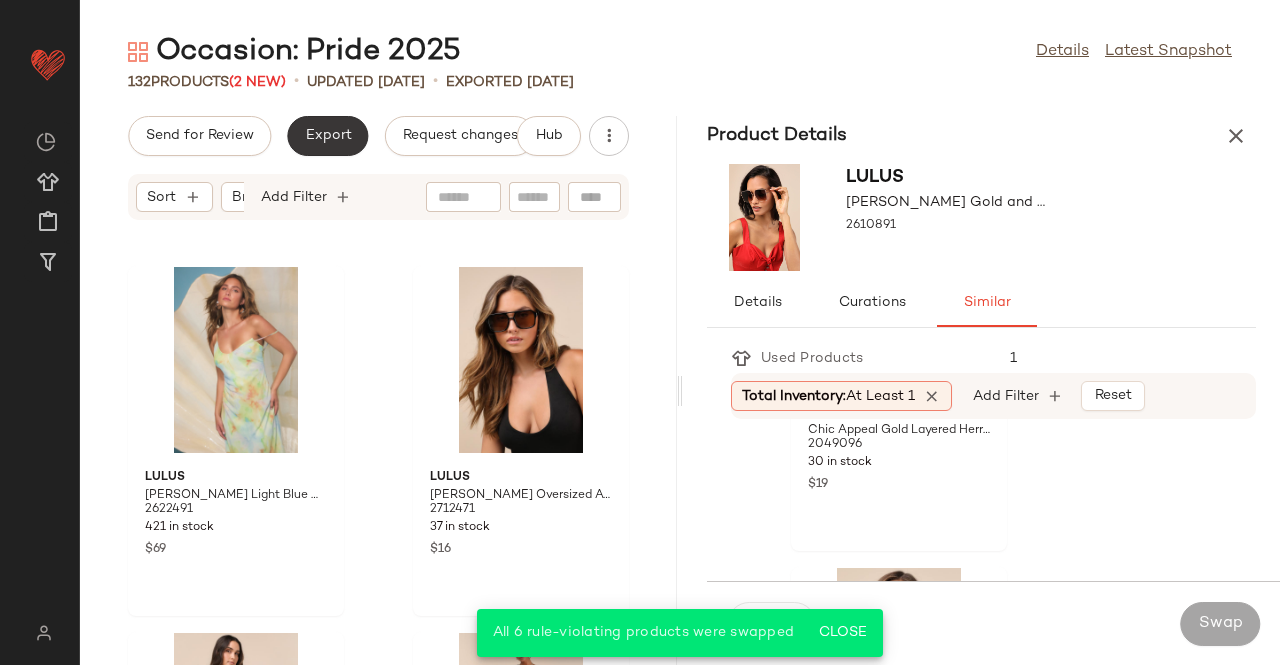 click on "Export" at bounding box center [327, 136] 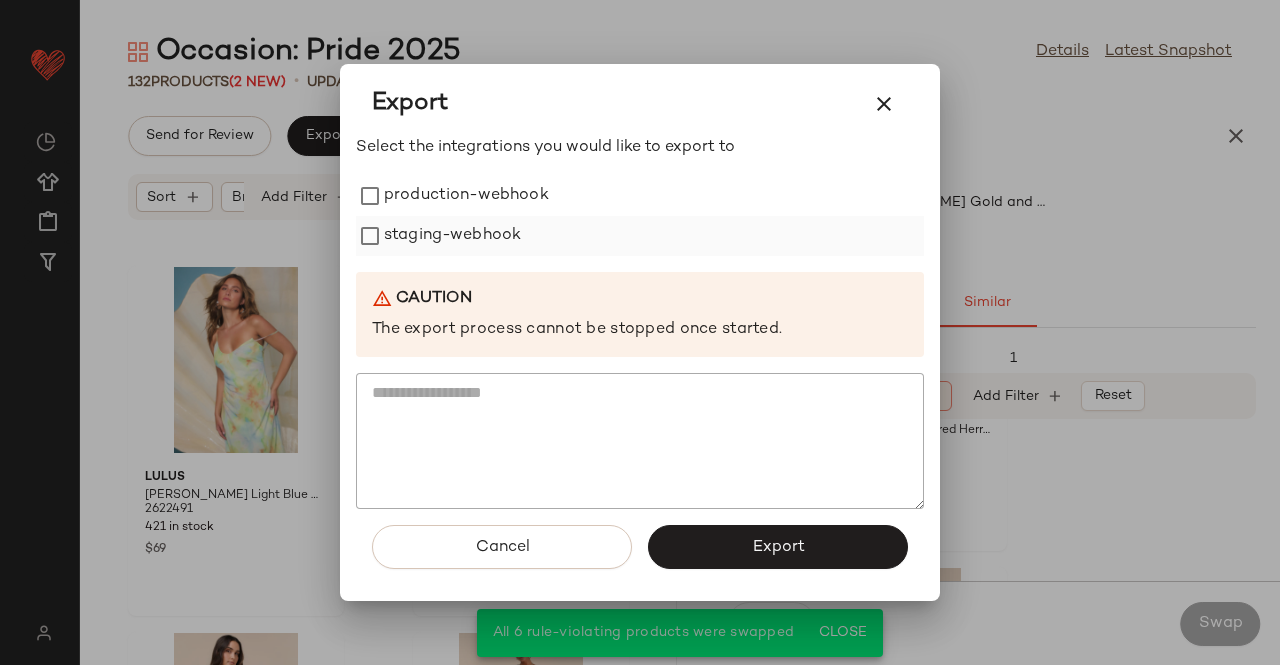 drag, startPoint x: 428, startPoint y: 177, endPoint x: 442, endPoint y: 231, distance: 55.7853 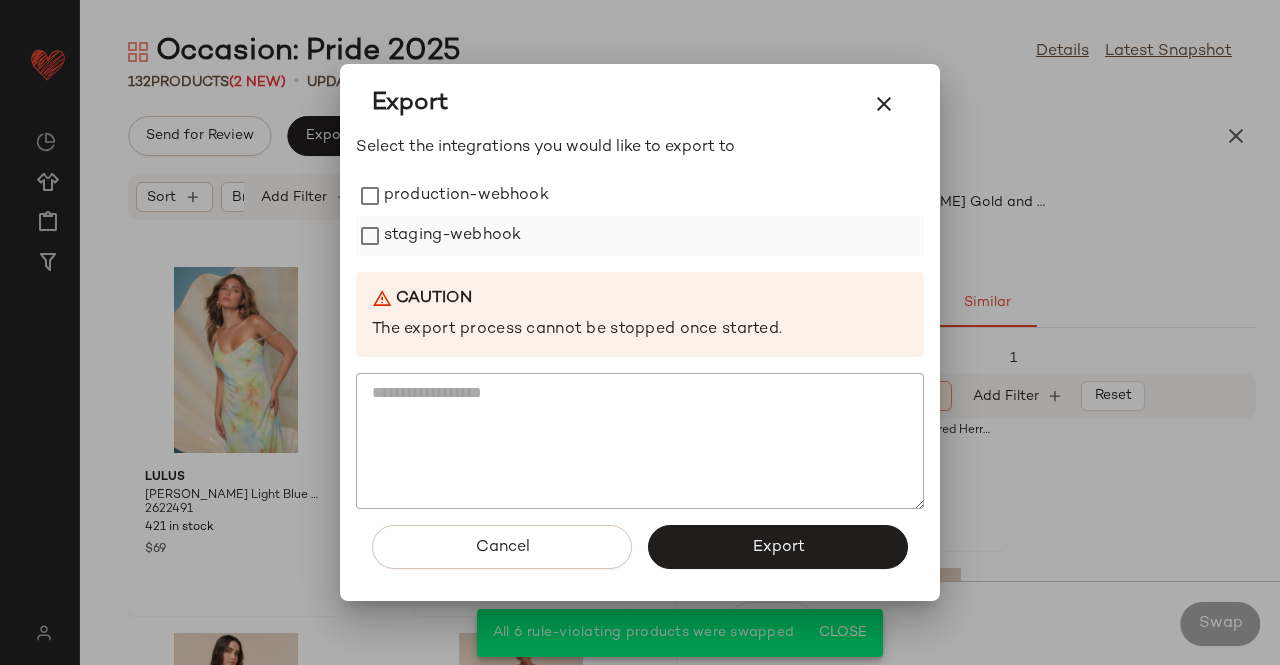 click on "production-webhook" at bounding box center [466, 196] 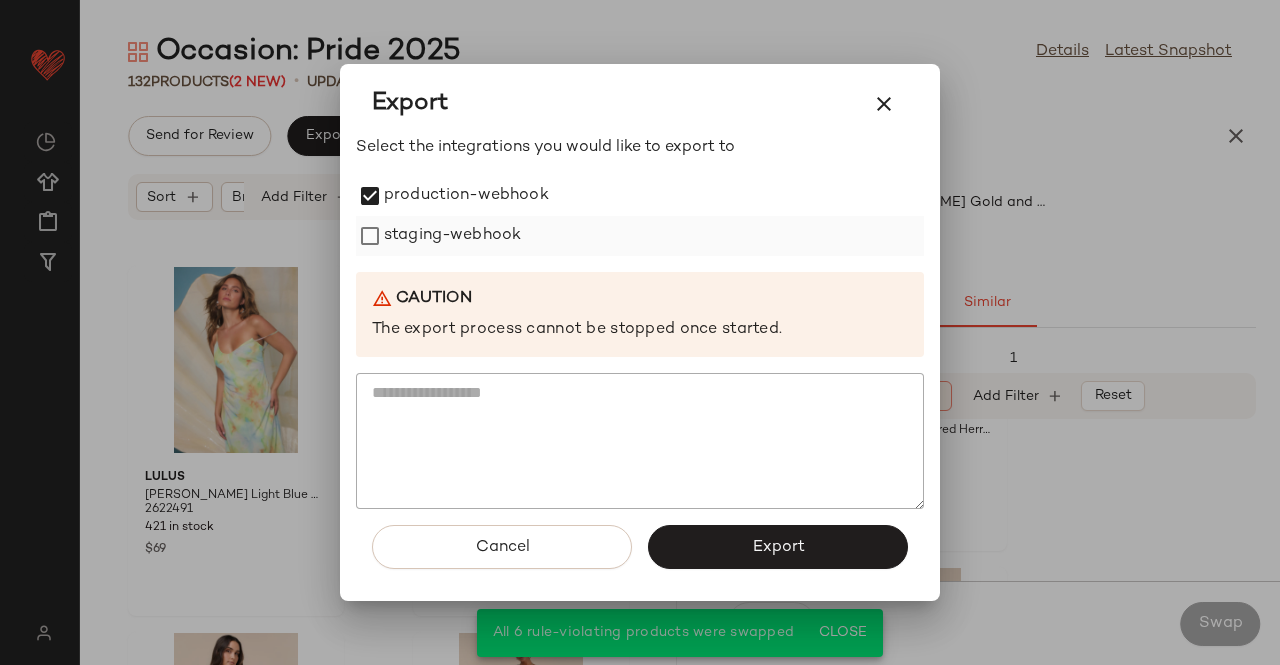 click on "staging-webhook" at bounding box center (452, 236) 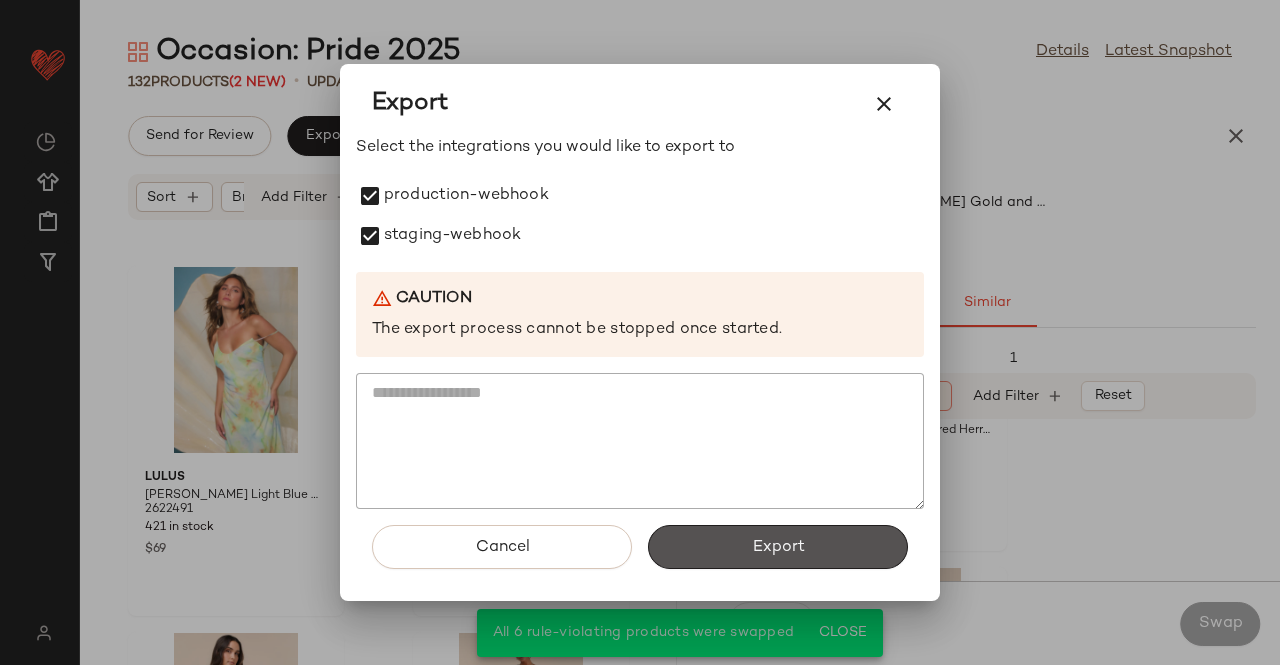 click on "Export" at bounding box center [778, 547] 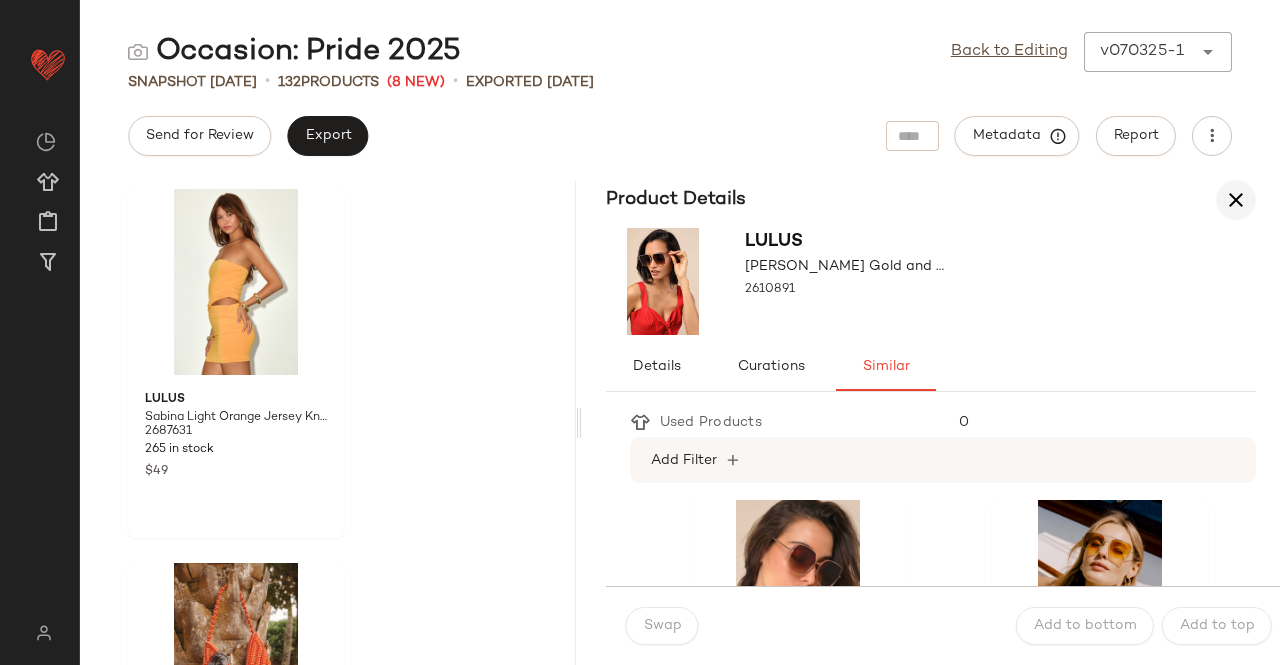 click at bounding box center [1236, 200] 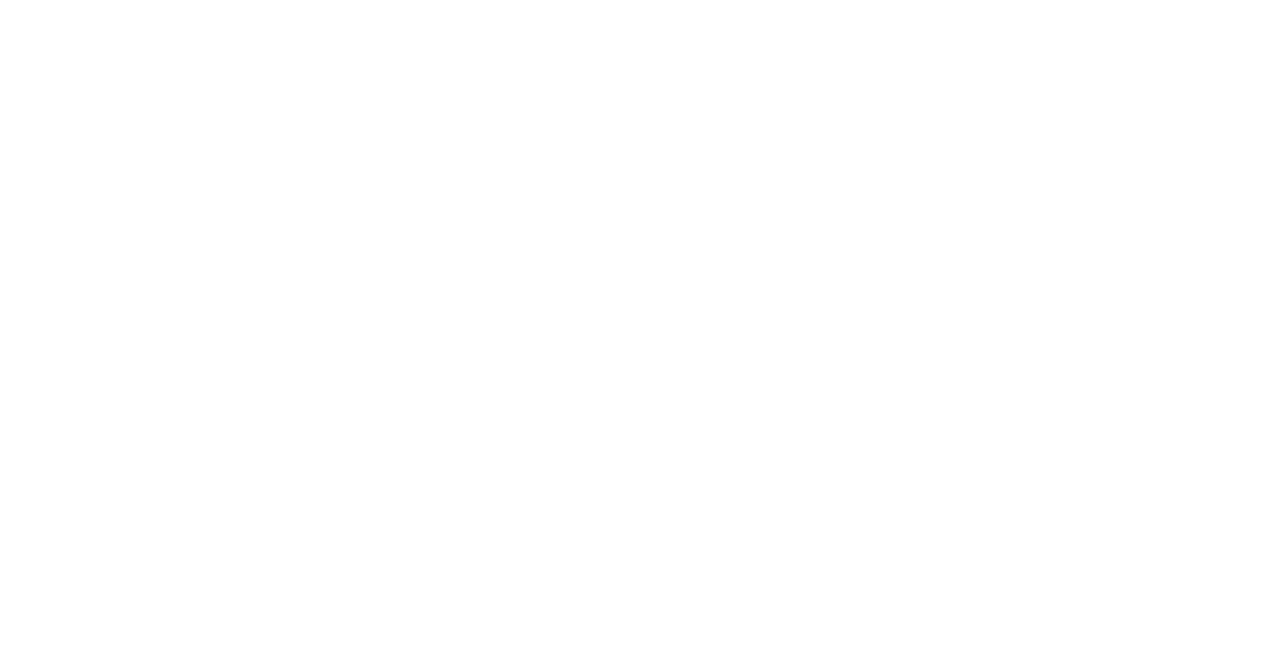 scroll, scrollTop: 0, scrollLeft: 0, axis: both 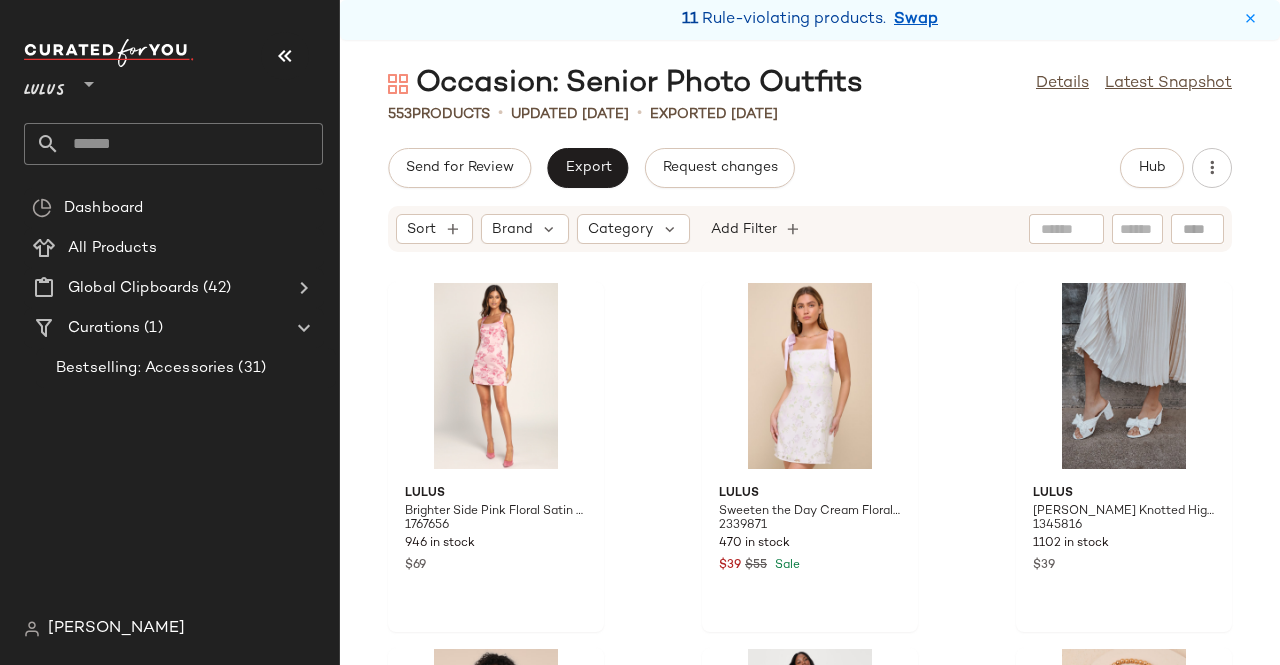click at bounding box center [285, 56] 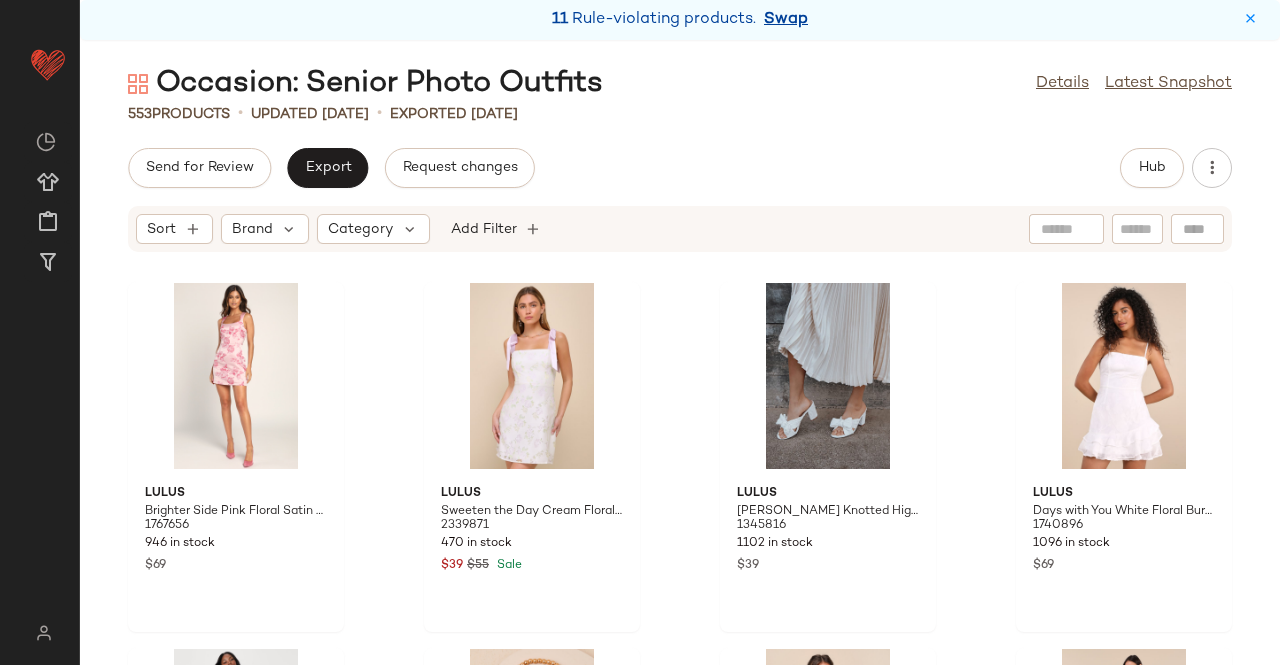 click on "Swap" at bounding box center [786, 20] 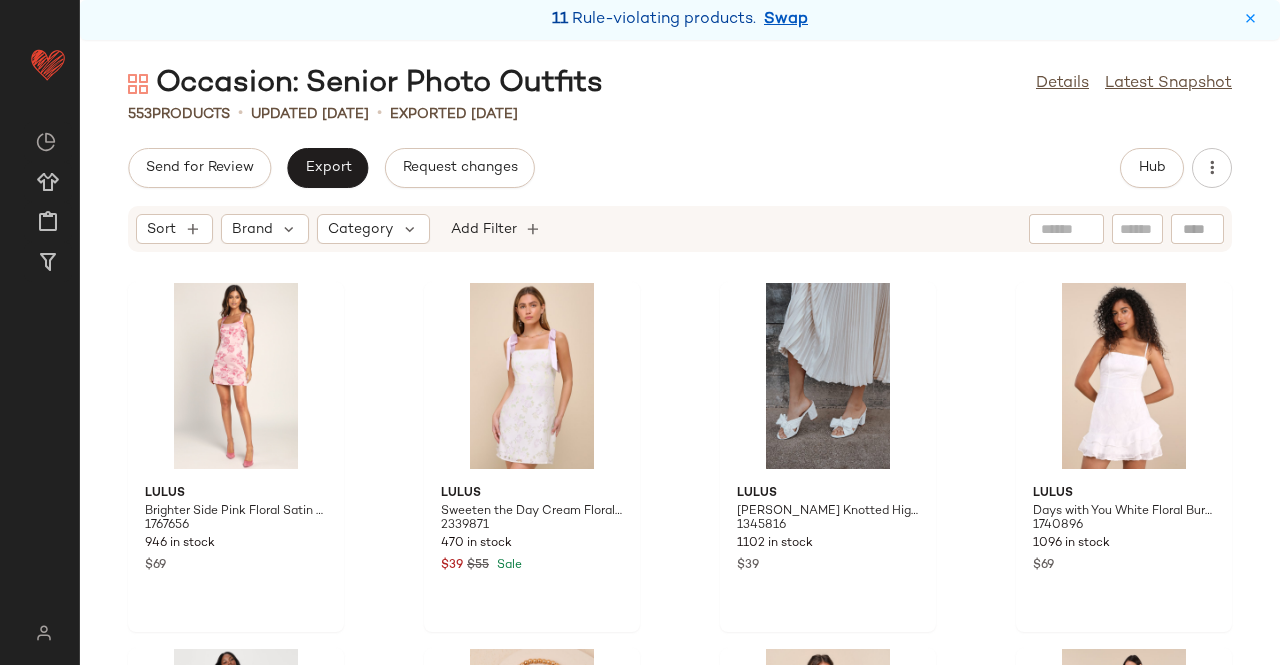scroll, scrollTop: 43554, scrollLeft: 0, axis: vertical 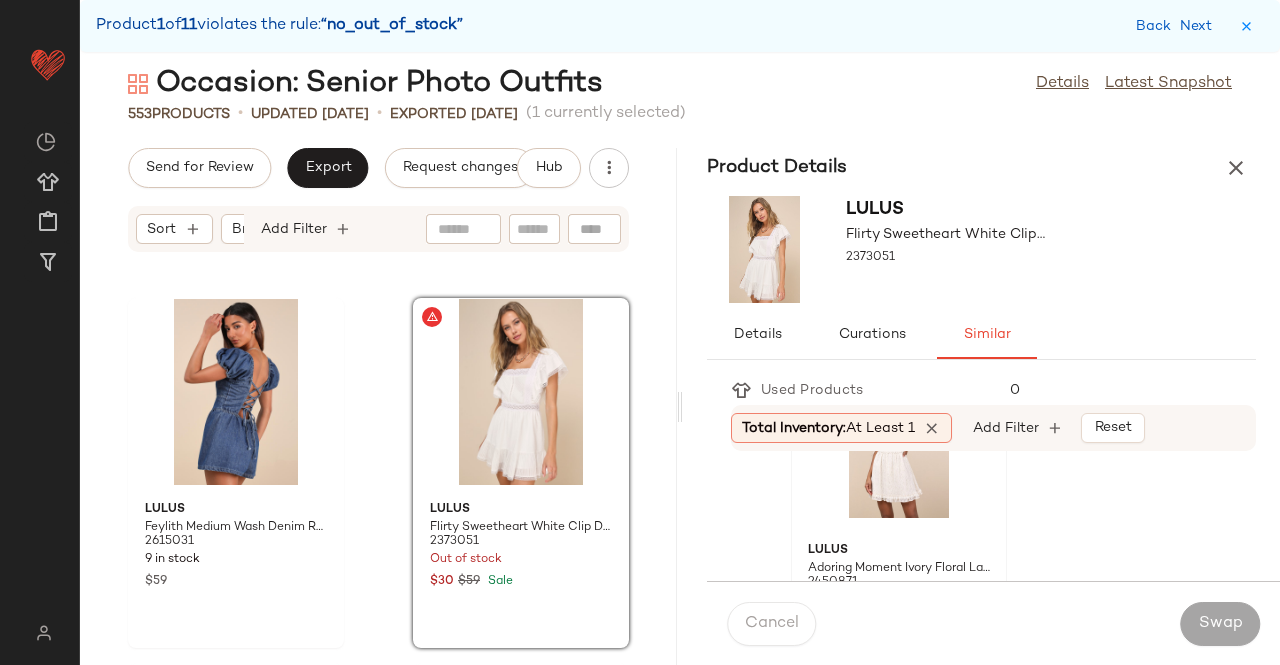 click 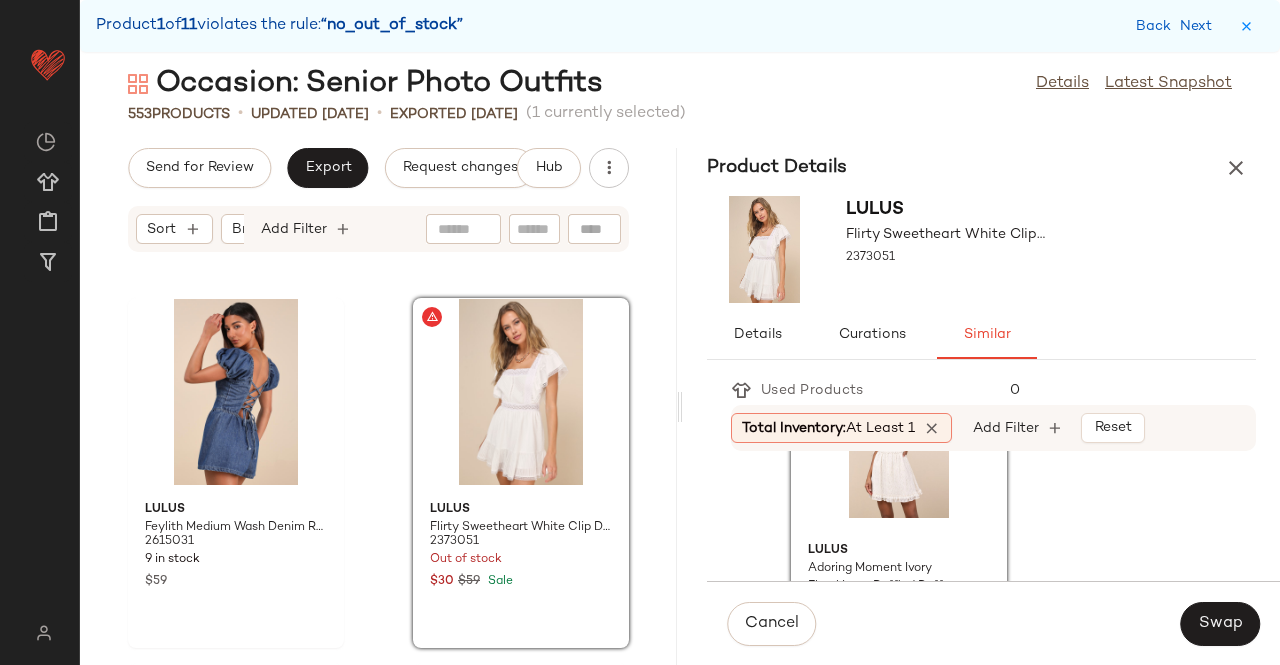 scroll, scrollTop: 200, scrollLeft: 0, axis: vertical 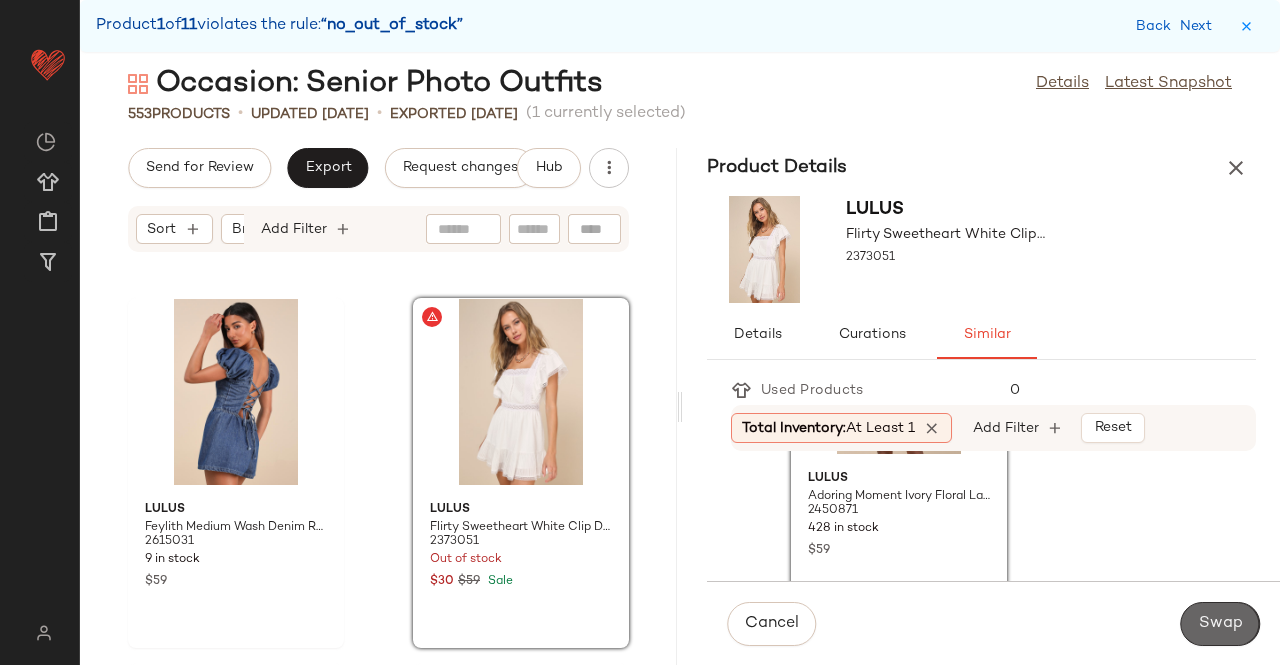 click on "Swap" 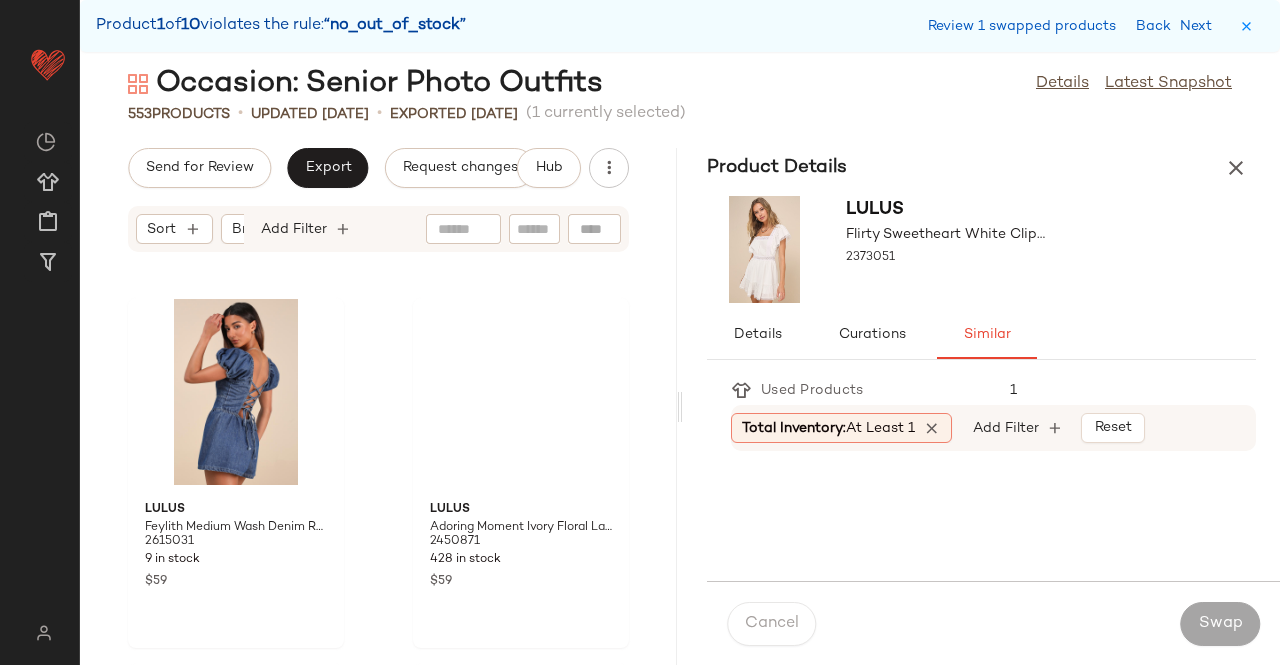 scroll, scrollTop: 69906, scrollLeft: 0, axis: vertical 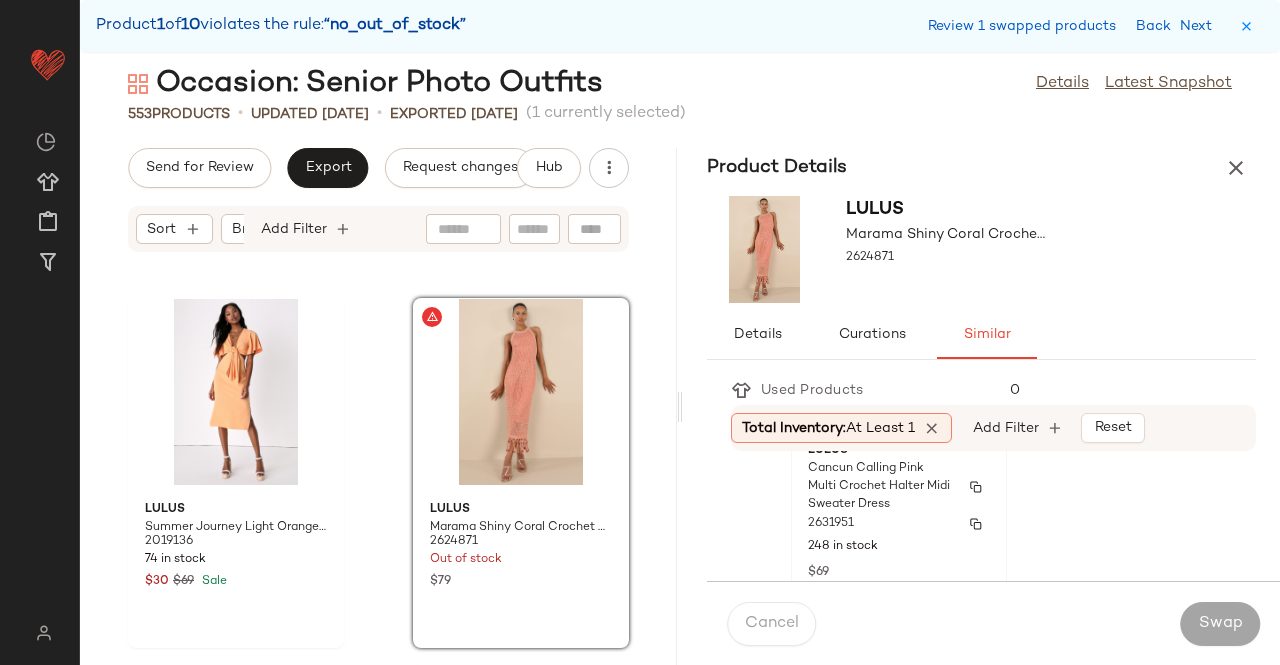 click on "2631951" at bounding box center [899, 524] 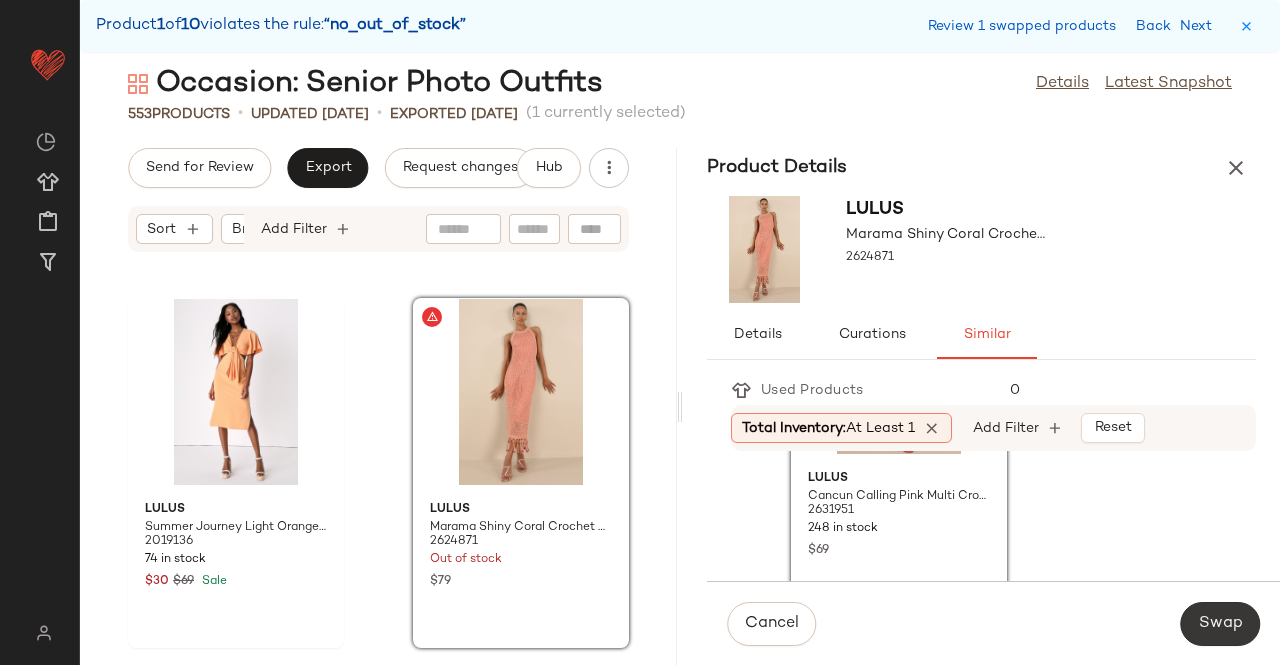 click on "Swap" 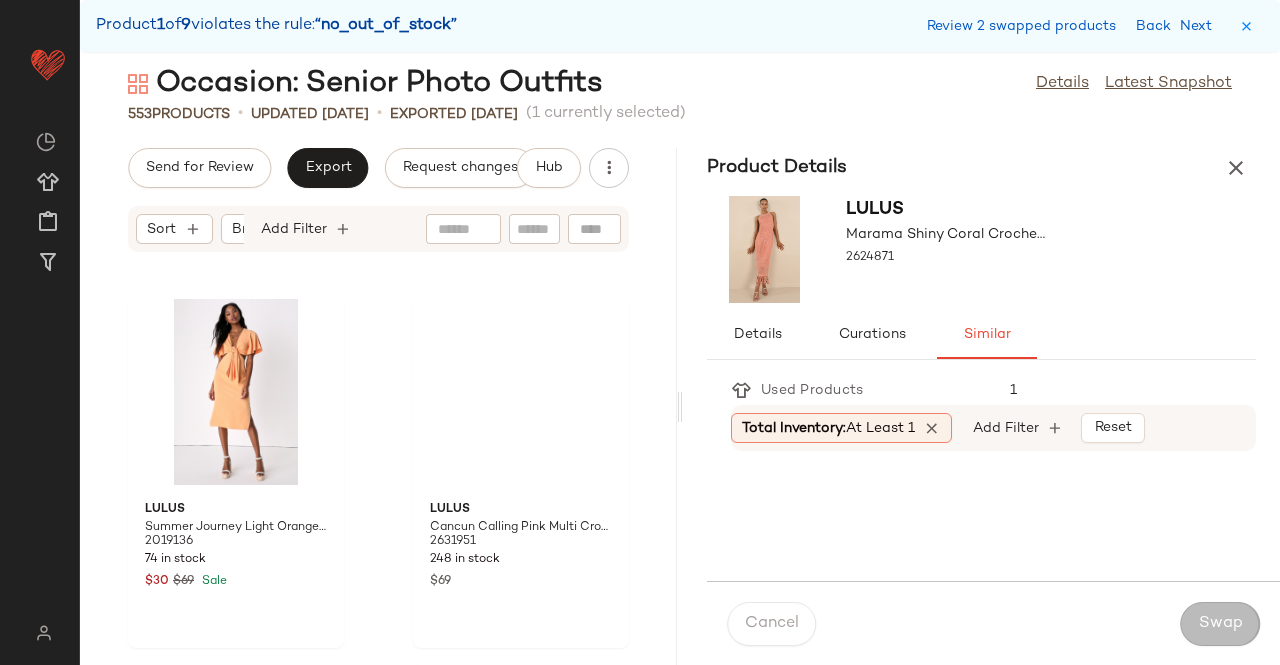 scroll, scrollTop: 73200, scrollLeft: 0, axis: vertical 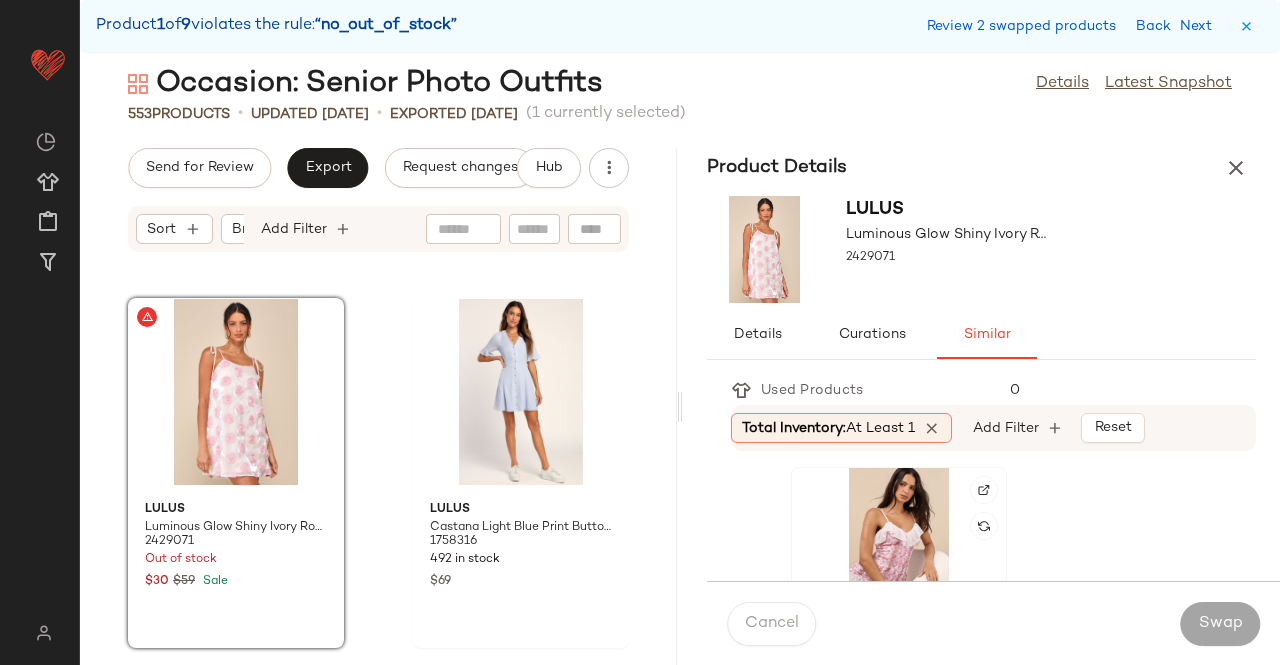click 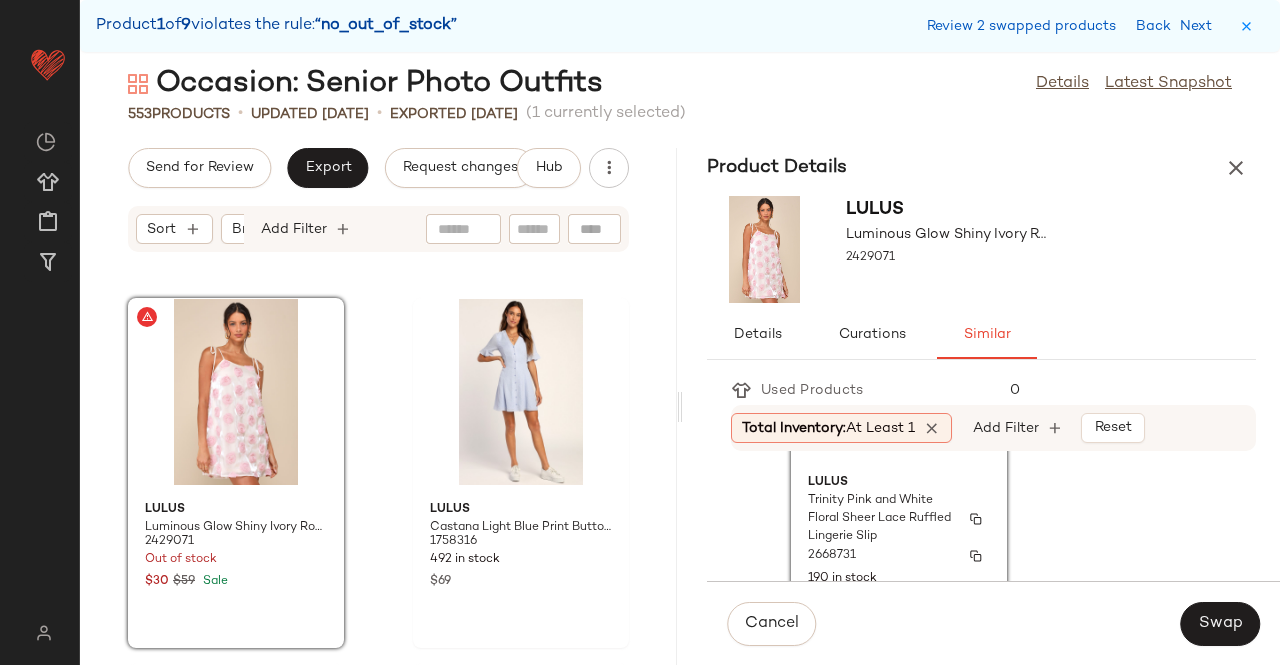 scroll, scrollTop: 200, scrollLeft: 0, axis: vertical 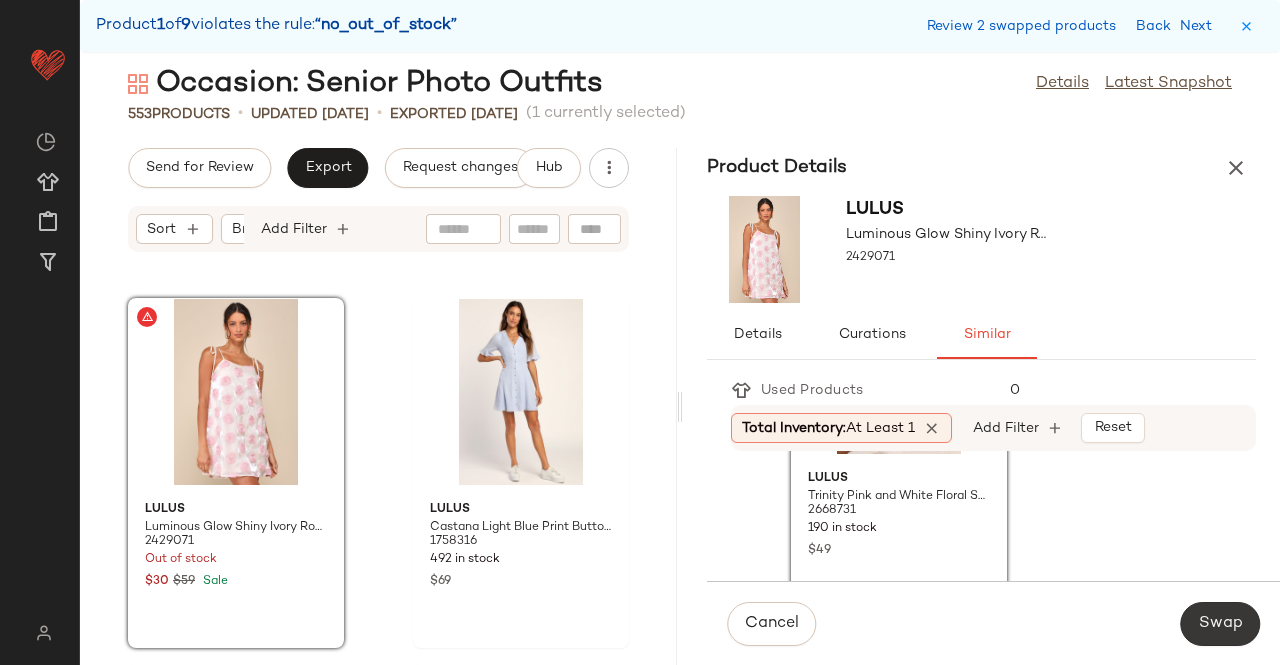 click on "Swap" 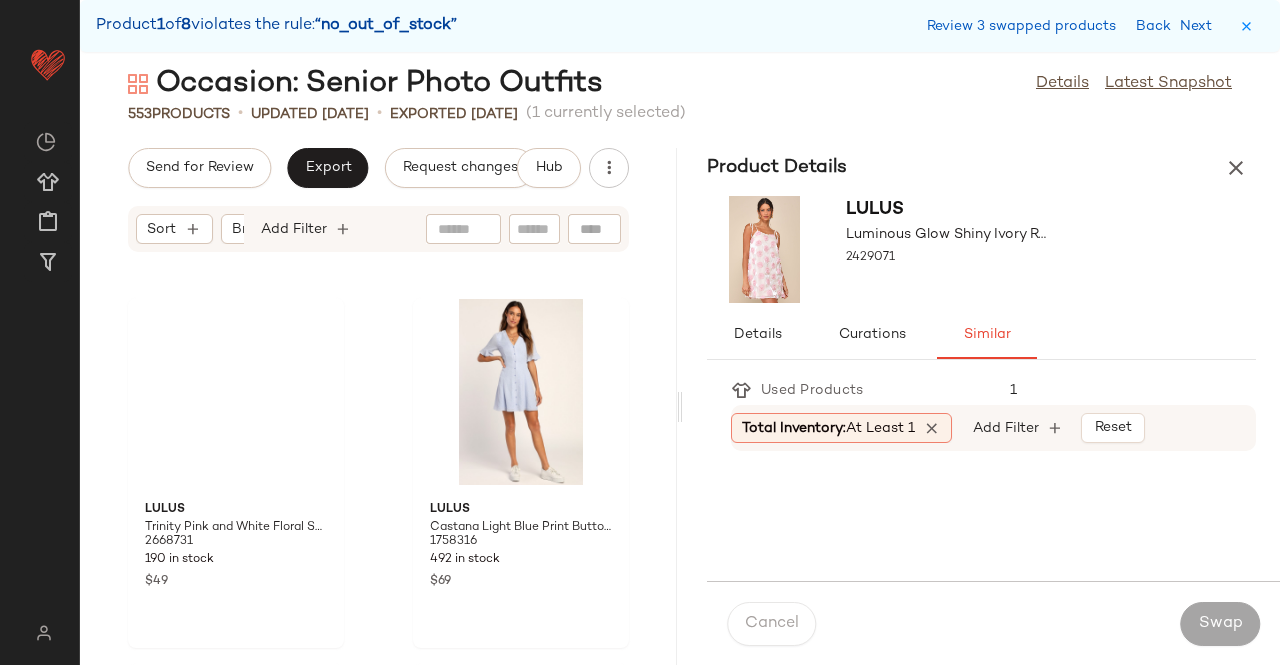 scroll, scrollTop: 79788, scrollLeft: 0, axis: vertical 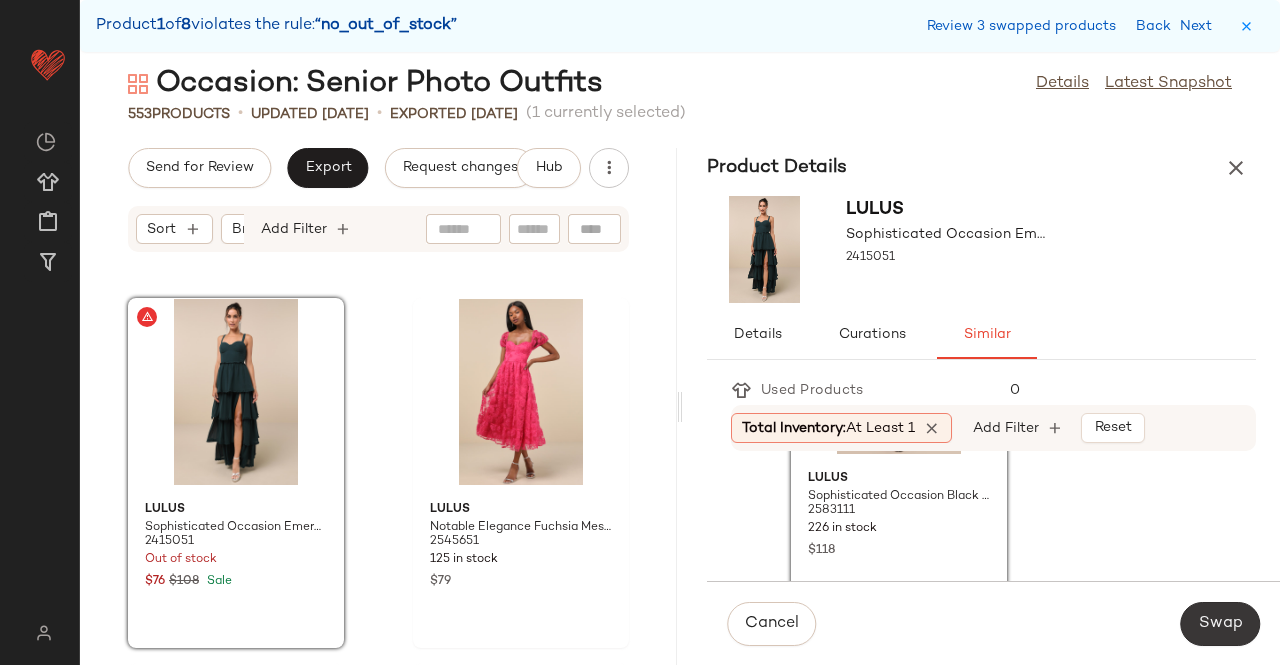 click on "Swap" at bounding box center (1220, 624) 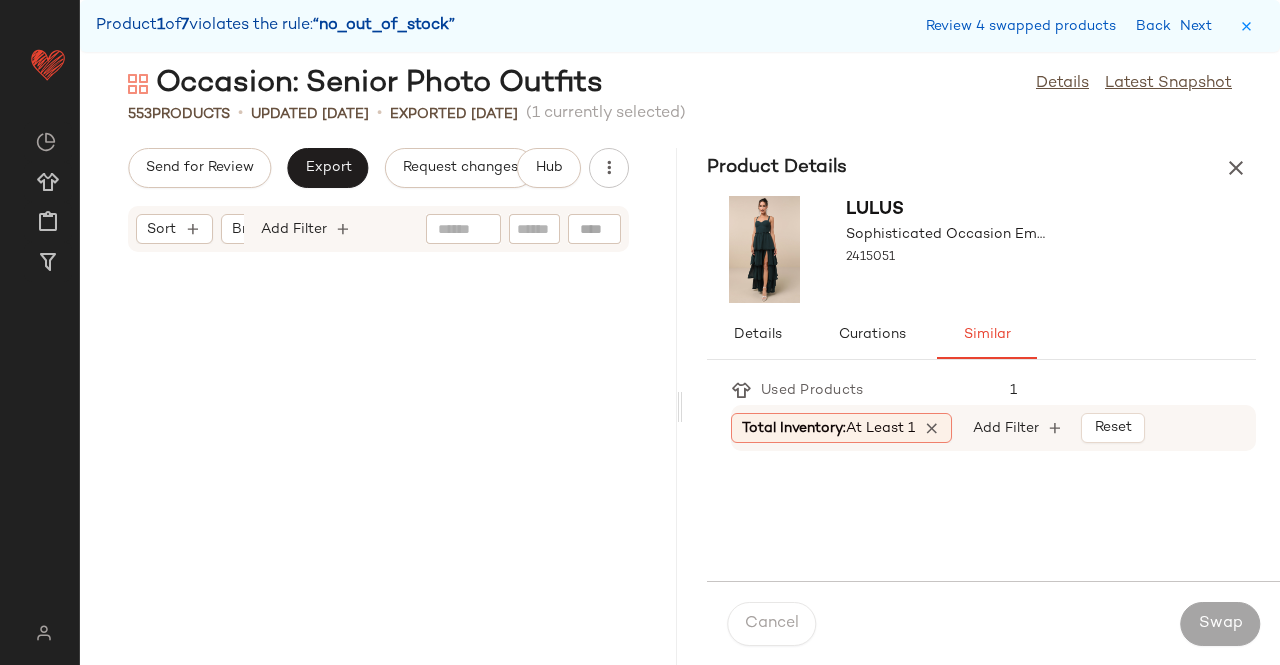 scroll, scrollTop: 90036, scrollLeft: 0, axis: vertical 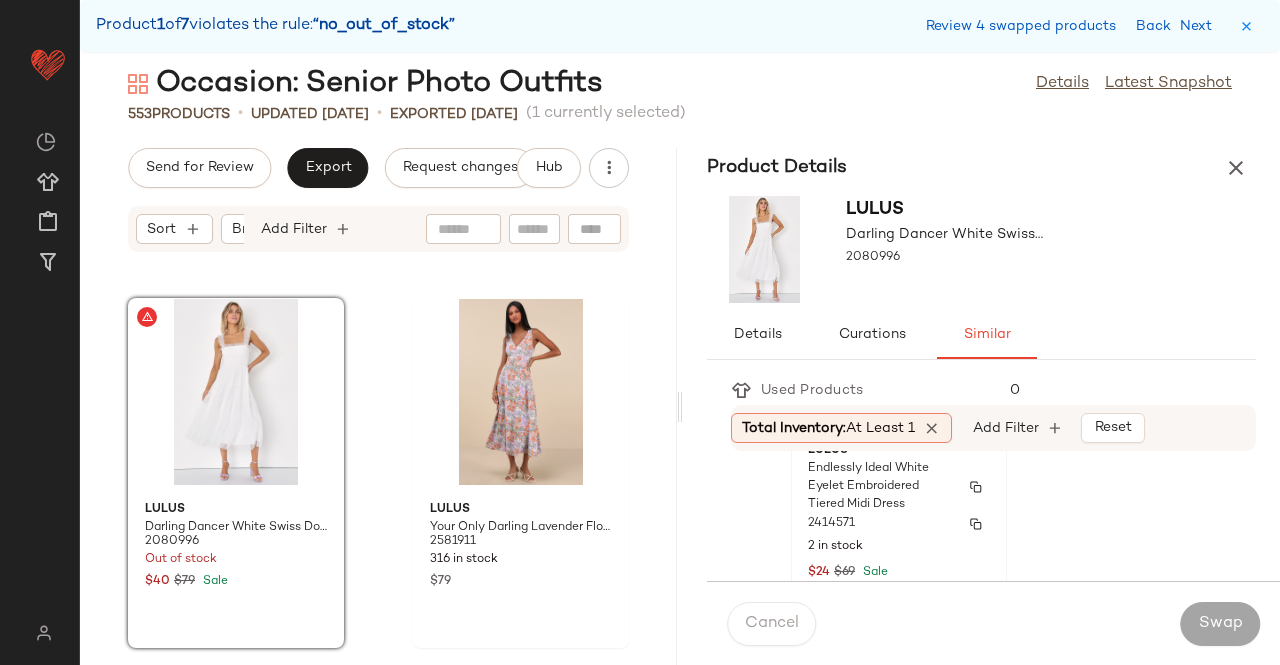 click on "2414571" at bounding box center (899, 524) 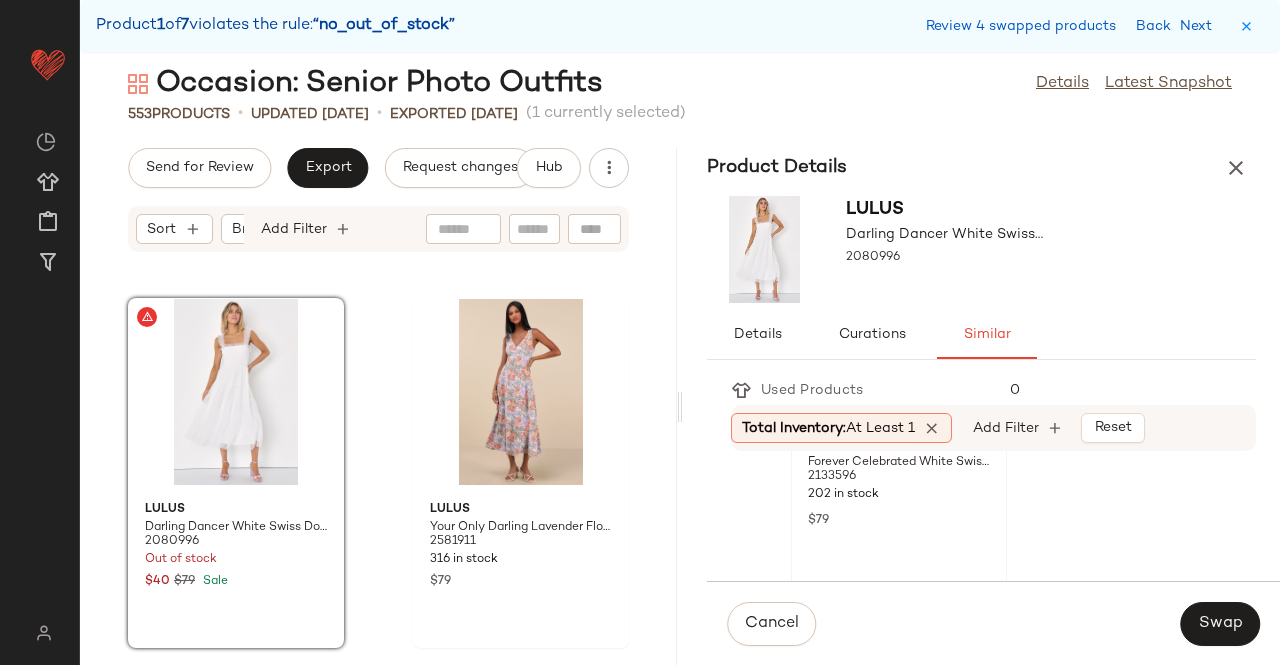 scroll, scrollTop: 554, scrollLeft: 0, axis: vertical 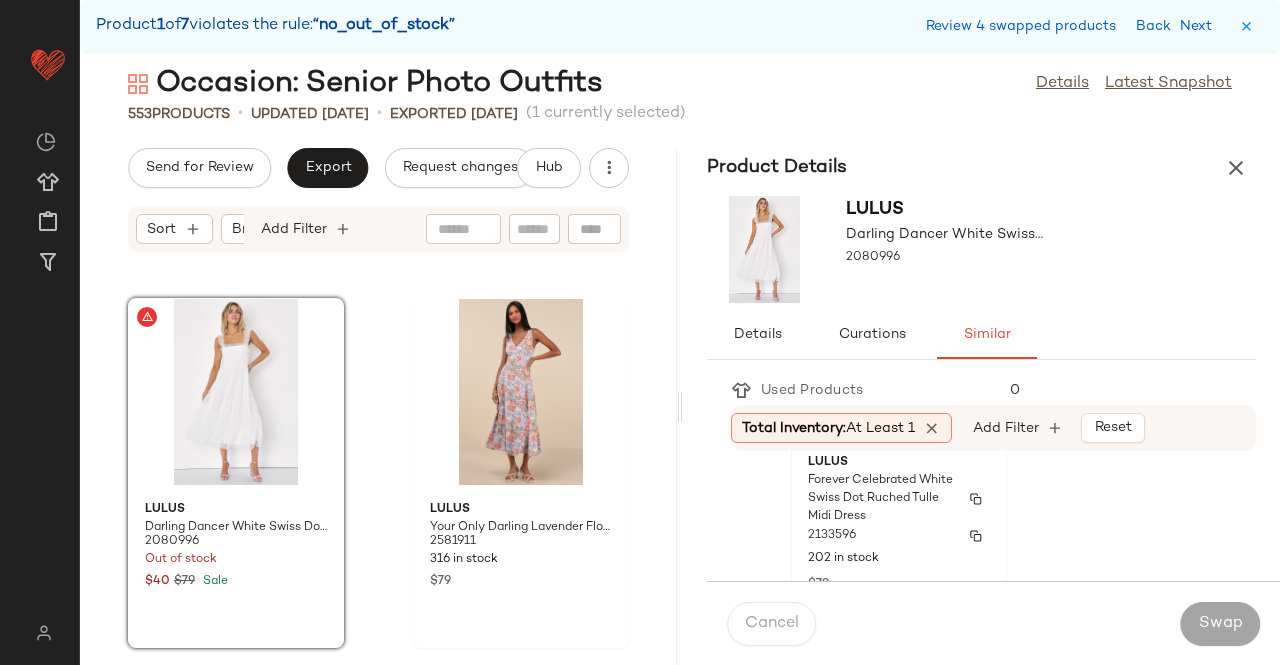 click on "Forever Celebrated White Swiss Dot Ruched Tulle Midi Dress" at bounding box center [881, 499] 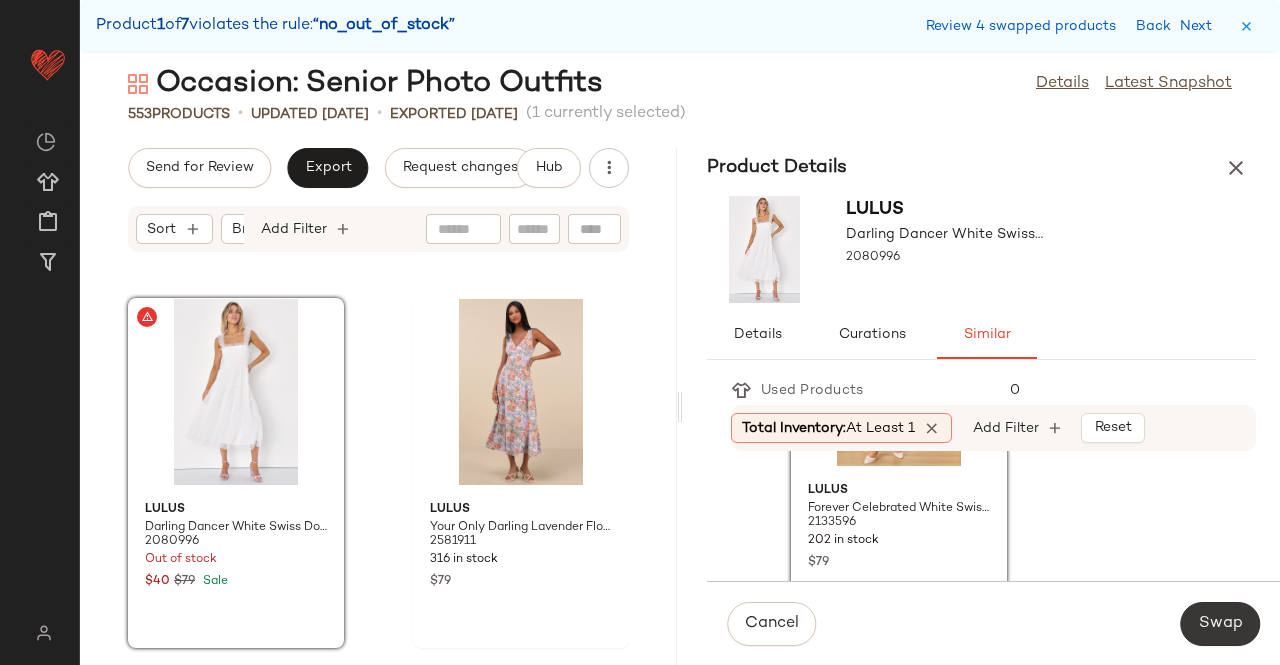 click on "Swap" 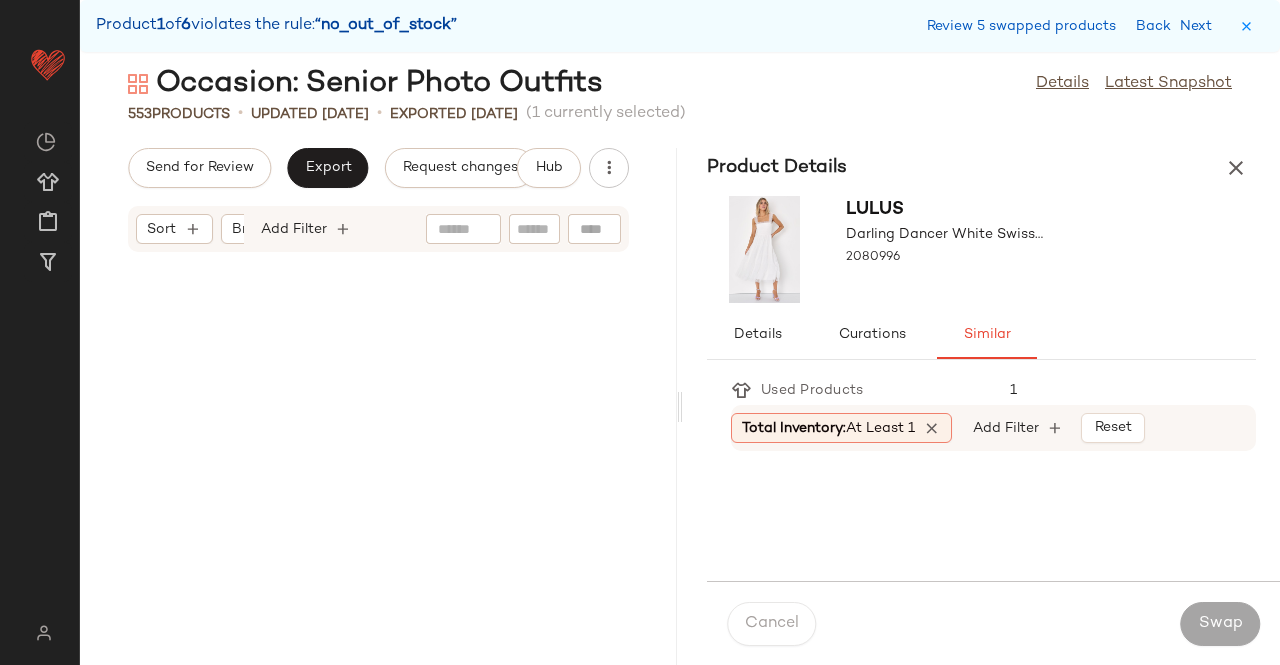 scroll, scrollTop: 91500, scrollLeft: 0, axis: vertical 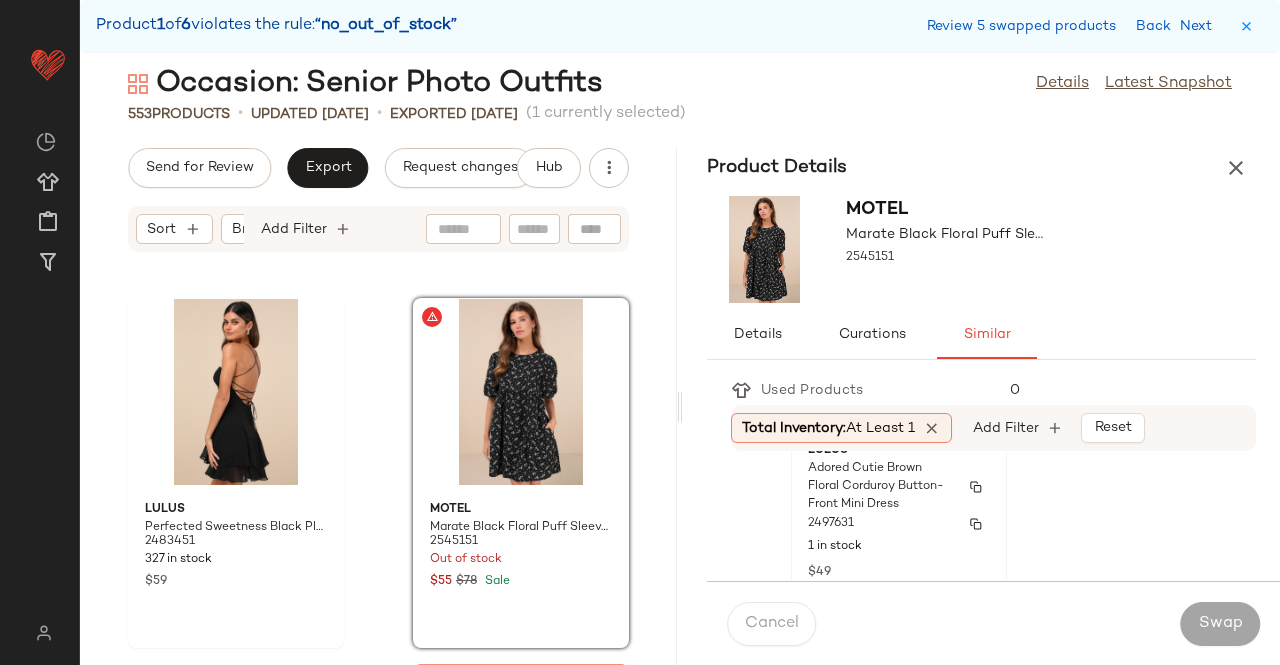 click on "2497631" at bounding box center [899, 524] 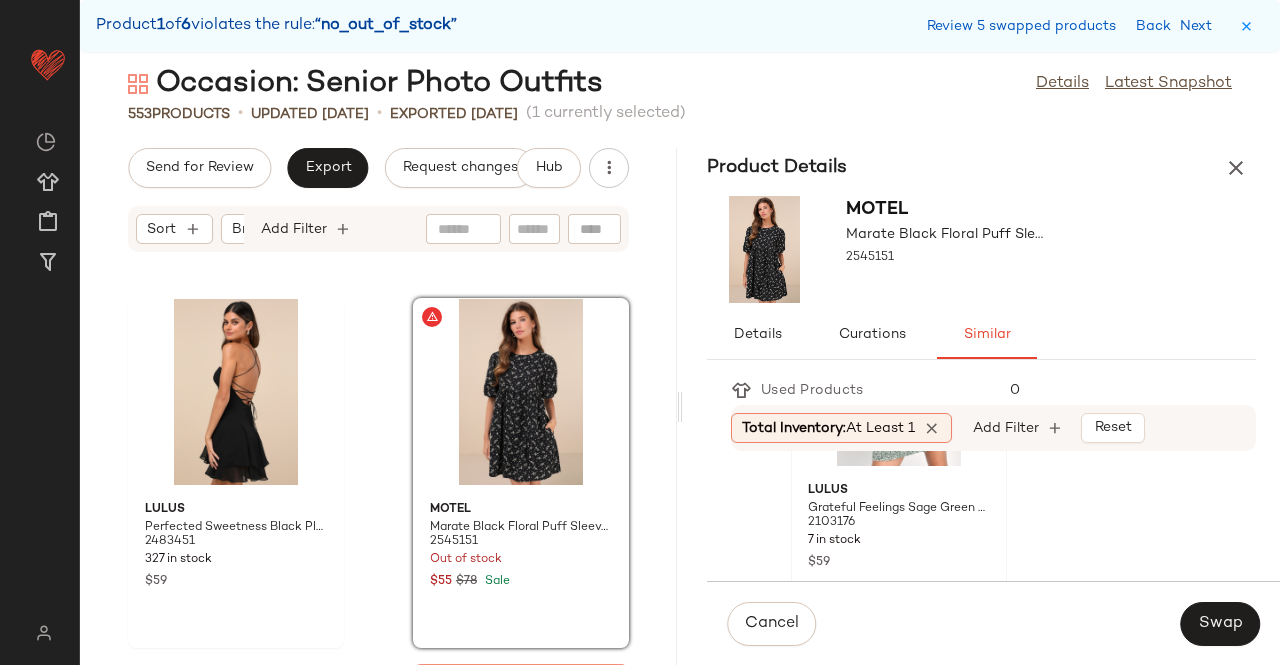 click on "Grateful Feelings Sage Green Floral Print Puff Sleeve Mini Dress" at bounding box center [899, 509] 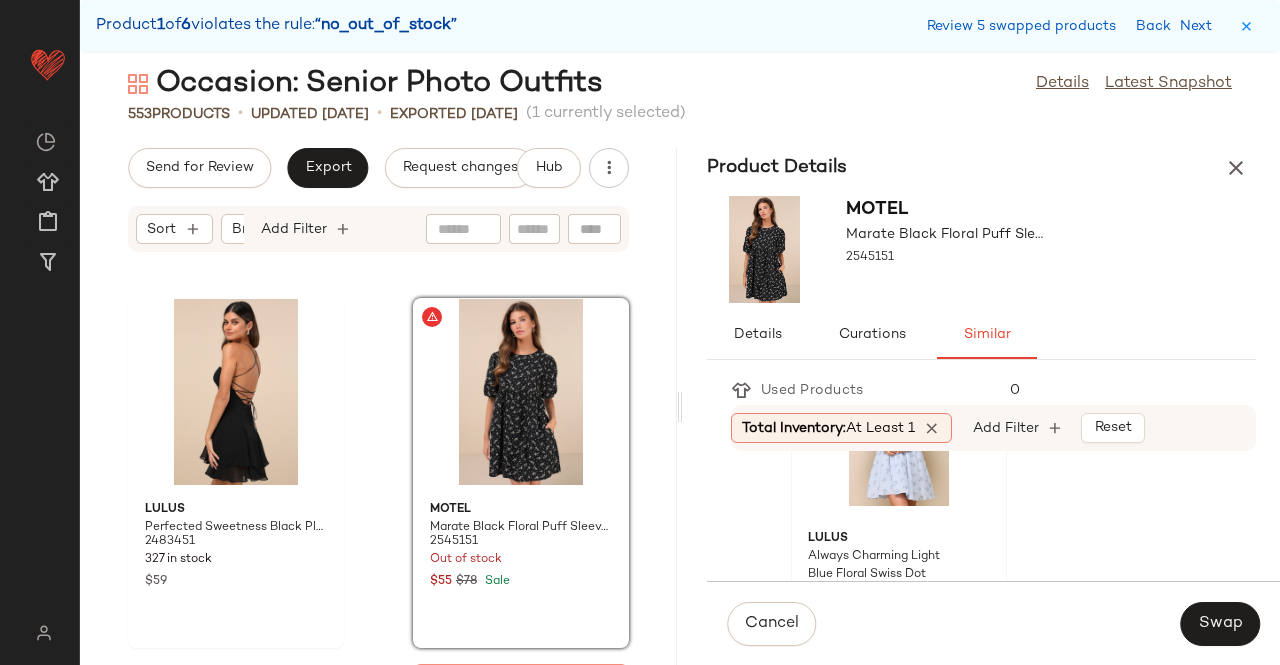 scroll, scrollTop: 908, scrollLeft: 0, axis: vertical 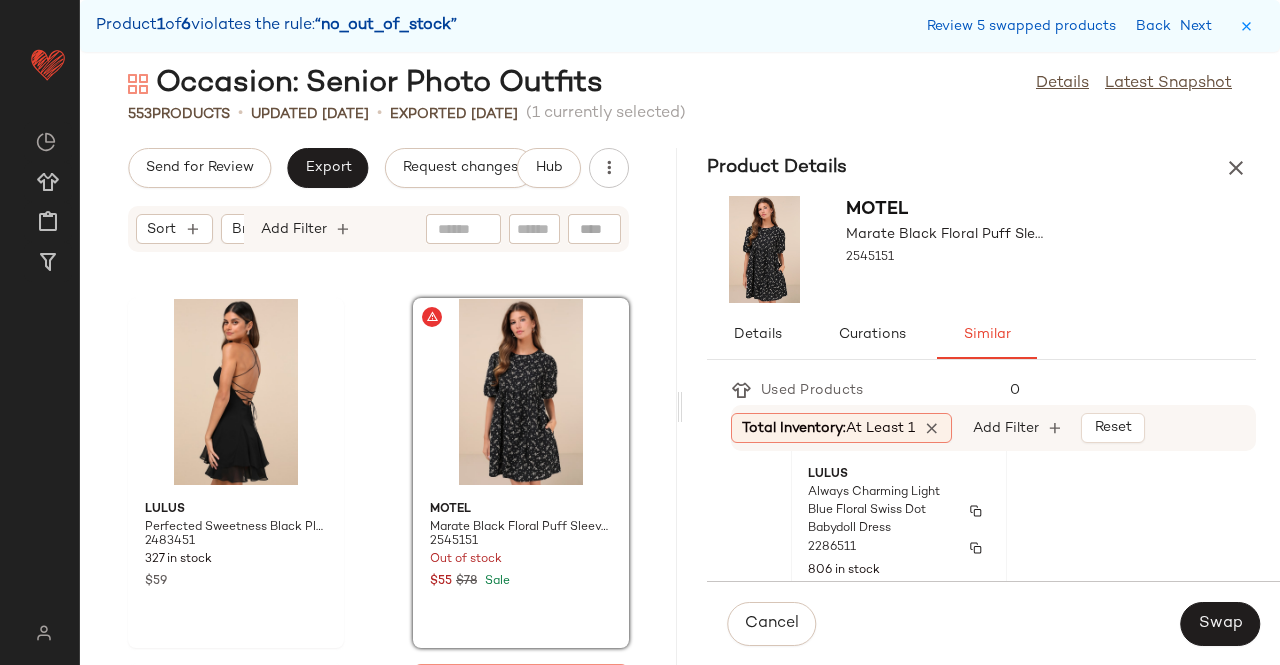 click on "Always Charming Light Blue Floral Swiss Dot Babydoll Dress" at bounding box center [881, 511] 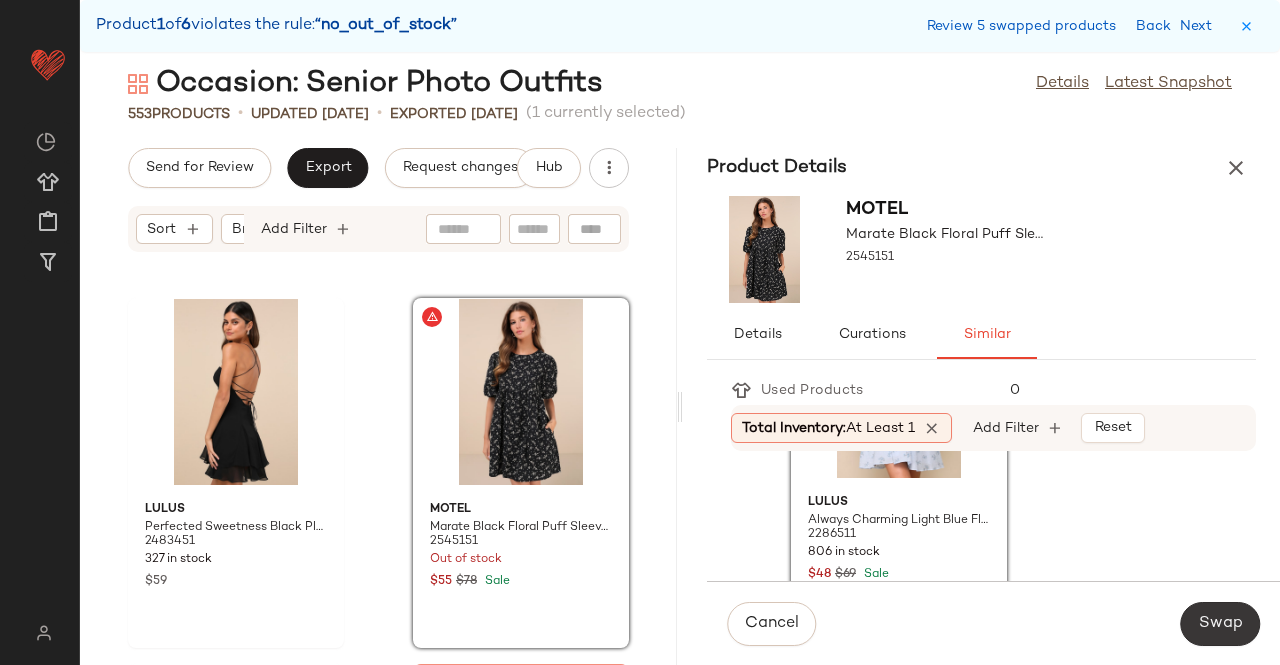 click on "Swap" 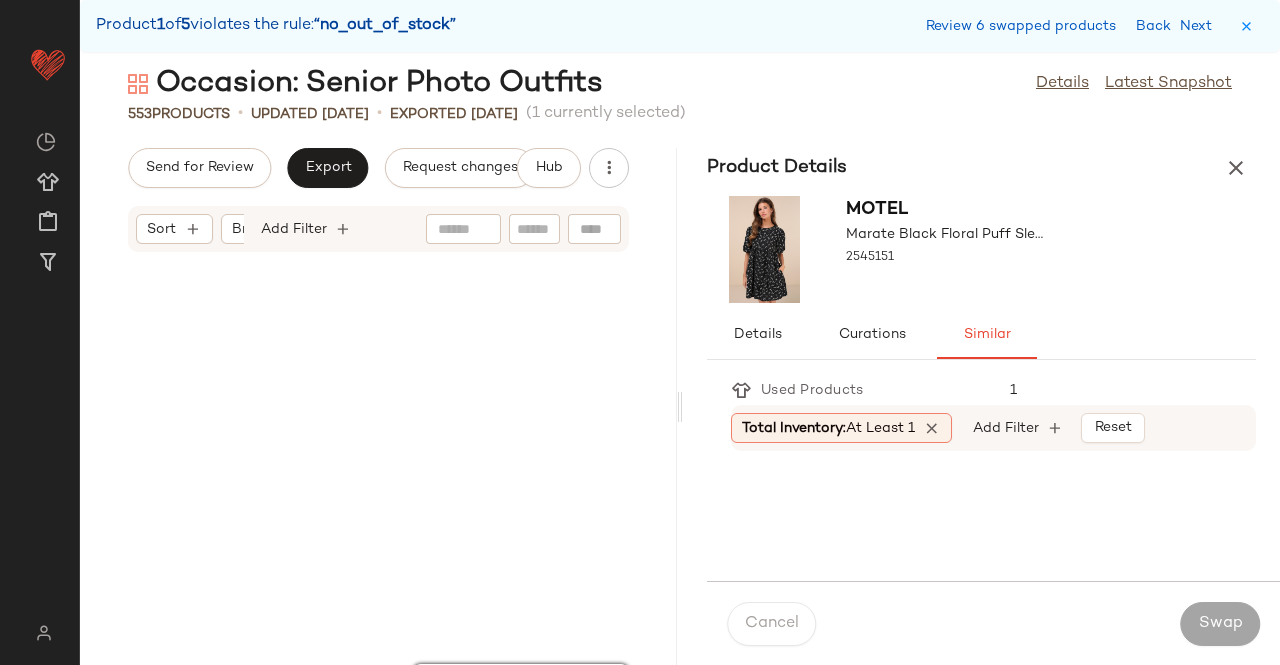 scroll, scrollTop: 91866, scrollLeft: 0, axis: vertical 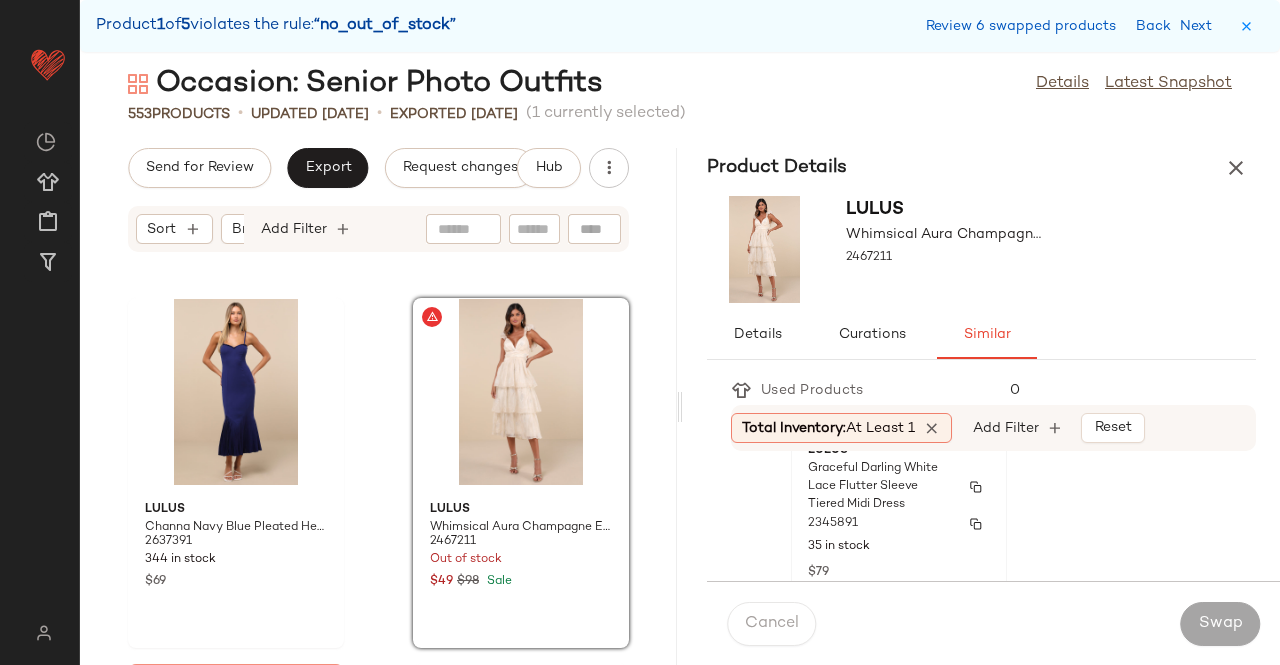 click on "Graceful Darling White Lace Flutter Sleeve Tiered Midi Dress" at bounding box center [881, 487] 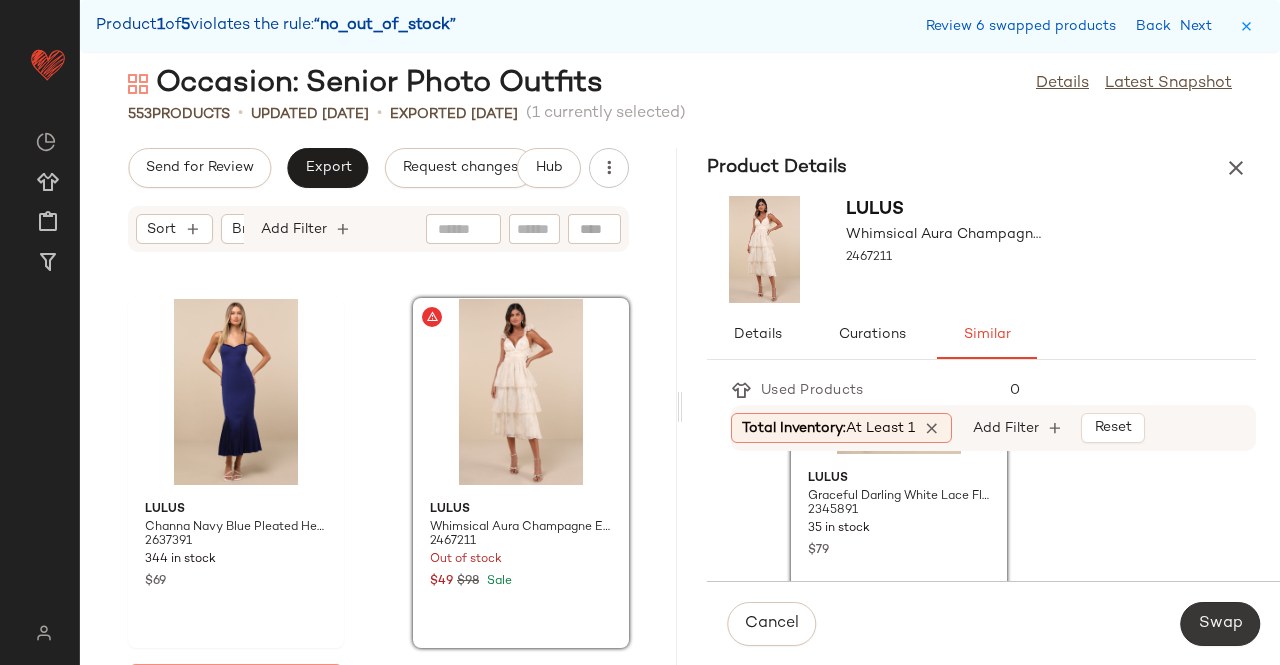 click on "Swap" at bounding box center [1220, 624] 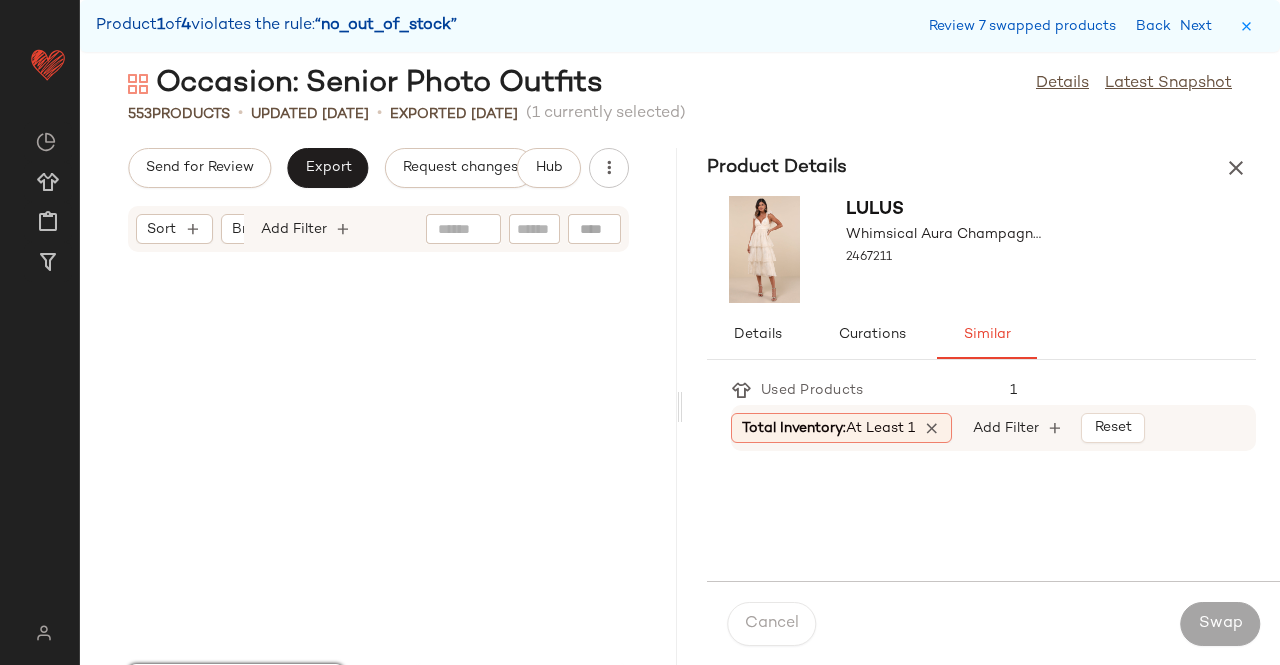 scroll, scrollTop: 92232, scrollLeft: 0, axis: vertical 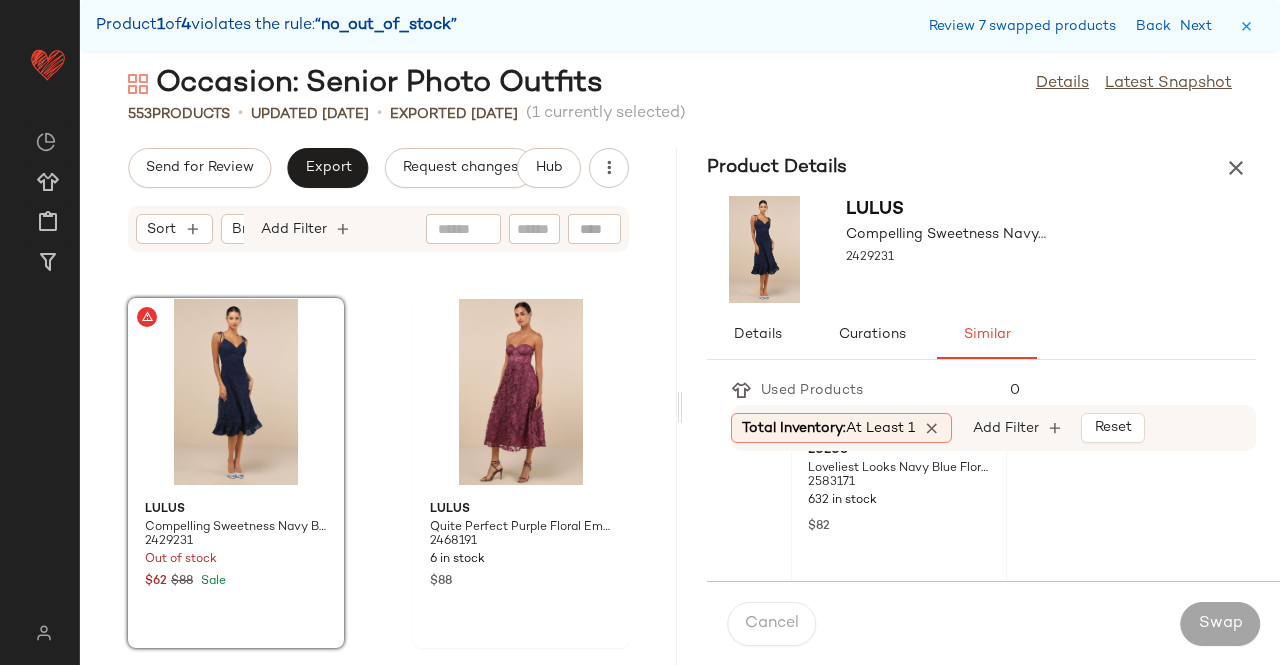 click on "Lulus Loveliest Looks Navy Blue Floral Jacquard Tie-Strap Midi Dress 2583171 632 in stock $82" 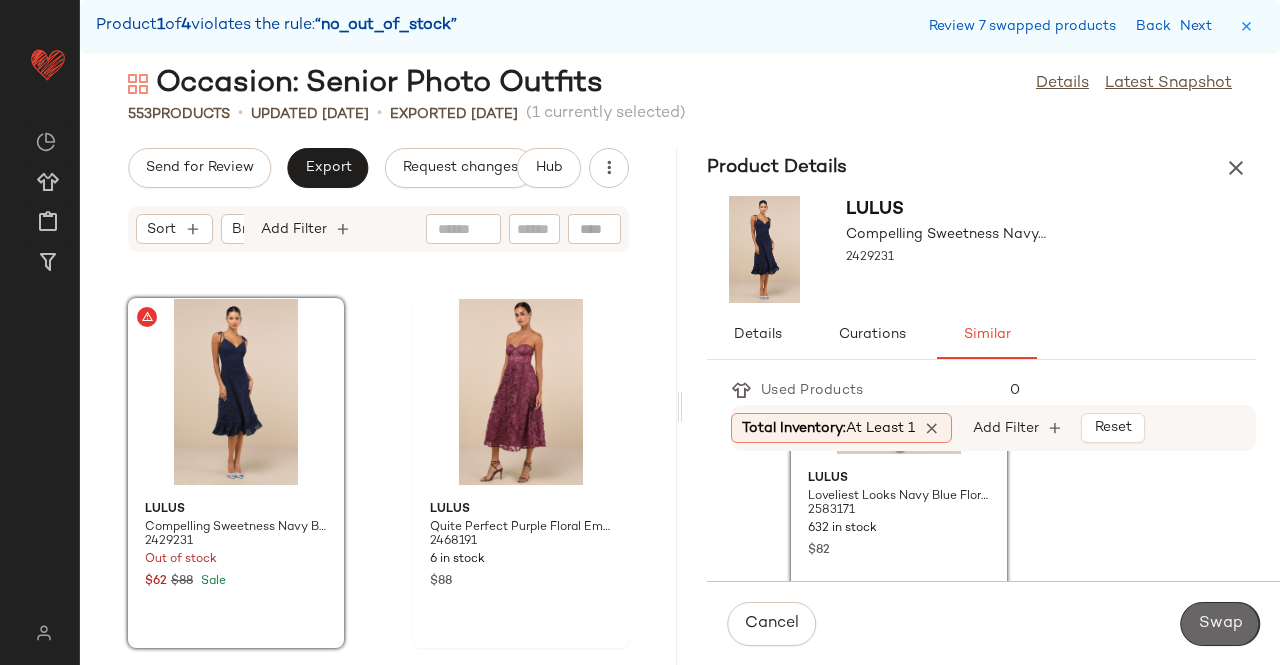 click on "Swap" at bounding box center (1220, 624) 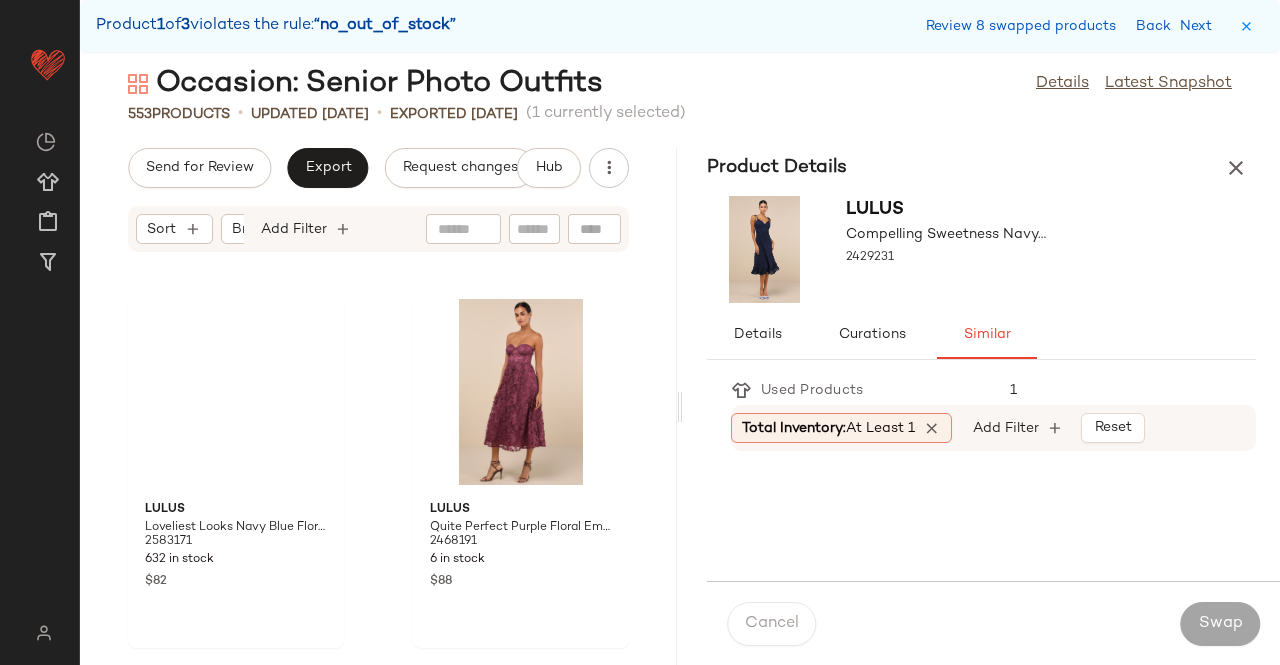 scroll, scrollTop: 98088, scrollLeft: 0, axis: vertical 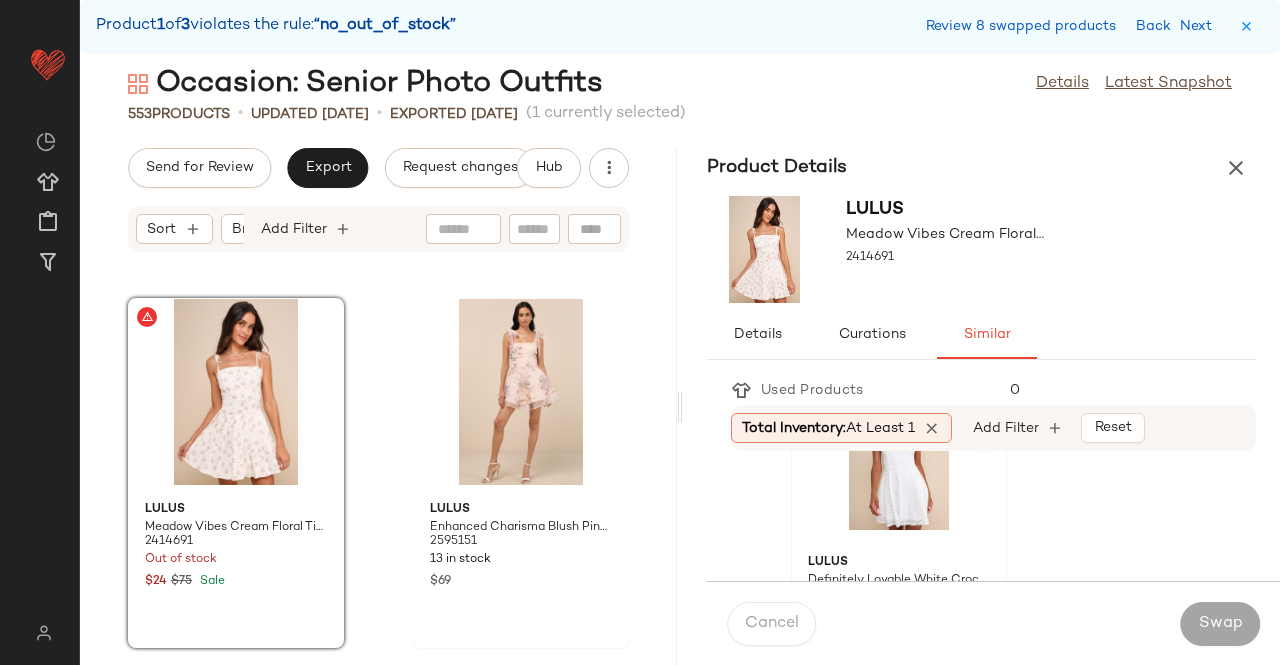 click 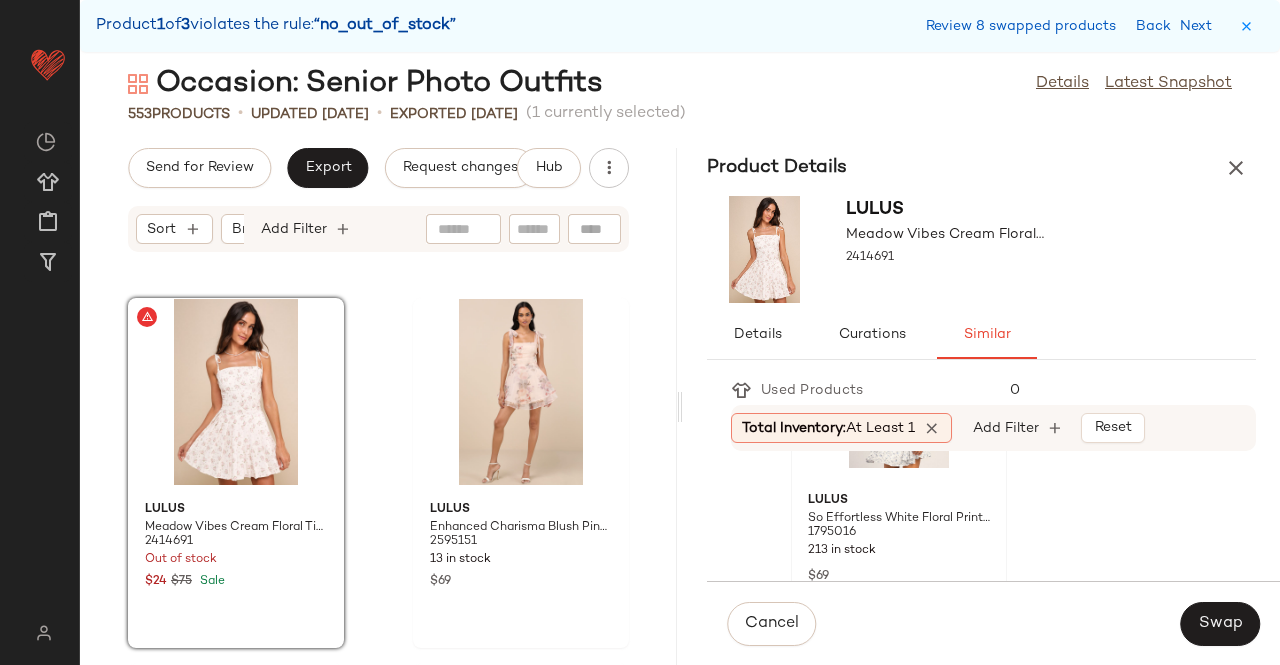scroll, scrollTop: 908, scrollLeft: 0, axis: vertical 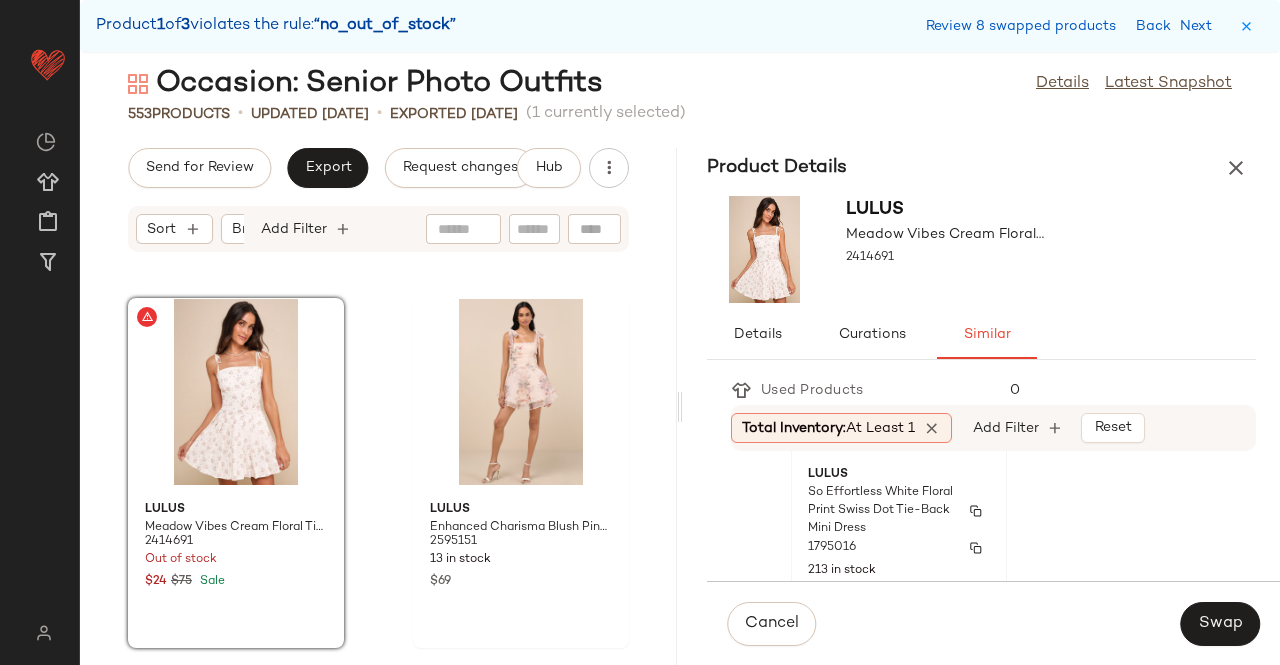 click on "So Effortless White Floral Print Swiss Dot Tie-Back Mini Dress" at bounding box center [881, 511] 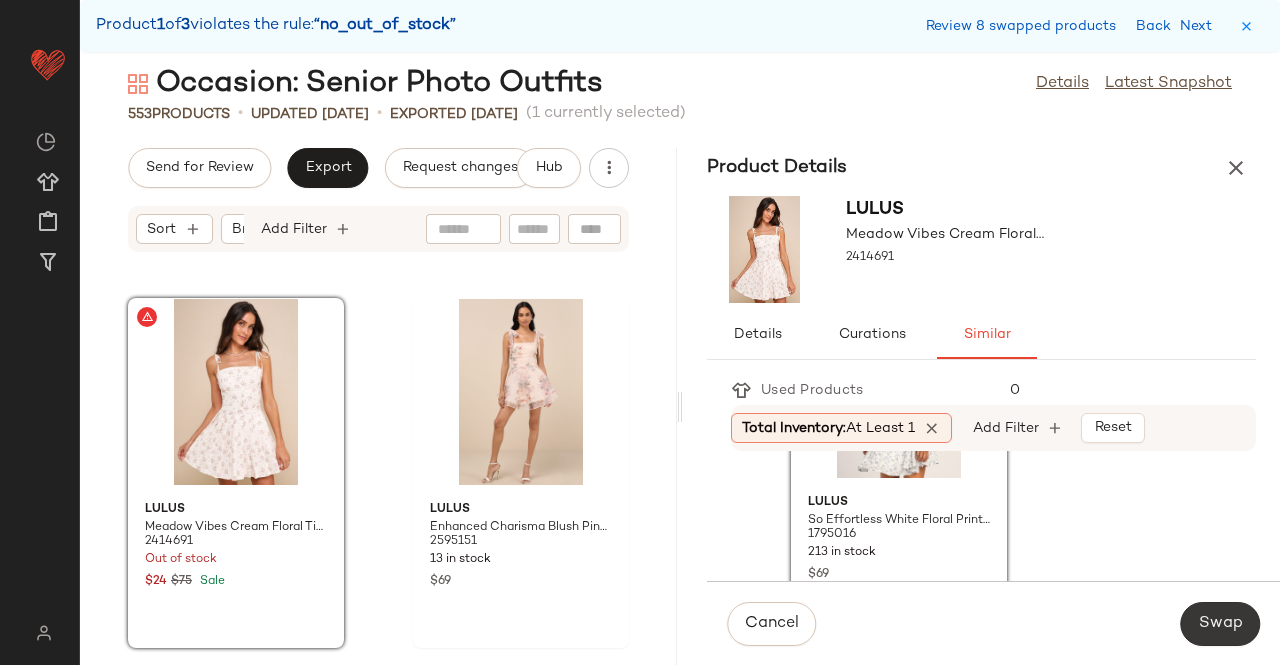 click on "Swap" 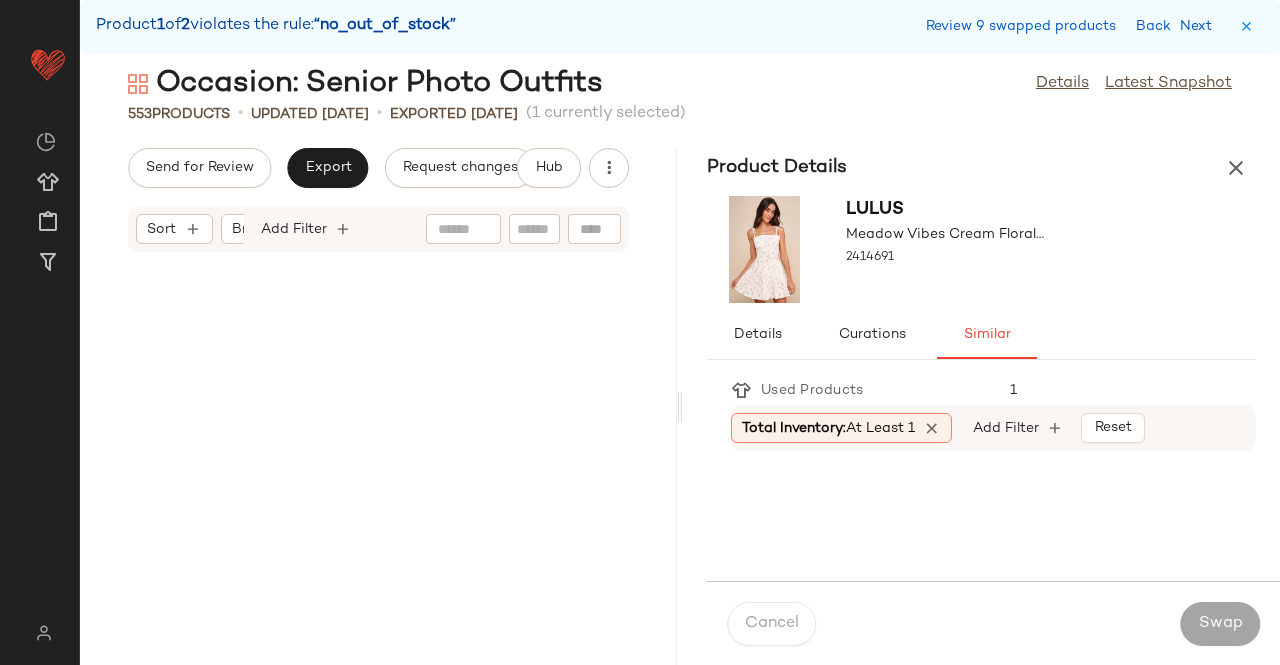 scroll, scrollTop: 99552, scrollLeft: 0, axis: vertical 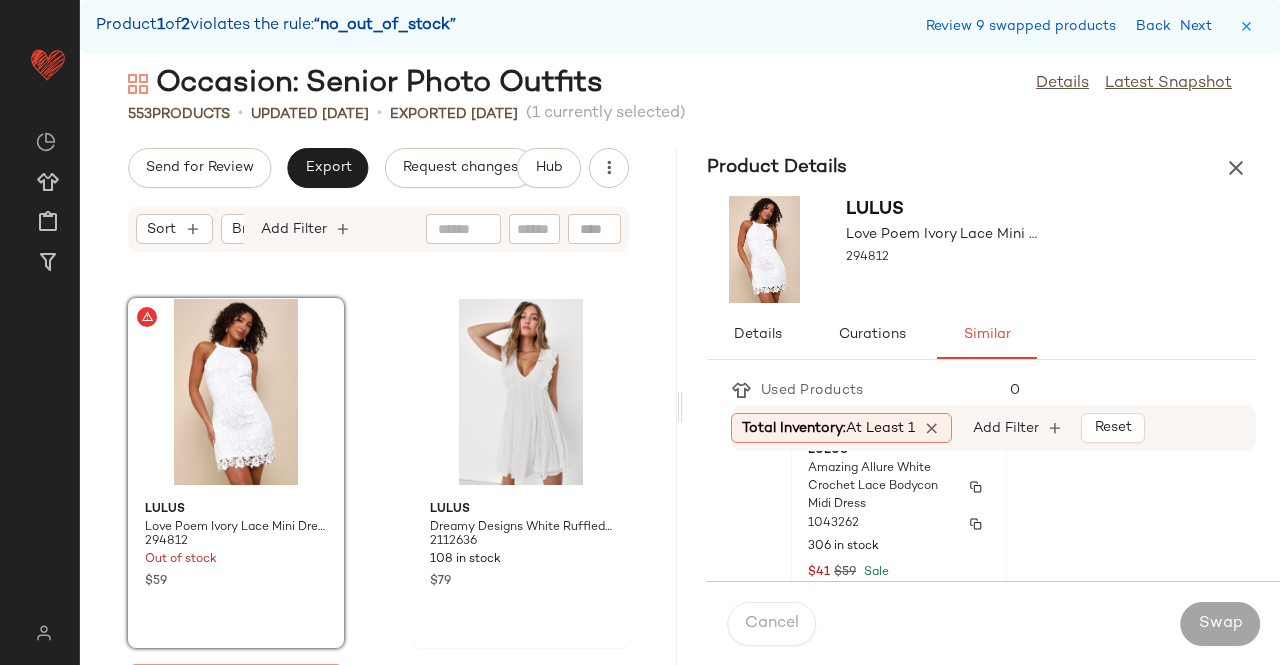 click on "1043262" at bounding box center [899, 524] 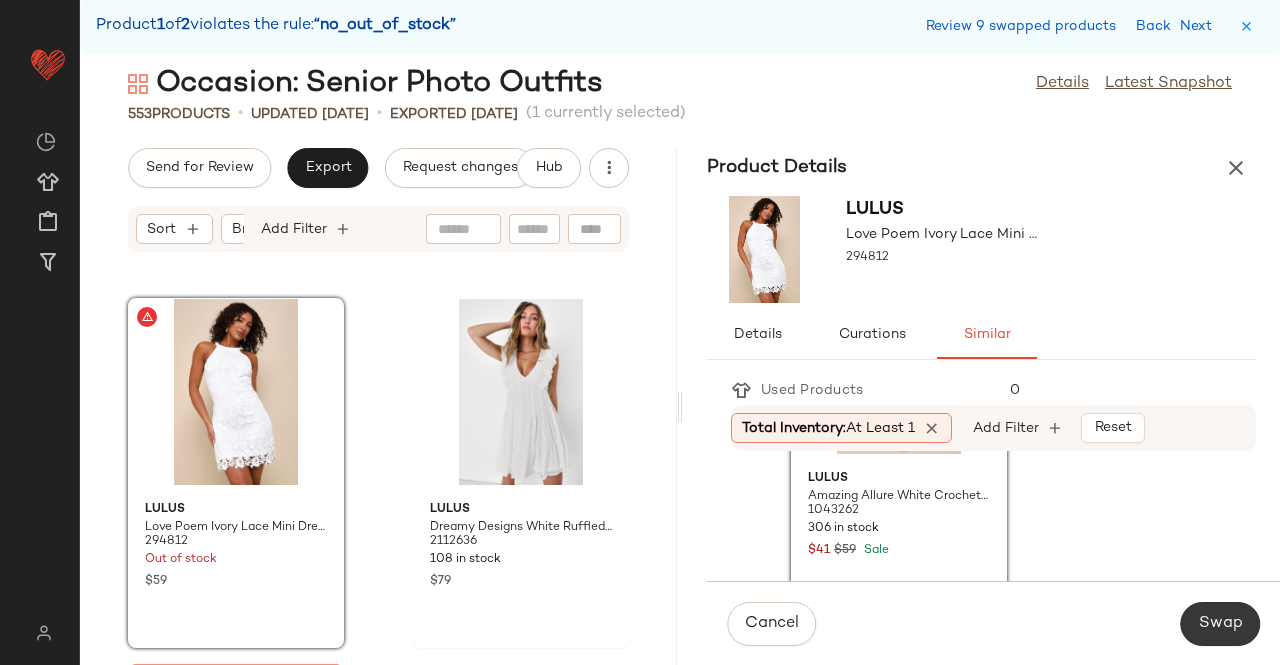 click on "Swap" 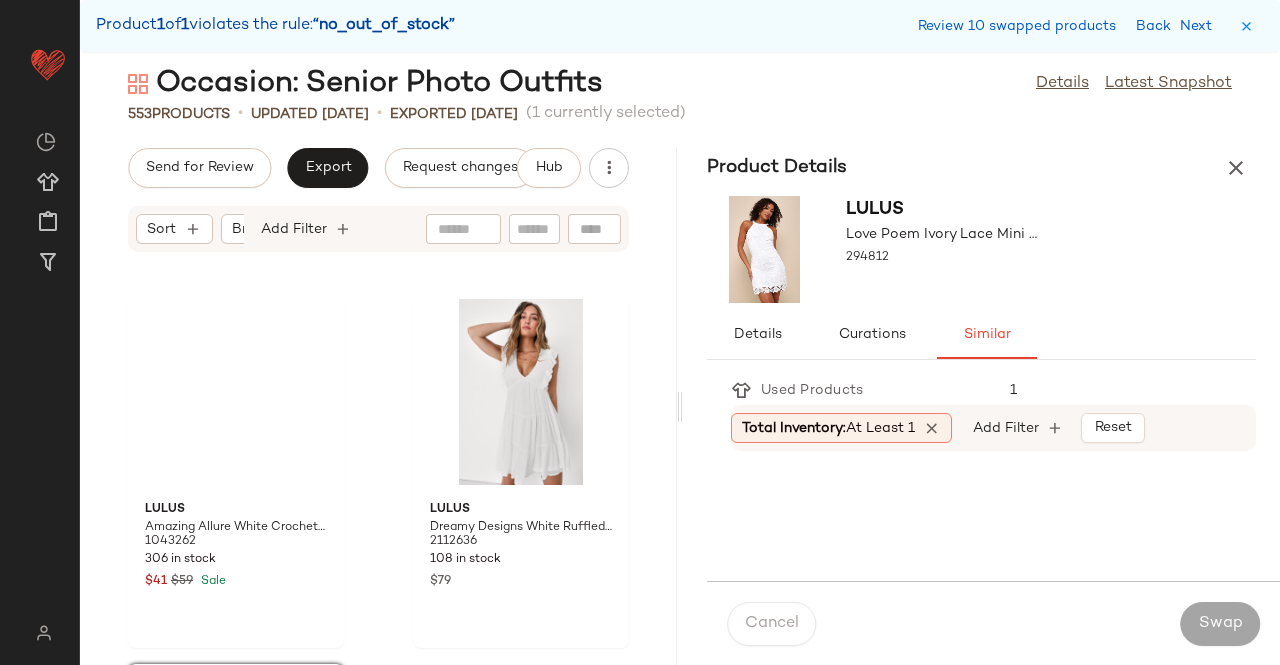 scroll, scrollTop: 99918, scrollLeft: 0, axis: vertical 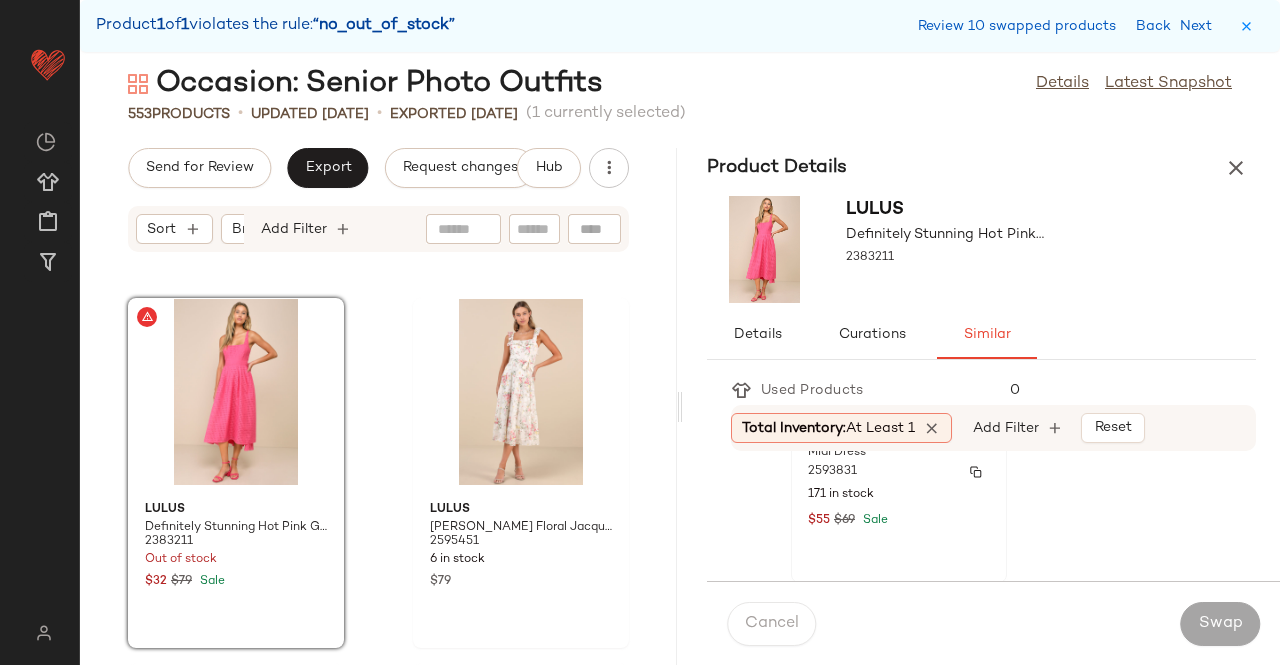 click on "2593831" at bounding box center [899, 472] 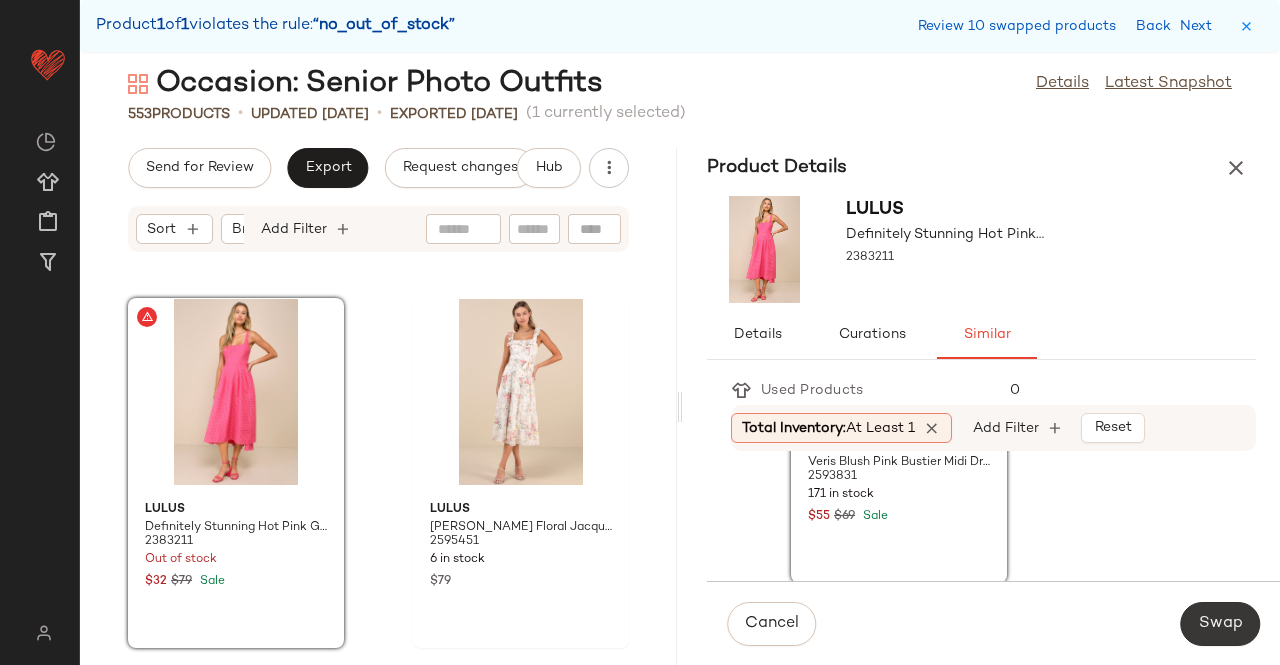 click on "Swap" at bounding box center (1220, 624) 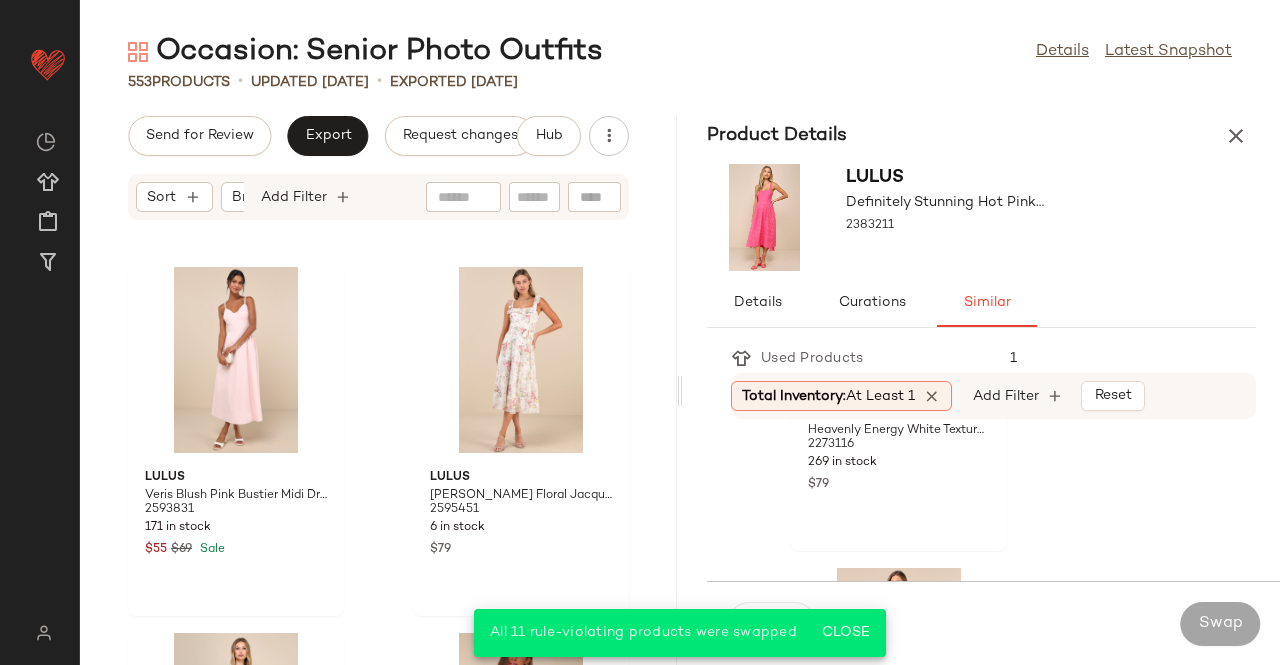 click on "Send for Review   Export   Request changes   Hub  Sort  Brand  Category  Add Filter  Lulus Veris Blush Pink Bustier Midi Dress 2593831 171 in stock $55 $69 Sale Lulus Shela Ivory Floral Jacquard Tiered Midi Dress 2595451 6 in stock $79 Lulus Perfectly Divine Blue Floral Tulle Tiered Ruffled Midi Dress 2293051 258 in stock $89 Lulus Always So Angelic Cream Knit Mesh Embroidered Halter Mini Dress 2385971 10 in stock $59 Lulus Truly Marvelous White Jacquard Strapless Tiered Midi Dress 2607571 101 in stock $99 Lulus Loveliest Muse Red Burnout Floral Tie-Strap Midi Dress 2576031 4 in stock $79 Lulus Briselda Light Blue Floral Organza Halter Midi Dress 2644791 291 in stock $79" at bounding box center [378, 390] 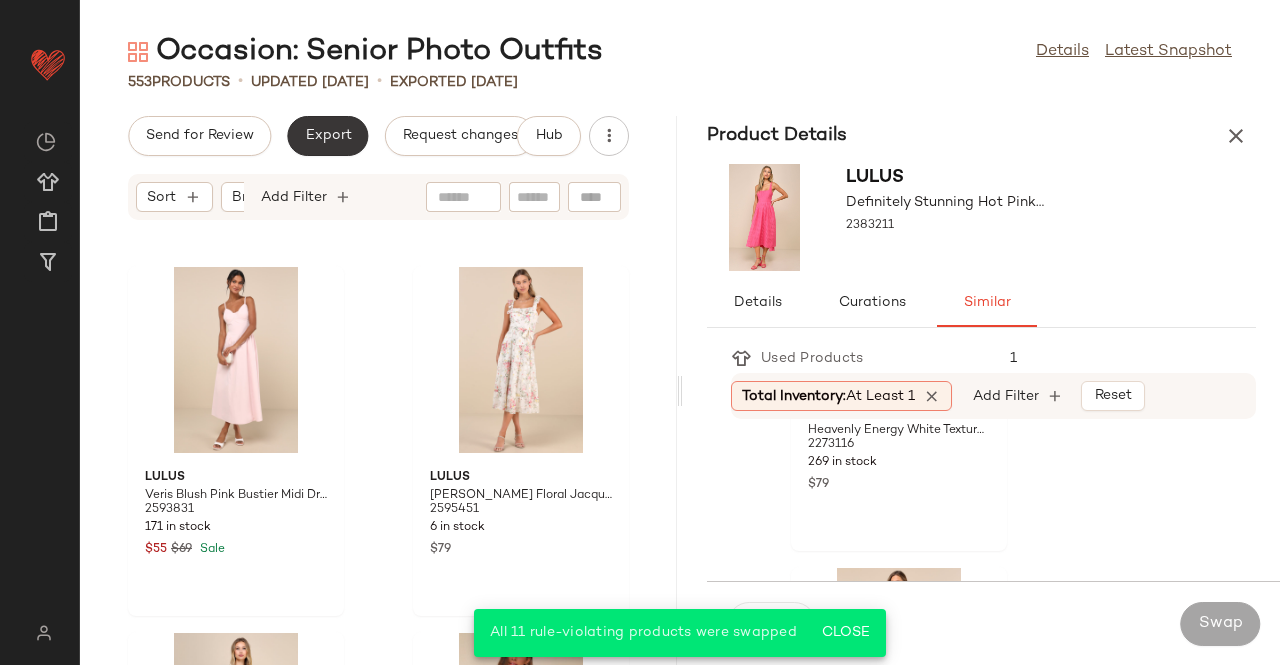 click on "Export" at bounding box center (327, 136) 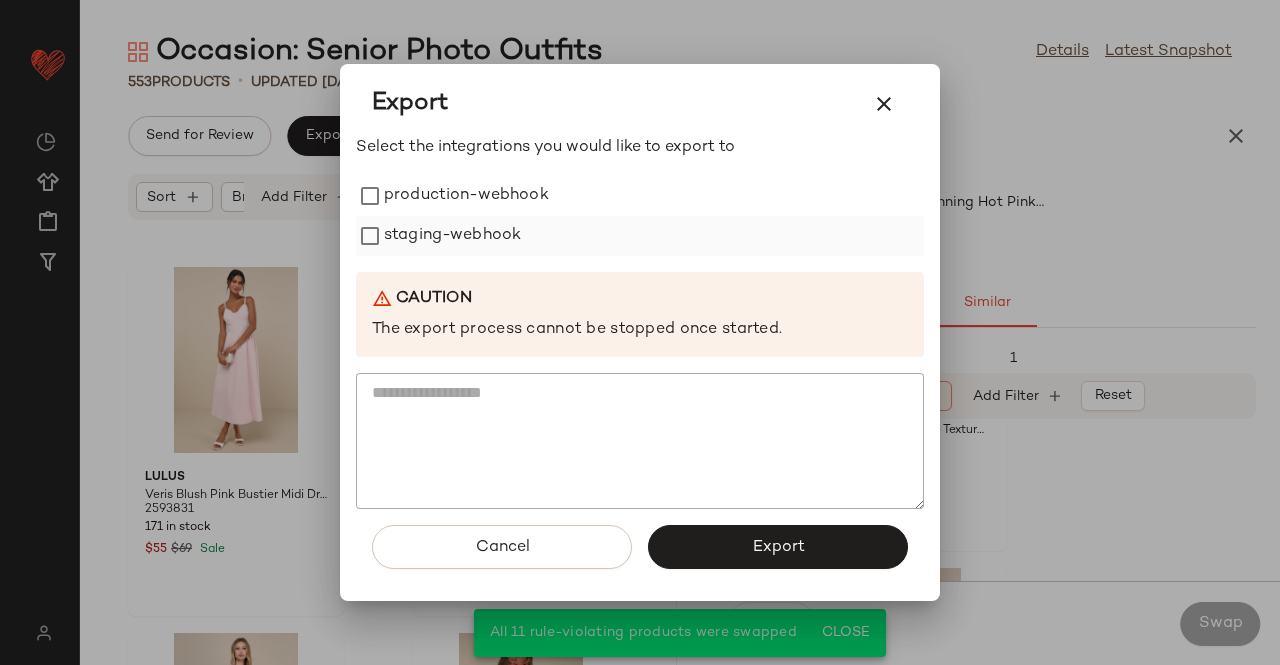 click on "production-webhook" at bounding box center [466, 196] 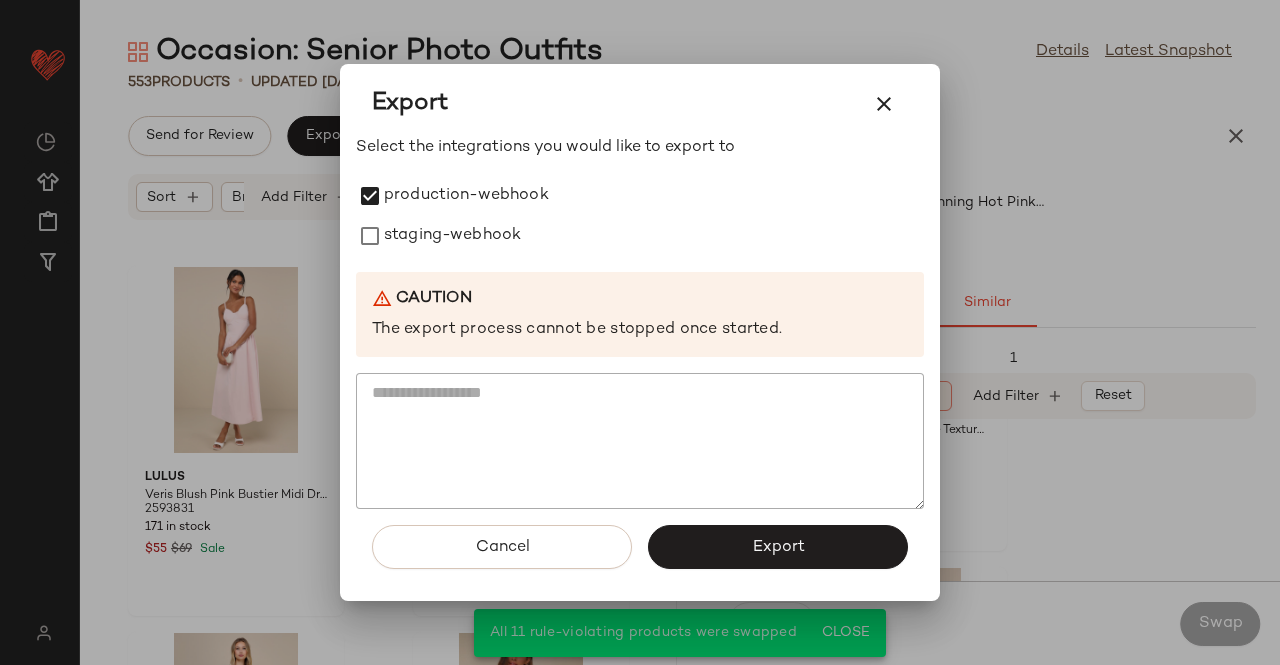 click on "Select the integrations you would like to export to production-webhook staging-webhook Caution The export process cannot be stopped once started." at bounding box center (640, 323) 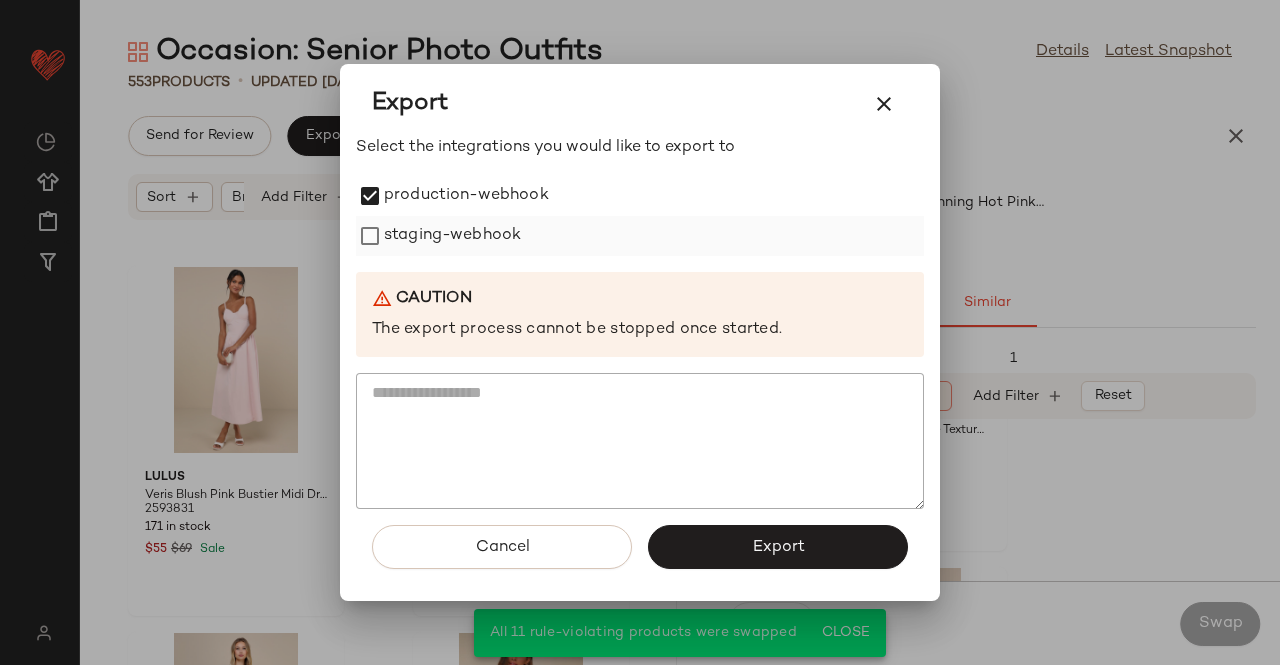 click on "staging-webhook" 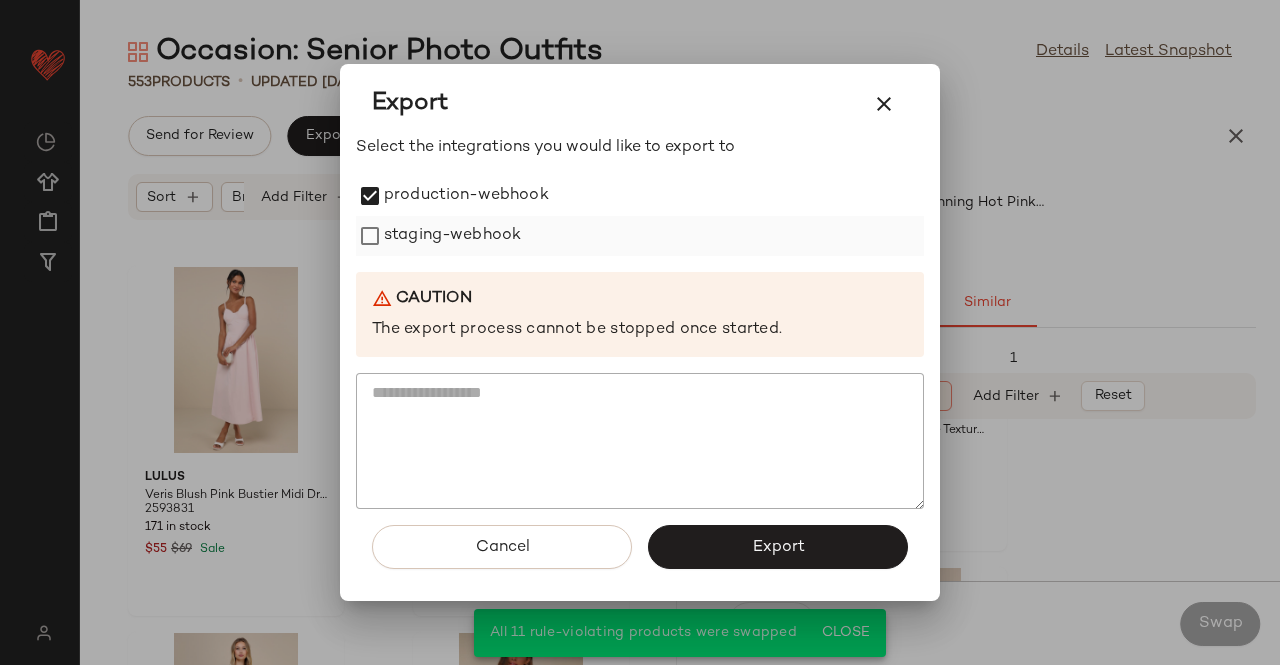 click on "staging-webhook" at bounding box center (452, 236) 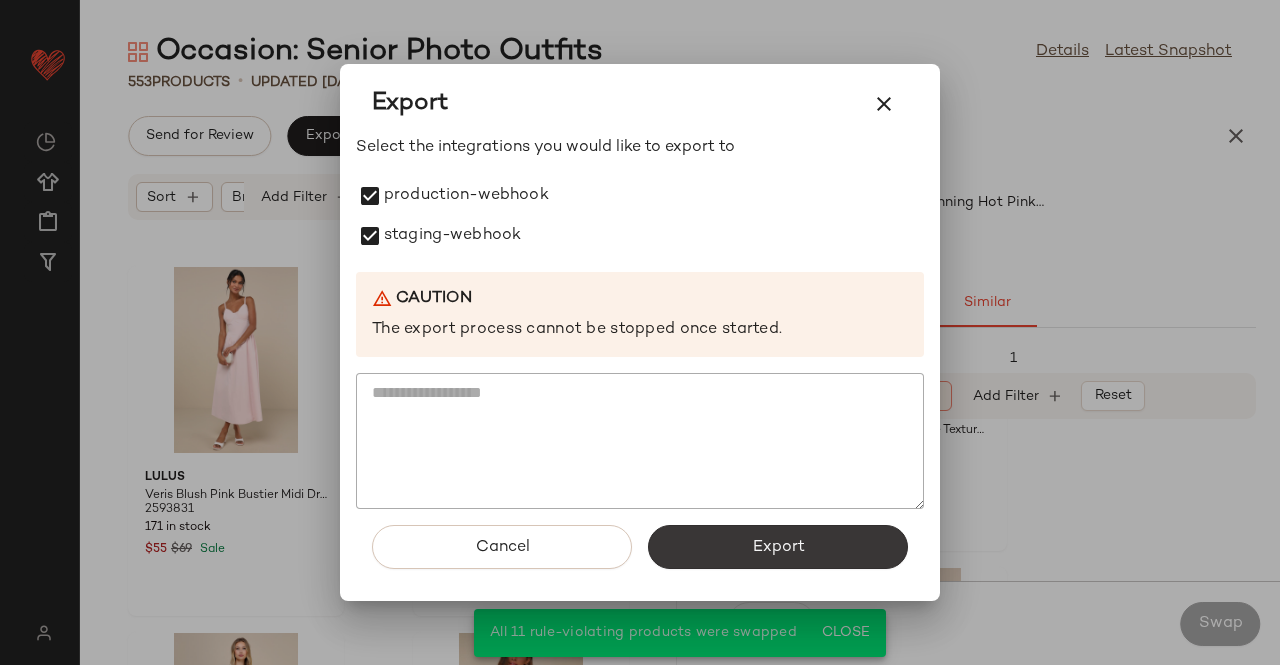 click on "Export" 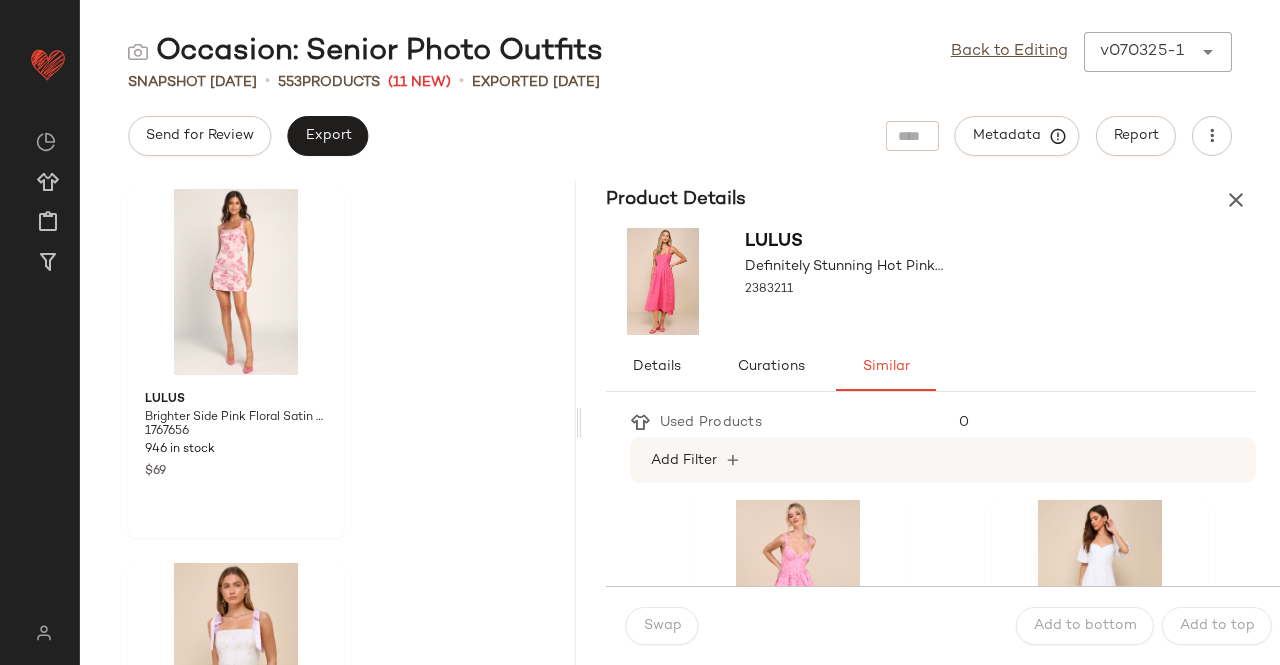 click on "Product Details" at bounding box center (931, 200) 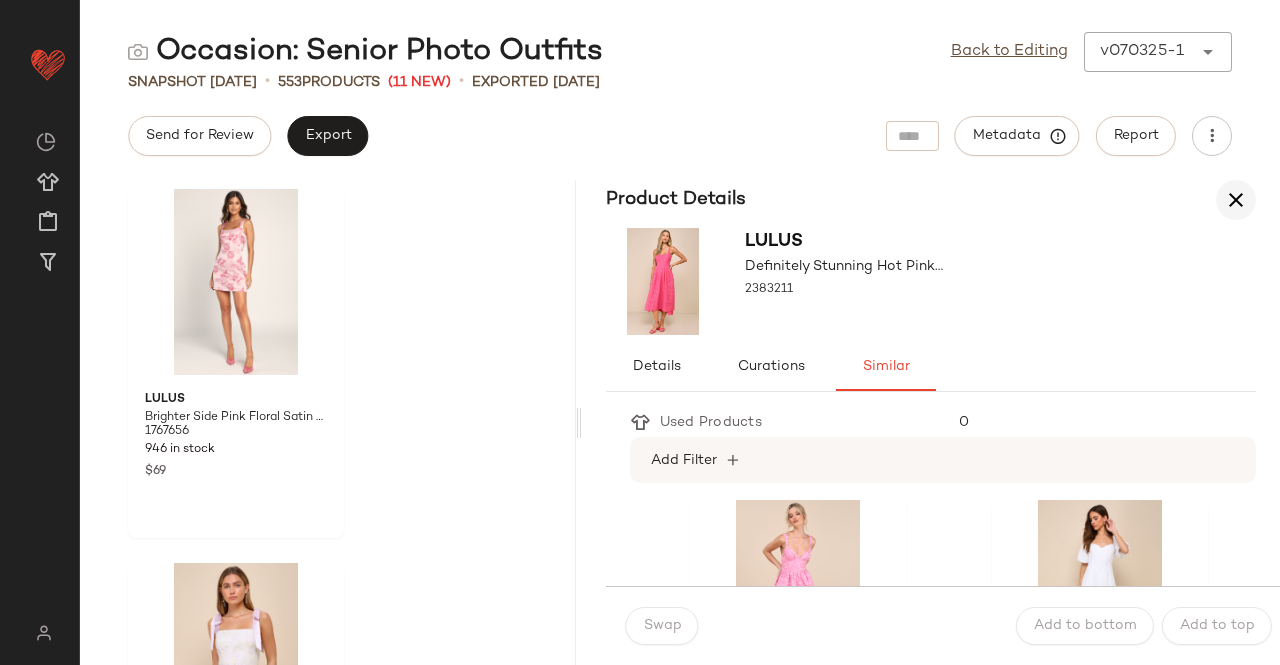 click at bounding box center [1236, 200] 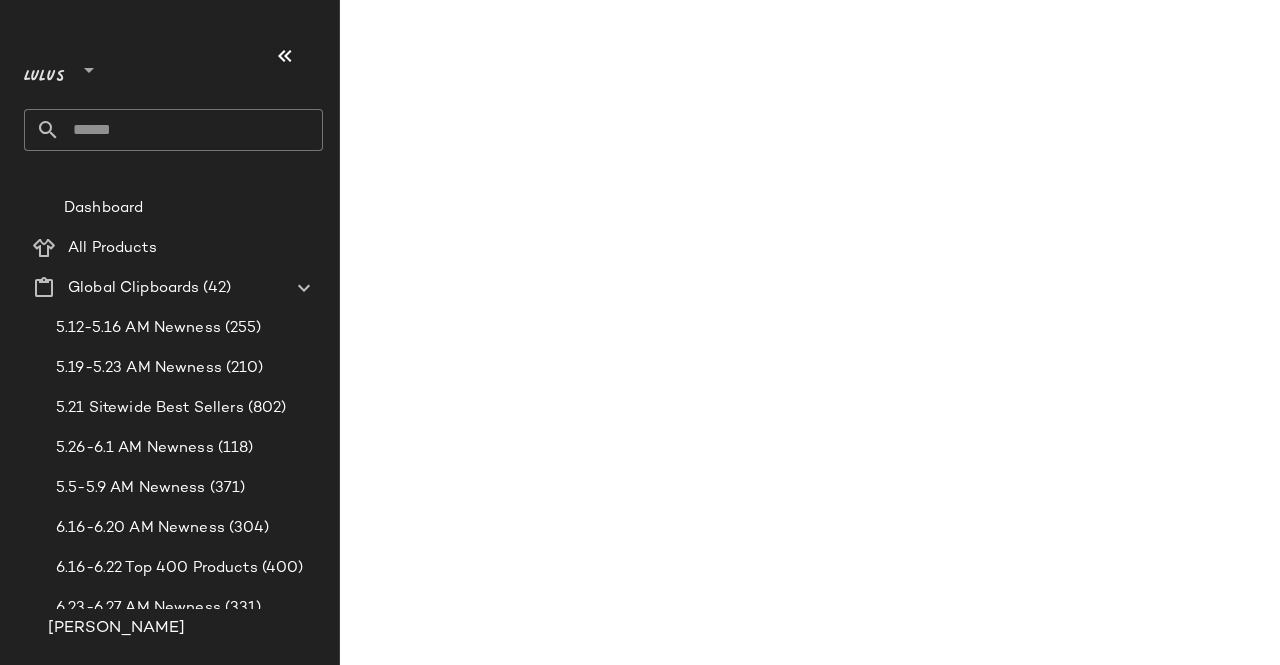 scroll, scrollTop: 0, scrollLeft: 0, axis: both 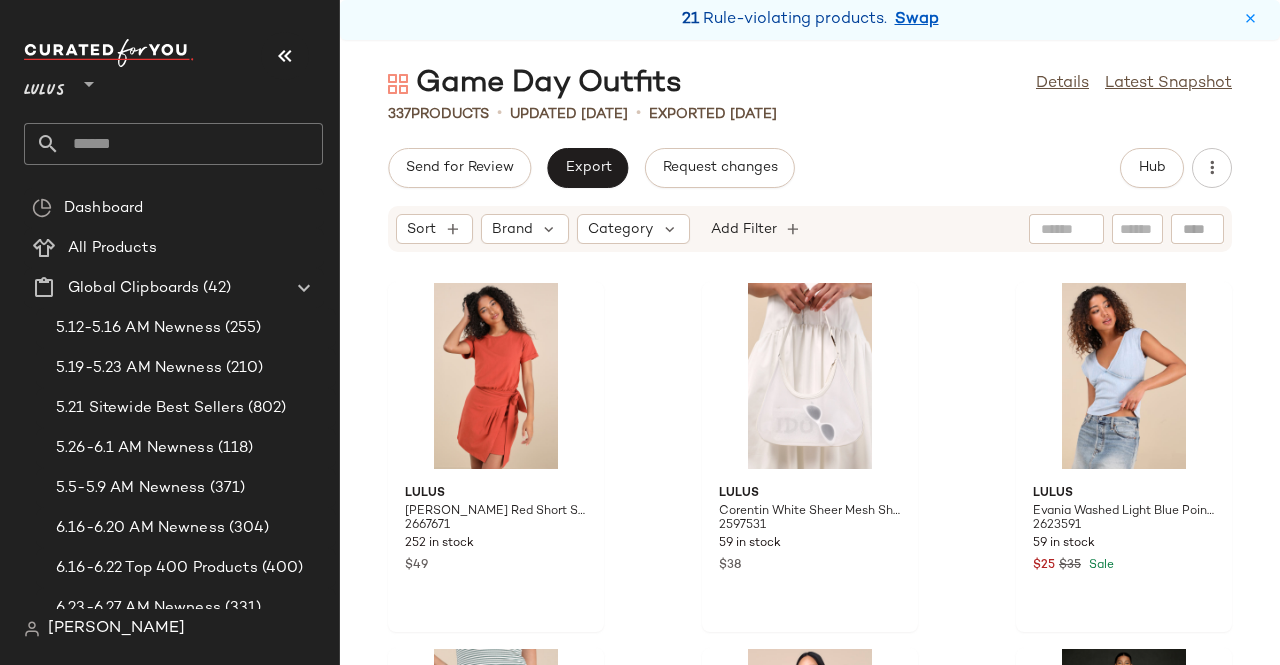 drag, startPoint x: 294, startPoint y: 48, endPoint x: 398, endPoint y: 51, distance: 104.04326 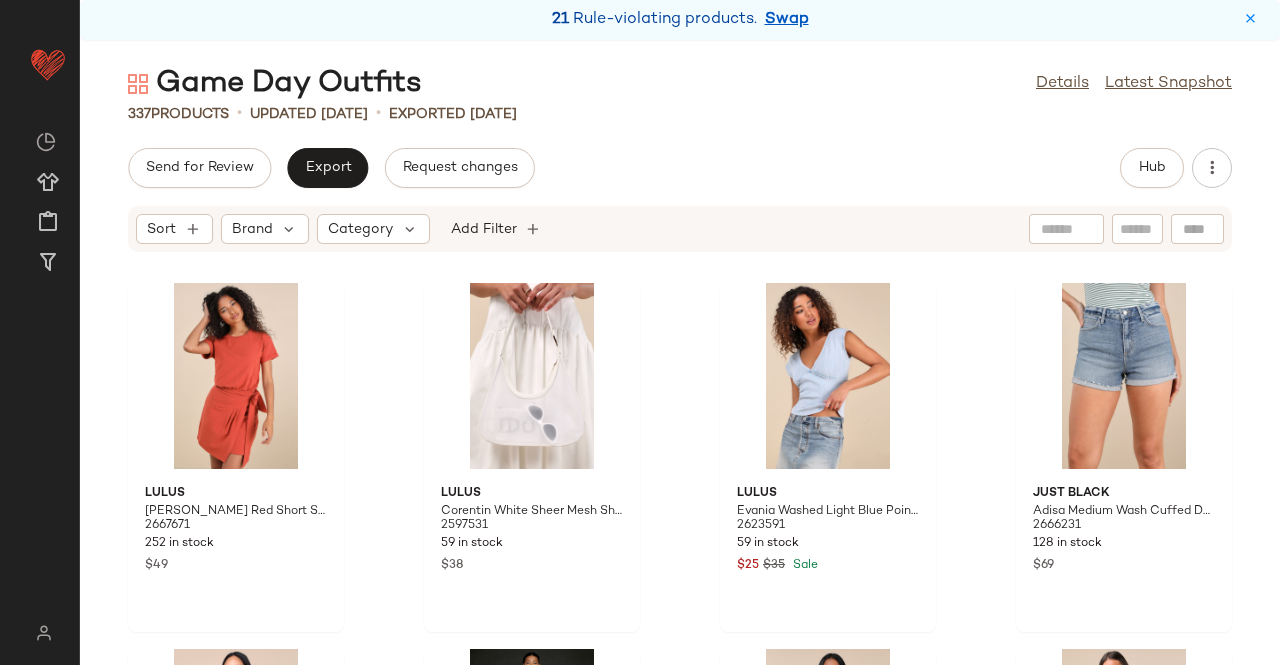 click on "21 Rule-violating products. Swap" at bounding box center (680, 20) 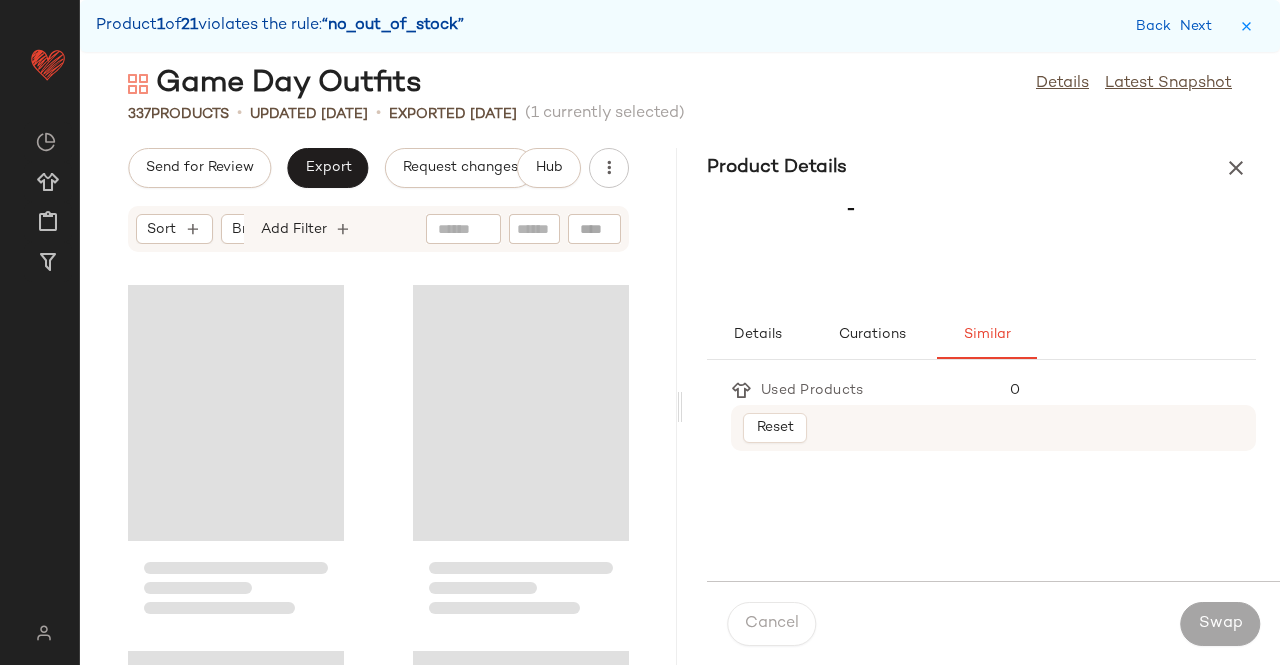 scroll, scrollTop: 10248, scrollLeft: 0, axis: vertical 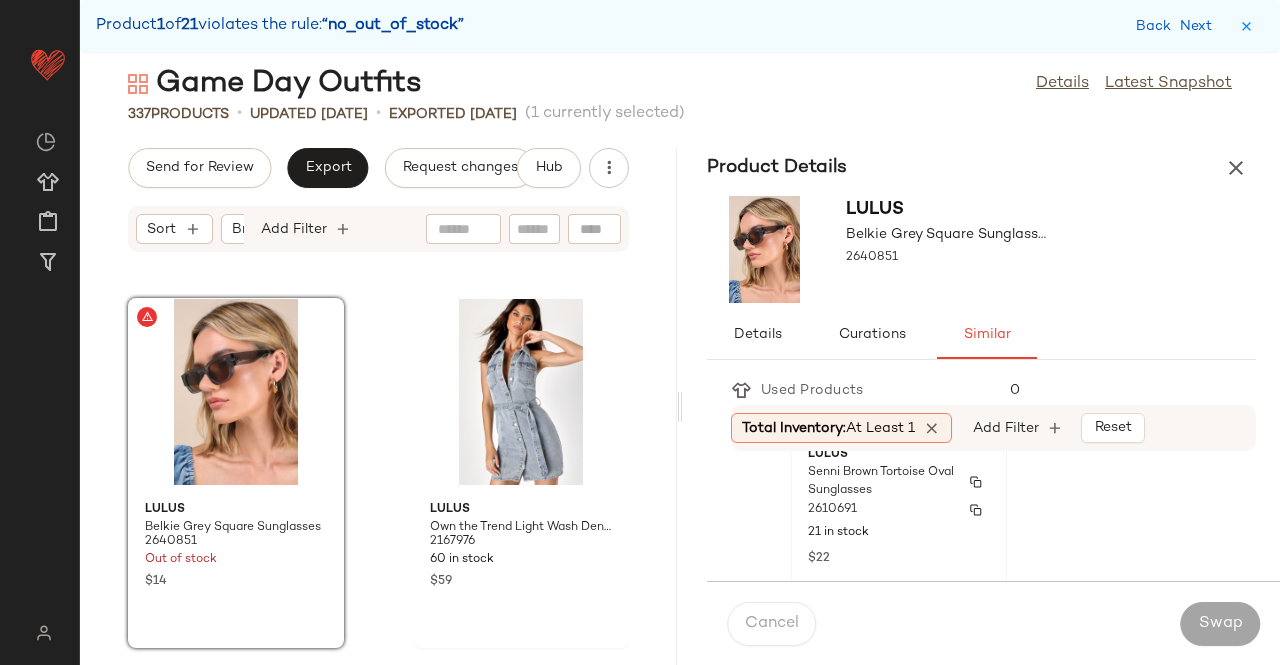 click on "21 in stock" at bounding box center (899, 533) 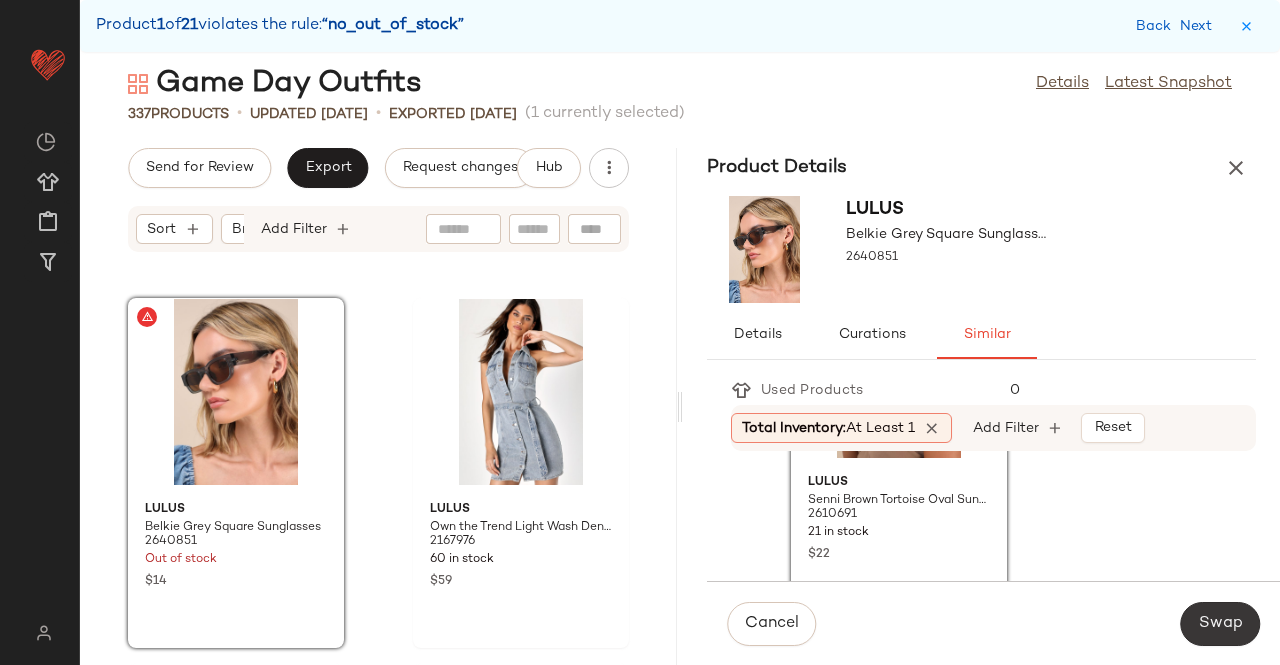 click on "Swap" at bounding box center (1220, 624) 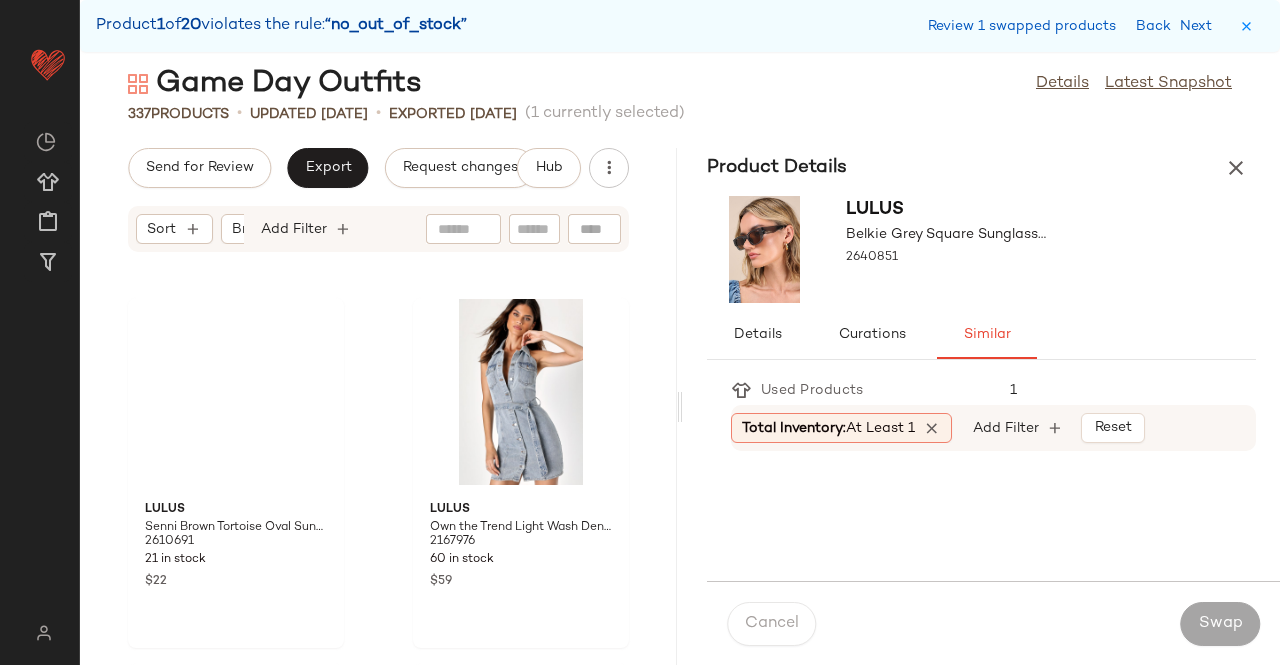 click on "Swap" at bounding box center (1220, 624) 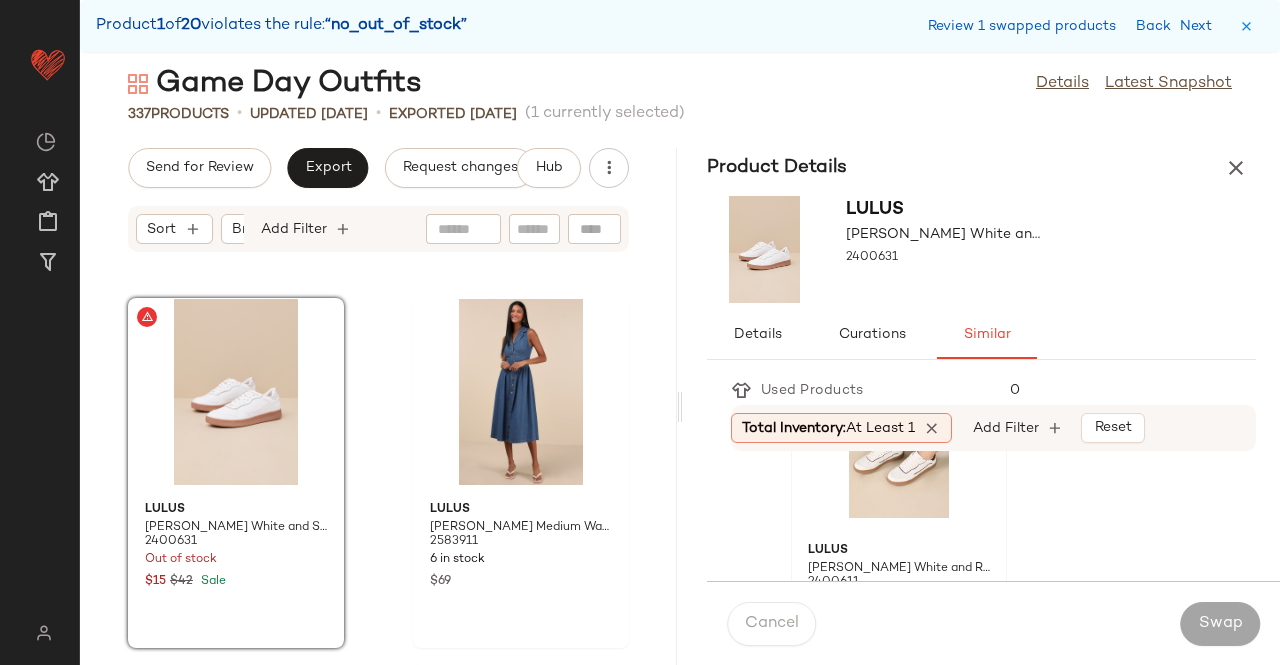 click 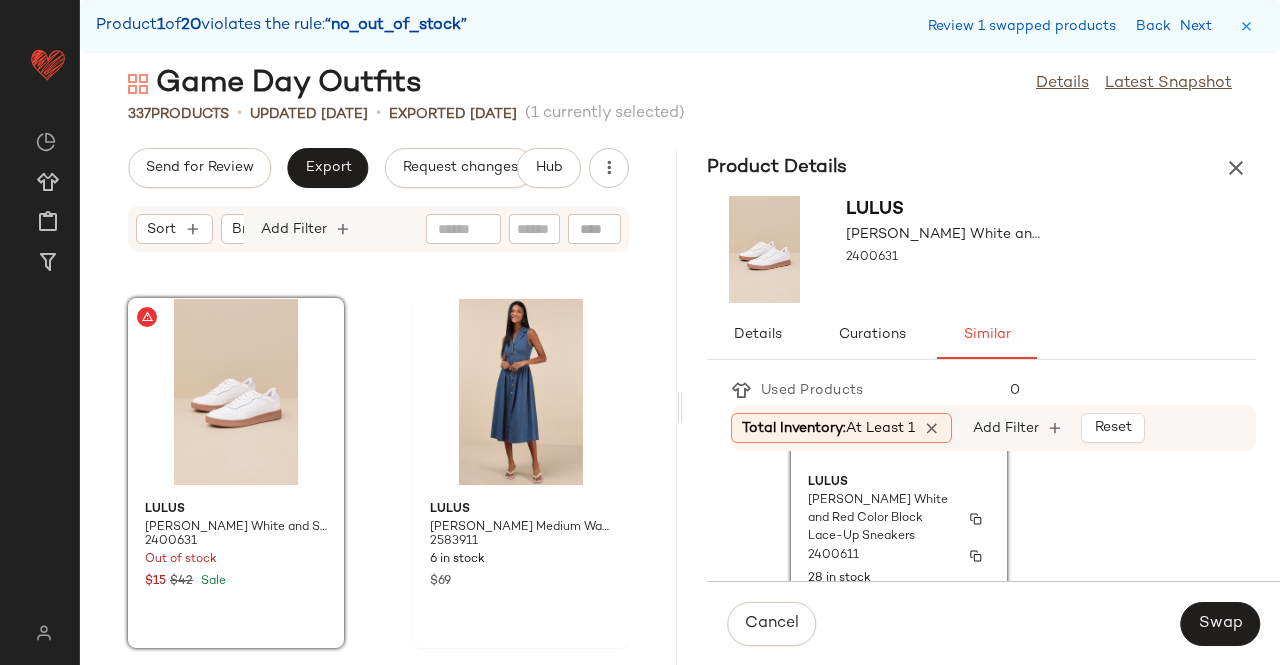 scroll, scrollTop: 200, scrollLeft: 0, axis: vertical 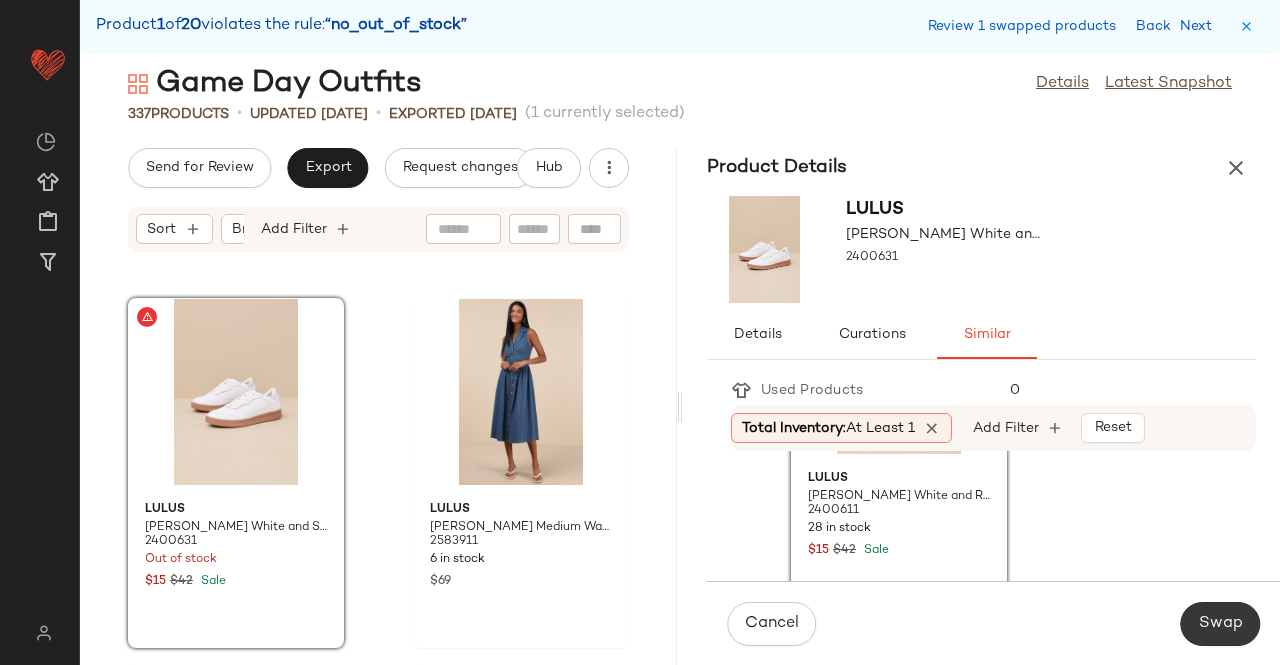 click on "Swap" at bounding box center (1220, 624) 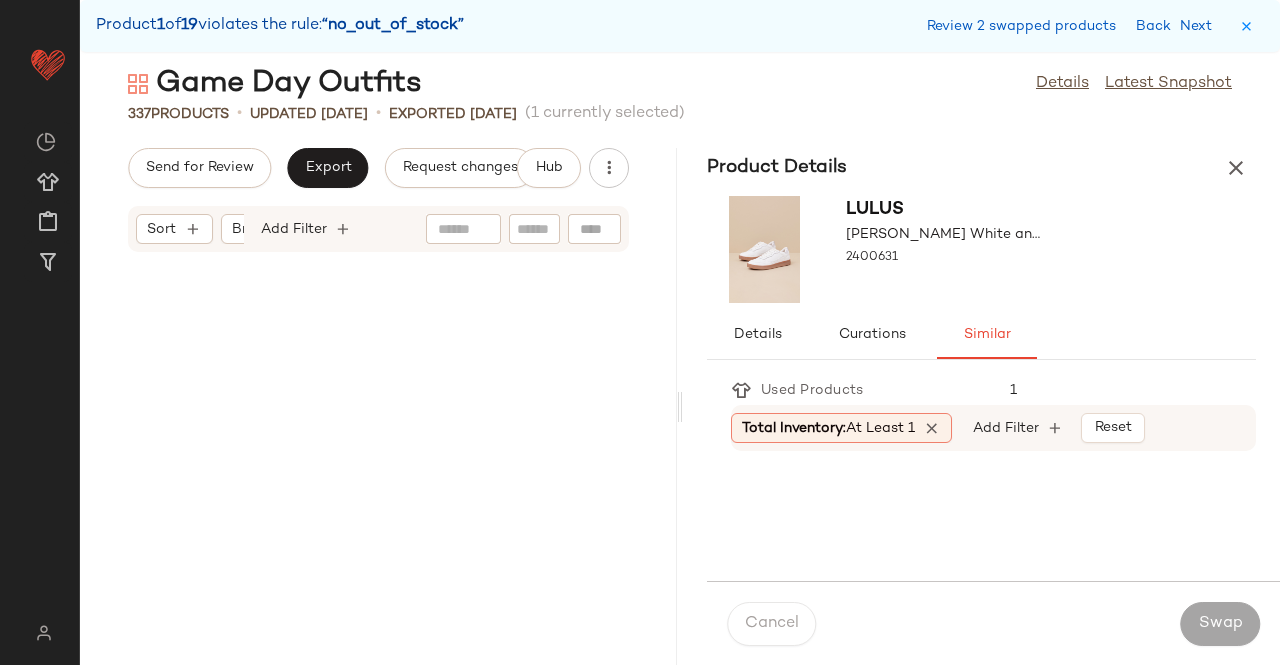 scroll, scrollTop: 15738, scrollLeft: 0, axis: vertical 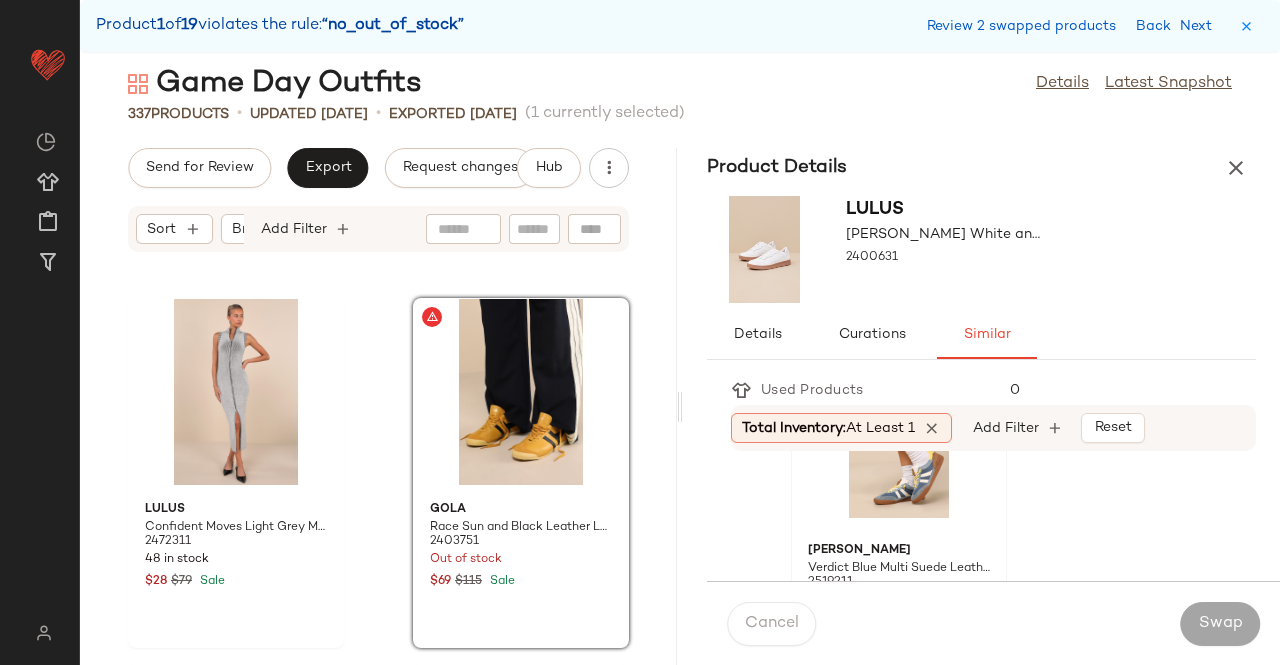 drag, startPoint x: 879, startPoint y: 550, endPoint x: 921, endPoint y: 508, distance: 59.39697 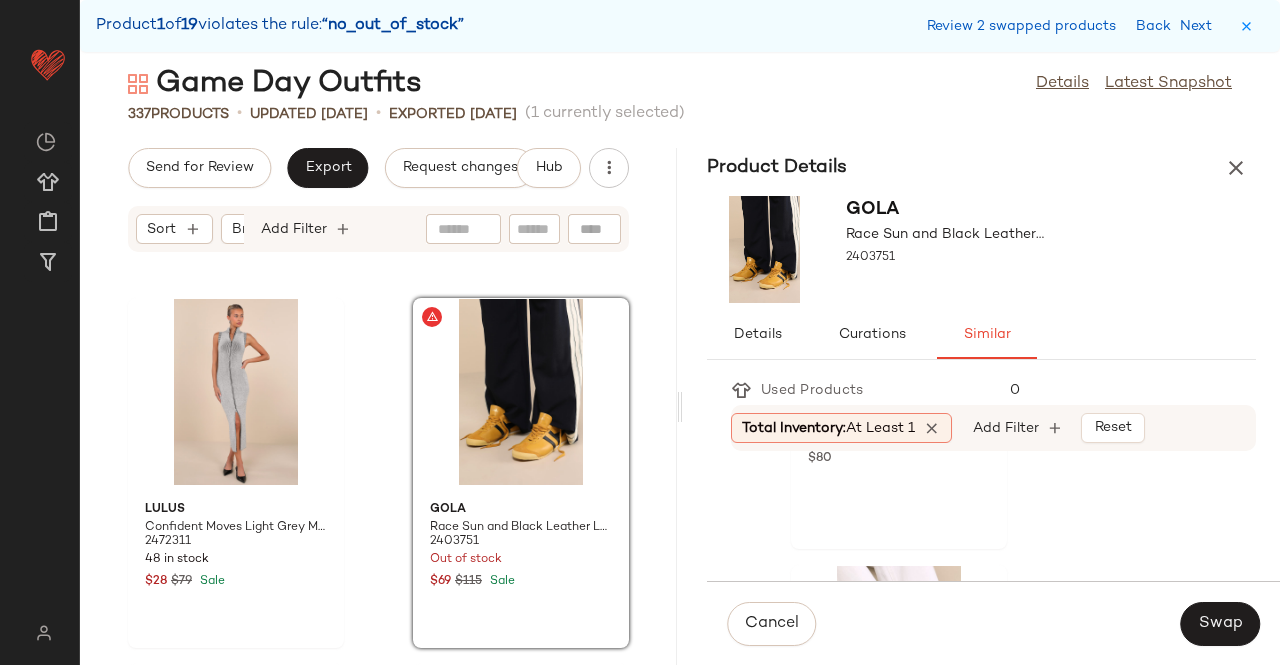 scroll, scrollTop: 900, scrollLeft: 0, axis: vertical 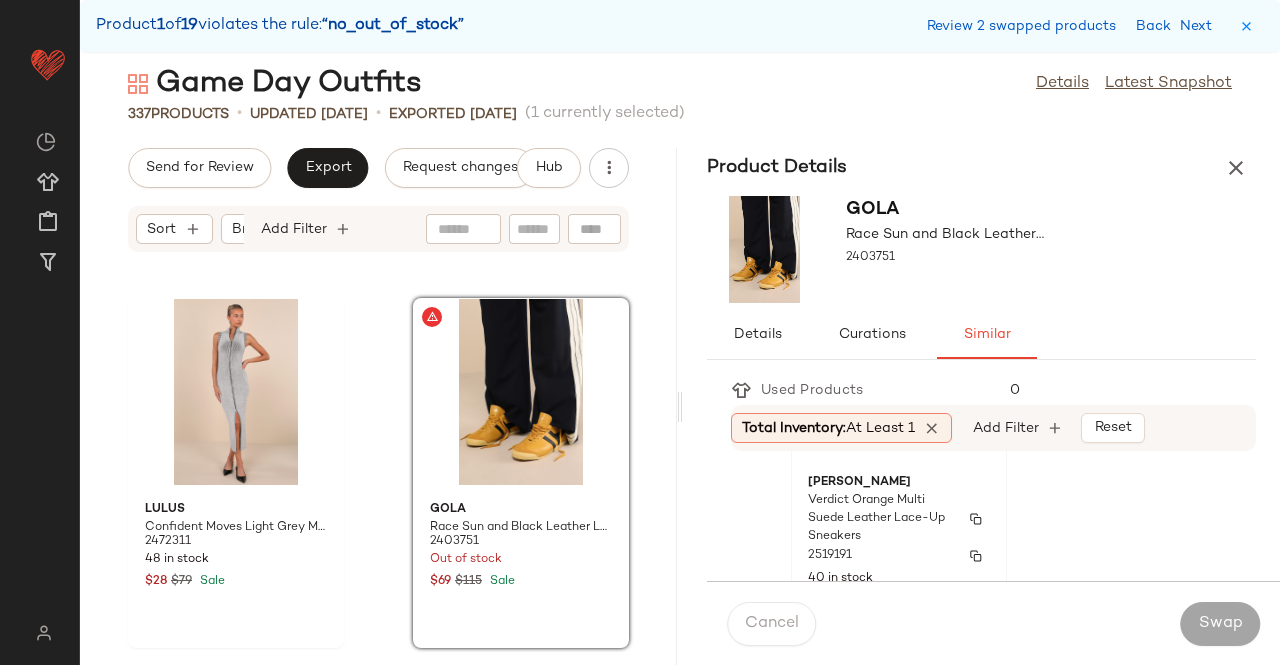 click on "Verdict Orange Multi Suede Leather Lace-Up Sneakers" at bounding box center [881, 519] 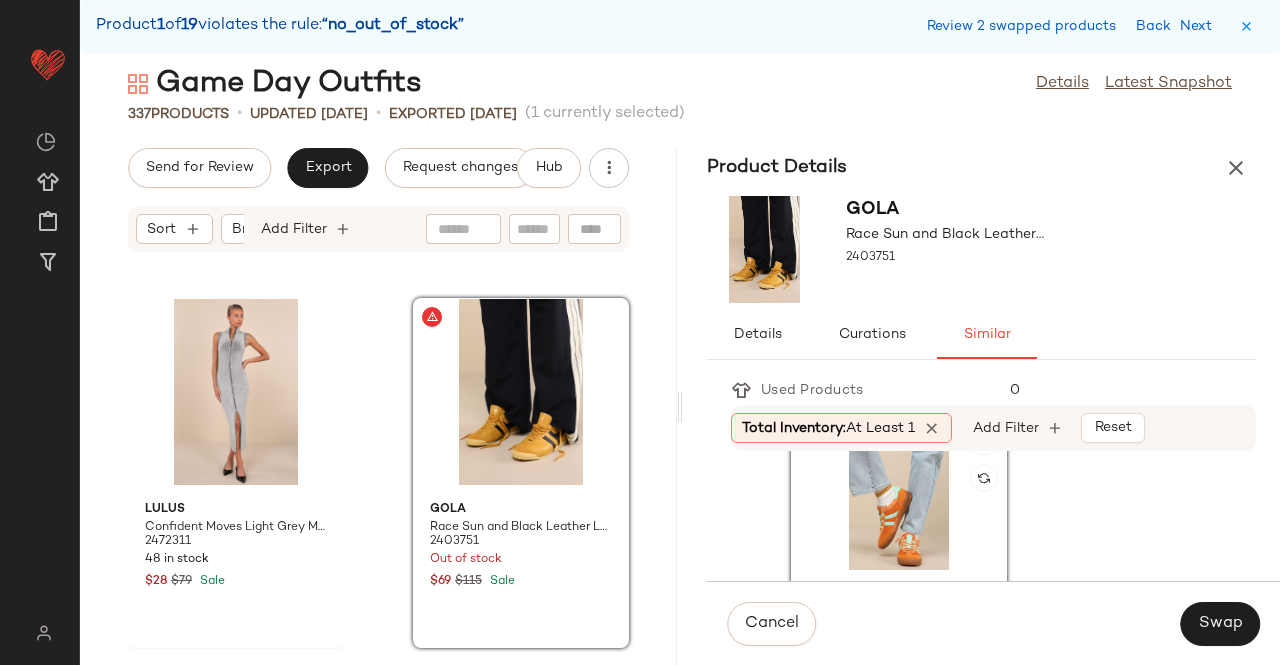 scroll, scrollTop: 700, scrollLeft: 0, axis: vertical 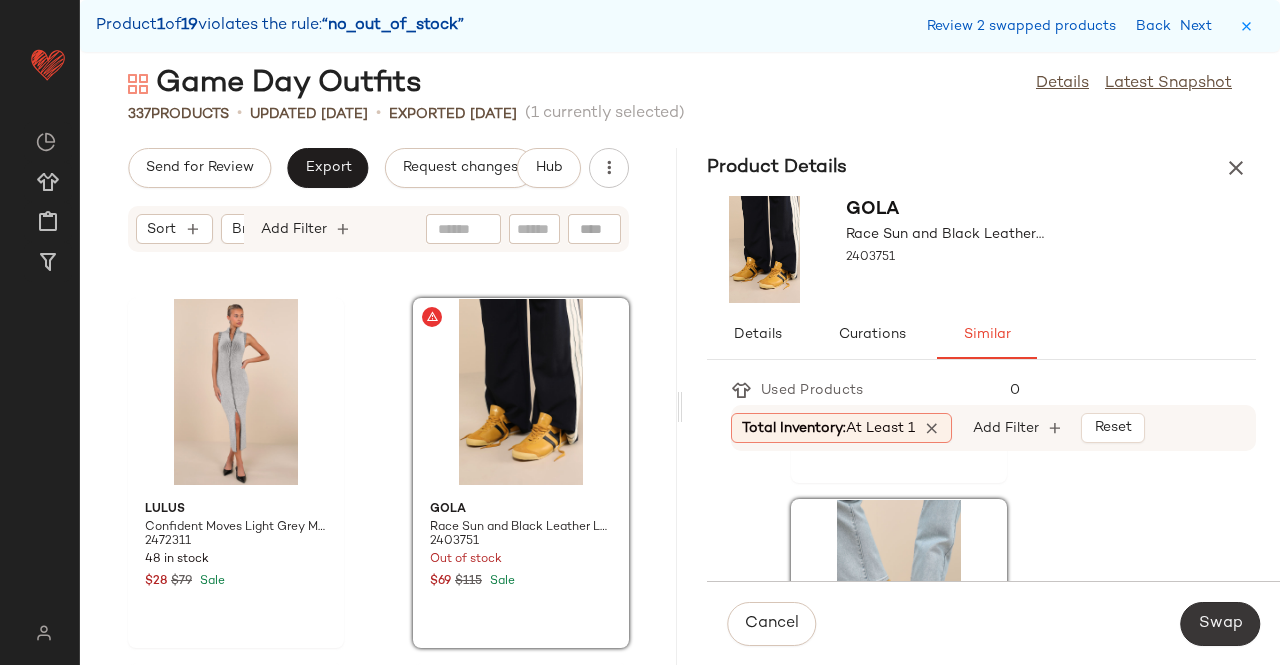 click on "Swap" 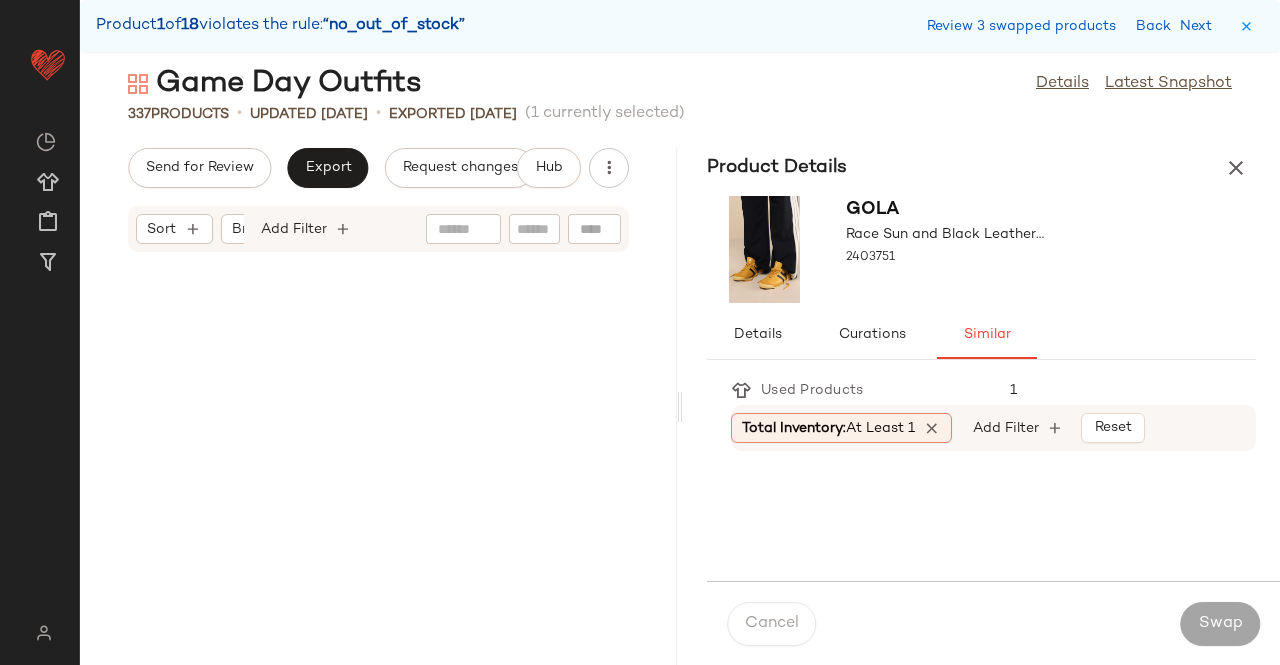 scroll, scrollTop: 16470, scrollLeft: 0, axis: vertical 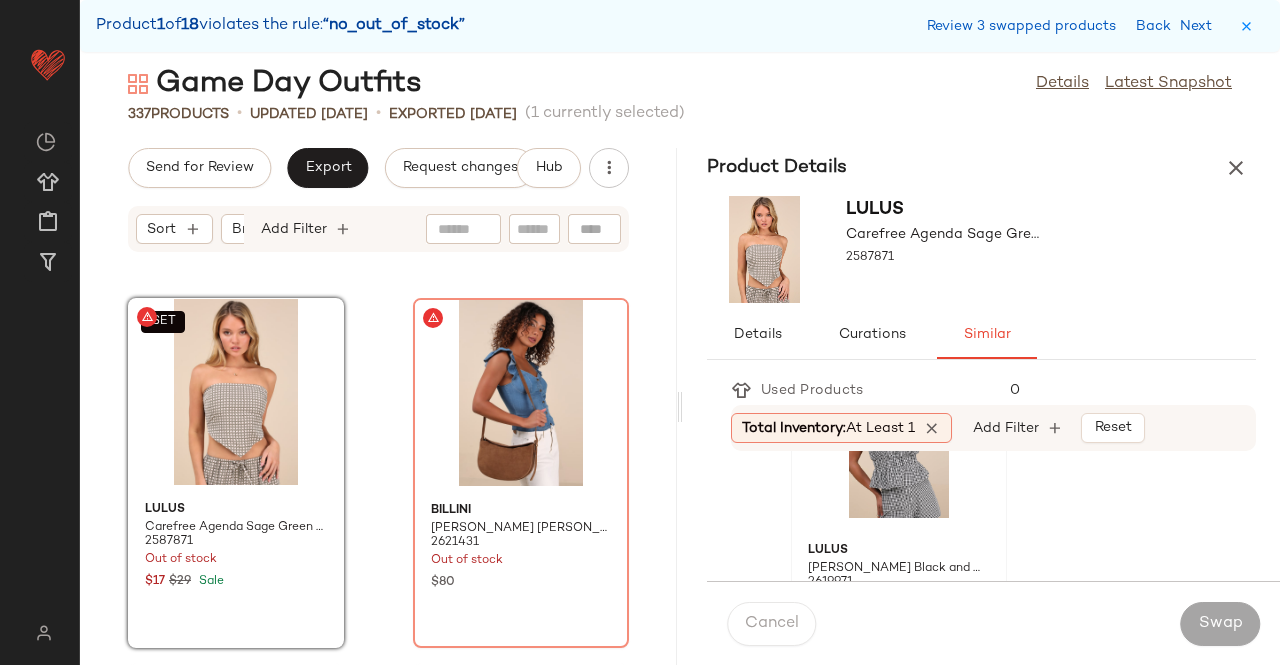 click 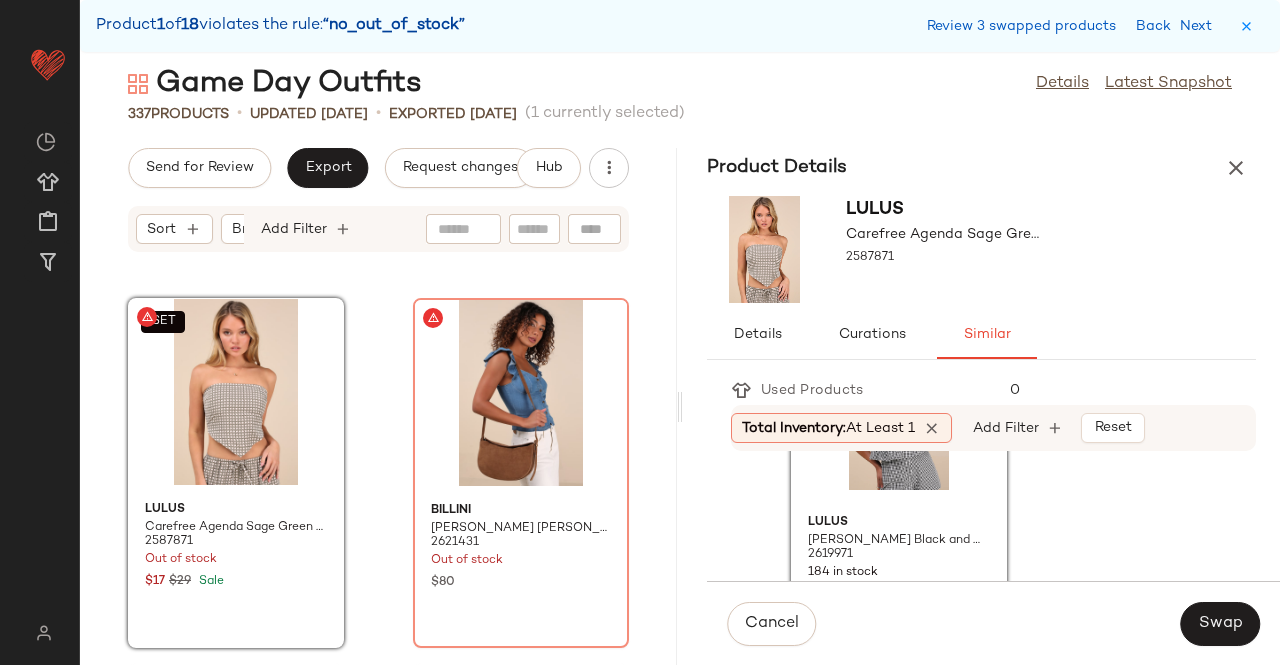 scroll, scrollTop: 200, scrollLeft: 0, axis: vertical 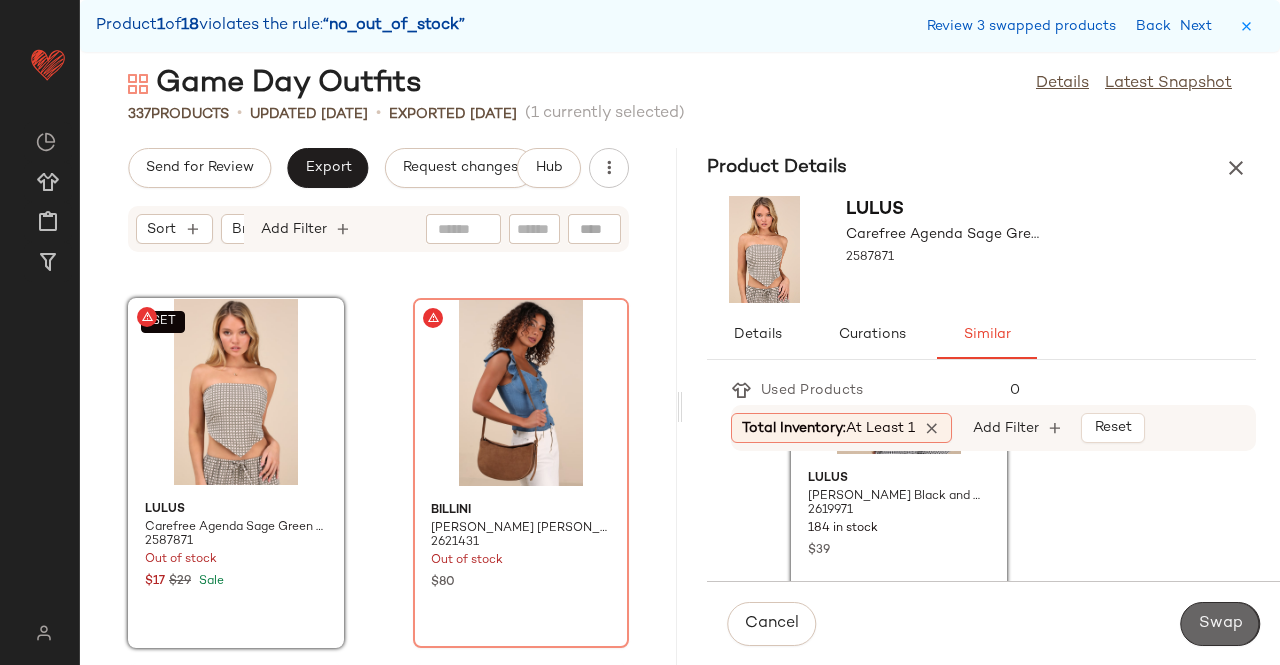 click on "Swap" at bounding box center (1220, 624) 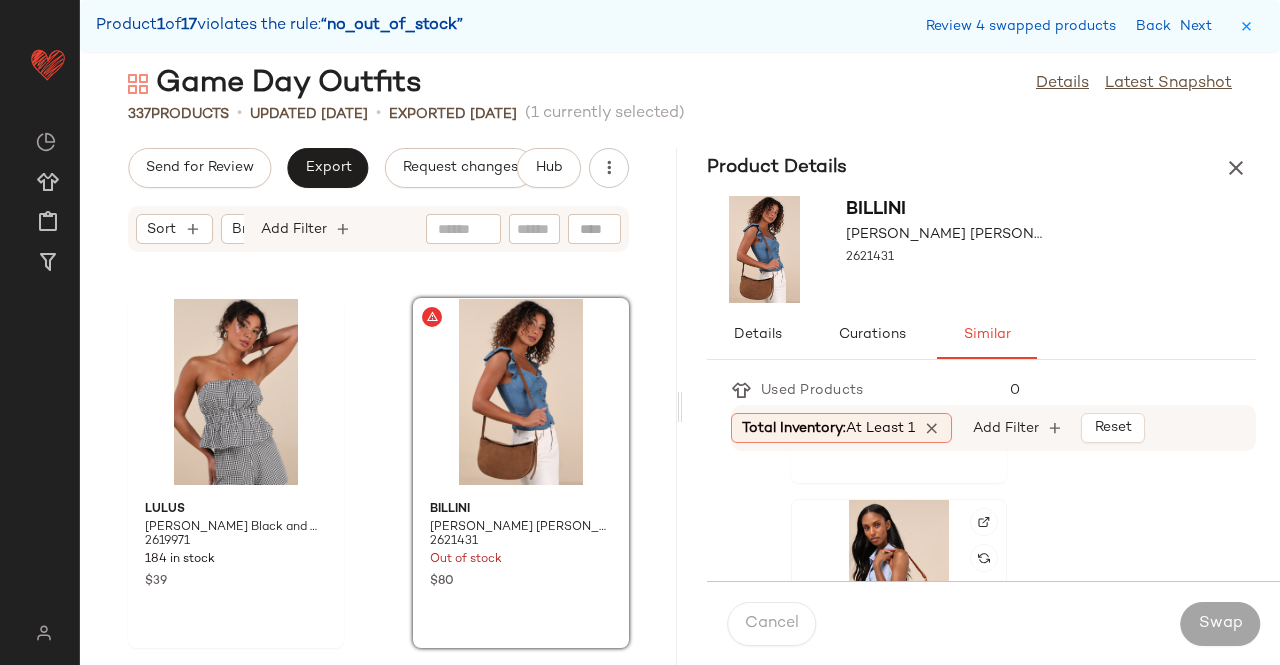 scroll, scrollTop: 900, scrollLeft: 0, axis: vertical 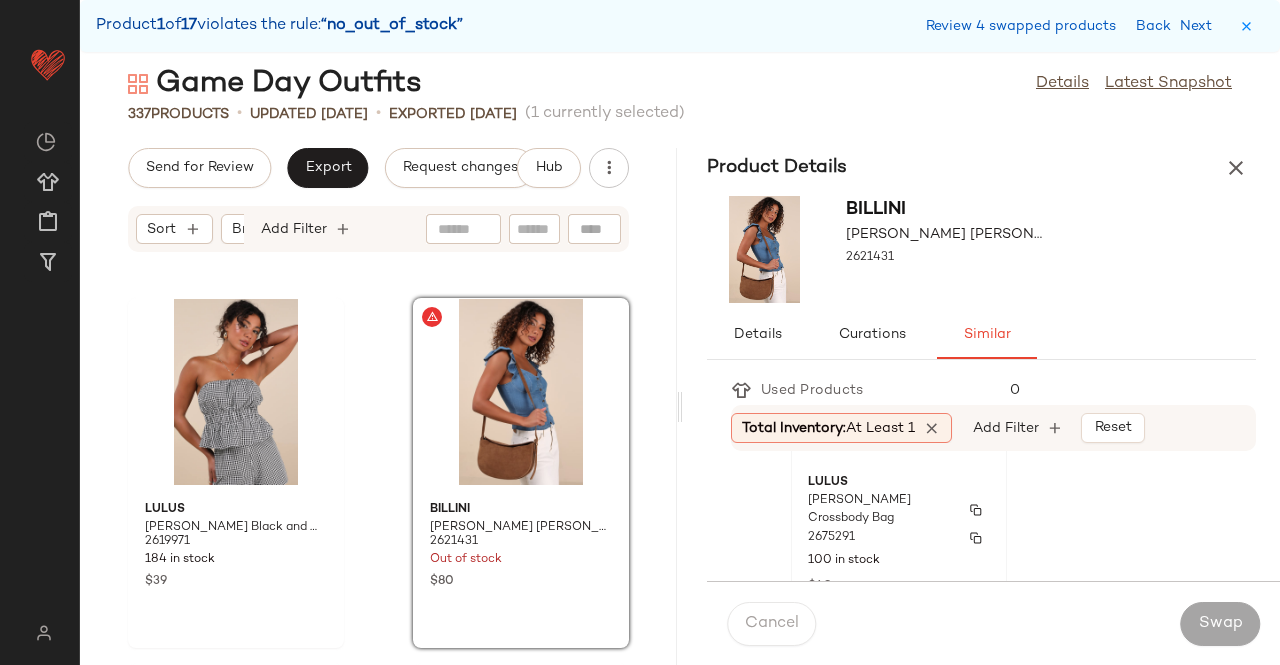 drag, startPoint x: 926, startPoint y: 509, endPoint x: 946, endPoint y: 520, distance: 22.825424 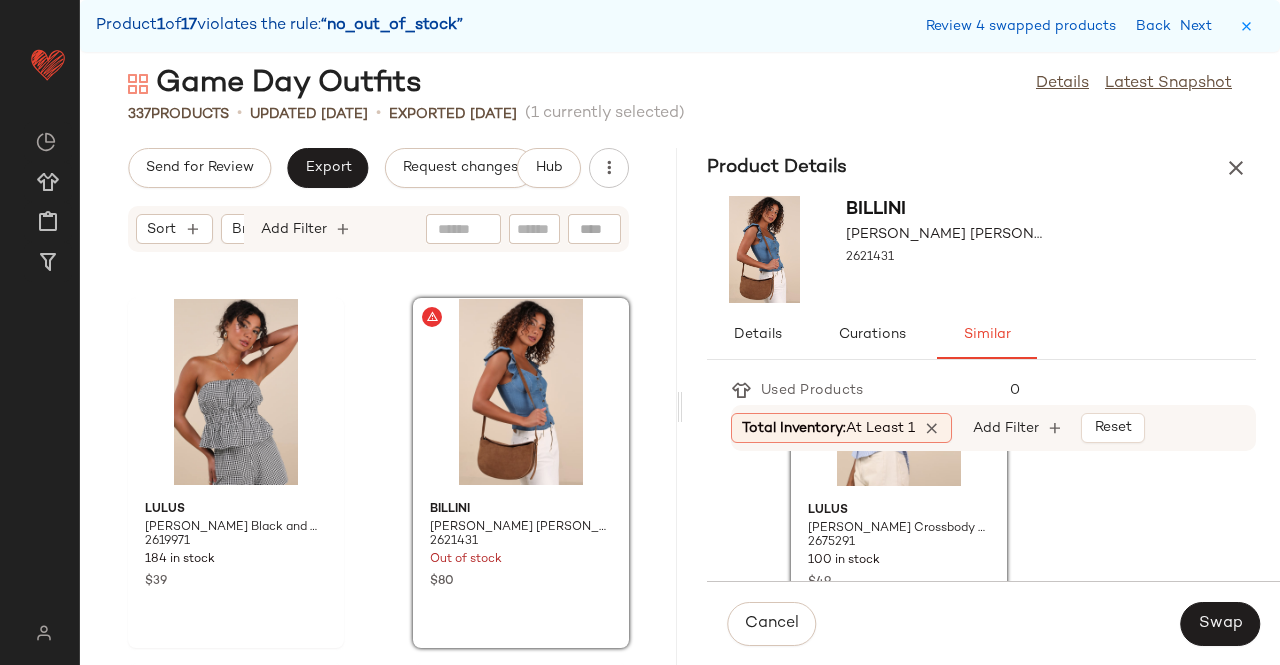 click on "Cancel   Swap" at bounding box center (993, 623) 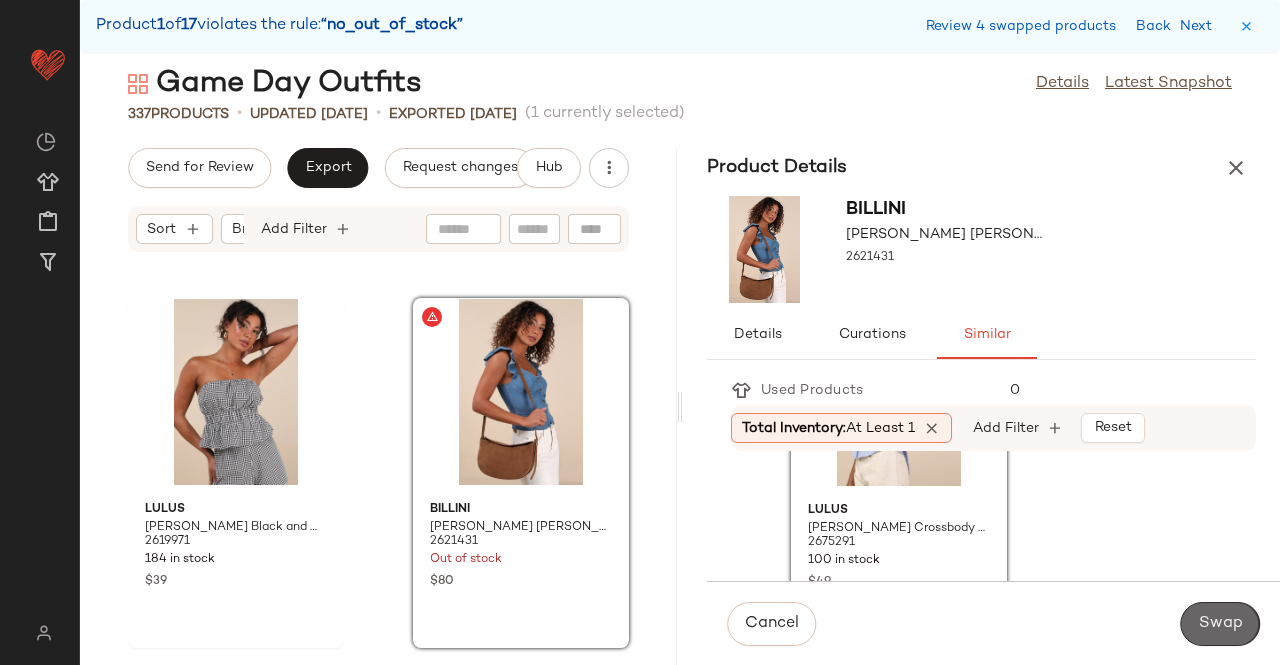 click on "Swap" at bounding box center [1220, 624] 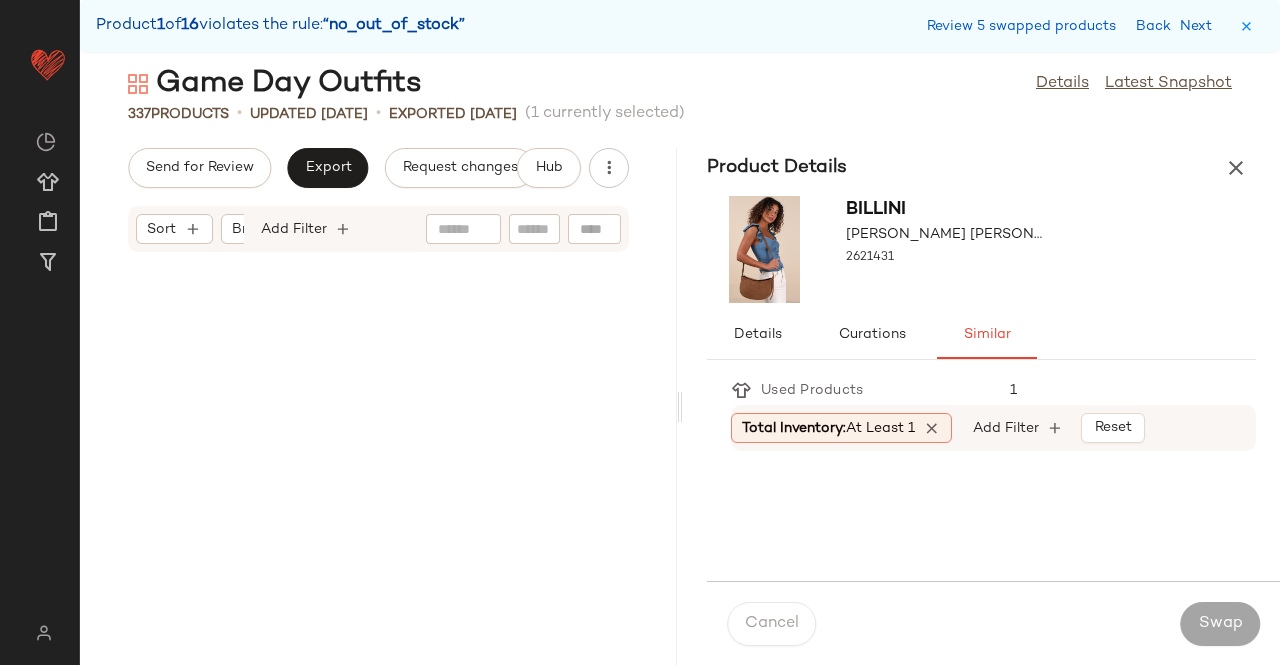 scroll, scrollTop: 17568, scrollLeft: 0, axis: vertical 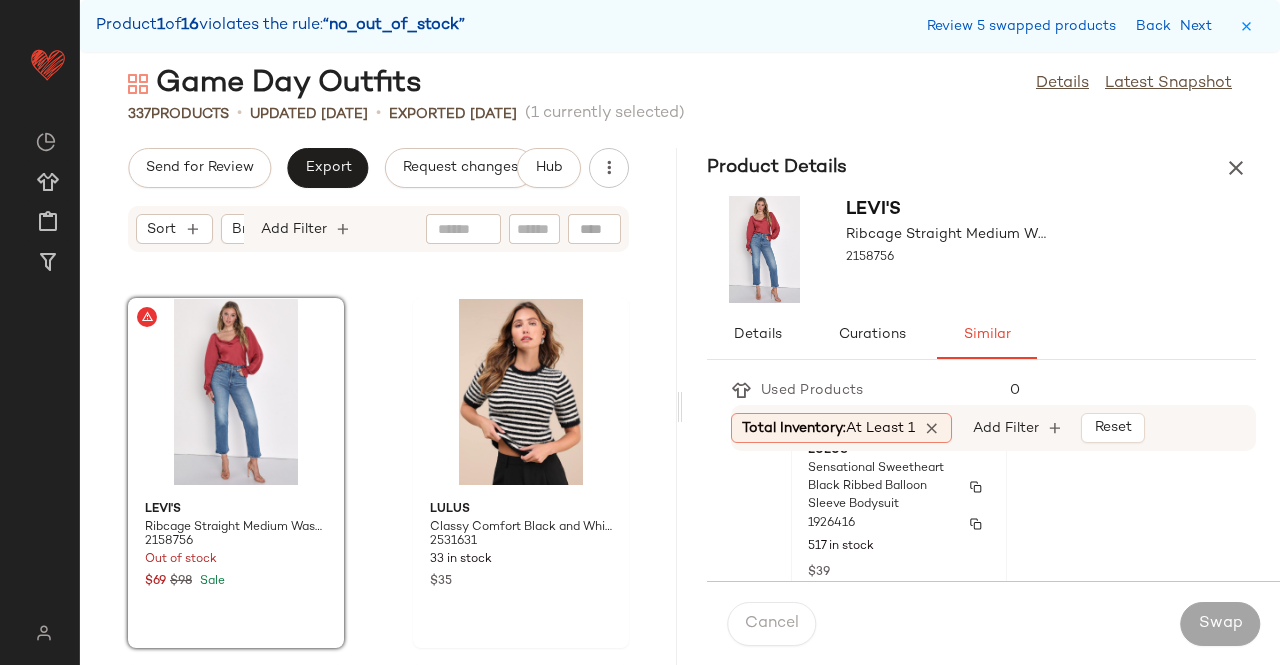 drag, startPoint x: 862, startPoint y: 525, endPoint x: 943, endPoint y: 535, distance: 81.61495 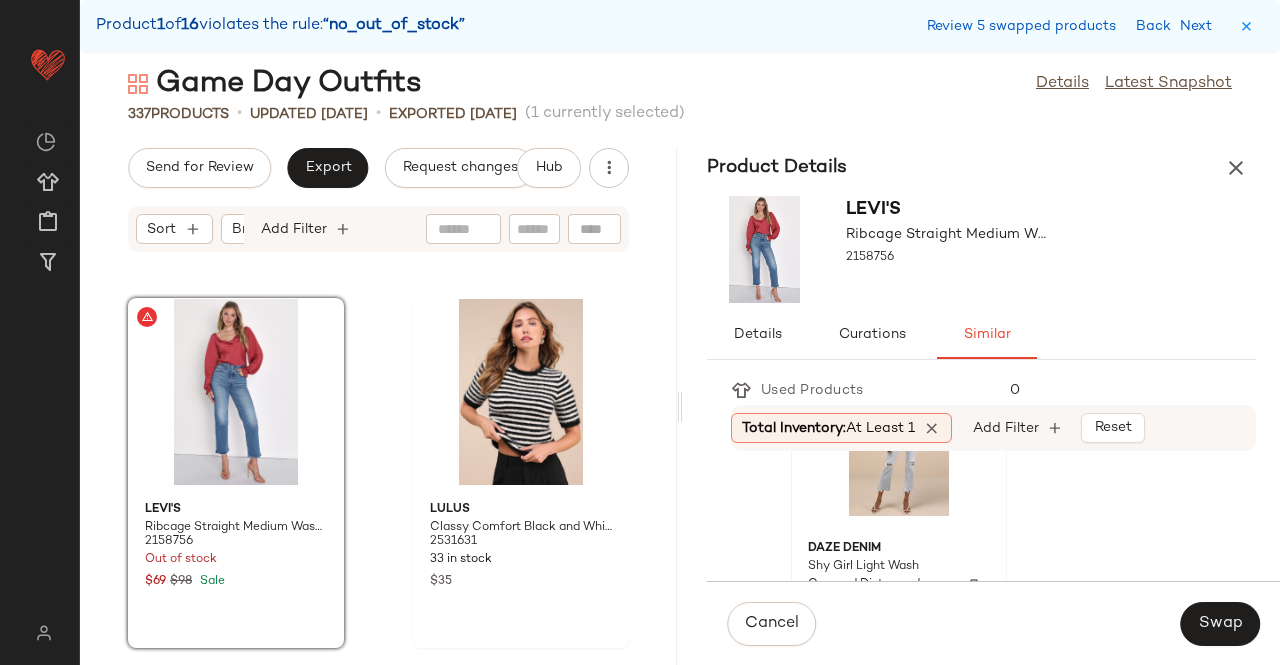 scroll, scrollTop: 500, scrollLeft: 0, axis: vertical 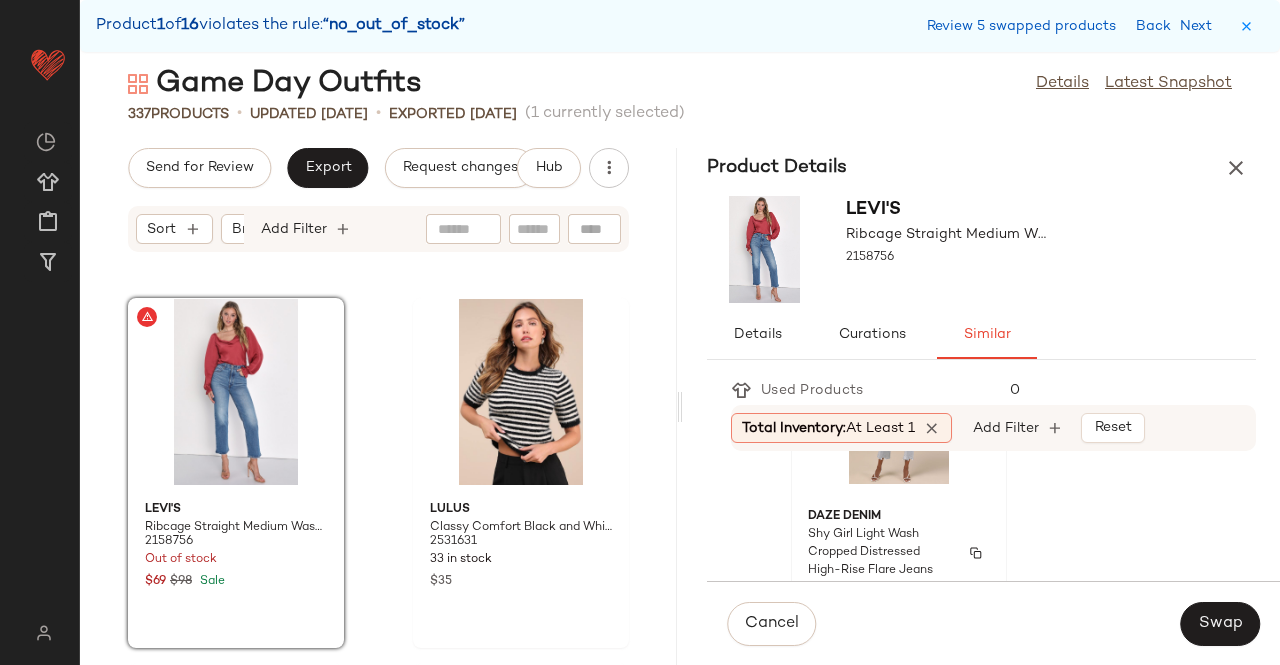 click on "Shy Girl Light Wash Cropped Distressed High-Rise Flare Jeans" at bounding box center (881, 553) 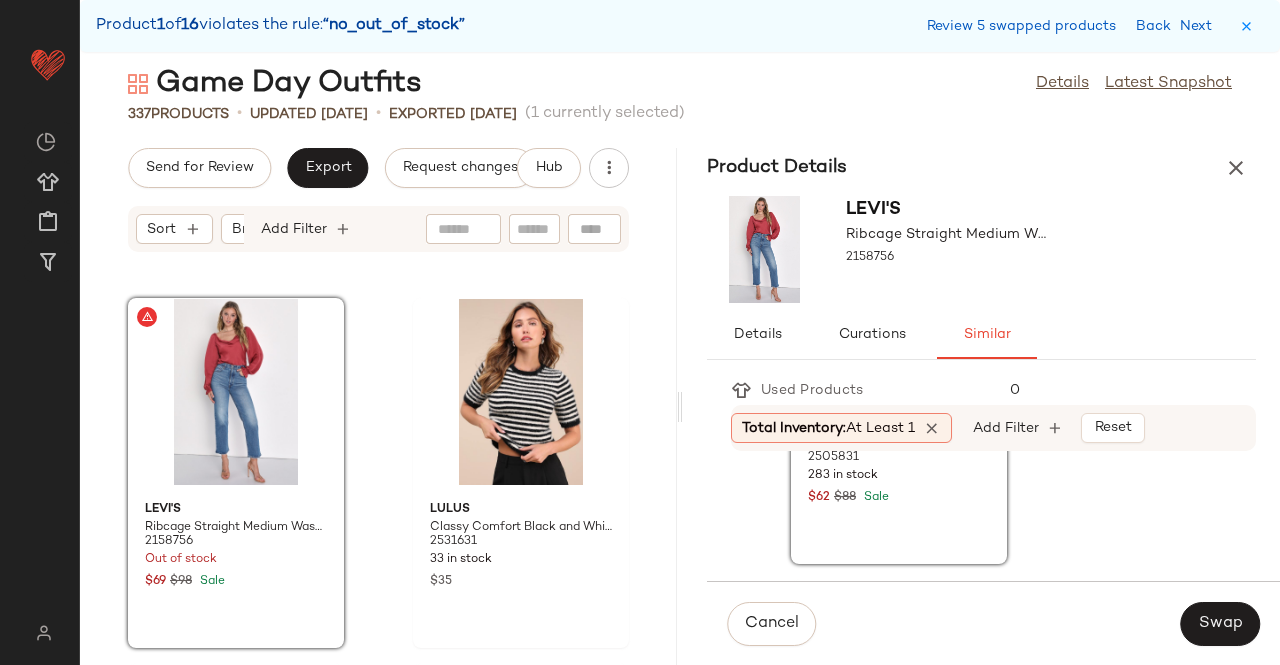 scroll, scrollTop: 558, scrollLeft: 0, axis: vertical 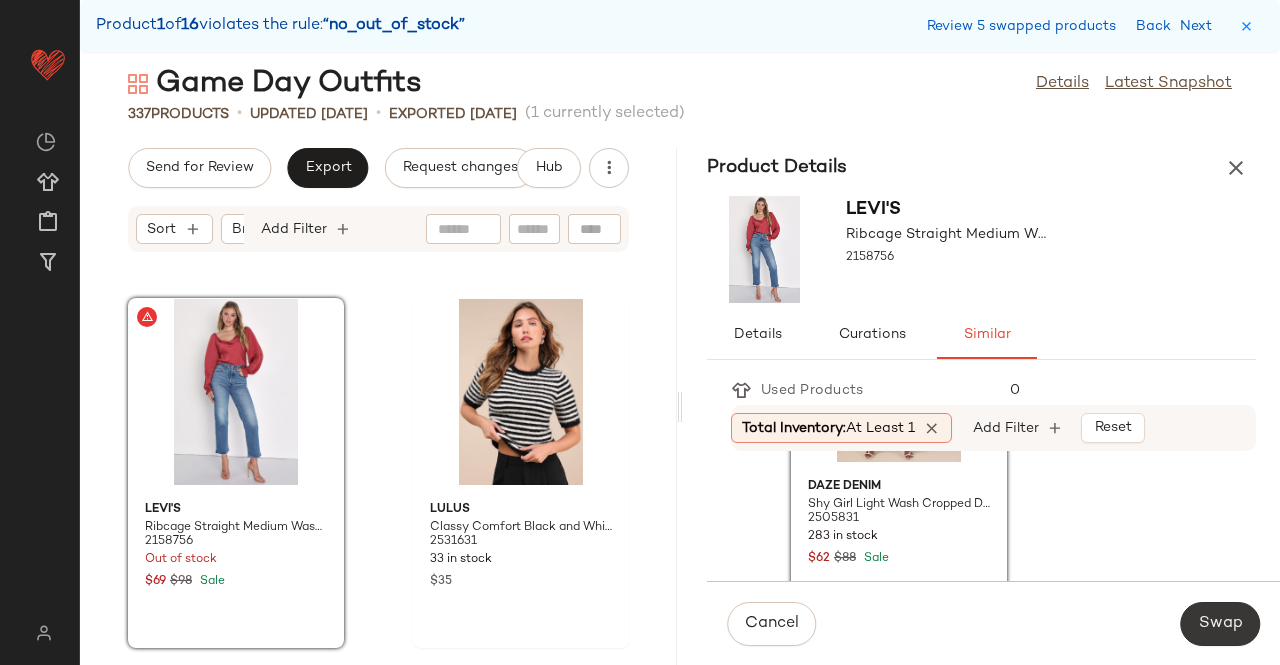 drag, startPoint x: 1190, startPoint y: 614, endPoint x: 1205, endPoint y: 617, distance: 15.297058 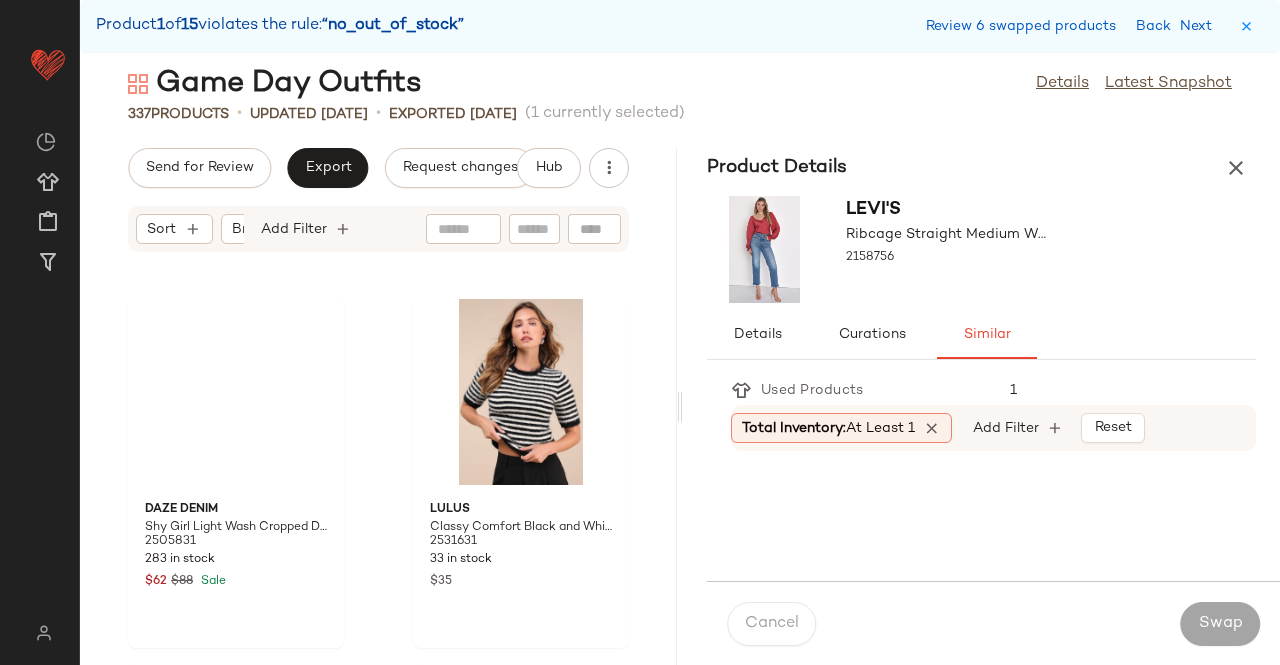 scroll, scrollTop: 20862, scrollLeft: 0, axis: vertical 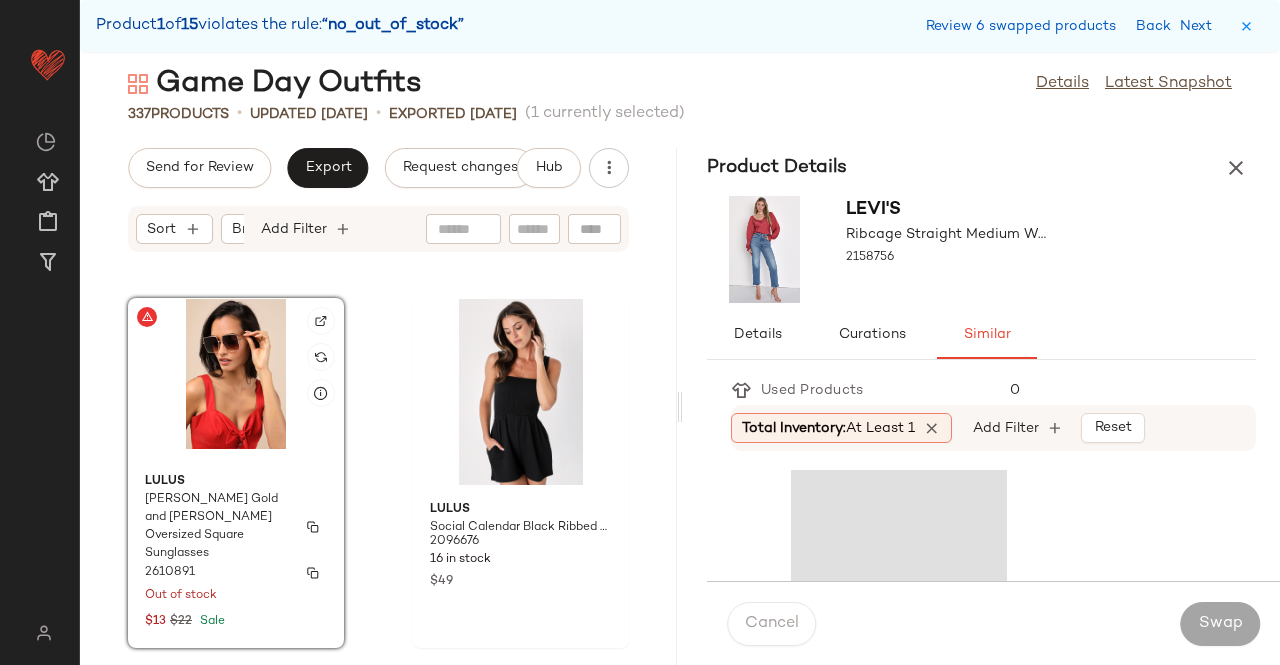click on "[PERSON_NAME] Gold and [PERSON_NAME] Oversized Square Sunglasses" at bounding box center [218, 527] 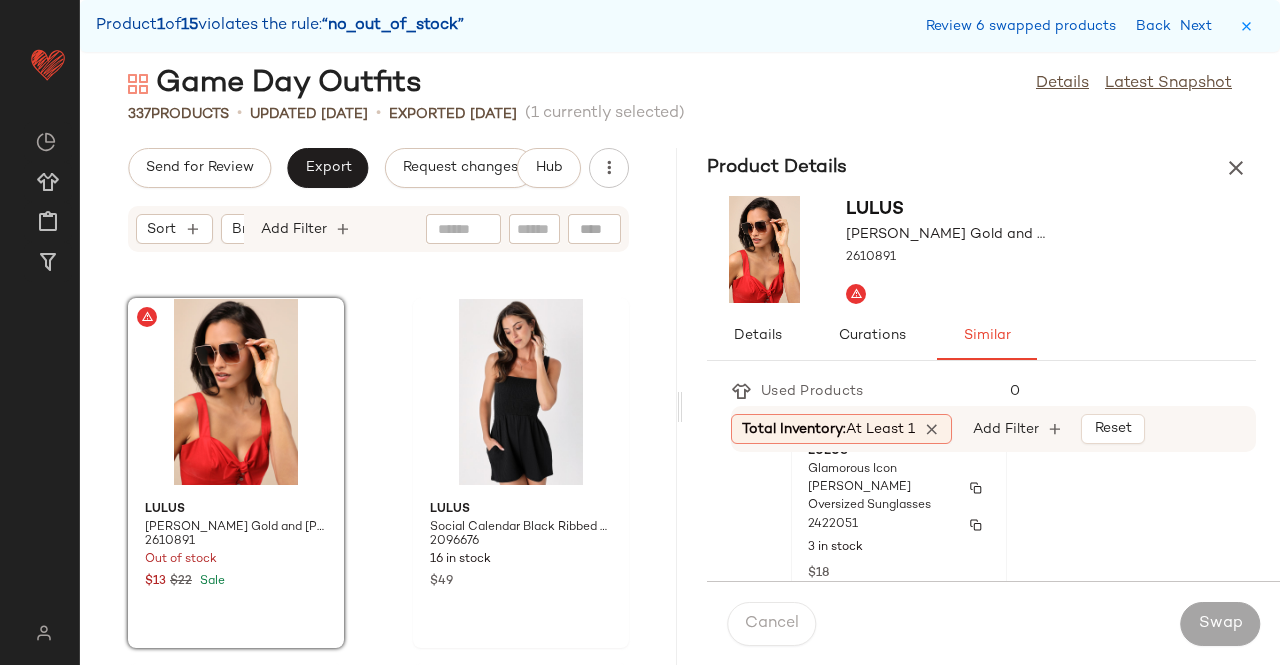 click on "3 in stock" at bounding box center (899, 548) 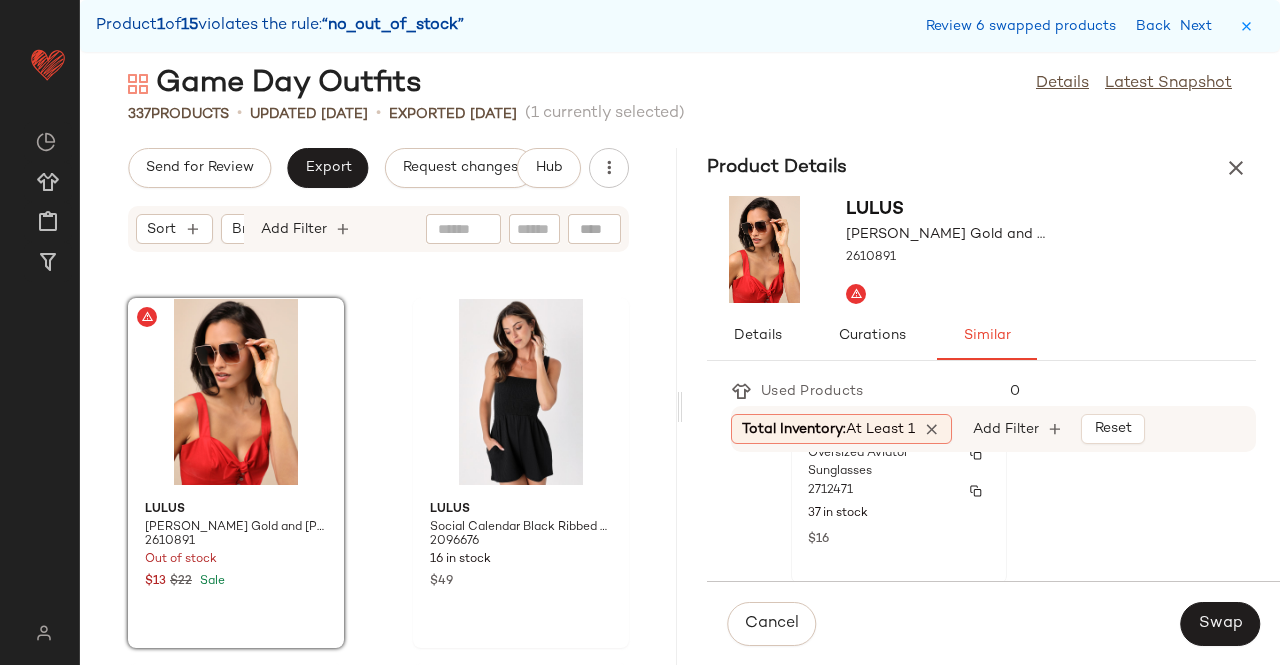 click on "$16" at bounding box center (899, 538) 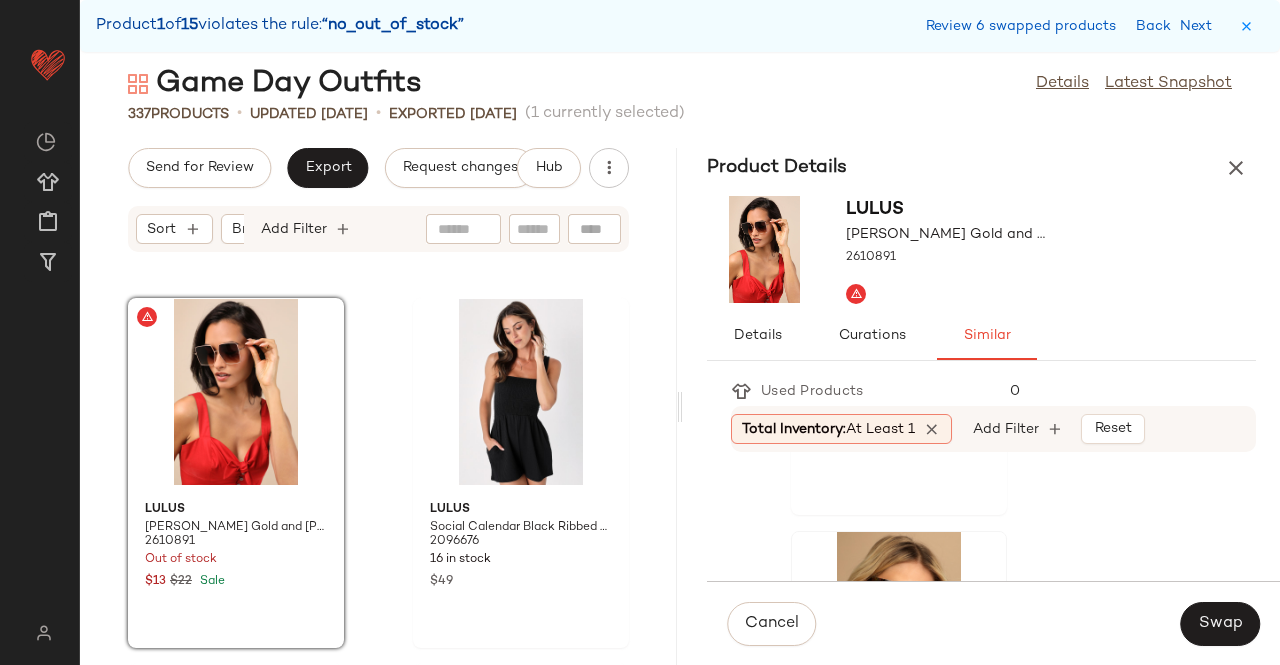 scroll, scrollTop: 1467, scrollLeft: 0, axis: vertical 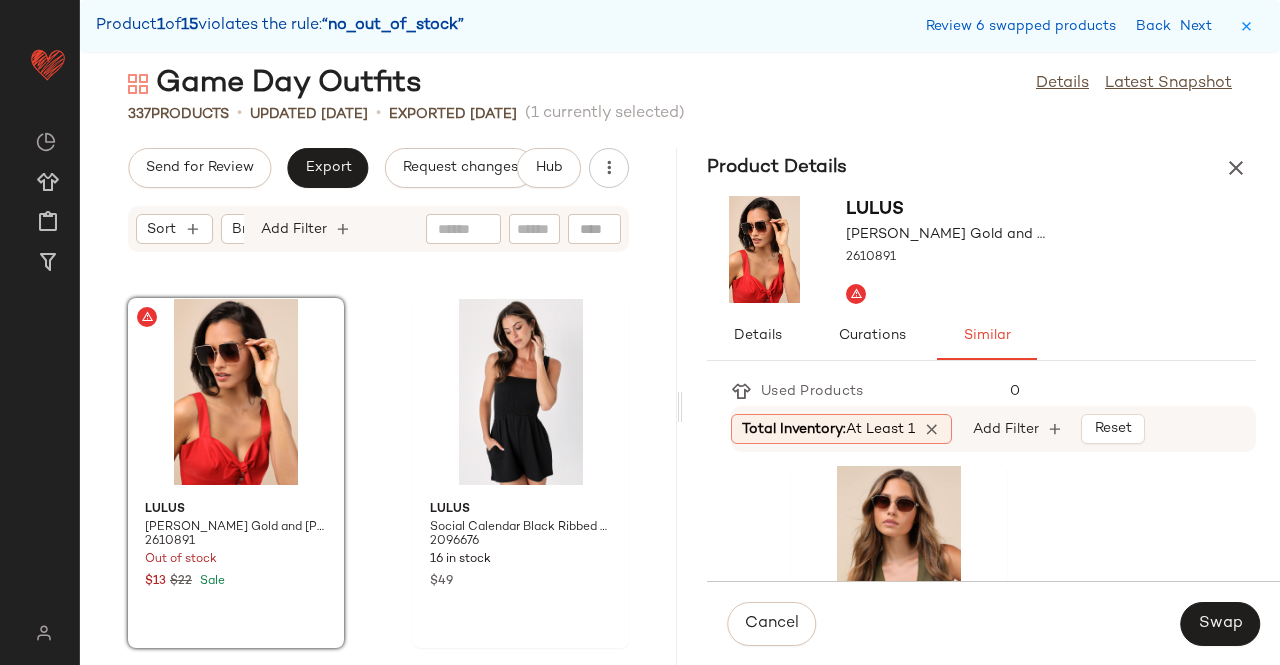 drag, startPoint x: 1224, startPoint y: 627, endPoint x: 1128, endPoint y: 612, distance: 97.16481 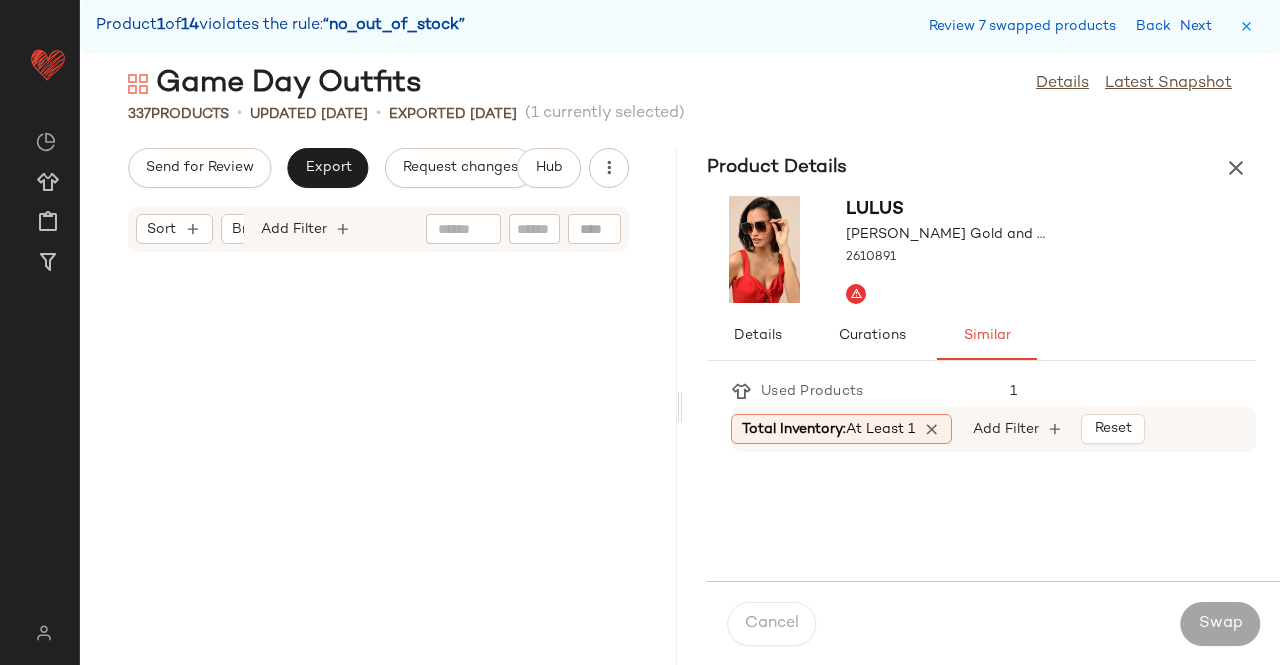 scroll, scrollTop: 23424, scrollLeft: 0, axis: vertical 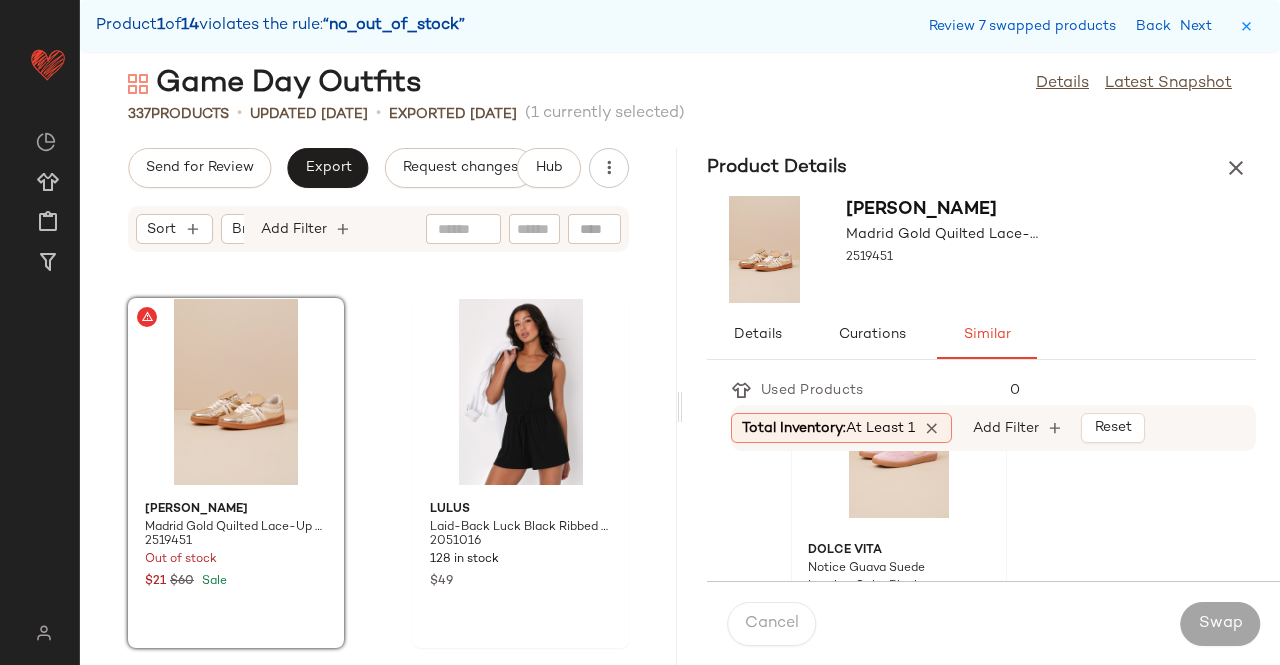 click on "Dolce Vita" at bounding box center [899, 551] 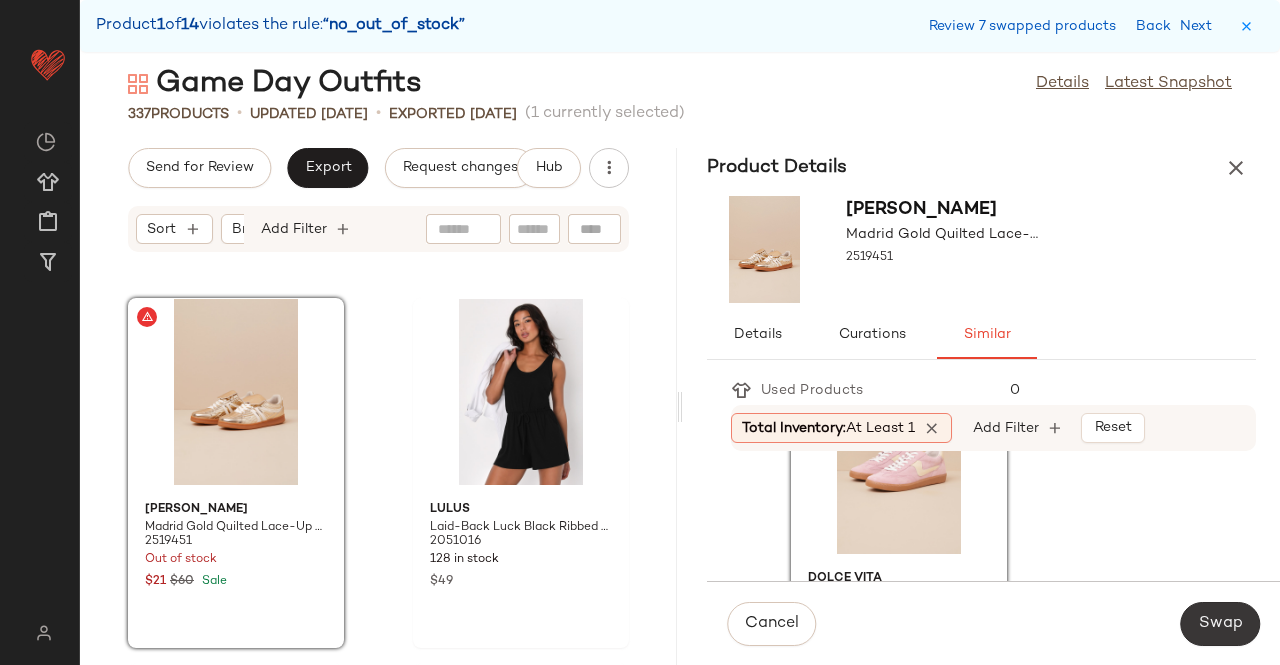click on "Swap" at bounding box center (1220, 624) 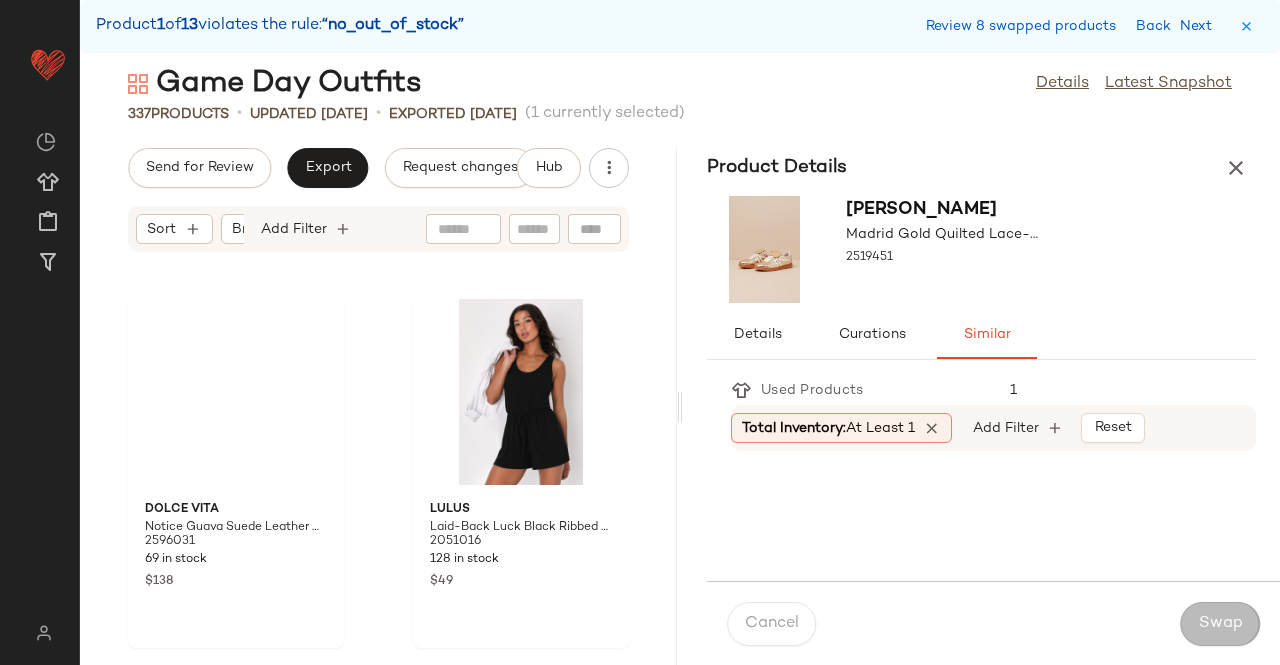scroll, scrollTop: 30744, scrollLeft: 0, axis: vertical 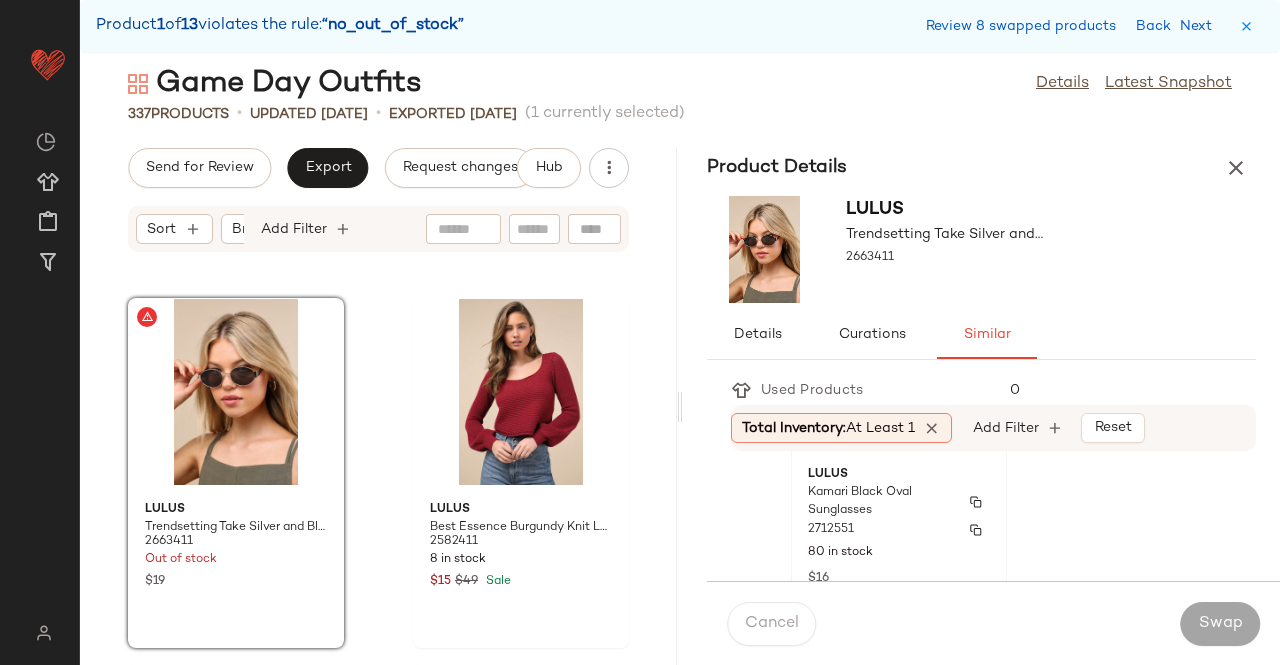 click on "2712551" at bounding box center (899, 530) 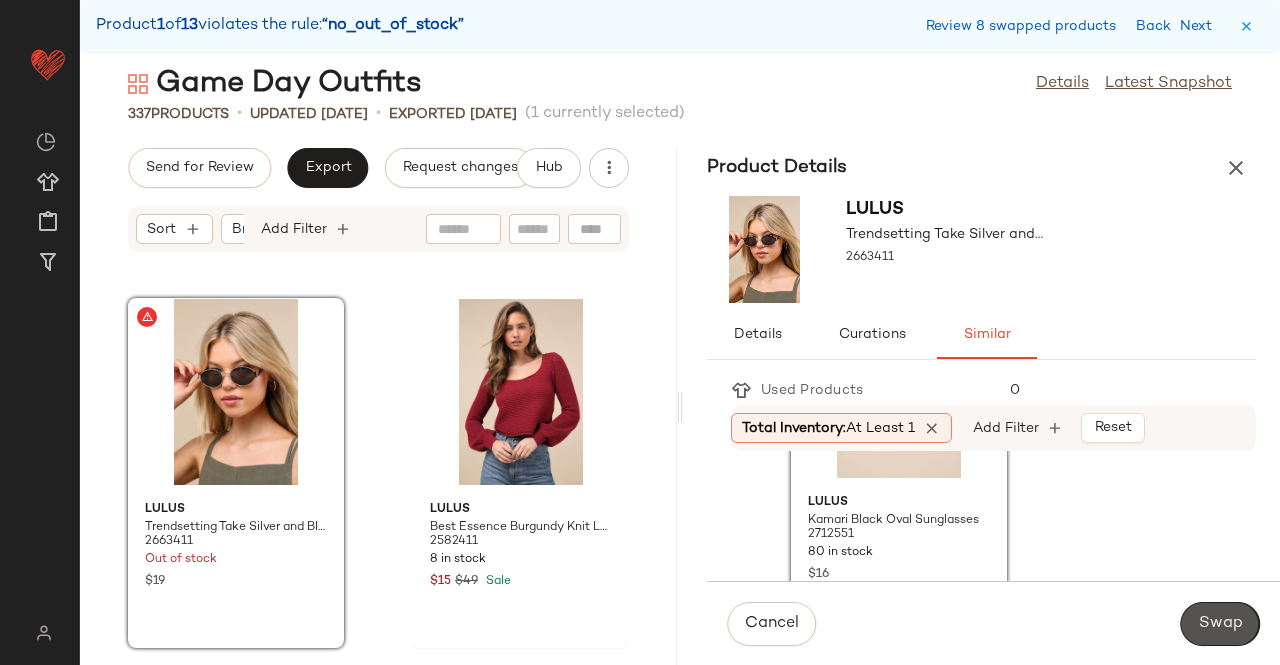 drag, startPoint x: 1205, startPoint y: 615, endPoint x: 1062, endPoint y: 617, distance: 143.01399 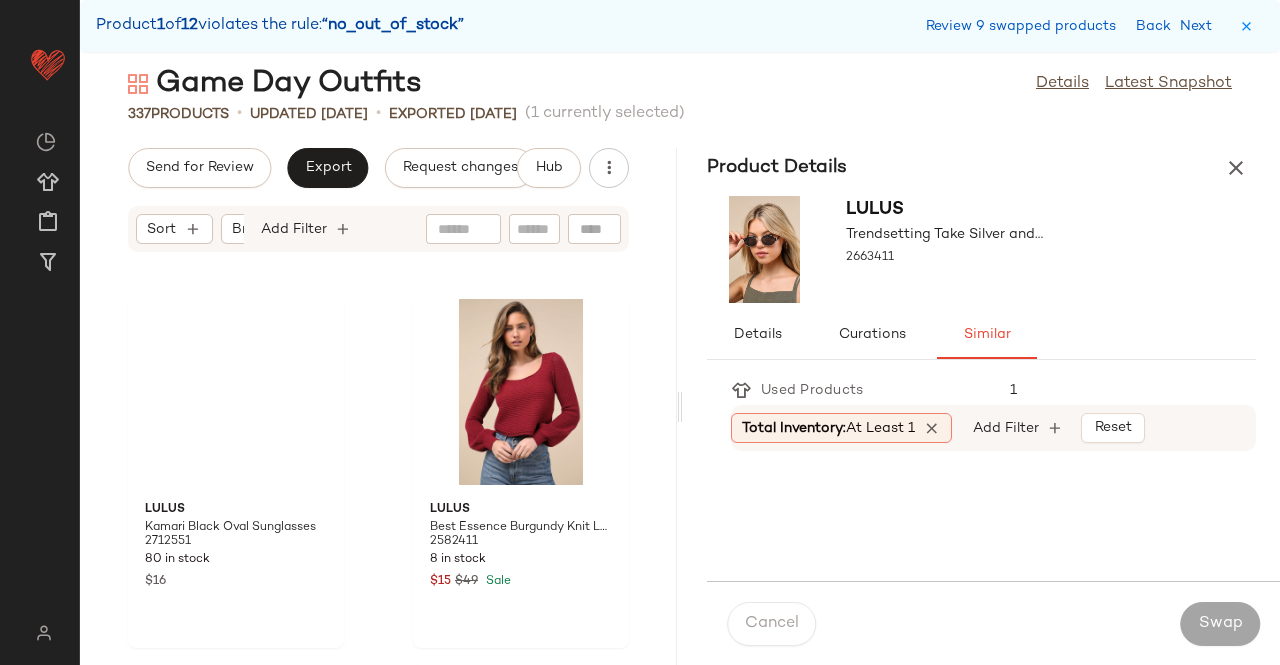scroll, scrollTop: 35136, scrollLeft: 0, axis: vertical 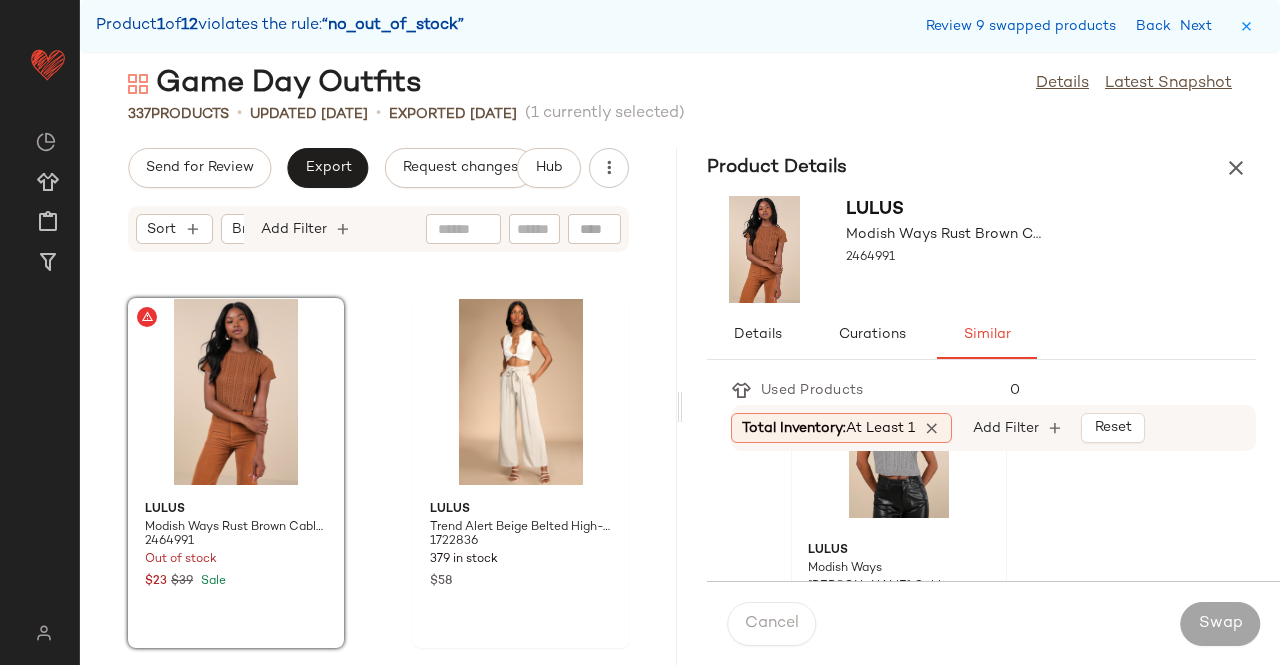 click on "Lulus Modish Ways [PERSON_NAME] Cable Knit Short Sleeve Sweater Top 2464951 19 in stock $12 $39 Sale" 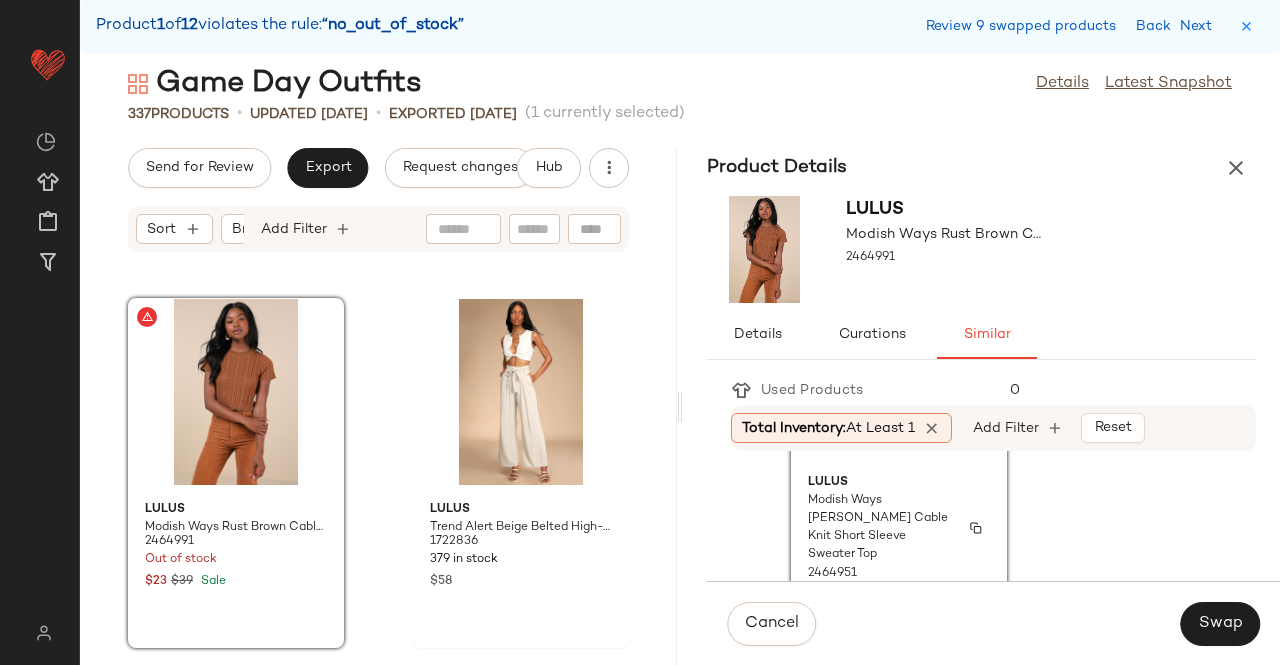 scroll, scrollTop: 200, scrollLeft: 0, axis: vertical 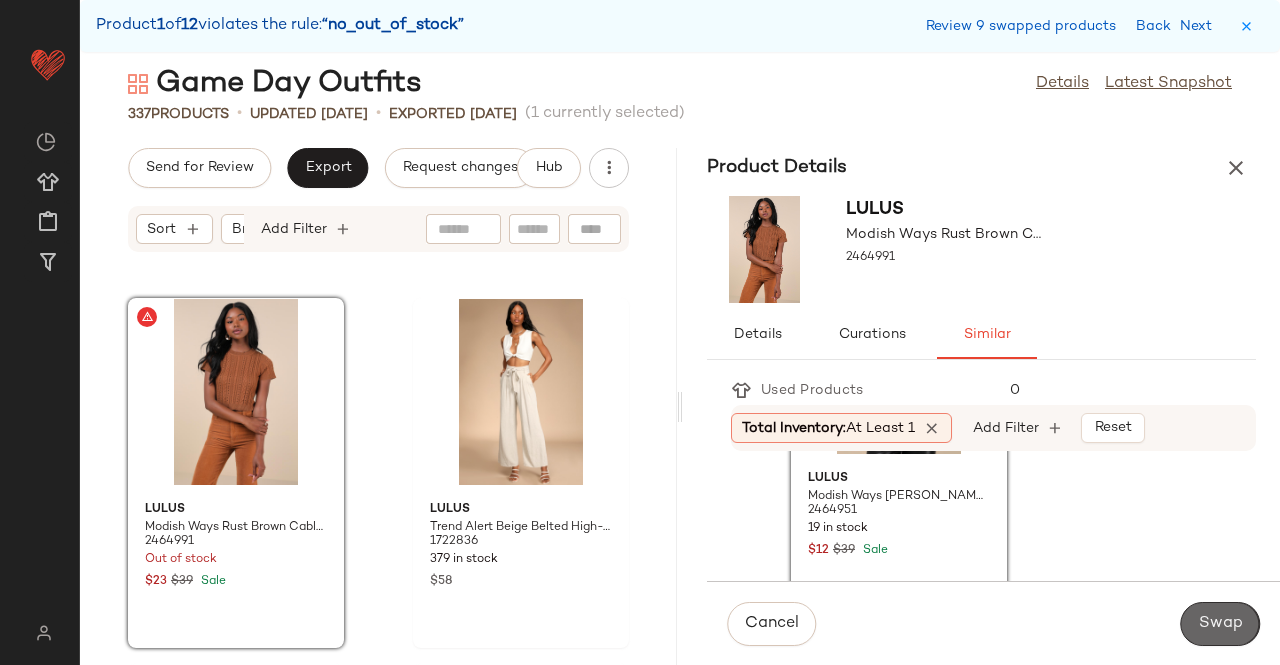 click on "Swap" 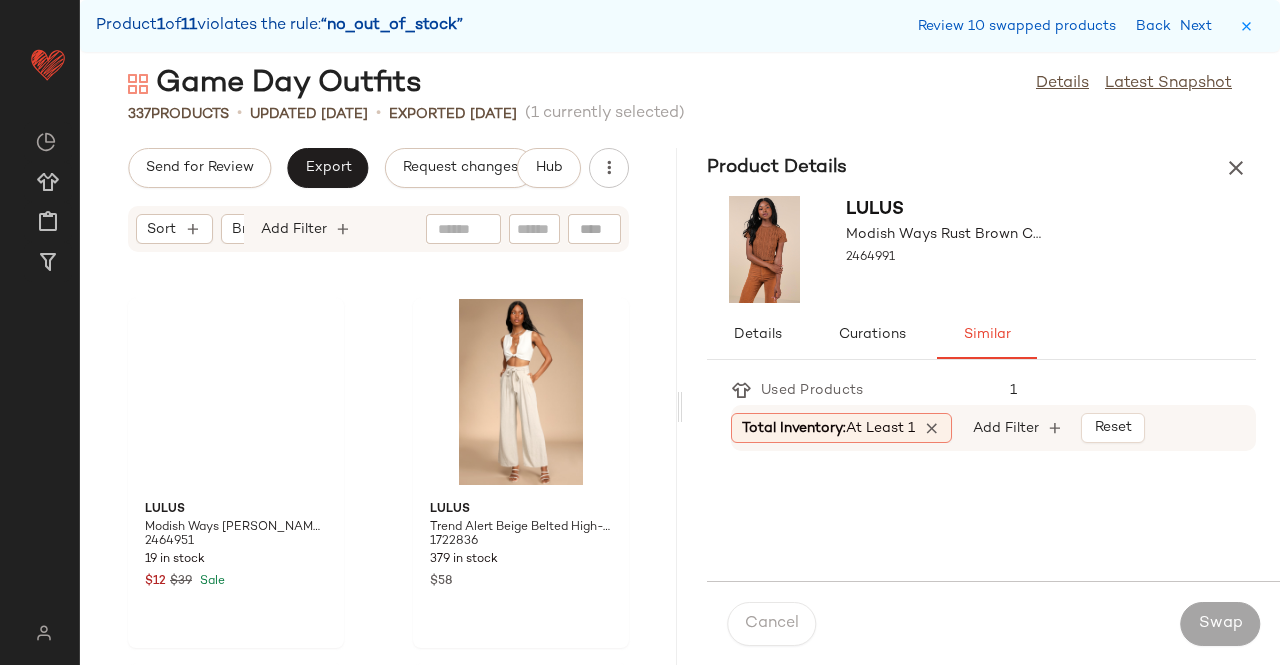 scroll, scrollTop: 36966, scrollLeft: 0, axis: vertical 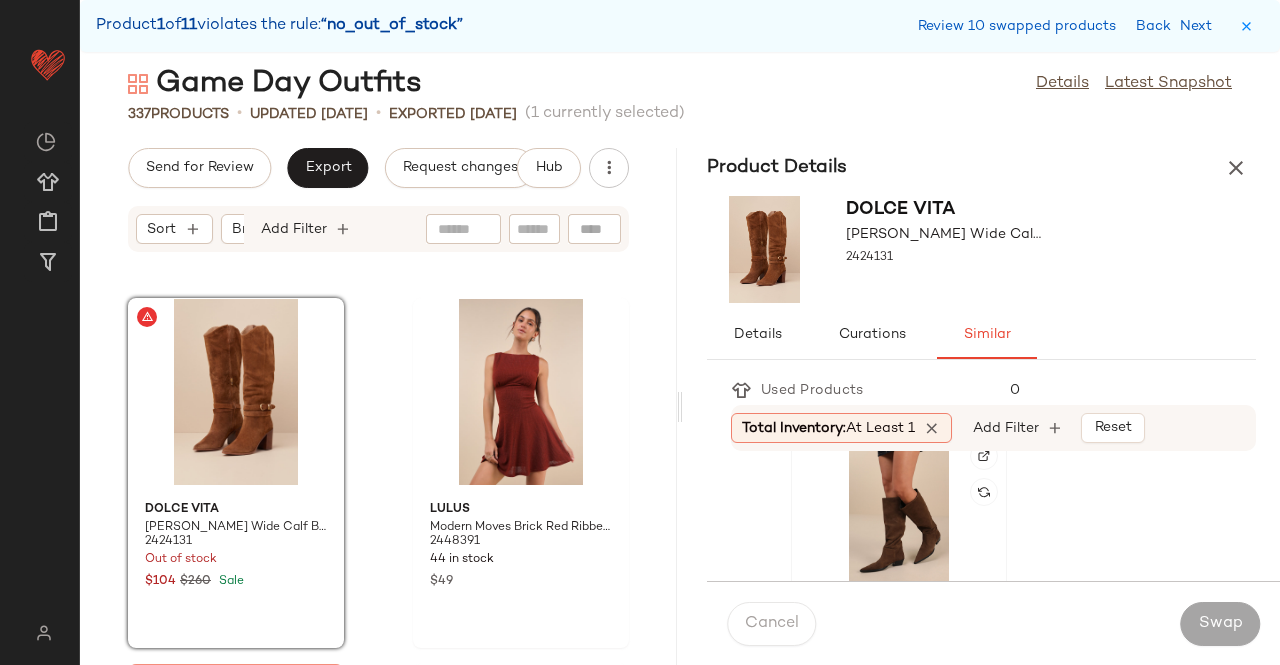 click 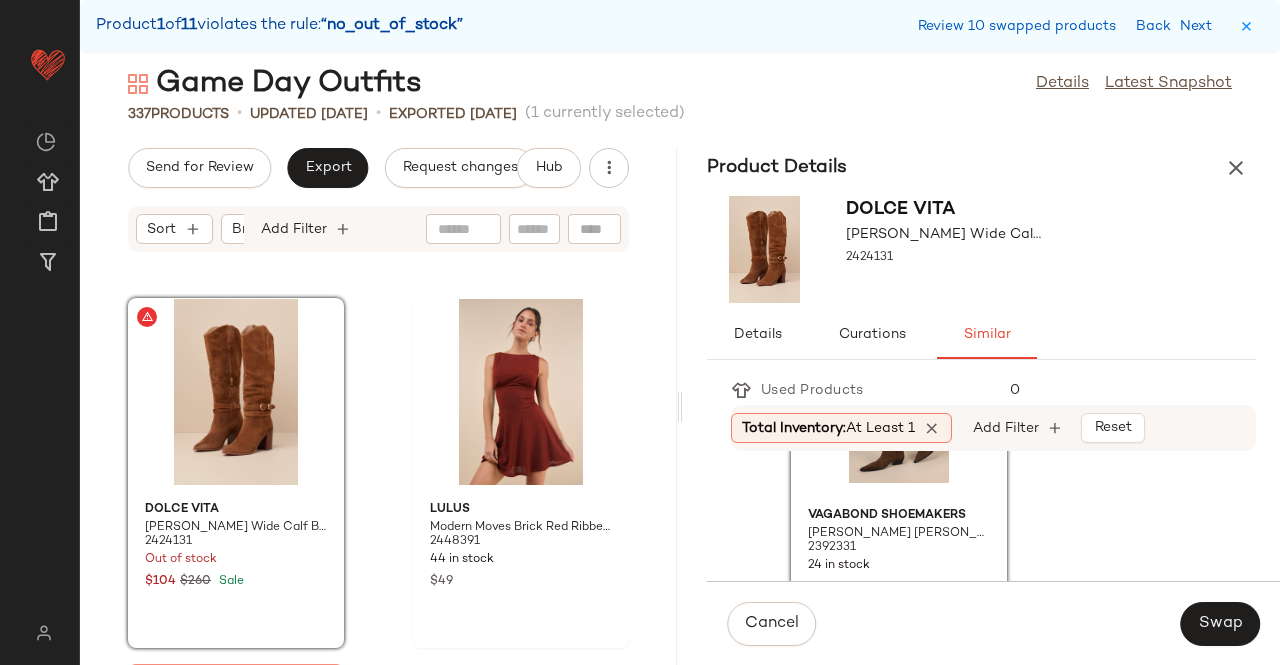 scroll, scrollTop: 600, scrollLeft: 0, axis: vertical 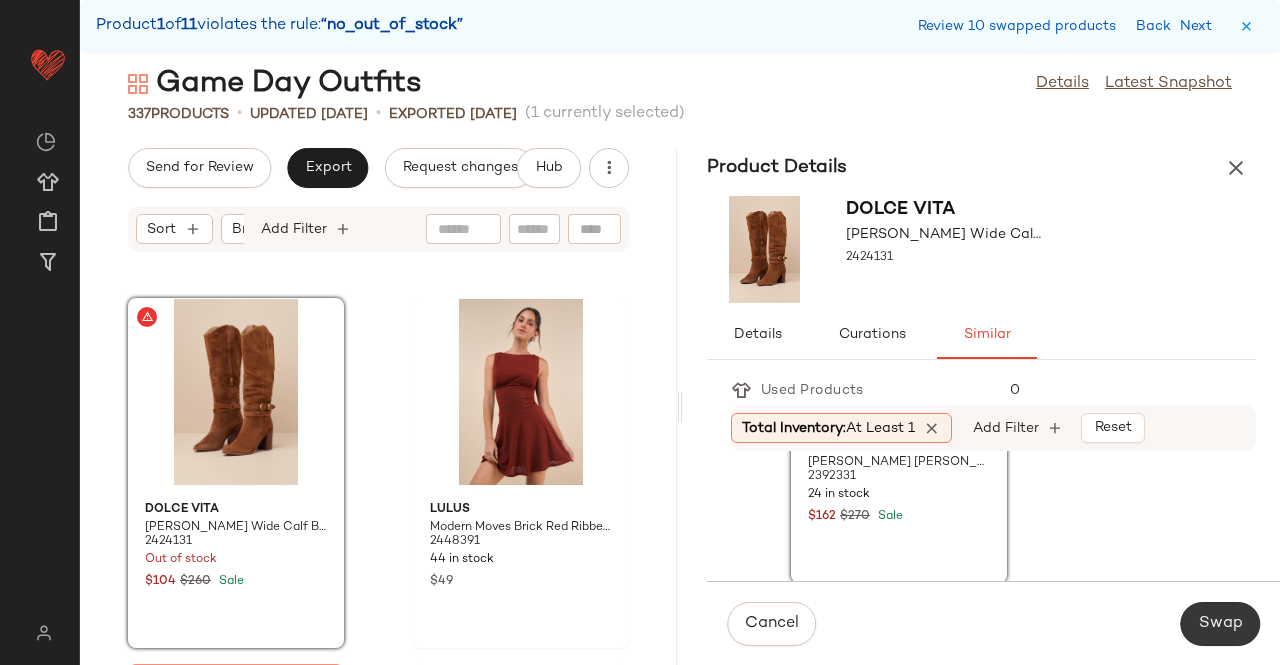 click on "Swap" 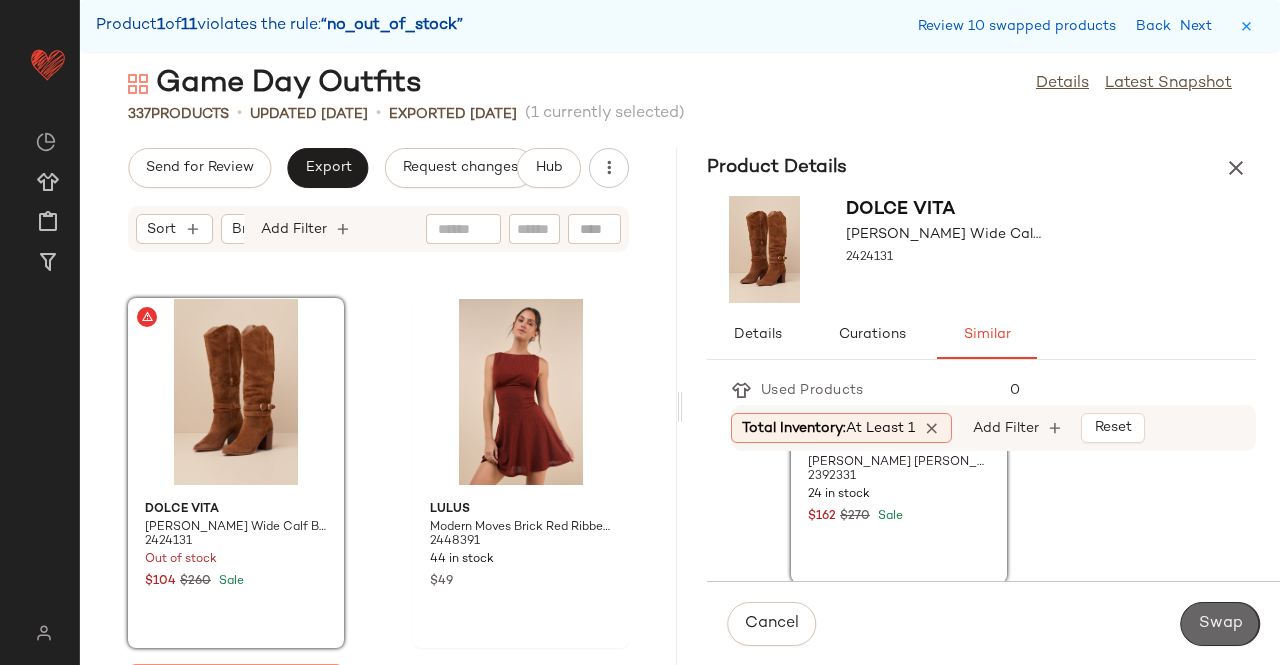 click on "Swap" 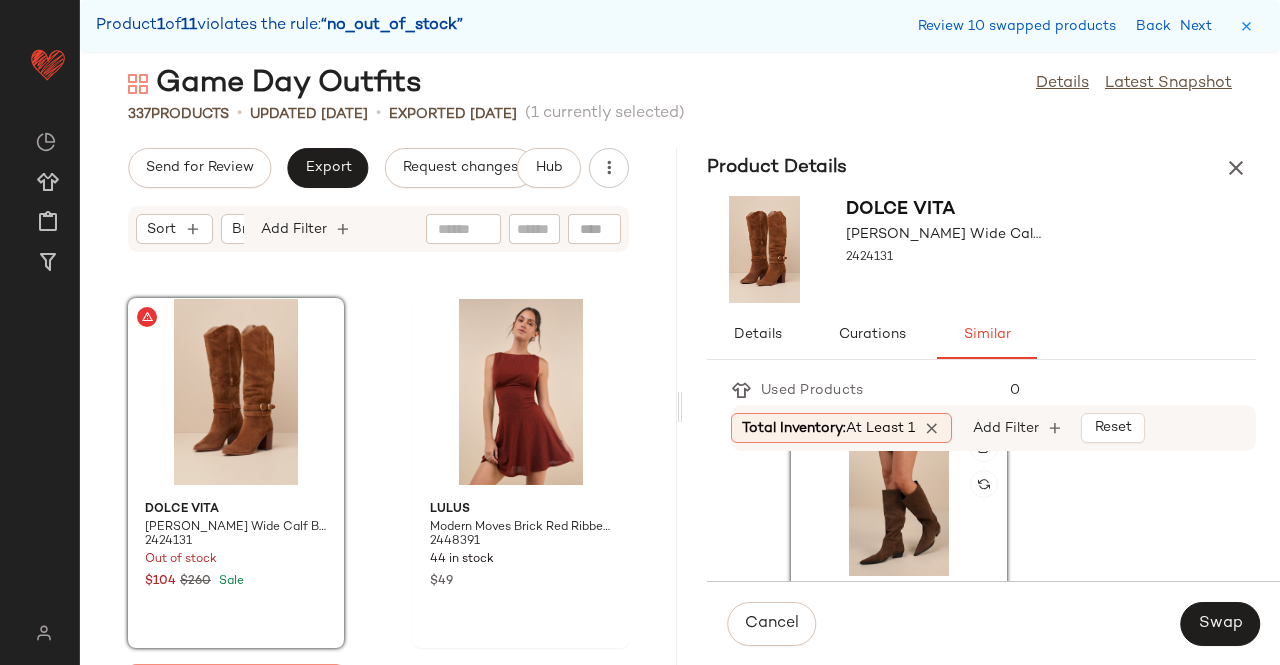click 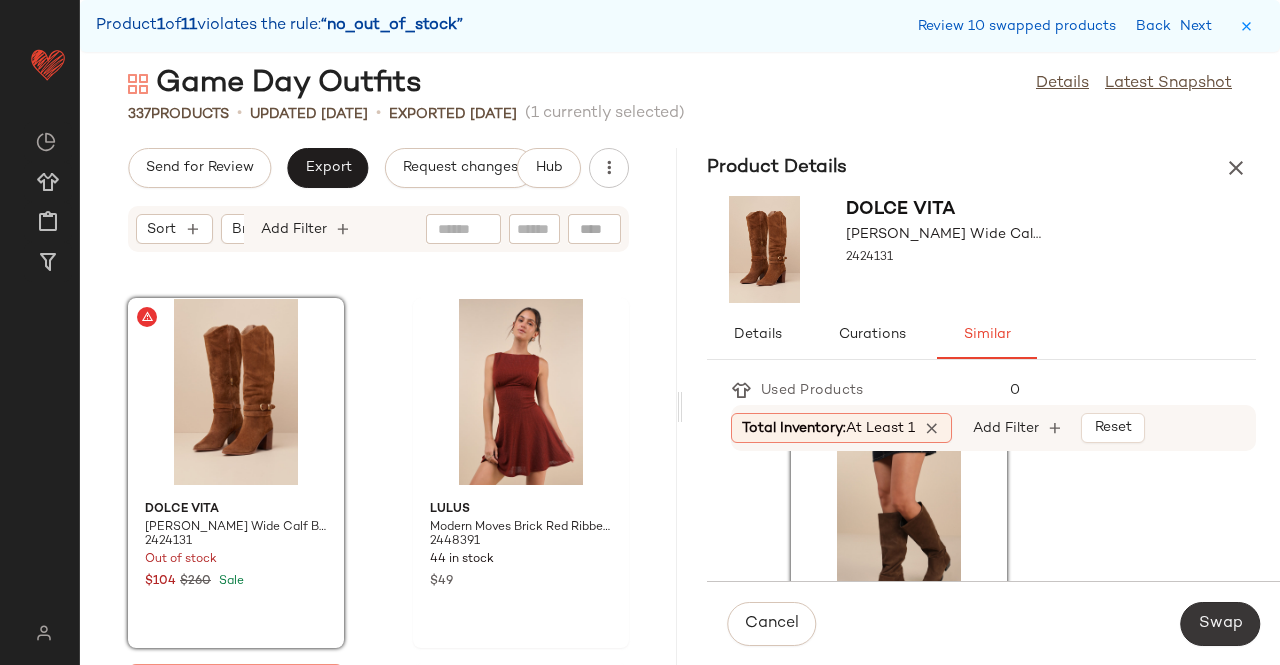 click on "Swap" at bounding box center [1220, 624] 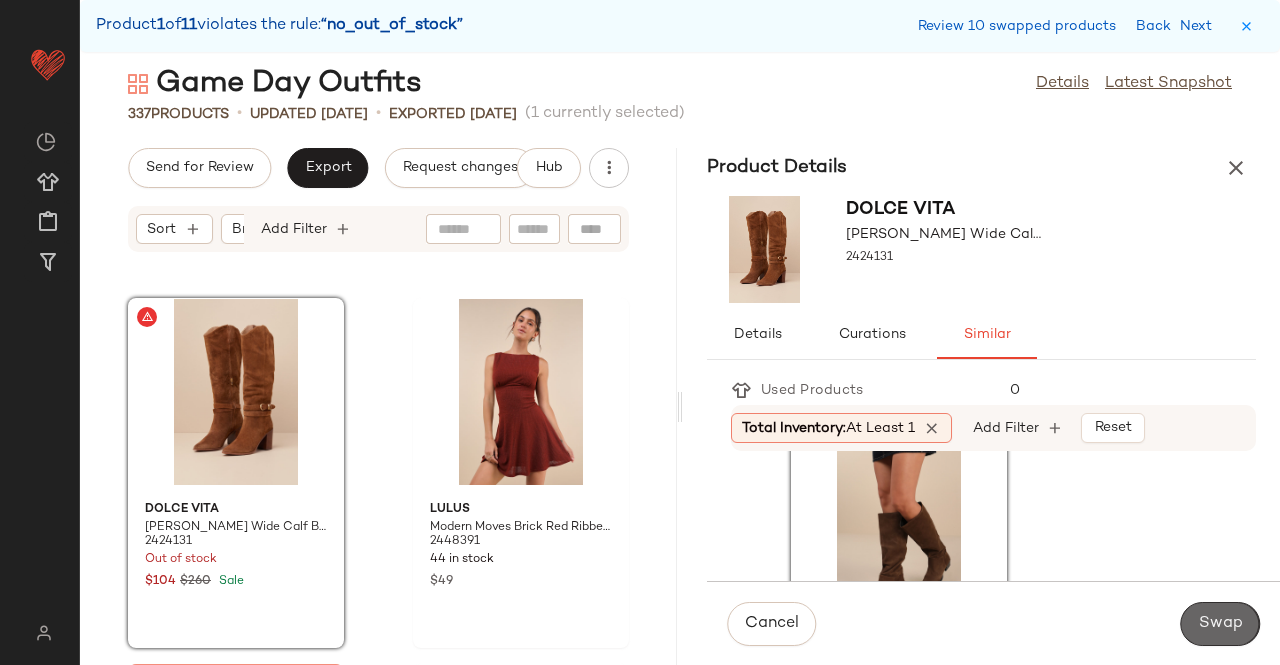 click on "Swap" at bounding box center (1220, 624) 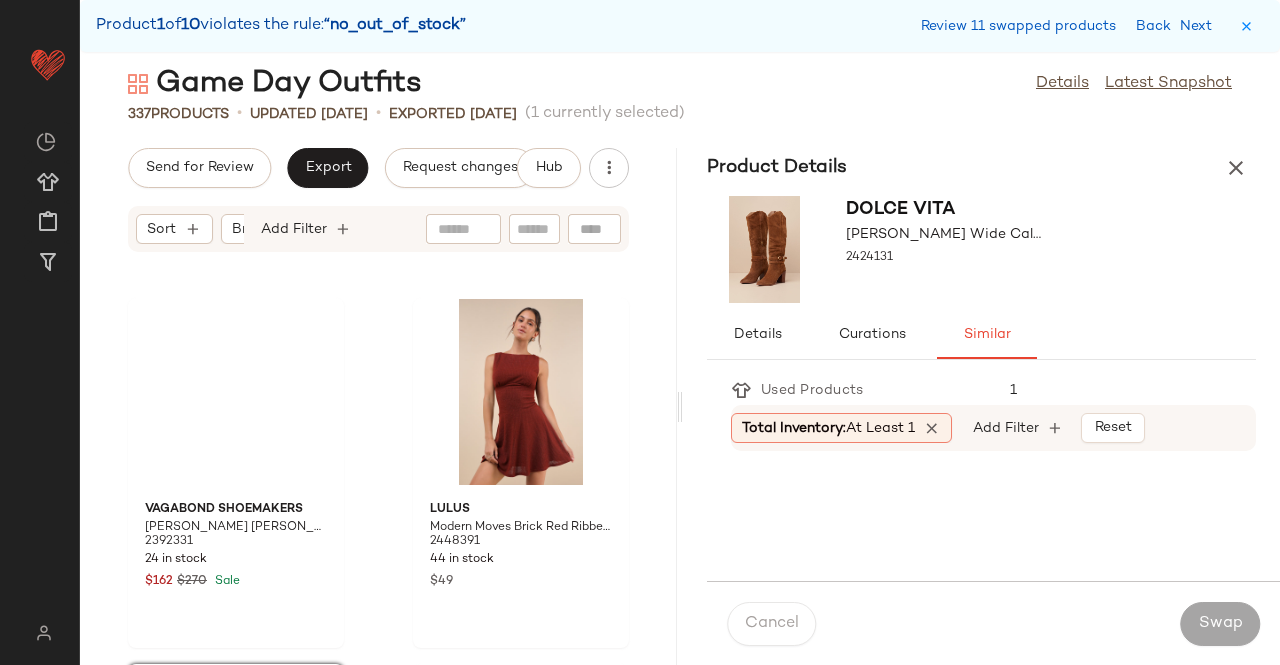 scroll, scrollTop: 37332, scrollLeft: 0, axis: vertical 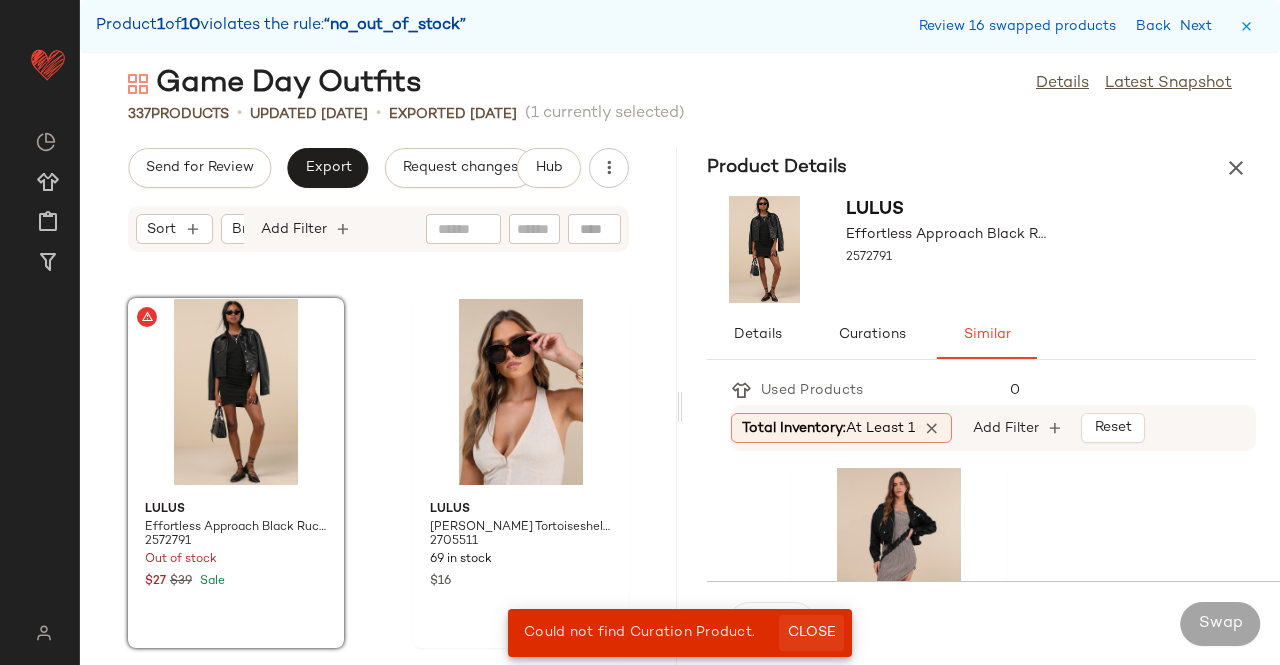 click on "Close" 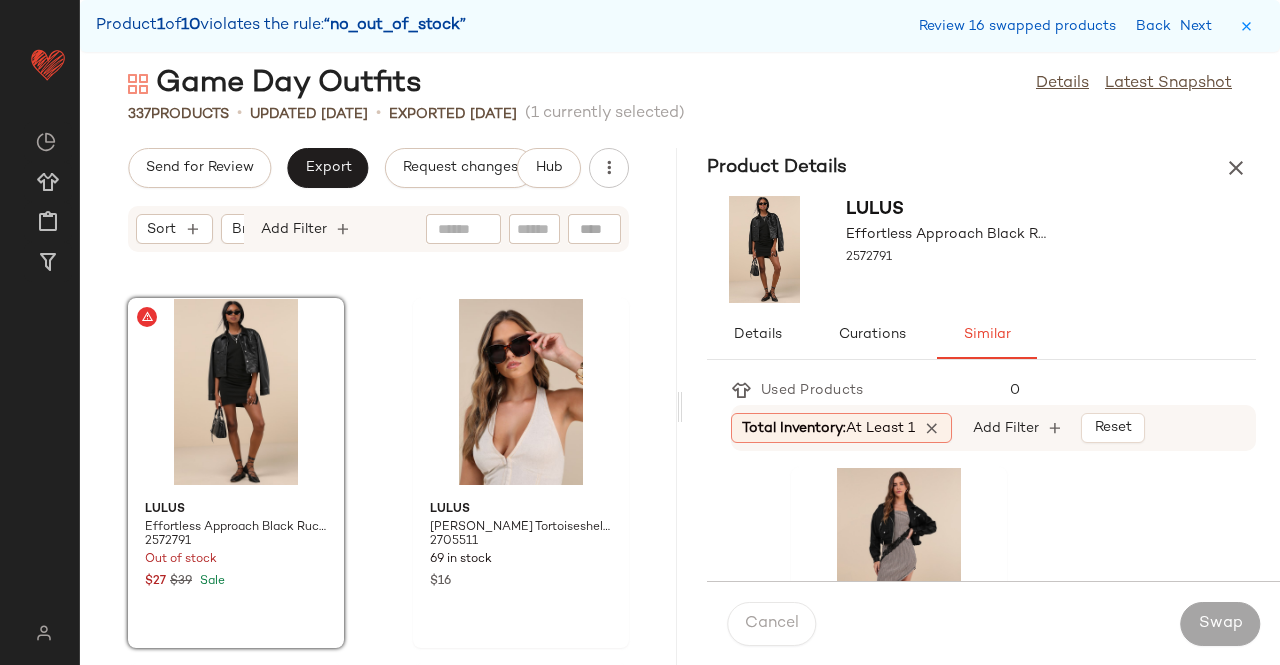 drag, startPoint x: 836, startPoint y: 633, endPoint x: 826, endPoint y: 628, distance: 11.18034 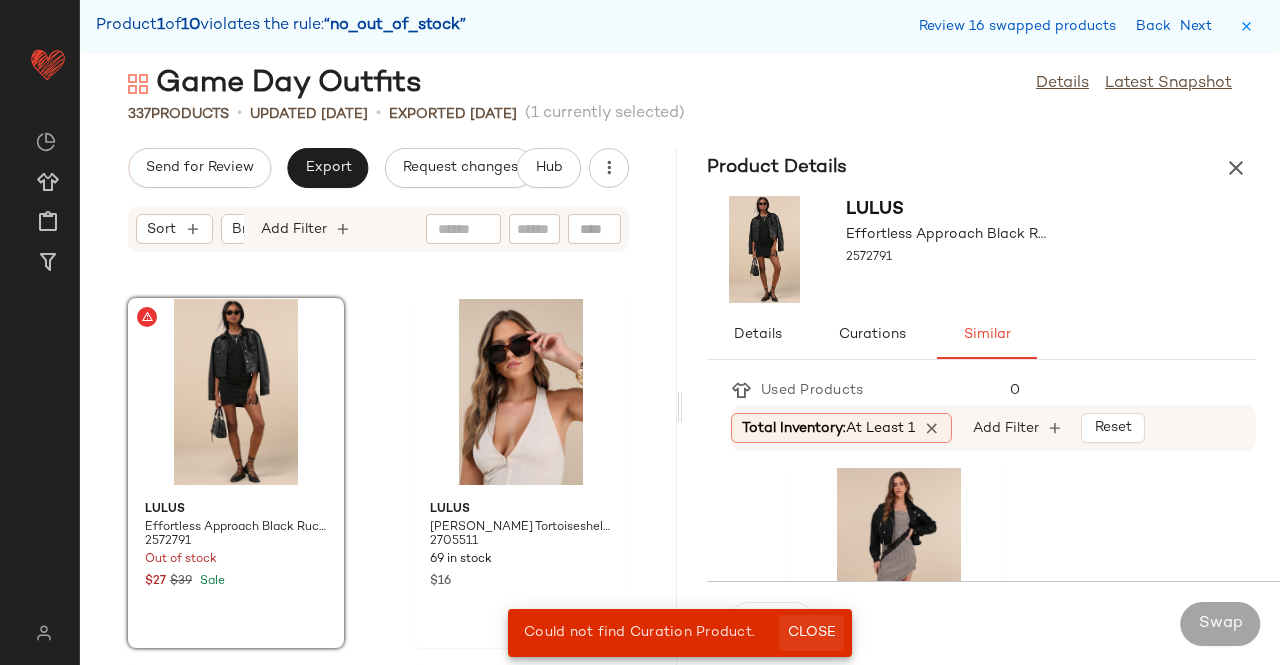 click on "Close" 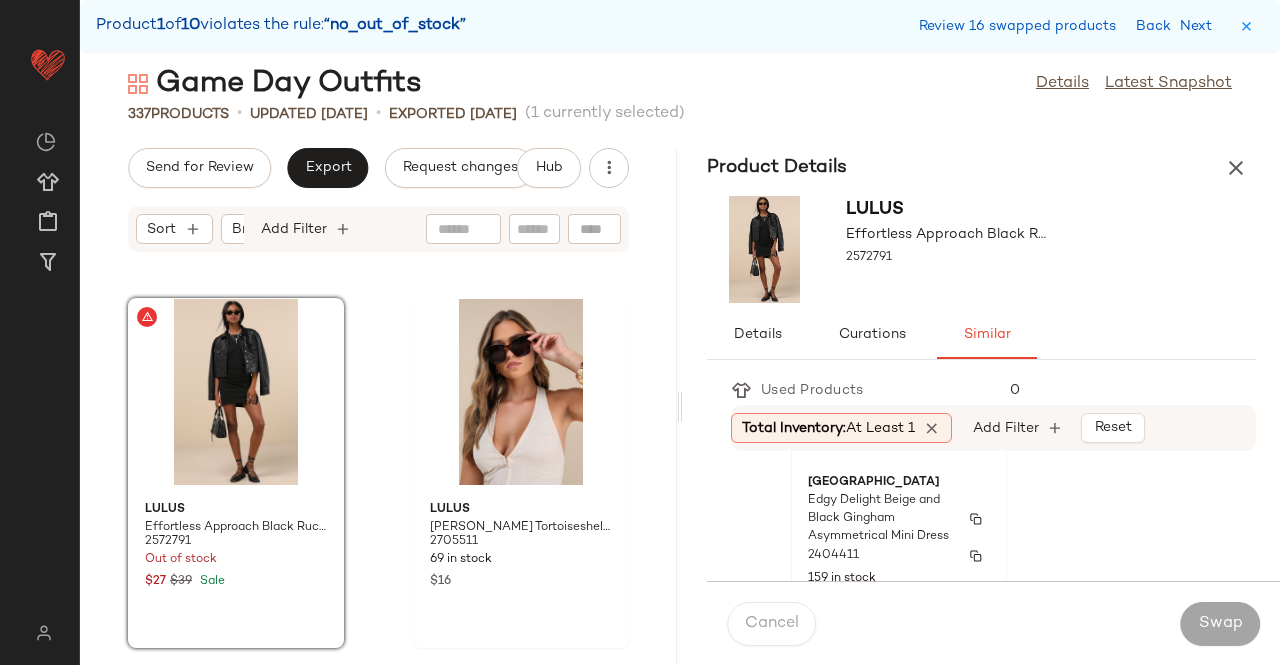 scroll, scrollTop: 200, scrollLeft: 0, axis: vertical 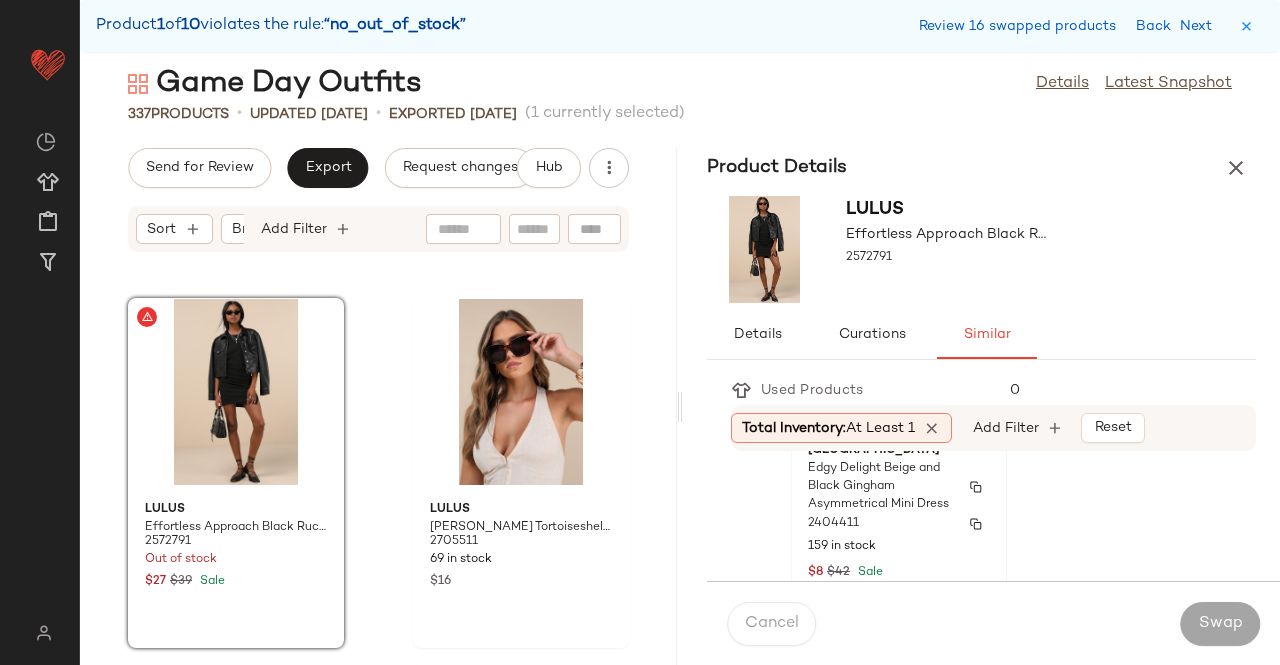 click on "159 in stock" at bounding box center (899, 547) 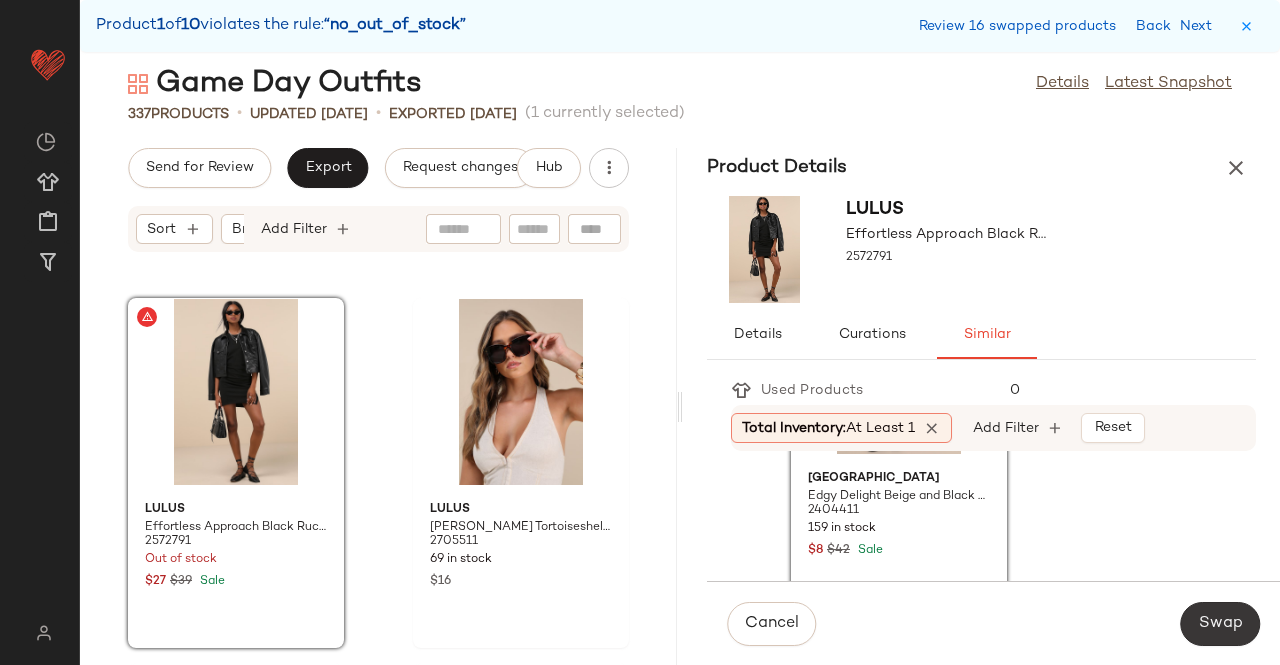 click on "Swap" 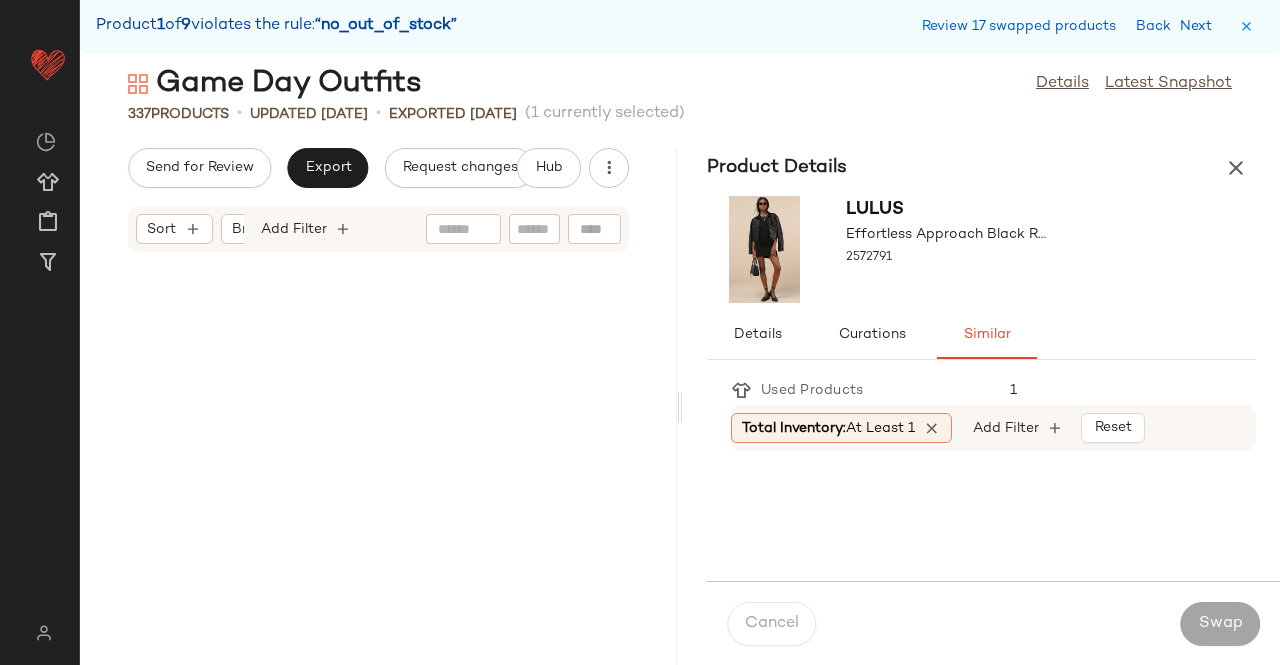scroll, scrollTop: 39894, scrollLeft: 0, axis: vertical 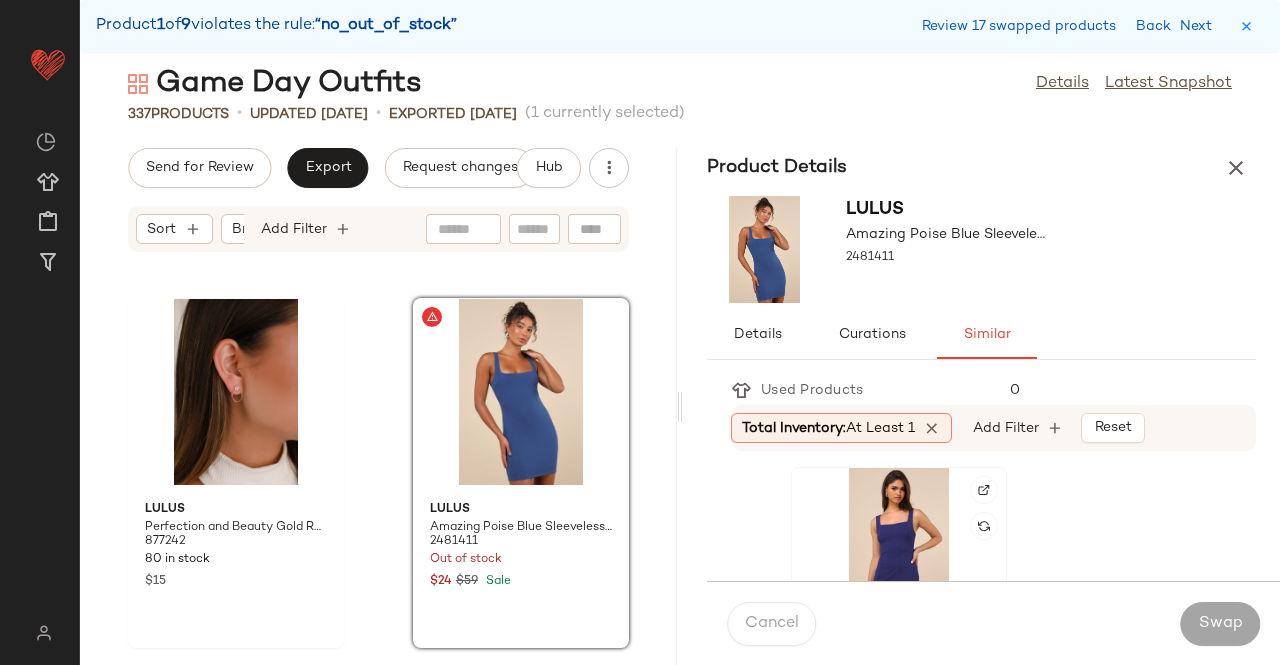 click 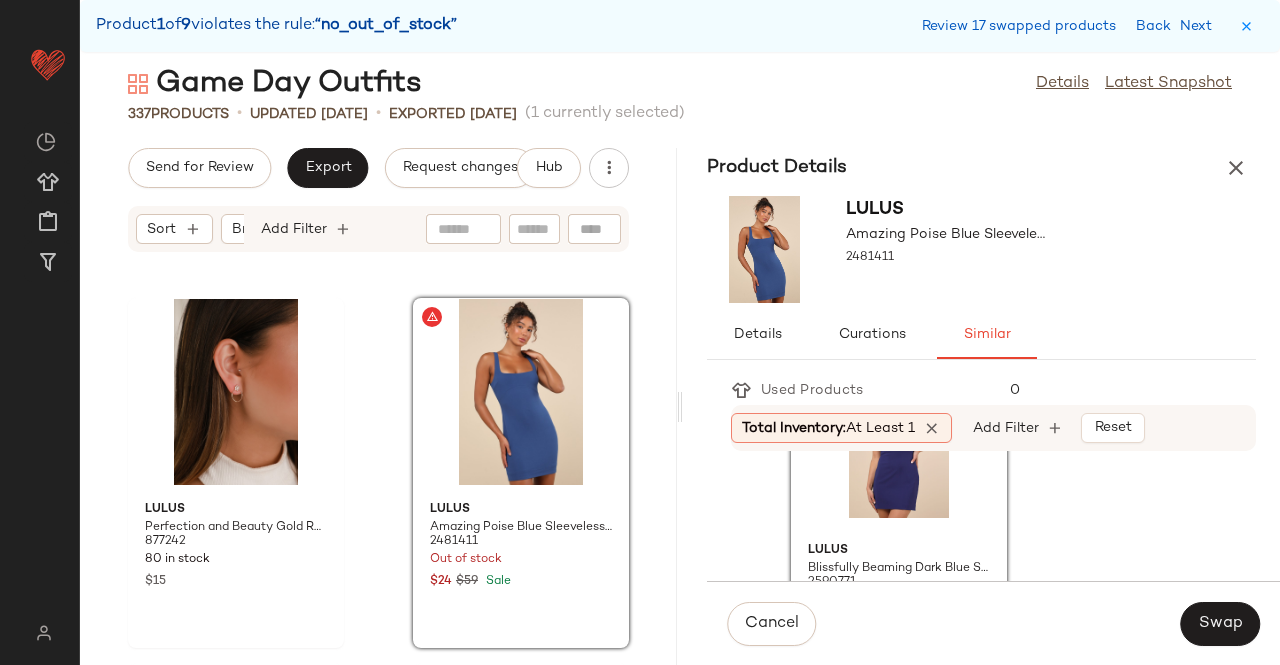 scroll, scrollTop: 200, scrollLeft: 0, axis: vertical 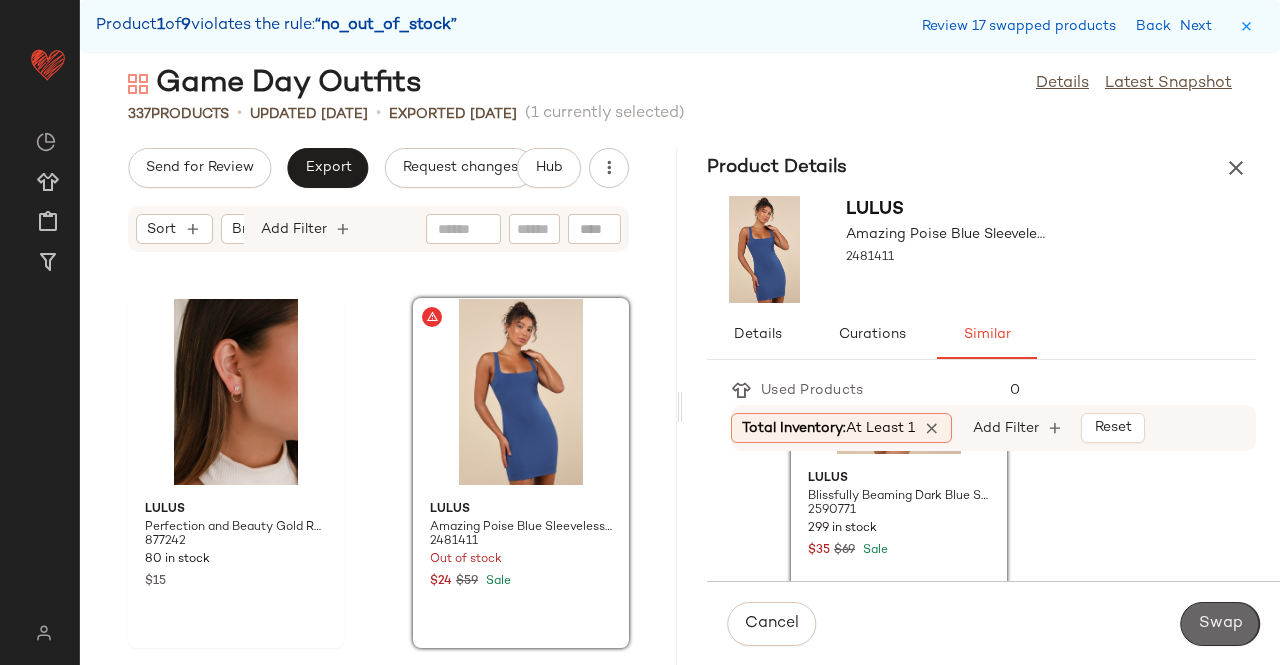click on "Swap" at bounding box center [1220, 624] 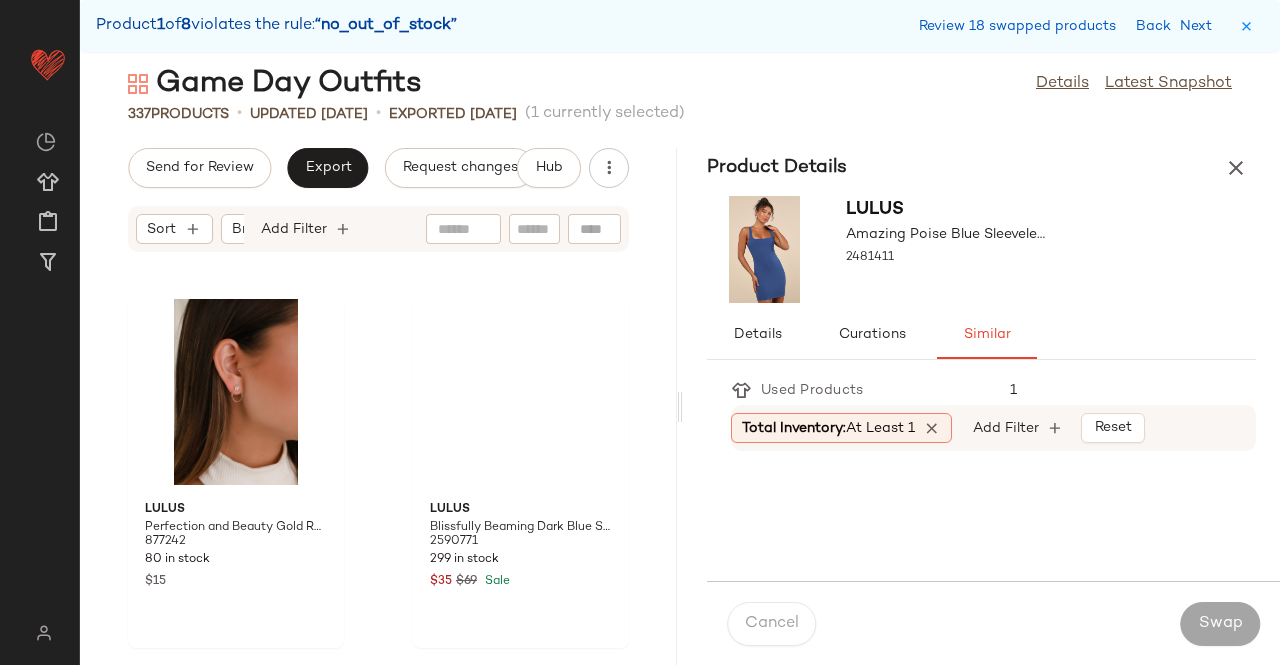 scroll, scrollTop: 51606, scrollLeft: 0, axis: vertical 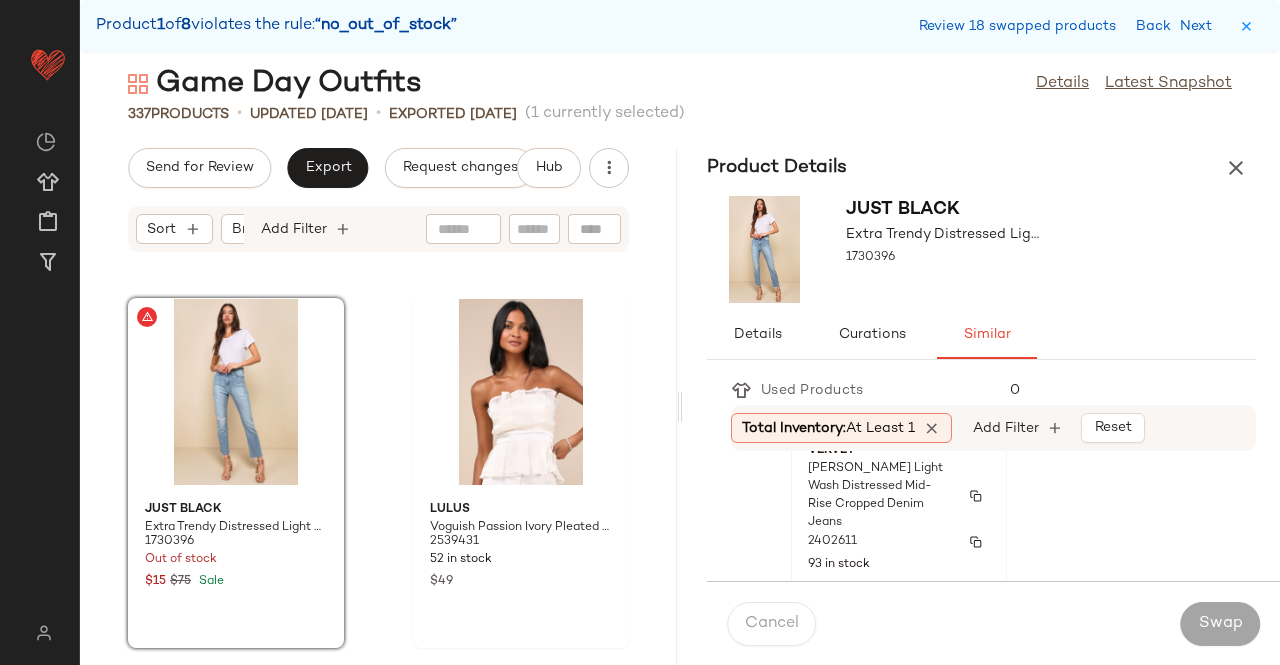 click on "2402611" at bounding box center (899, 542) 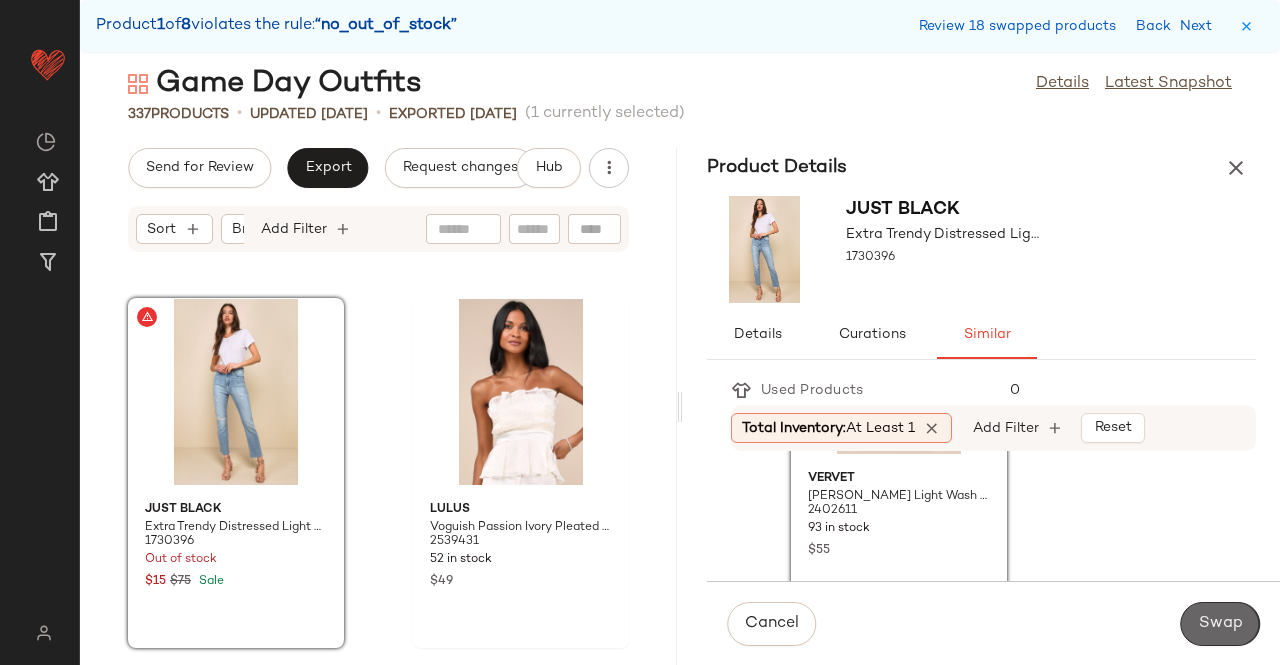 click on "Swap" 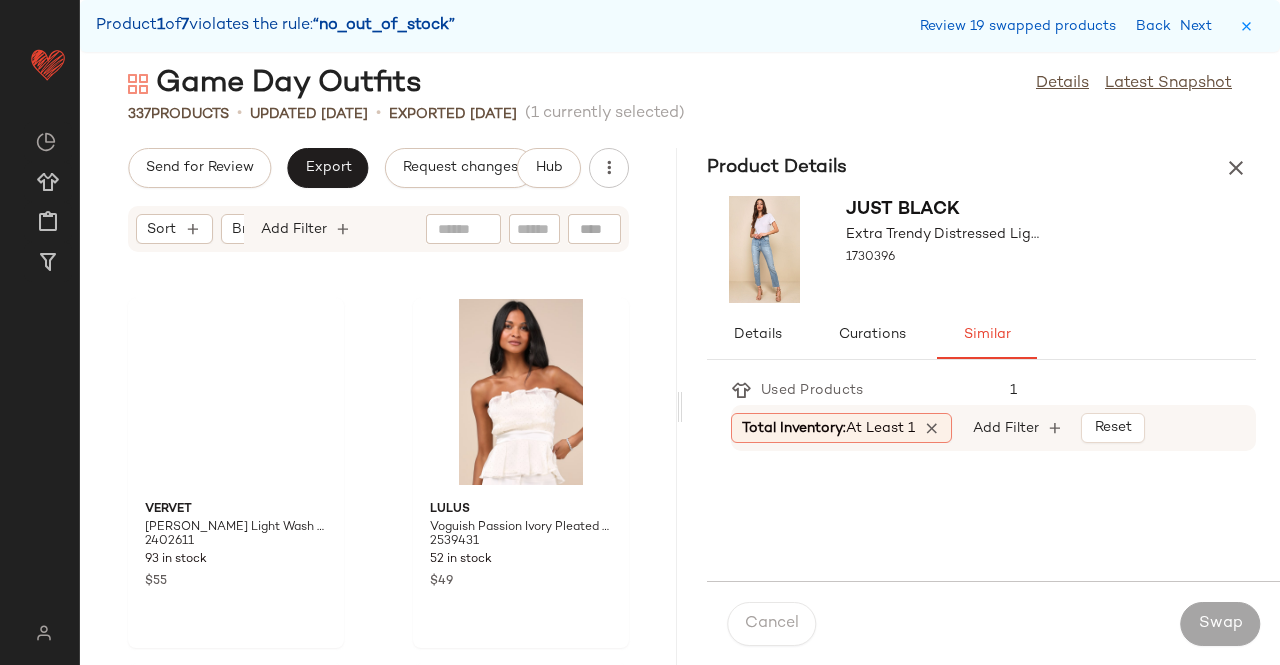 scroll, scrollTop: 52338, scrollLeft: 0, axis: vertical 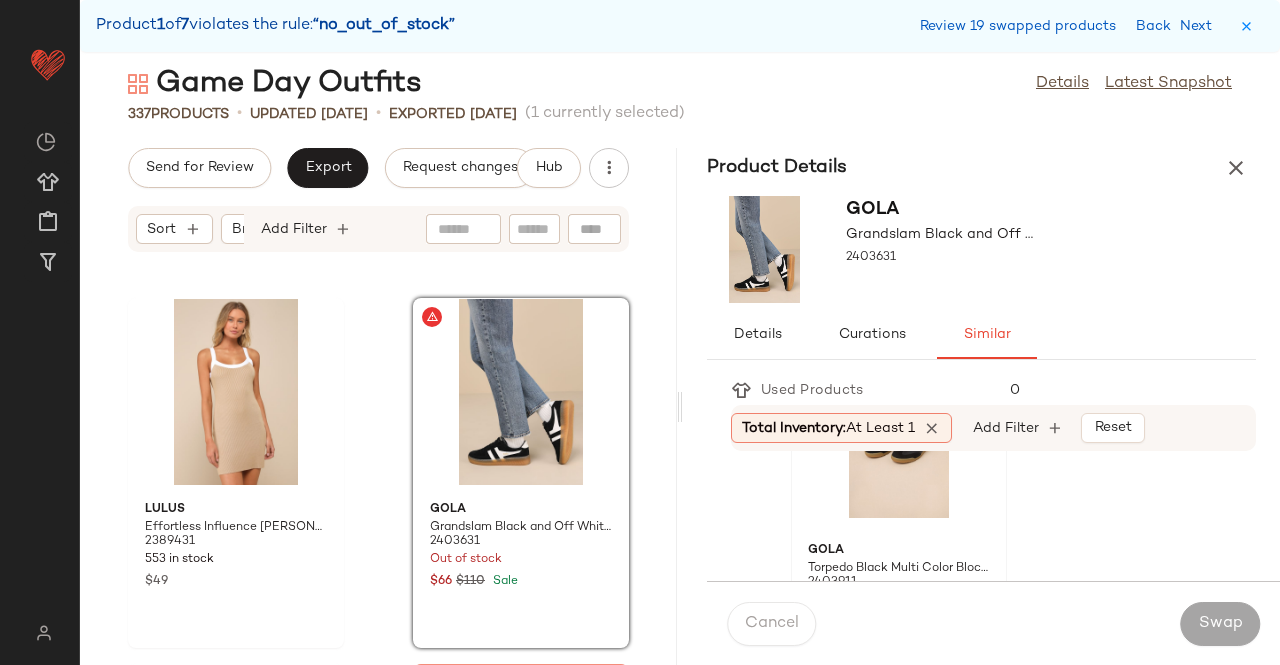 click 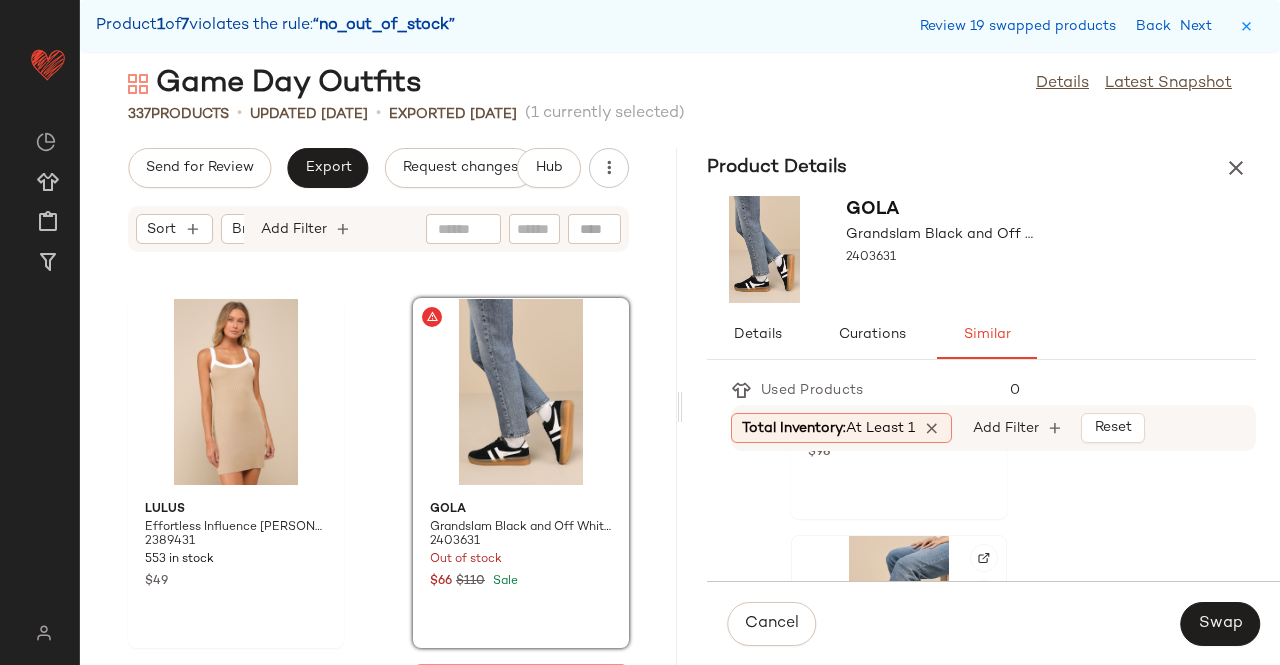 scroll, scrollTop: 917, scrollLeft: 0, axis: vertical 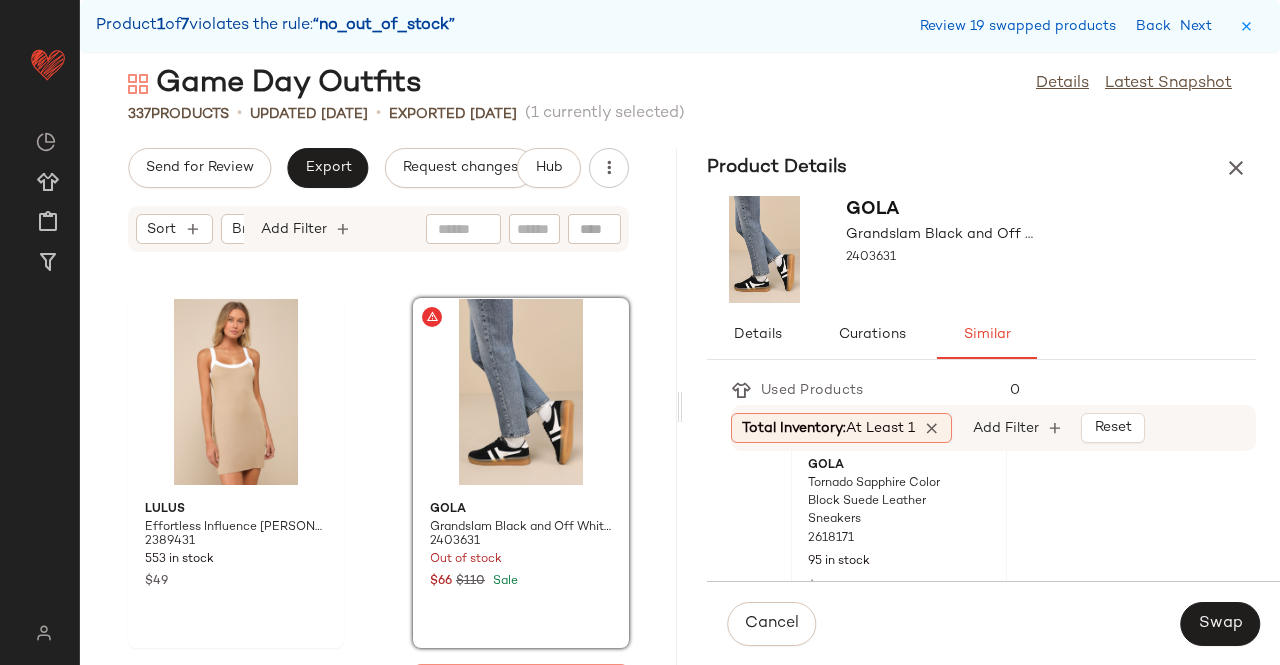 click on "2618171" at bounding box center [899, 539] 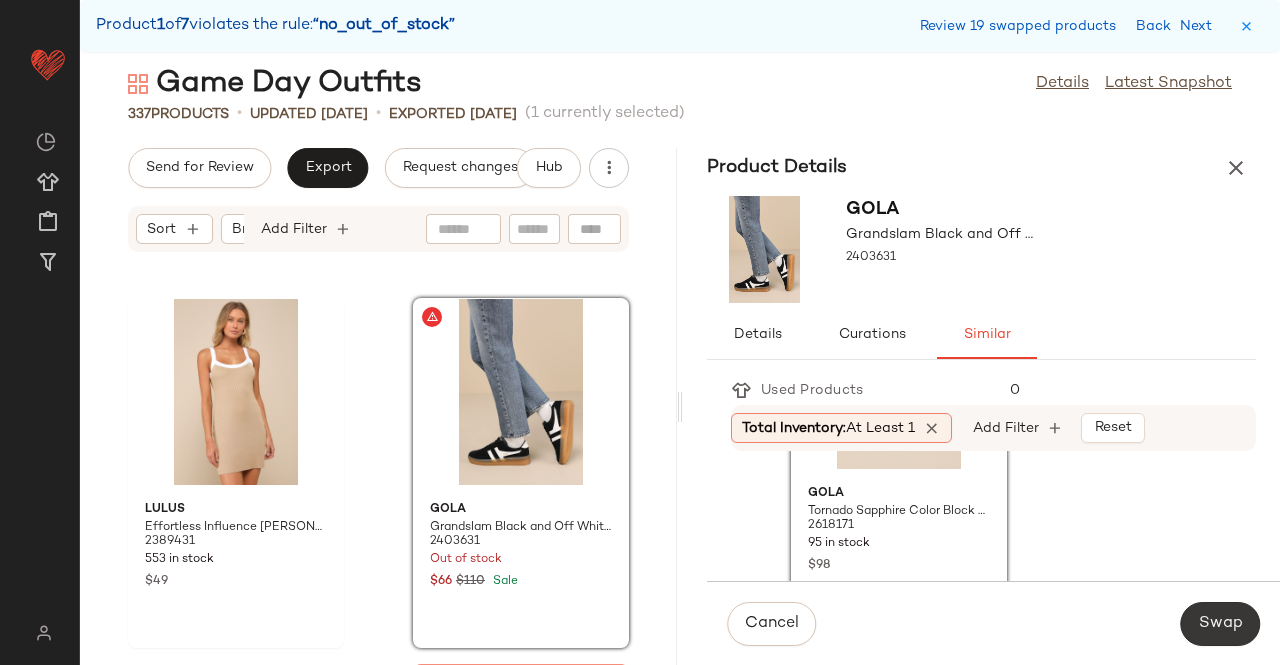 click on "Swap" at bounding box center [1220, 624] 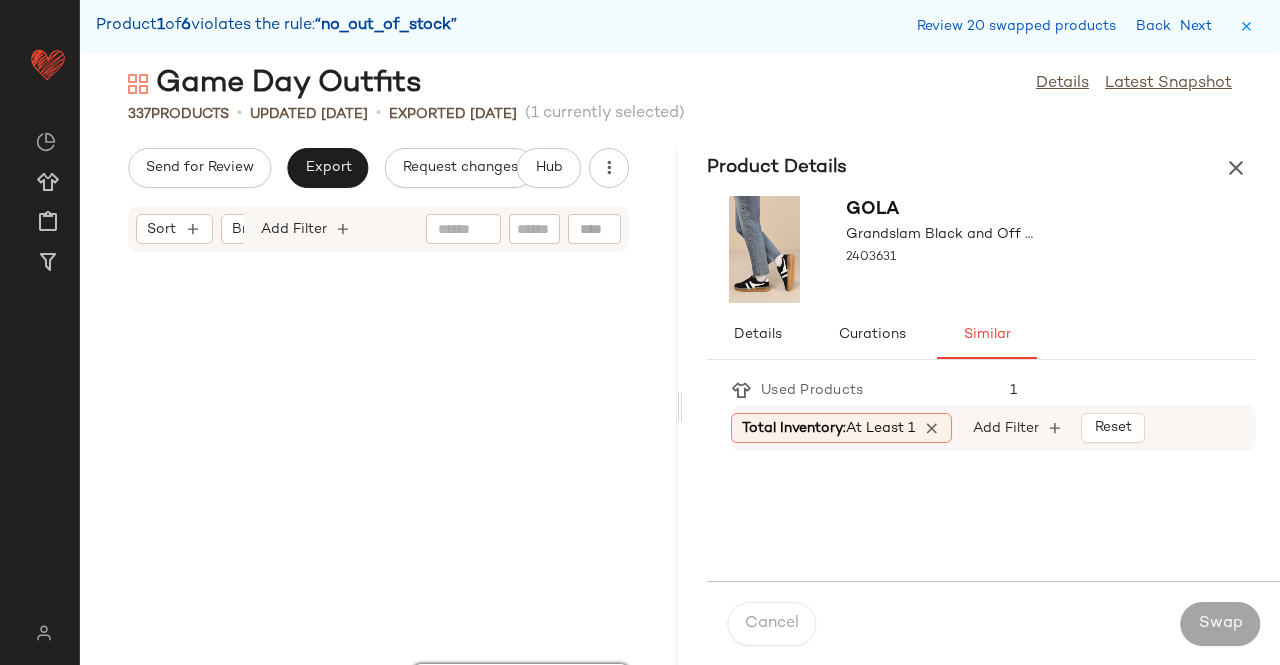scroll, scrollTop: 52704, scrollLeft: 0, axis: vertical 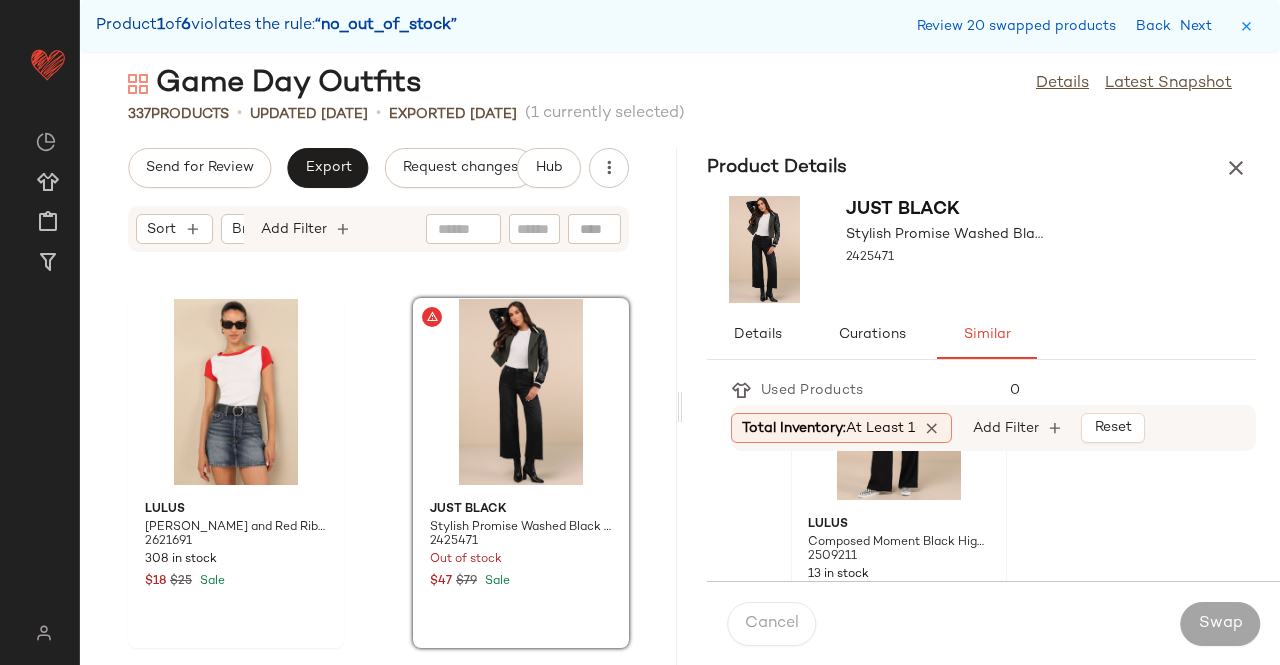 click on "Lulus Composed Moment Black High-Rise Wide-Leg Trouser Pants 2509211 13 in stock $35 $59 Sale" 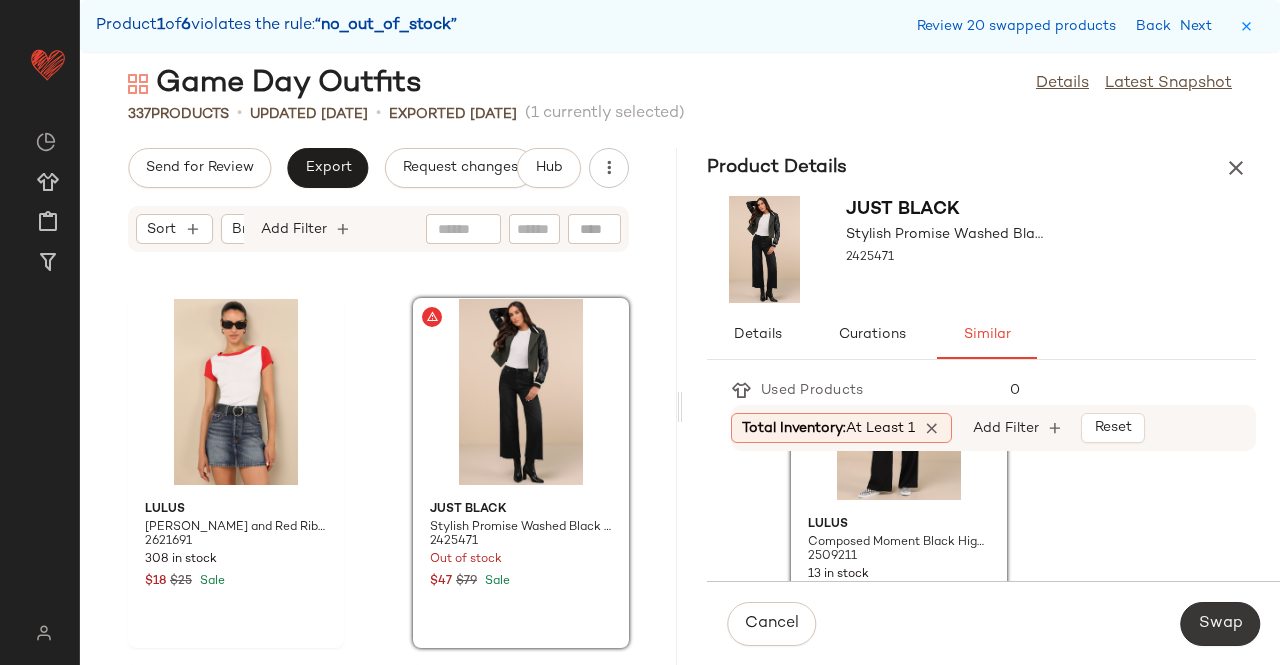 click on "Swap" 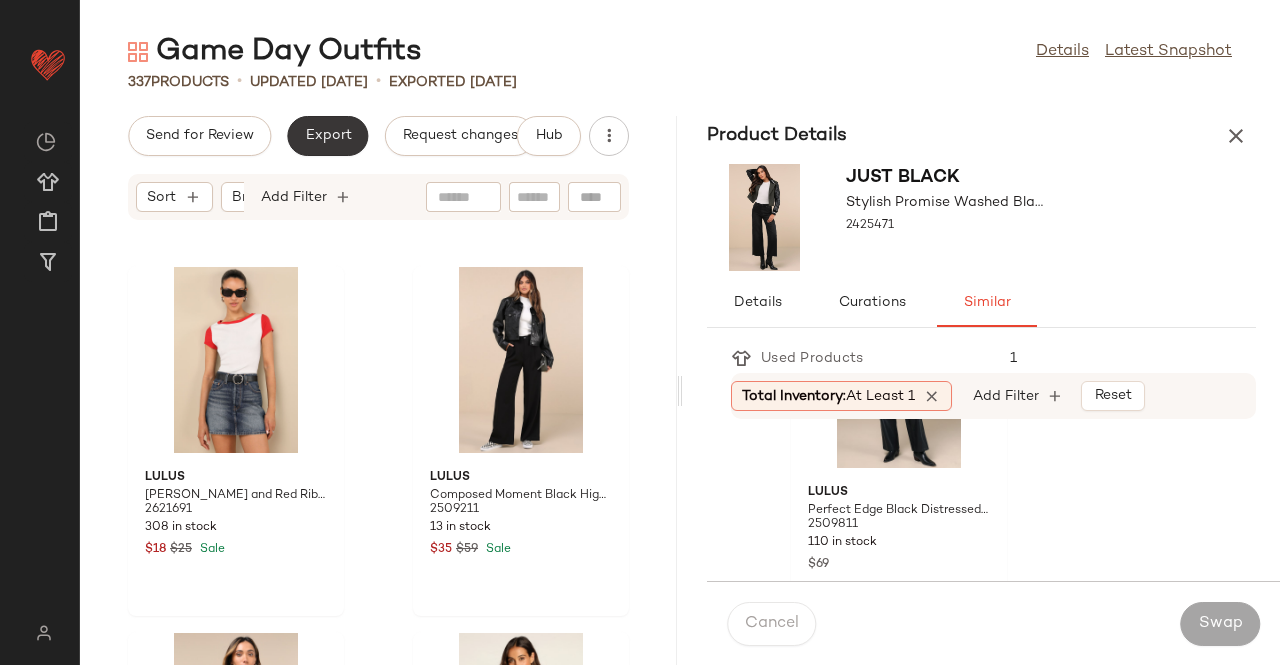 click on "Export" 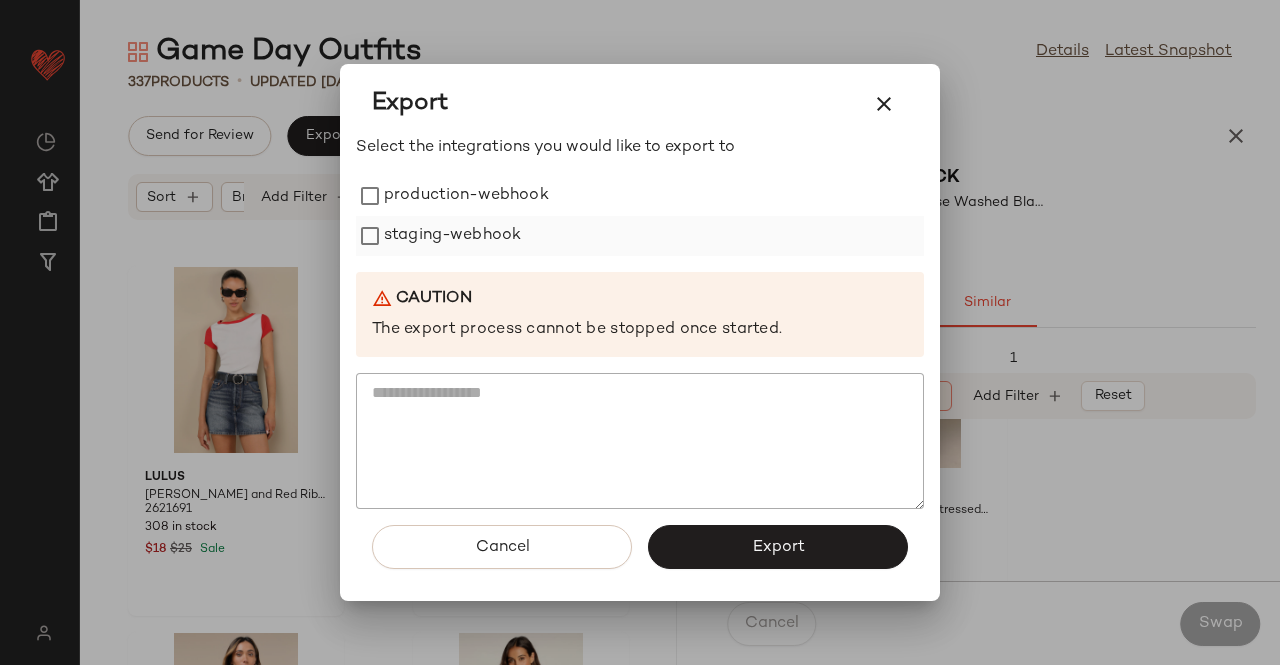 click on "staging-webhook" 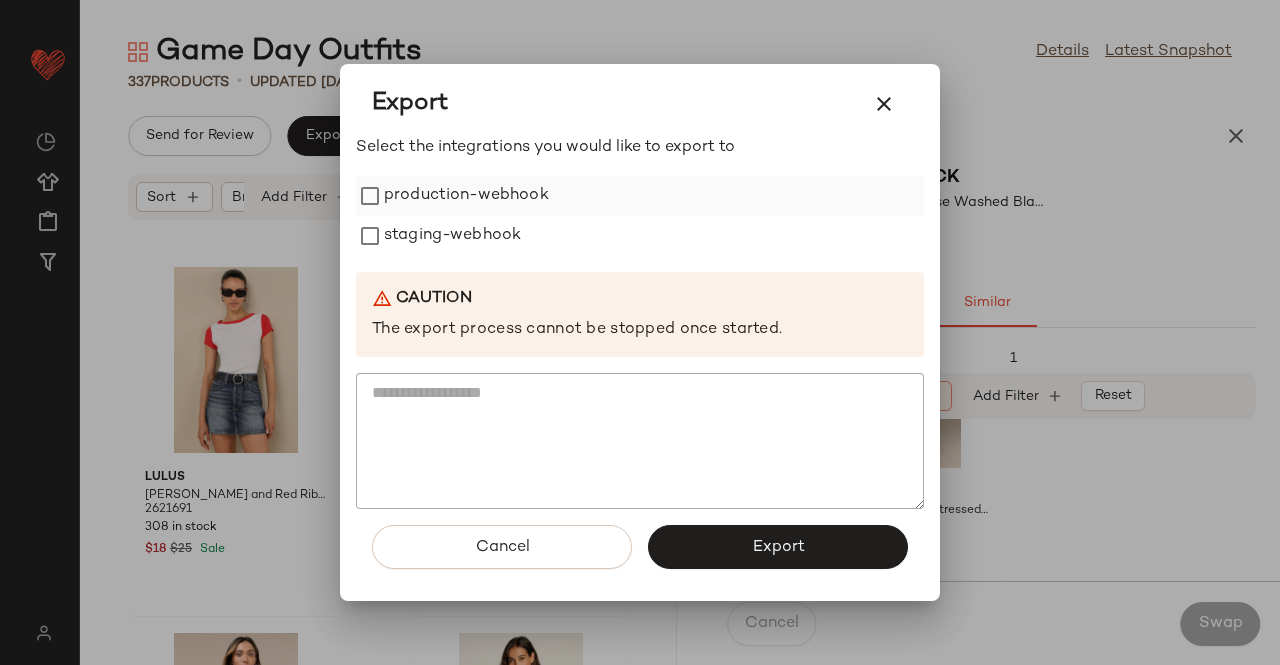 click on "production-webhook" at bounding box center [466, 196] 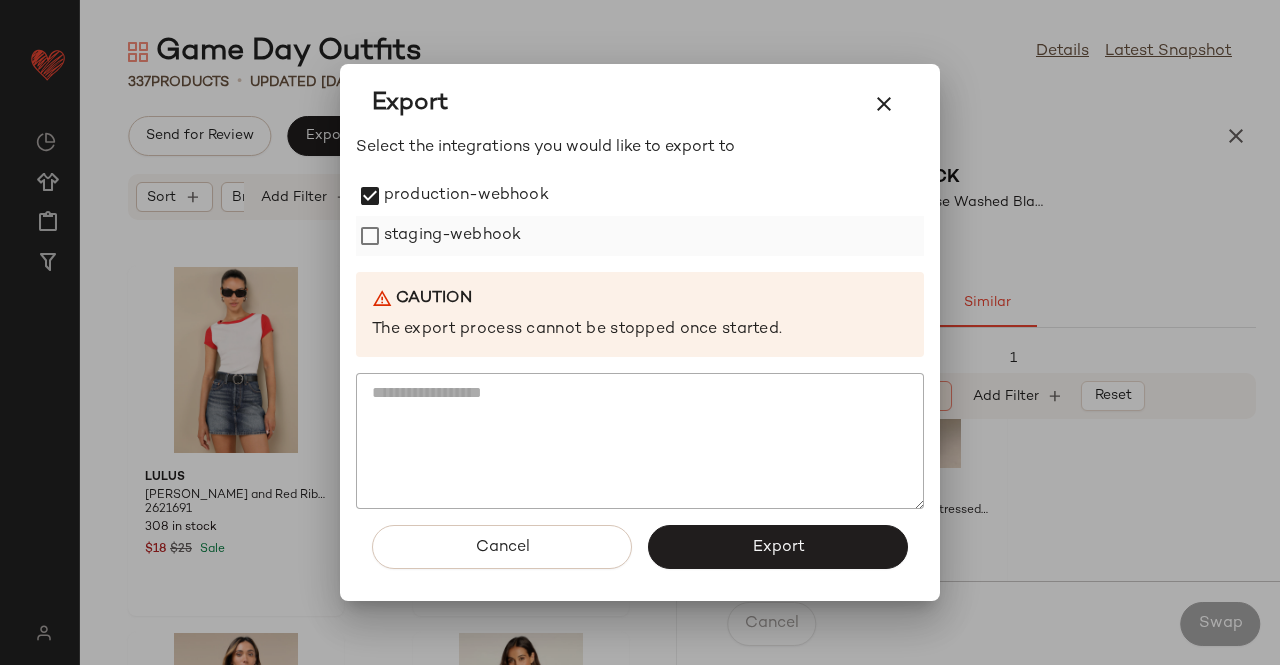 click on "staging-webhook" at bounding box center [452, 236] 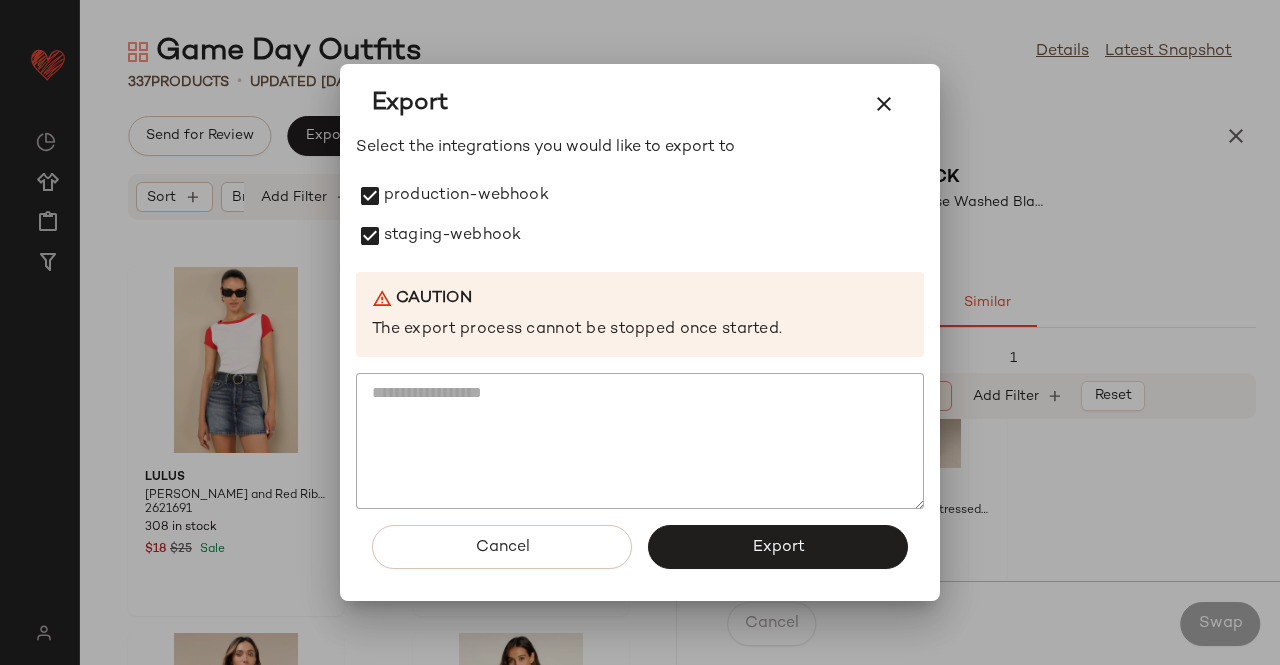 click on "Export" 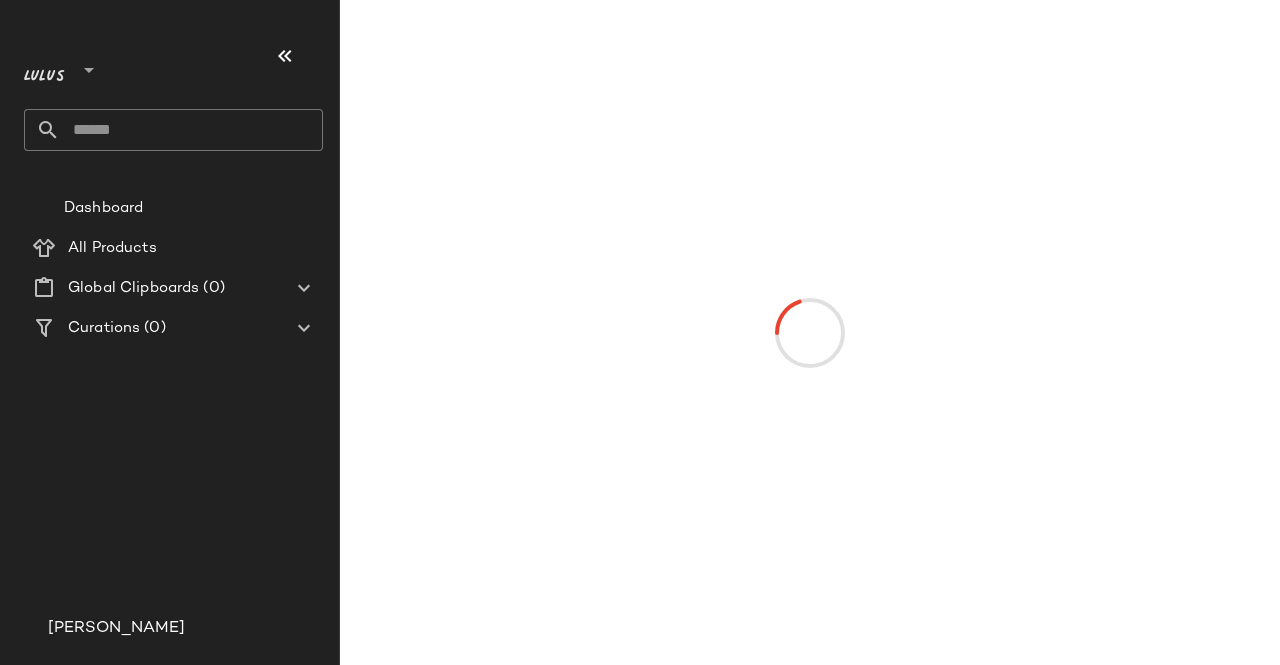 scroll, scrollTop: 0, scrollLeft: 0, axis: both 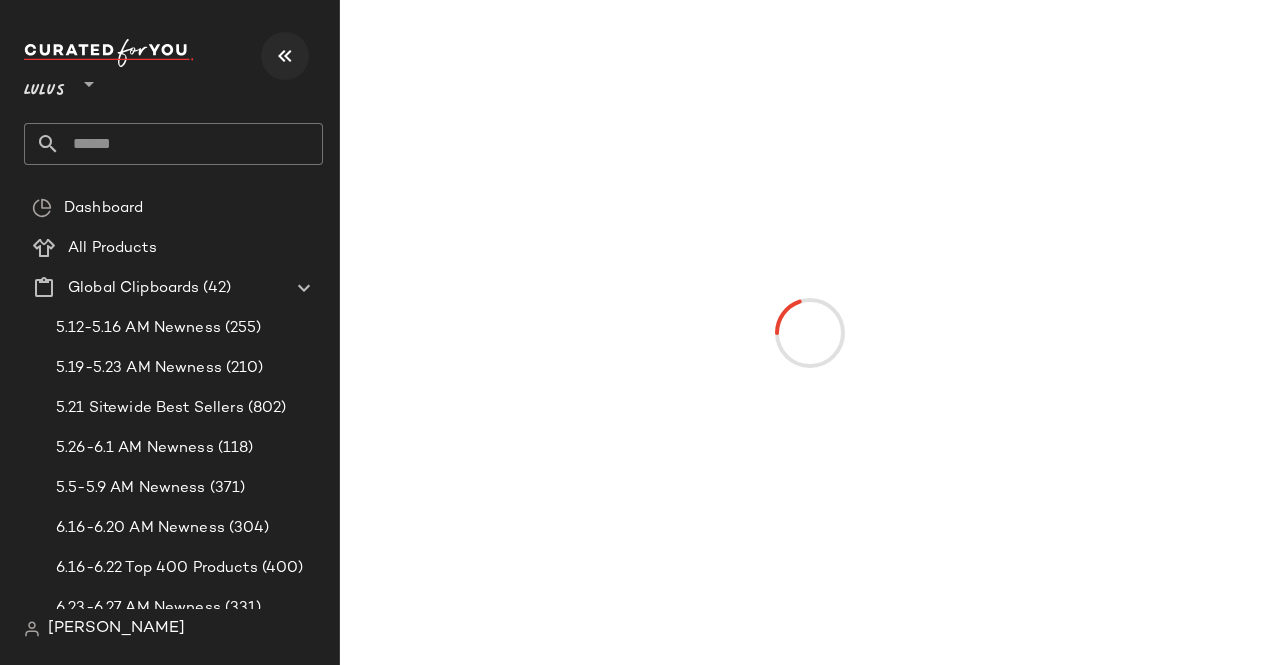 click at bounding box center (285, 56) 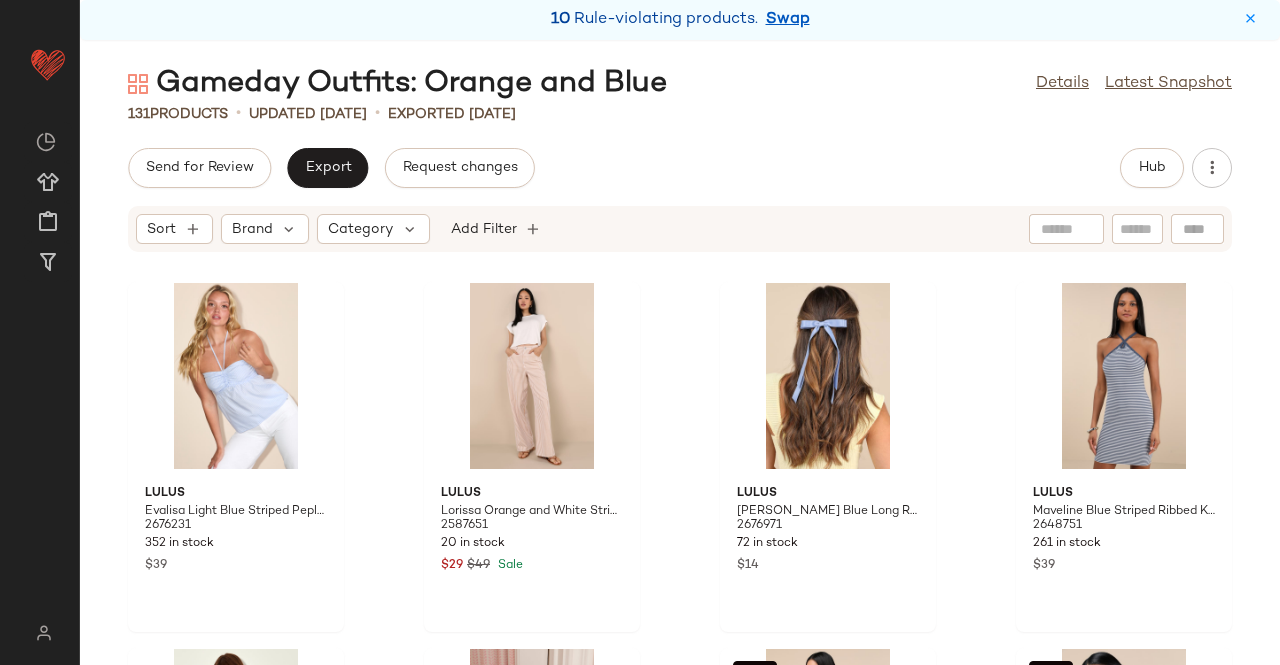 click on "Swap" at bounding box center (788, 20) 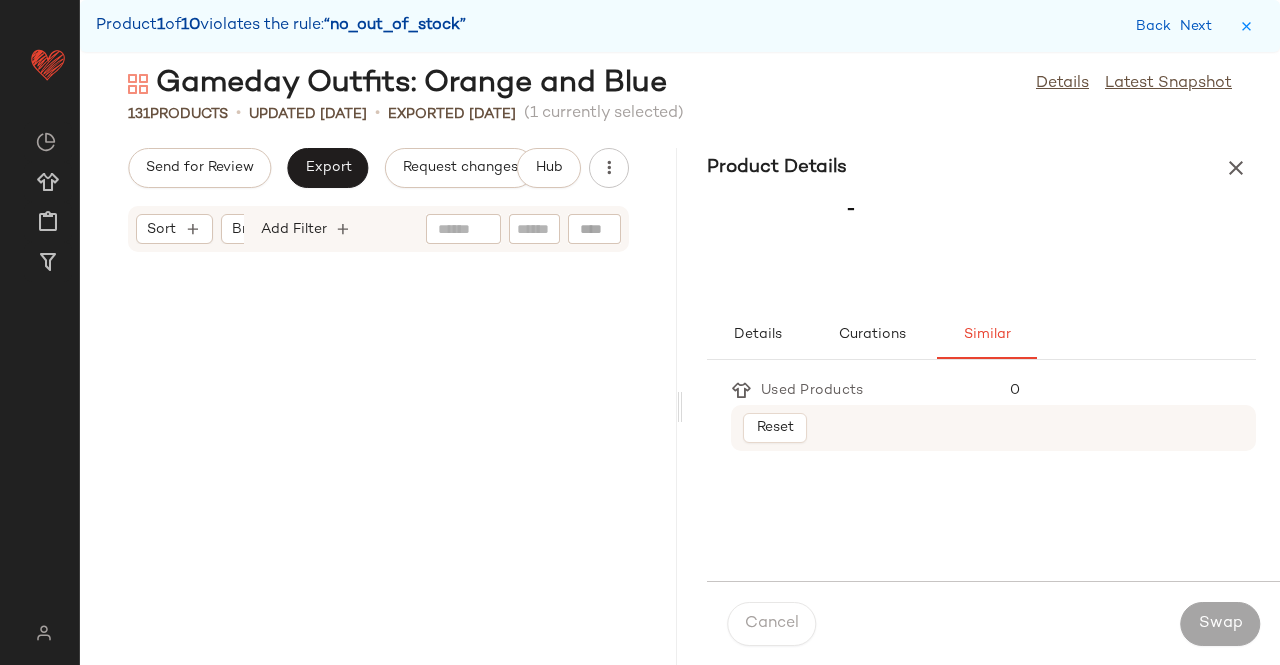 scroll, scrollTop: 4392, scrollLeft: 0, axis: vertical 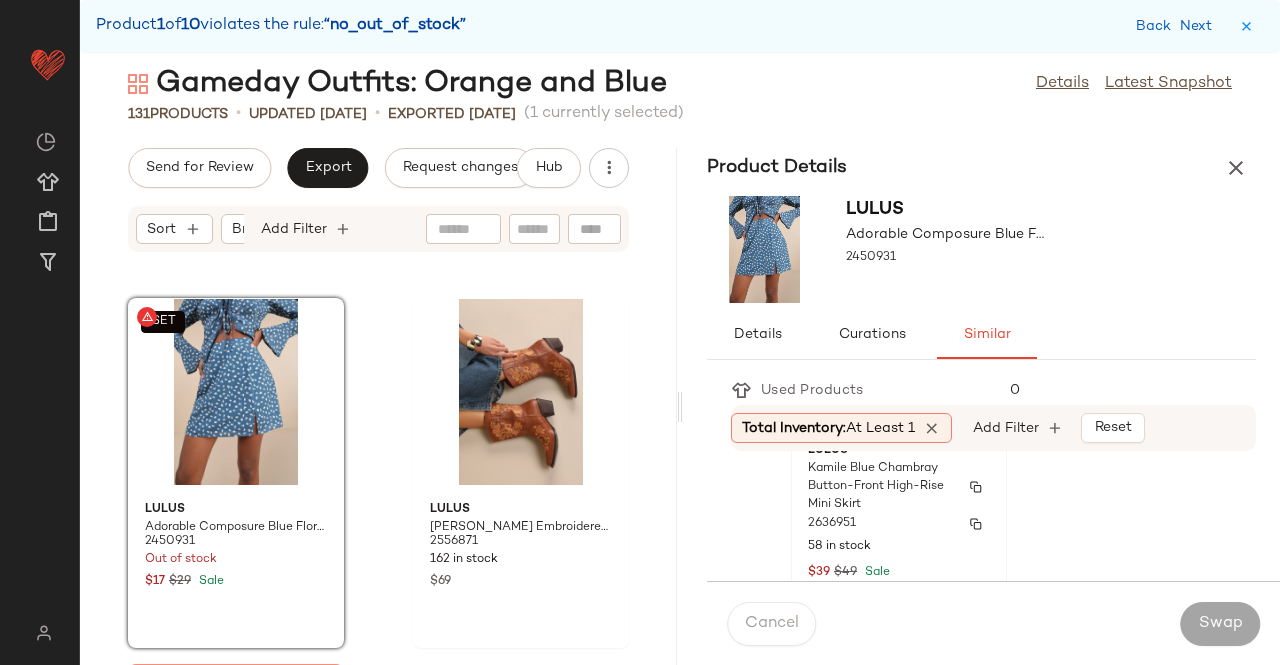 drag, startPoint x: 890, startPoint y: 526, endPoint x: 922, endPoint y: 541, distance: 35.341194 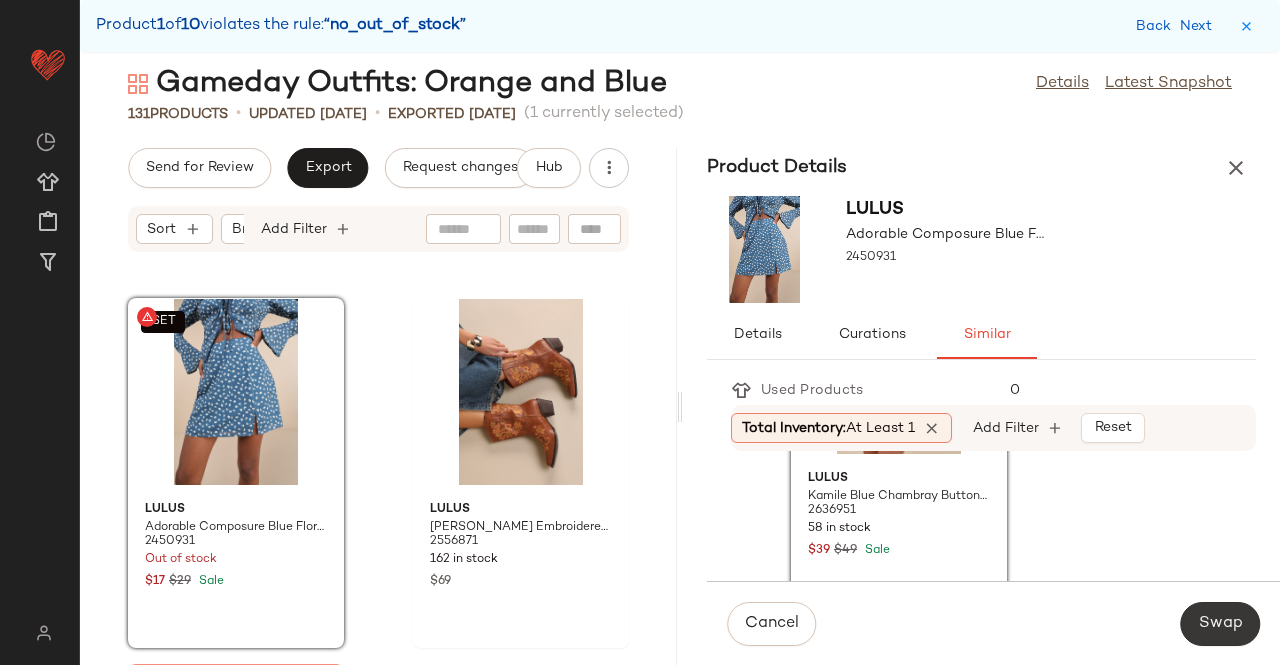 click on "Swap" 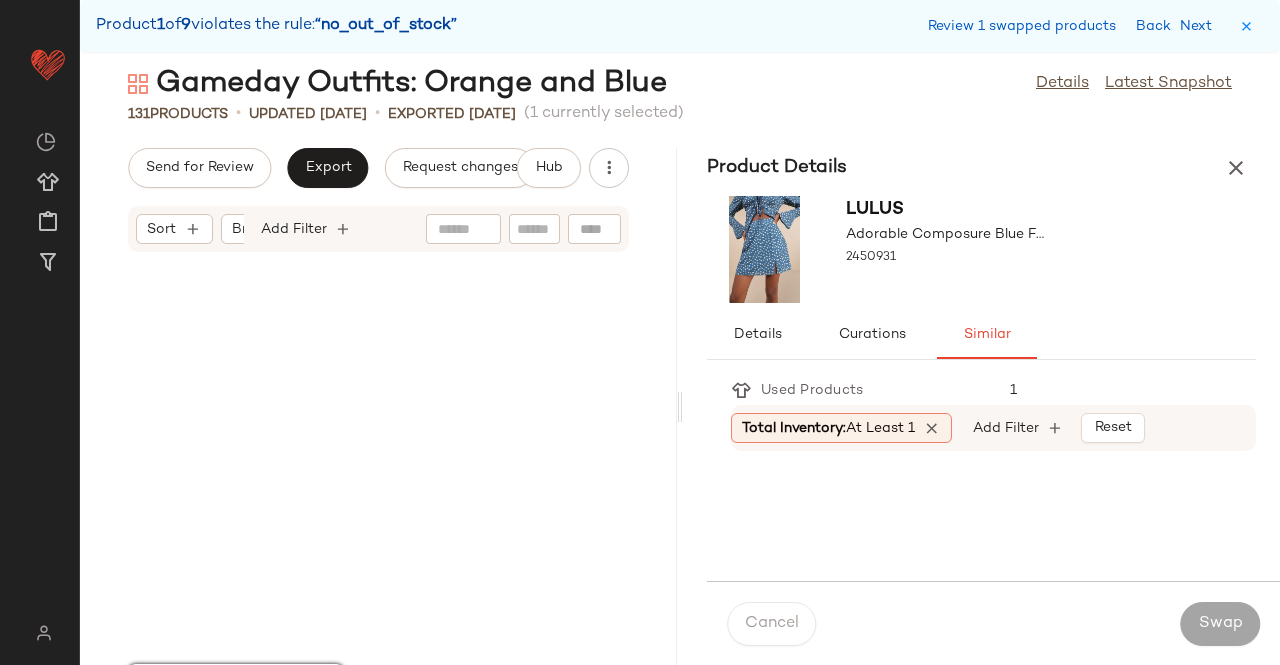 scroll, scrollTop: 4758, scrollLeft: 0, axis: vertical 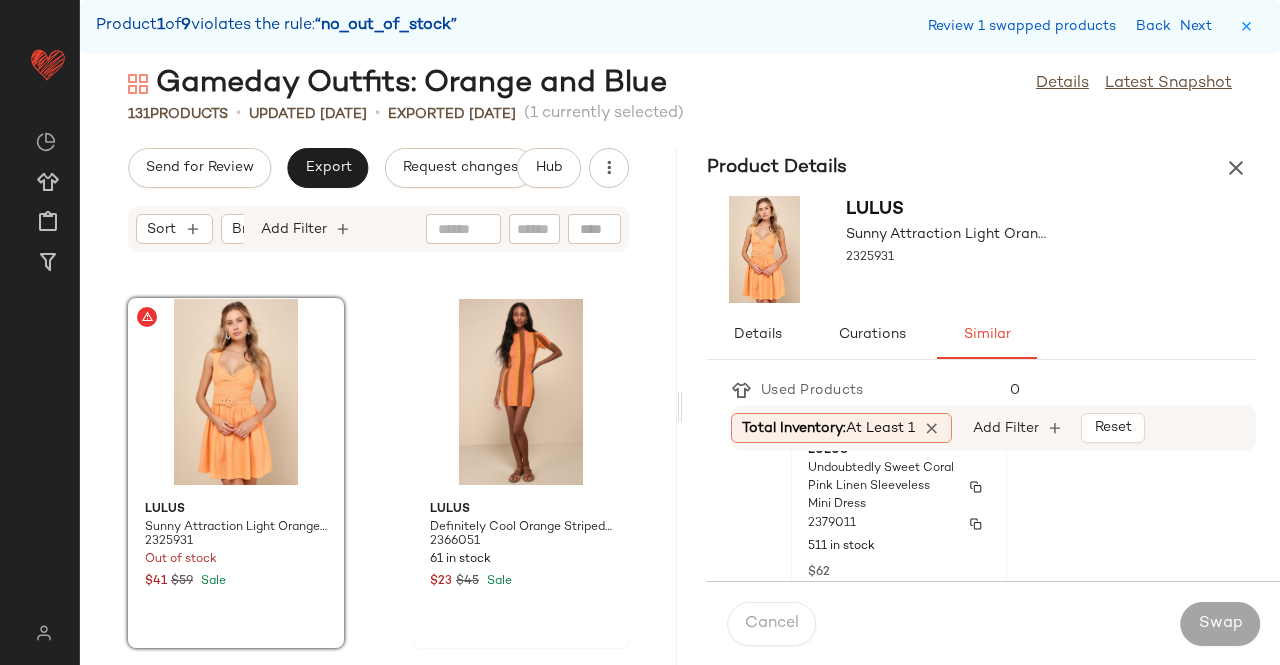 click on "2379011" at bounding box center [899, 524] 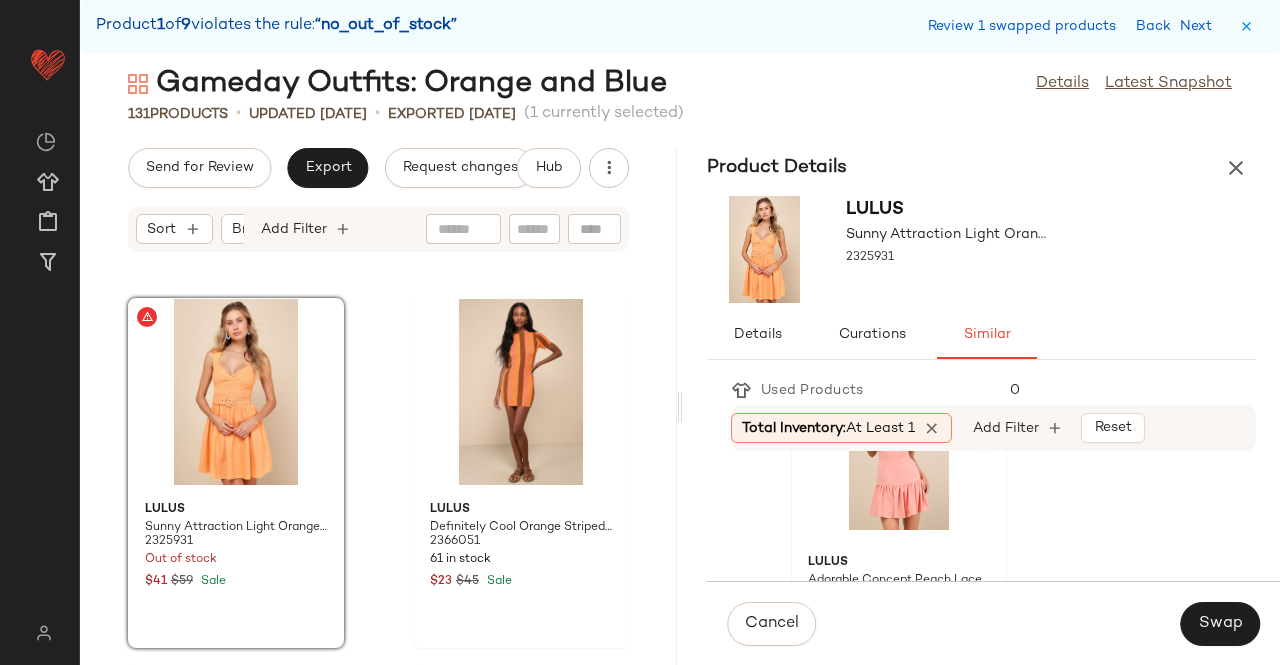 scroll, scrollTop: 554, scrollLeft: 0, axis: vertical 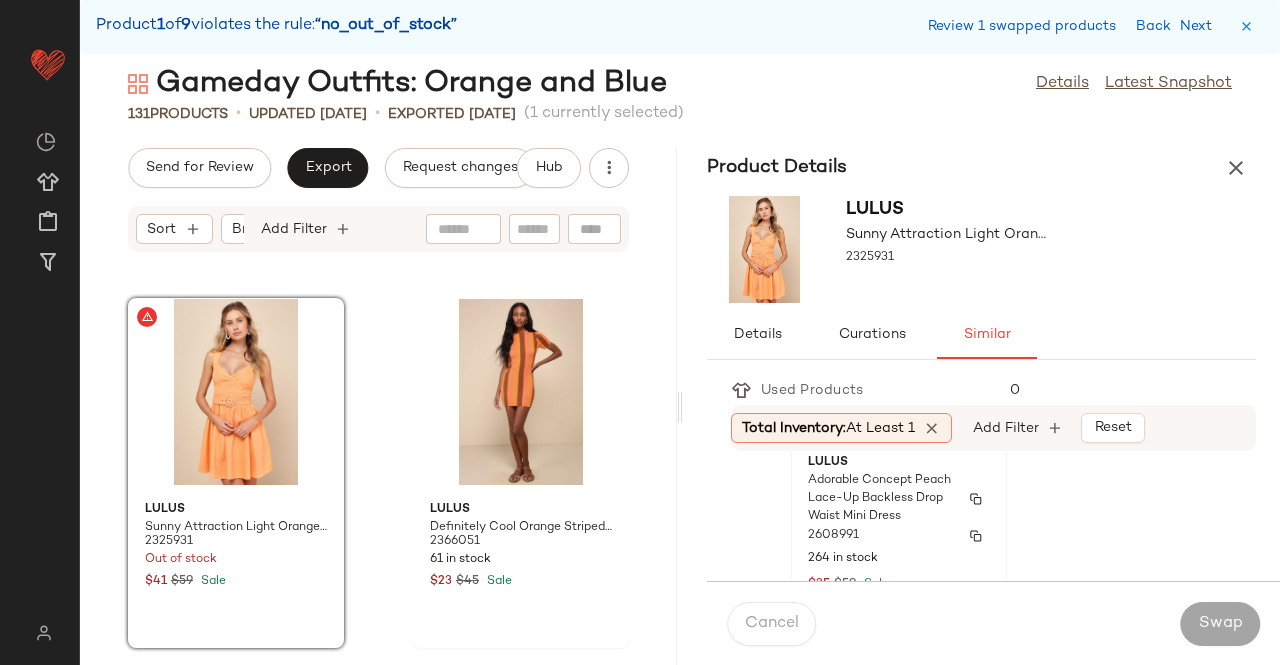 click on "Adorable Concept Peach Lace-Up Backless Drop Waist Mini Dress" at bounding box center [881, 499] 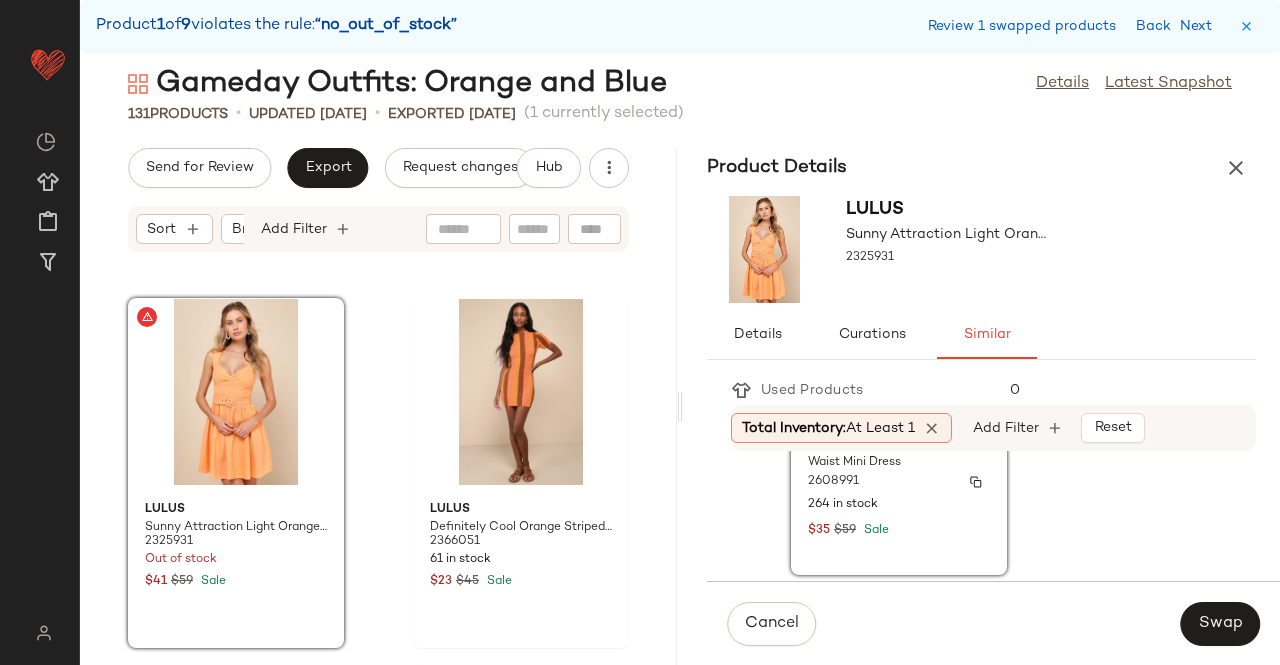 scroll, scrollTop: 618, scrollLeft: 0, axis: vertical 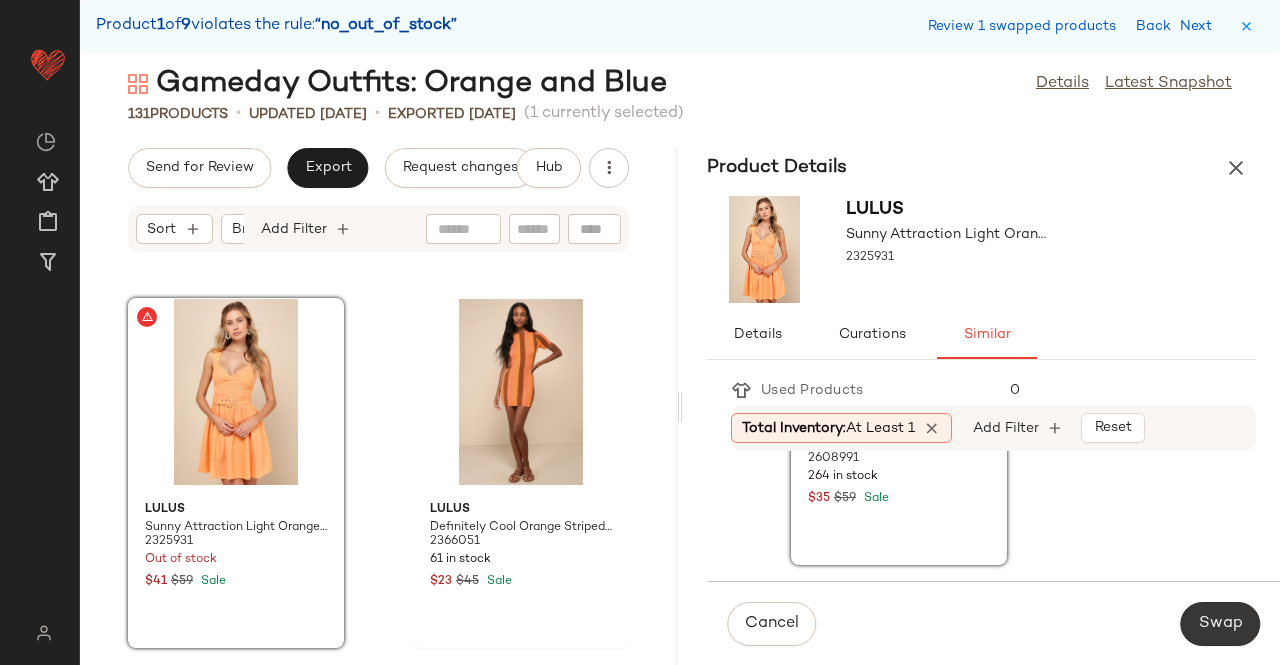 drag, startPoint x: 1266, startPoint y: 628, endPoint x: 1243, endPoint y: 628, distance: 23 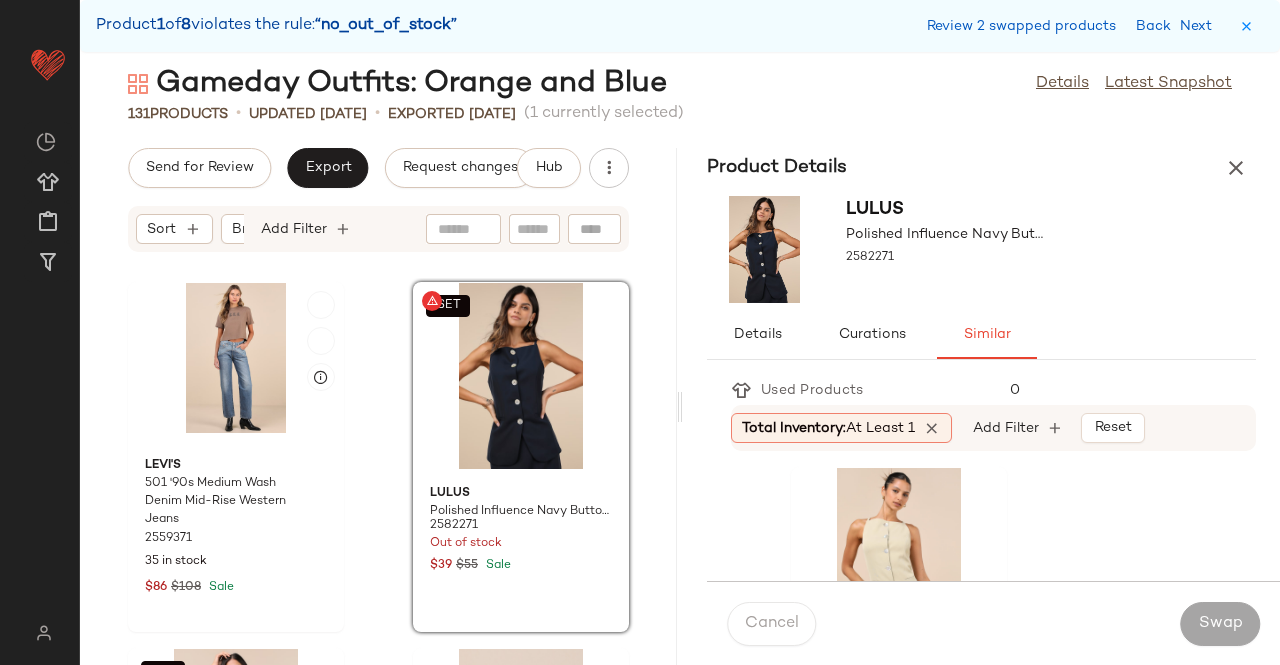 scroll, scrollTop: 6588, scrollLeft: 0, axis: vertical 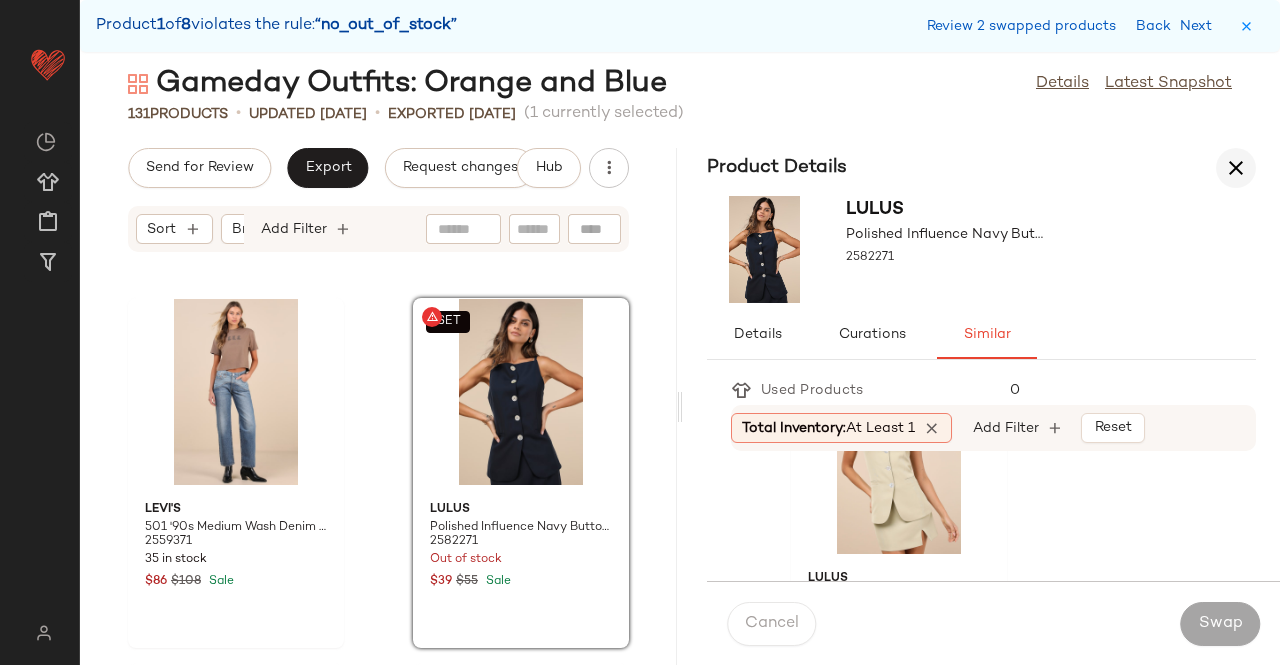 click at bounding box center (1236, 168) 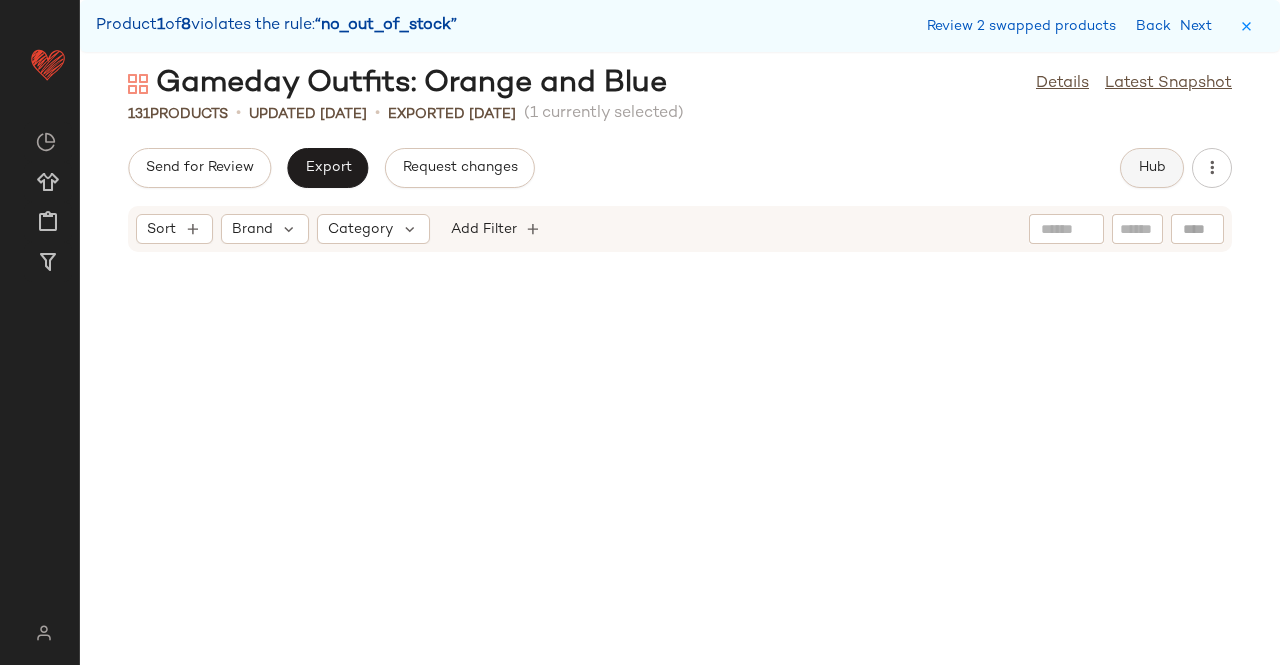 click on "Hub" at bounding box center (1152, 168) 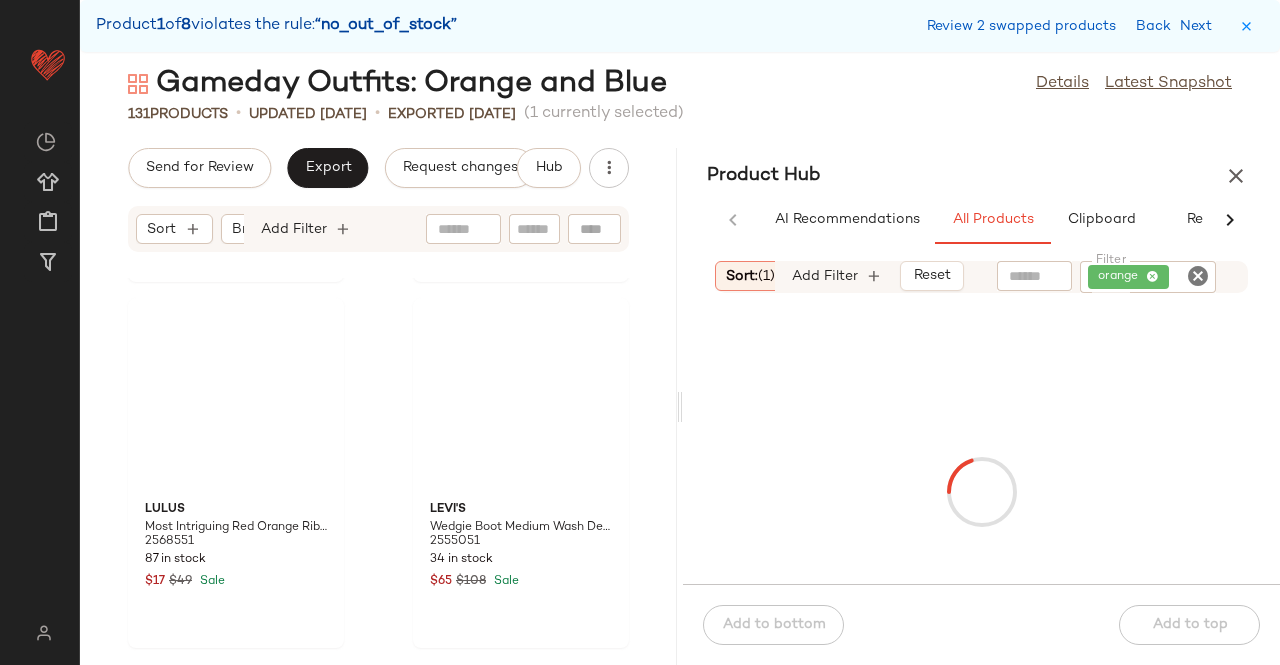 scroll, scrollTop: 6588, scrollLeft: 0, axis: vertical 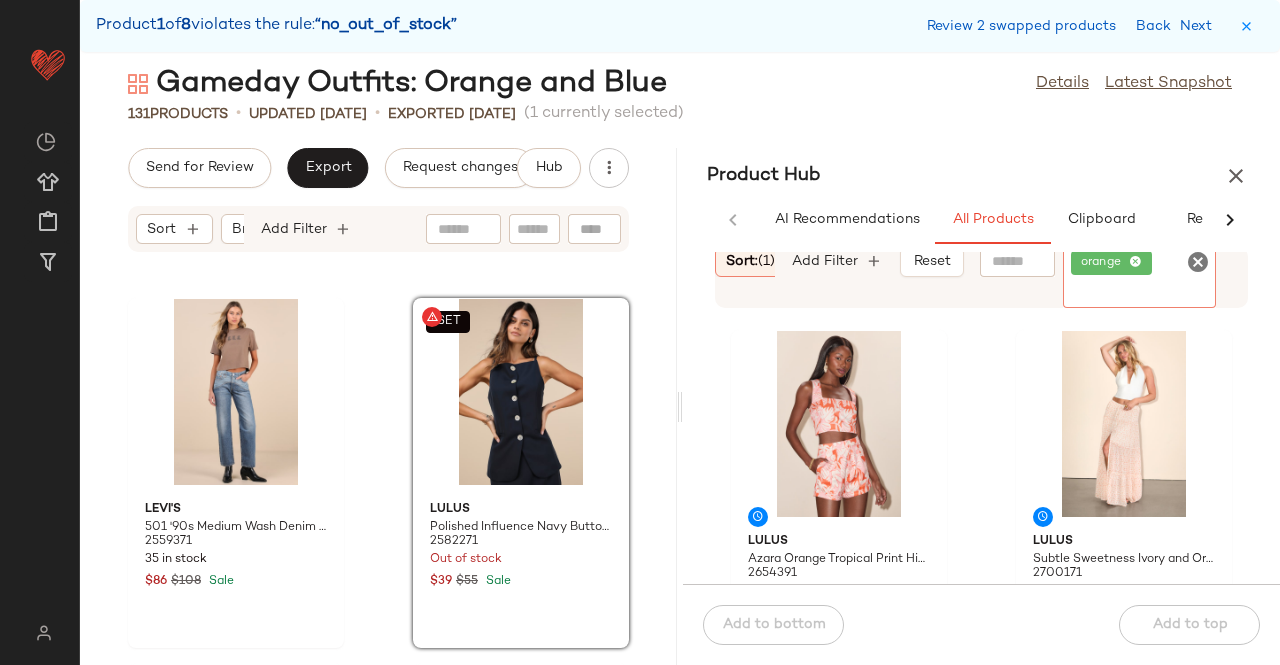 click on "orange" 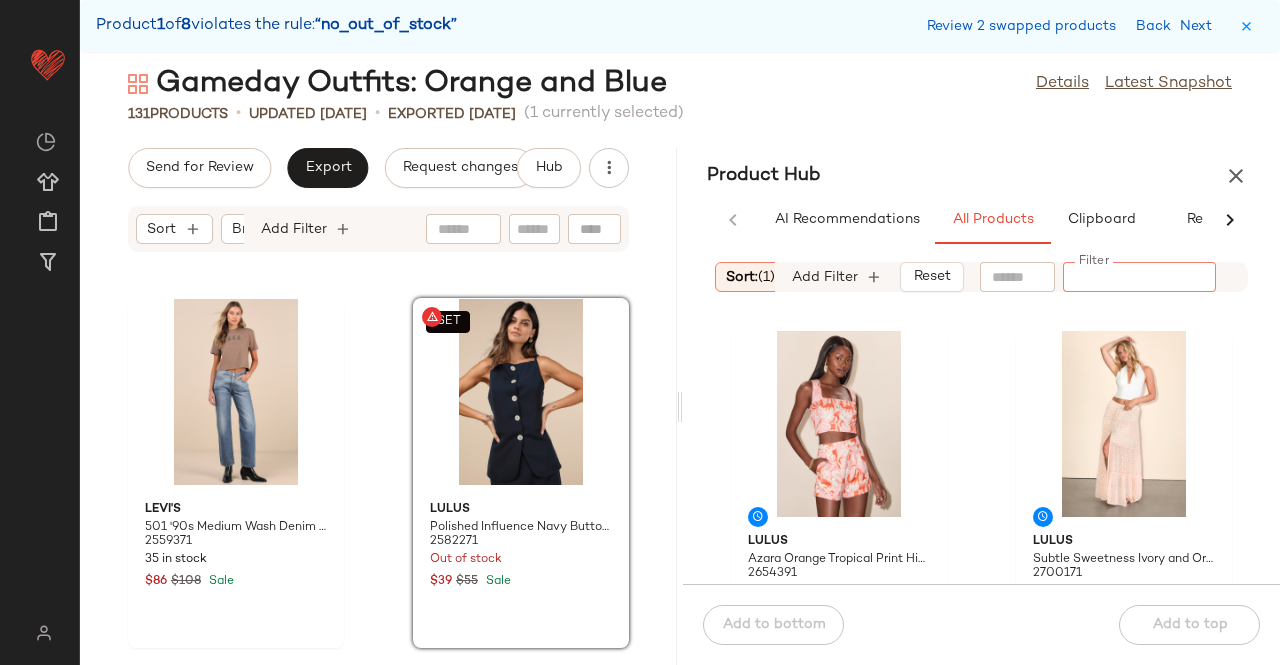 click on "Filter" 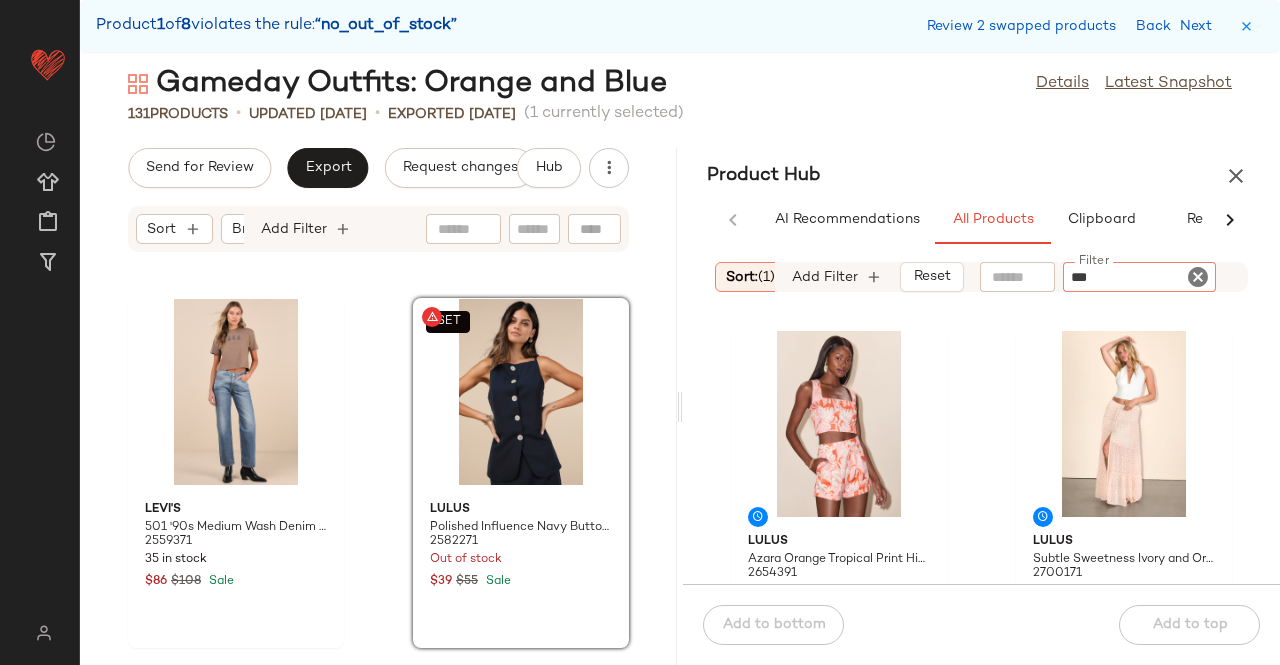 type on "****" 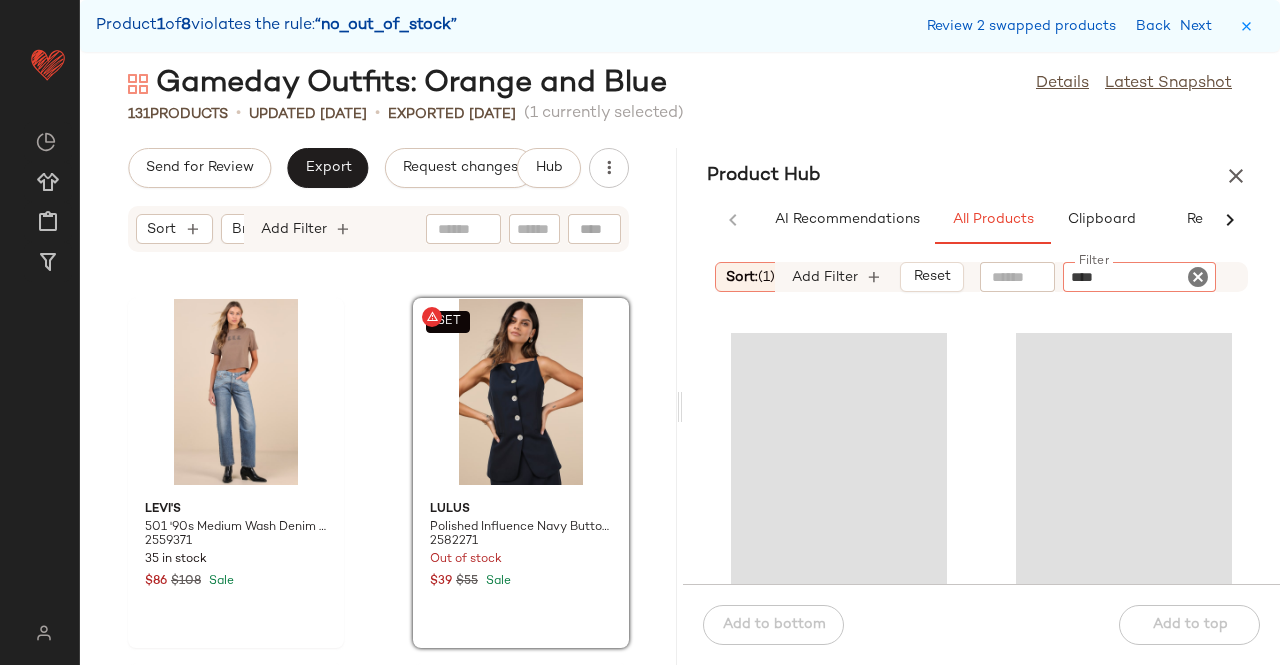 type 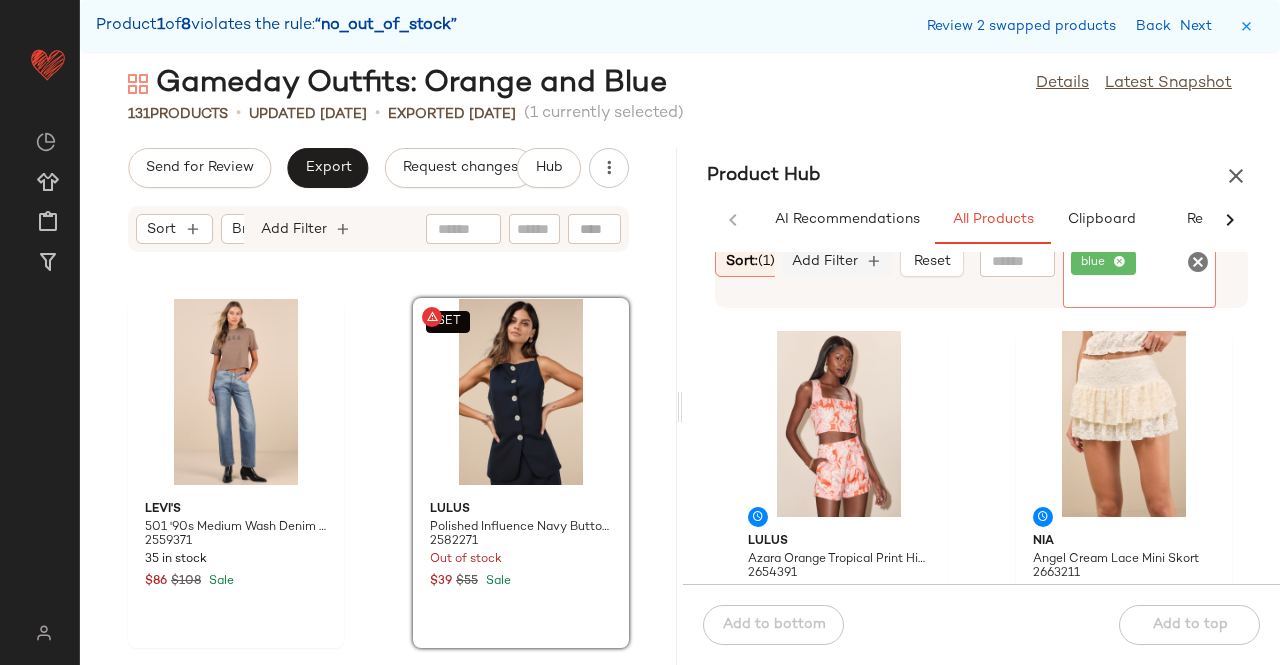 click on "Add Filter" at bounding box center [825, 261] 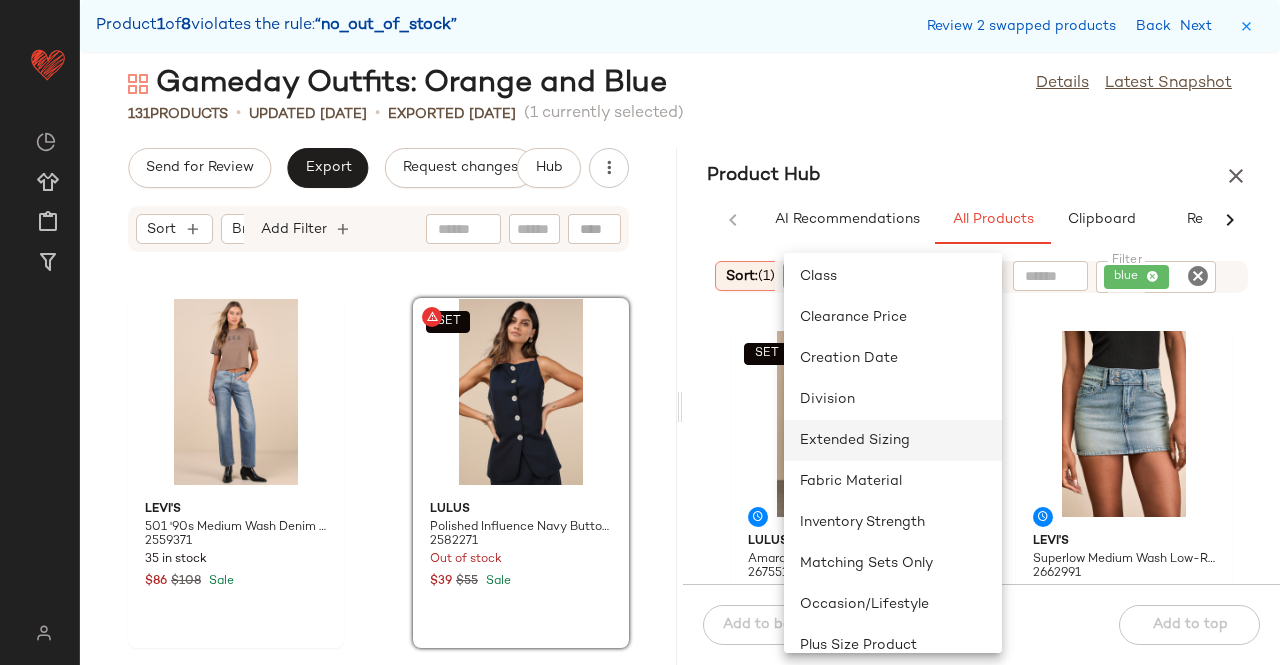 scroll, scrollTop: 200, scrollLeft: 0, axis: vertical 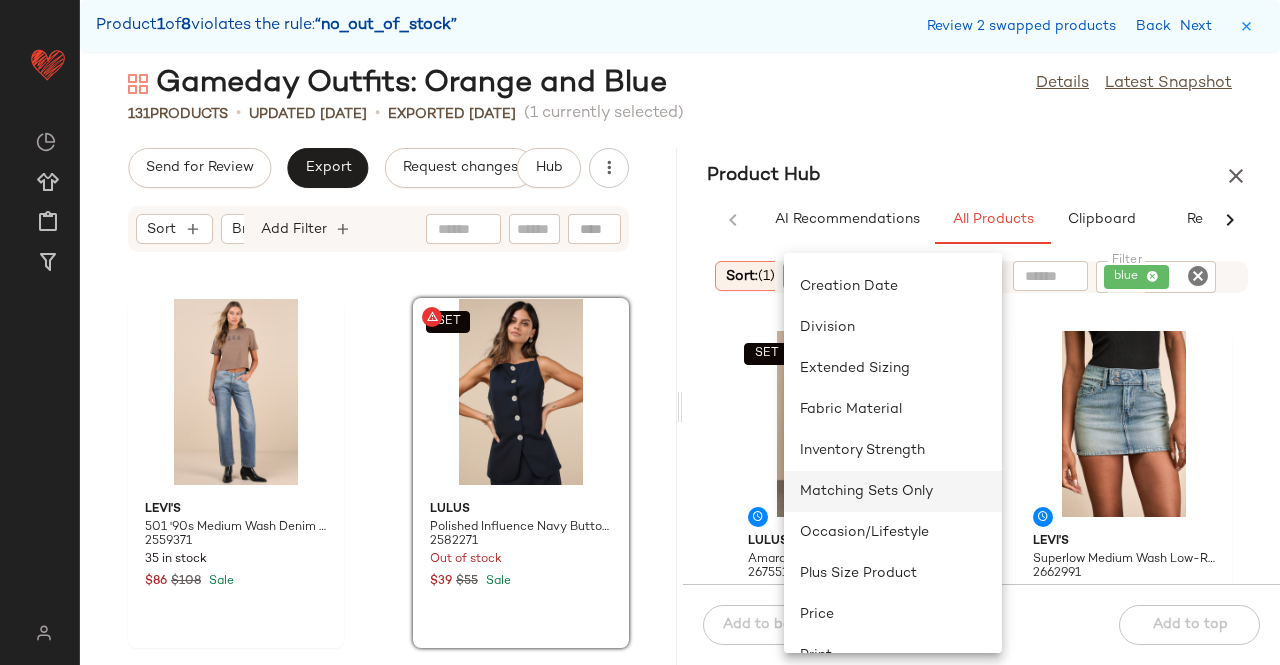 drag, startPoint x: 862, startPoint y: 499, endPoint x: 871, endPoint y: 323, distance: 176.22997 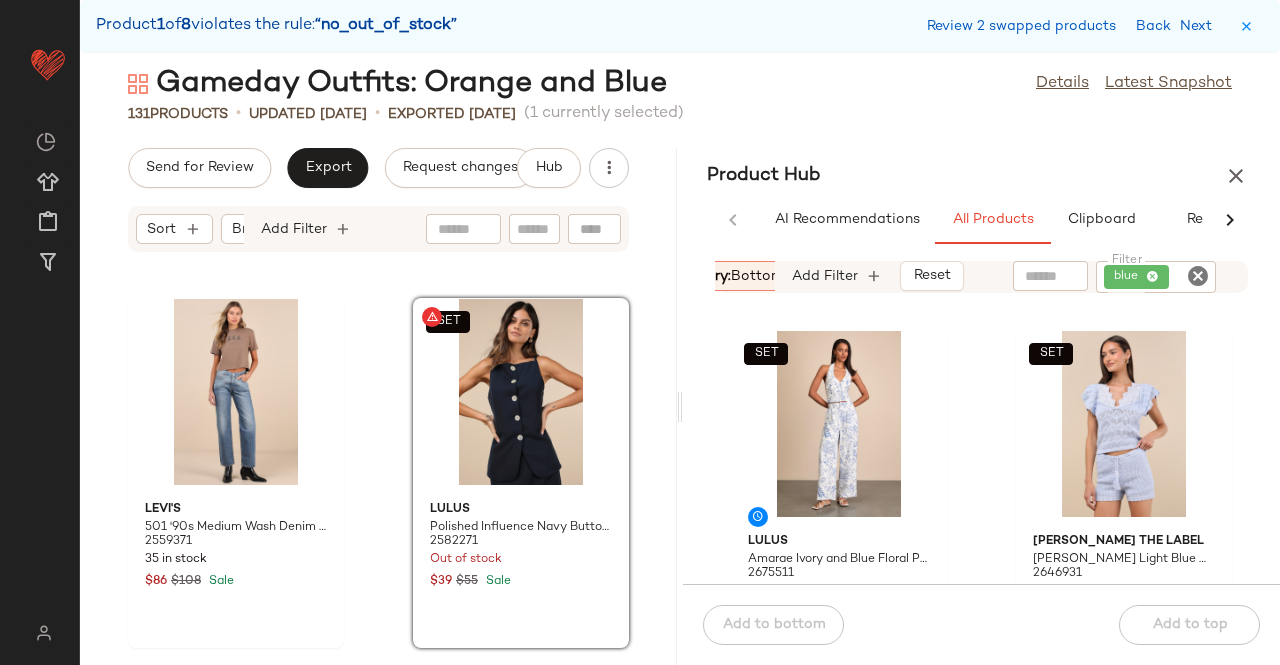 scroll, scrollTop: 0, scrollLeft: 246, axis: horizontal 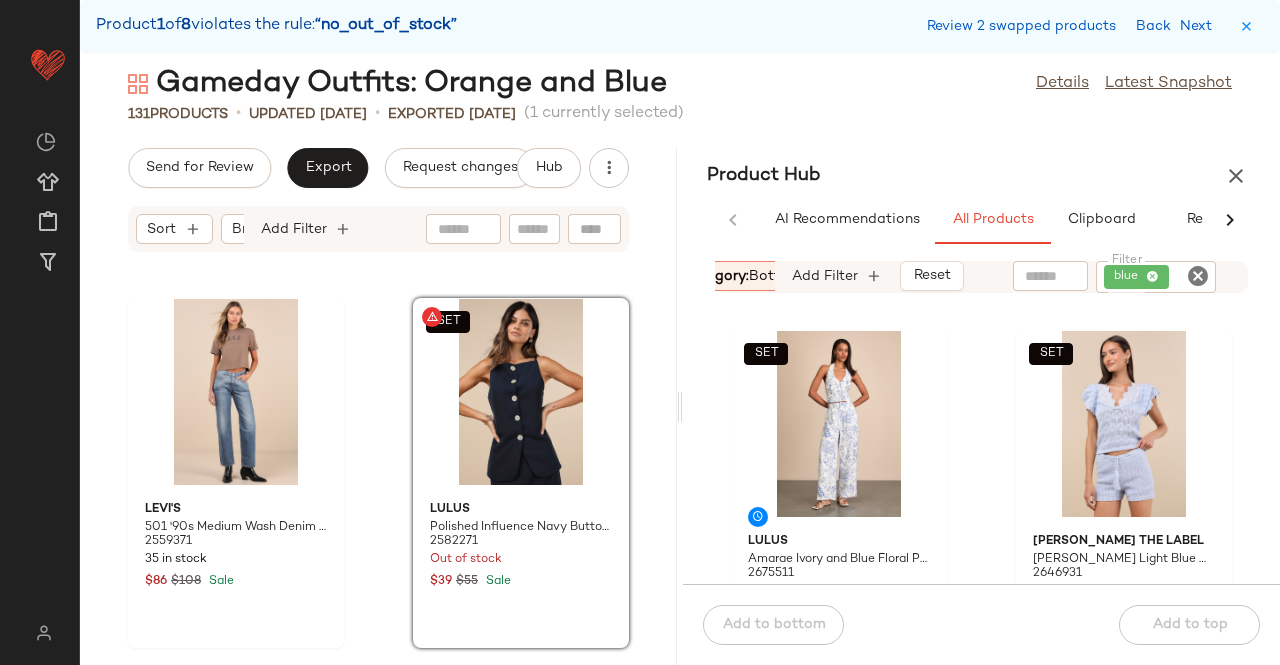 click on "Category:   bottom" at bounding box center [741, 276] 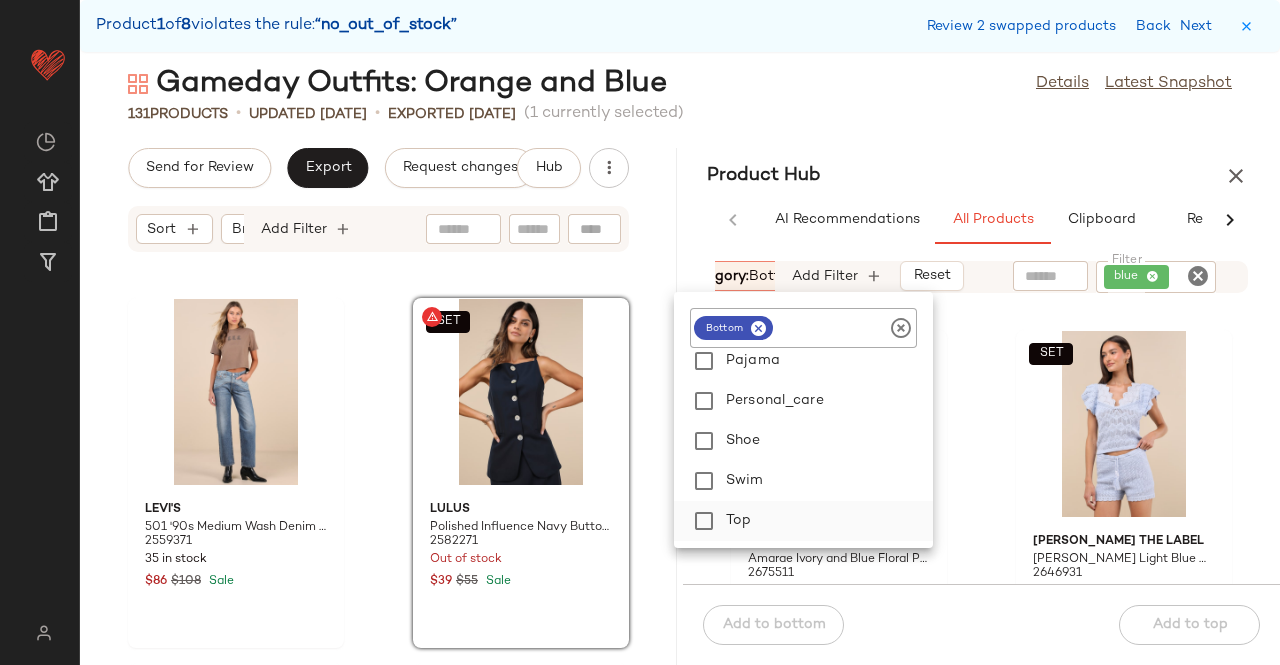 click on "Top" at bounding box center [825, 521] 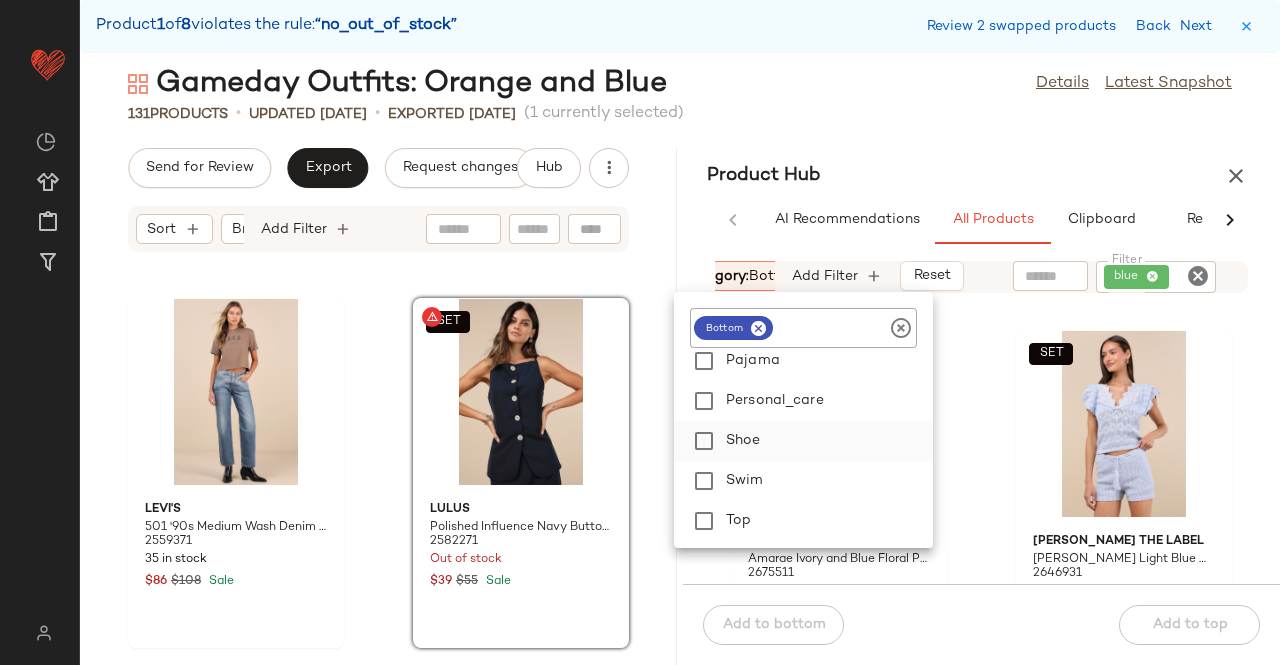 scroll, scrollTop: 480, scrollLeft: 0, axis: vertical 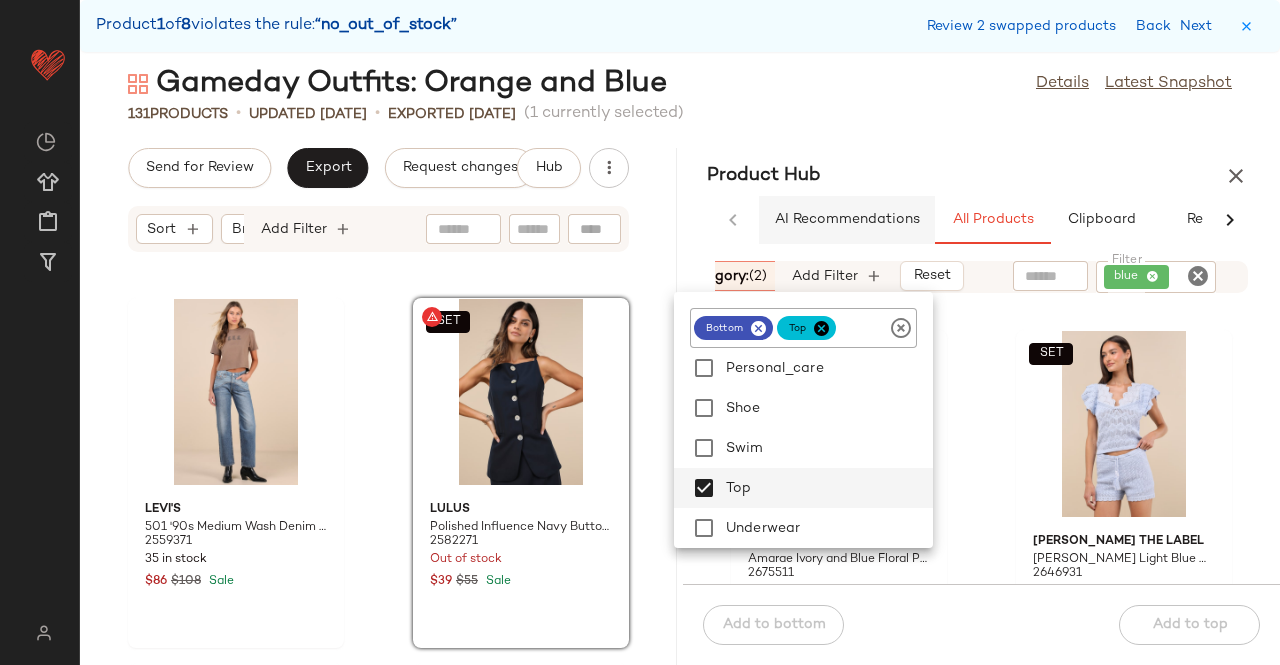 click on "AI Recommendations" 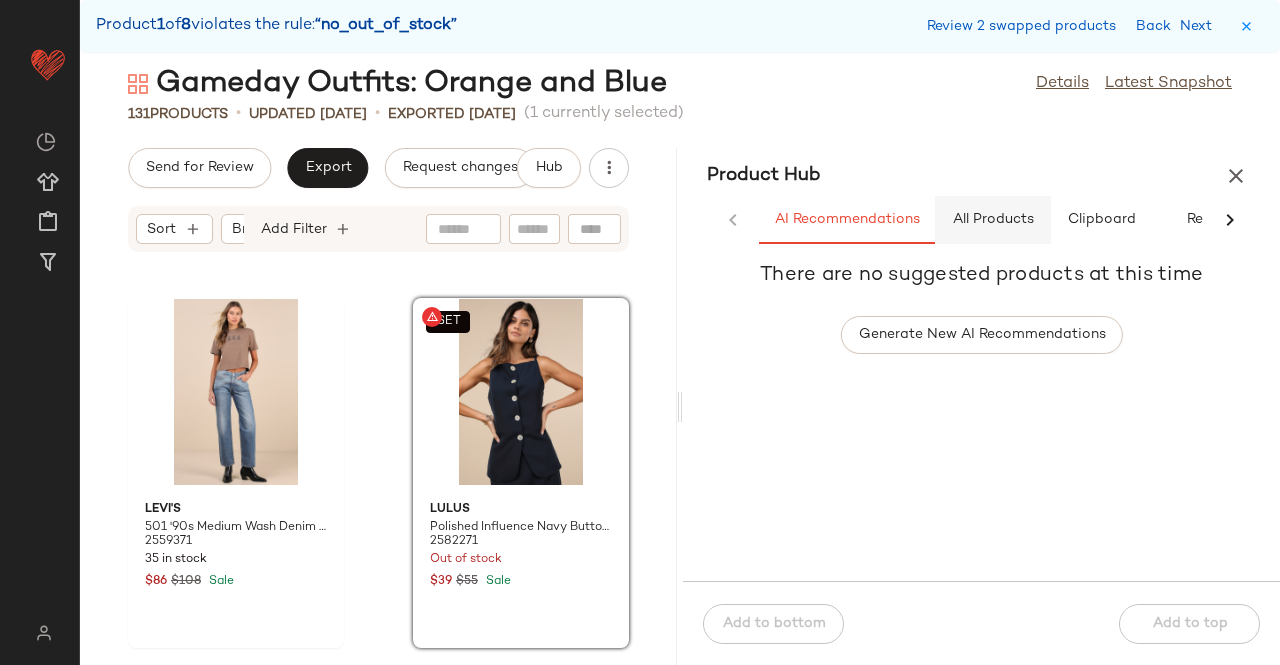 click on "All Products" 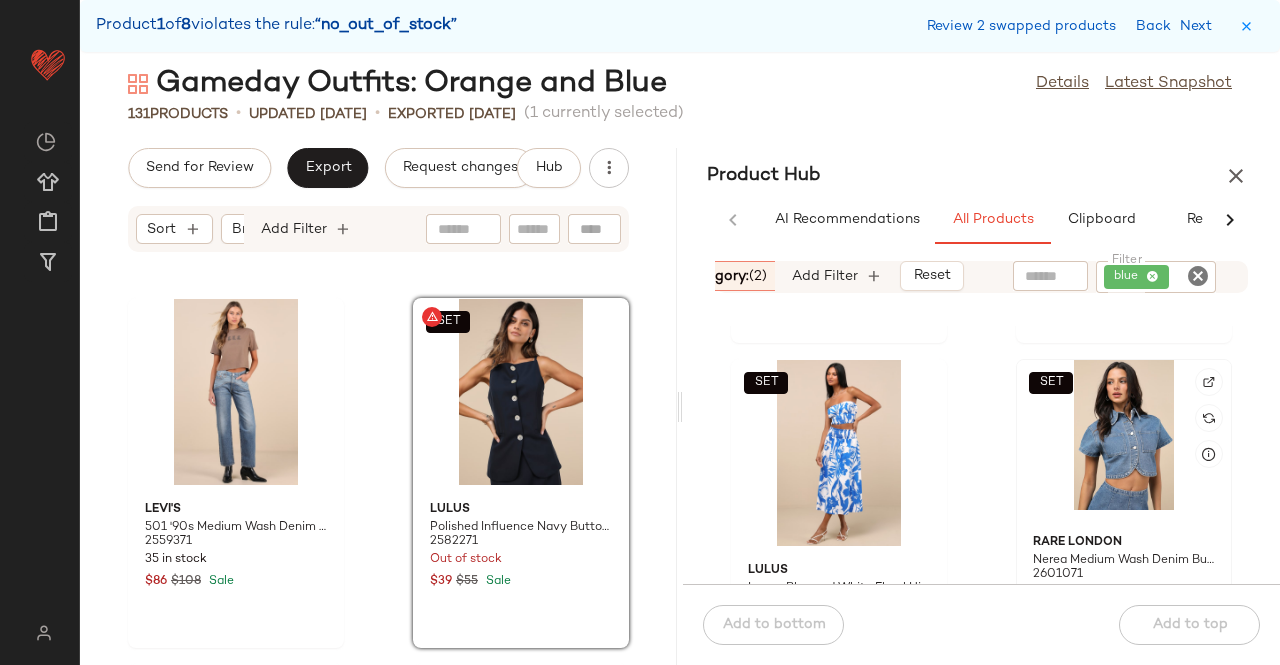 scroll, scrollTop: 1916, scrollLeft: 0, axis: vertical 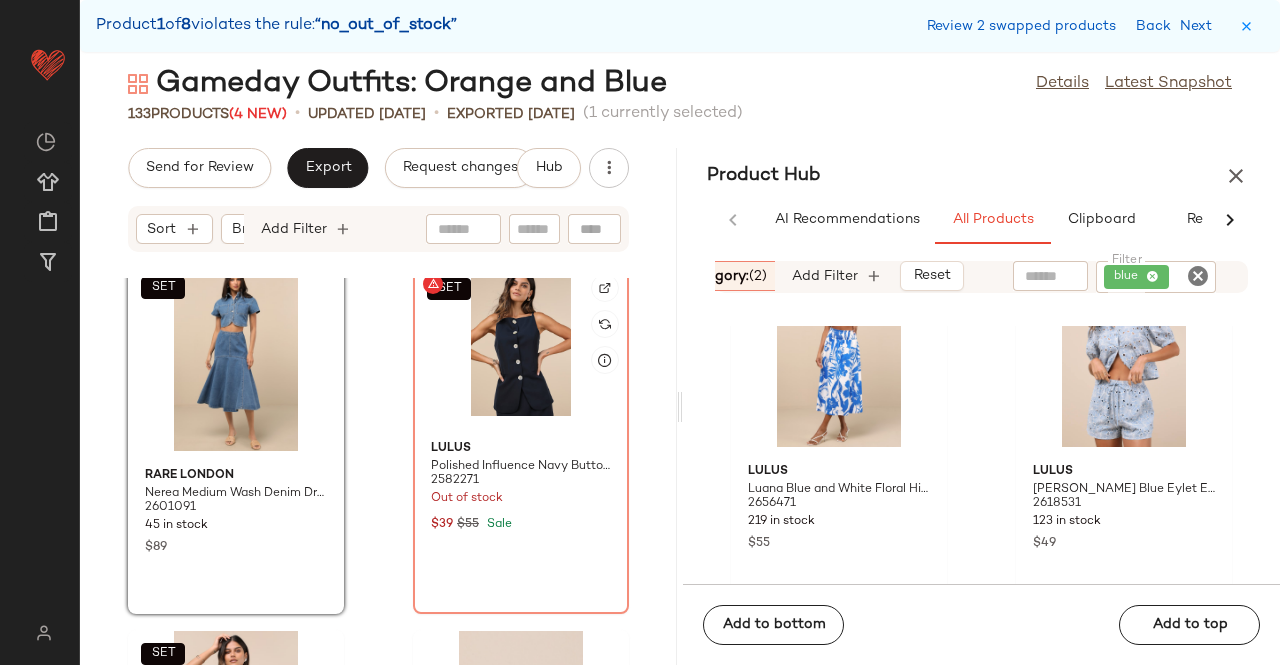 click on "SET" 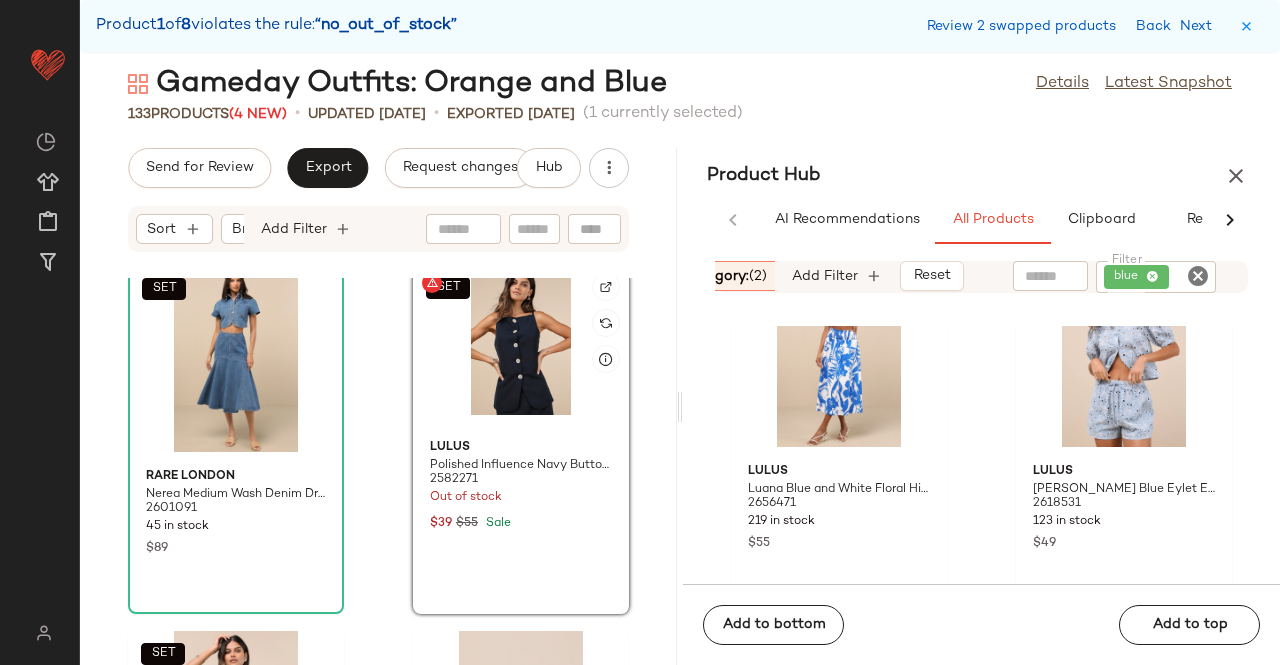 scroll, scrollTop: 6986, scrollLeft: 0, axis: vertical 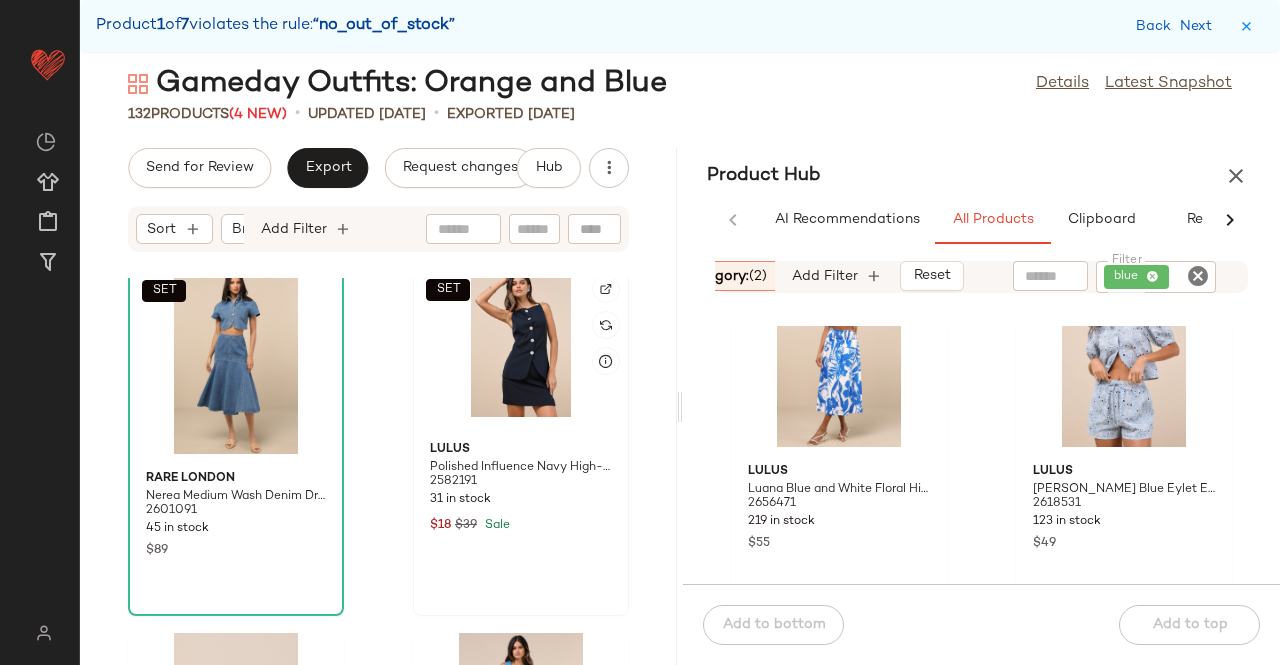 click on "SET" 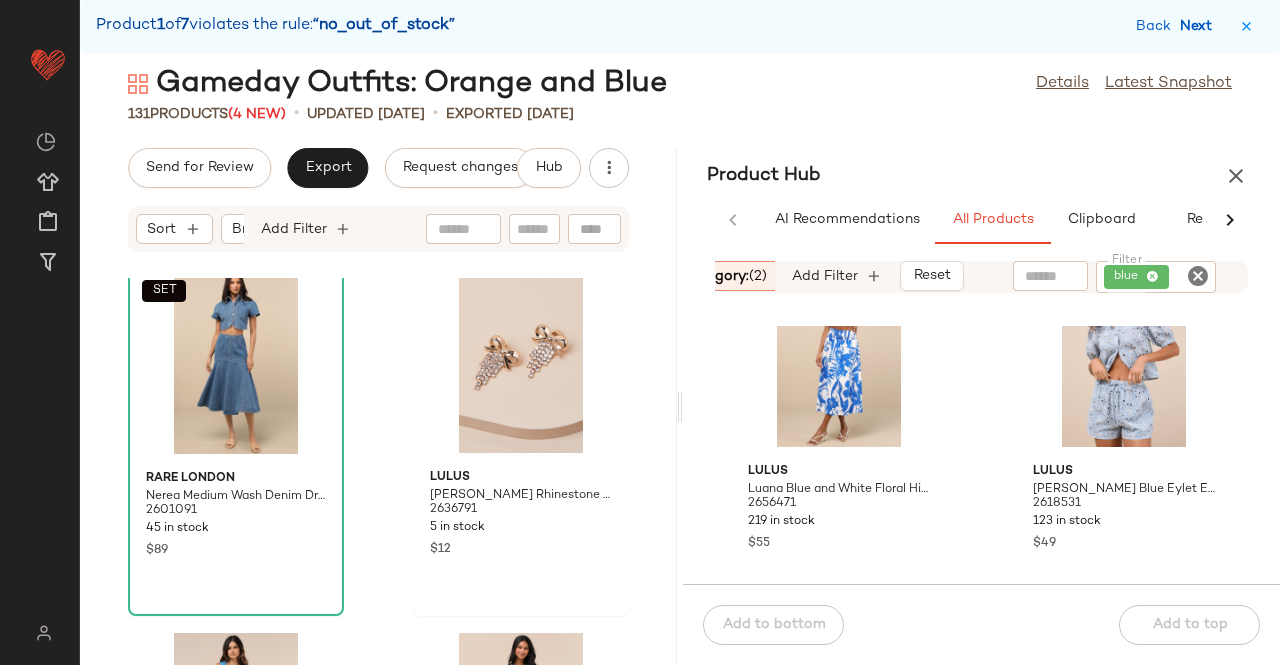click on "Next" at bounding box center [1200, 26] 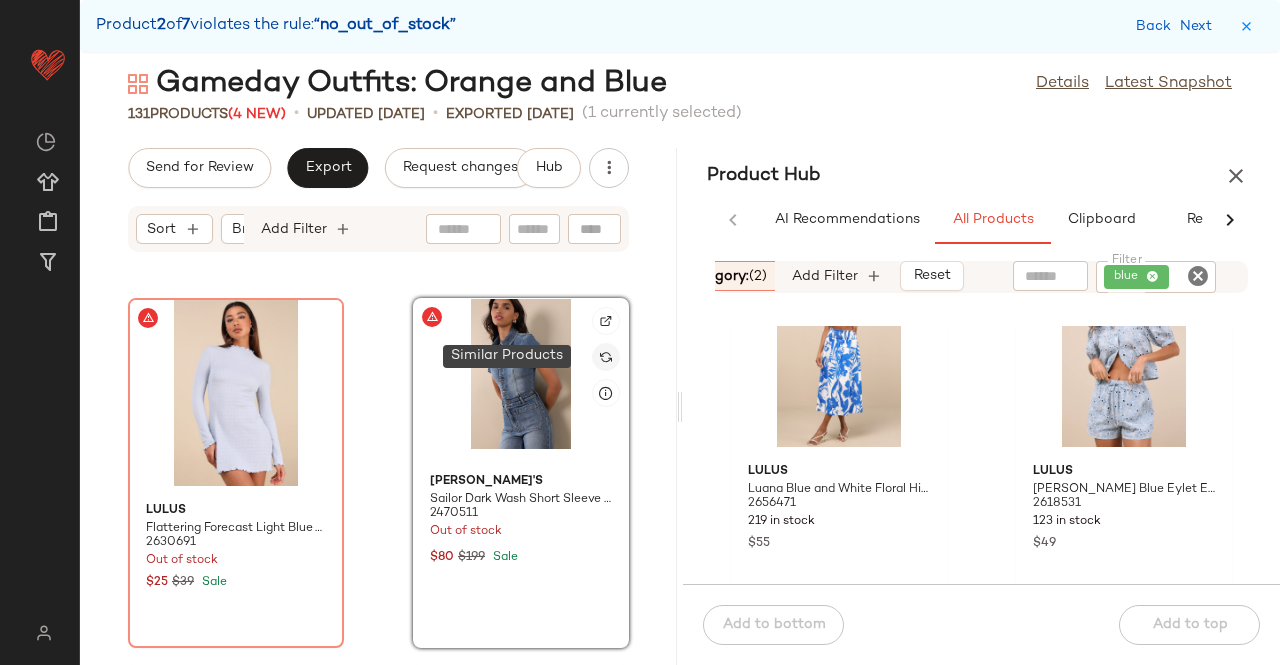 click 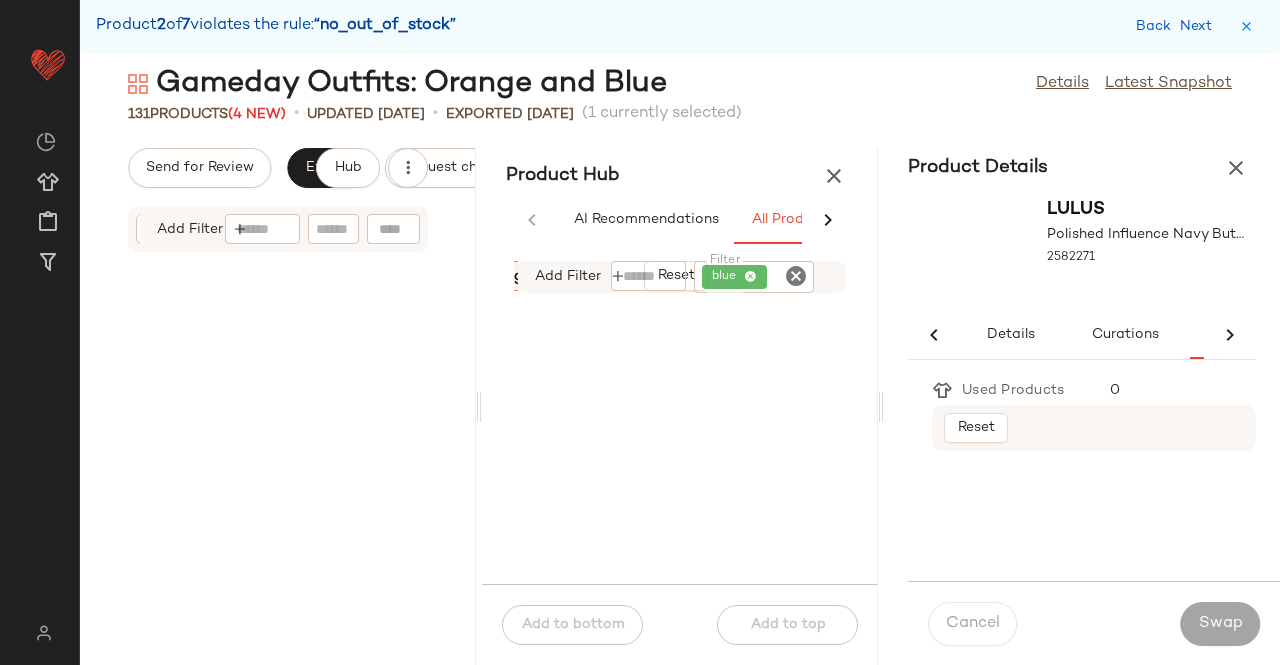 scroll, scrollTop: 2282, scrollLeft: 0, axis: vertical 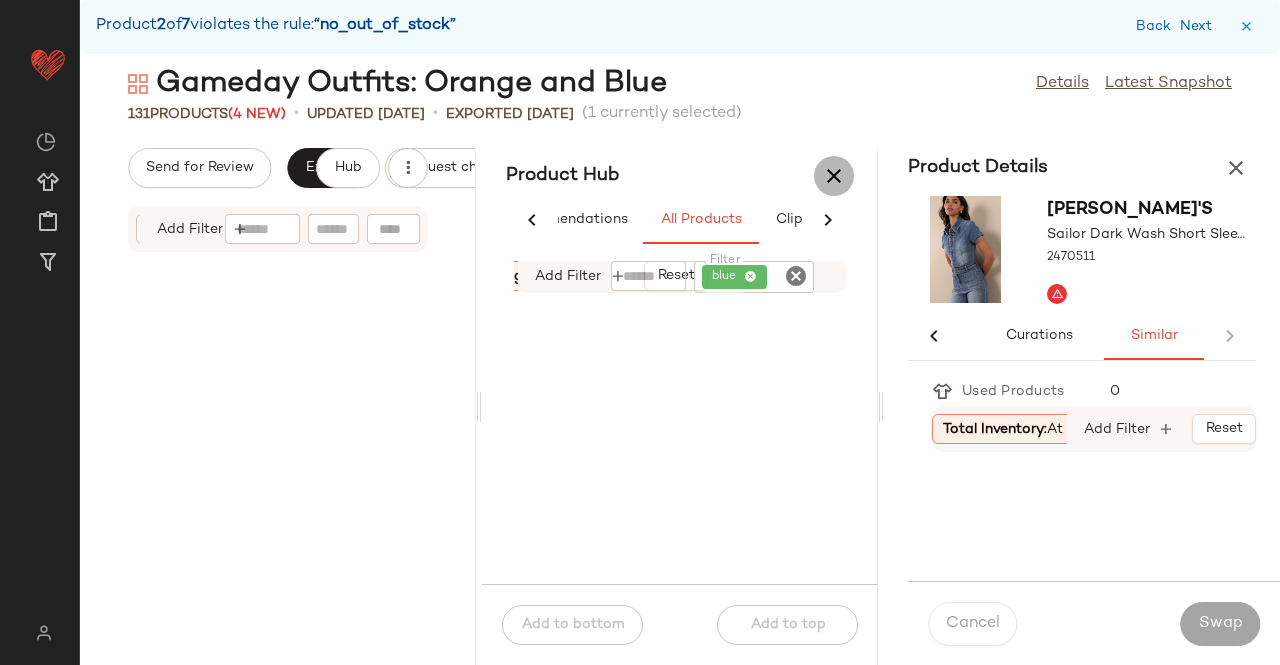 click at bounding box center [834, 176] 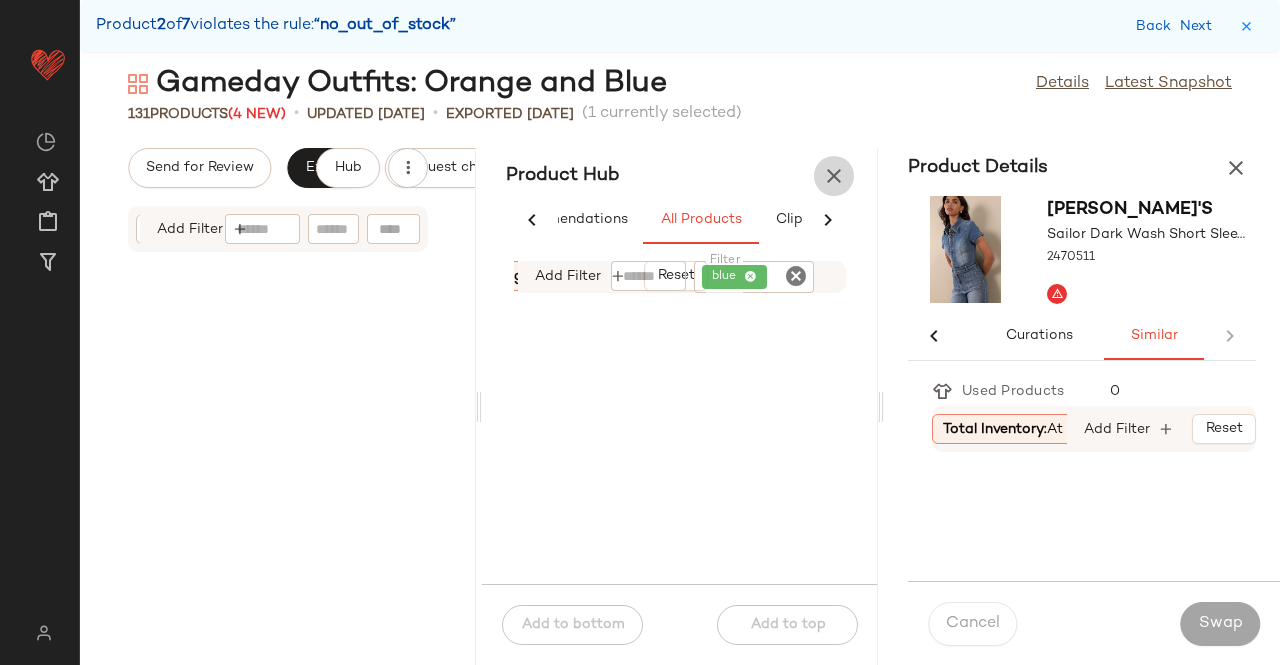 scroll, scrollTop: 0, scrollLeft: 0, axis: both 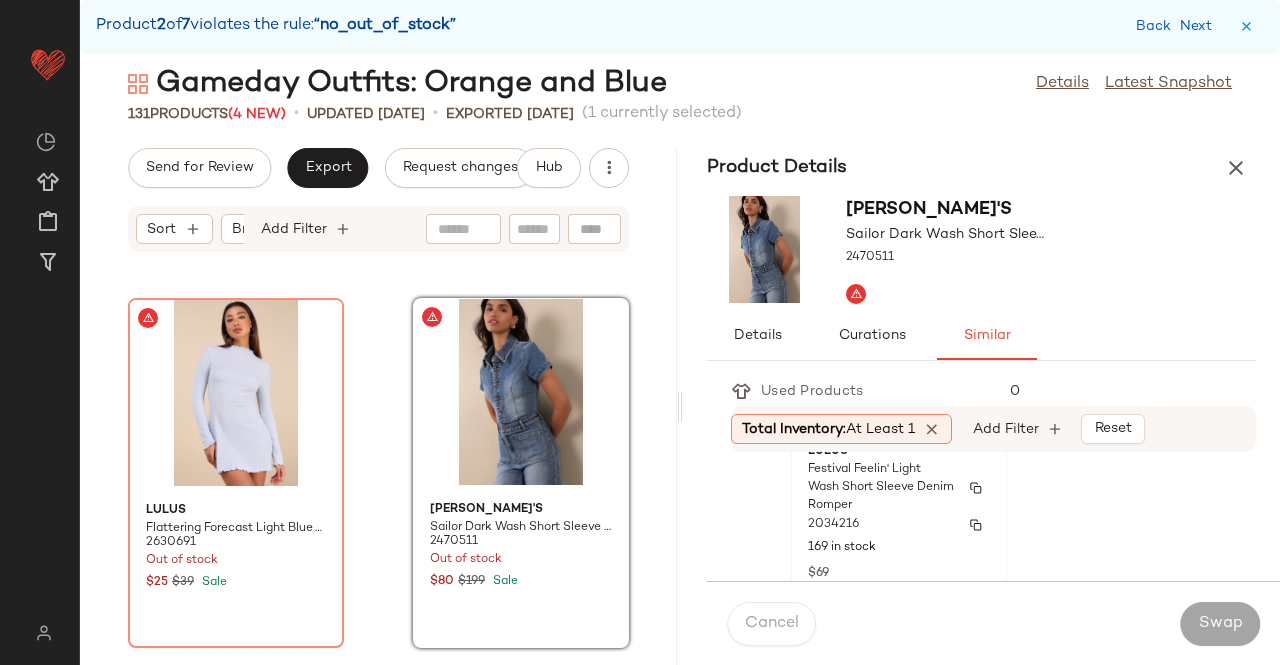 click on "2034216" at bounding box center (899, 525) 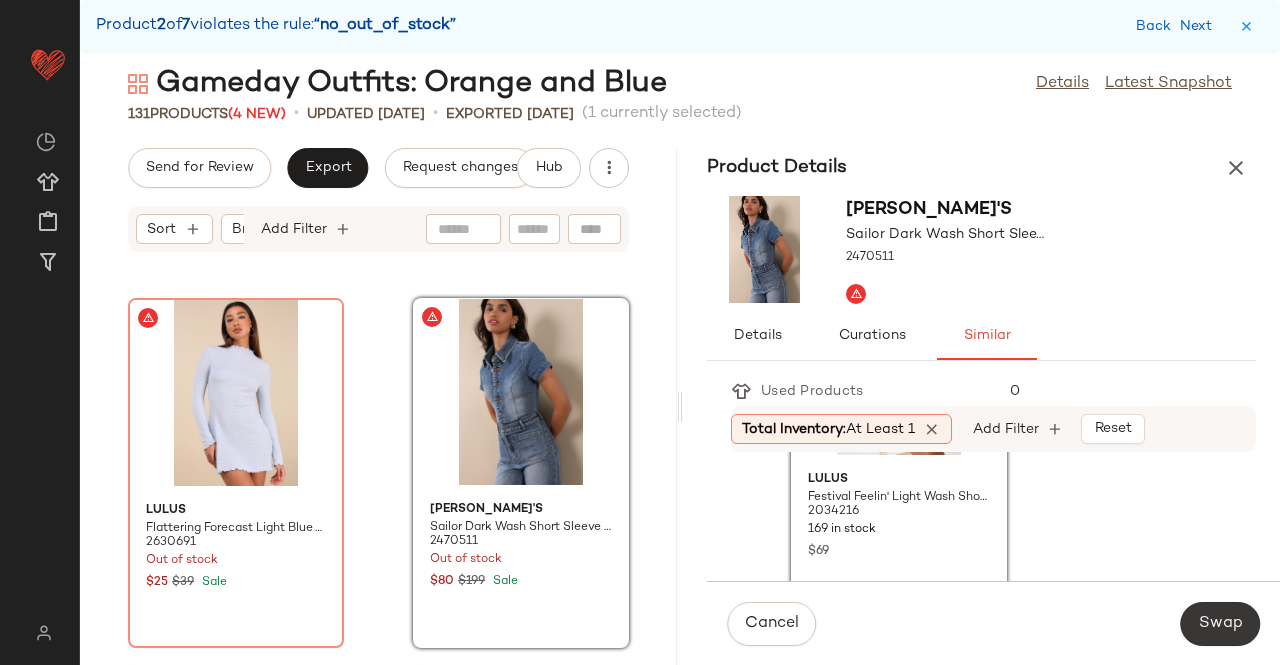 click on "Swap" 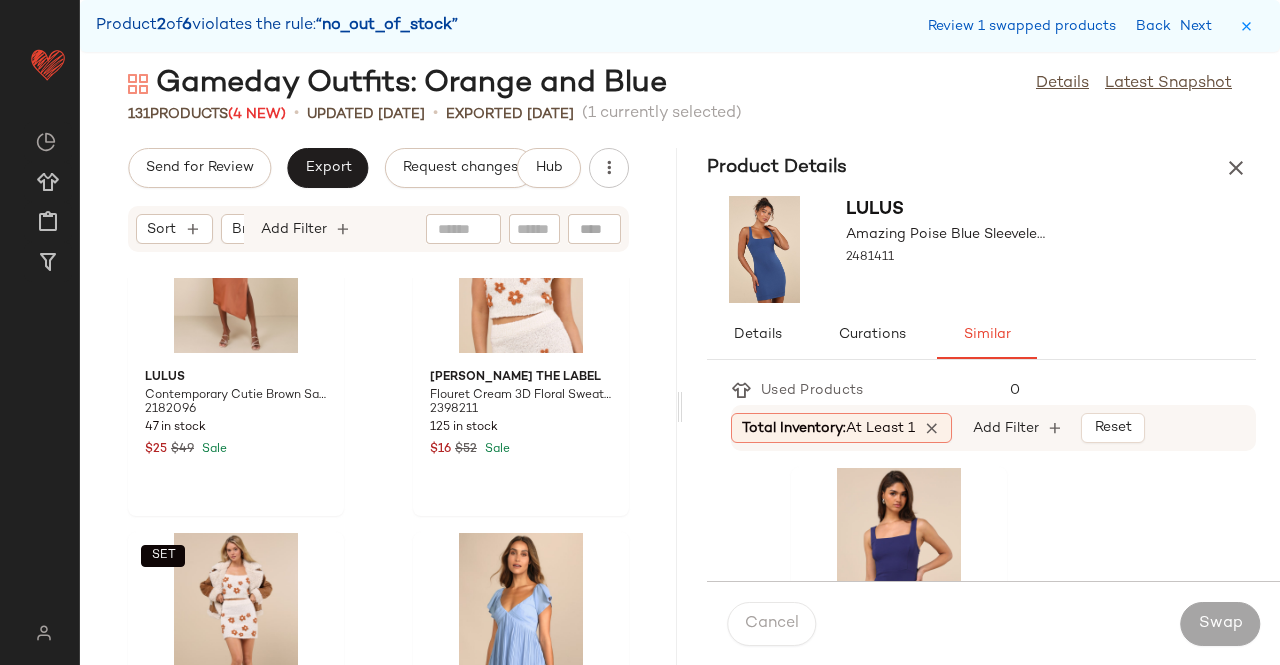 scroll, scrollTop: 10180, scrollLeft: 0, axis: vertical 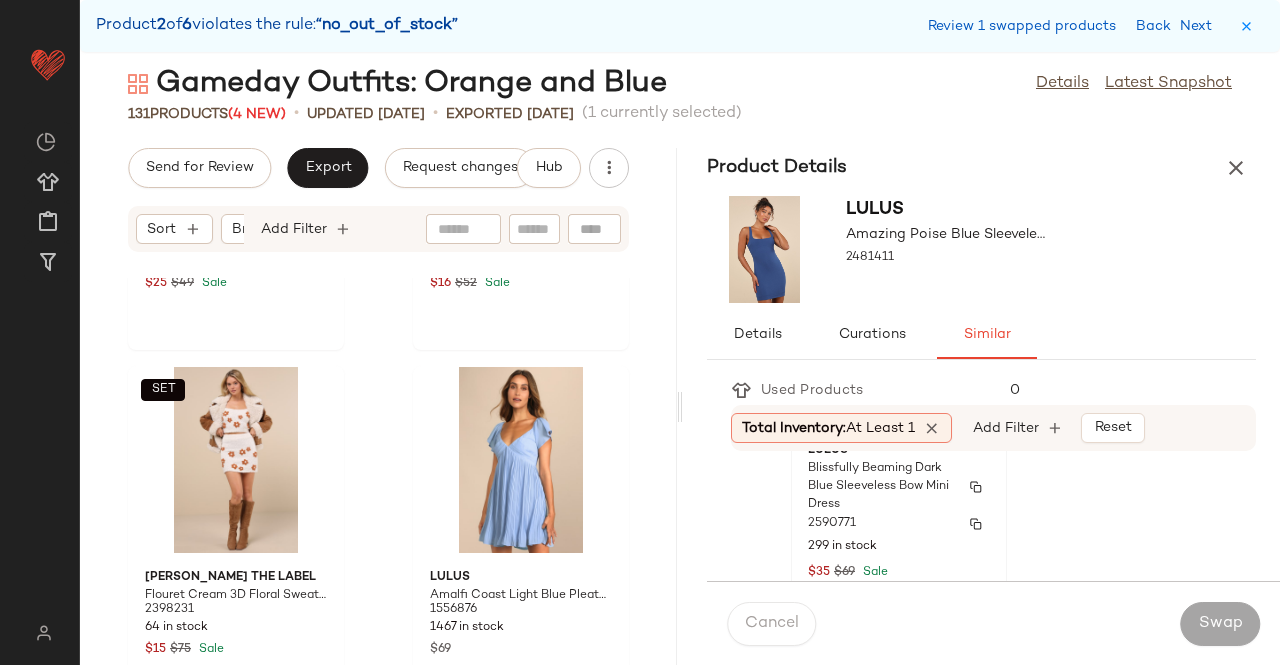 click on "2590771" at bounding box center (899, 524) 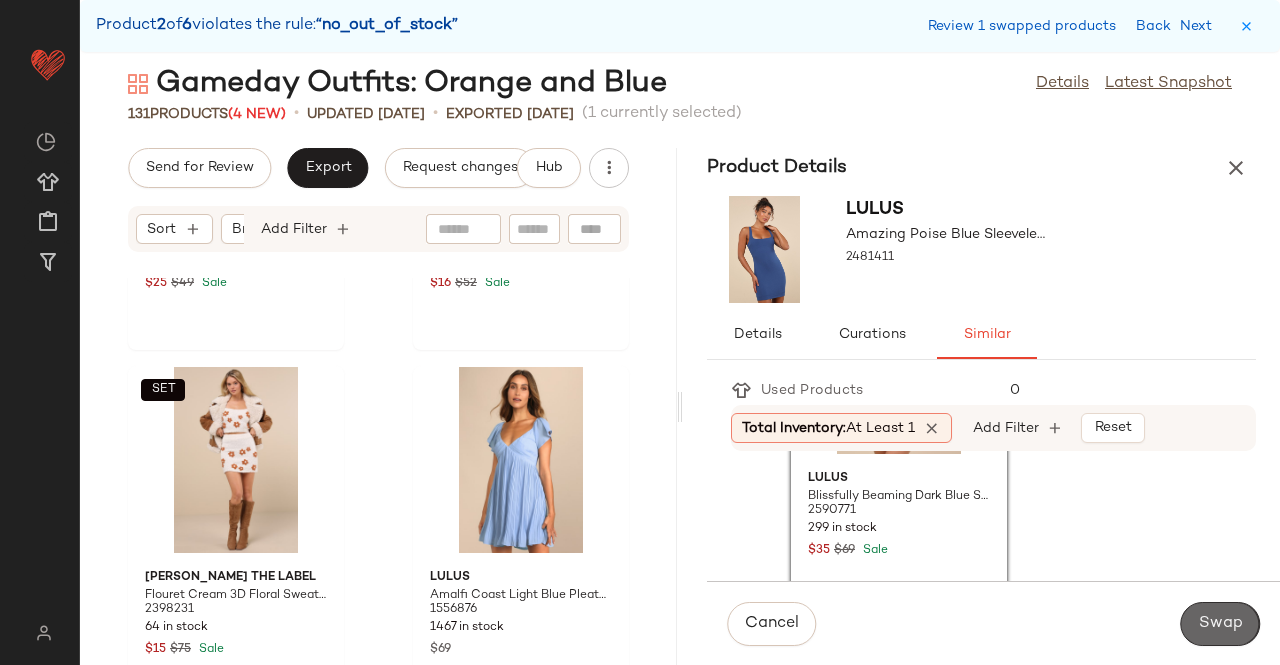 click on "Swap" at bounding box center [1220, 624] 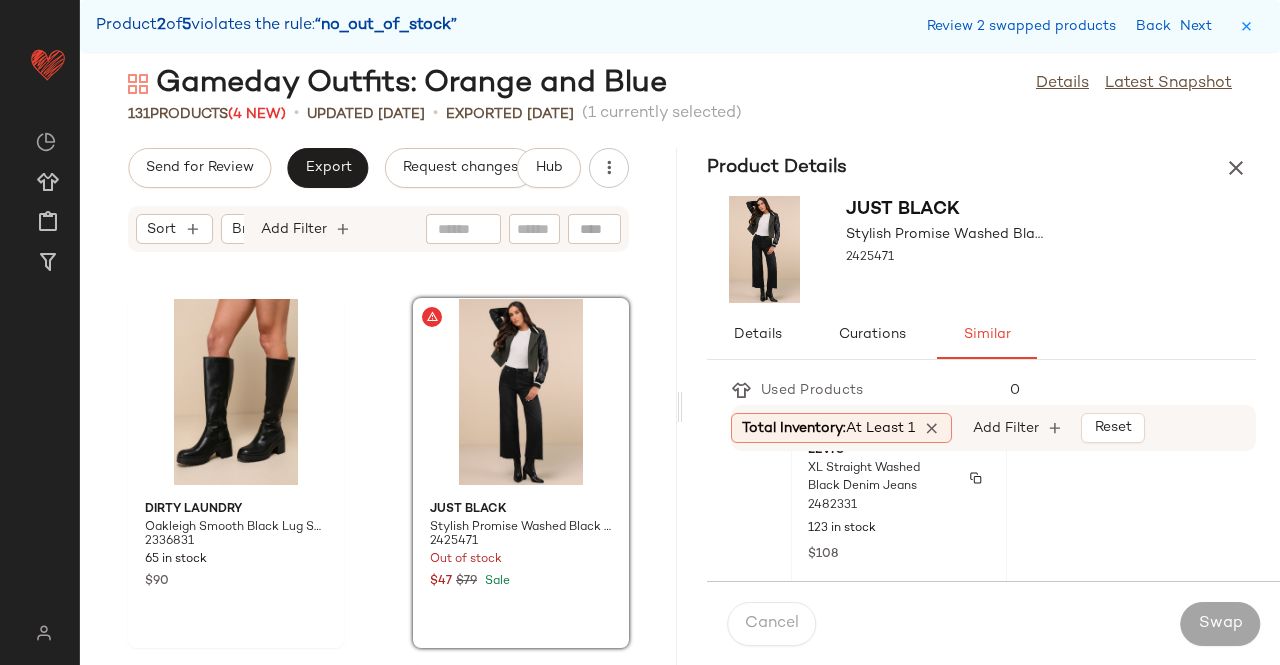 click on "2482331" at bounding box center (899, 506) 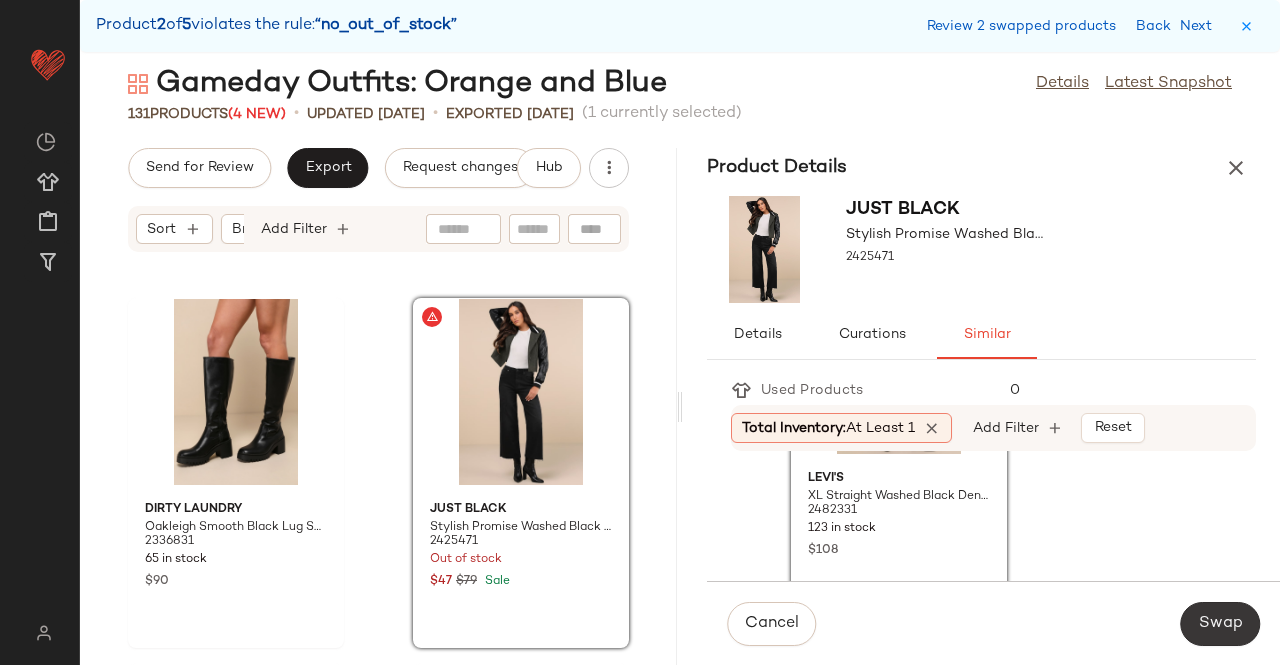 click on "Swap" at bounding box center (1220, 624) 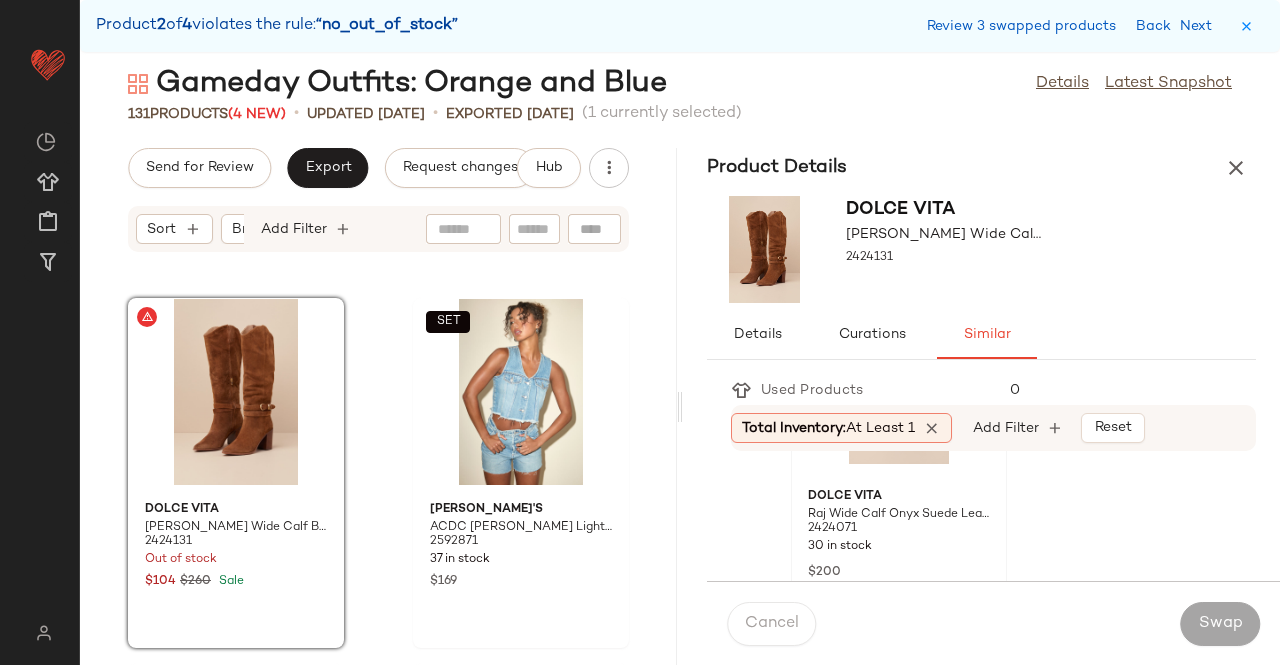 click on "Dolce Vita" at bounding box center (899, 497) 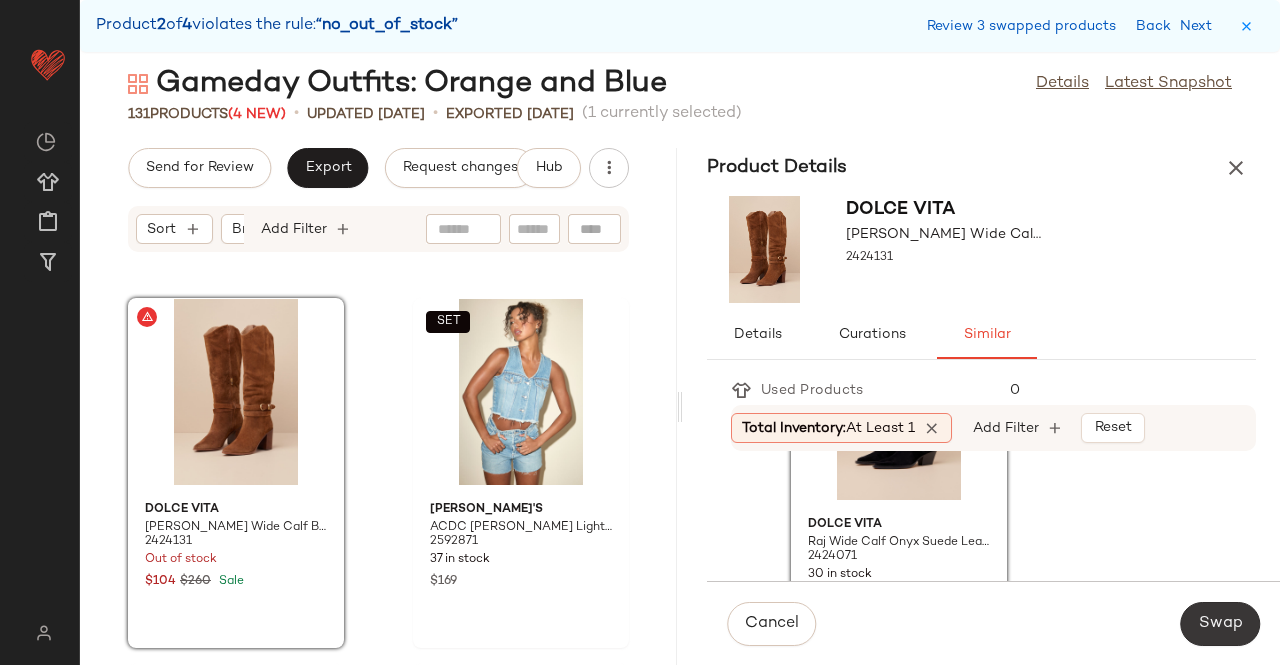 click on "Swap" at bounding box center [1220, 624] 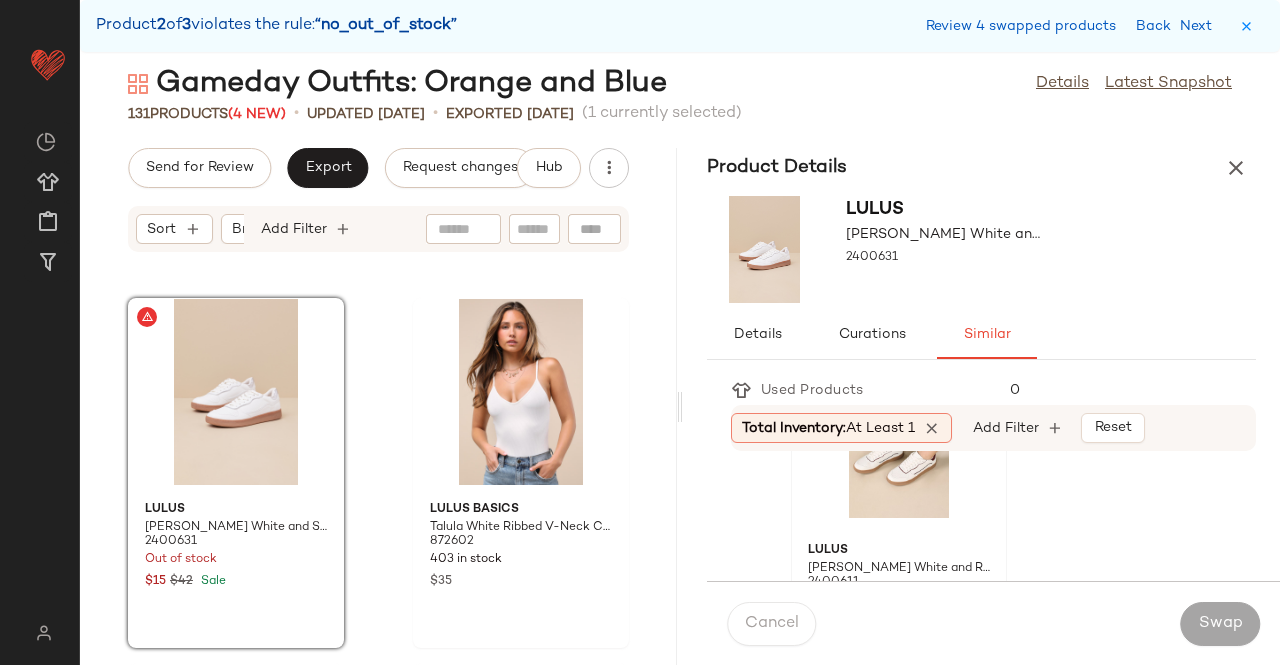 click 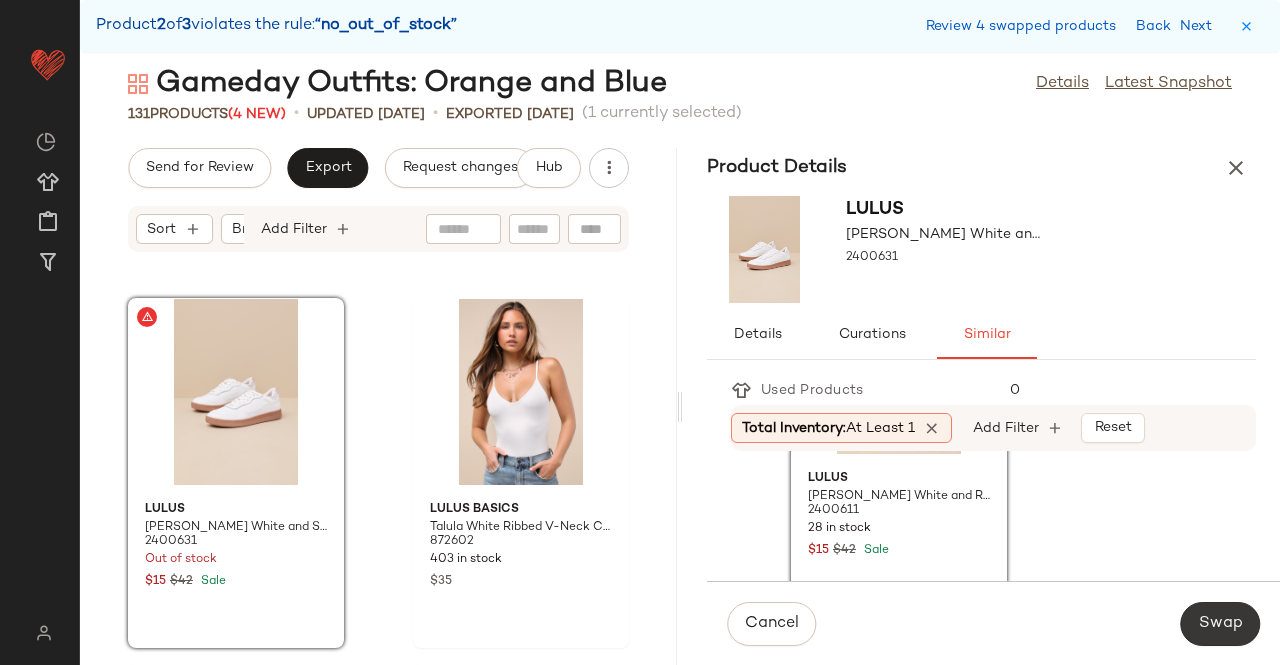 click on "Swap" 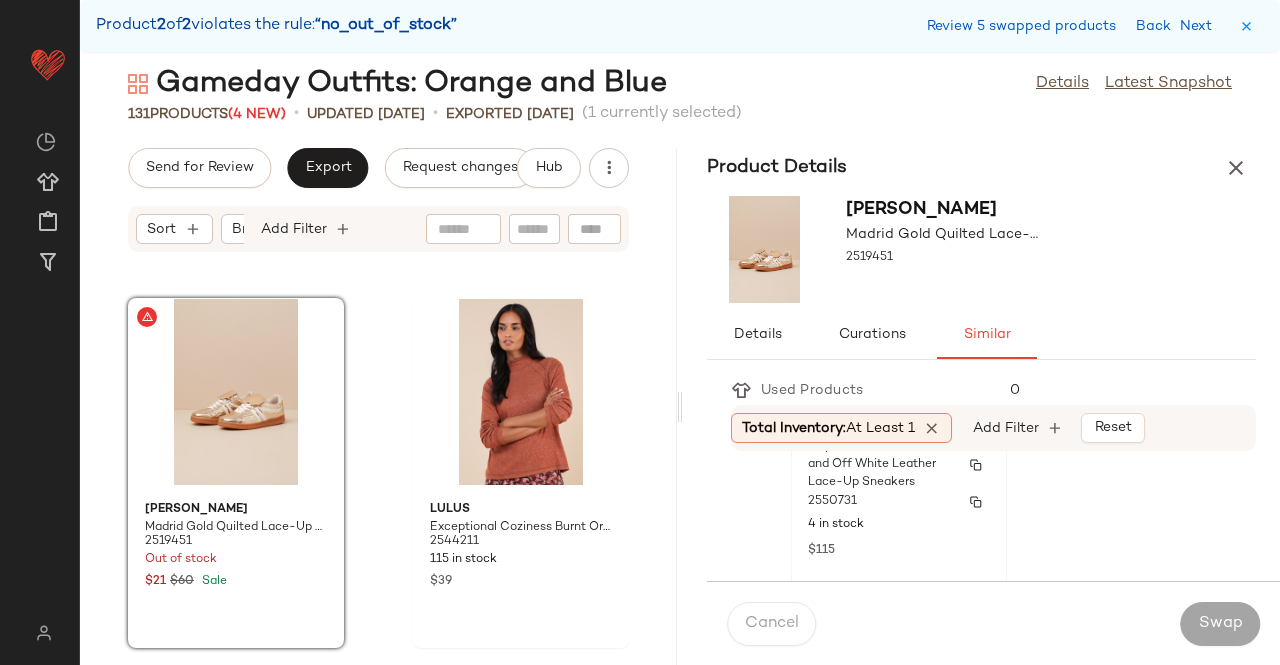 click on "2550731" at bounding box center [899, 502] 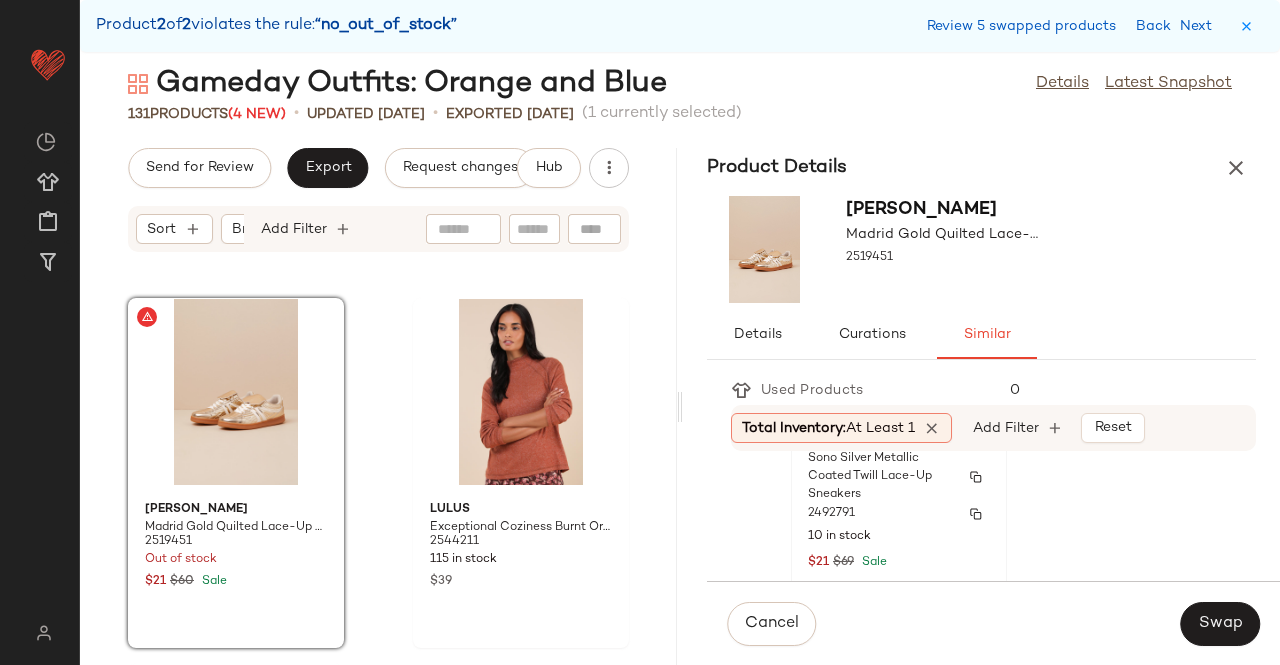 click on "2492791" at bounding box center (899, 514) 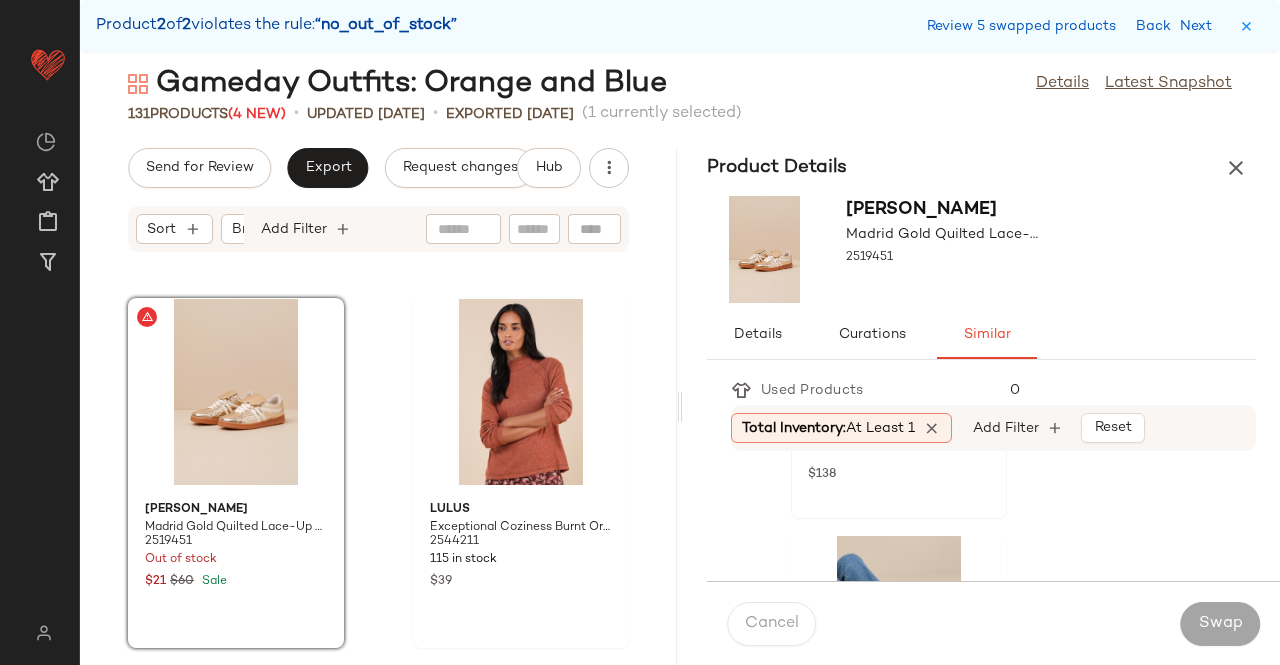 click on "$138" at bounding box center [899, 473] 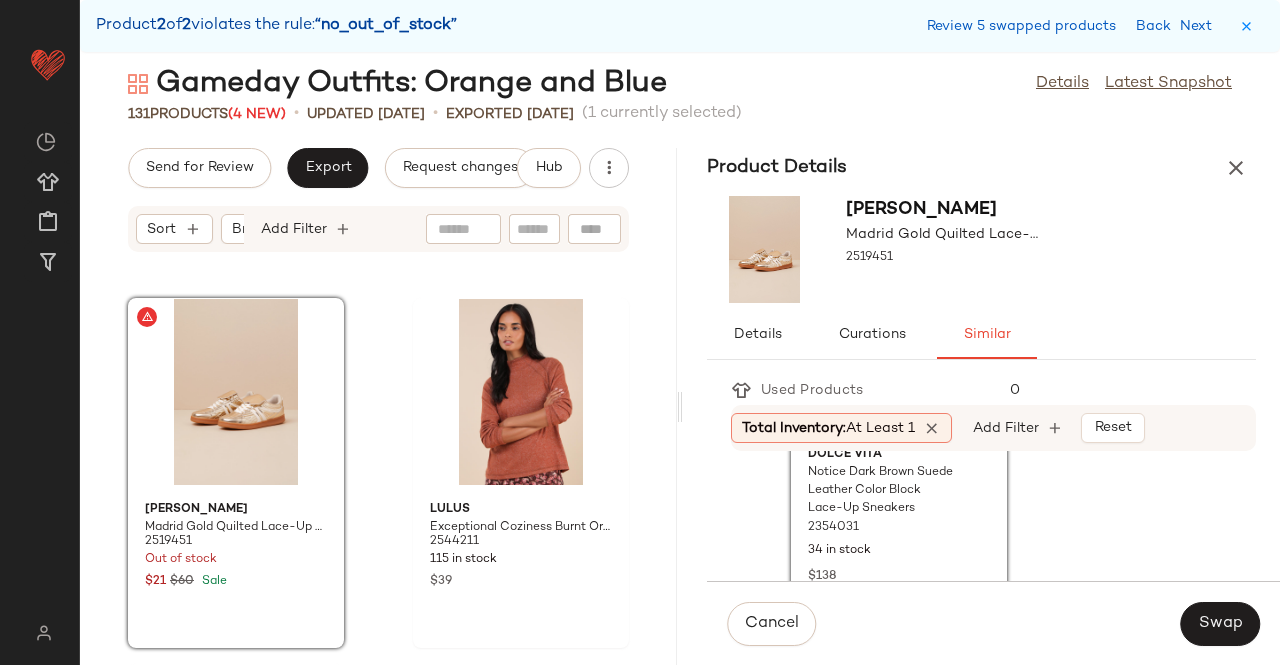 scroll, scrollTop: 1562, scrollLeft: 0, axis: vertical 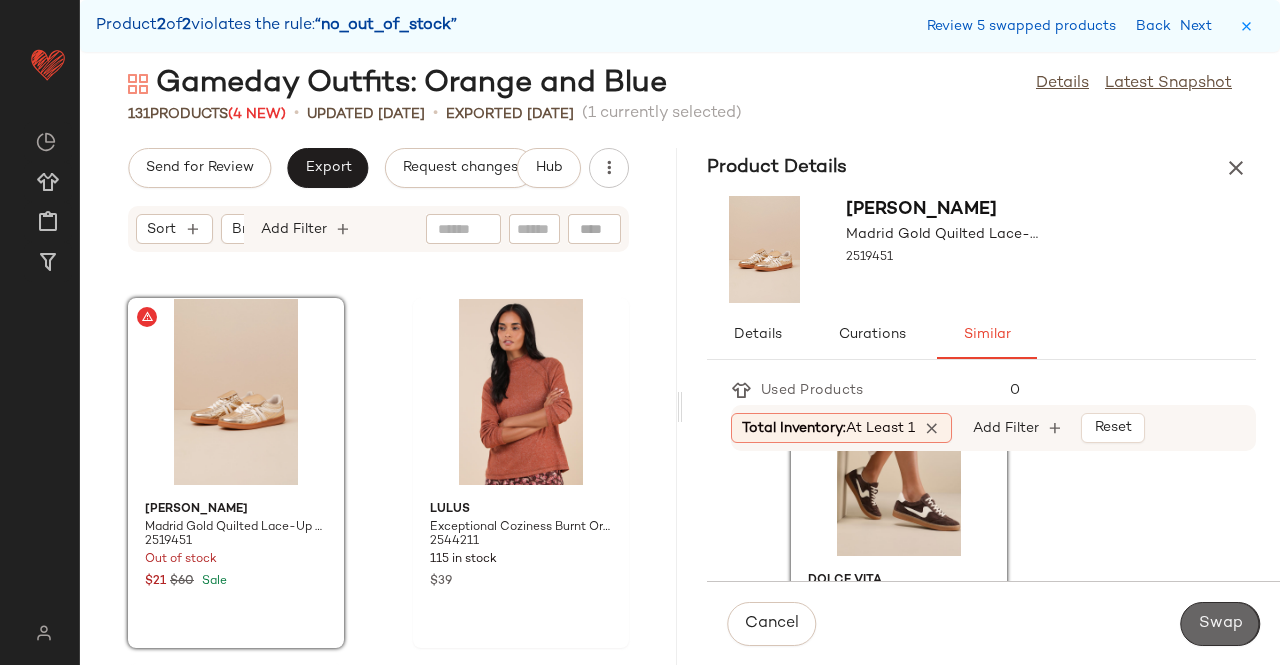 click on "Swap" at bounding box center (1220, 624) 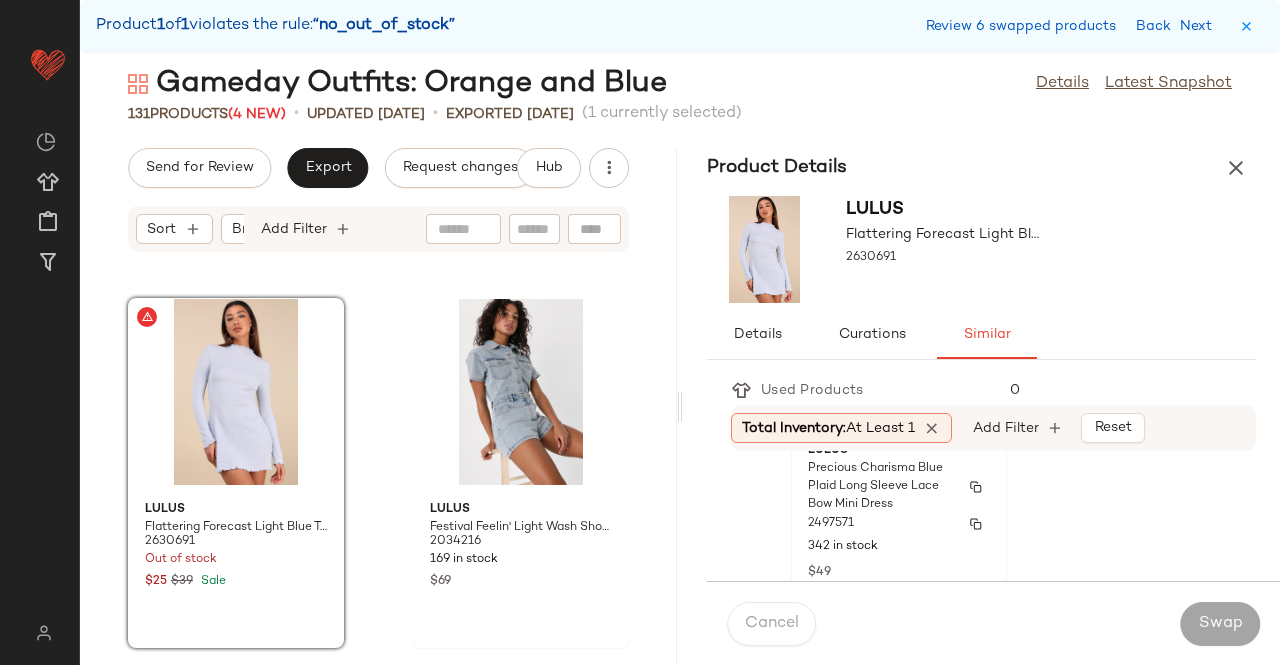 click on "Precious Charisma Blue Plaid Long Sleeve Lace Bow Mini Dress" at bounding box center (881, 487) 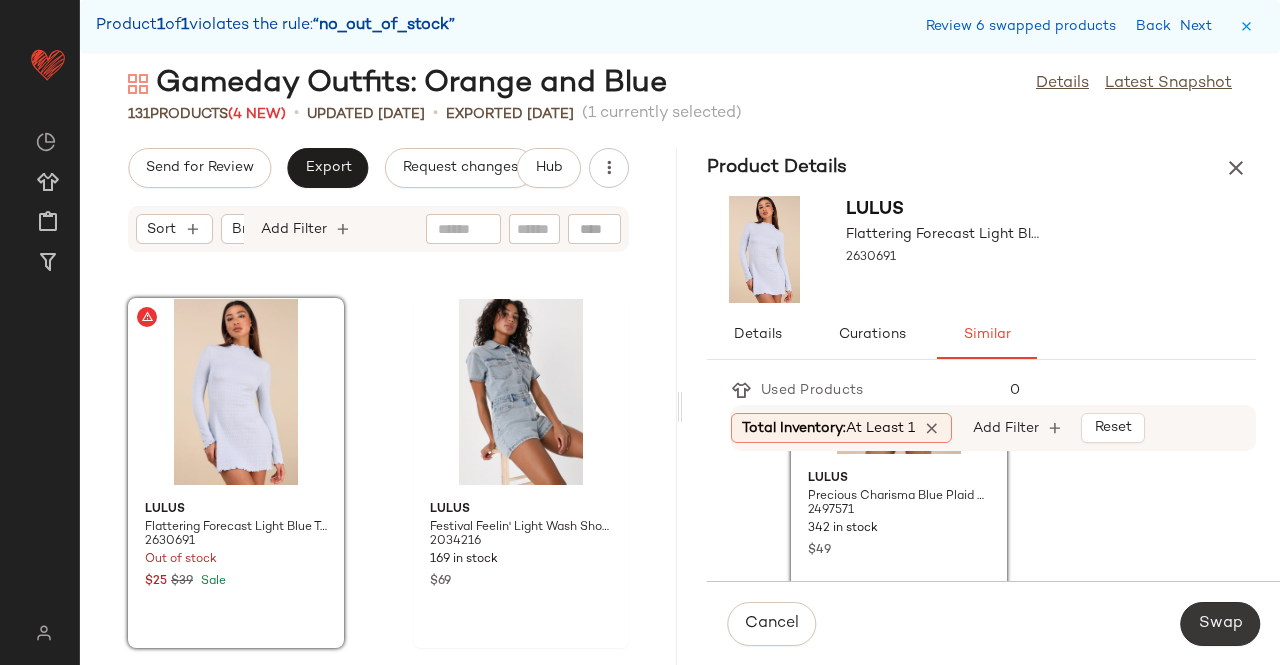 click on "Swap" 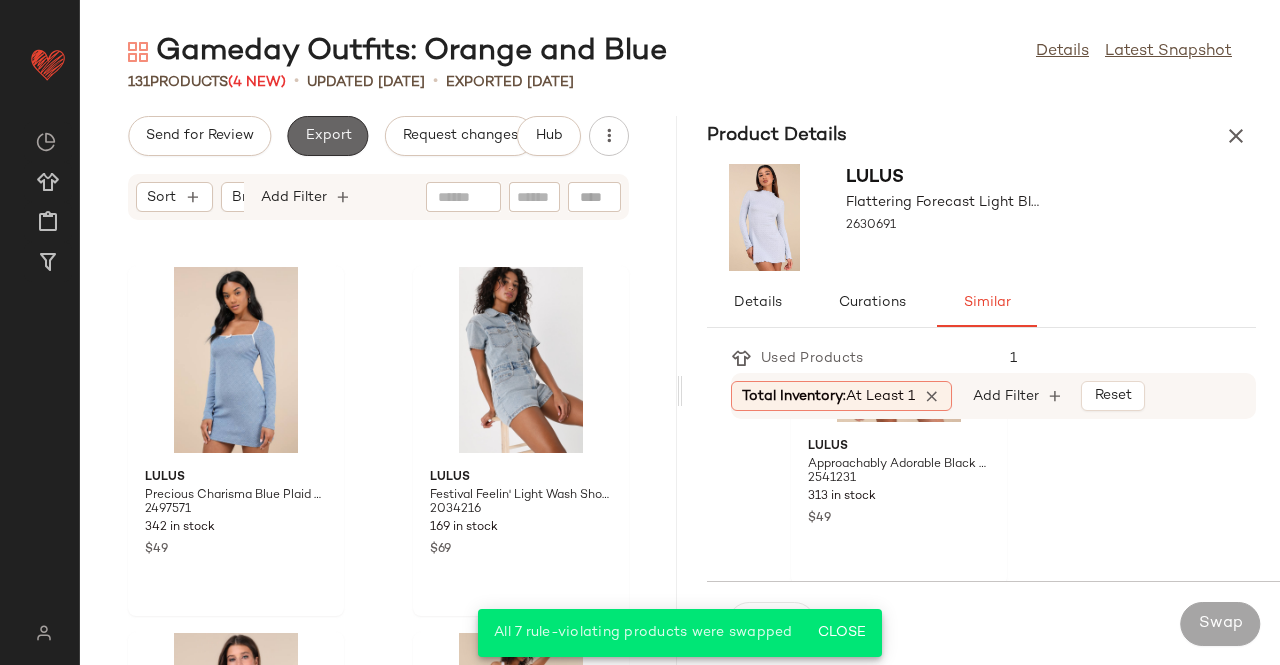 click on "Export" 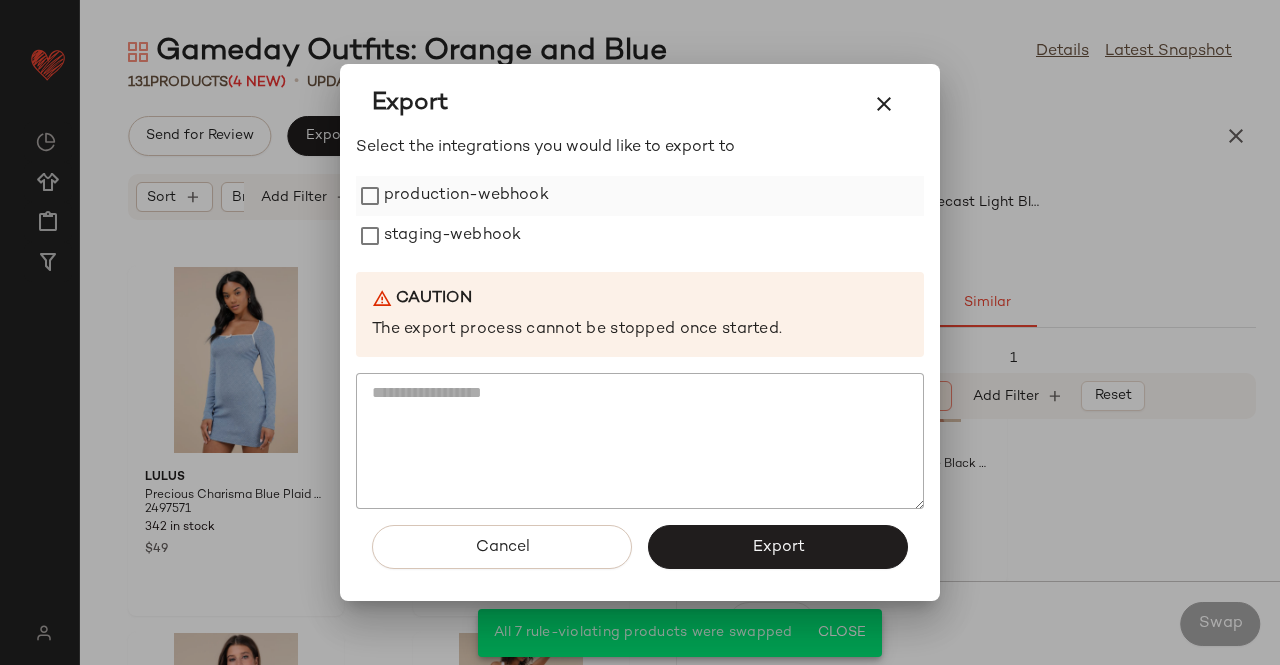drag, startPoint x: 417, startPoint y: 197, endPoint x: 426, endPoint y: 209, distance: 15 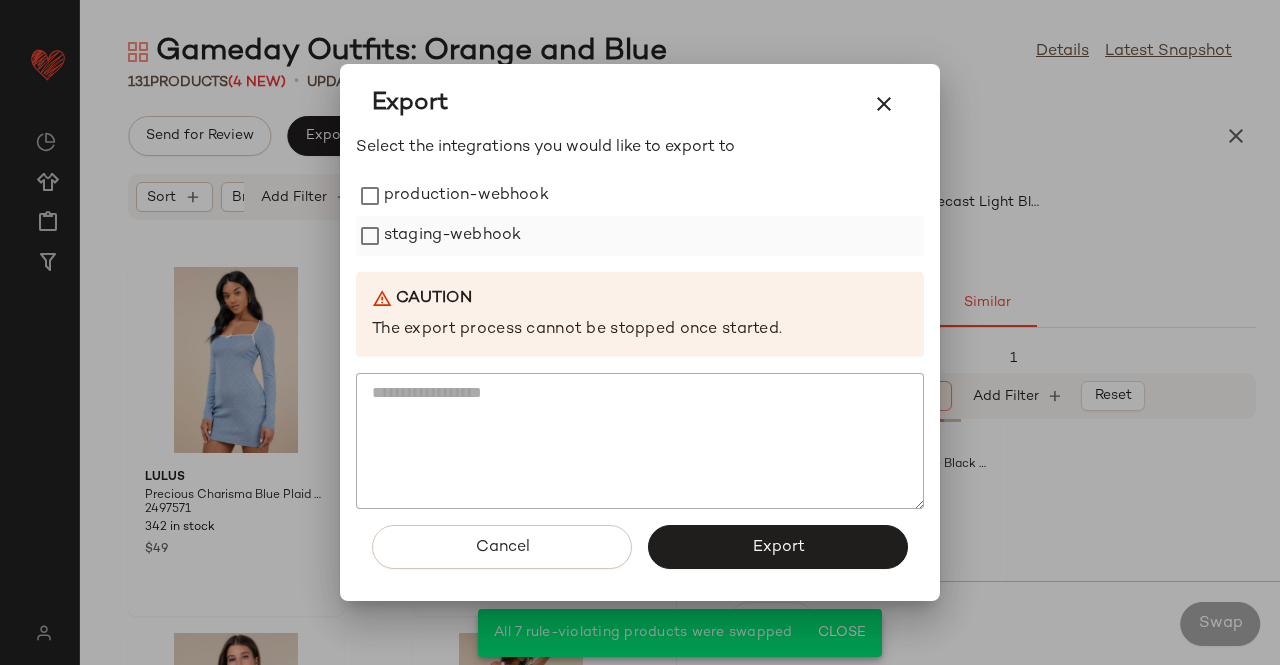 click on "staging-webhook" at bounding box center (452, 236) 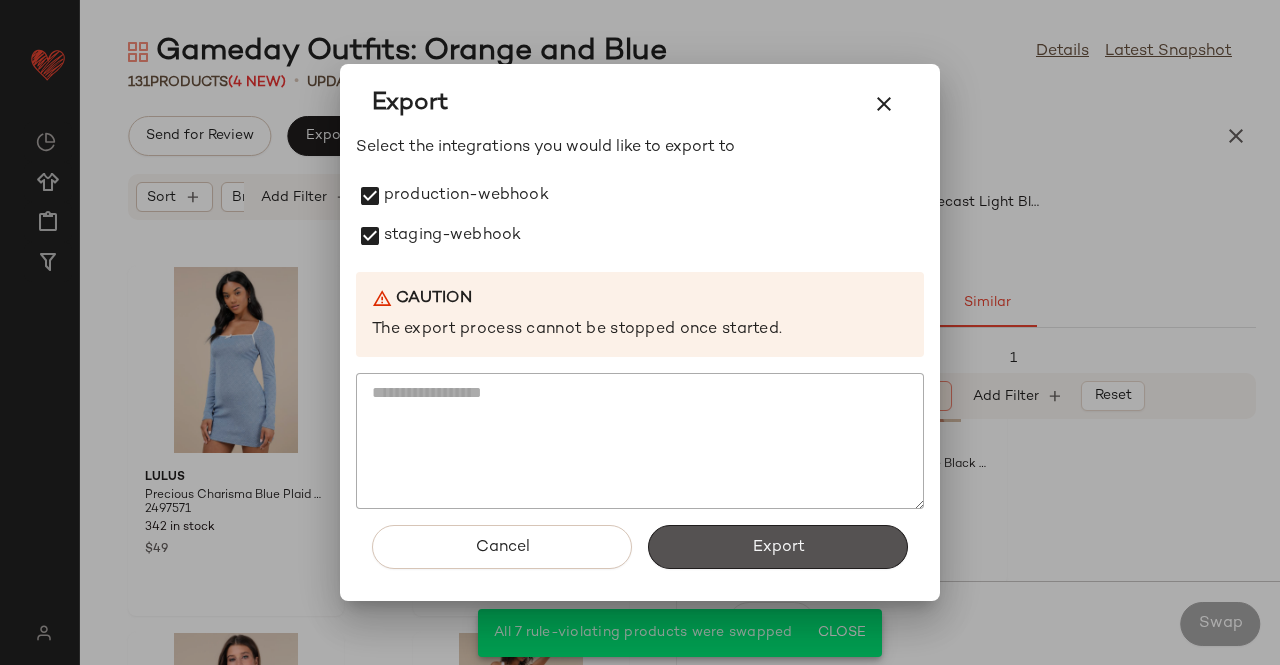 click on "Export" at bounding box center [778, 547] 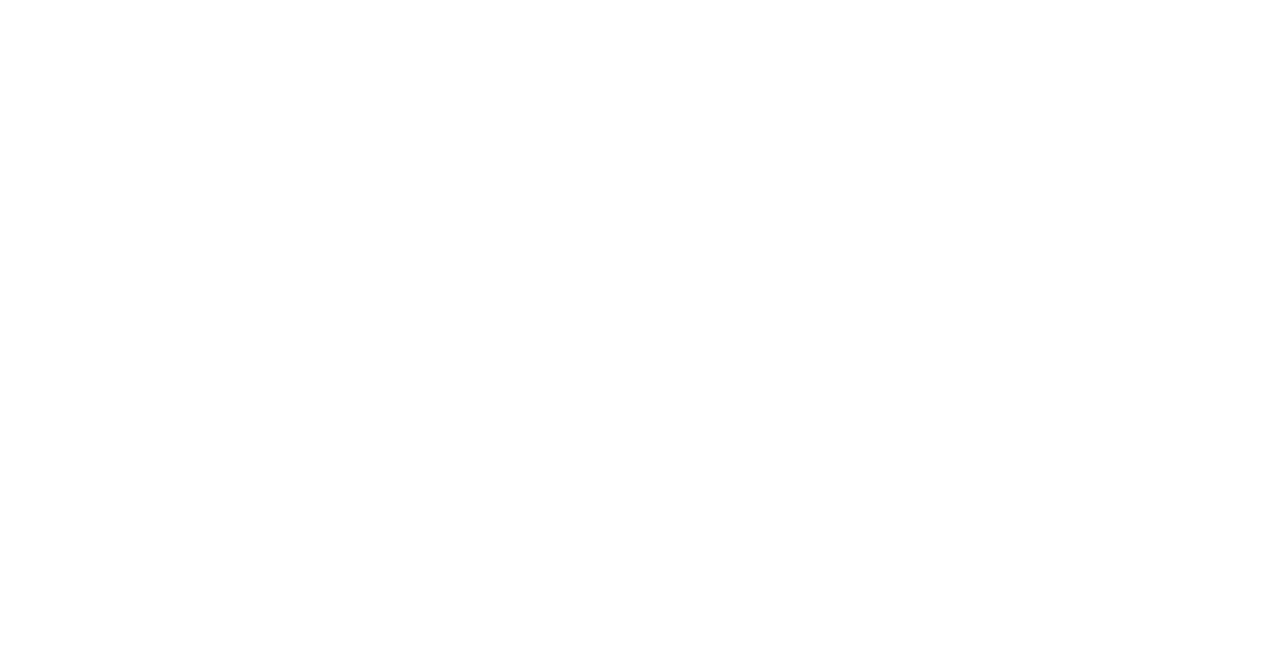 scroll, scrollTop: 0, scrollLeft: 0, axis: both 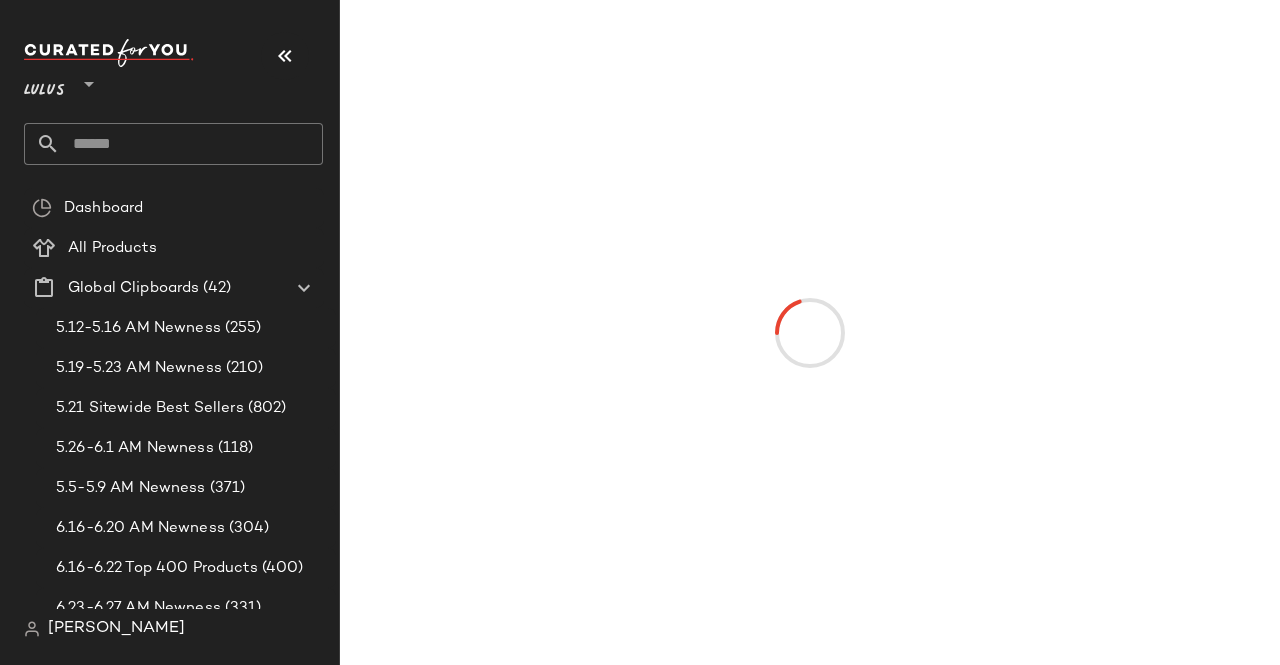click on "Lulus **" at bounding box center [173, 79] 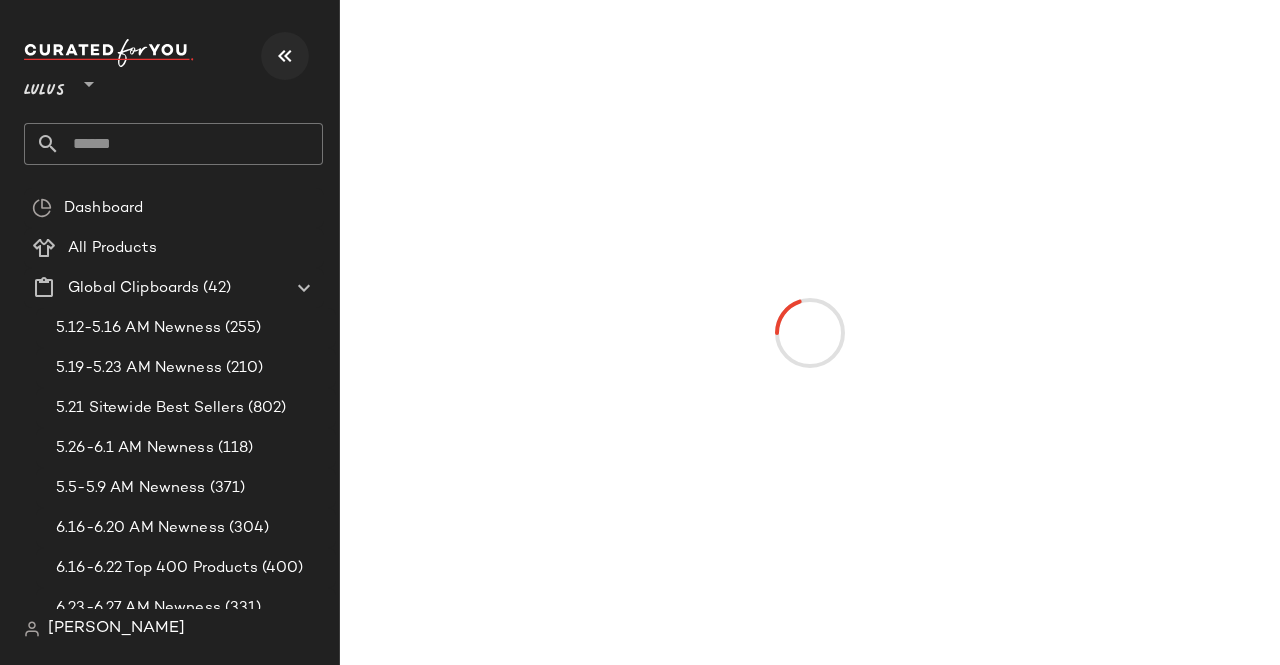 click at bounding box center [285, 56] 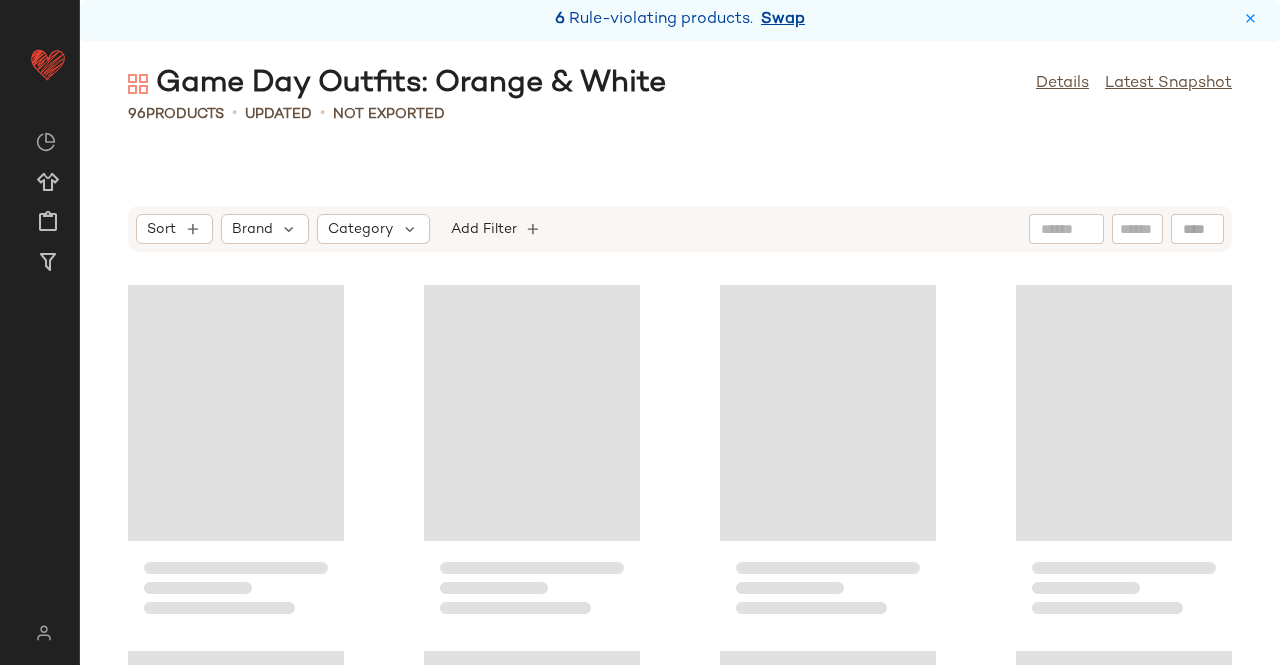 click on "Swap" at bounding box center [783, 20] 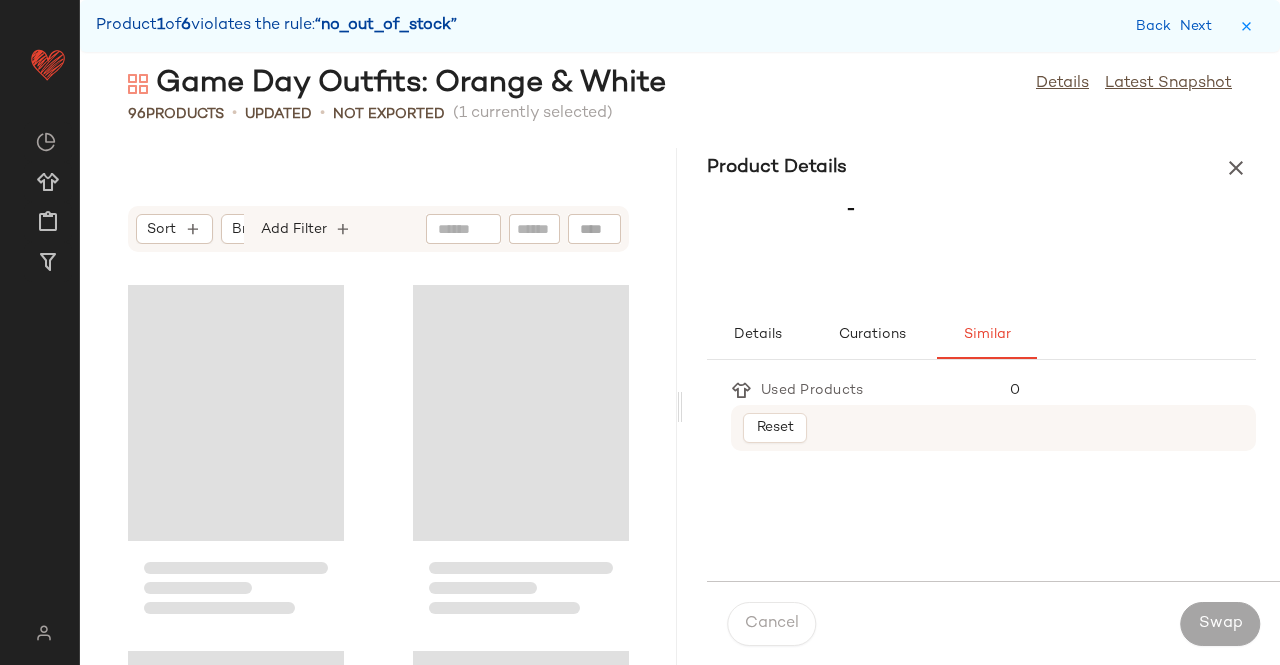 scroll, scrollTop: 4026, scrollLeft: 0, axis: vertical 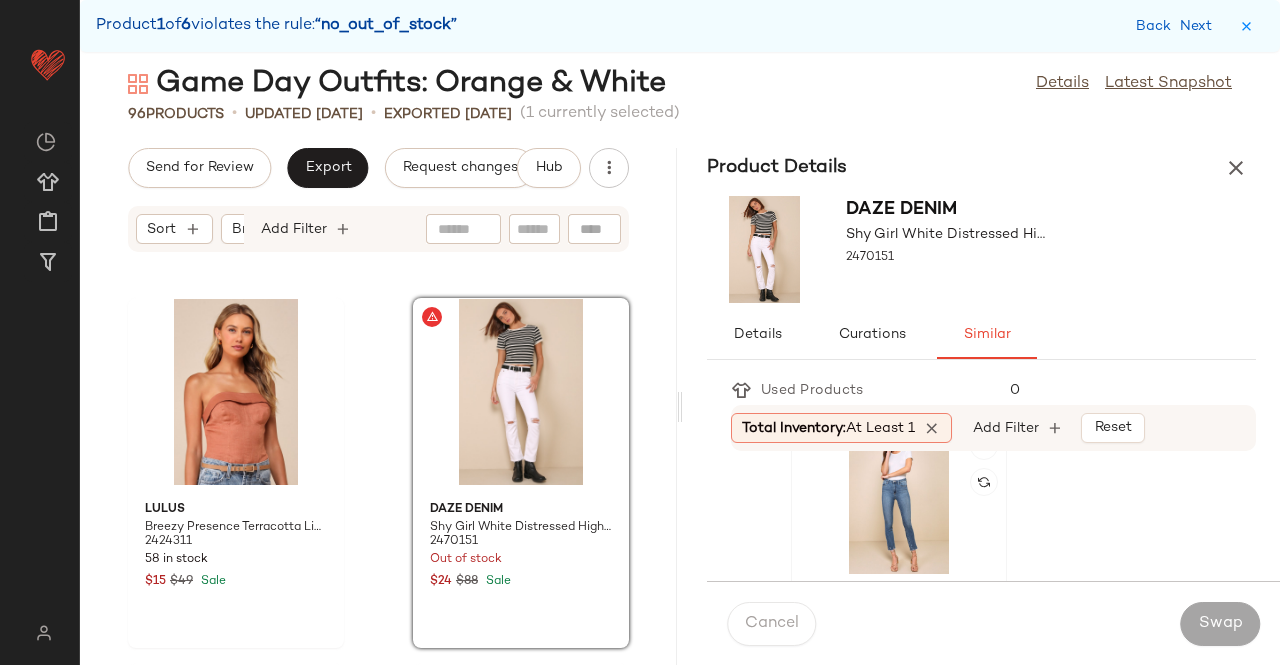 click 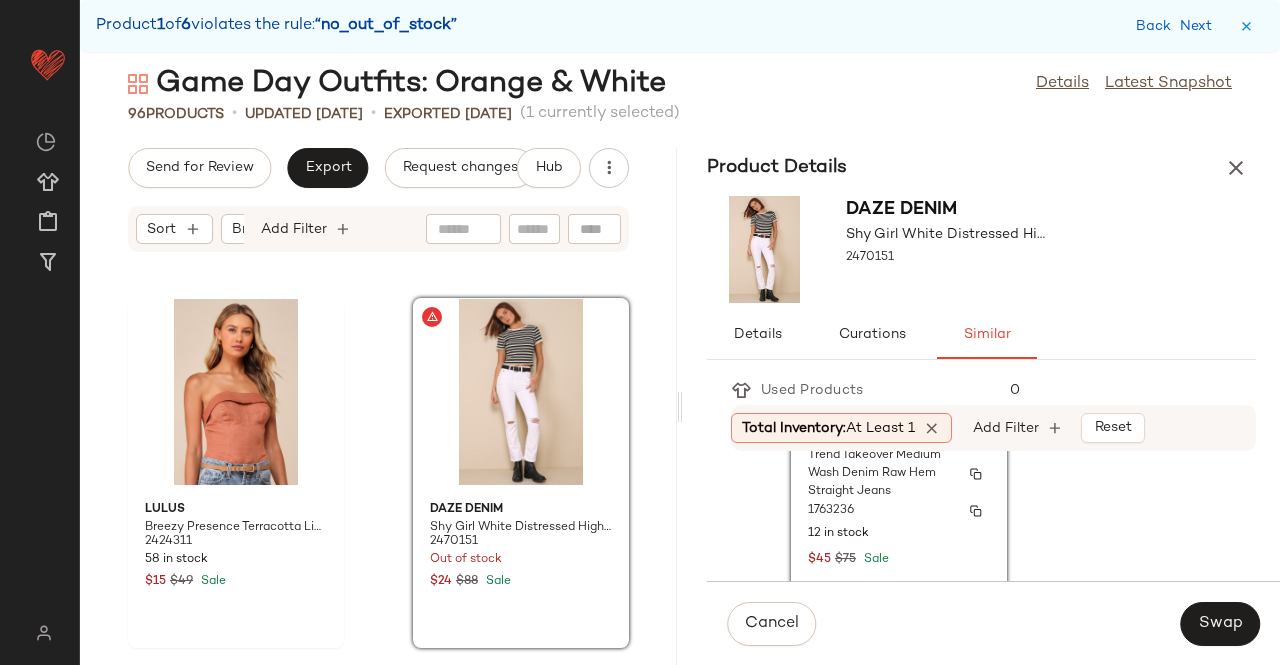scroll, scrollTop: 976, scrollLeft: 0, axis: vertical 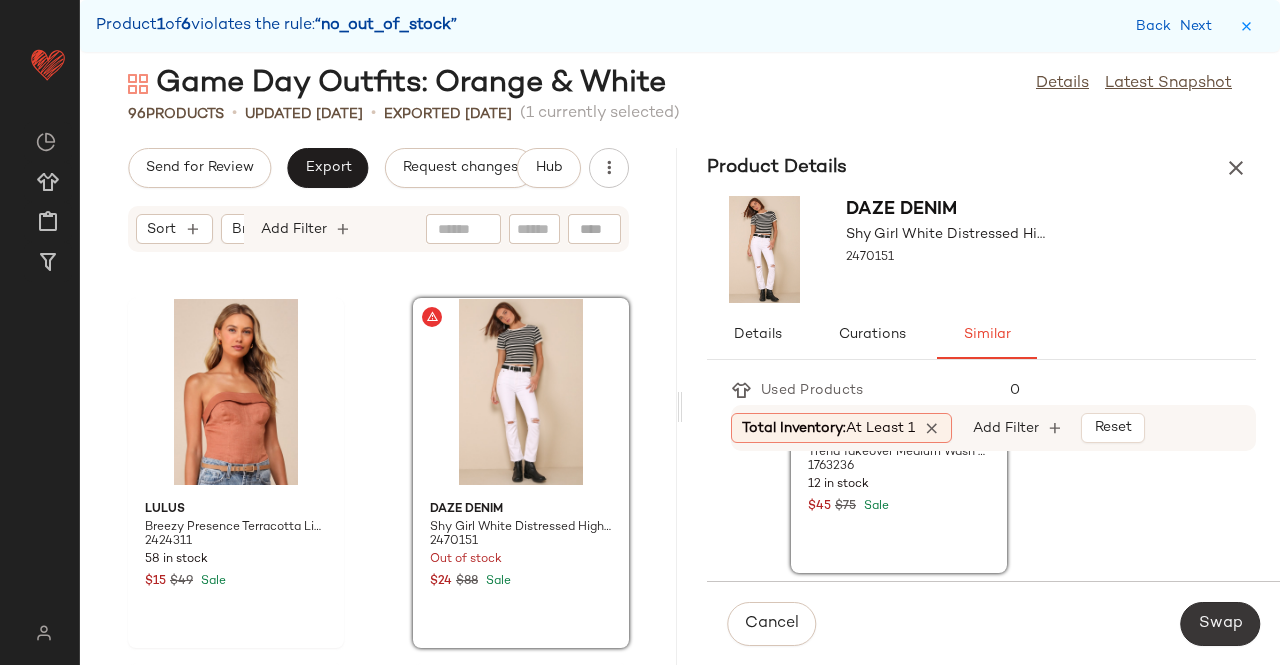click on "Swap" at bounding box center [1220, 624] 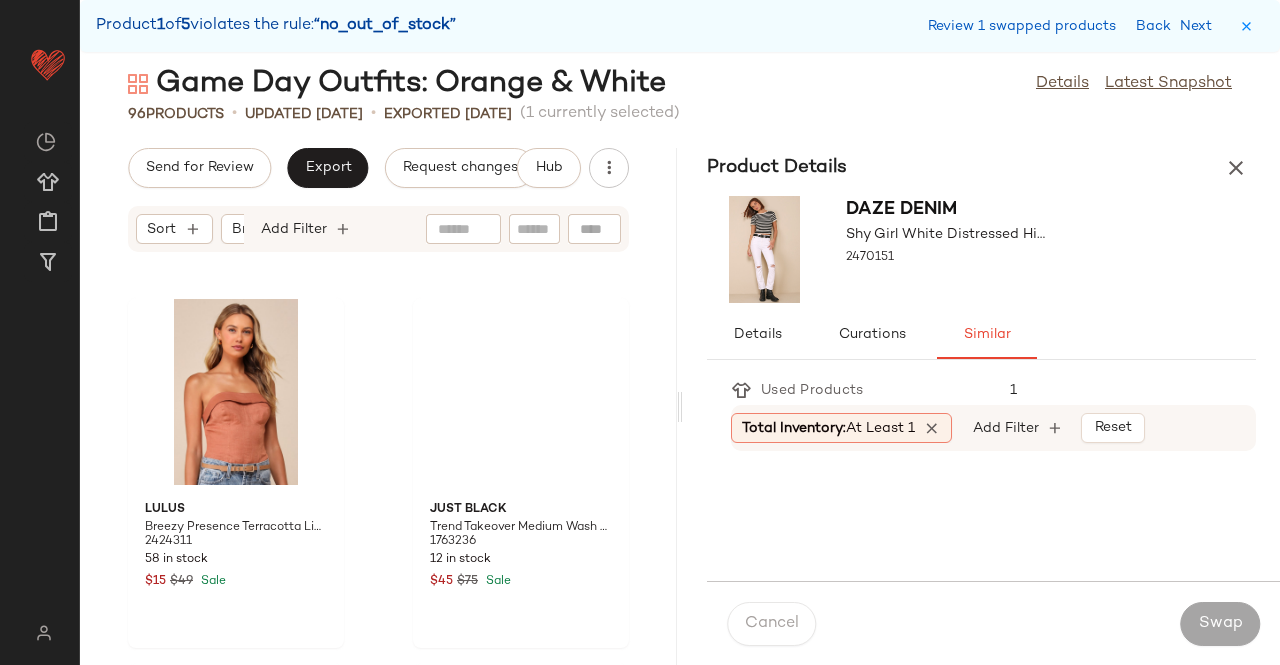 scroll, scrollTop: 4758, scrollLeft: 0, axis: vertical 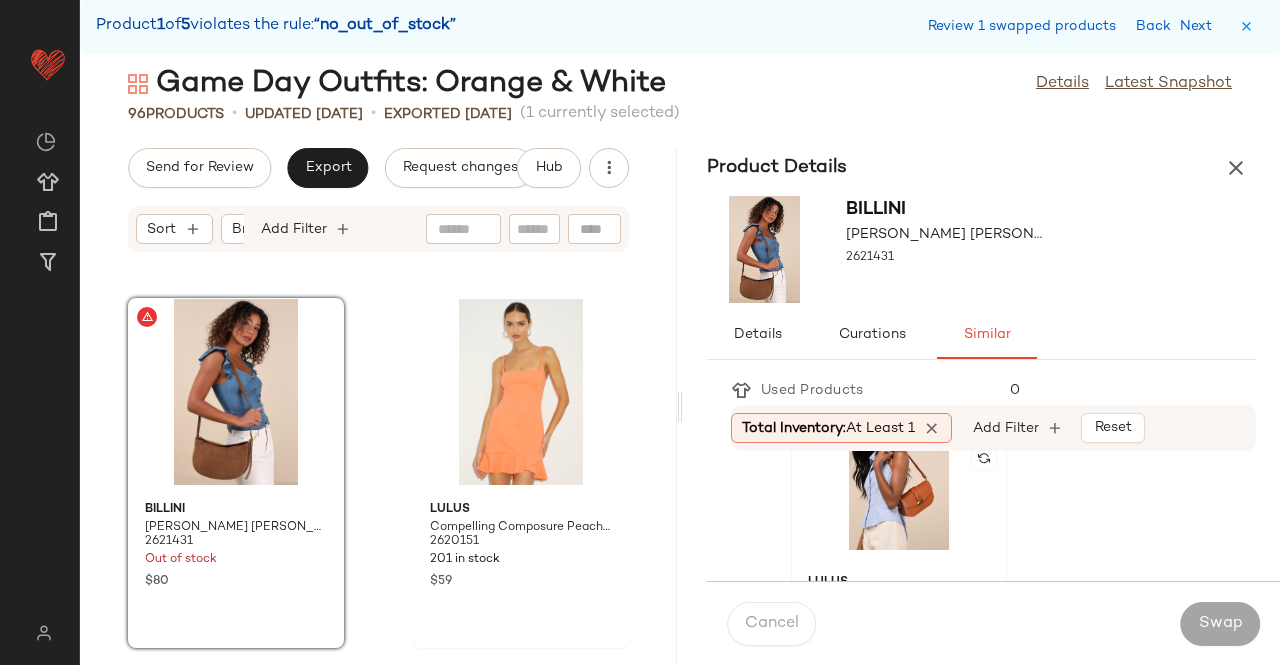 click 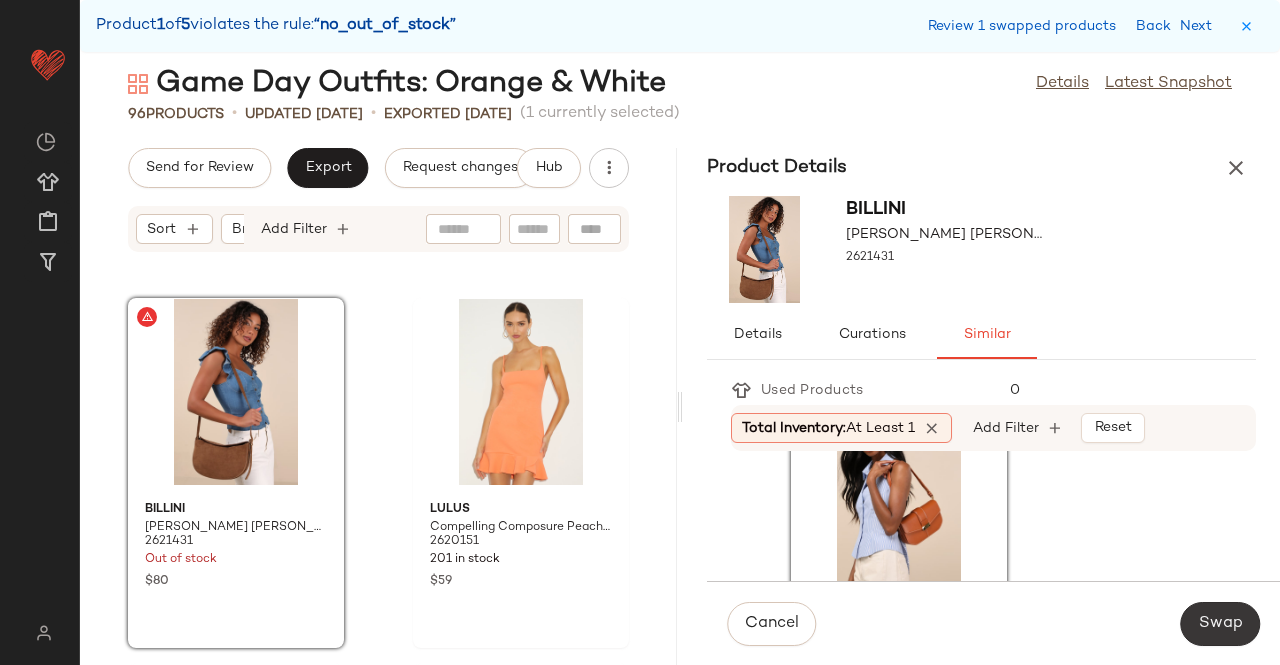 click on "Swap" at bounding box center (1220, 624) 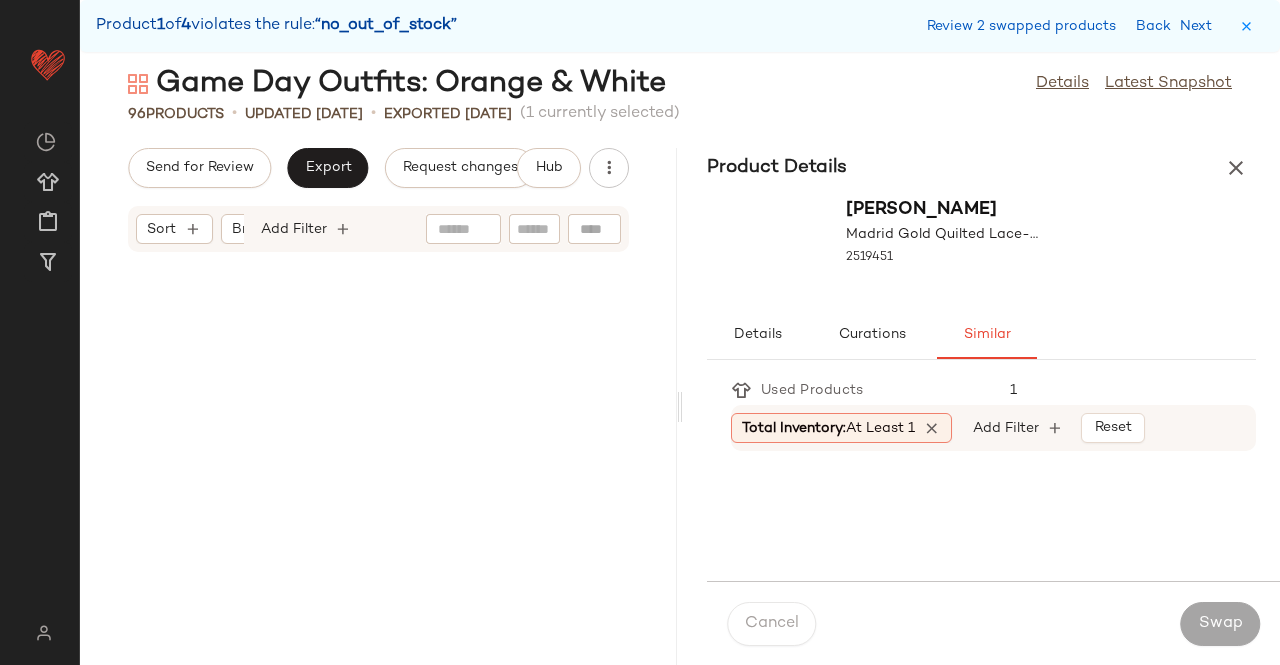 scroll, scrollTop: 7686, scrollLeft: 0, axis: vertical 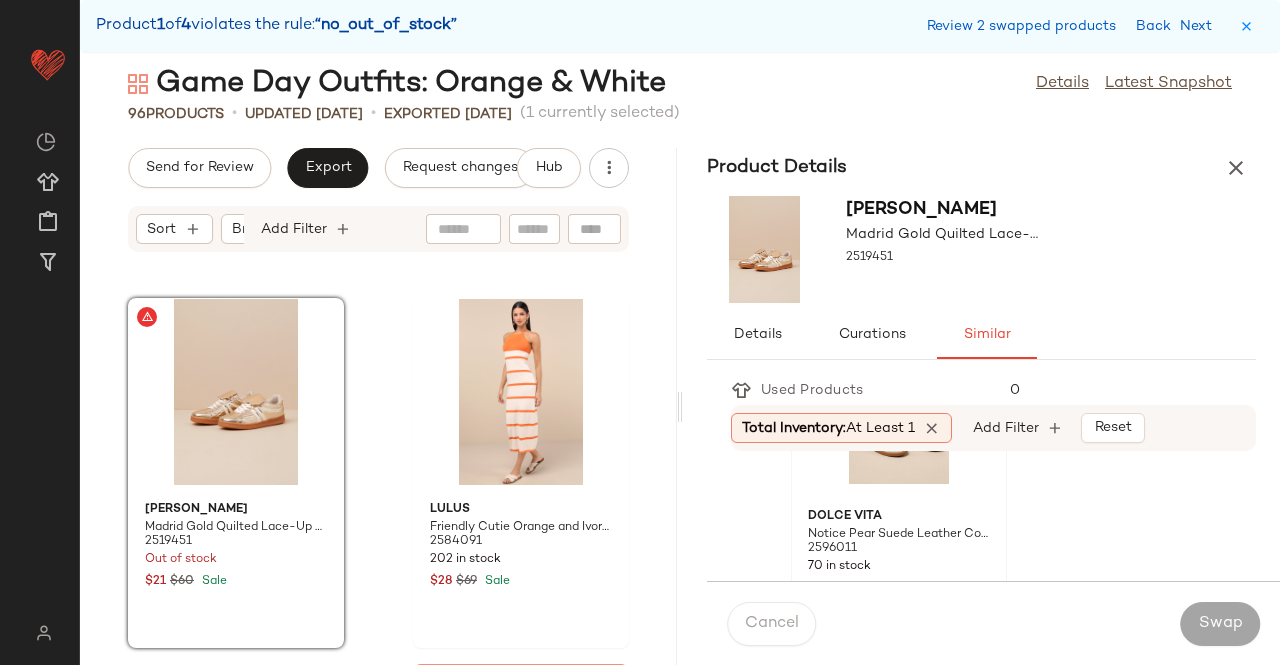 click on "Dolce Vita" at bounding box center (899, 517) 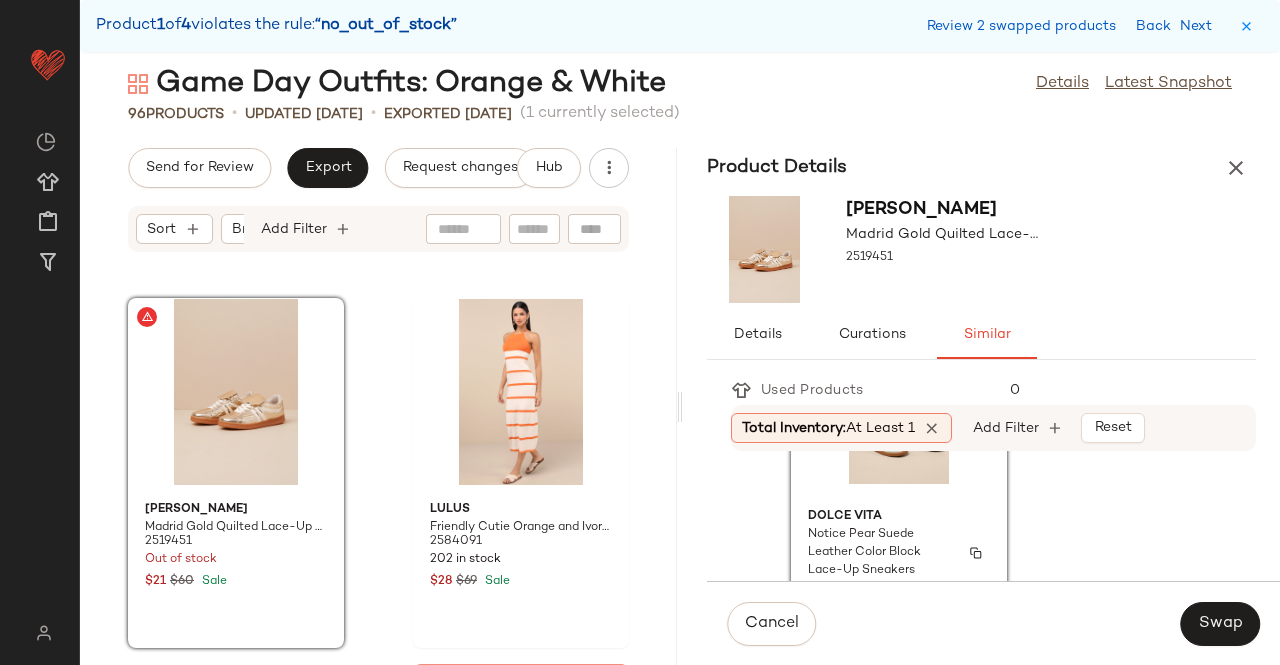 scroll, scrollTop: 2064, scrollLeft: 0, axis: vertical 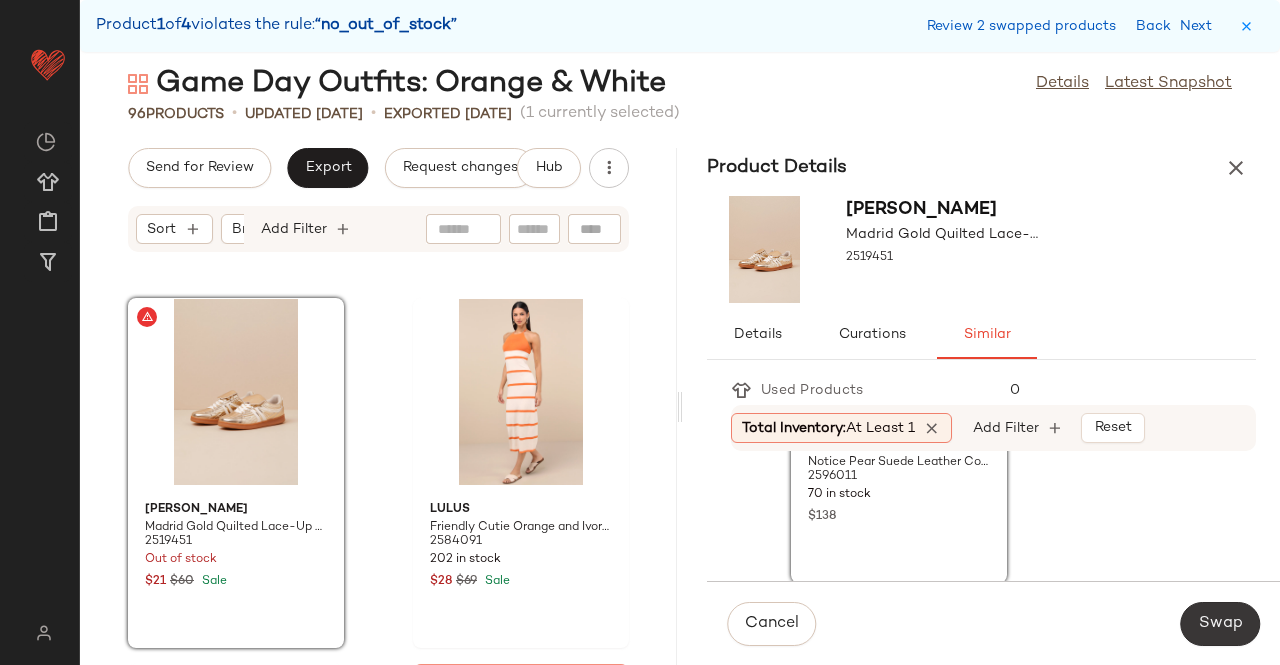 click on "Swap" at bounding box center (1220, 624) 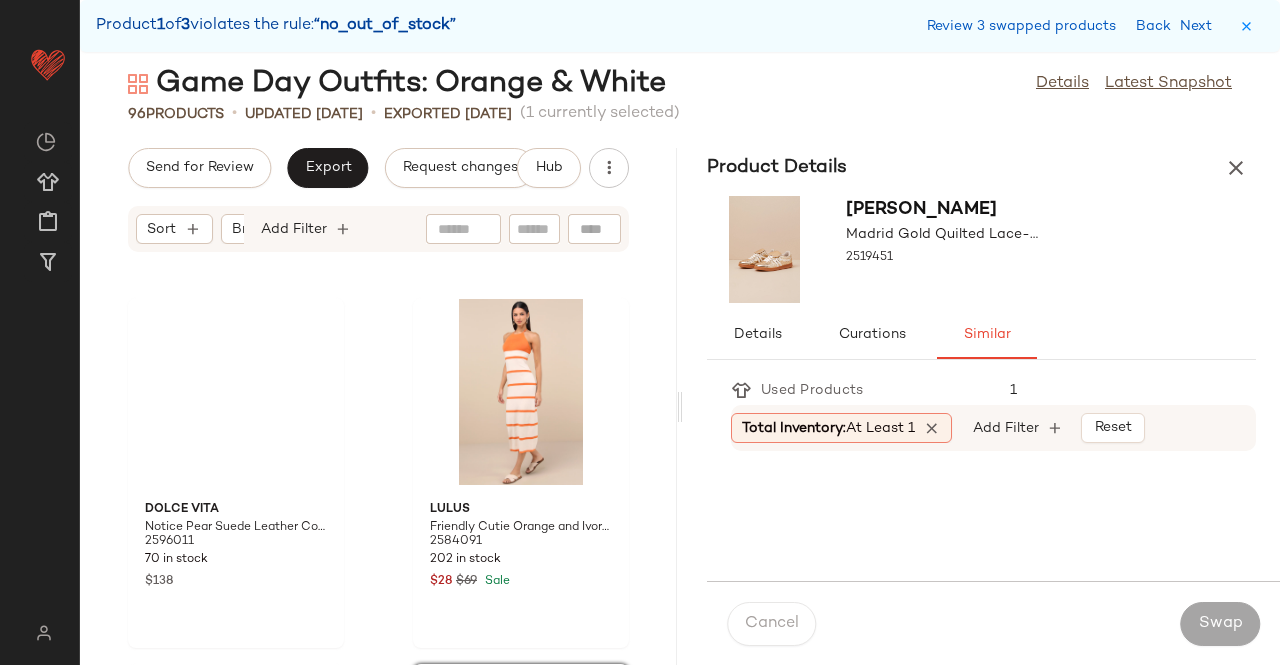 scroll, scrollTop: 8052, scrollLeft: 0, axis: vertical 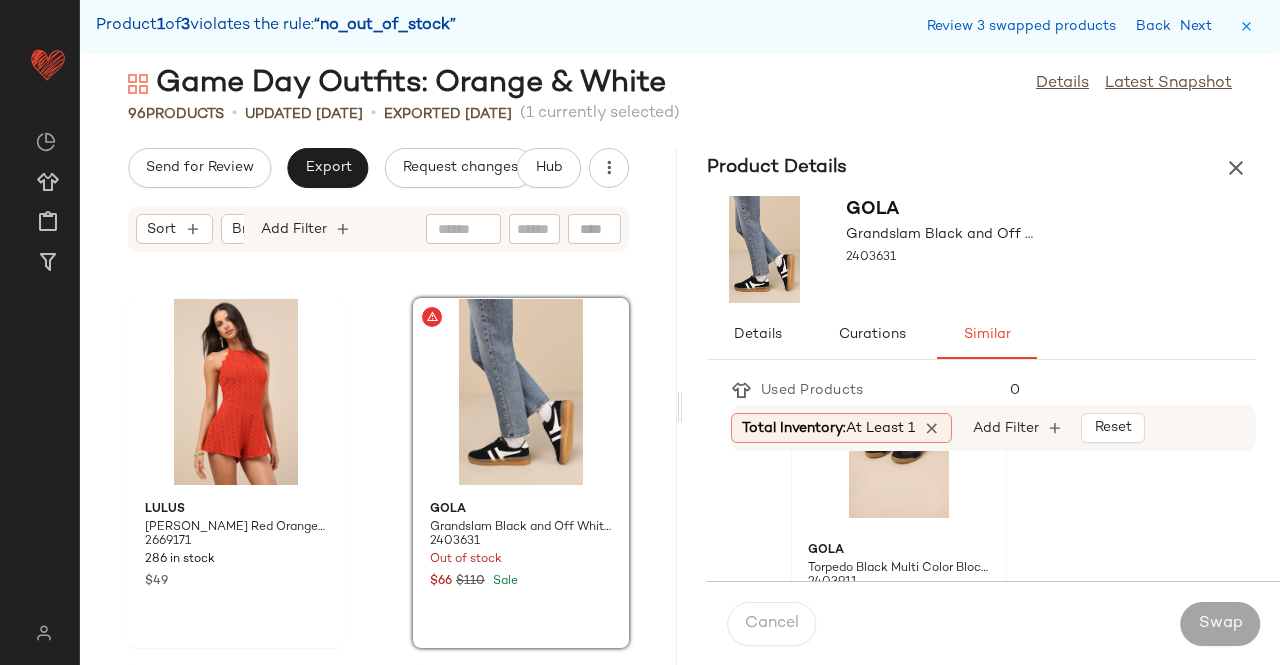 click on "Gola Torpedo Black Multi Color Block Leather Lace-Up Sneakers 2403911 5 in stock $110" 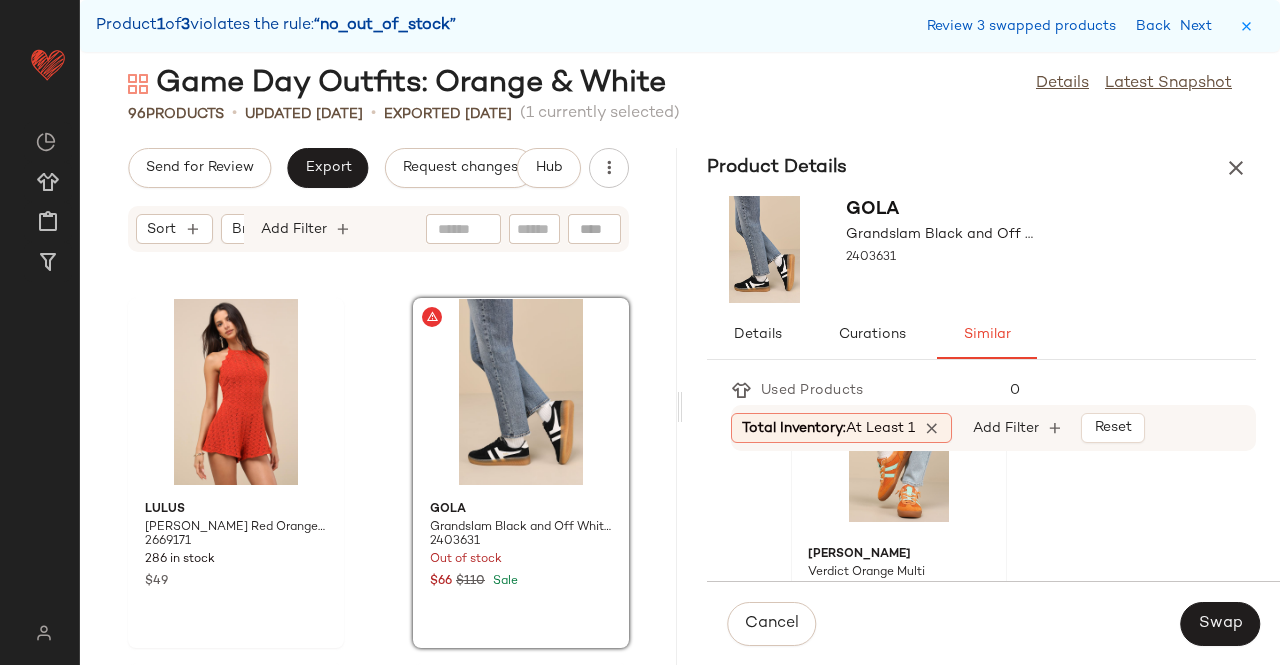 scroll, scrollTop: 2758, scrollLeft: 0, axis: vertical 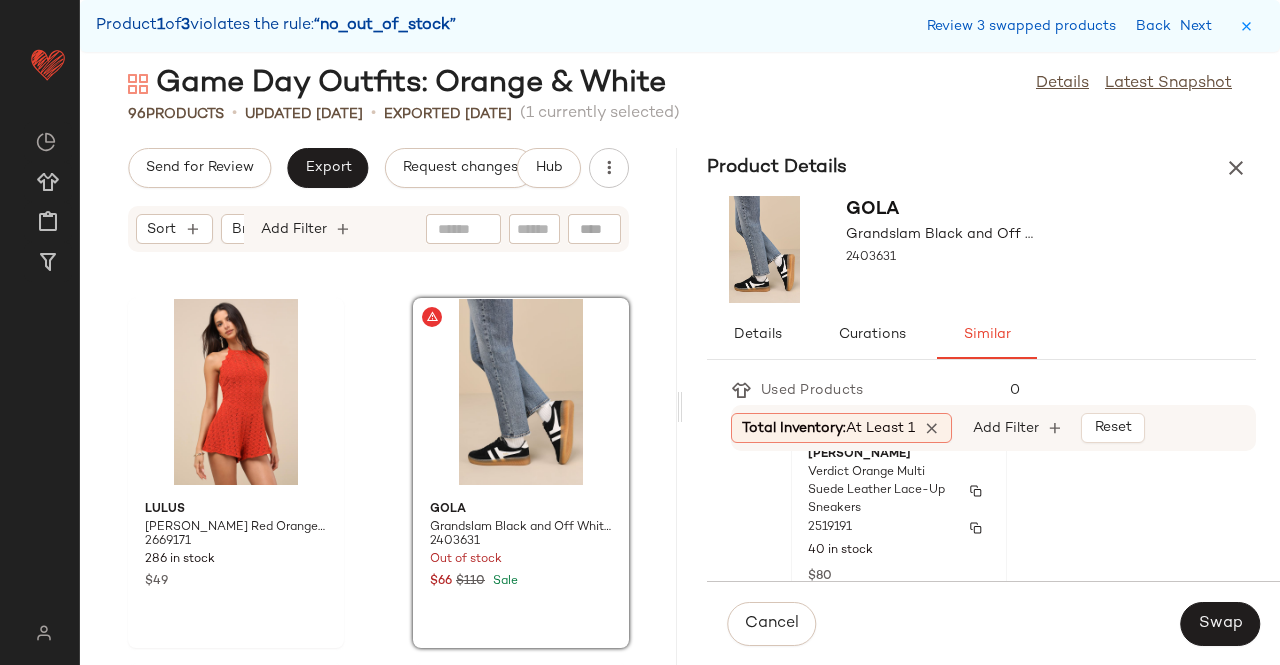 click on "2519191" at bounding box center [899, 528] 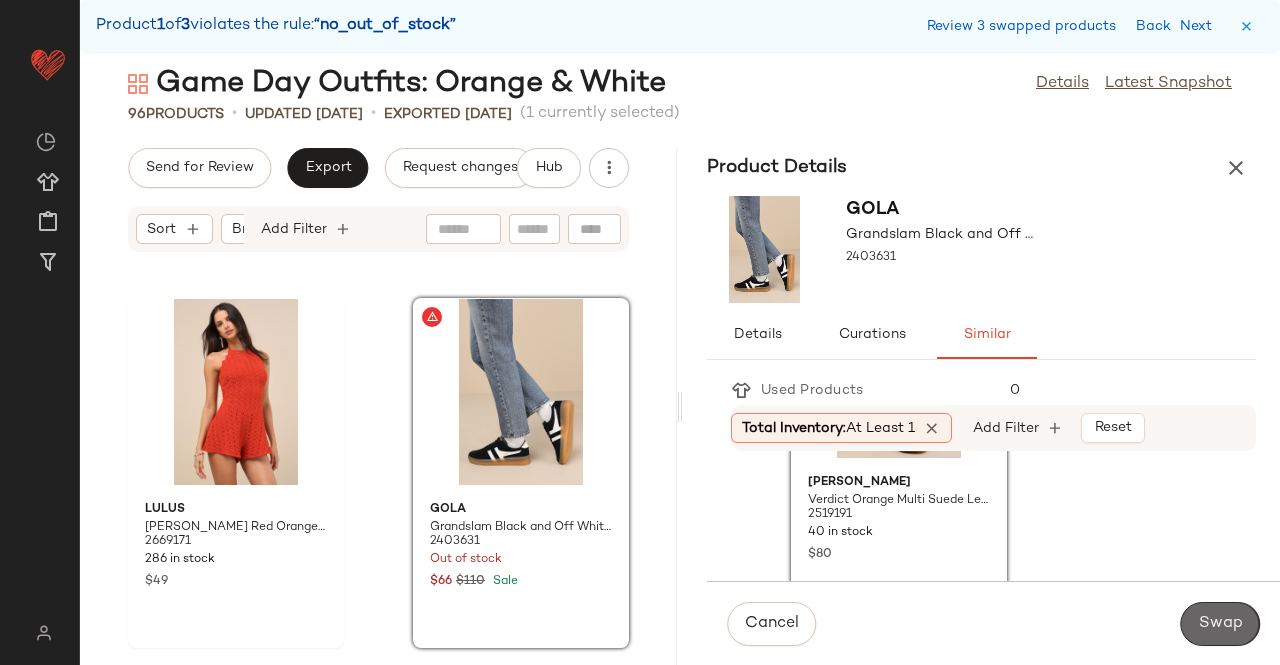 click on "Swap" at bounding box center [1220, 624] 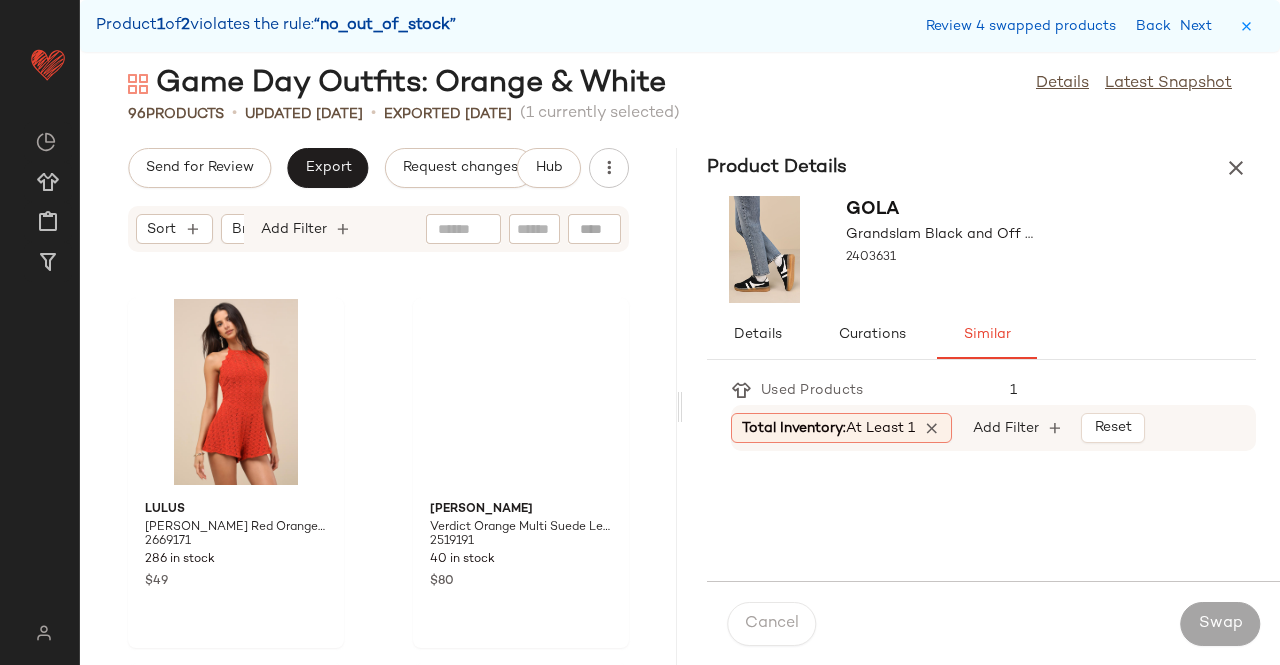 scroll, scrollTop: 13542, scrollLeft: 0, axis: vertical 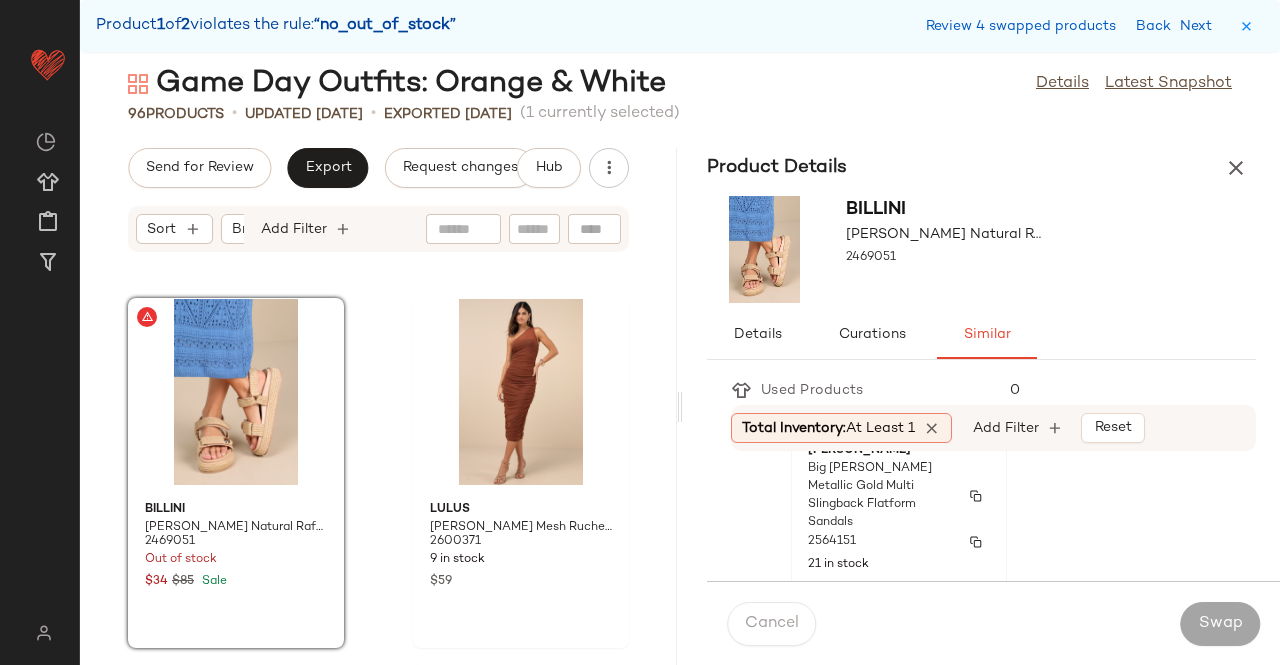 click on "2564151" at bounding box center [899, 542] 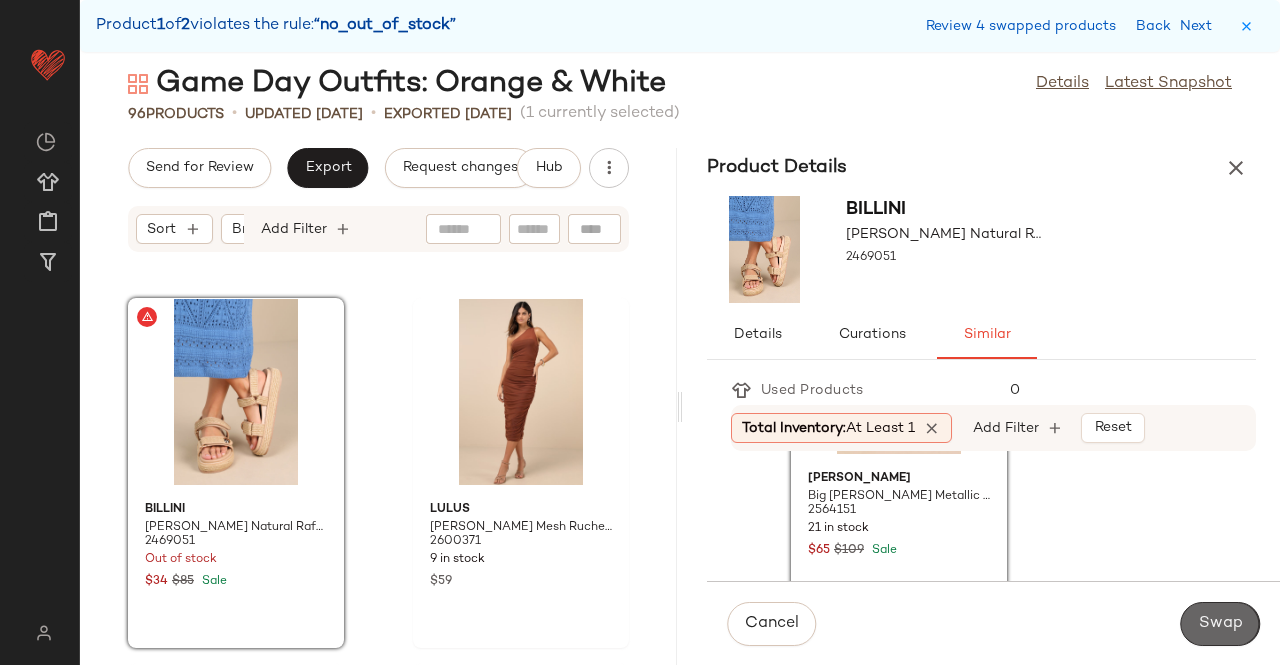 click on "Swap" 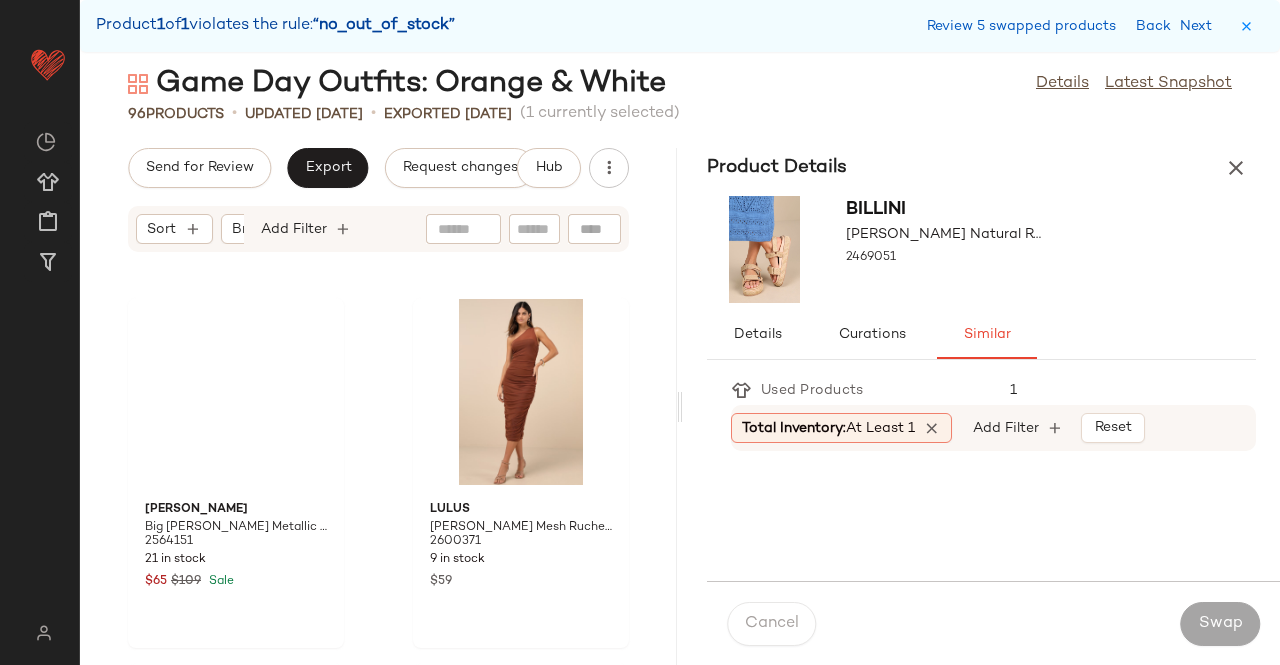 scroll, scrollTop: 16836, scrollLeft: 0, axis: vertical 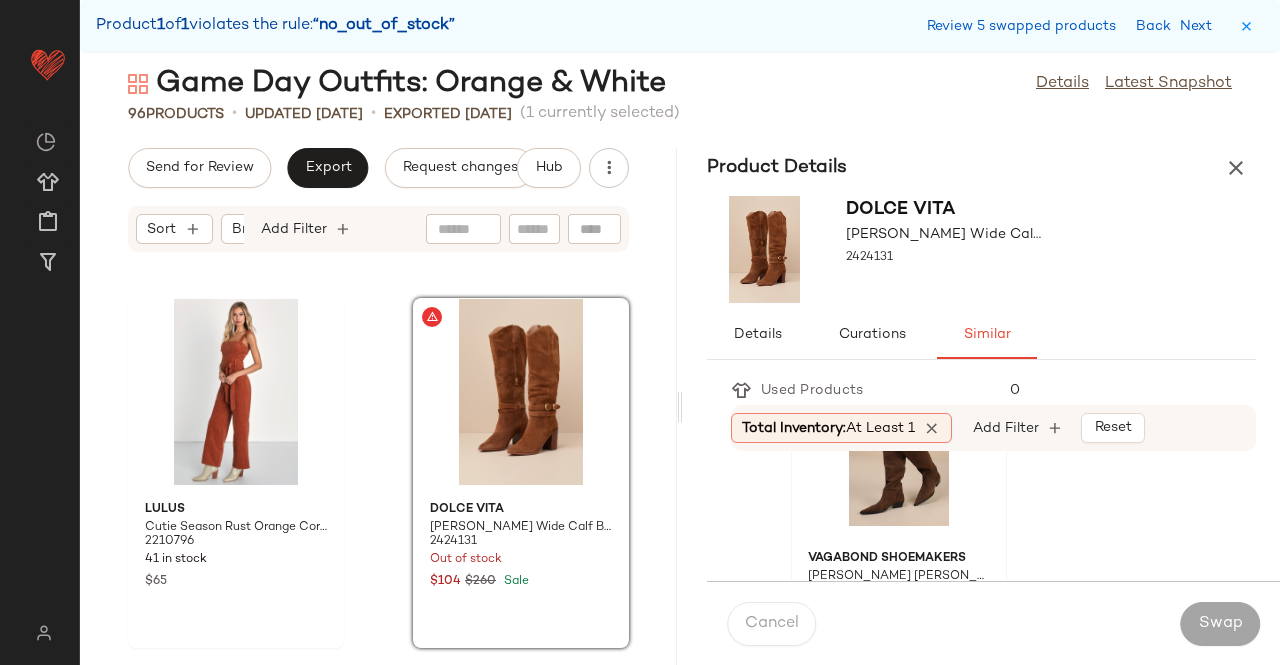 click 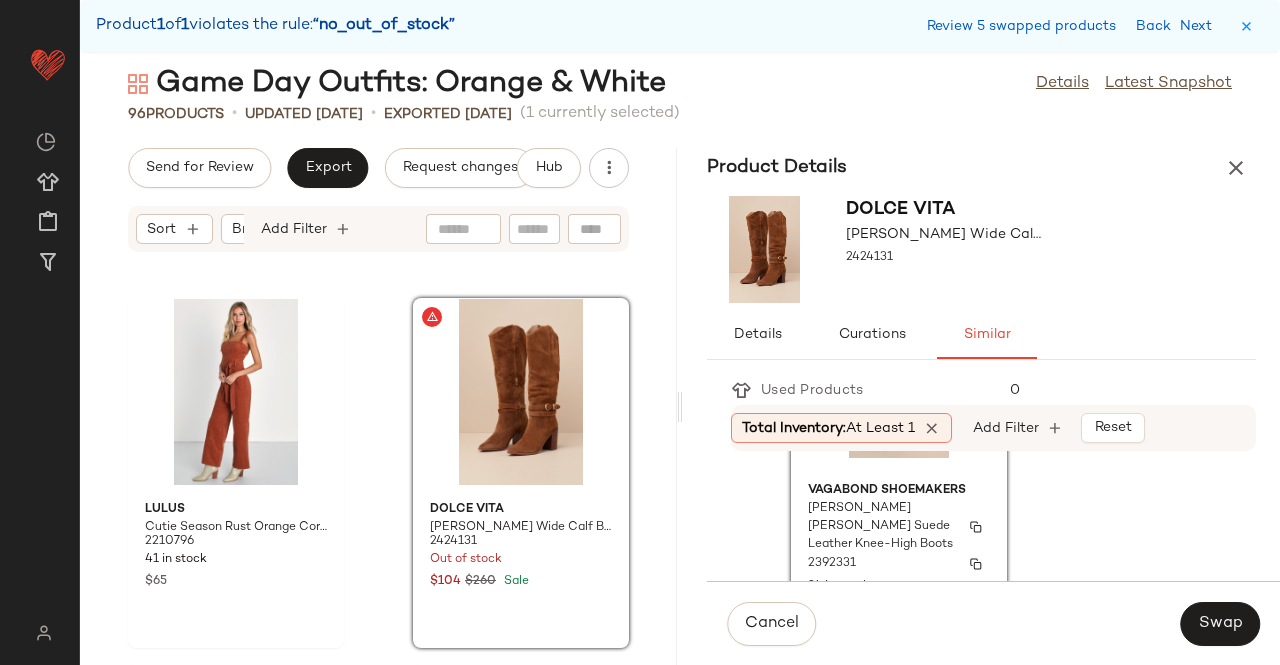 scroll, scrollTop: 558, scrollLeft: 0, axis: vertical 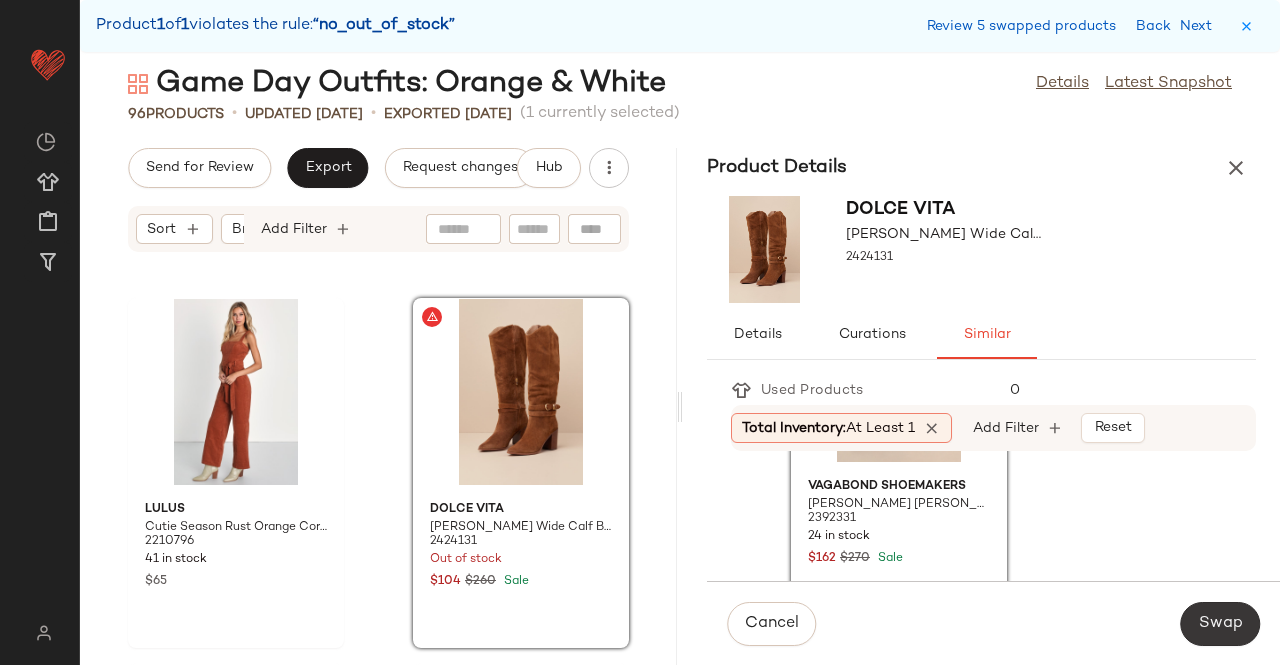click on "Swap" 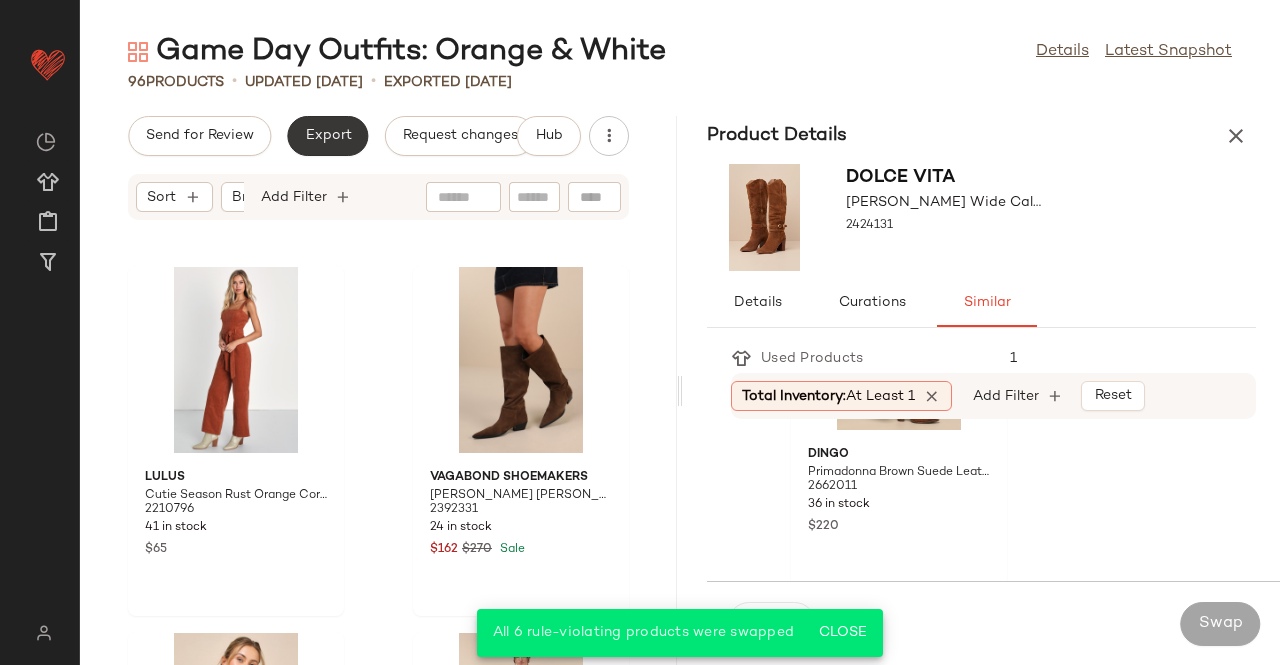 click on "Export" at bounding box center [327, 136] 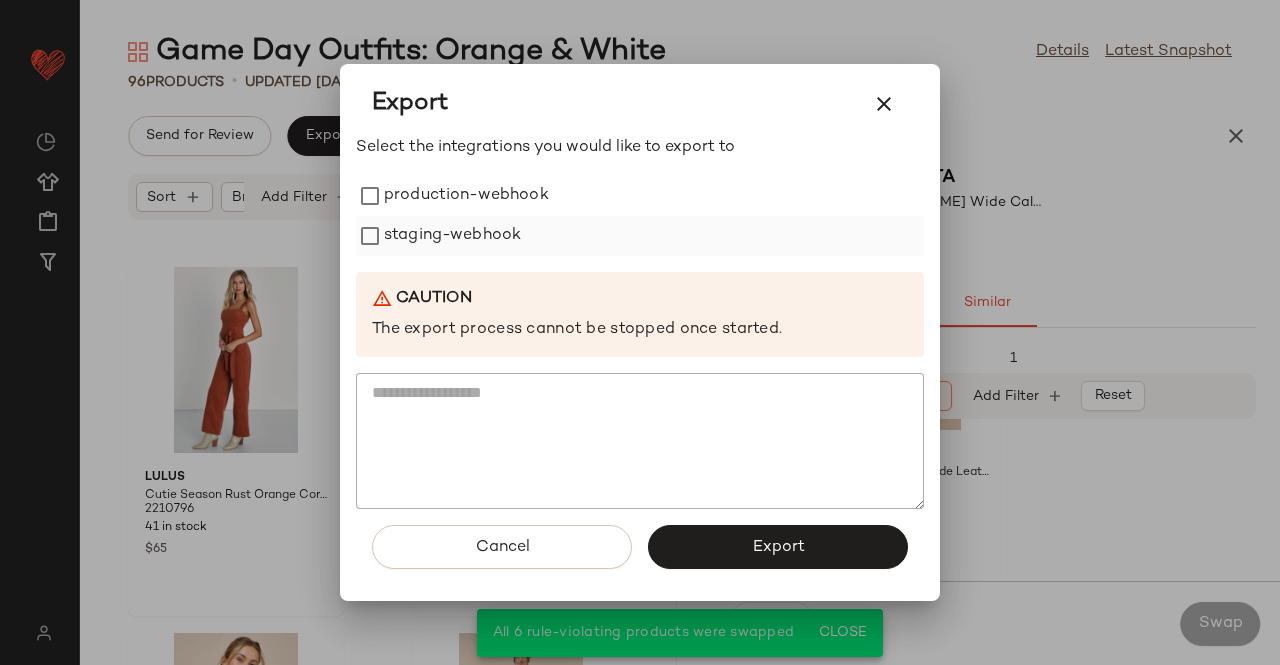 click on "staging-webhook" at bounding box center (452, 236) 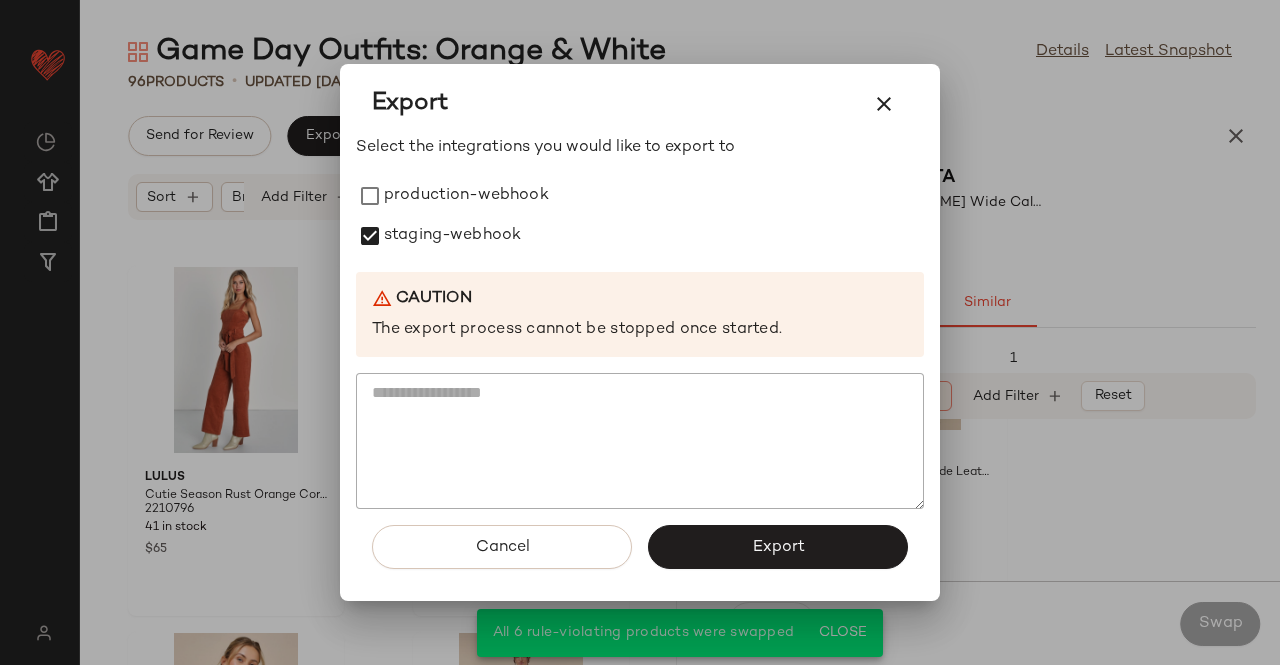 drag, startPoint x: 478, startPoint y: 183, endPoint x: 566, endPoint y: 319, distance: 161.98766 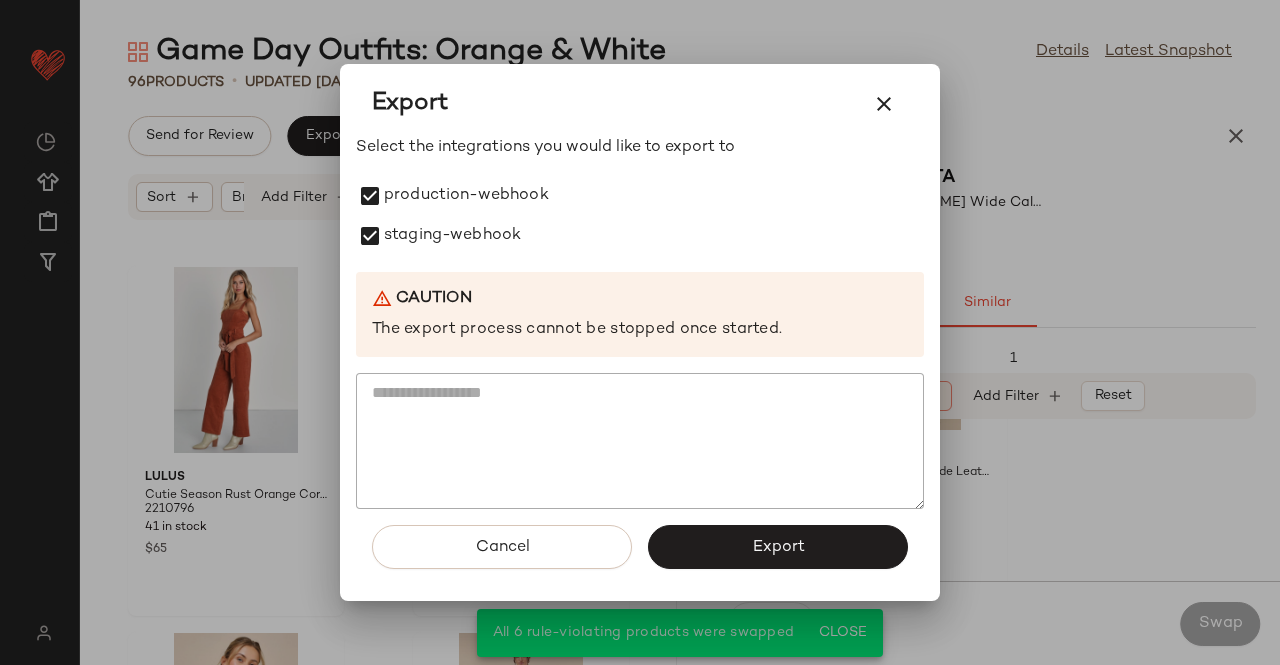 click on "Export" at bounding box center (778, 547) 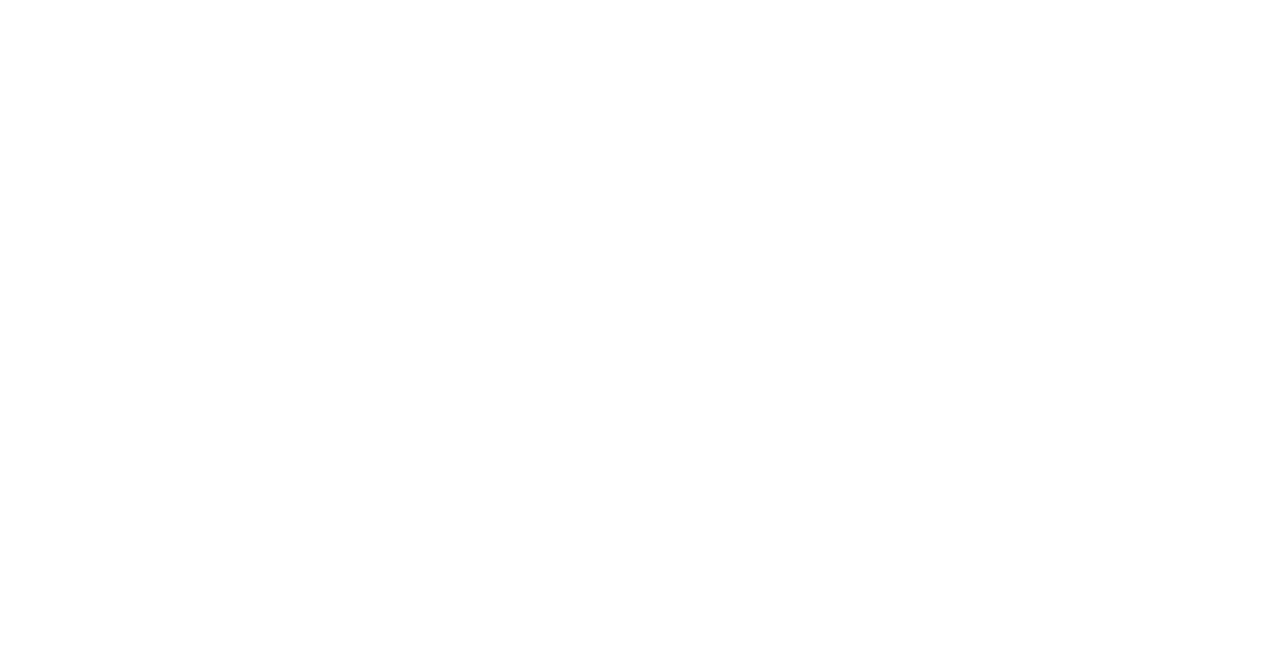 scroll, scrollTop: 0, scrollLeft: 0, axis: both 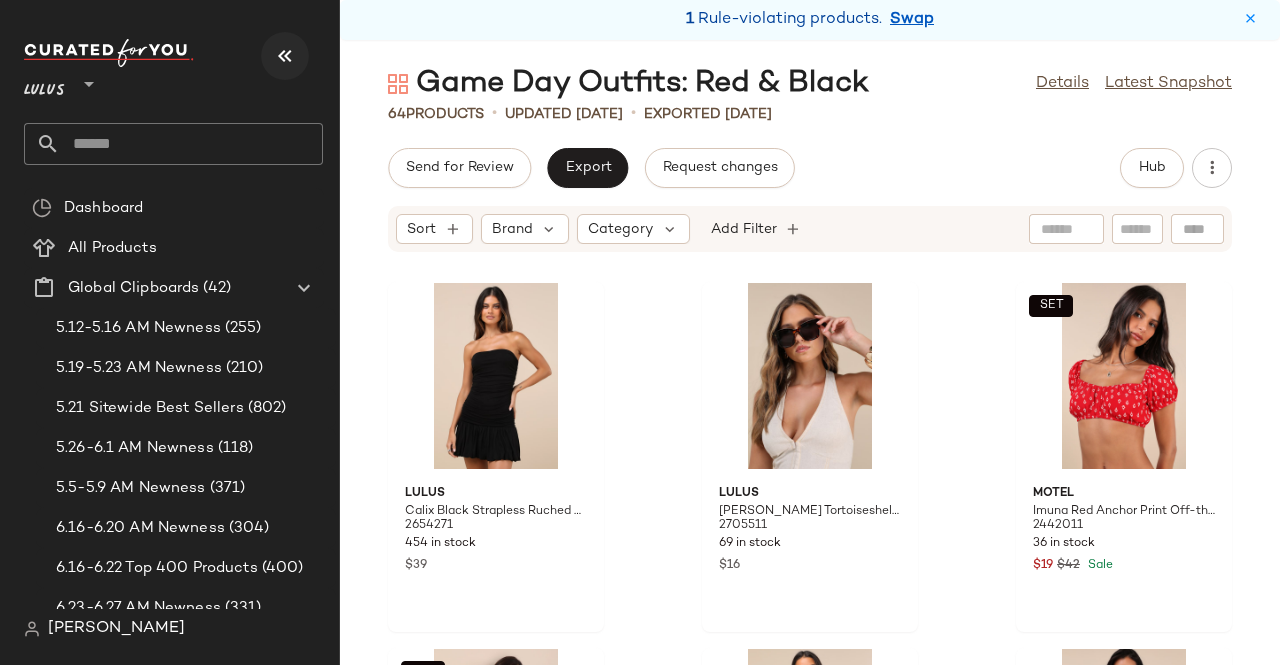 click at bounding box center [285, 56] 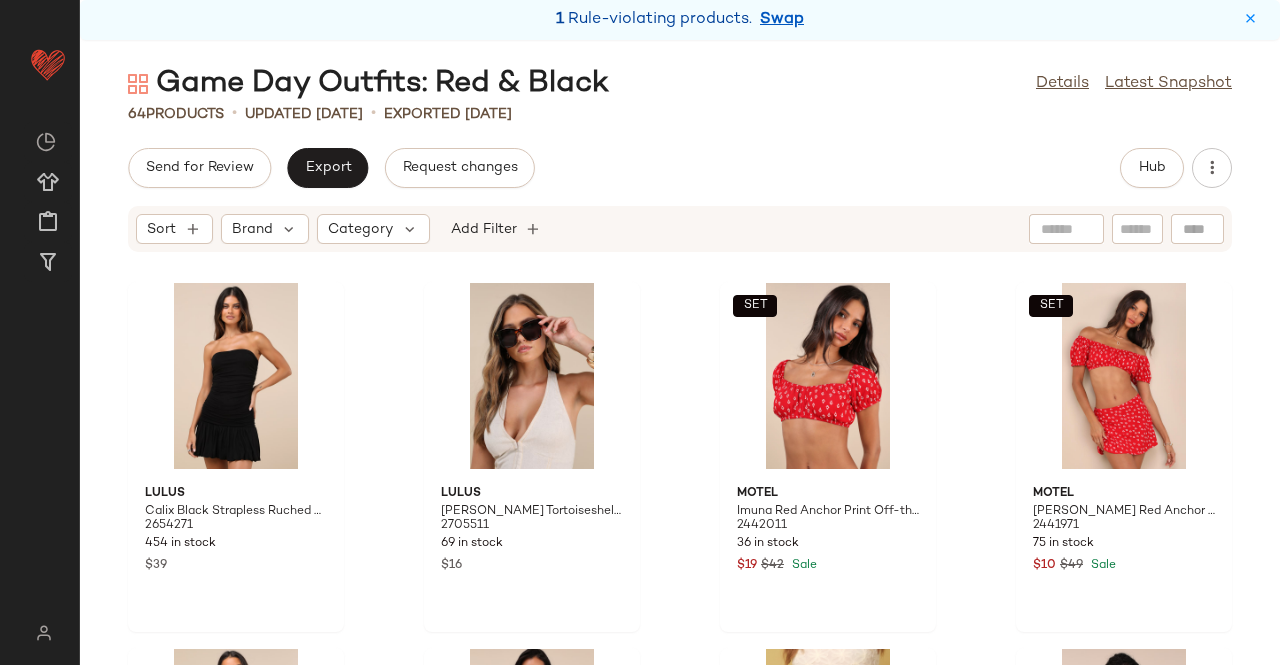 click on "1 Rule-violating products. Swap" at bounding box center (680, 20) 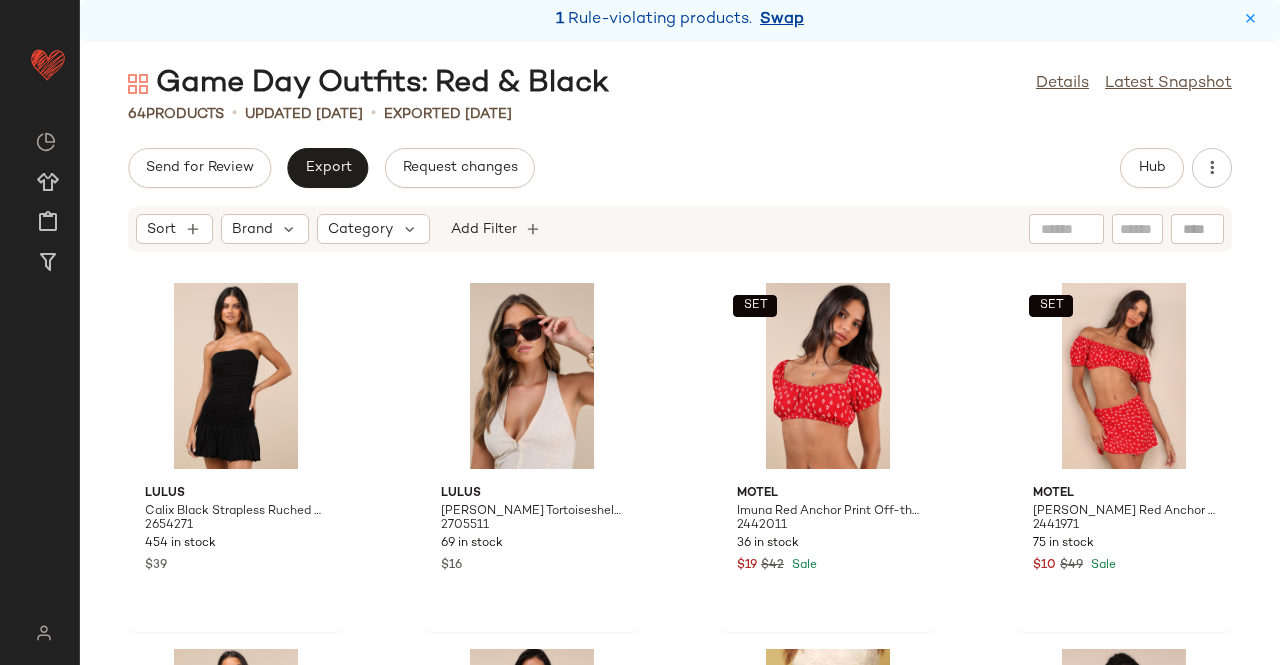 click on "Swap" at bounding box center (782, 20) 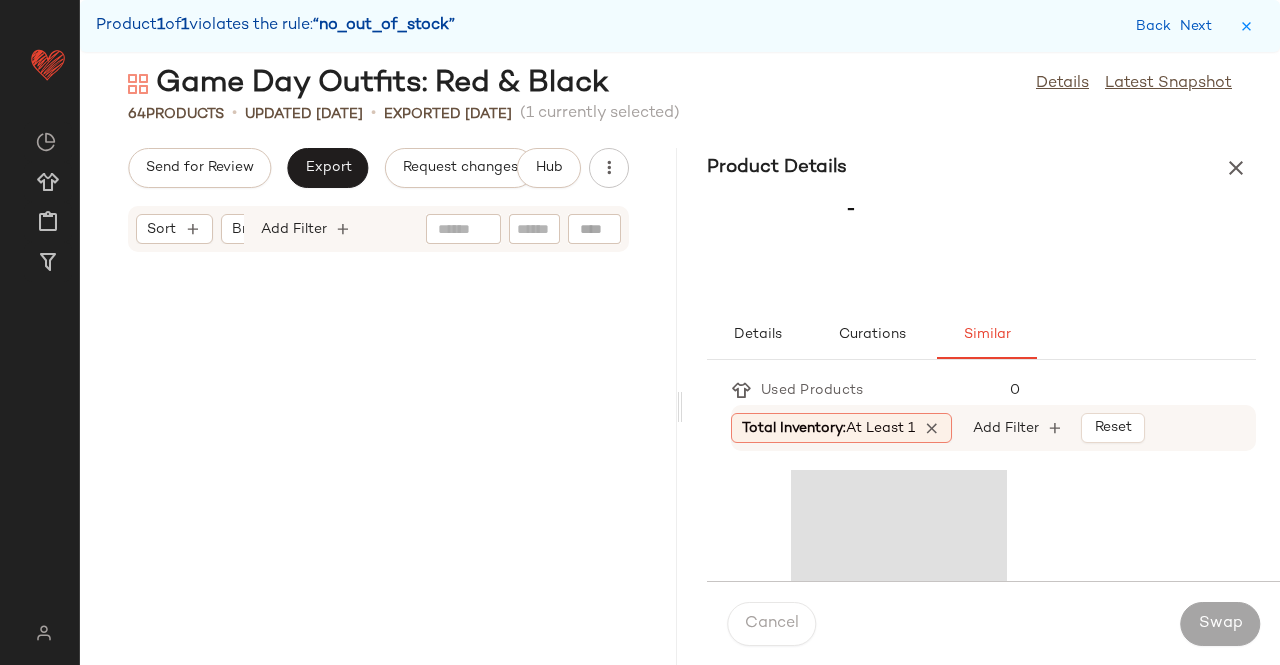 scroll, scrollTop: 9882, scrollLeft: 0, axis: vertical 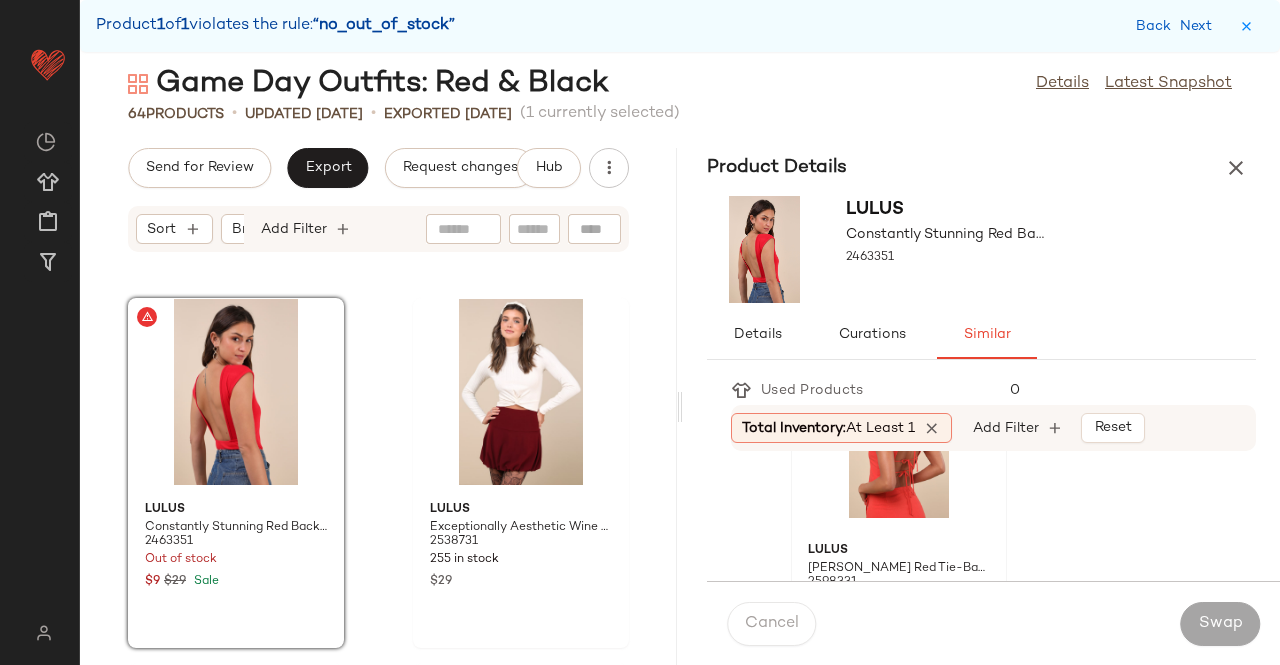 click 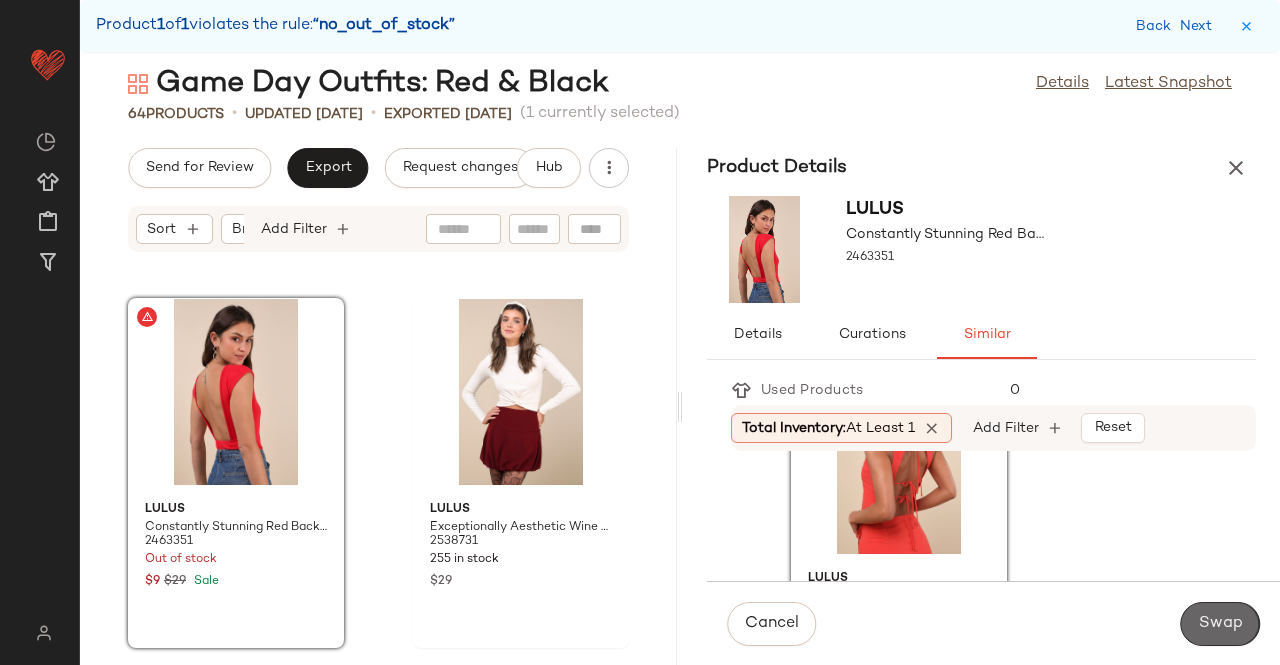 click on "Swap" at bounding box center [1220, 624] 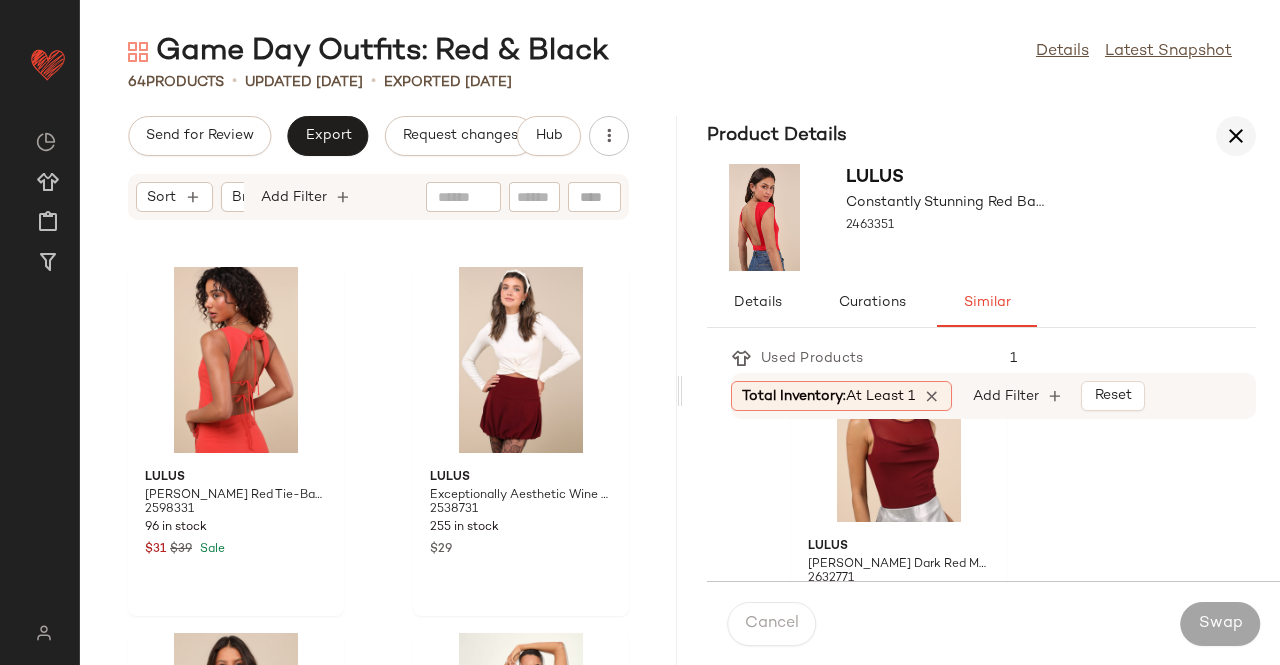 click at bounding box center [1236, 136] 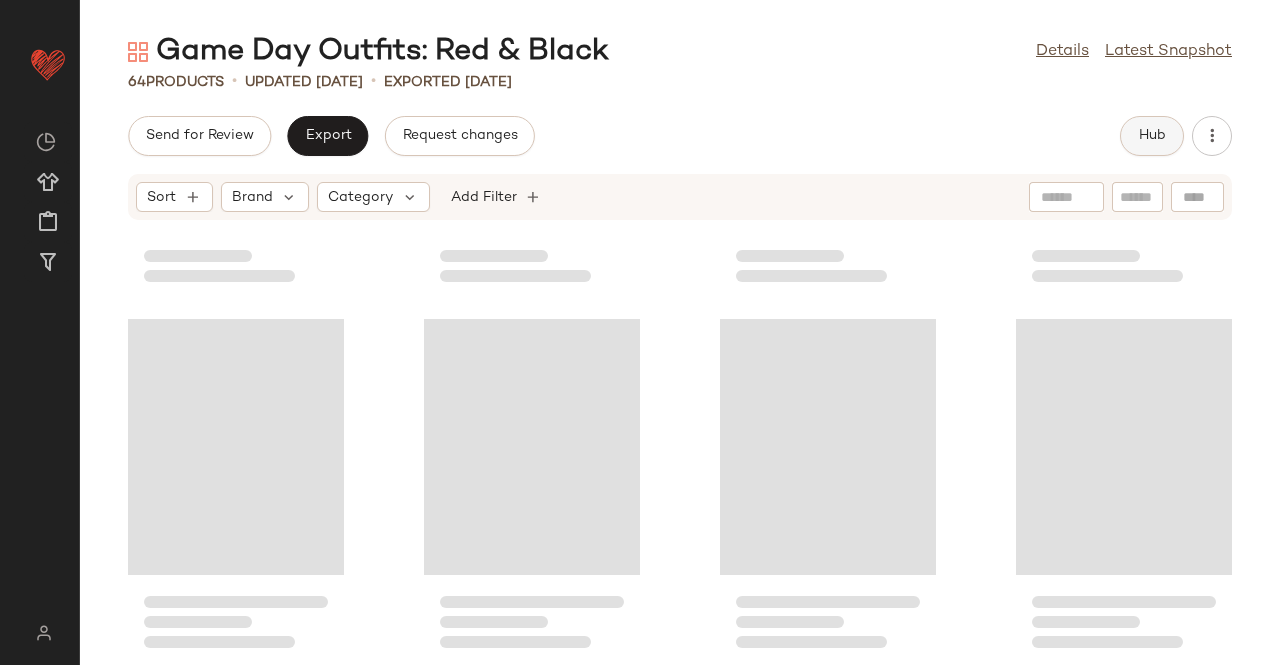 click on "Hub" at bounding box center [1152, 136] 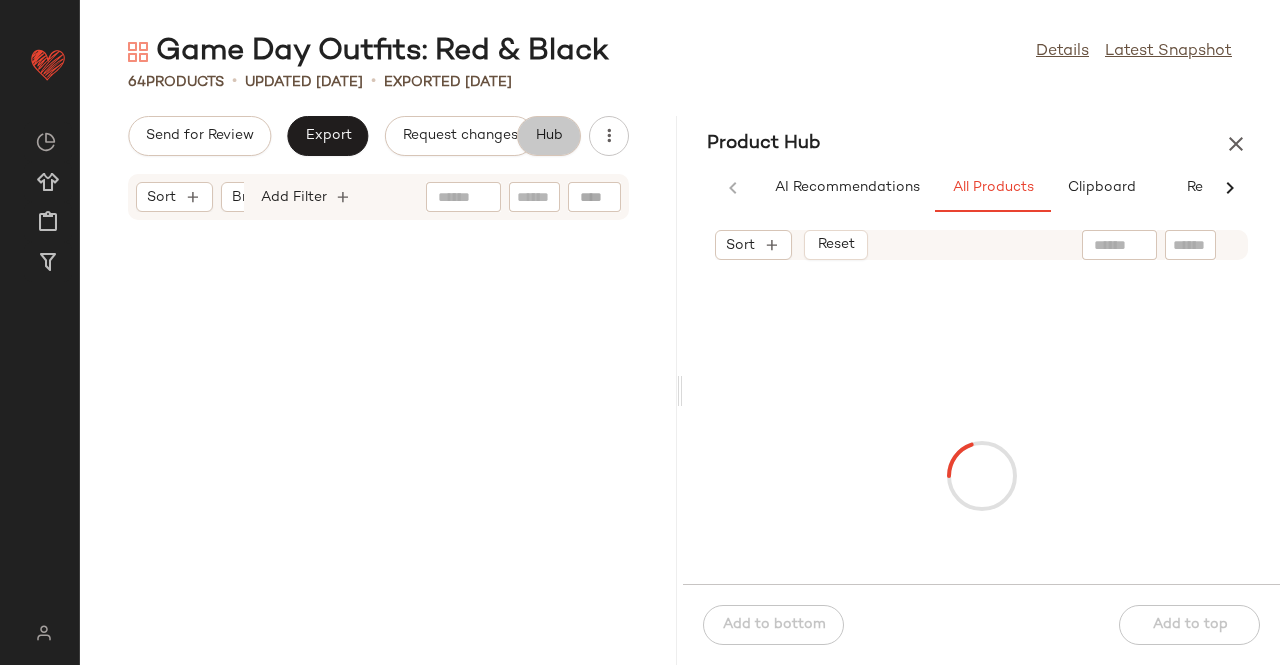 scroll, scrollTop: 6172, scrollLeft: 0, axis: vertical 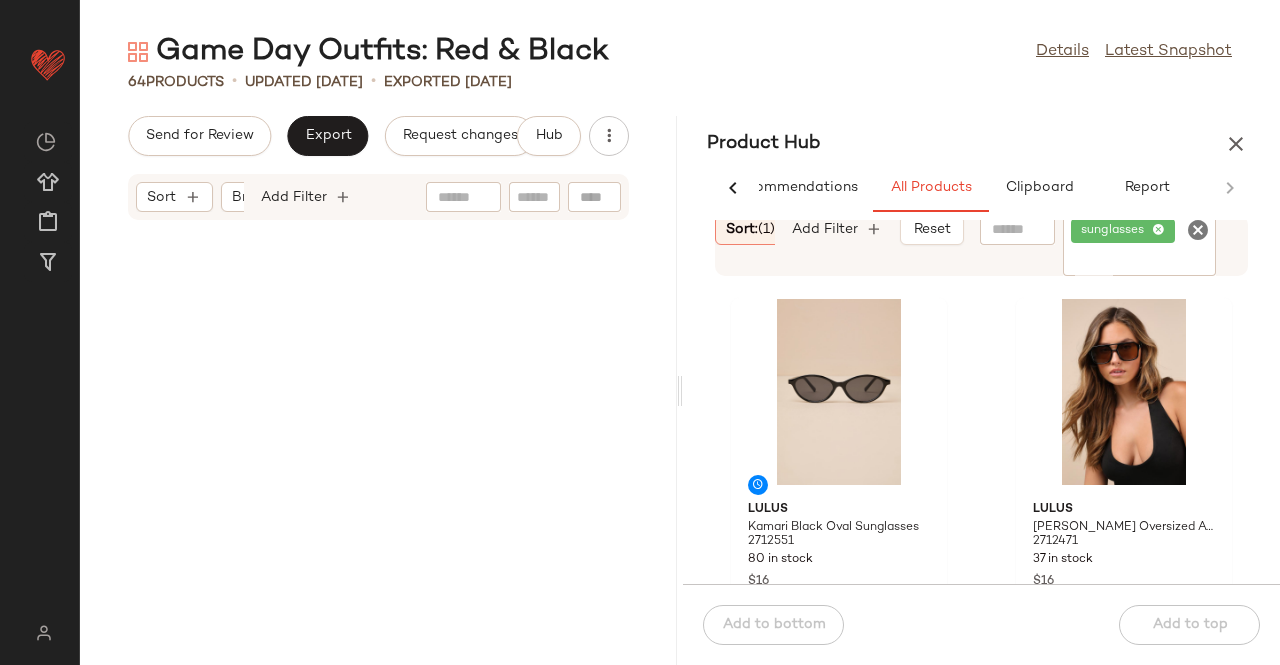 click 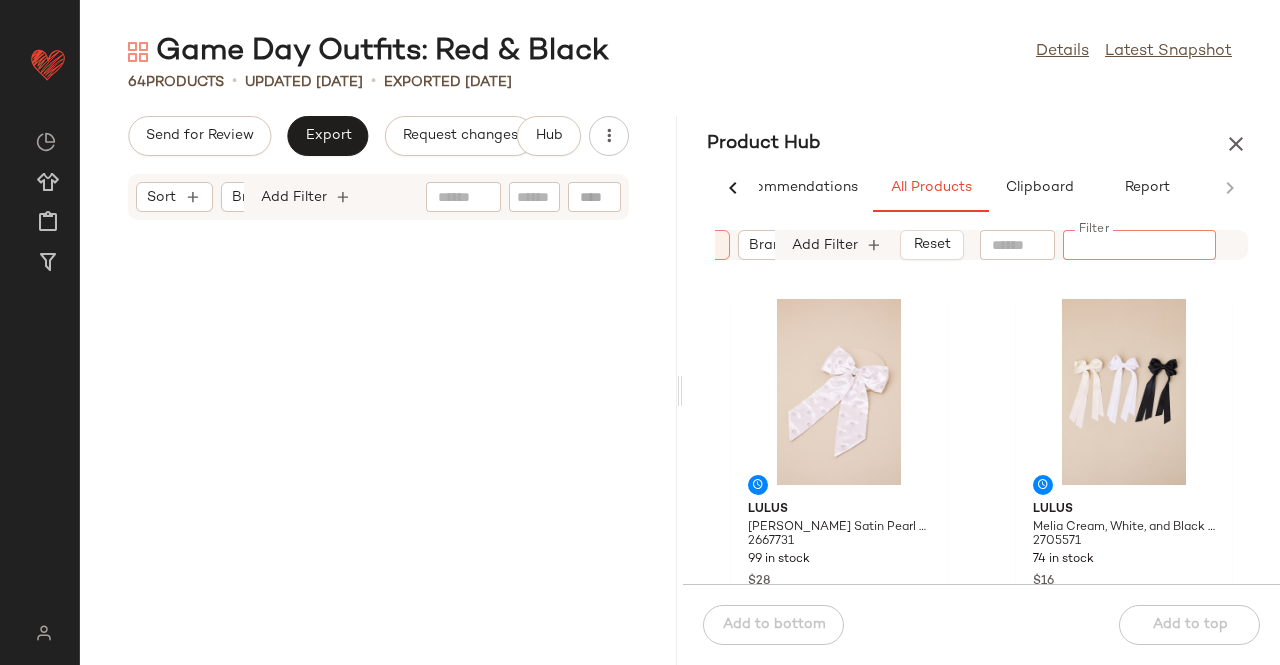 scroll, scrollTop: 0, scrollLeft: 72, axis: horizontal 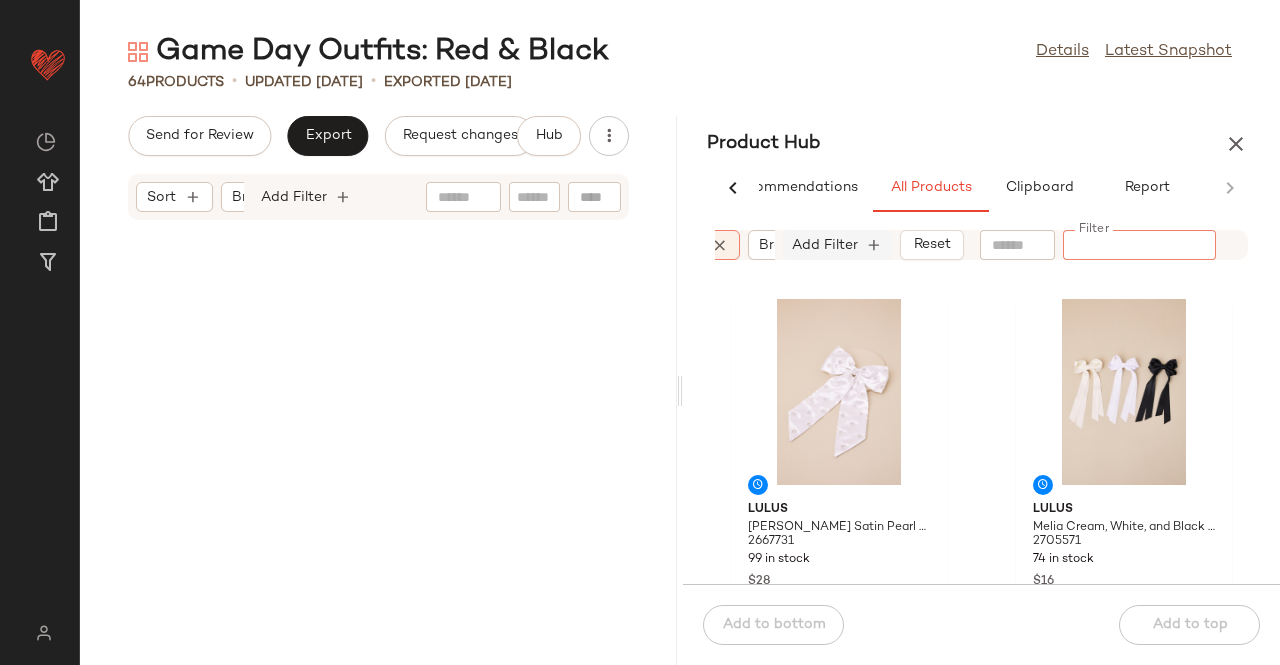 click on "Add Filter" at bounding box center (825, 245) 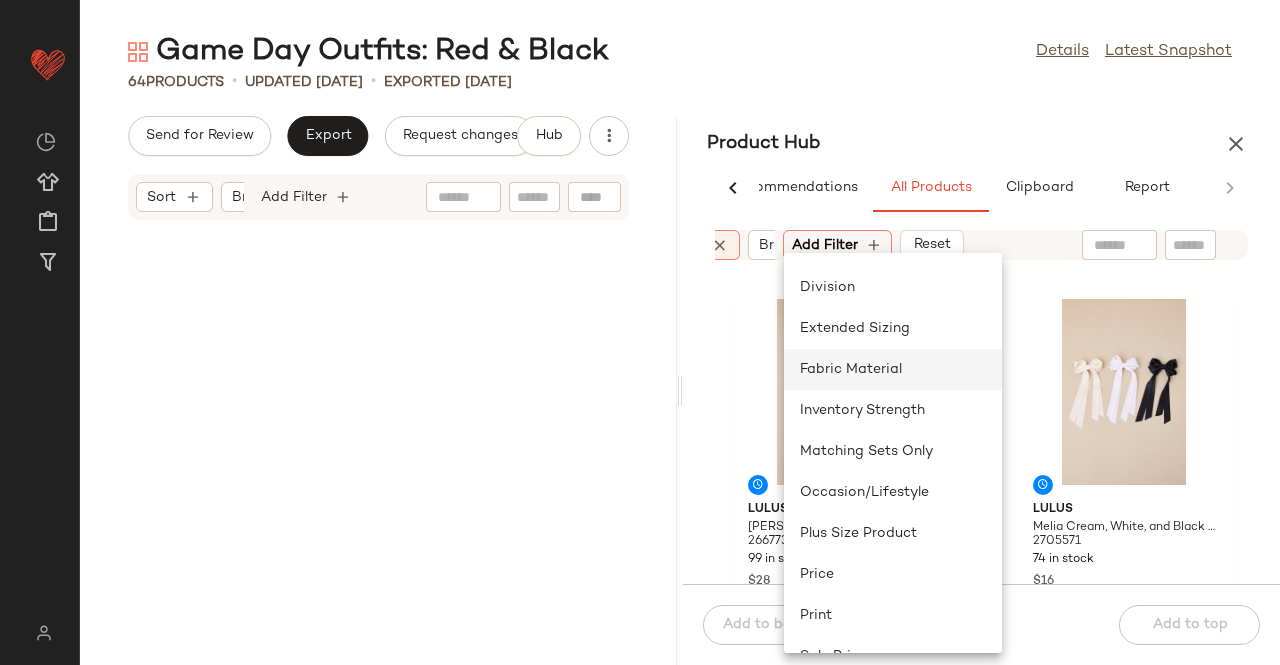 scroll, scrollTop: 200, scrollLeft: 0, axis: vertical 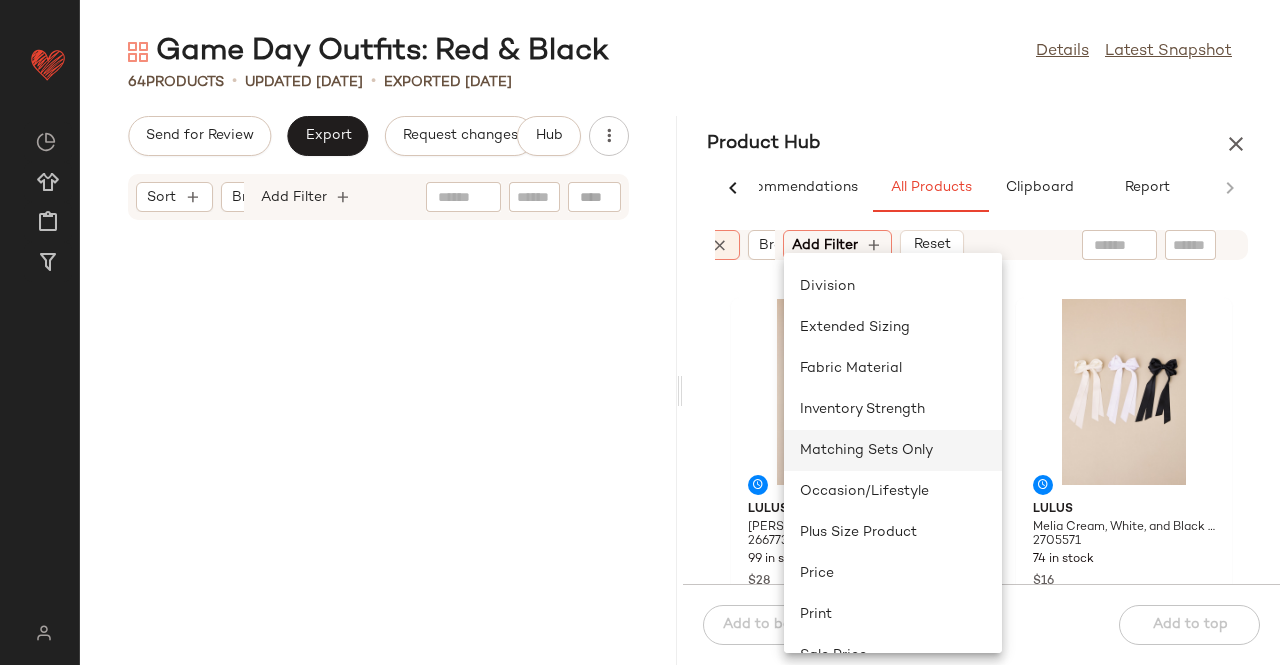 click on "Matching Sets Only" 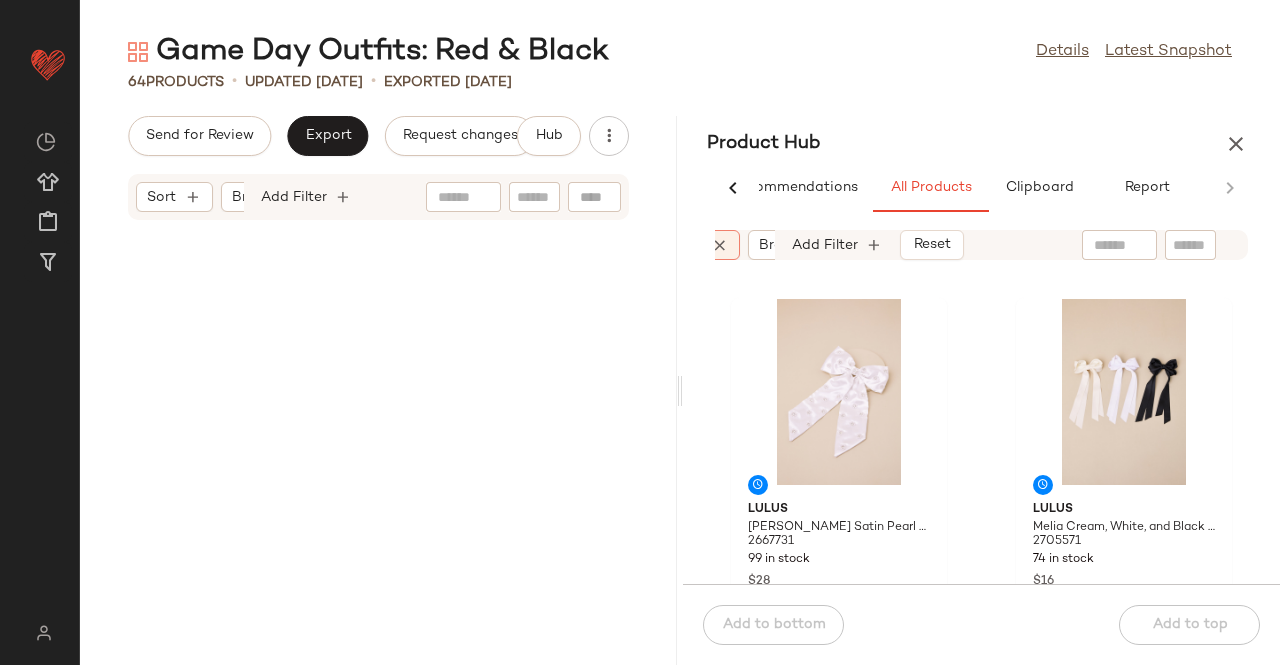 scroll, scrollTop: 0, scrollLeft: 721, axis: horizontal 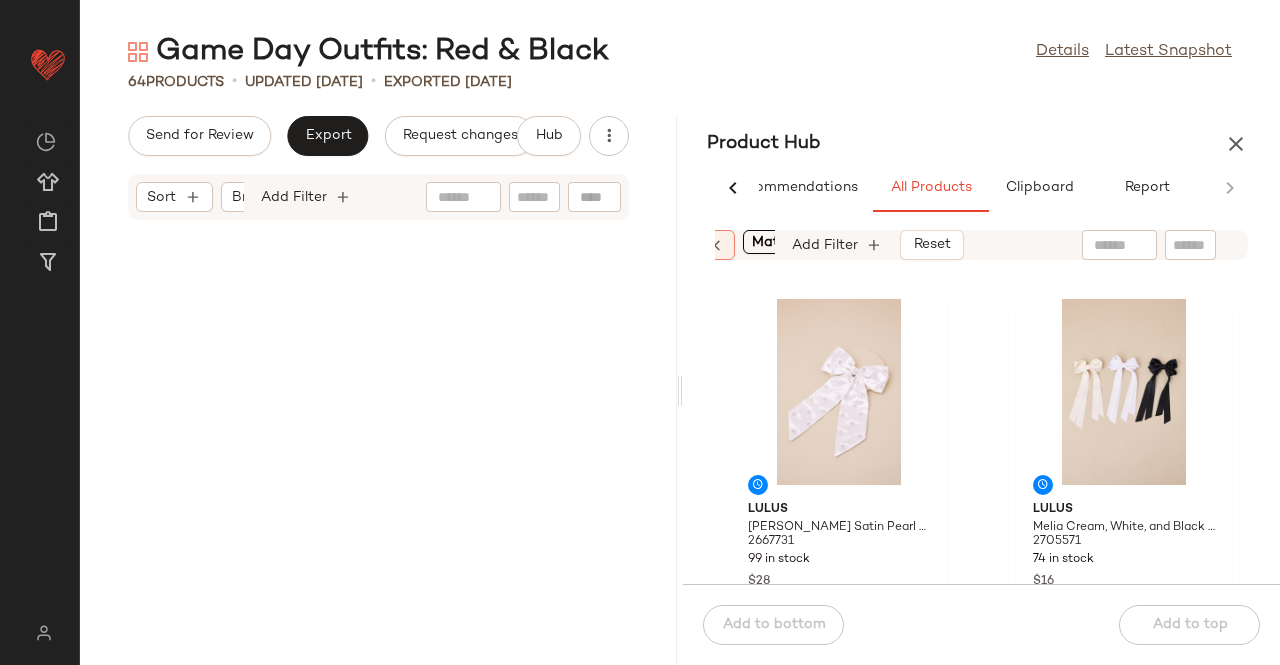 drag, startPoint x: 866, startPoint y: 83, endPoint x: 817, endPoint y: 159, distance: 90.426765 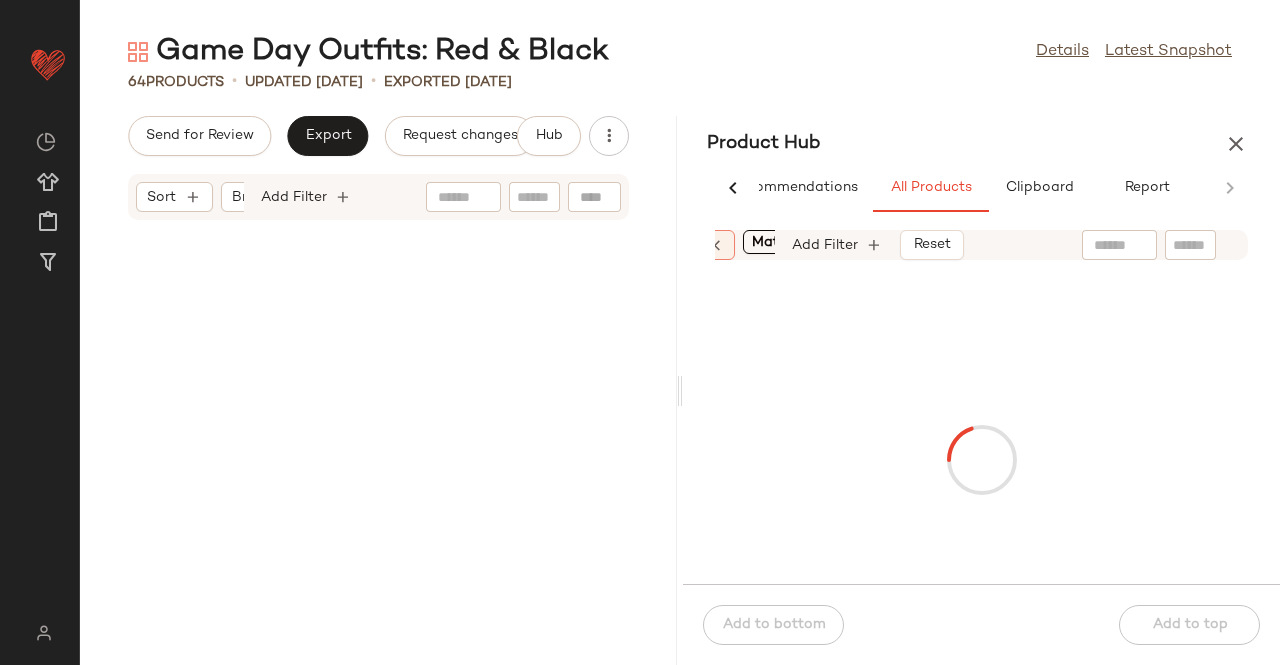 click on "Sort:   (1) Brand  Category:   accessory In Curation?:   No Availability:   in_stock Matching Sets Only Add Filter   Reset" at bounding box center [981, 245] 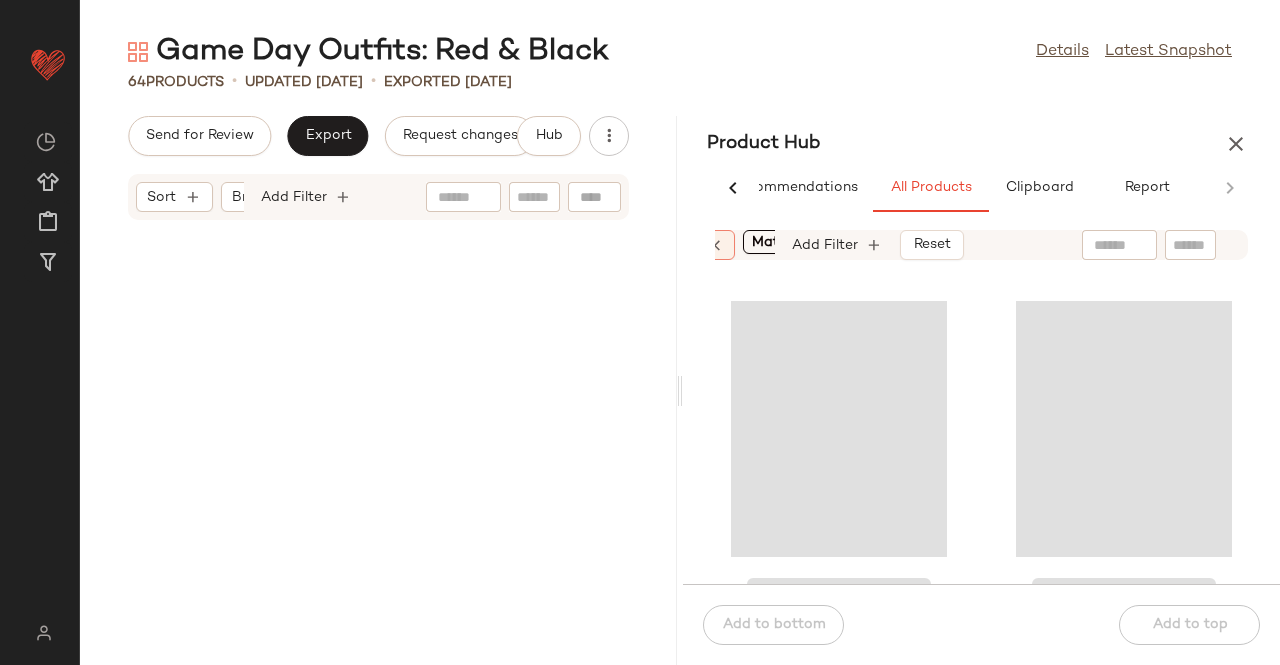 click on "Availability:   in_stock" 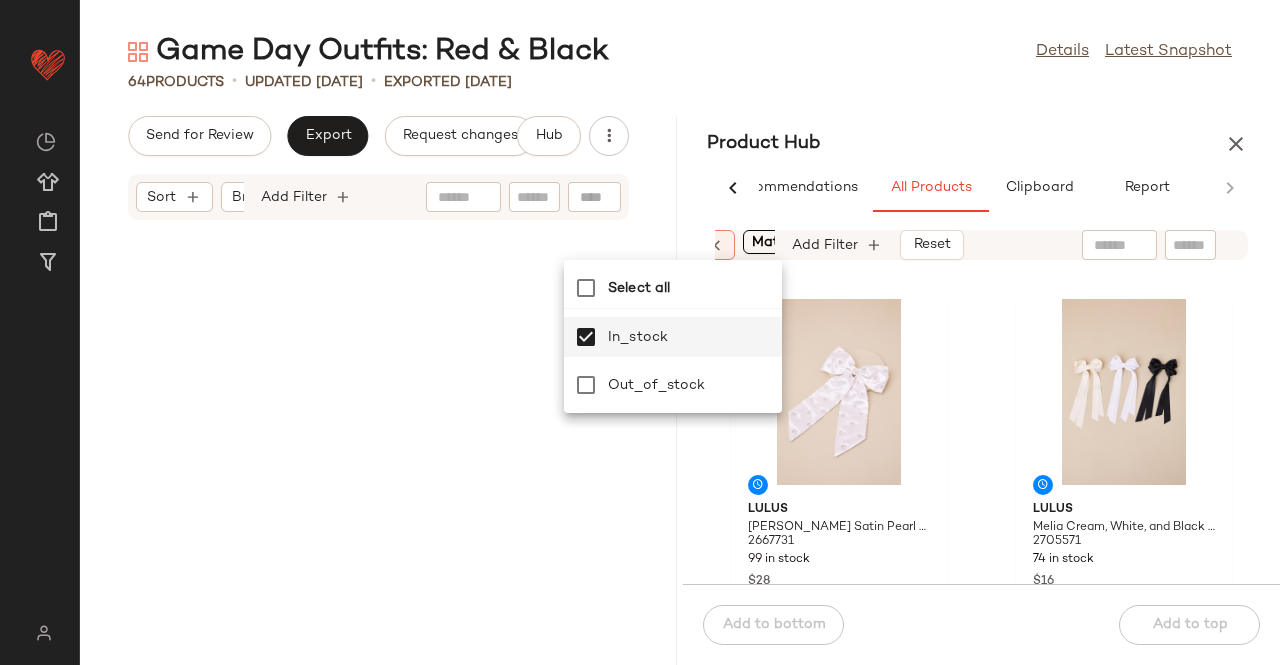 click on "Product Hub" at bounding box center (981, 144) 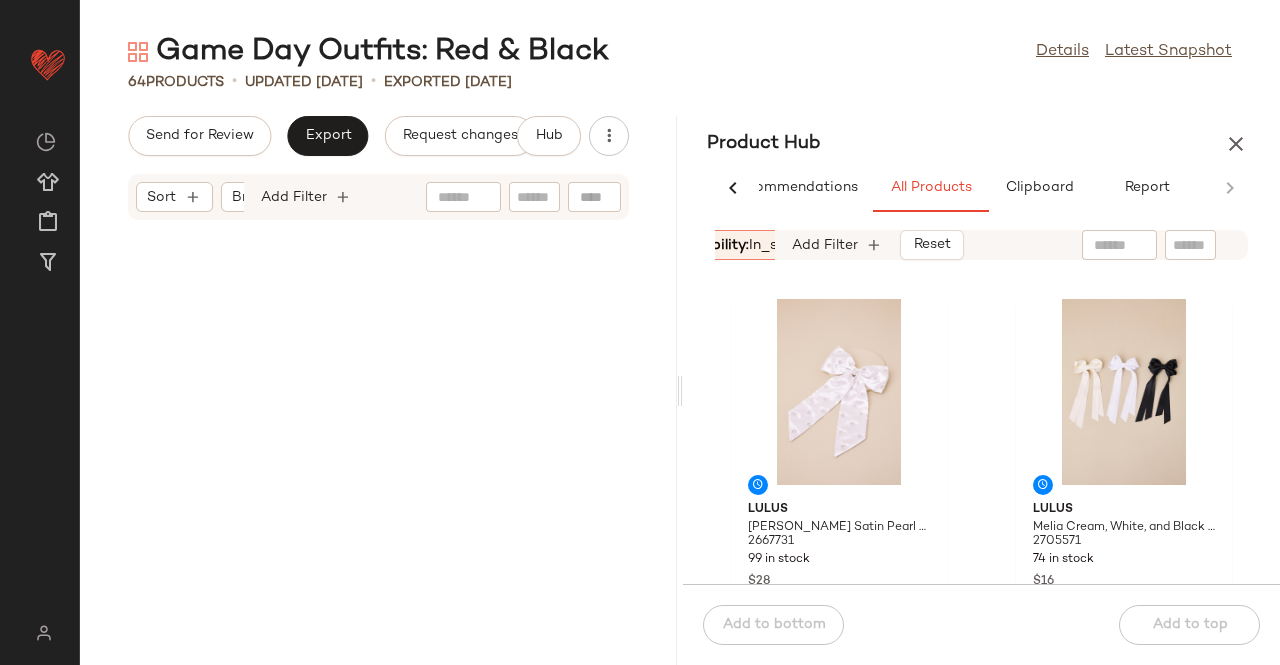 scroll, scrollTop: 0, scrollLeft: 885, axis: horizontal 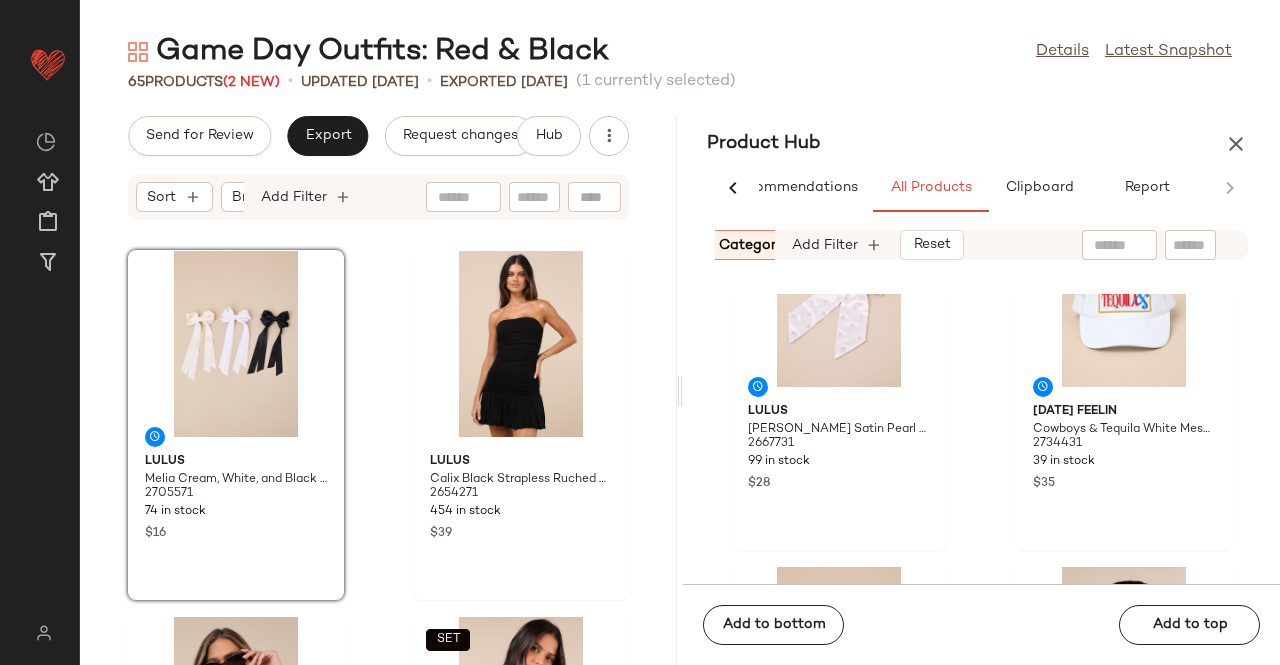 click on "Category:   accessory" at bounding box center (788, 245) 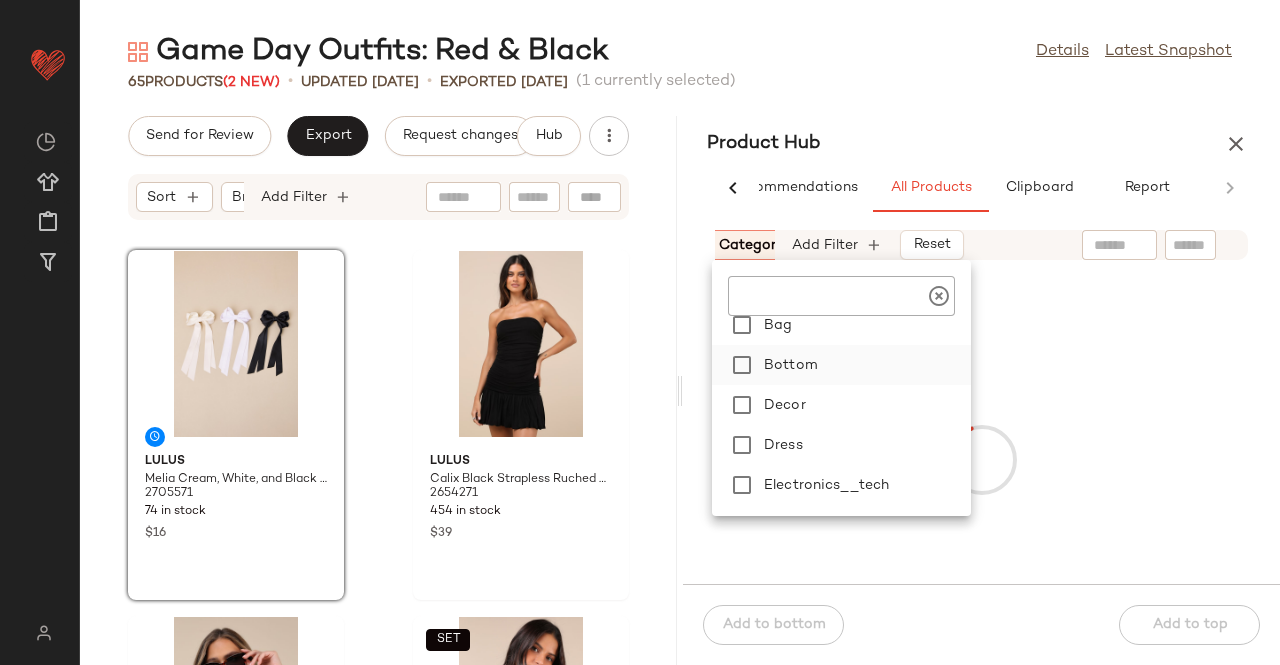 click on "Bottom" 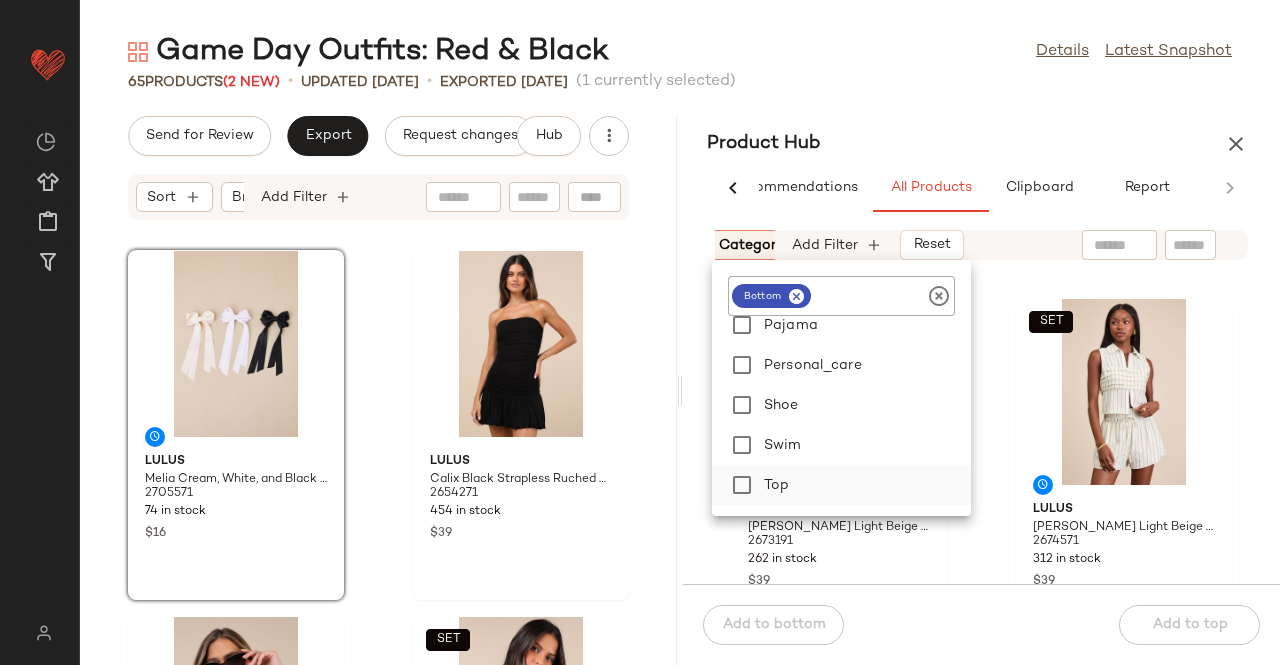 scroll, scrollTop: 480, scrollLeft: 0, axis: vertical 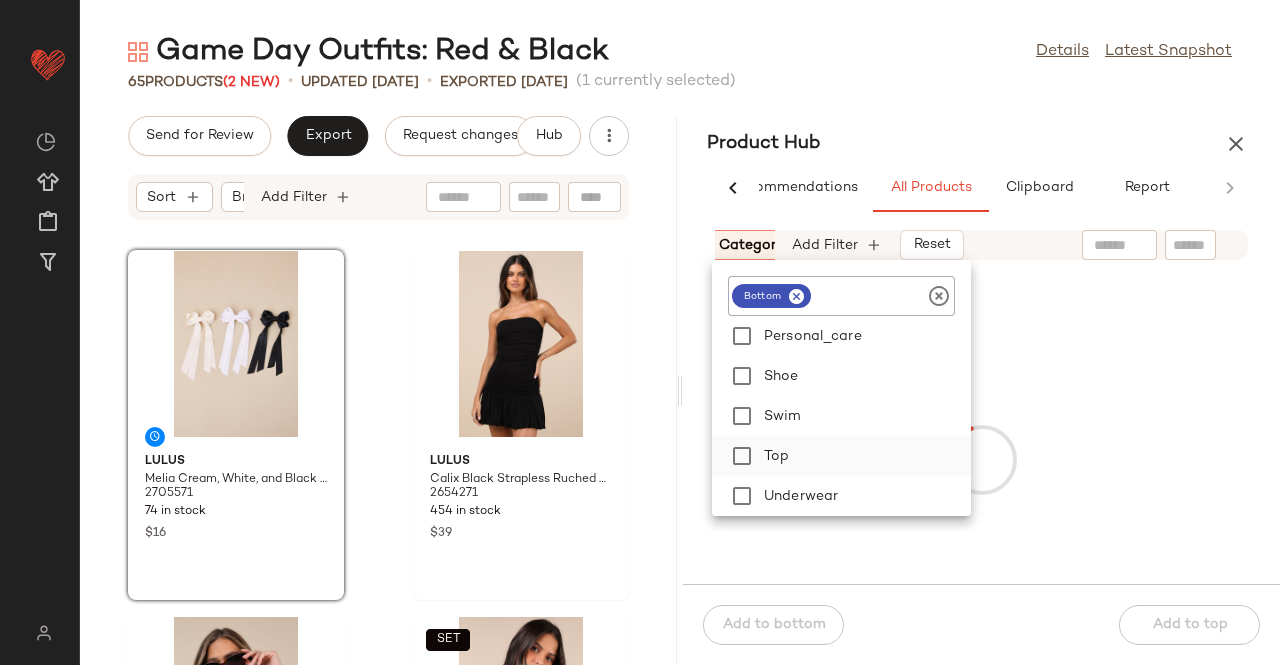 click on "Top" 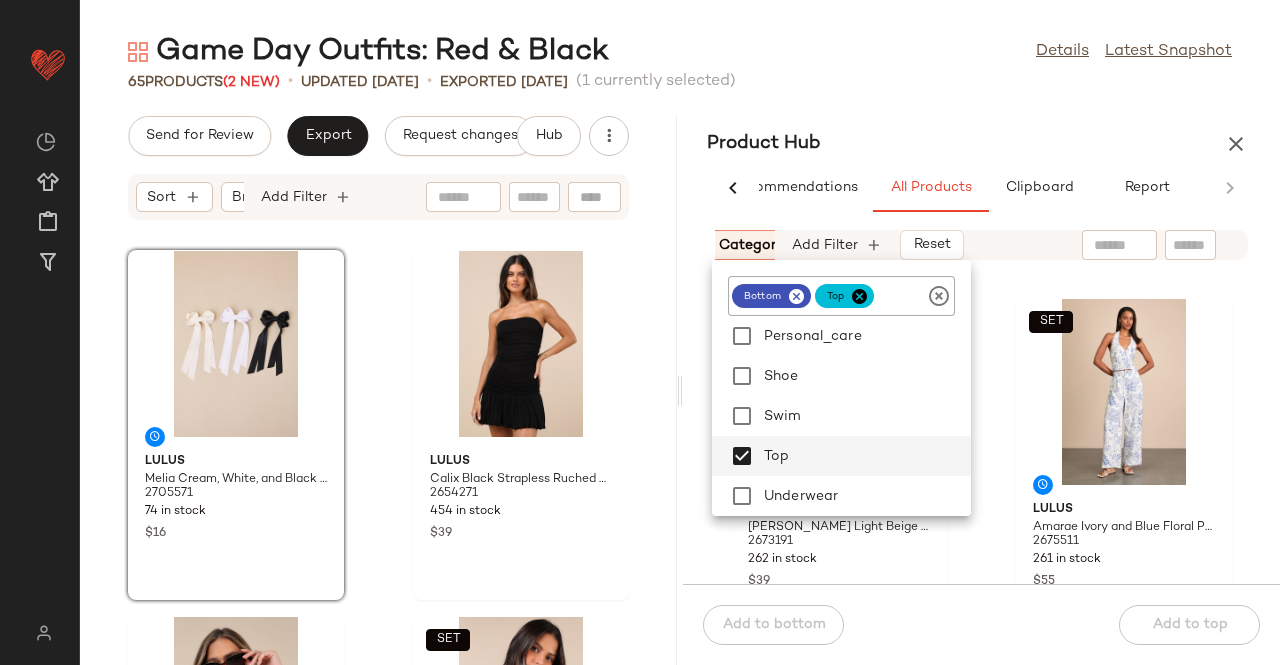click on "Product Hub" at bounding box center (981, 144) 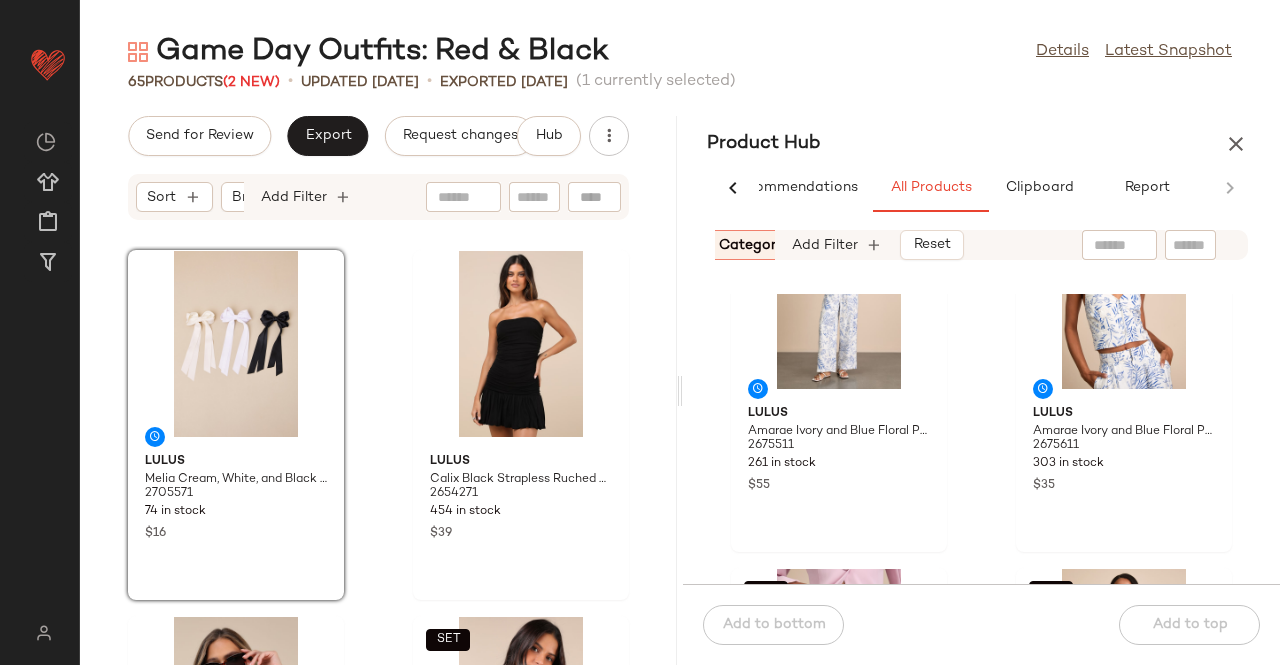 scroll, scrollTop: 516, scrollLeft: 0, axis: vertical 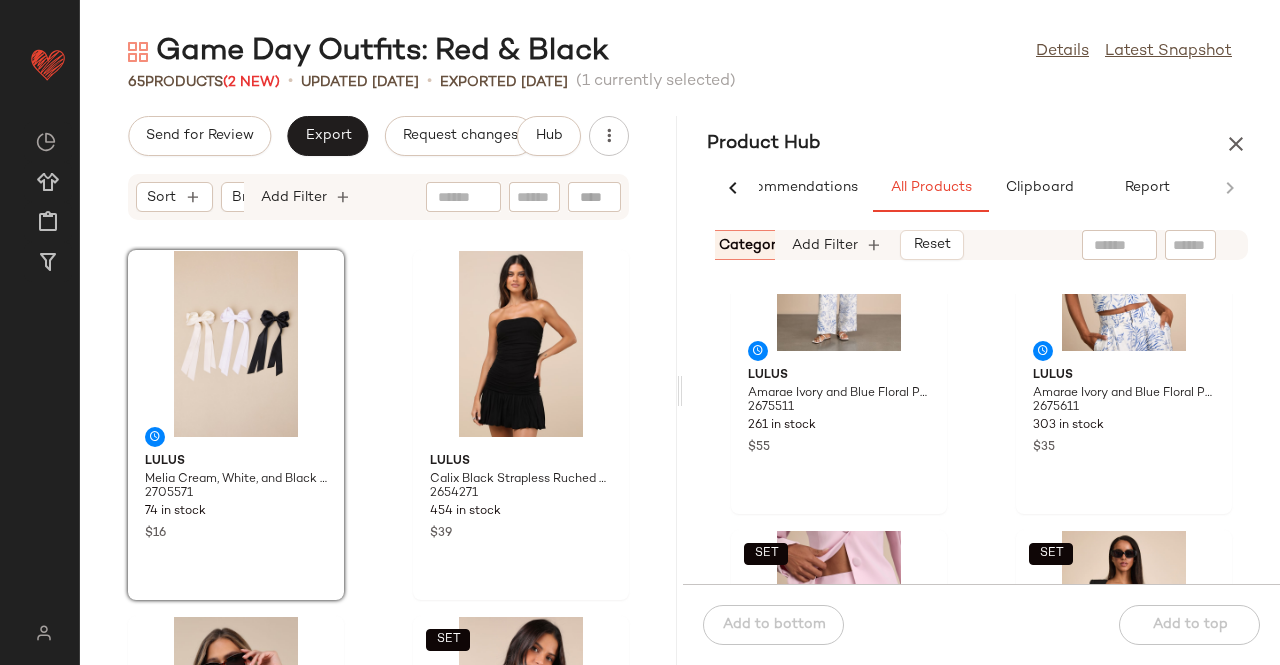 click on "Product Hub  AI Recommendations   All Products   Clipboard   Report  Sort:   (1) Brand  Category:   (2) In Curation?:   No Availability:   in_stock Matching Sets Only Add Filter   Reset   SET  Lulus Amarae Ivory and Blue Floral Print Wide-Leg Trouser Pants 2675511 261 in stock $55  SET  Lulus Amarae Ivory and Blue Floral Print Halter Vest Top 2675611 303 in stock $35  SET  Lulus [PERSON_NAME] Light Pink High-Rise Mini Skirt 2675991 219 in stock $49  SET  Lulus [PERSON_NAME] High-Rise Mini Skirt 2676011 244 in stock $49  SET  4Th & Reckless [PERSON_NAME] Red Beaded Cotton Halter Top 2648031 201 in stock $70  SET  4Th & Reckless [PERSON_NAME] Red Mid-Rise Straight Leg Trouser Pants 2648051 210 in stock $82  Add to bottom   Add to top" 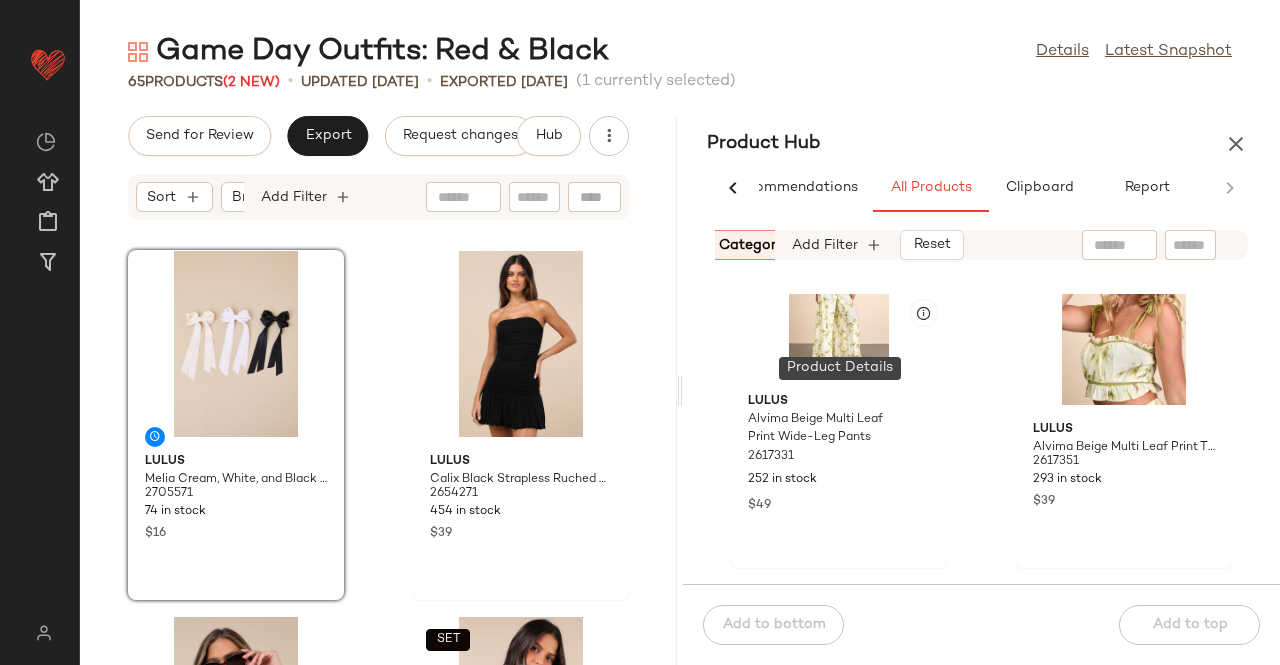 scroll, scrollTop: 5716, scrollLeft: 0, axis: vertical 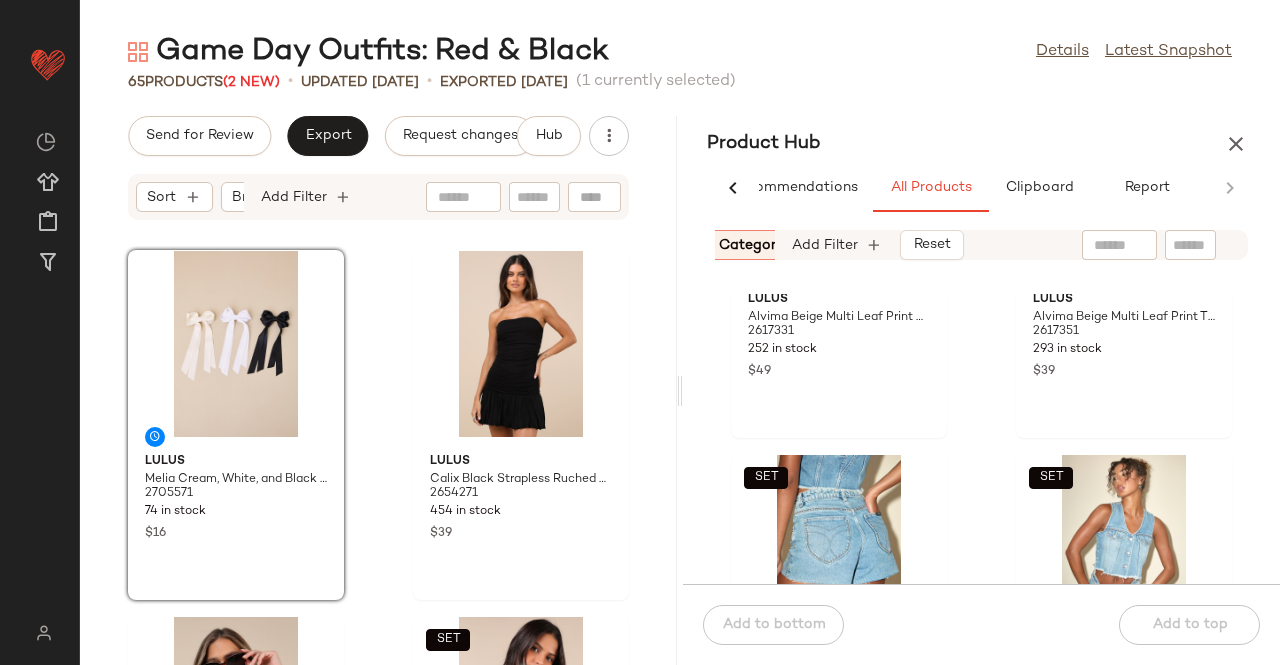 click 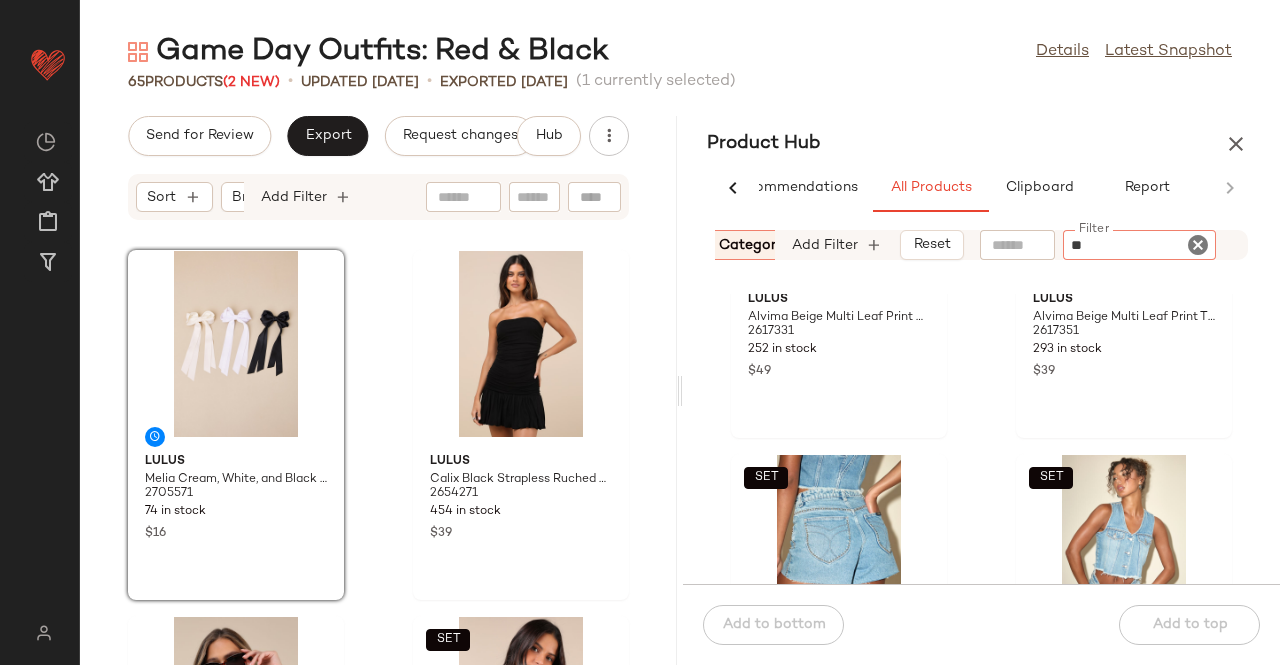 type on "***" 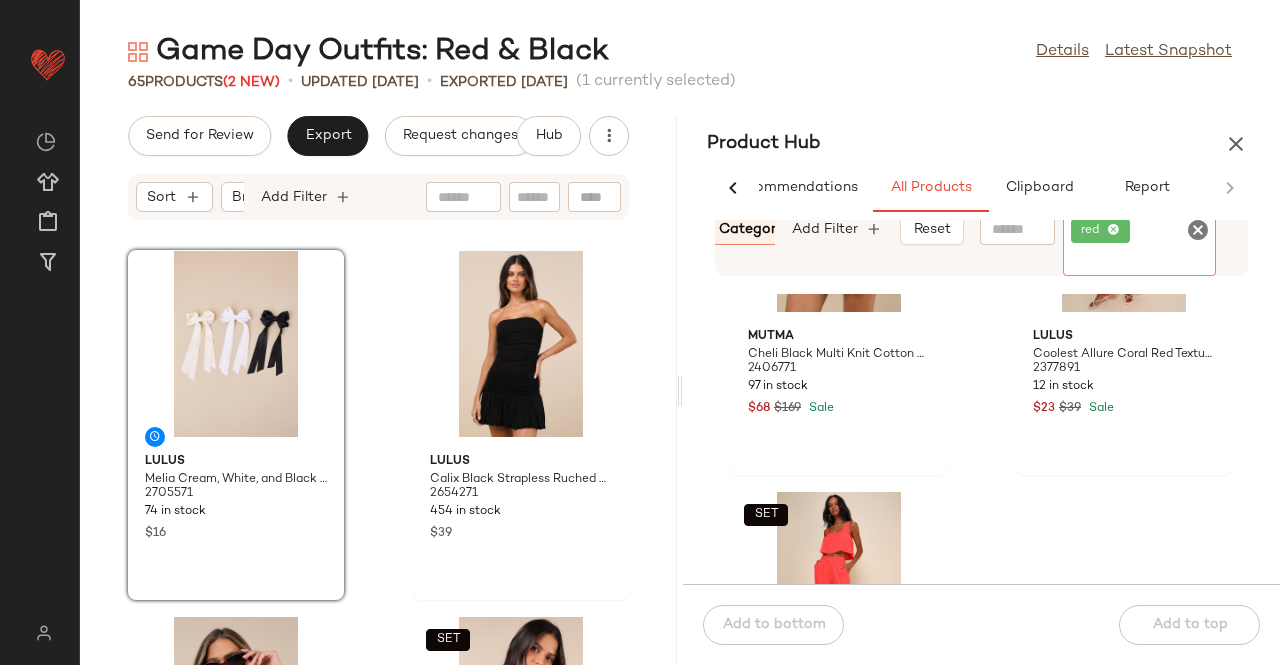 scroll, scrollTop: 3316, scrollLeft: 0, axis: vertical 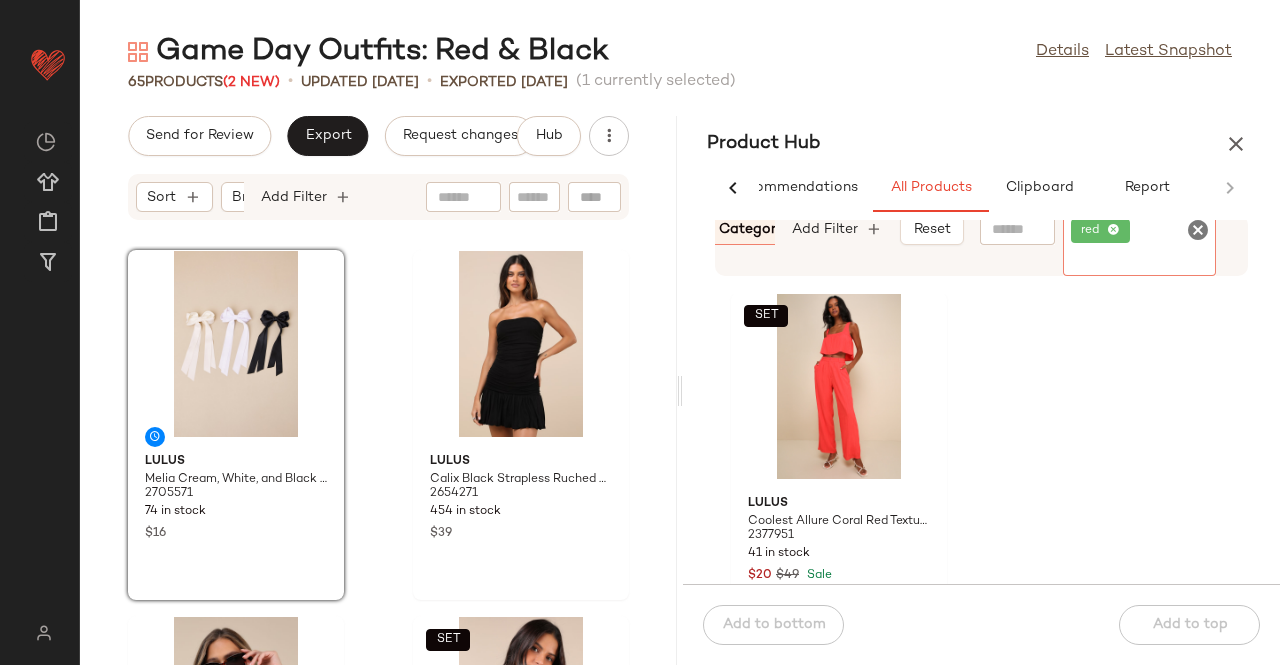 click on "red" 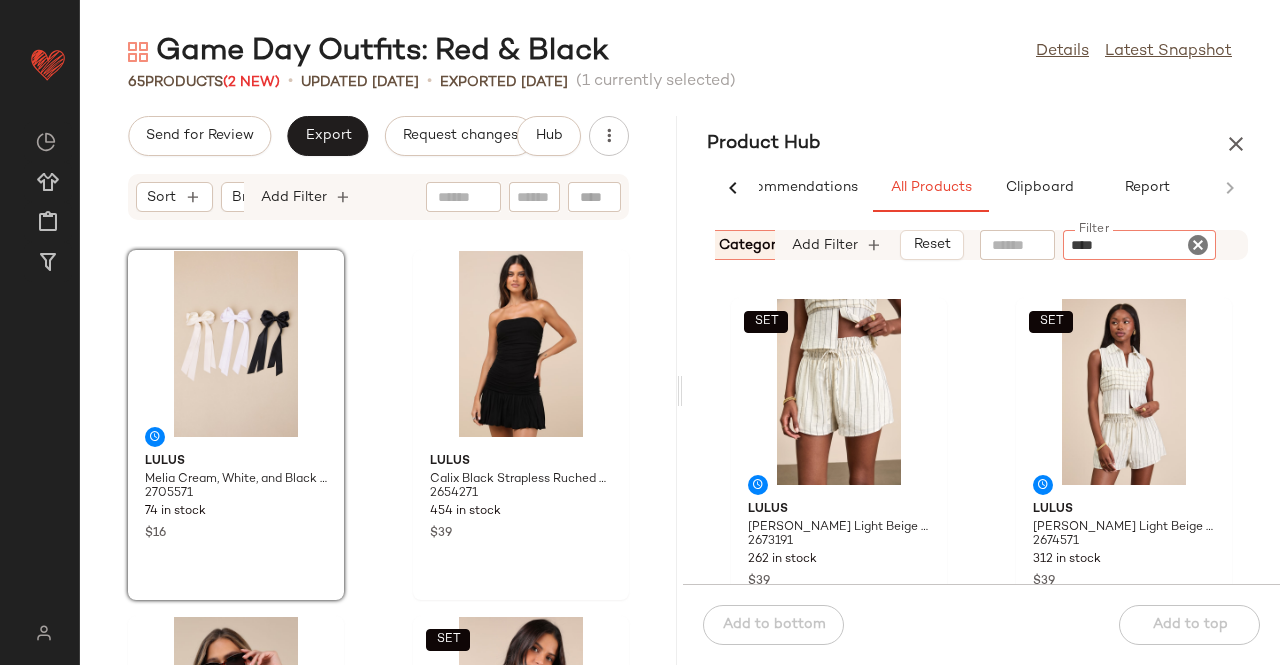 type on "*****" 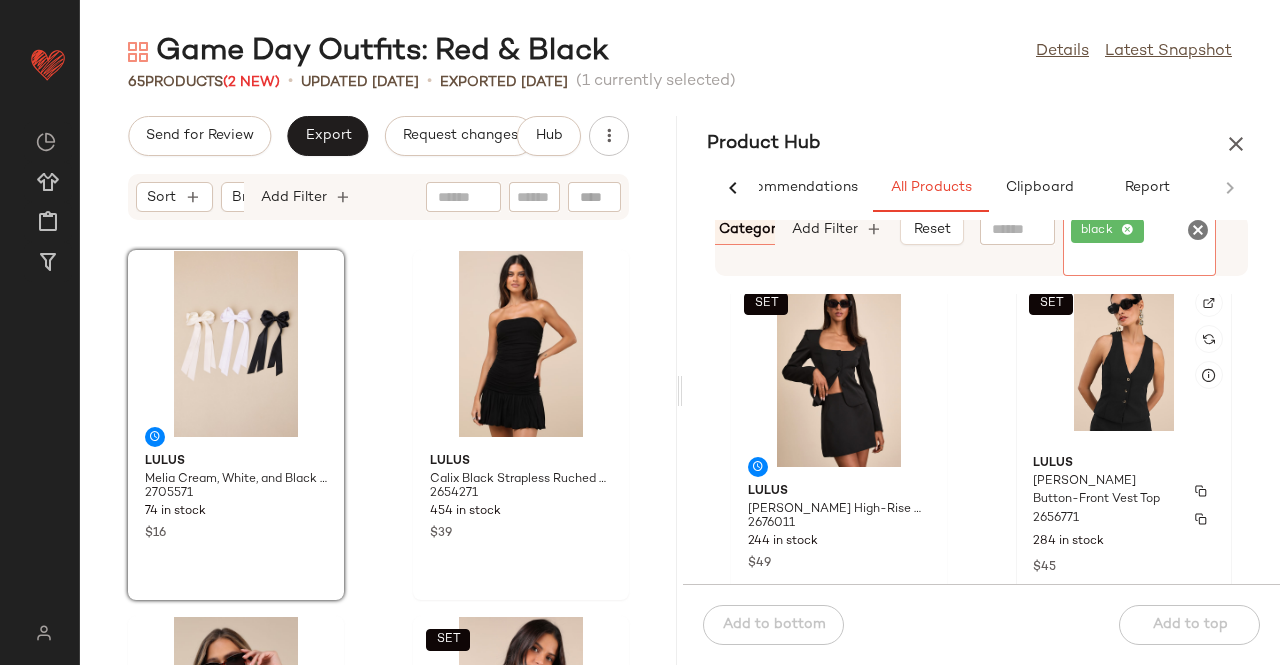 scroll, scrollTop: 0, scrollLeft: 0, axis: both 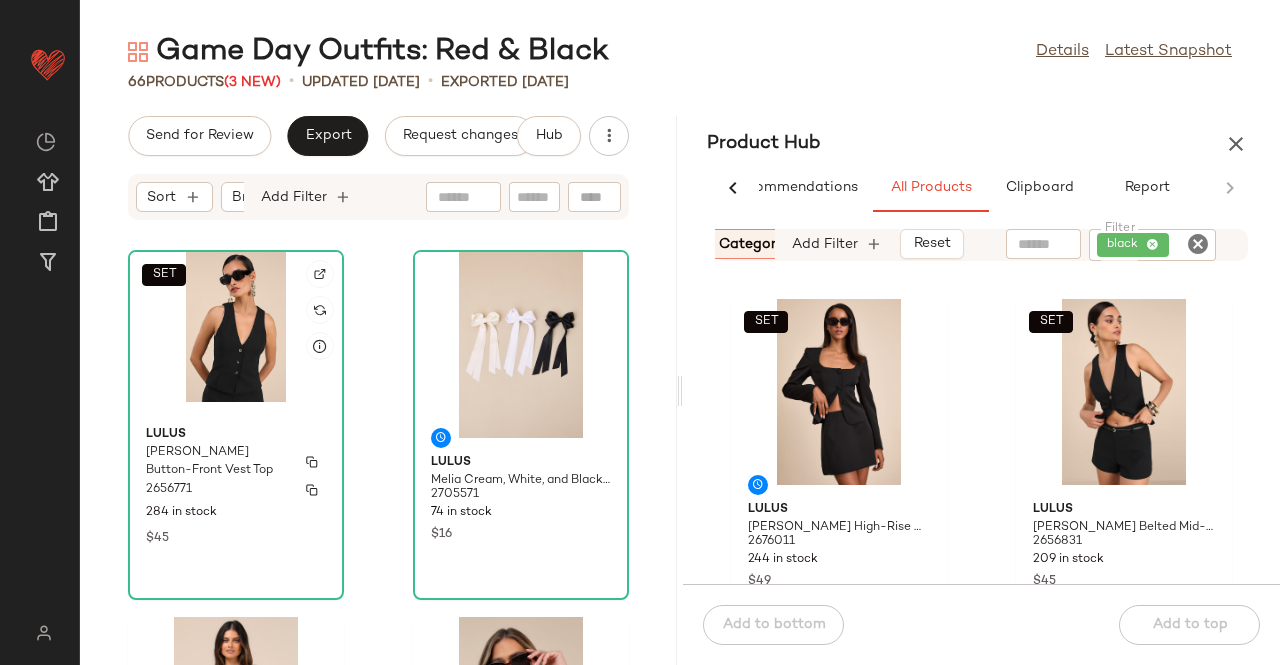 click on "[PERSON_NAME] Button-Front Vest Top" at bounding box center (218, 462) 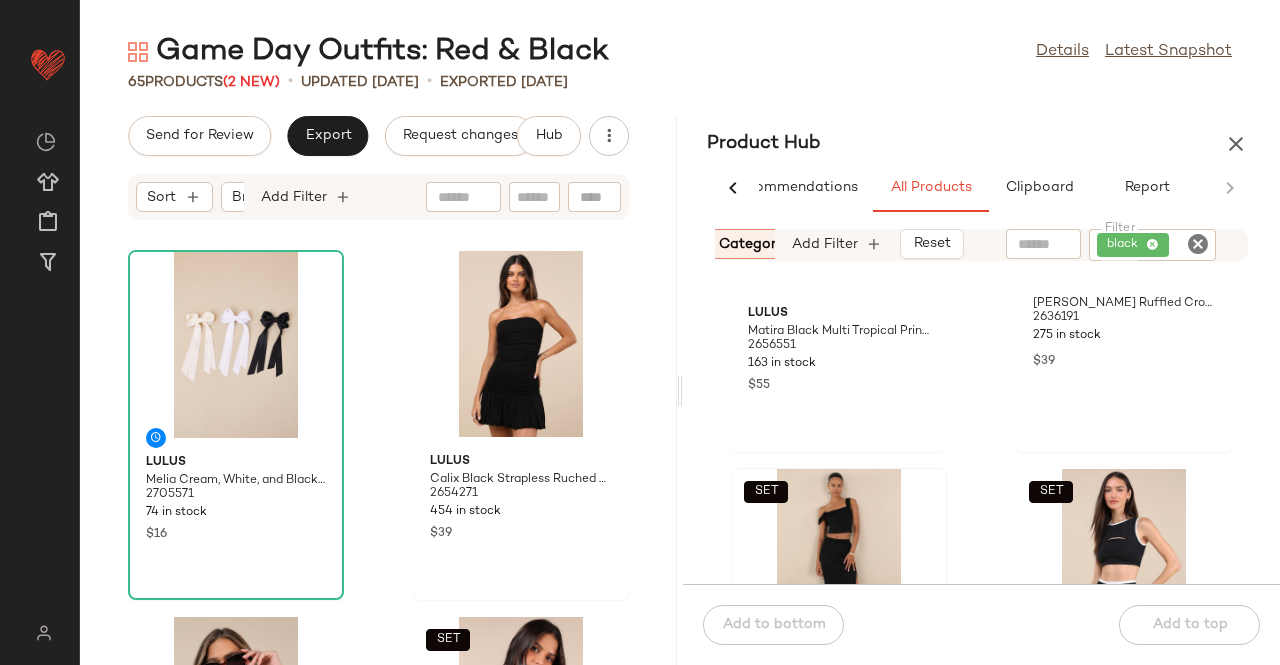 scroll, scrollTop: 1016, scrollLeft: 0, axis: vertical 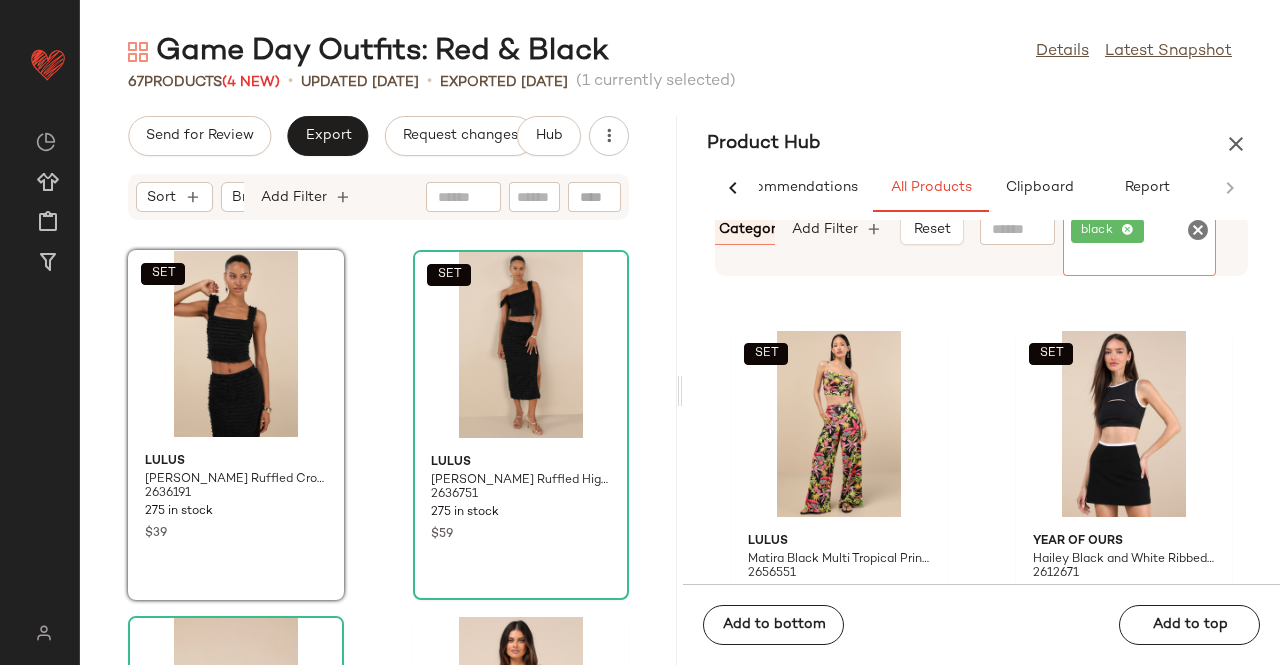 click on "black" 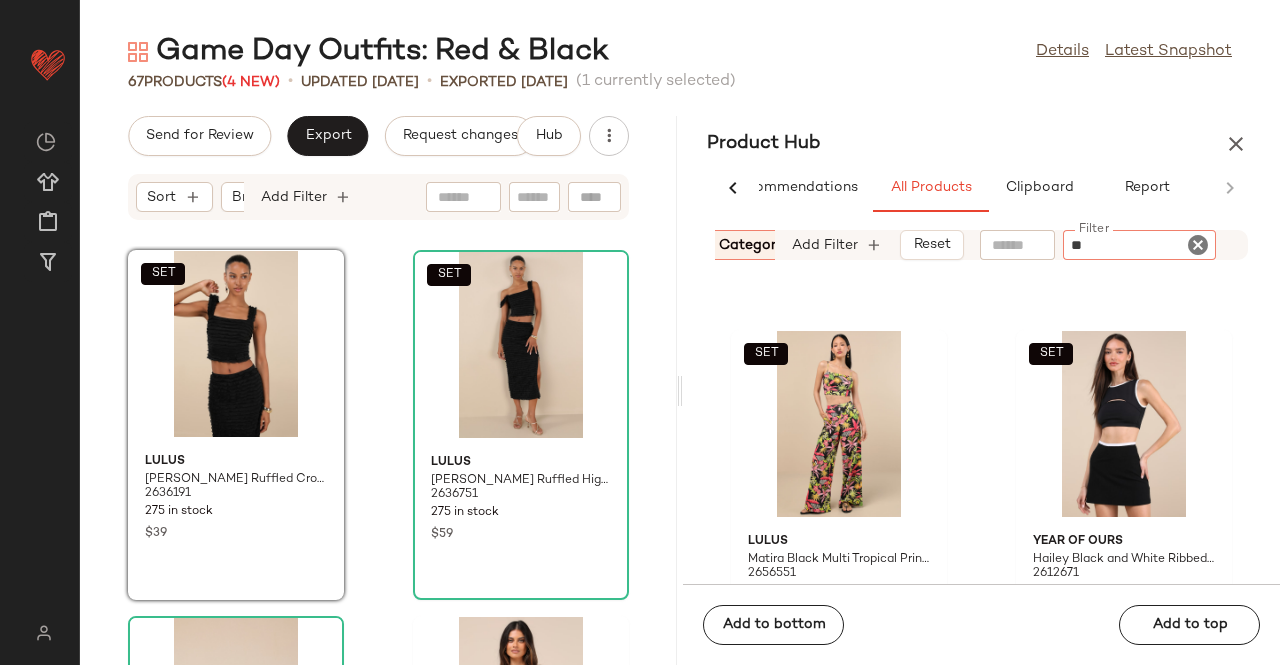 type on "***" 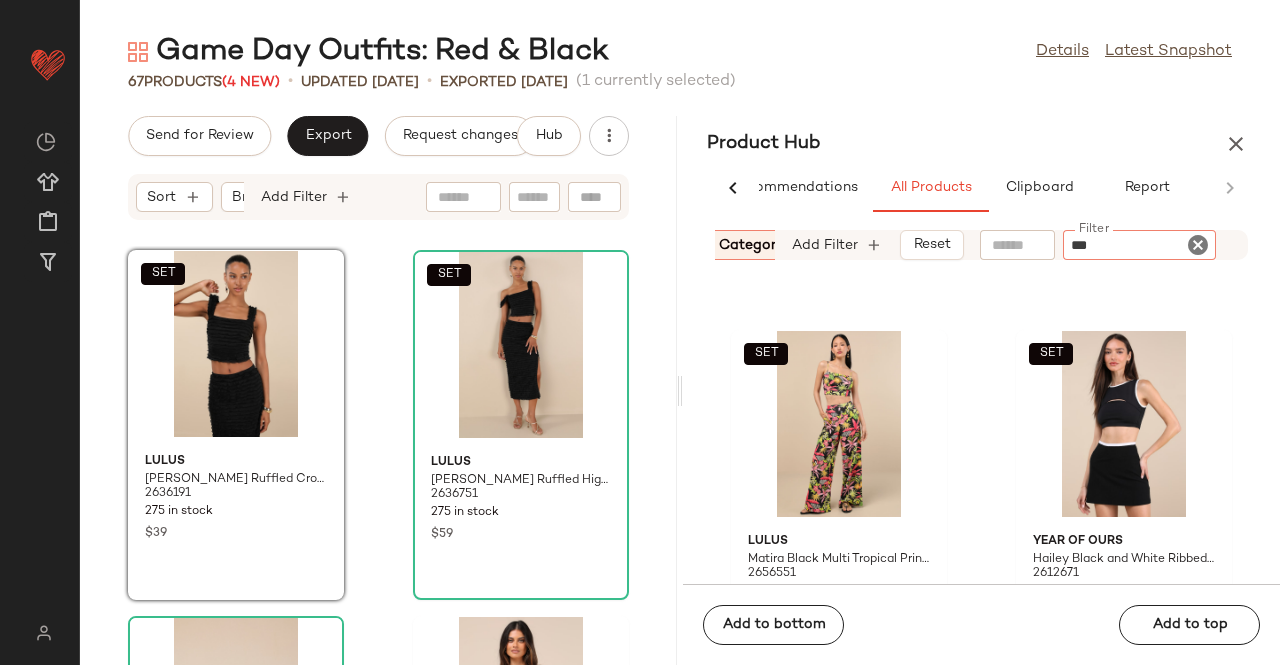 type 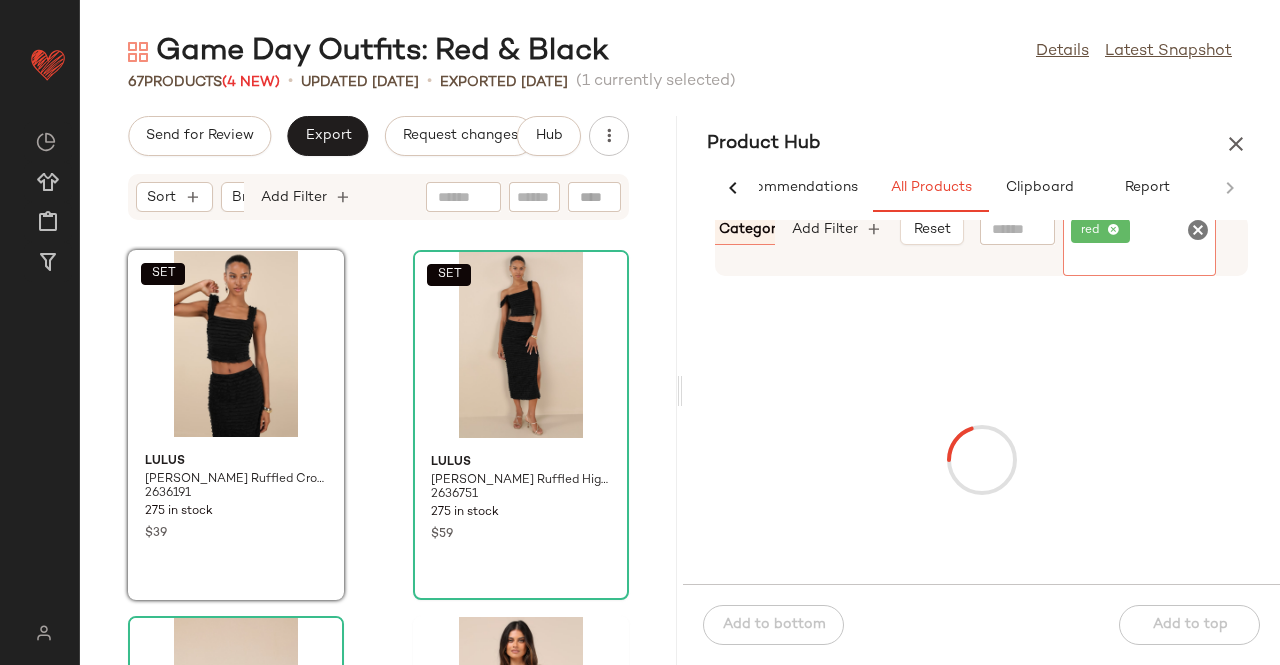 click on "Category:   (2)" 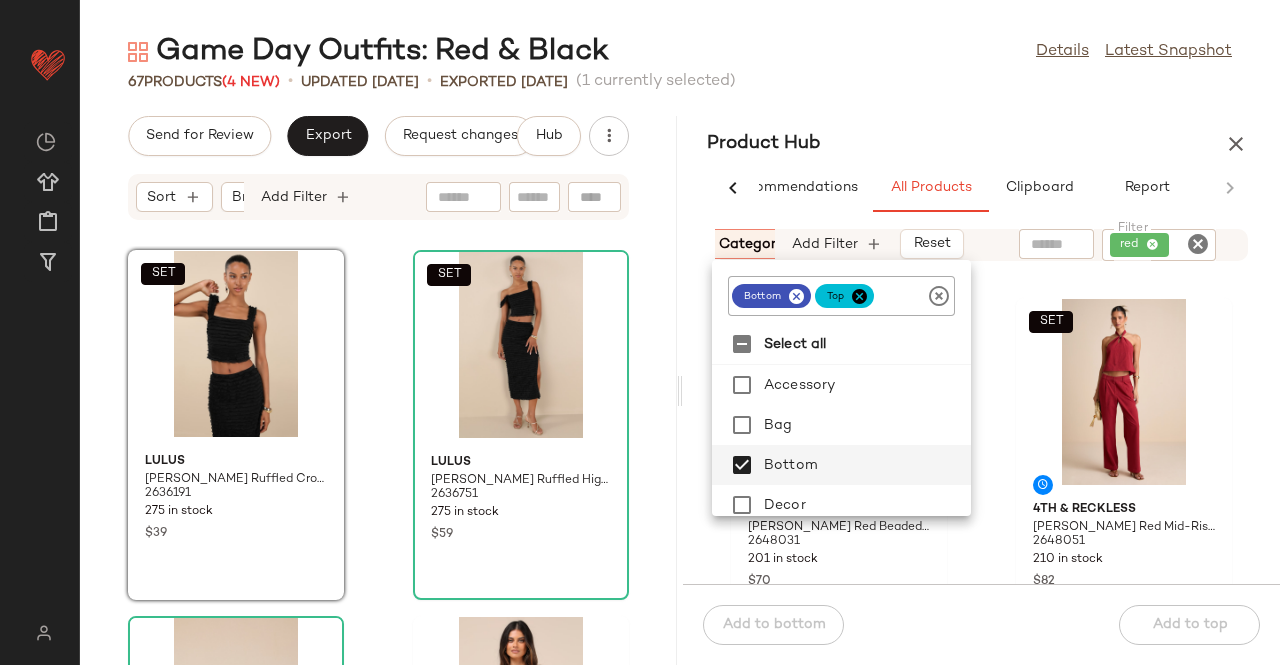 drag, startPoint x: 793, startPoint y: 292, endPoint x: 804, endPoint y: 295, distance: 11.401754 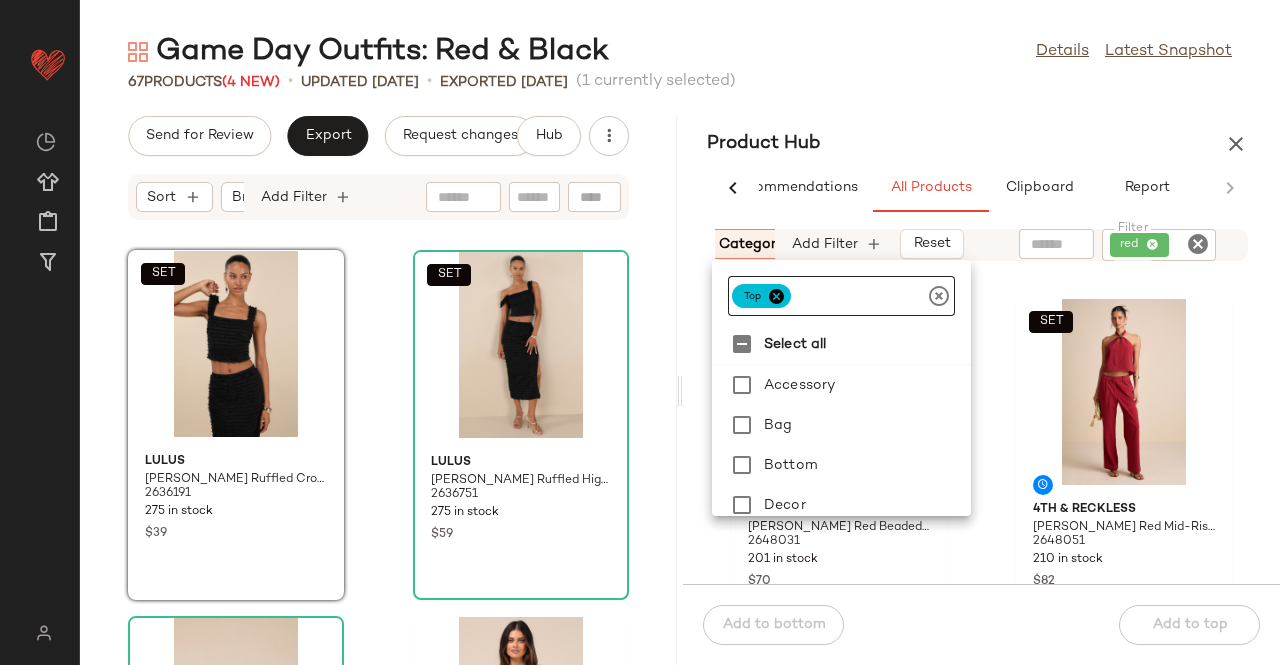 click at bounding box center (776, 296) 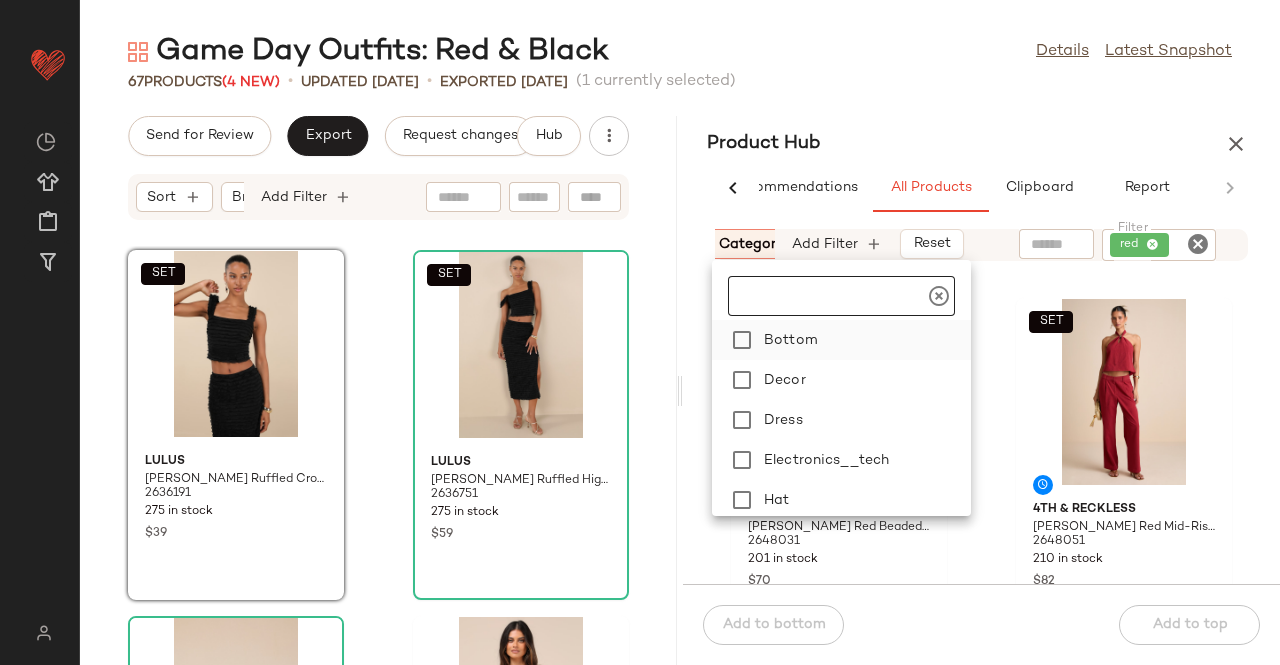 scroll, scrollTop: 80, scrollLeft: 0, axis: vertical 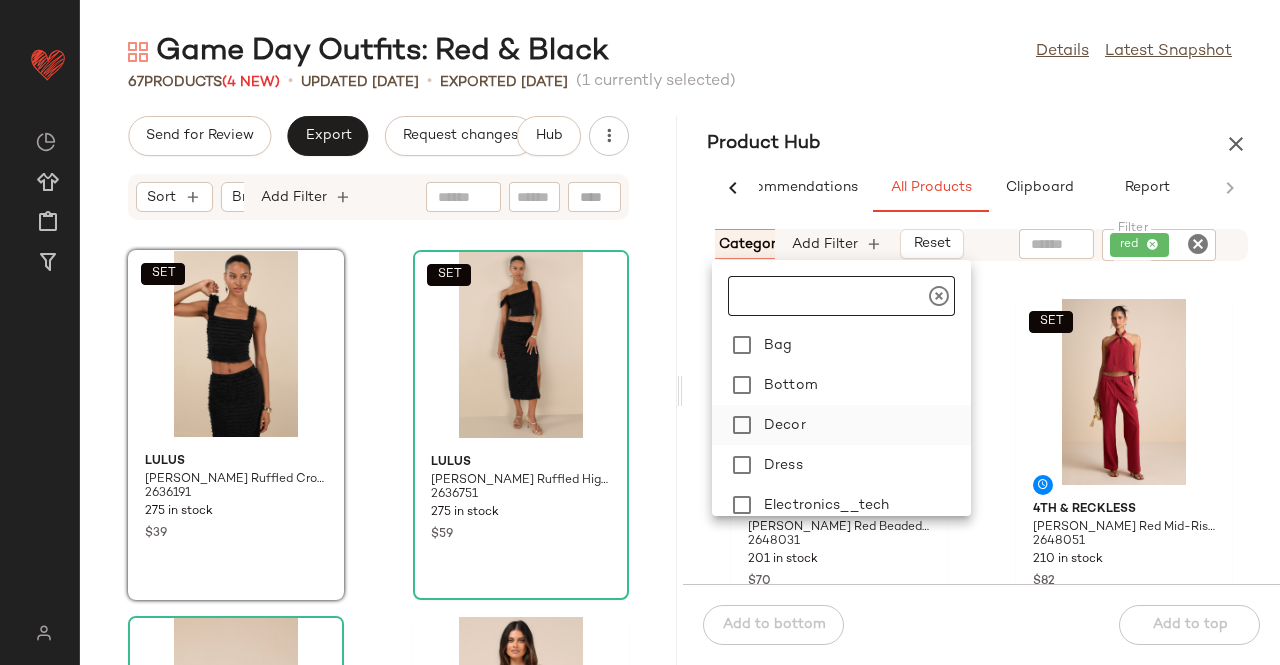 click on "Decor" 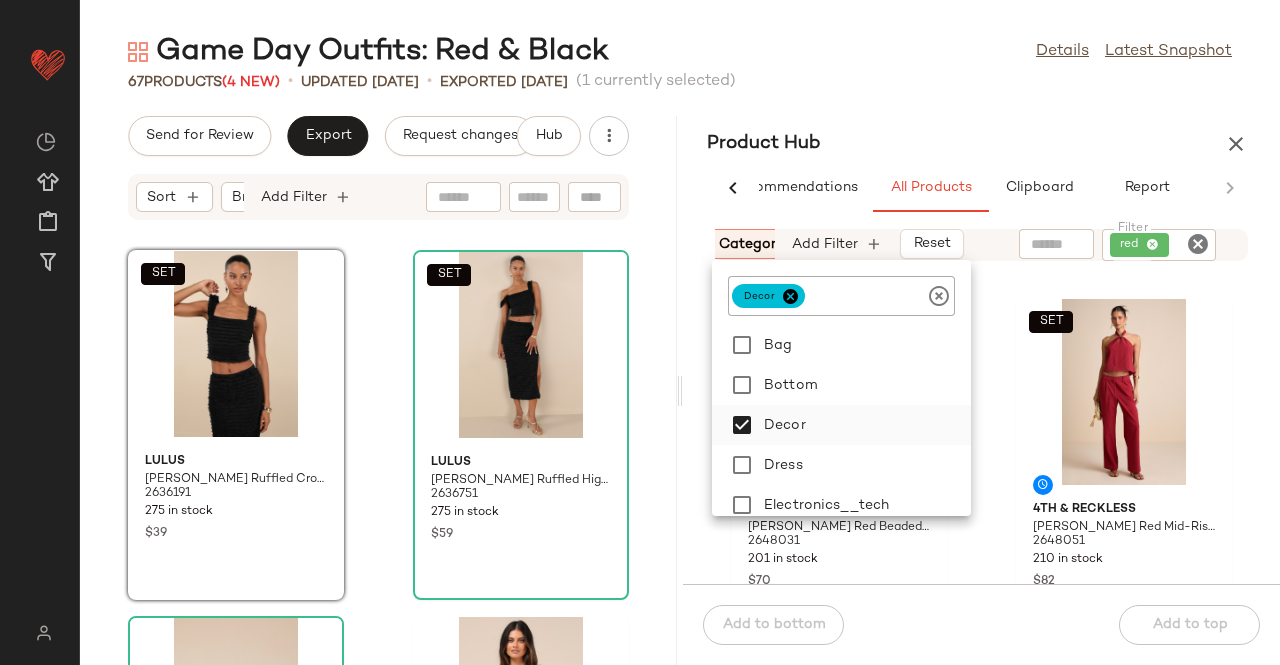 click on "Decor" at bounding box center (863, 425) 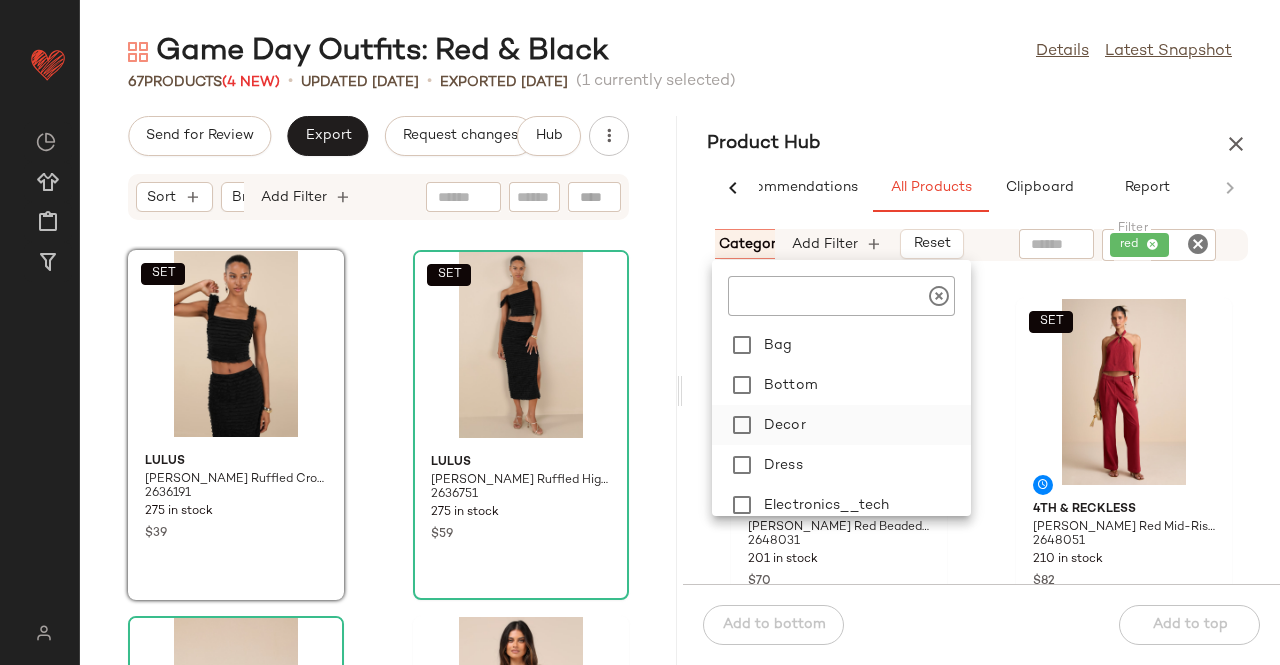 click on "Dress" at bounding box center [863, 465] 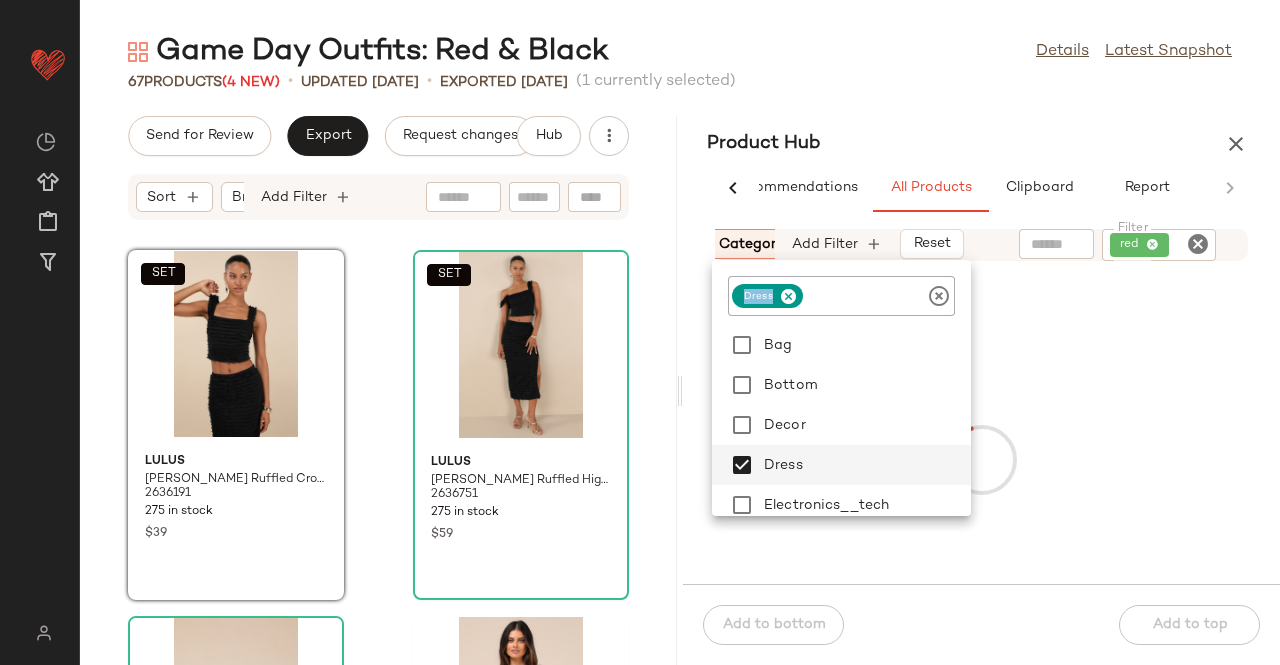 drag, startPoint x: 736, startPoint y: 259, endPoint x: 842, endPoint y: 193, distance: 124.86793 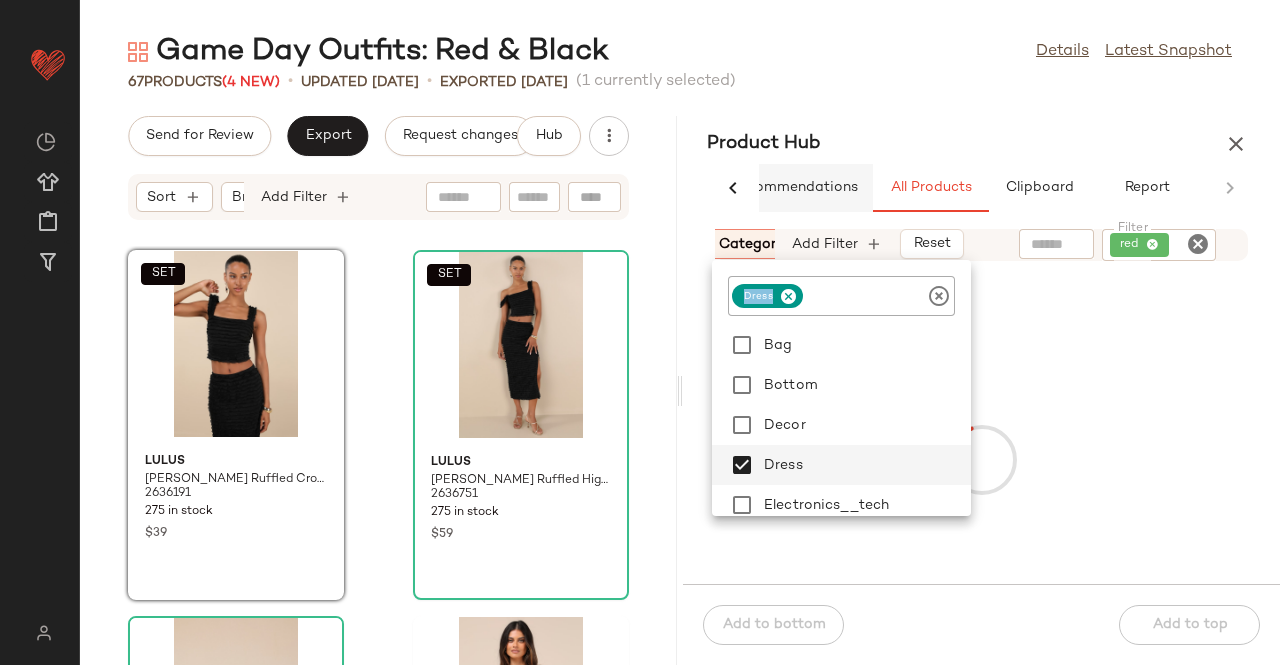 click on "dress Select all Accessory    Bag    Bottom    Decor    Dress    Electronics__tech    Hat    Jewelry    Luggage__travel_accessories    One-piece    Outerwear    Pajama    Personal_care" at bounding box center [841, 384] 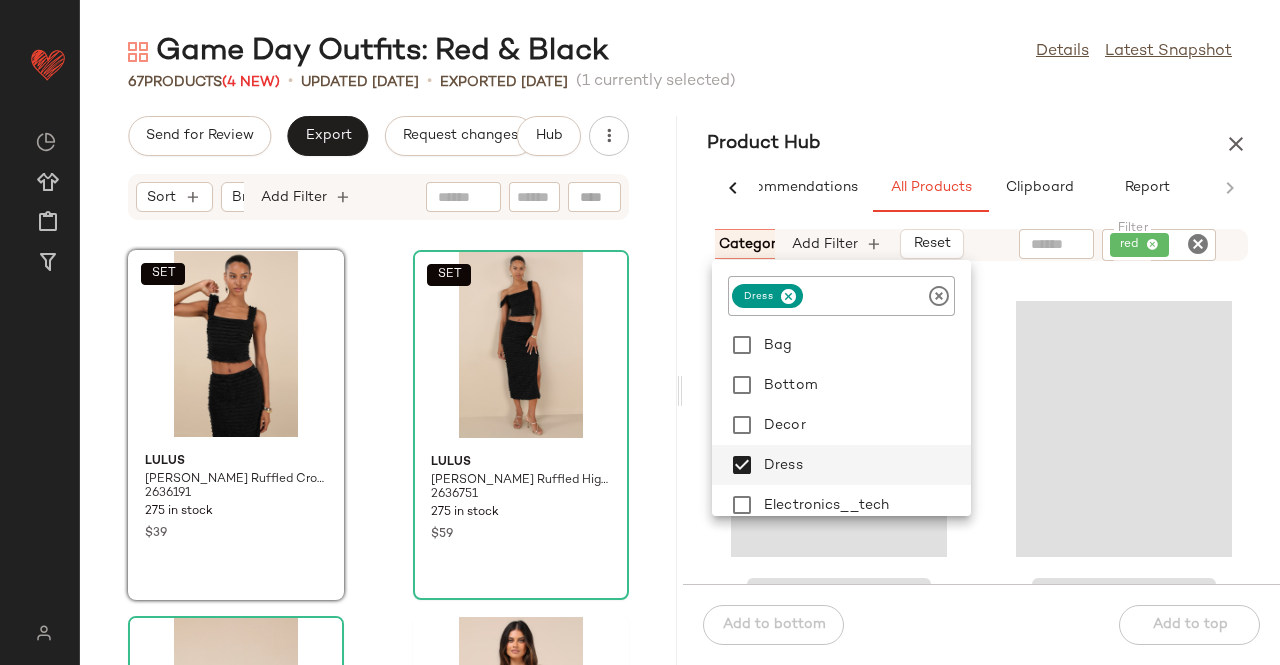 drag, startPoint x: 985, startPoint y: 74, endPoint x: 731, endPoint y: 254, distance: 311.31335 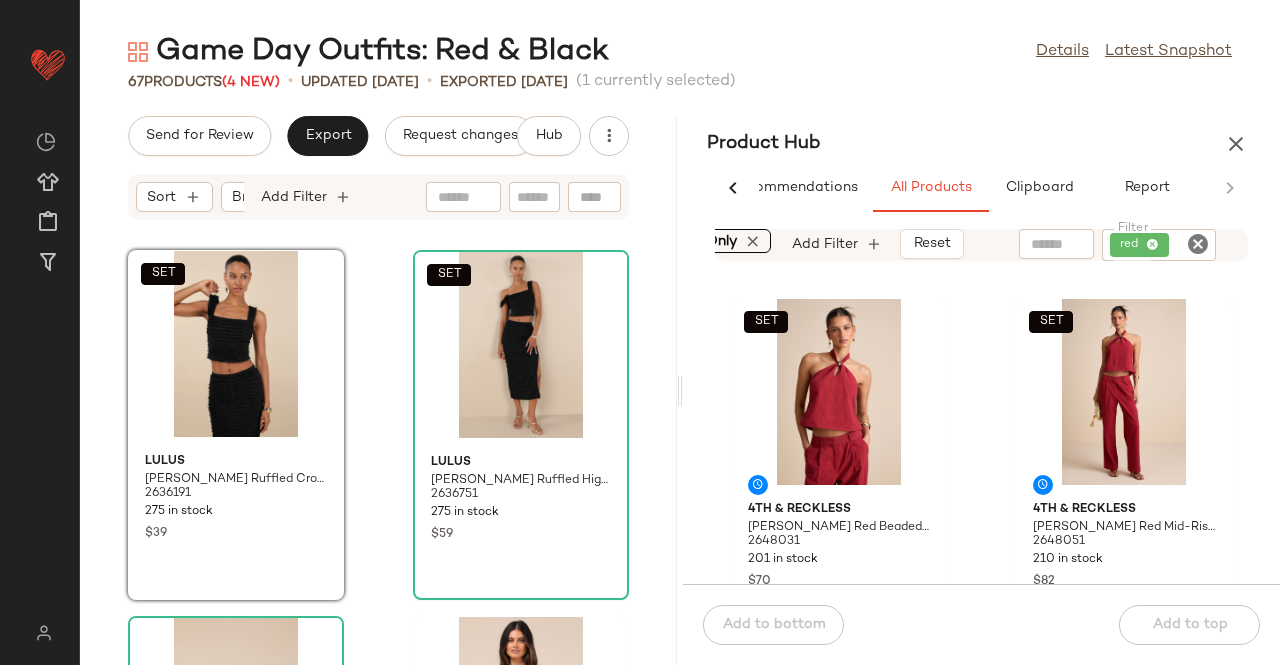 click at bounding box center [754, 241] 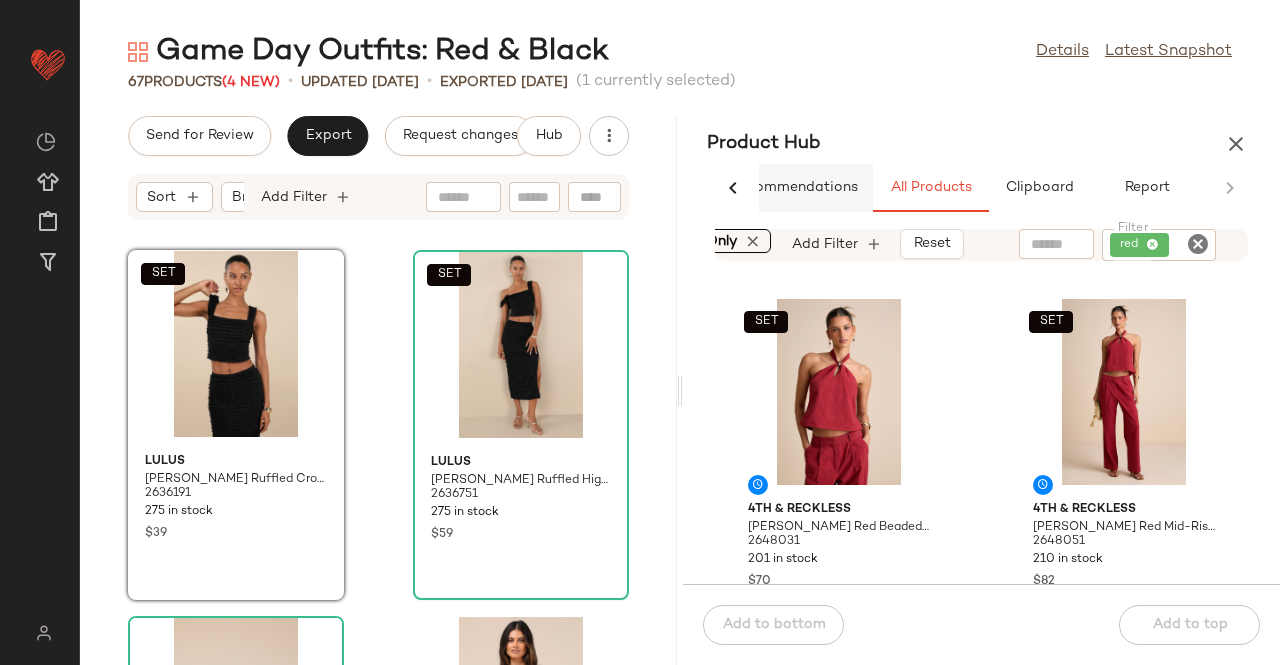 scroll, scrollTop: 0, scrollLeft: 670, axis: horizontal 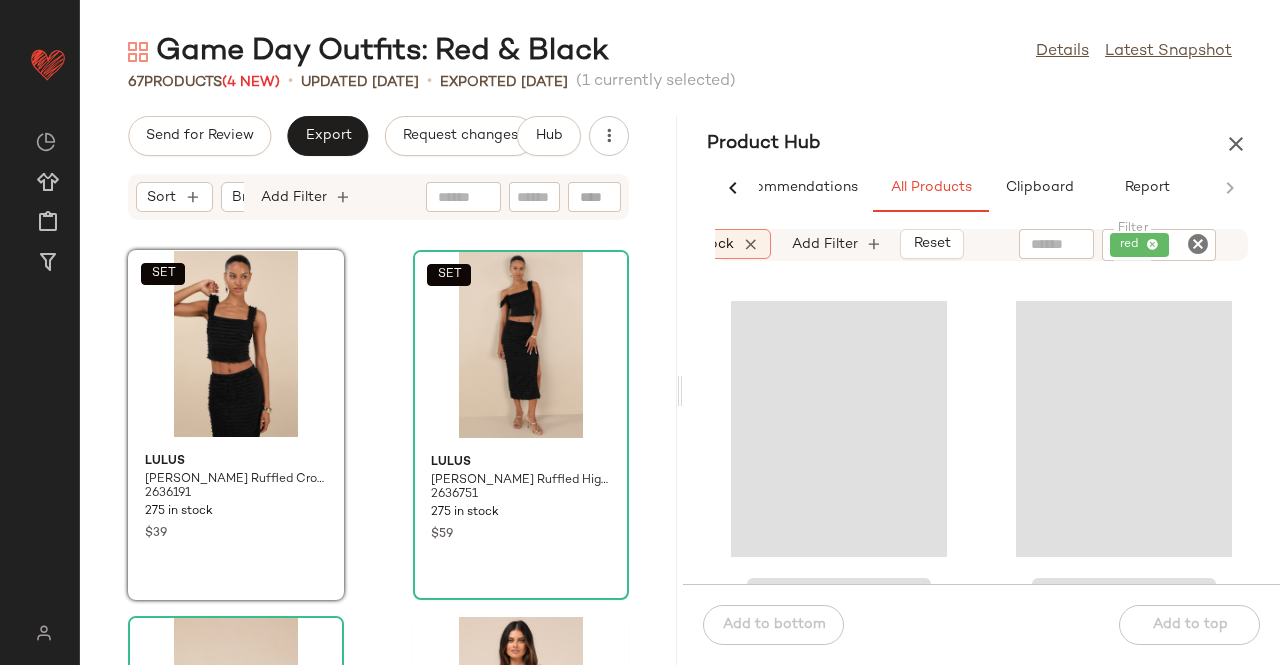 drag, startPoint x: 998, startPoint y: 110, endPoint x: 981, endPoint y: 119, distance: 19.235384 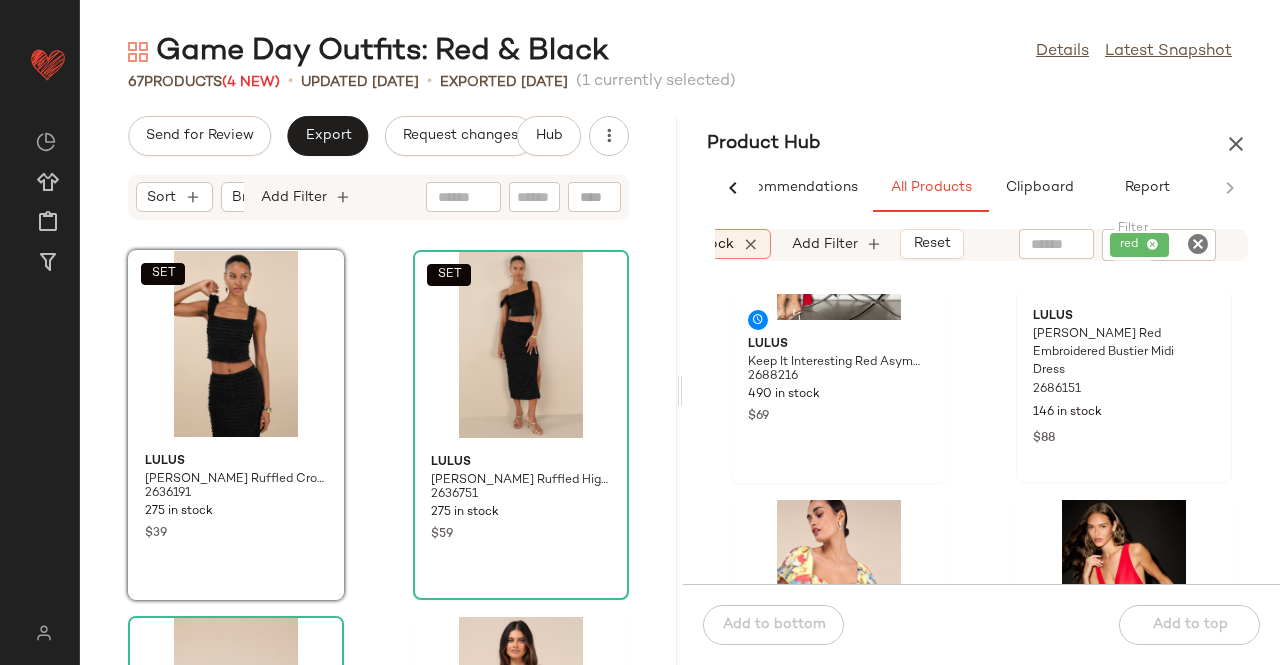 scroll, scrollTop: 416, scrollLeft: 0, axis: vertical 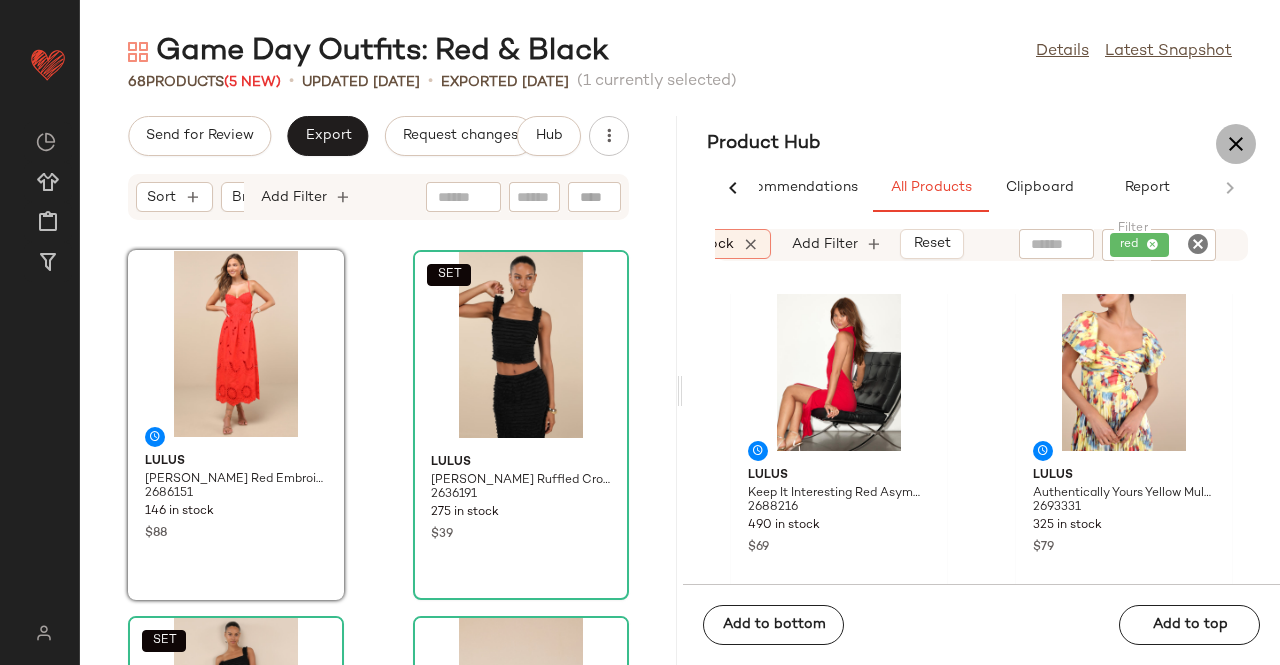 click at bounding box center [1236, 144] 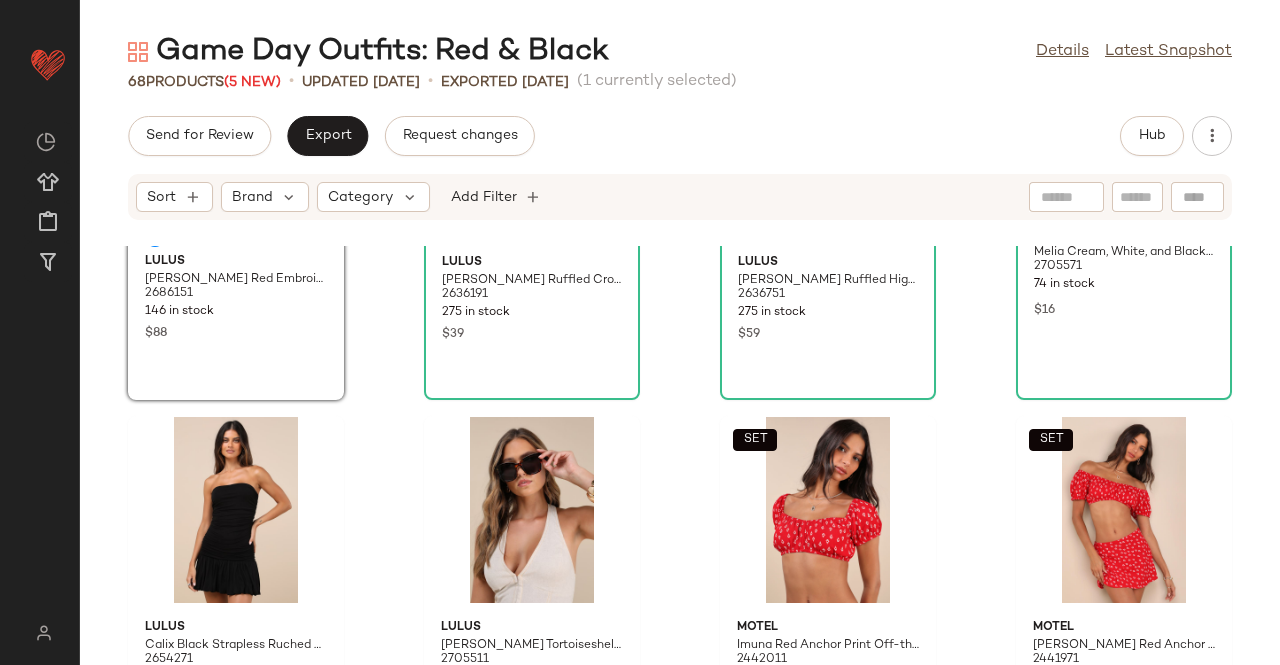 scroll, scrollTop: 0, scrollLeft: 0, axis: both 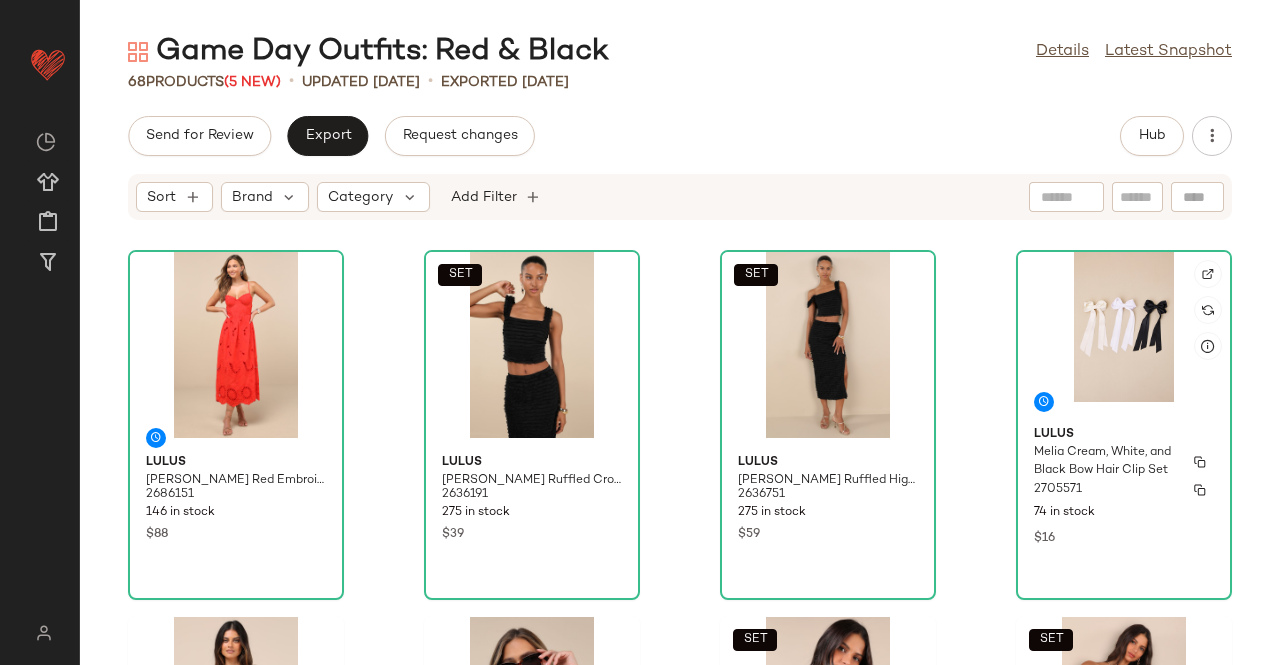 click on "Lulus Melia Cream, White, and Black Bow Hair Clip Set 2705571 74 in stock $16" 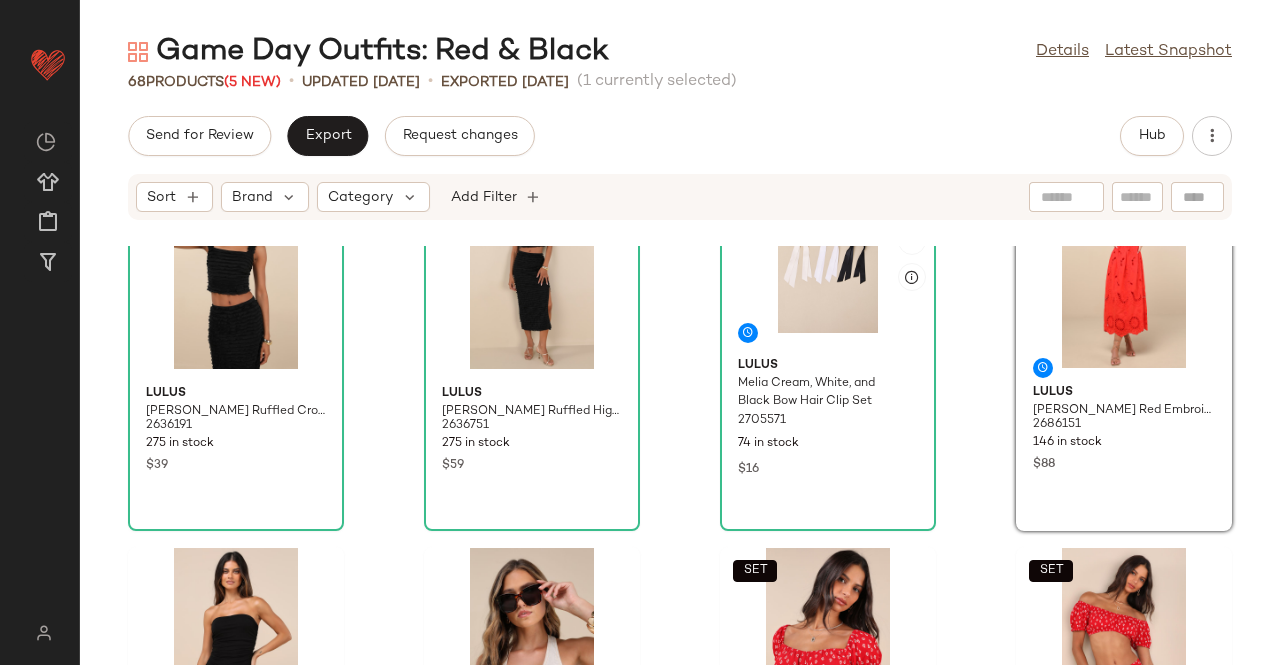 scroll, scrollTop: 0, scrollLeft: 0, axis: both 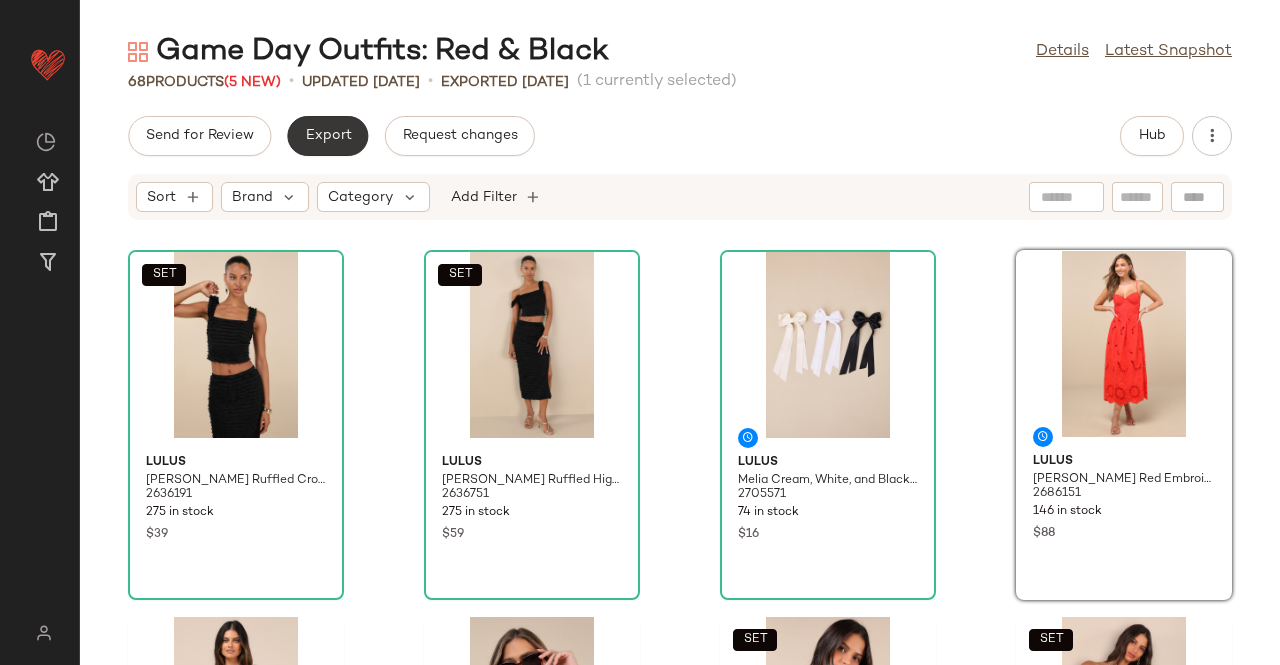 click on "Export" 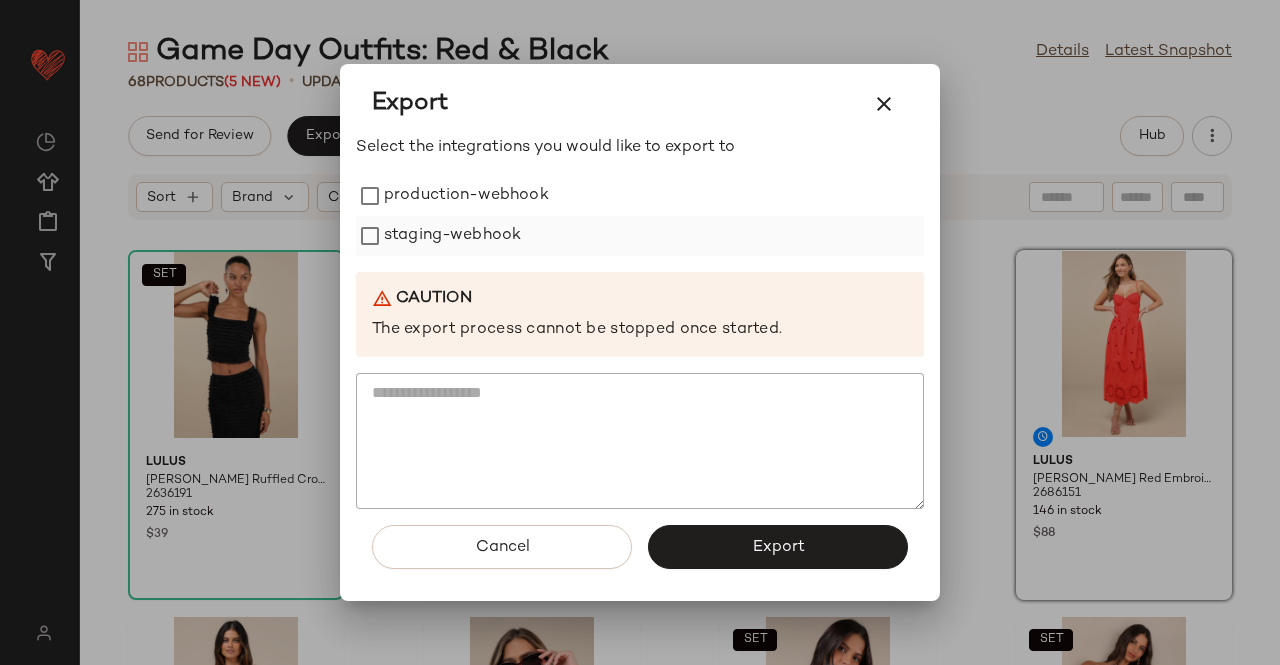drag, startPoint x: 417, startPoint y: 193, endPoint x: 412, endPoint y: 235, distance: 42.296574 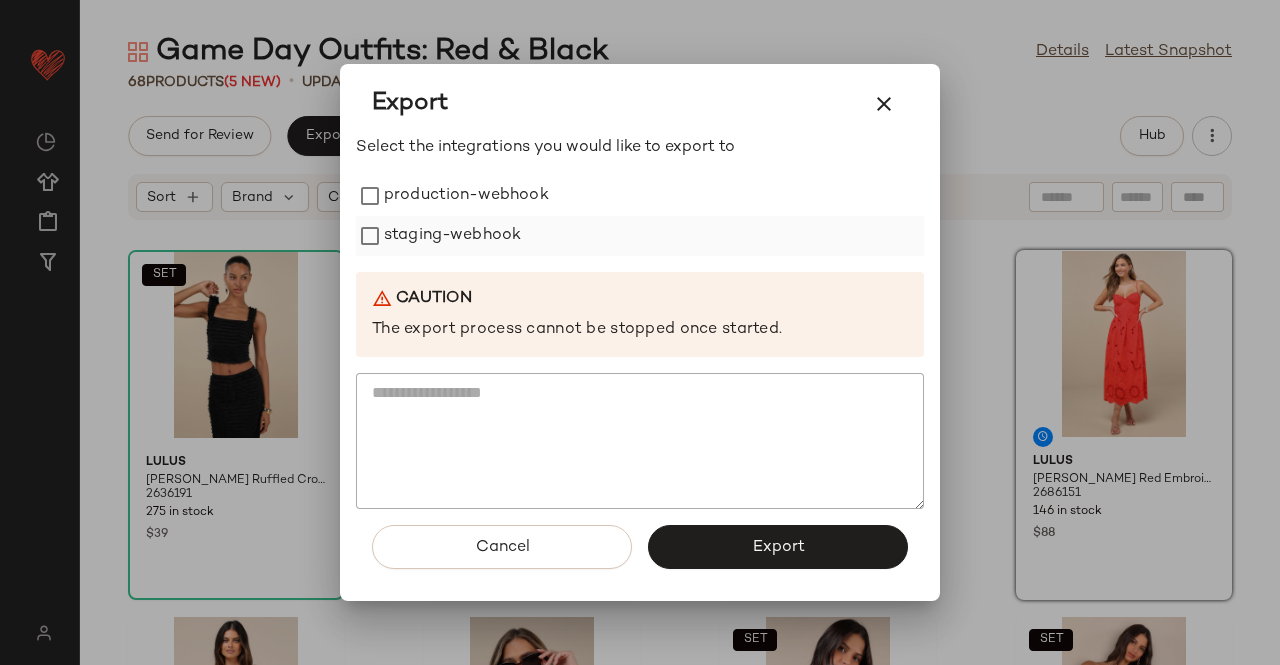 click on "production-webhook" at bounding box center (466, 196) 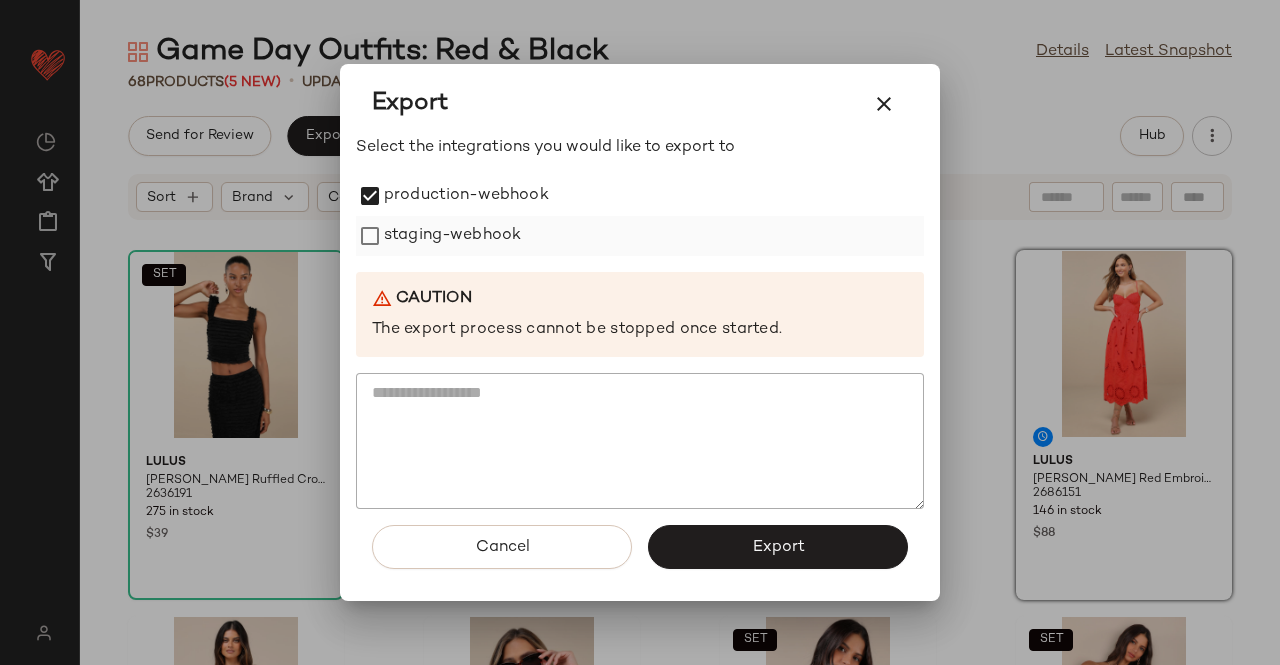 click on "staging-webhook" at bounding box center (452, 236) 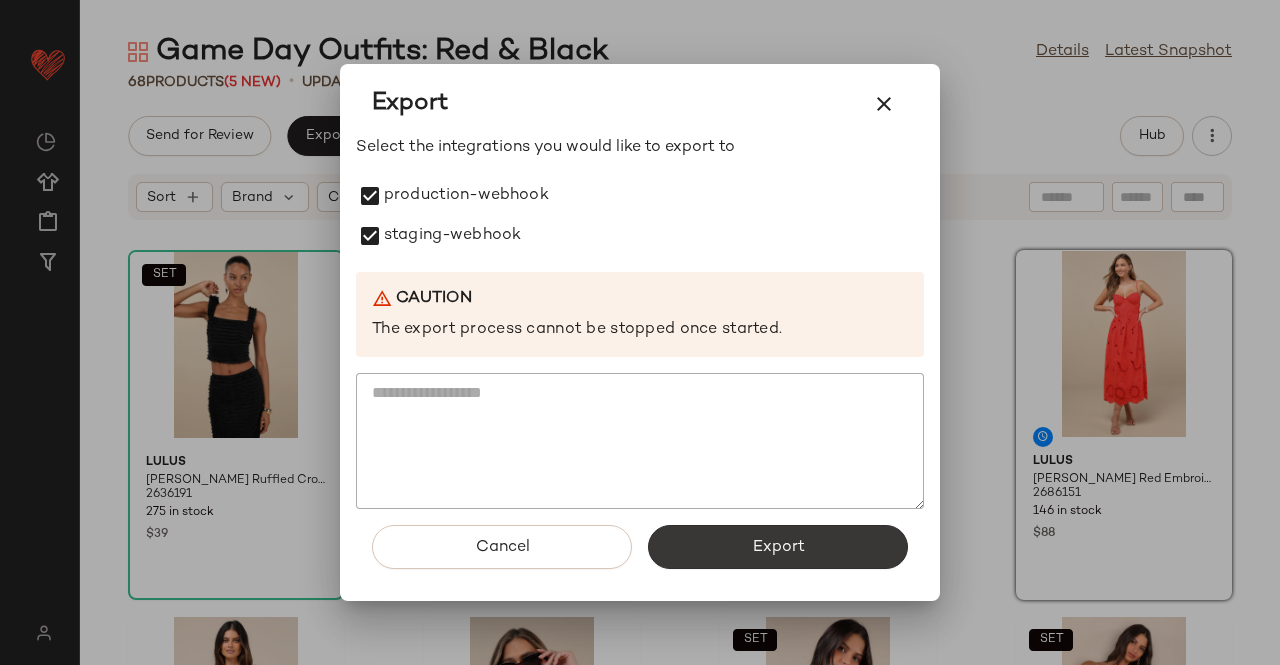 click on "Export" 